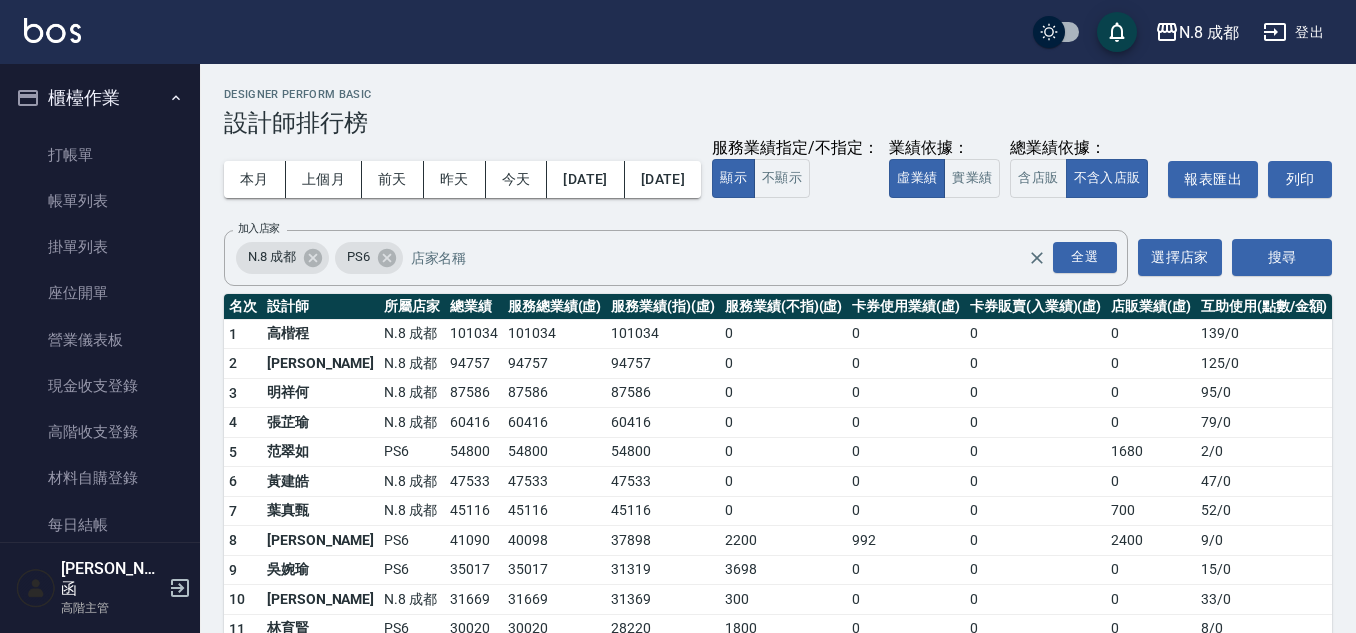 scroll, scrollTop: 219, scrollLeft: 0, axis: vertical 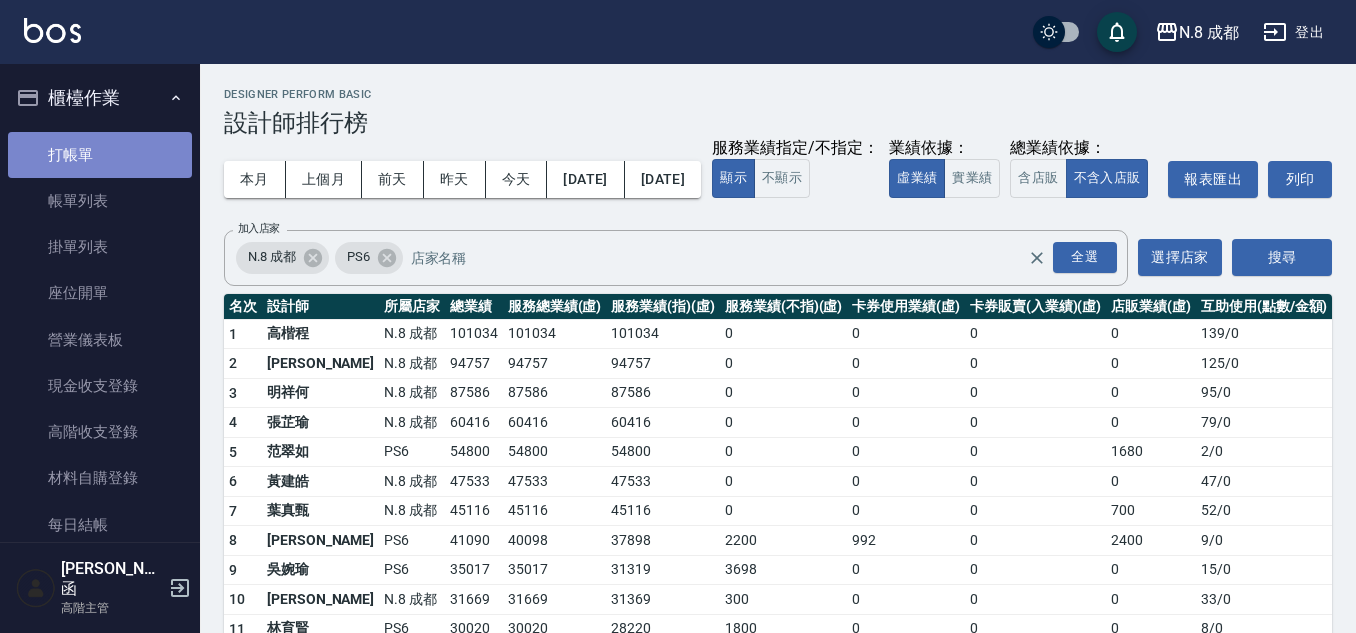 click on "打帳單" at bounding box center [100, 155] 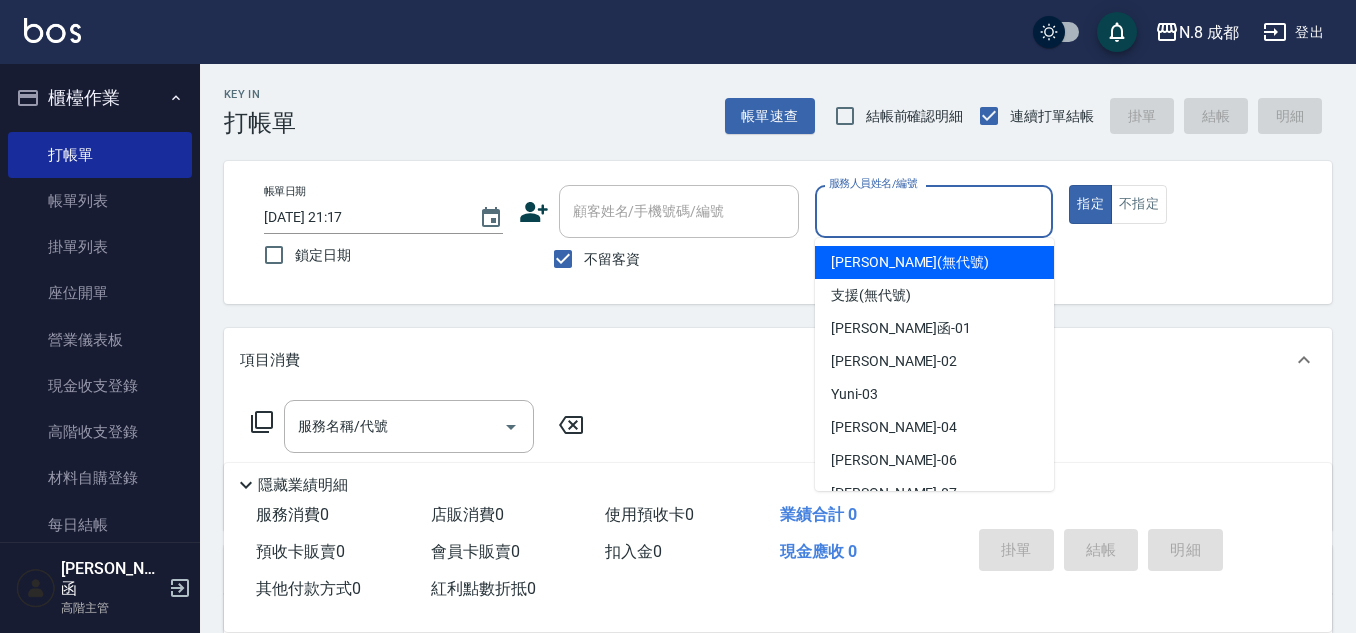 click on "服務人員姓名/編號" at bounding box center (934, 211) 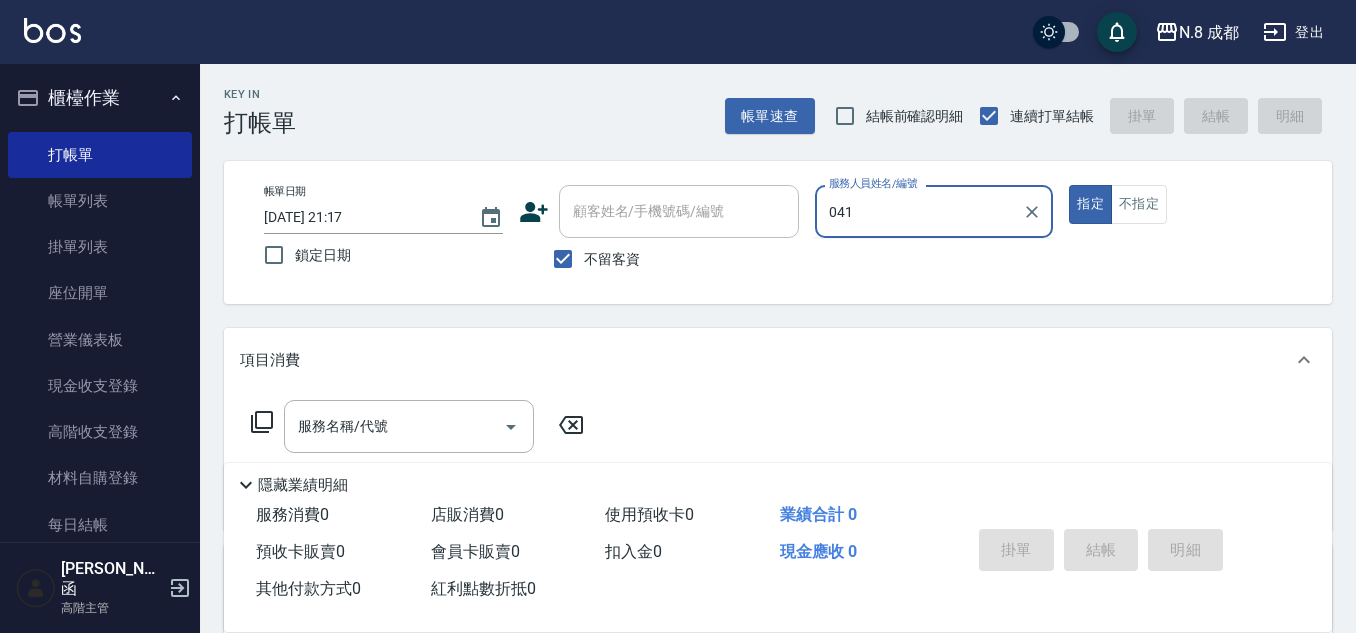 click on "帳單日期 2025/07/12 21:17 鎖定日期 顧客姓名/手機號碼/編號 顧客姓名/手機號碼/編號 不留客資 服務人員姓名/編號 041 服務人員姓名/編號 指定 不指定" at bounding box center (778, 232) 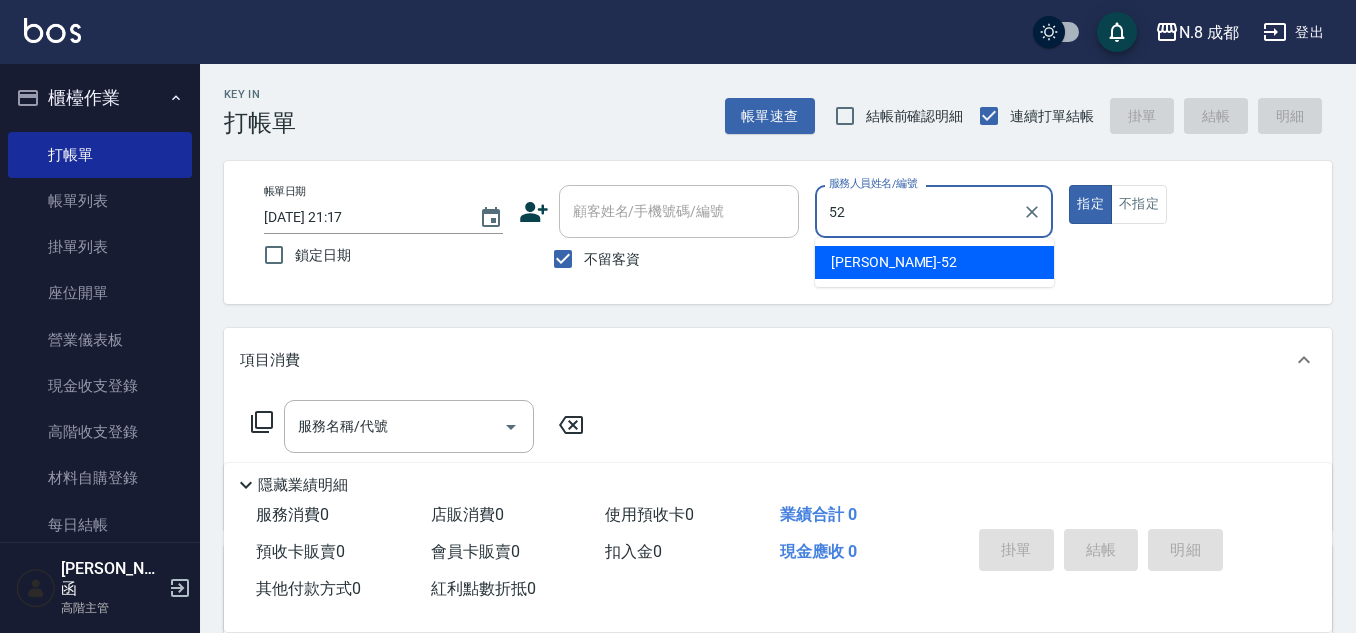 click on "楊博舜 -52" at bounding box center [934, 262] 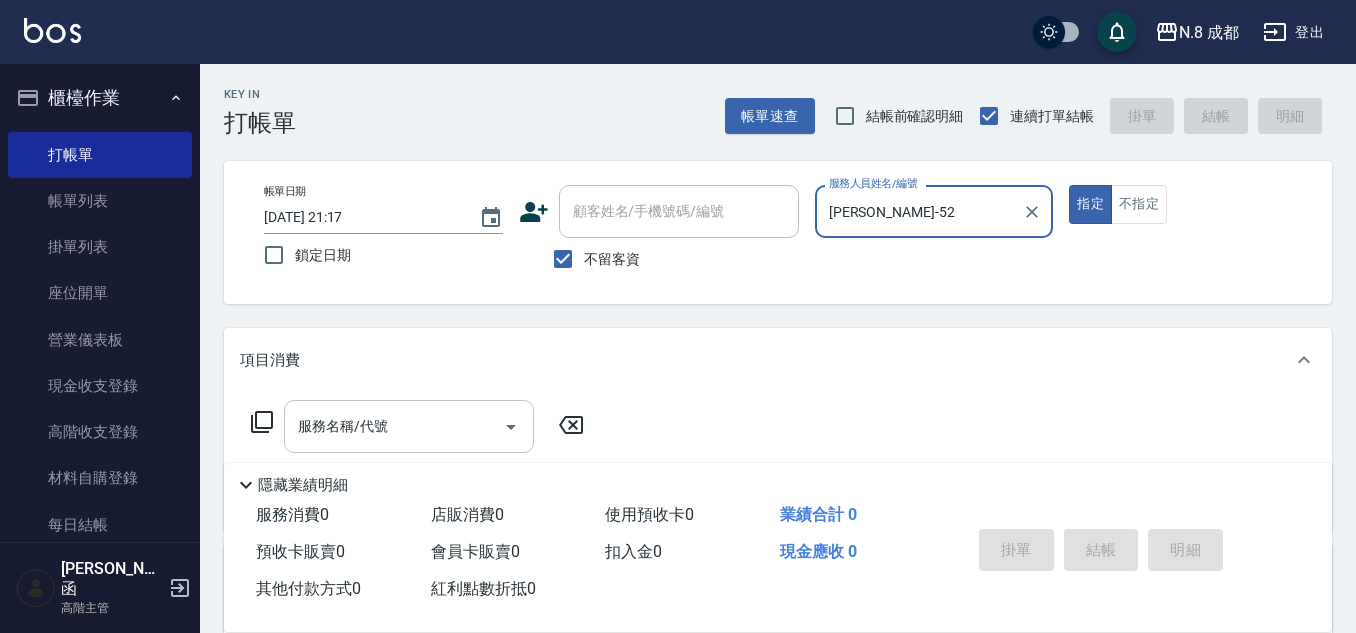 type on "楊博舜-52" 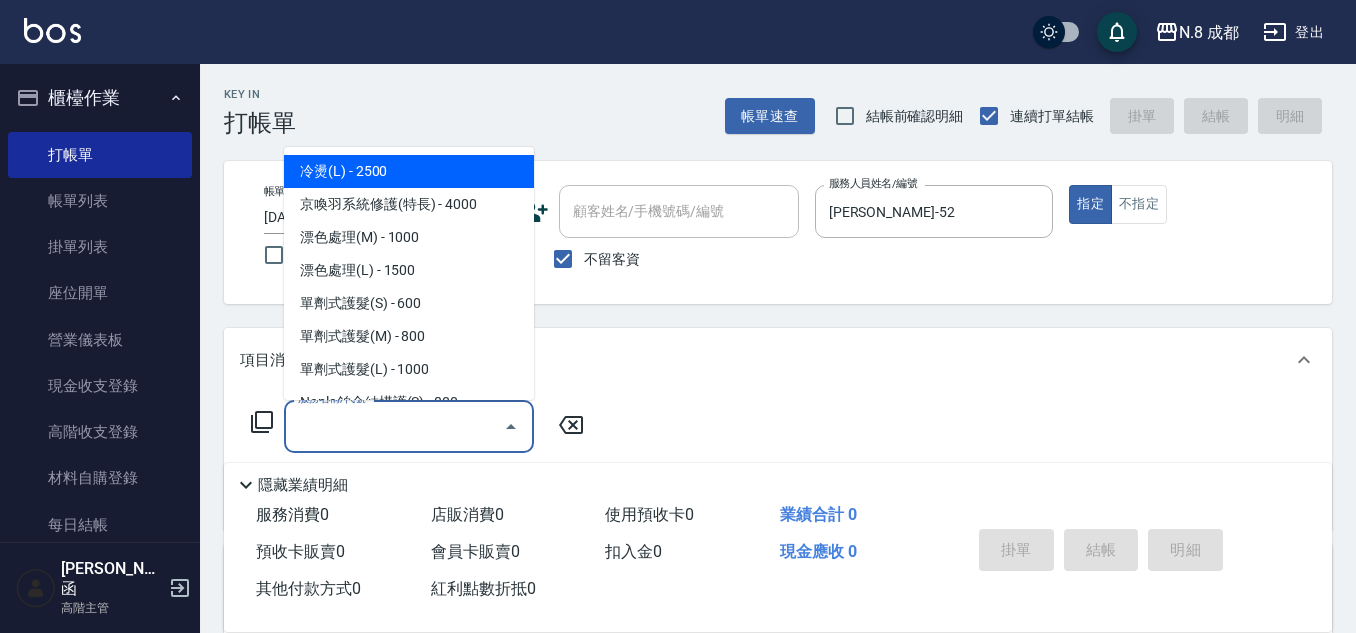 drag, startPoint x: 389, startPoint y: 424, endPoint x: 393, endPoint y: 412, distance: 12.649111 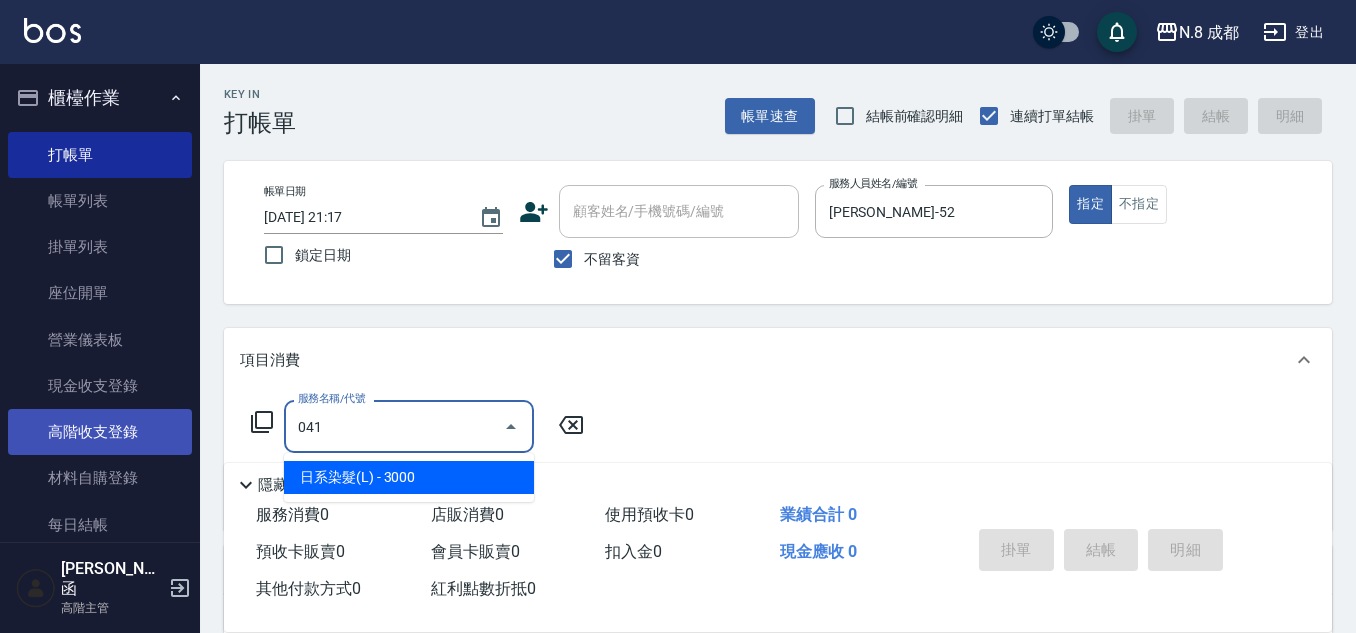 drag, startPoint x: 345, startPoint y: 435, endPoint x: 151, endPoint y: 438, distance: 194.0232 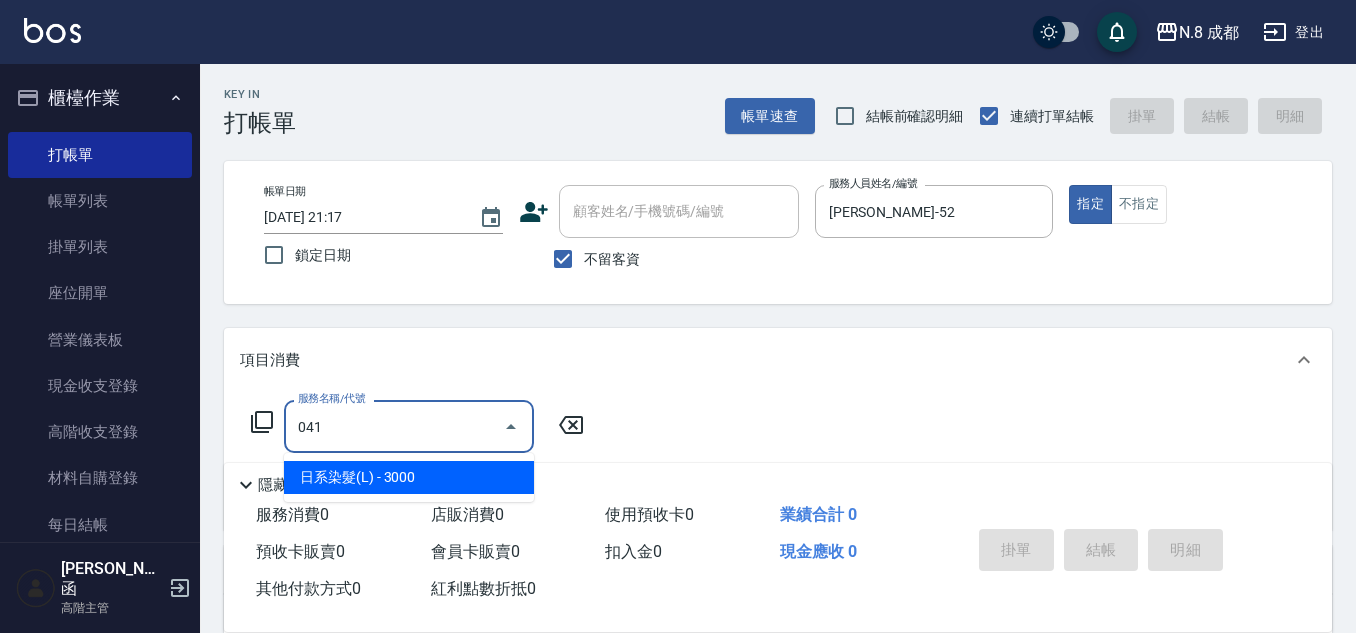 click on "日系染髮(L) - 3000" at bounding box center [409, 477] 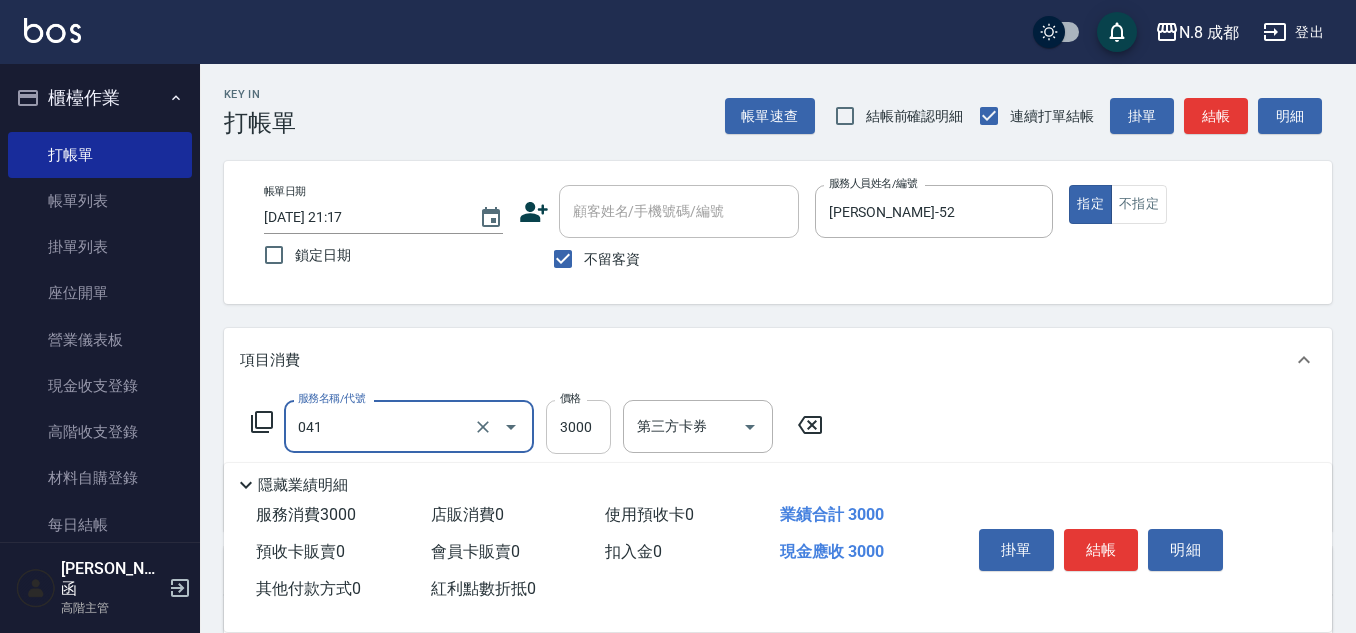 type on "日系染髮(L)(041)" 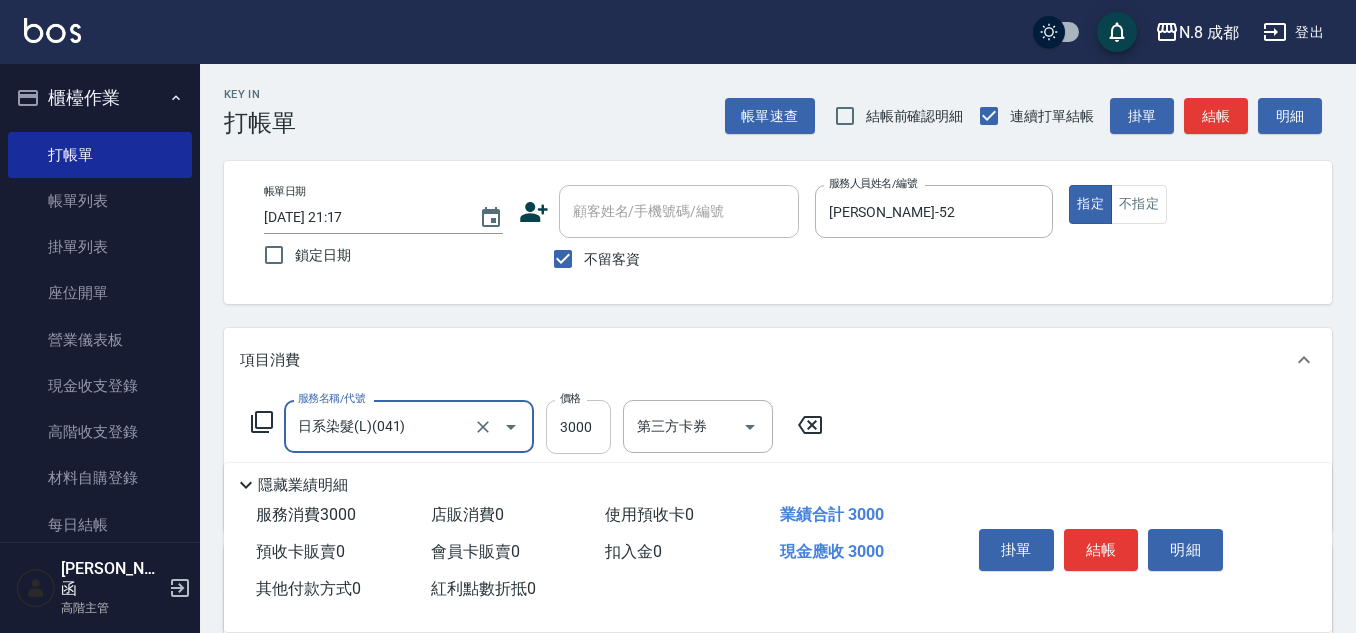 click on "3000" at bounding box center (578, 427) 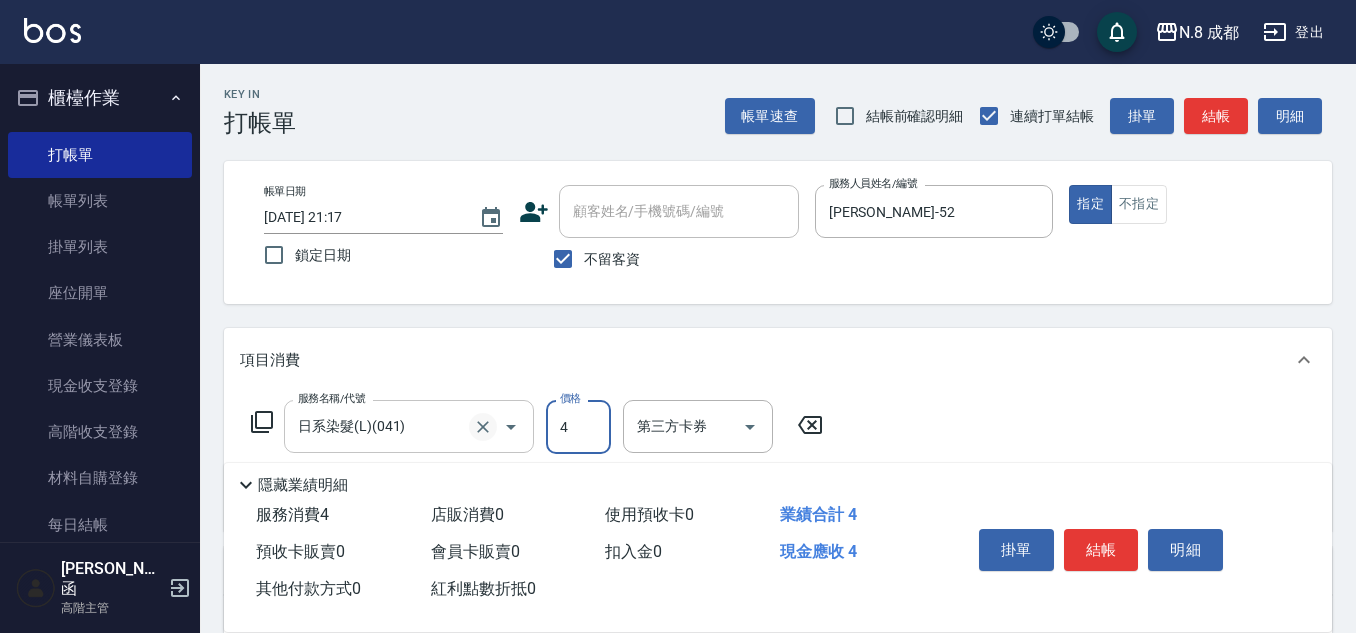 drag, startPoint x: 571, startPoint y: 428, endPoint x: 493, endPoint y: 427, distance: 78.00641 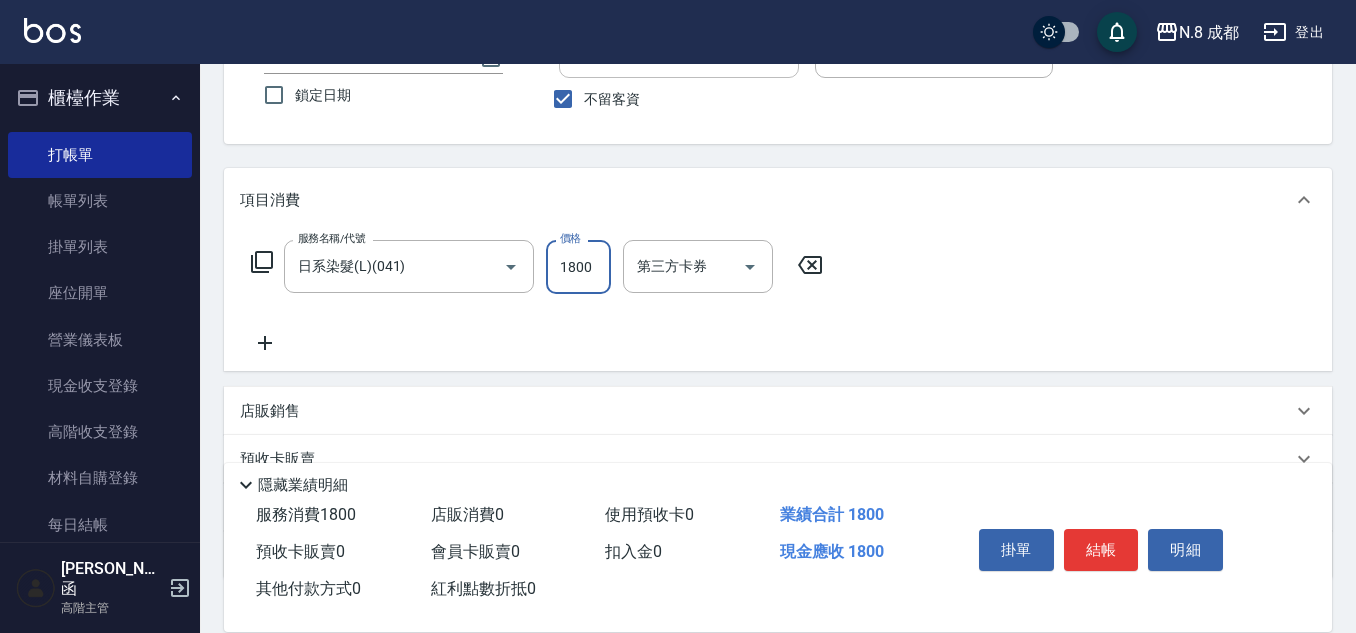 scroll, scrollTop: 200, scrollLeft: 0, axis: vertical 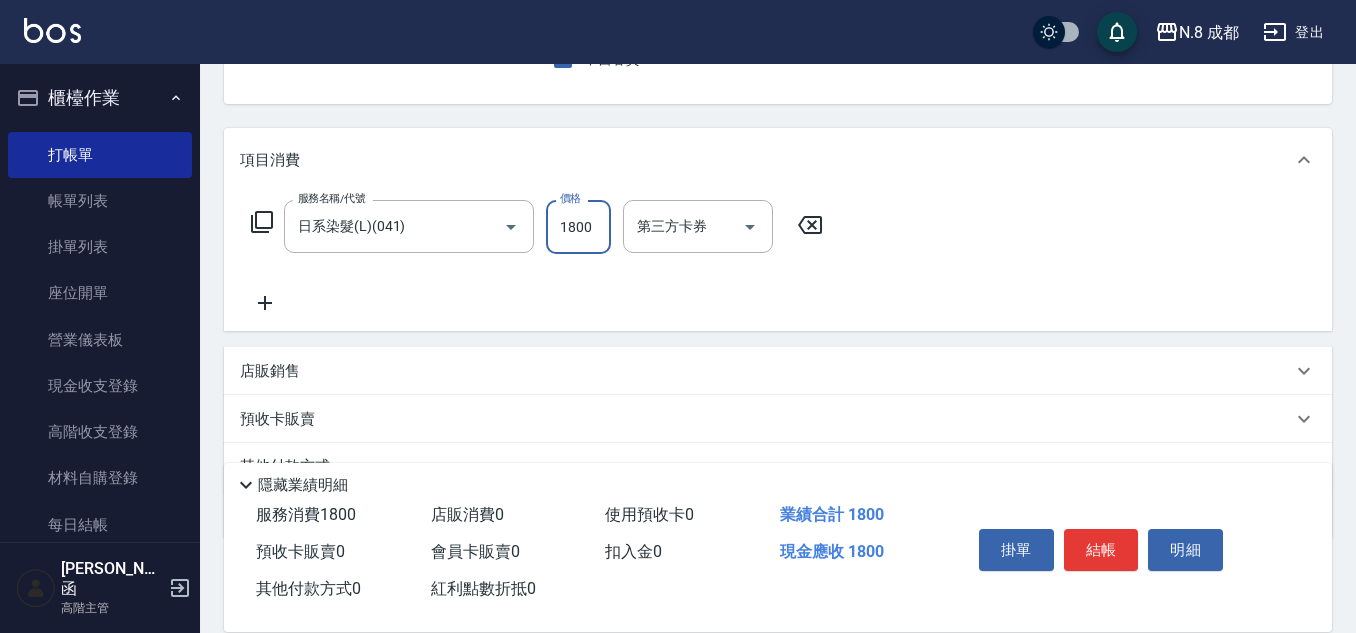 type on "1800" 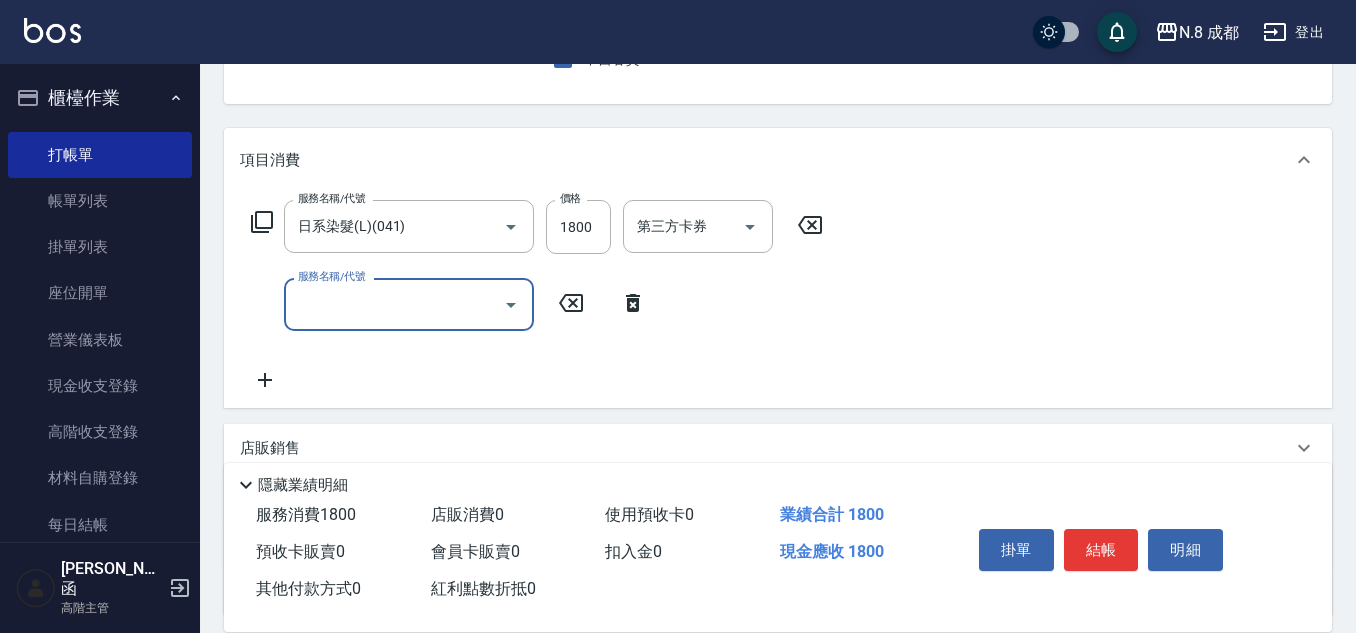 click on "服務名稱/代號" at bounding box center (394, 304) 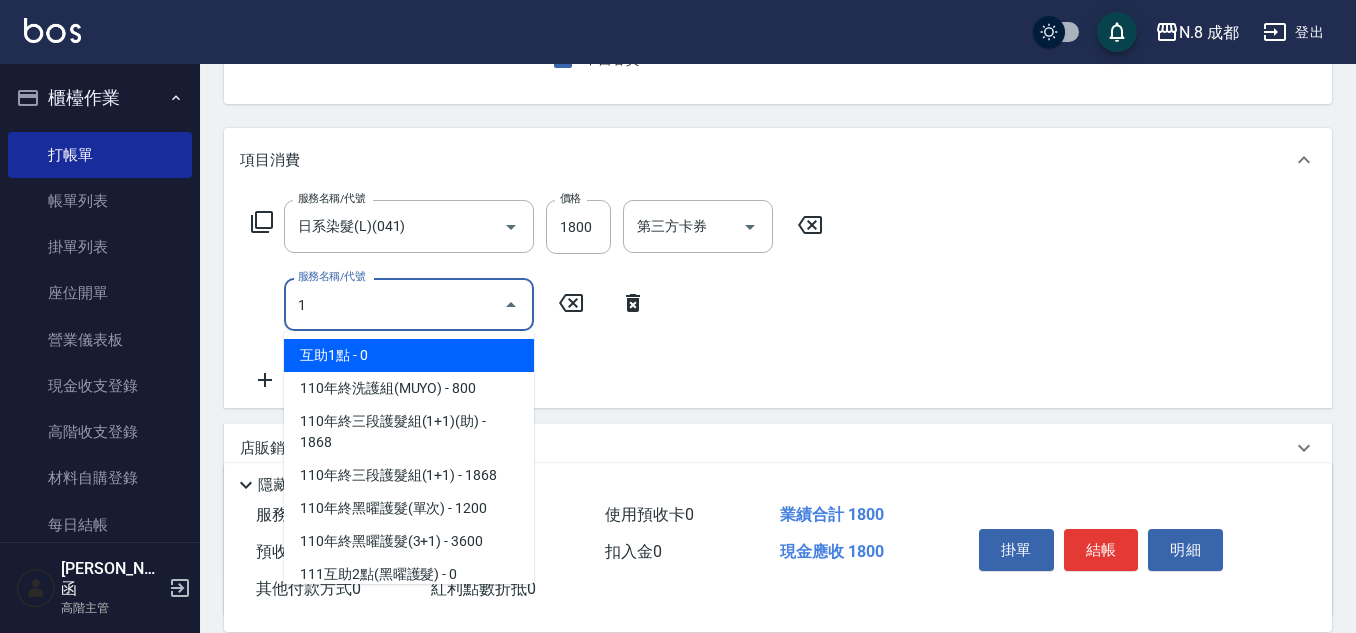 click on "互助1點 - 0" at bounding box center [409, 355] 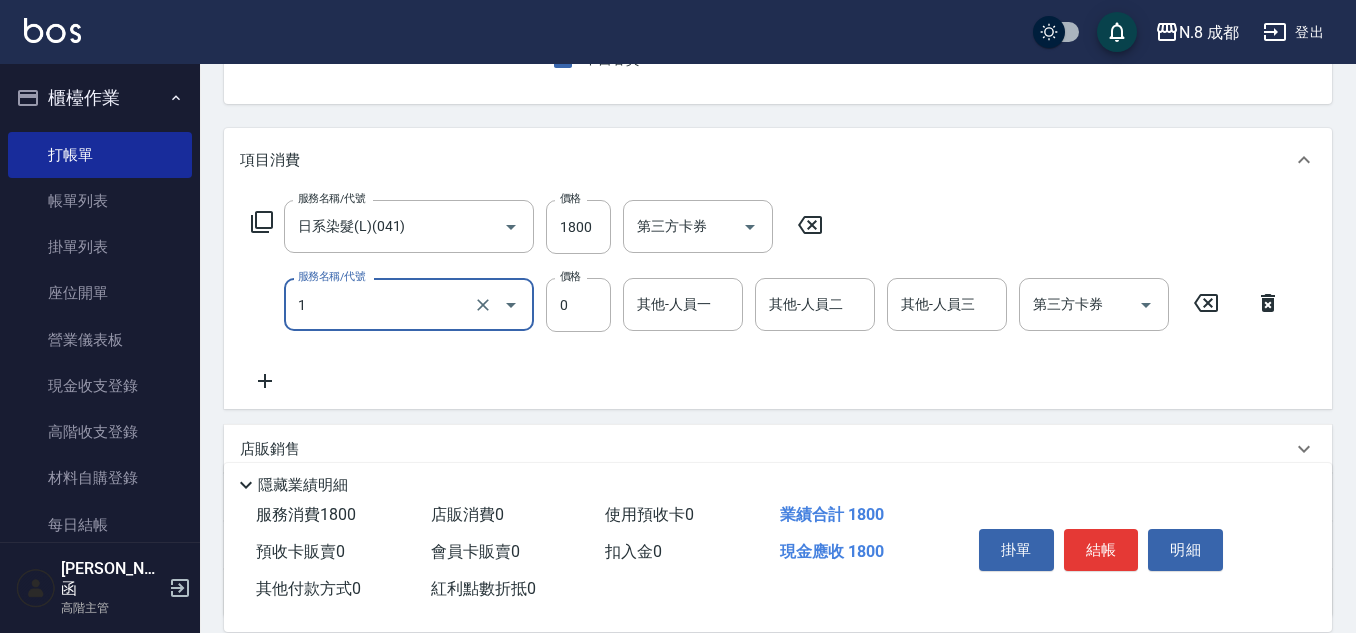 type on "互助1點(1)" 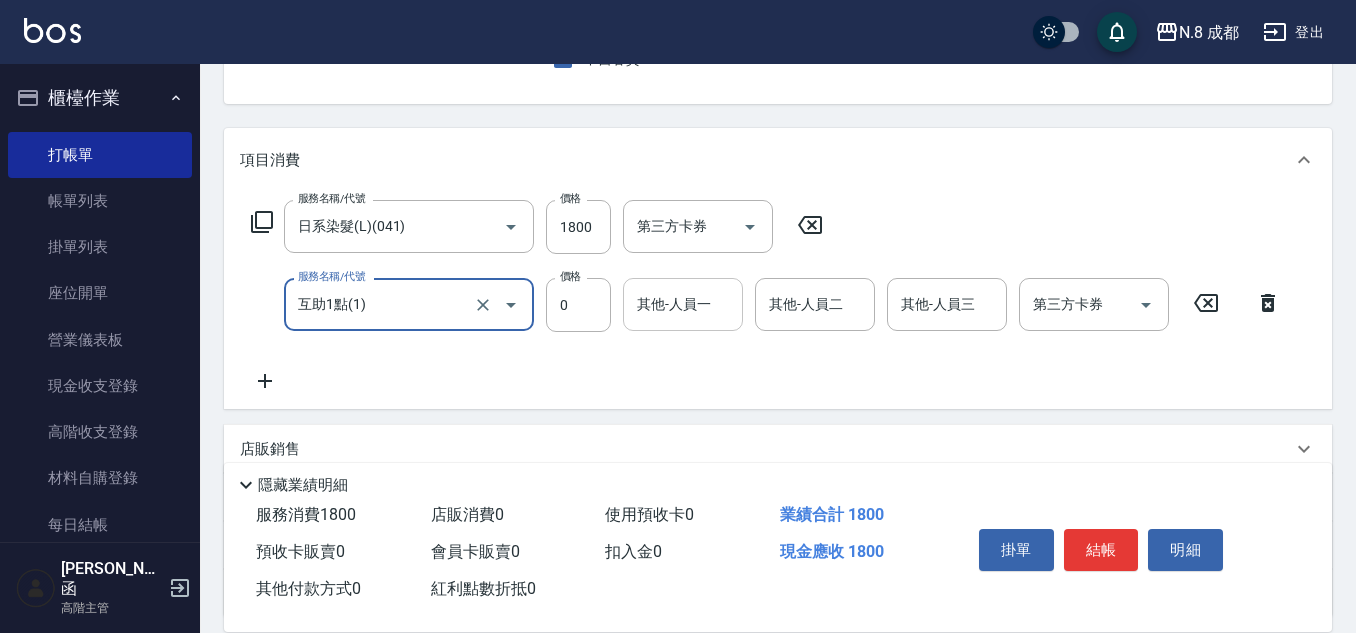 drag, startPoint x: 639, startPoint y: 338, endPoint x: 641, endPoint y: 308, distance: 30.066593 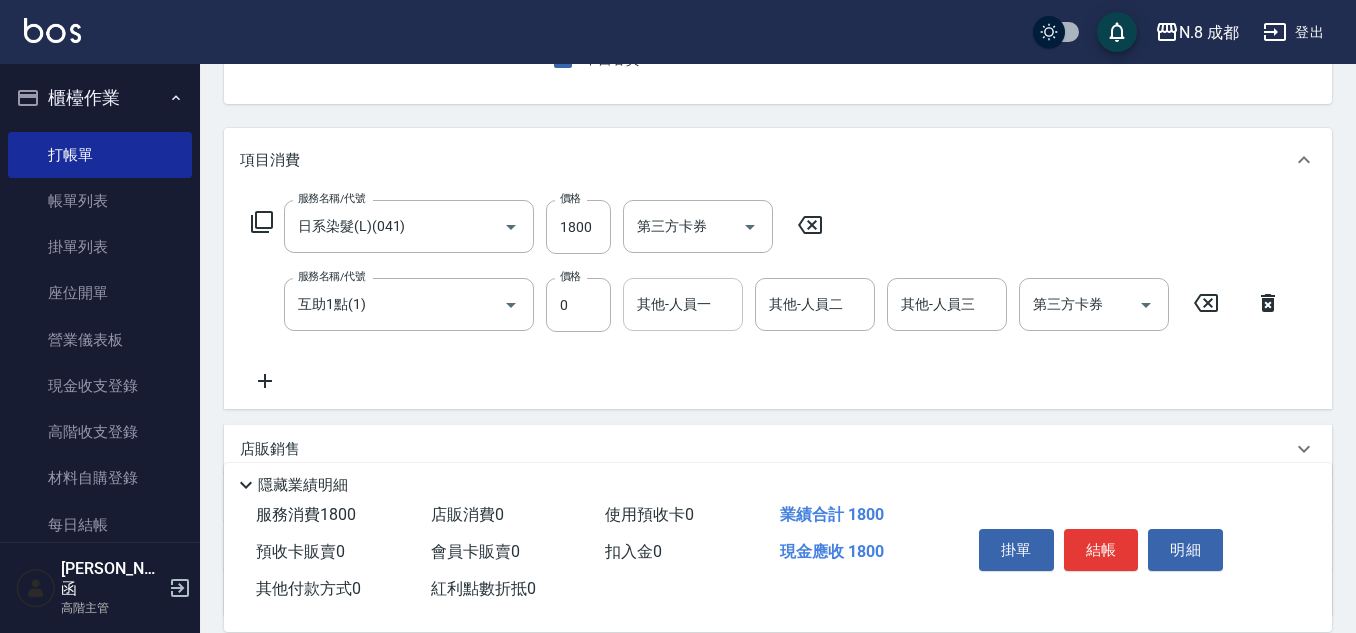 click on "其他-人員一" at bounding box center [683, 304] 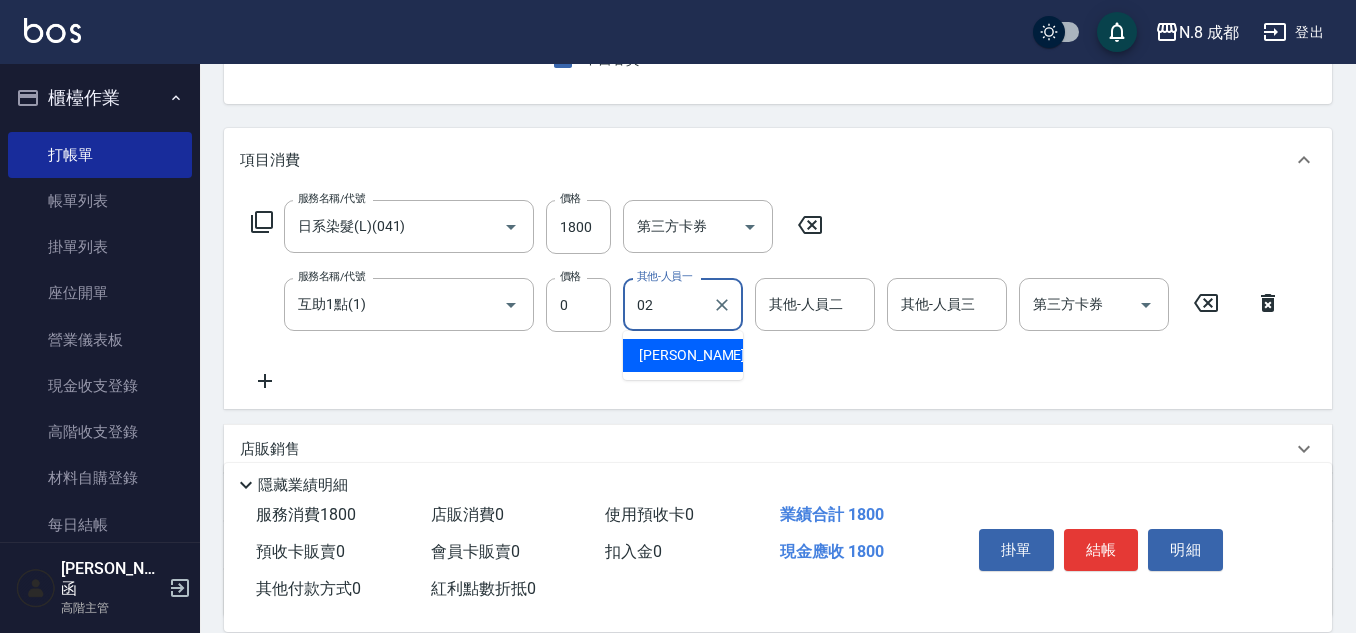 click on "朱若瑀 -02" at bounding box center (702, 355) 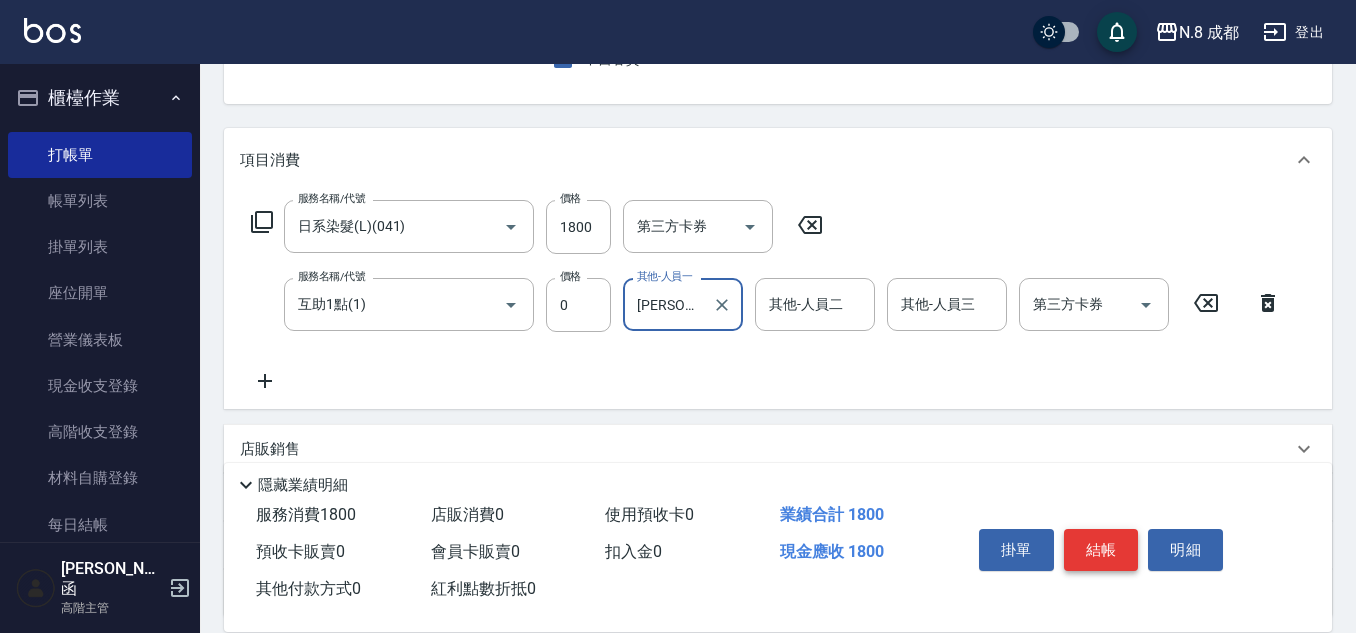 type on "朱若瑀-02" 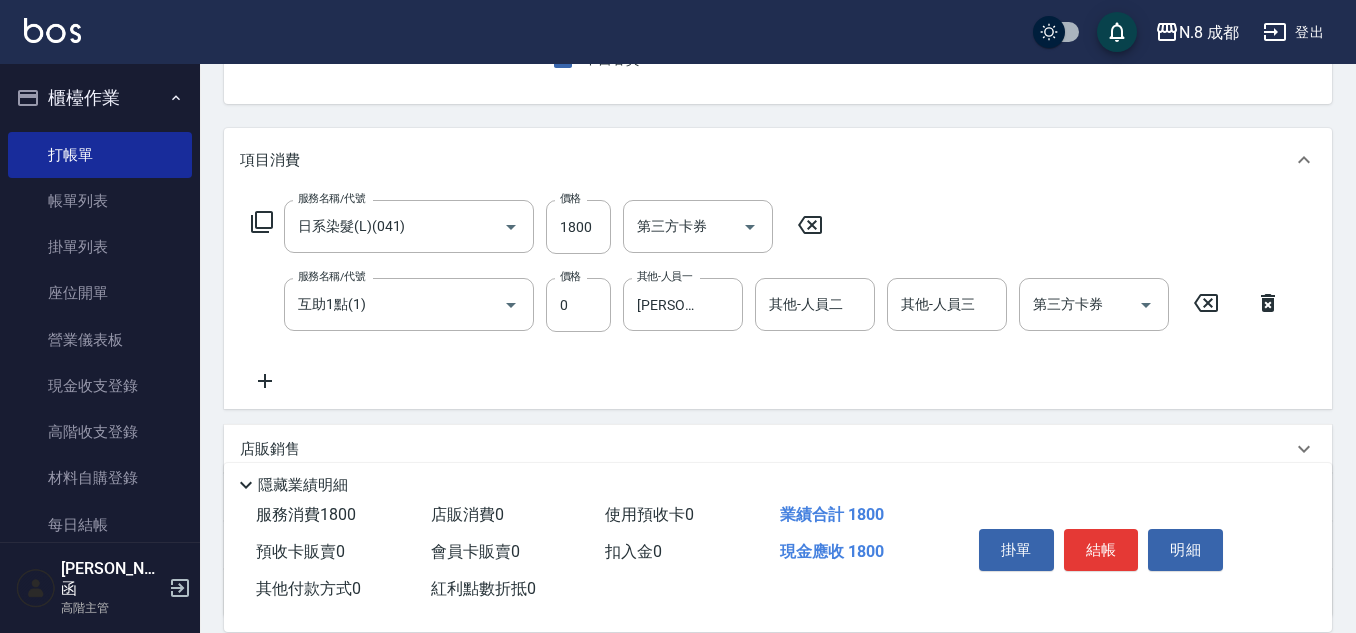 drag, startPoint x: 1091, startPoint y: 551, endPoint x: 442, endPoint y: 340, distance: 682.4383 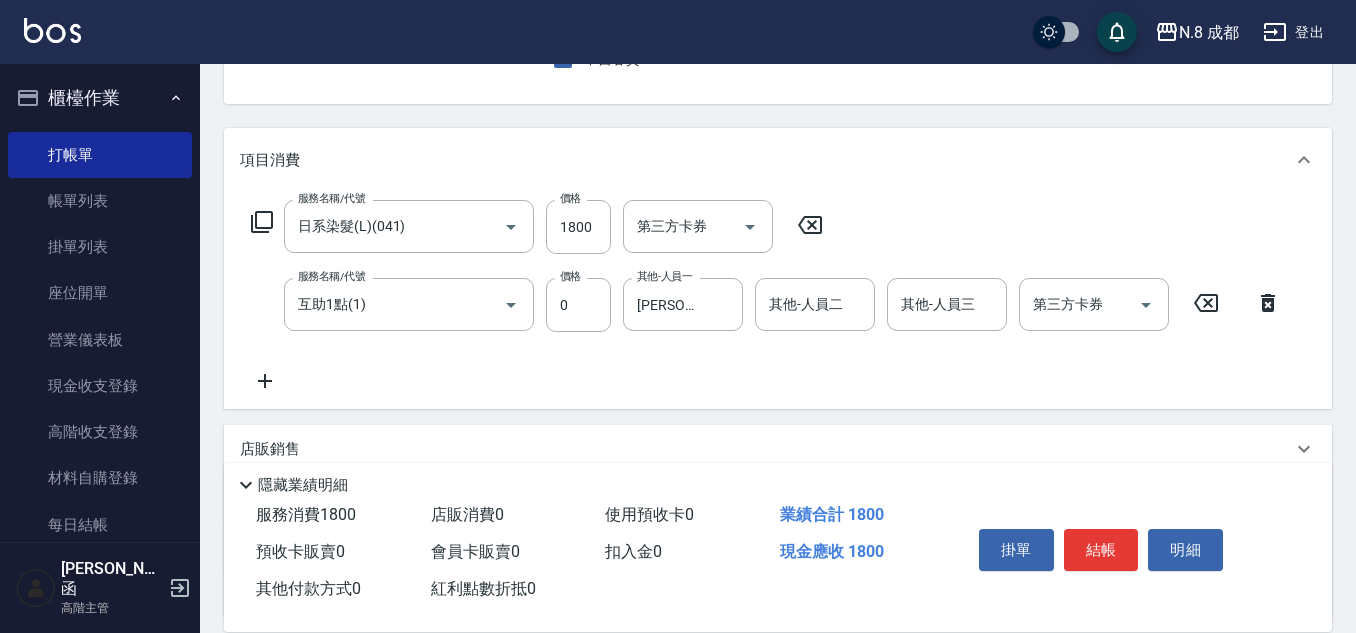 click on "Key In 打帳單 帳單速查 結帳前確認明細 連續打單結帳 掛單 結帳 明細 帳單日期 2025/07/12 21:17 鎖定日期 顧客姓名/手機號碼/編號 顧客姓名/手機號碼/編號 不留客資 服務人員姓名/編號 楊博舜-52 服務人員姓名/編號 指定 不指定 項目消費 服務名稱/代號 日系染髮(L)(041) 服務名稱/代號 價格 1800 價格 第三方卡券 第三方卡券 服務名稱/代號 互助1點(1) 服務名稱/代號 價格 0 價格 其他-人員一 朱若瑀-02 其他-人員一 其他-人員二 其他-人員二 其他-人員三 其他-人員三 第三方卡券 第三方卡券 店販銷售 服務人員姓名/編號 服務人員姓名/編號 商品代號/名稱 商品代號/名稱 預收卡販賣 卡券名稱/代號 卡券名稱/代號 其他付款方式 其他付款方式 其他付款方式 備註及來源 備註 備註 訂單來源 ​ 訂單來源 隱藏業績明細 服務消費  1800 店販消費  0 使用預收卡  0 業績合計   1800 0 0 扣入金" at bounding box center [778, 336] 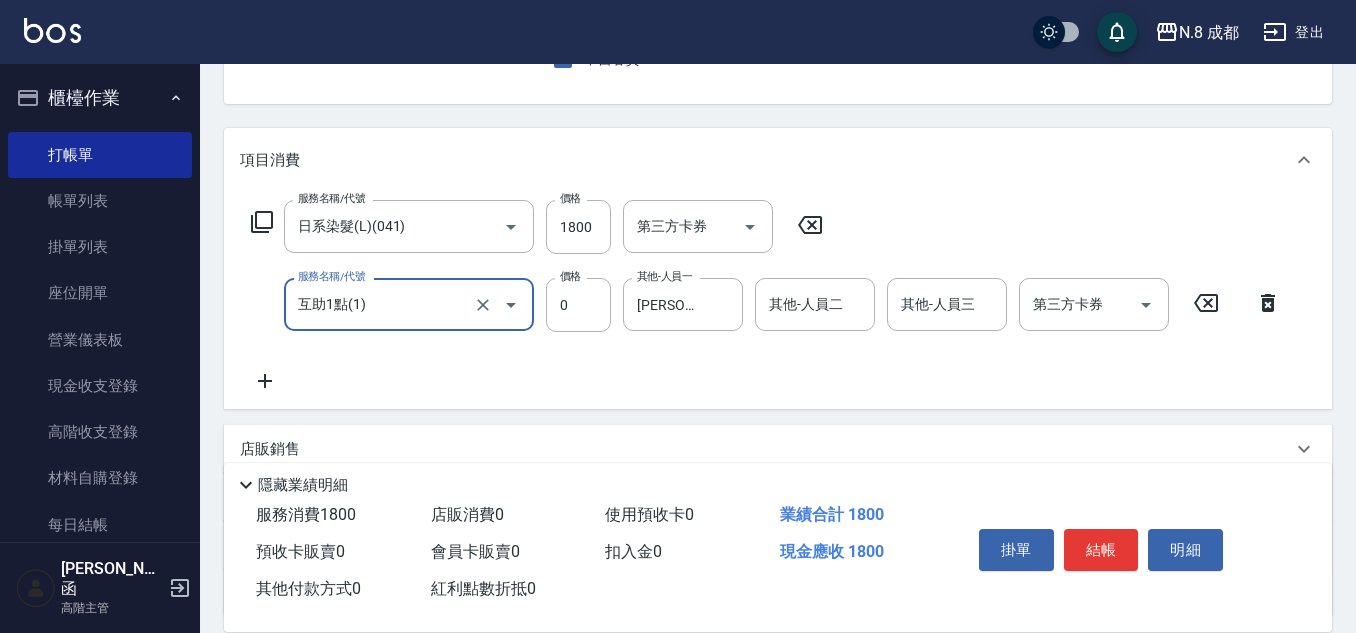 drag, startPoint x: 350, startPoint y: 303, endPoint x: 407, endPoint y: 303, distance: 57 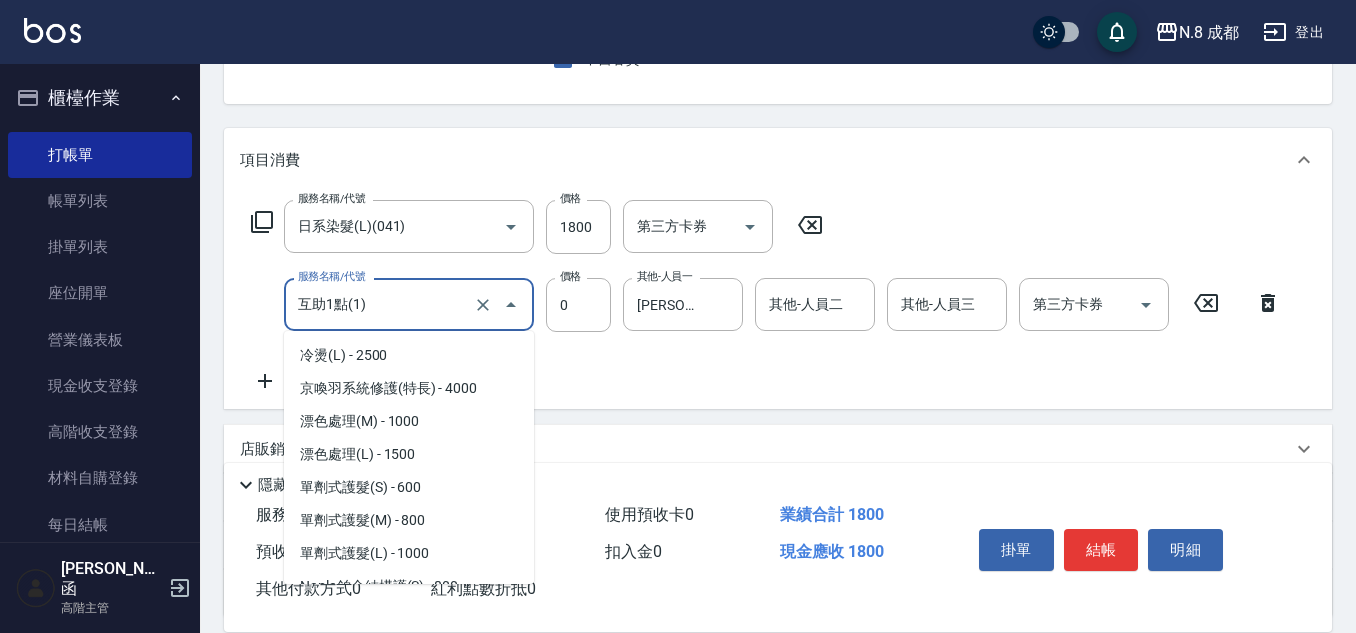 drag, startPoint x: 253, startPoint y: 298, endPoint x: 239, endPoint y: 298, distance: 14 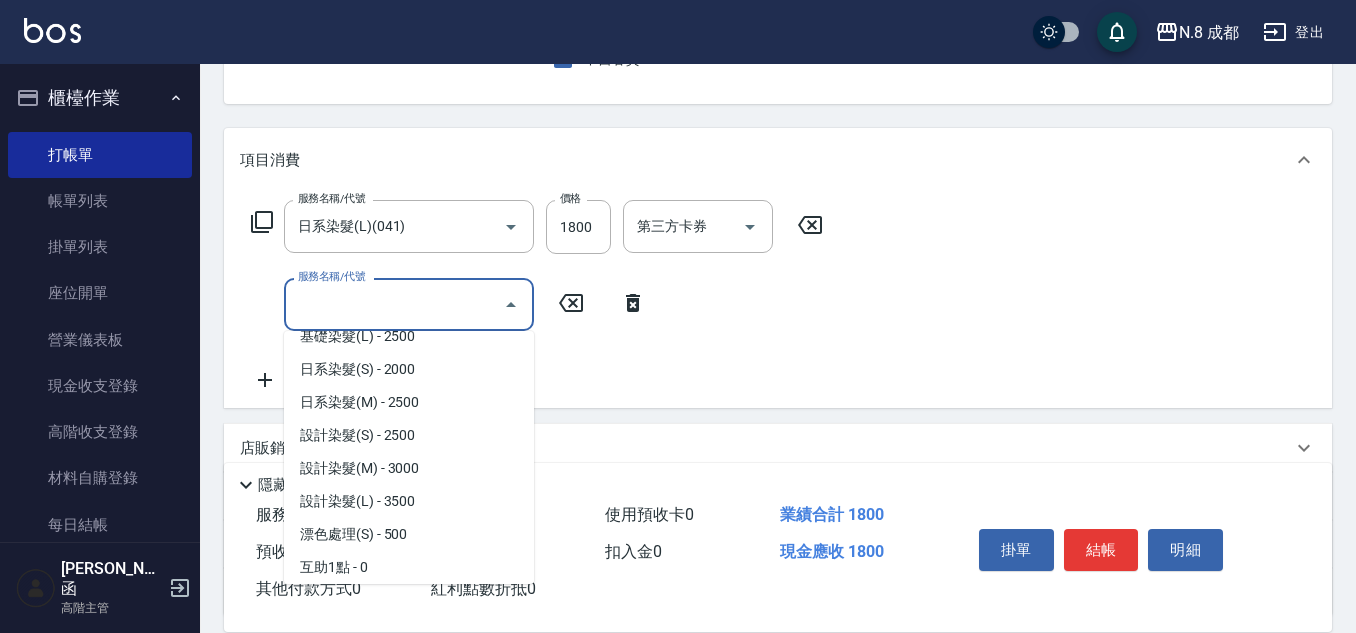 scroll, scrollTop: 8, scrollLeft: 0, axis: vertical 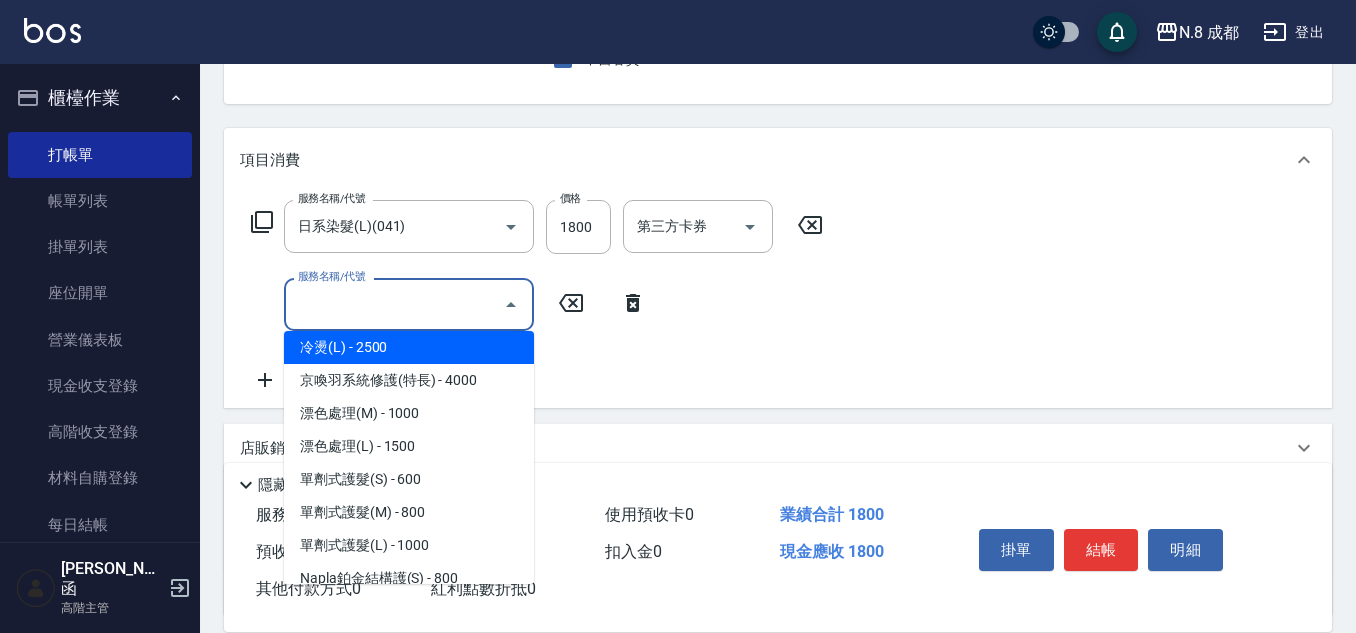 click on "冷燙(L) - 2500" at bounding box center (409, 347) 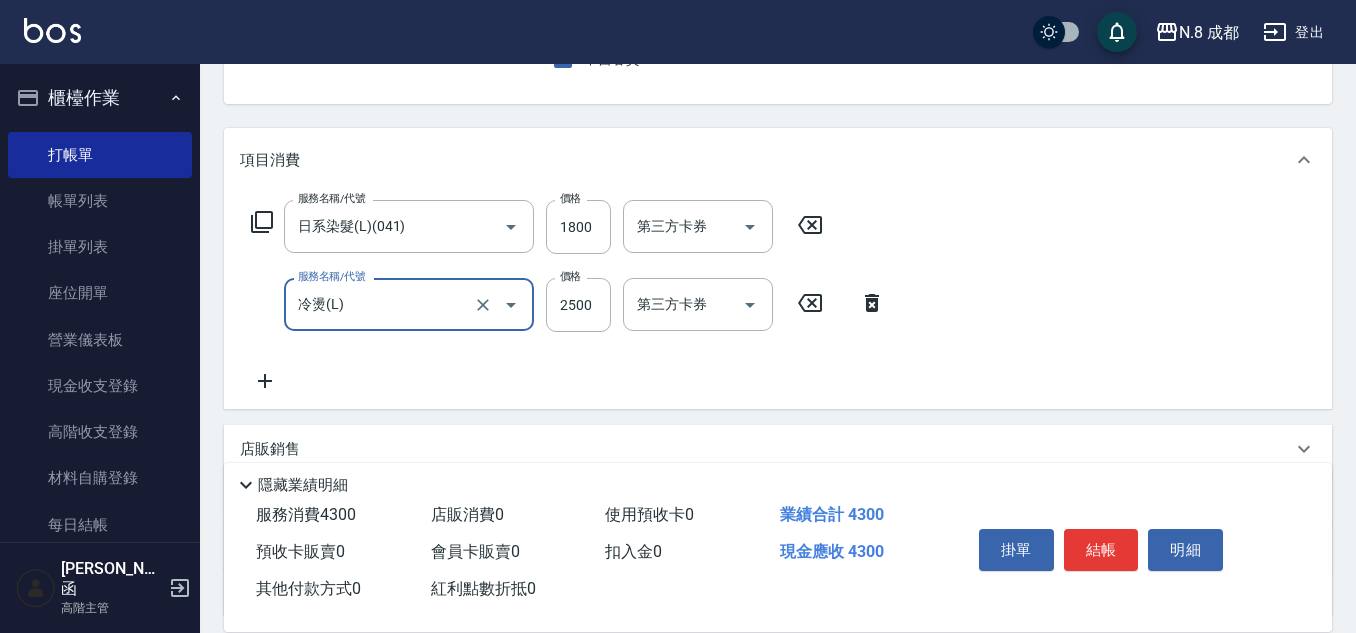 click on "冷燙(L)" at bounding box center (381, 304) 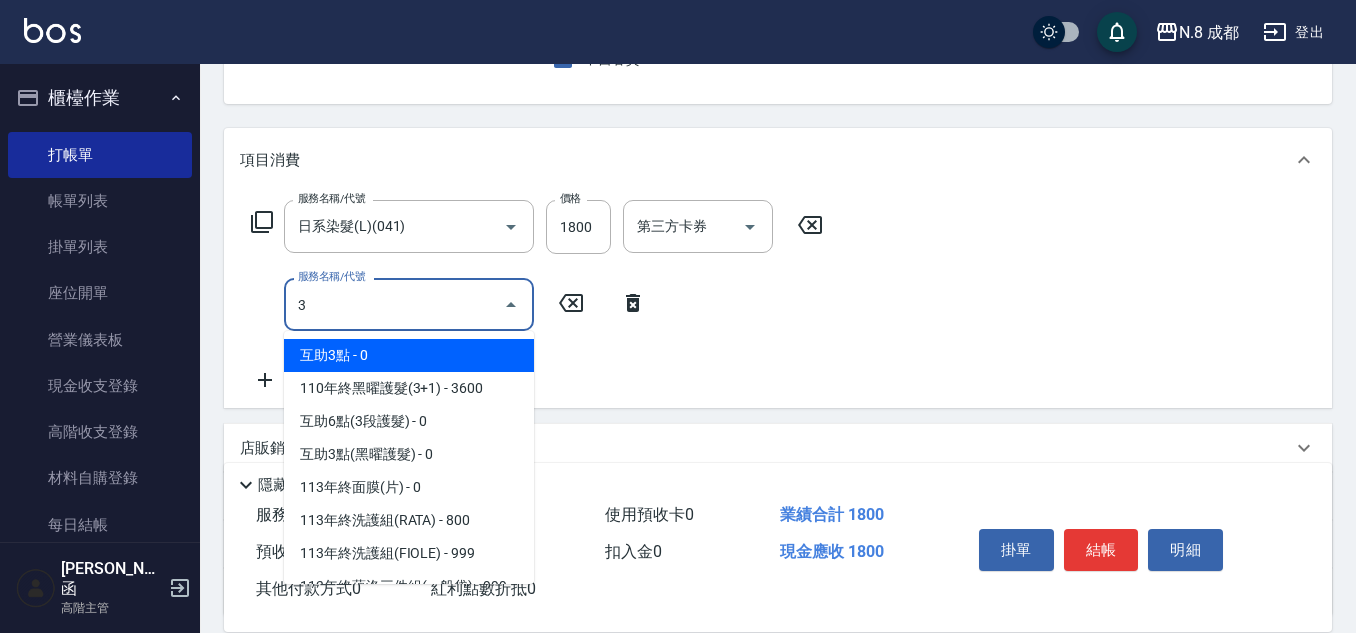 click on "互助3點 - 0" at bounding box center [409, 355] 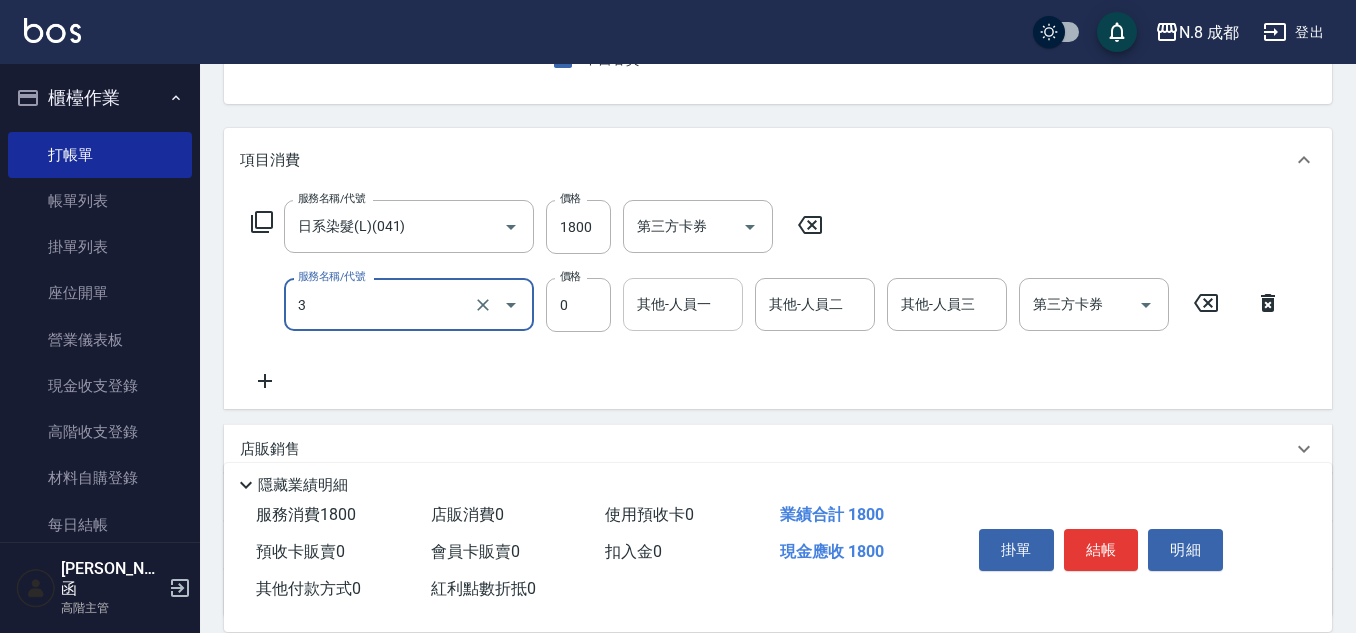 type on "互助3點(3)" 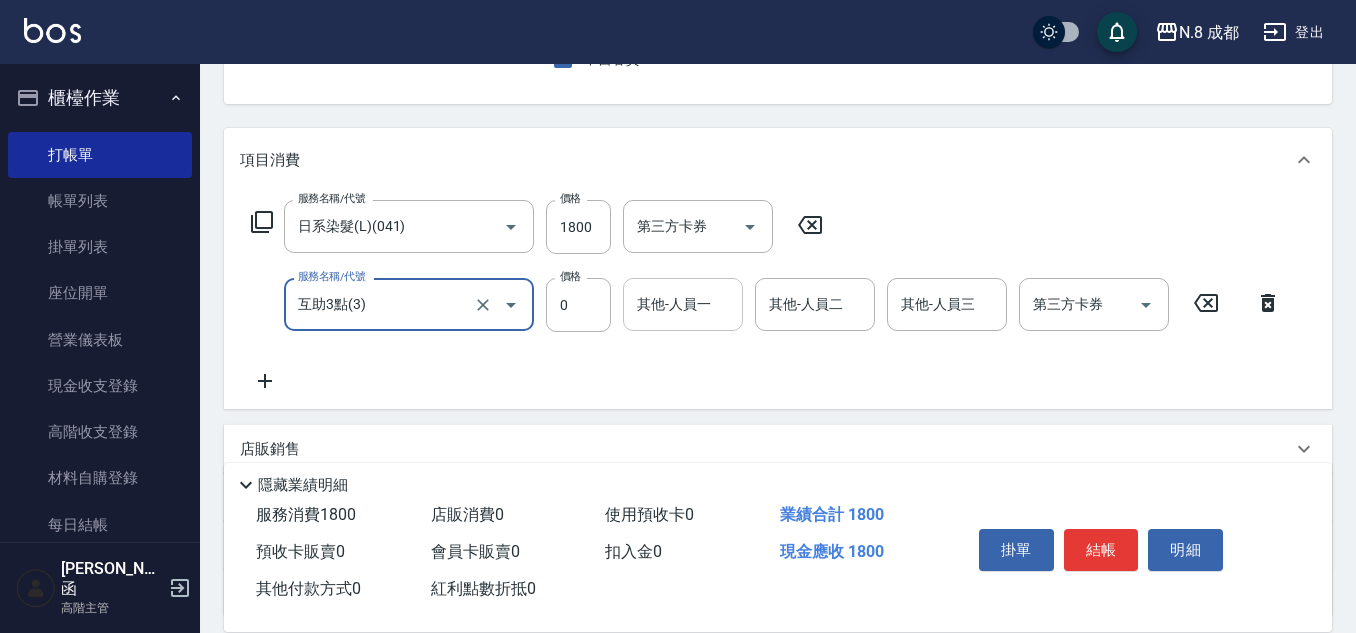 click on "其他-人員一" at bounding box center (683, 304) 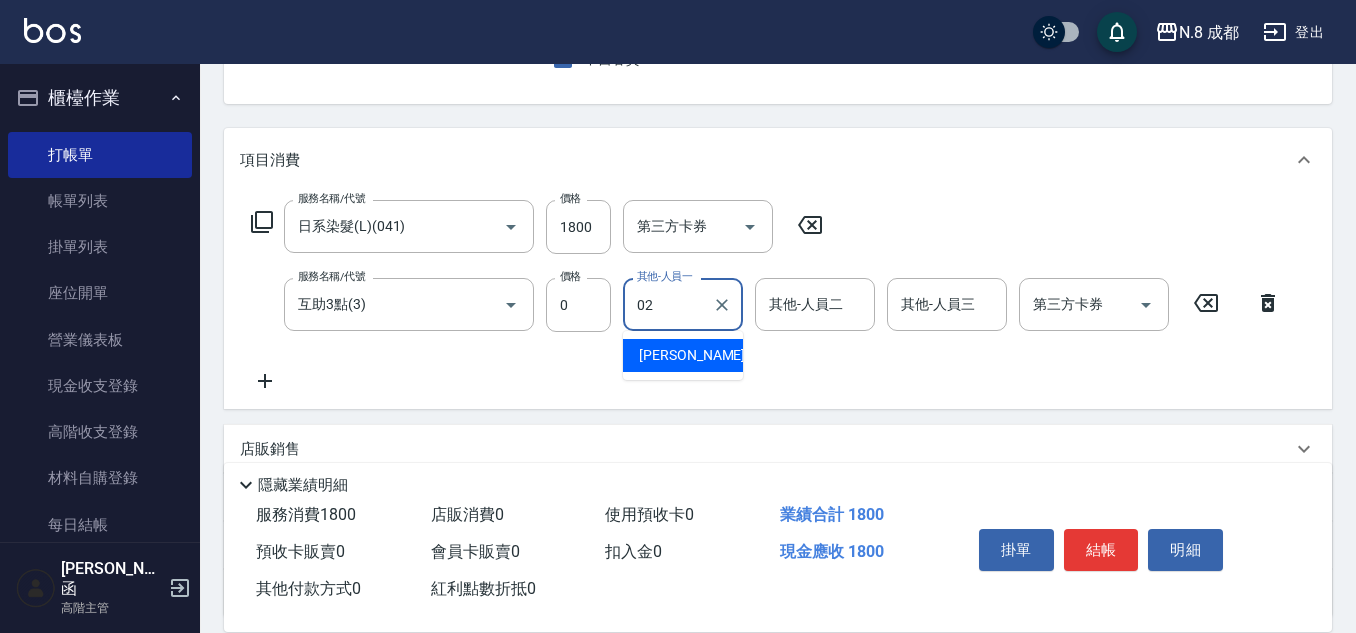 click on "朱若瑀 -02" at bounding box center (683, 355) 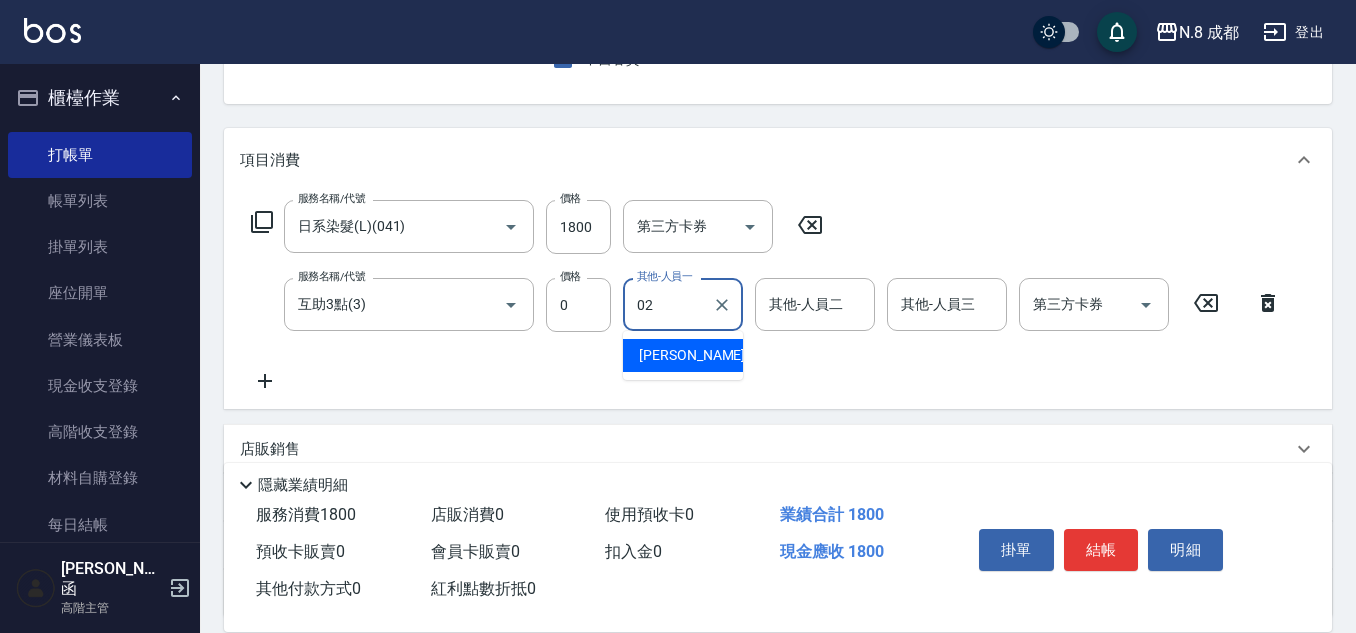 click on "朱若瑀 -02" at bounding box center [683, 355] 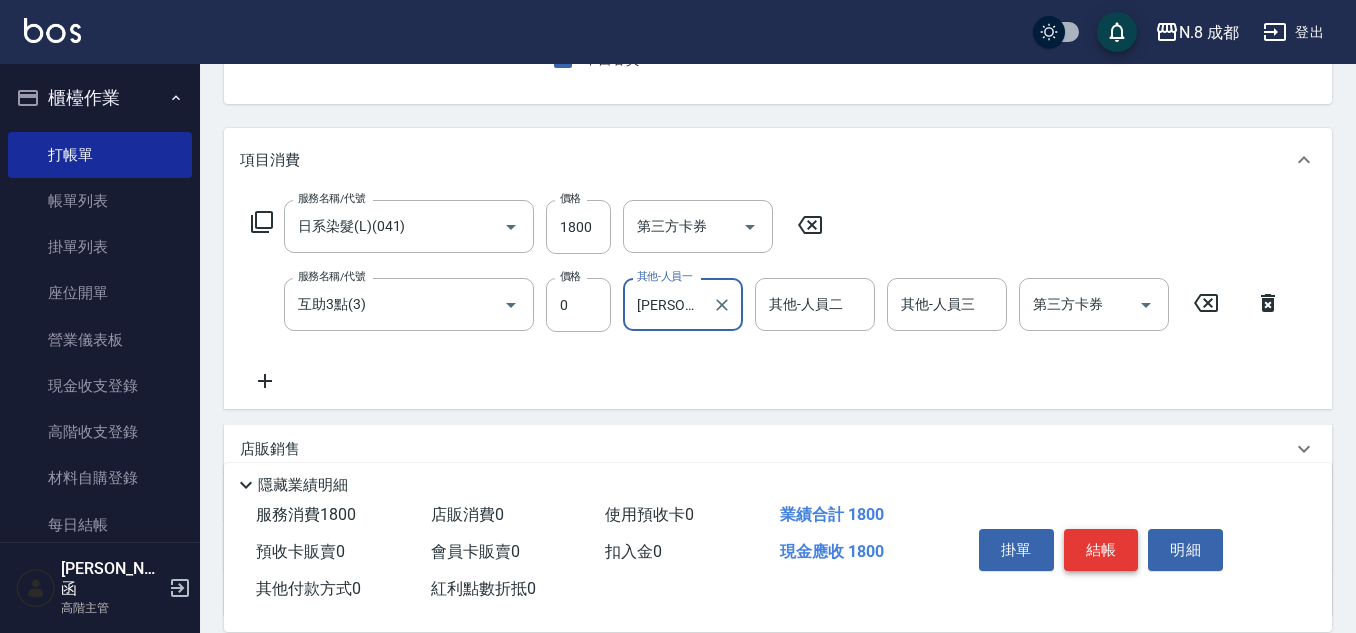 type on "朱若瑀-02" 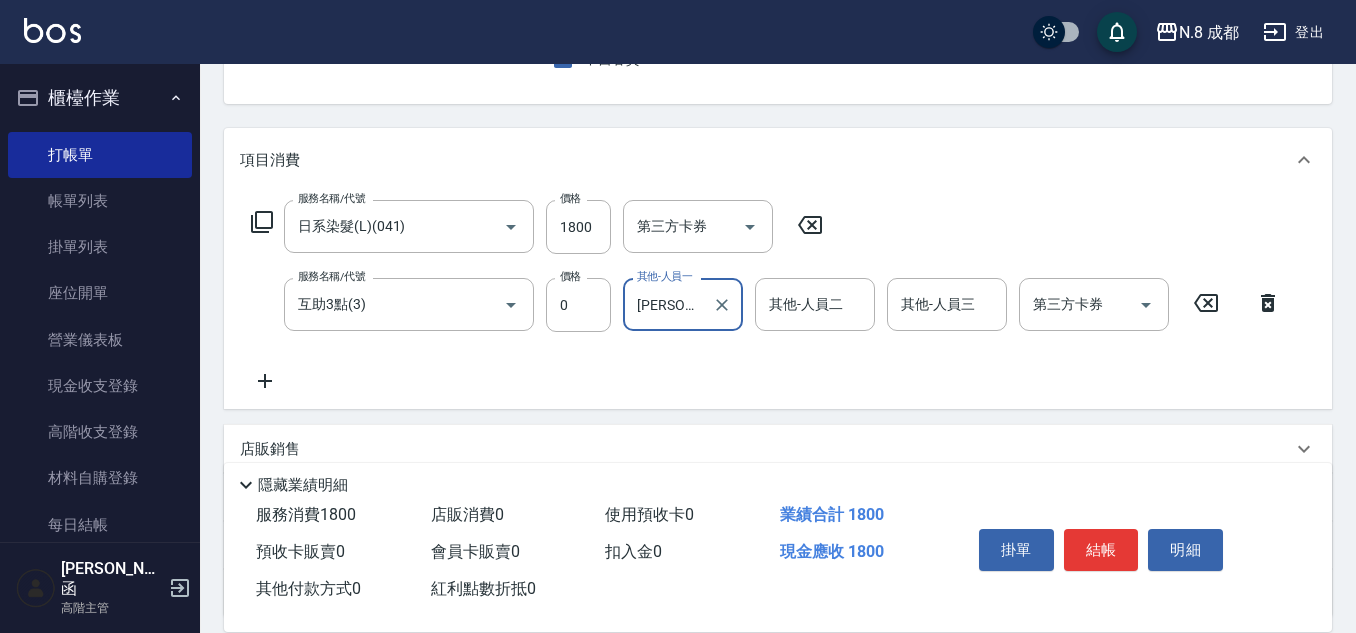 click on "結帳" at bounding box center (1101, 550) 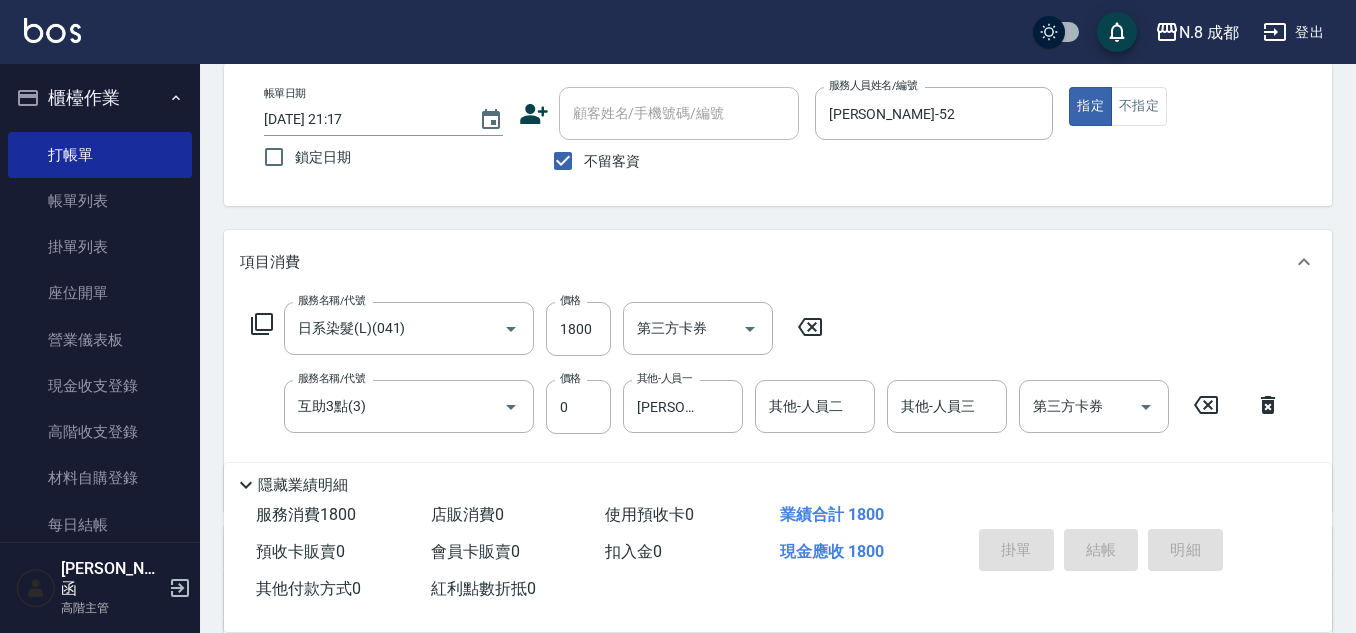 scroll, scrollTop: 0, scrollLeft: 0, axis: both 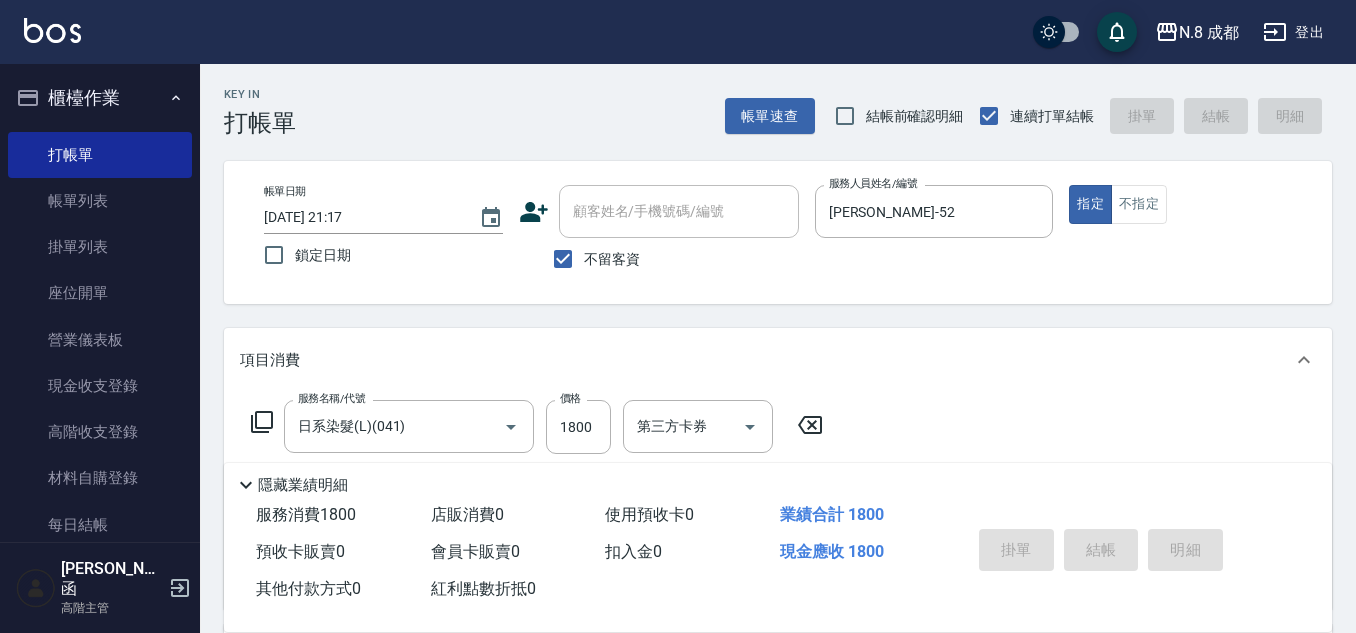 type on "2025/07/12 21:18" 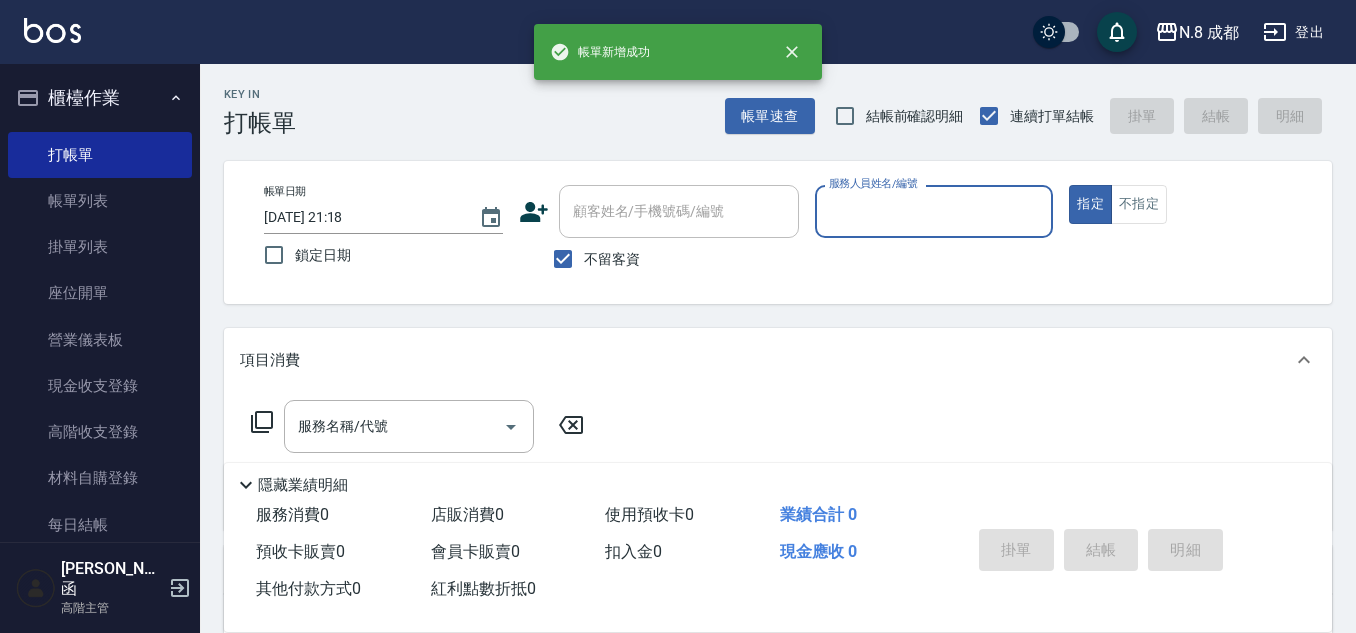 click on "服務人員姓名/編號" at bounding box center (934, 211) 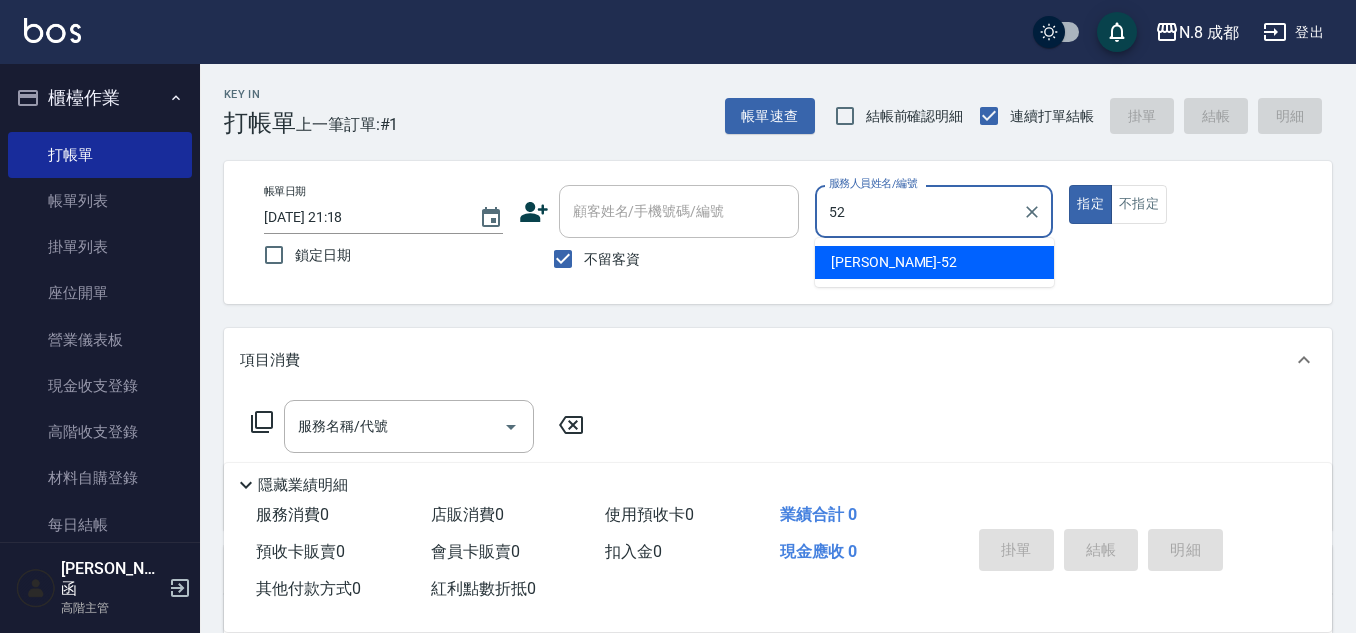click on "楊博舜 -52" at bounding box center (934, 262) 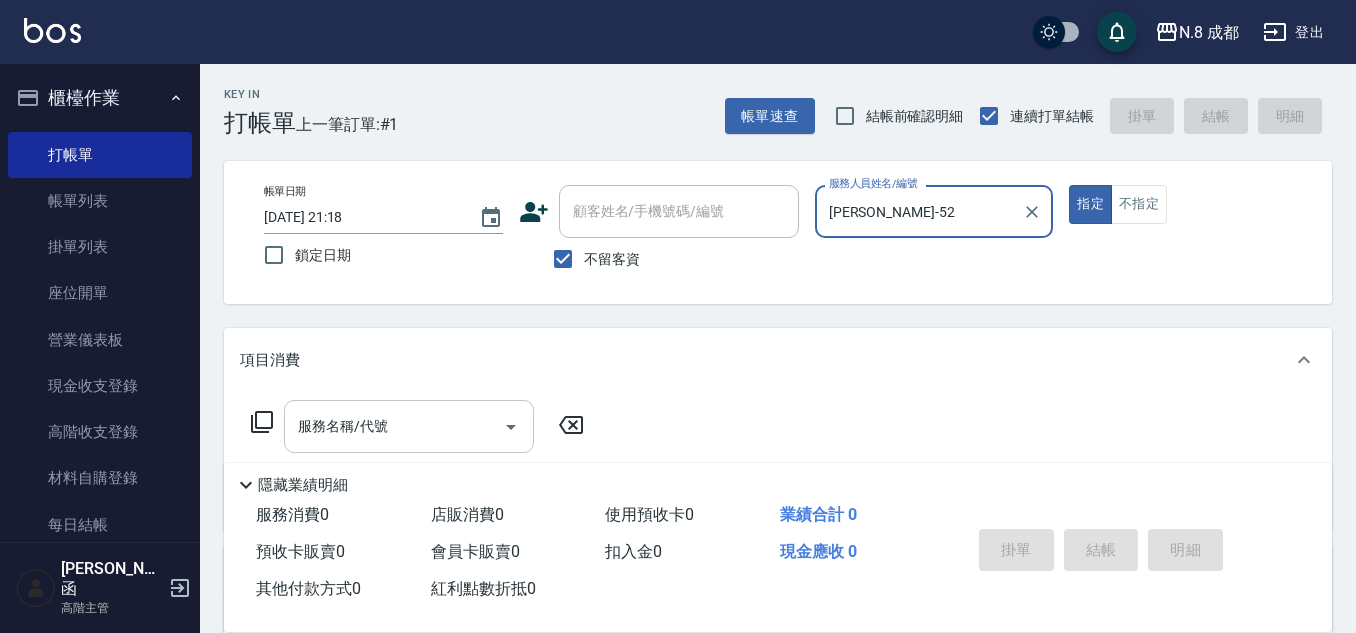type on "楊博舜-52" 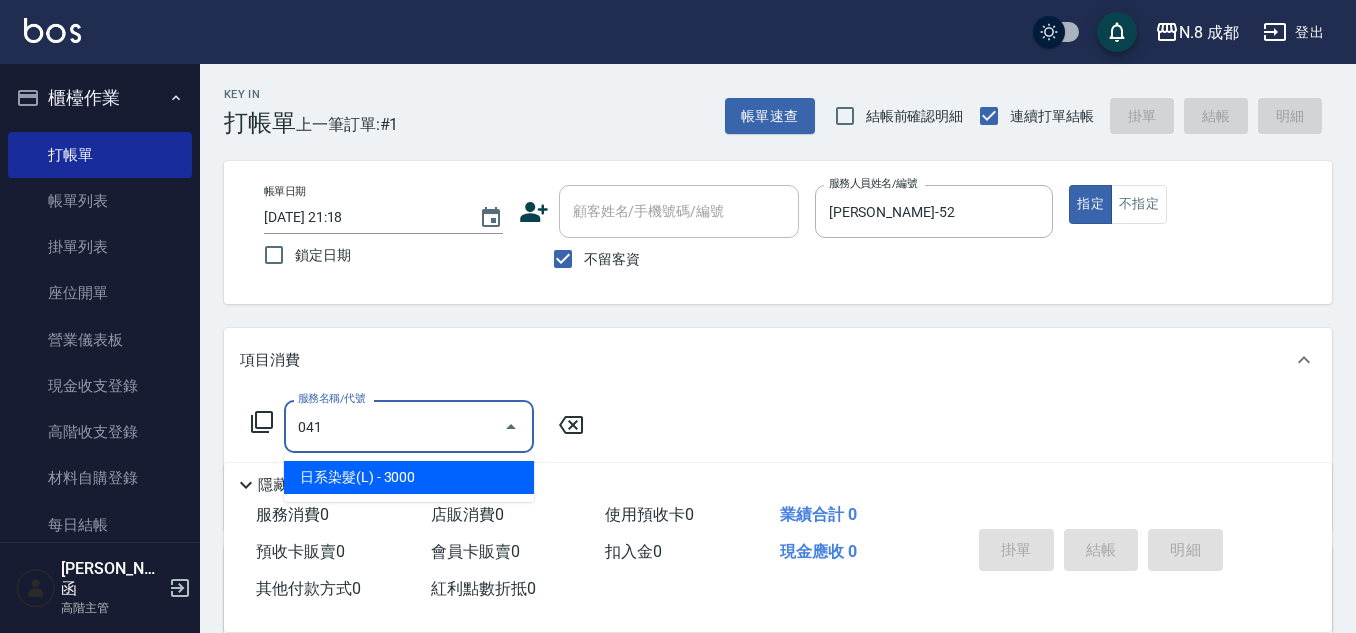 click on "日系染髮(L) - 3000" at bounding box center (409, 477) 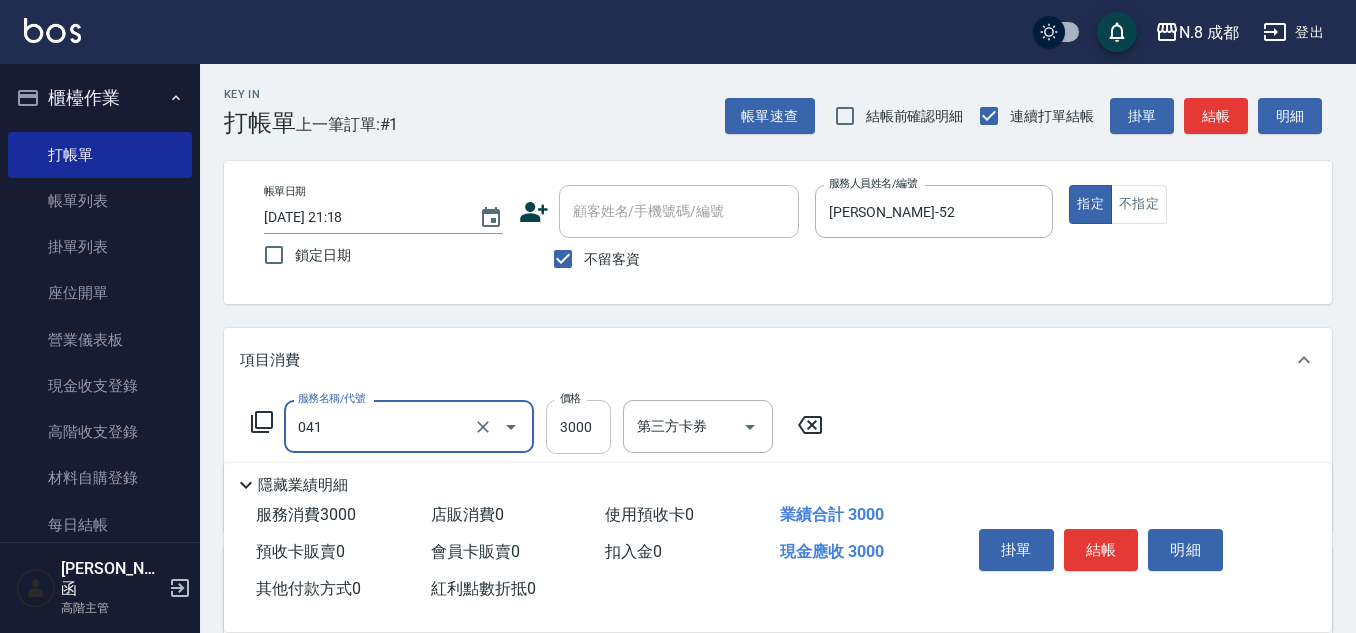 type on "日系染髮(L)(041)" 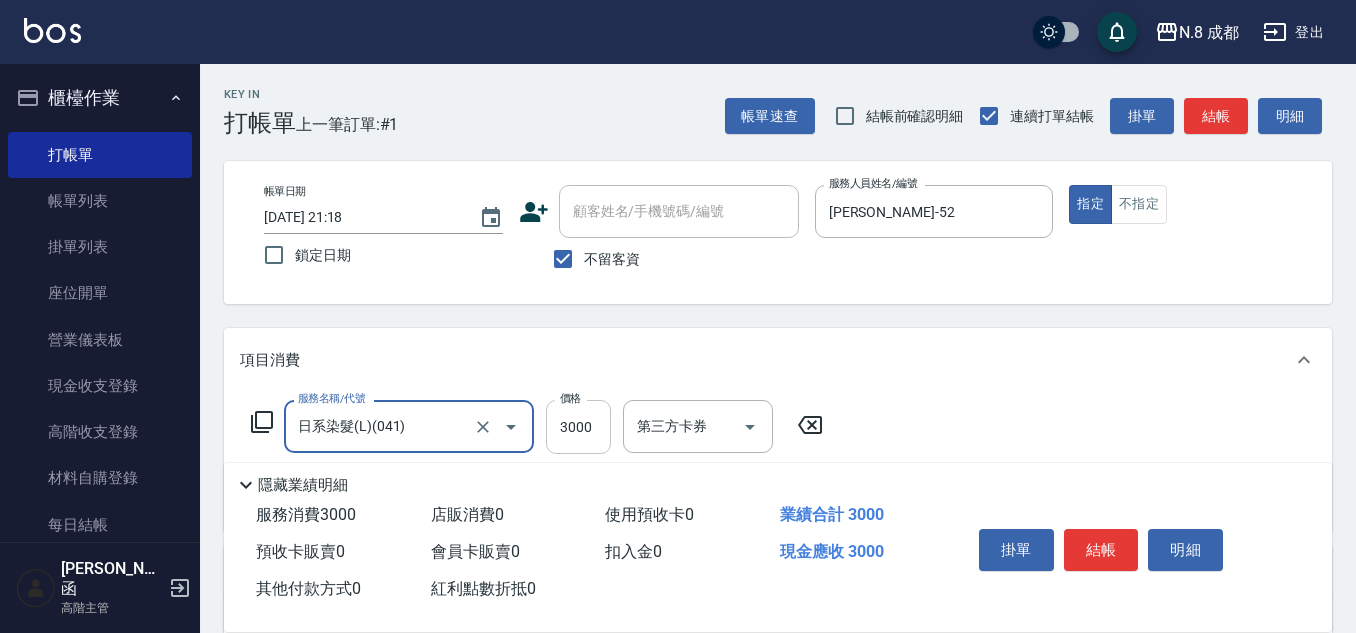 click on "3000" at bounding box center (578, 427) 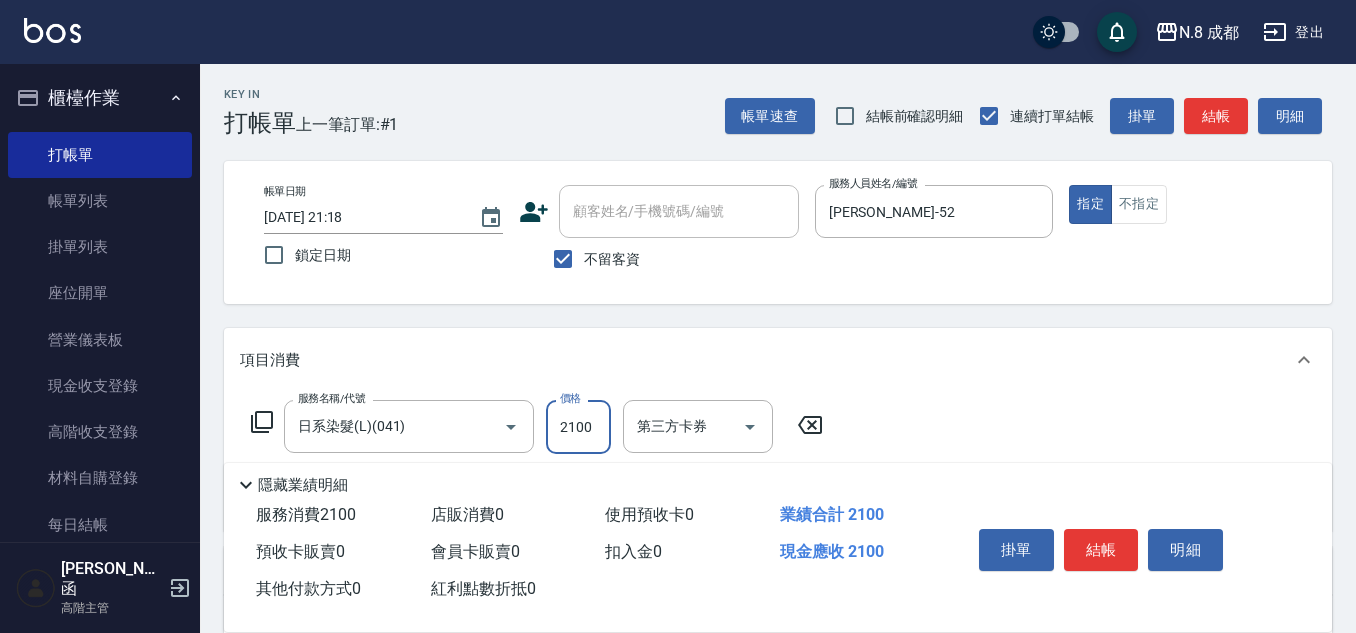 scroll, scrollTop: 298, scrollLeft: 0, axis: vertical 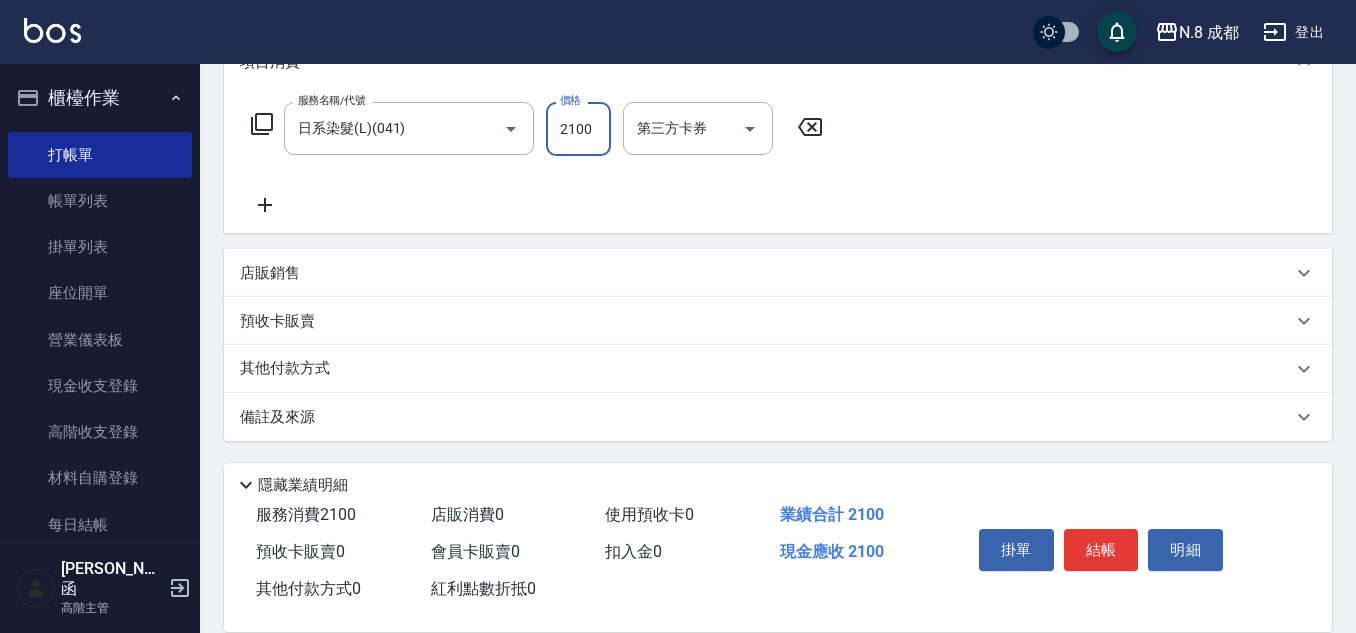 type on "2100" 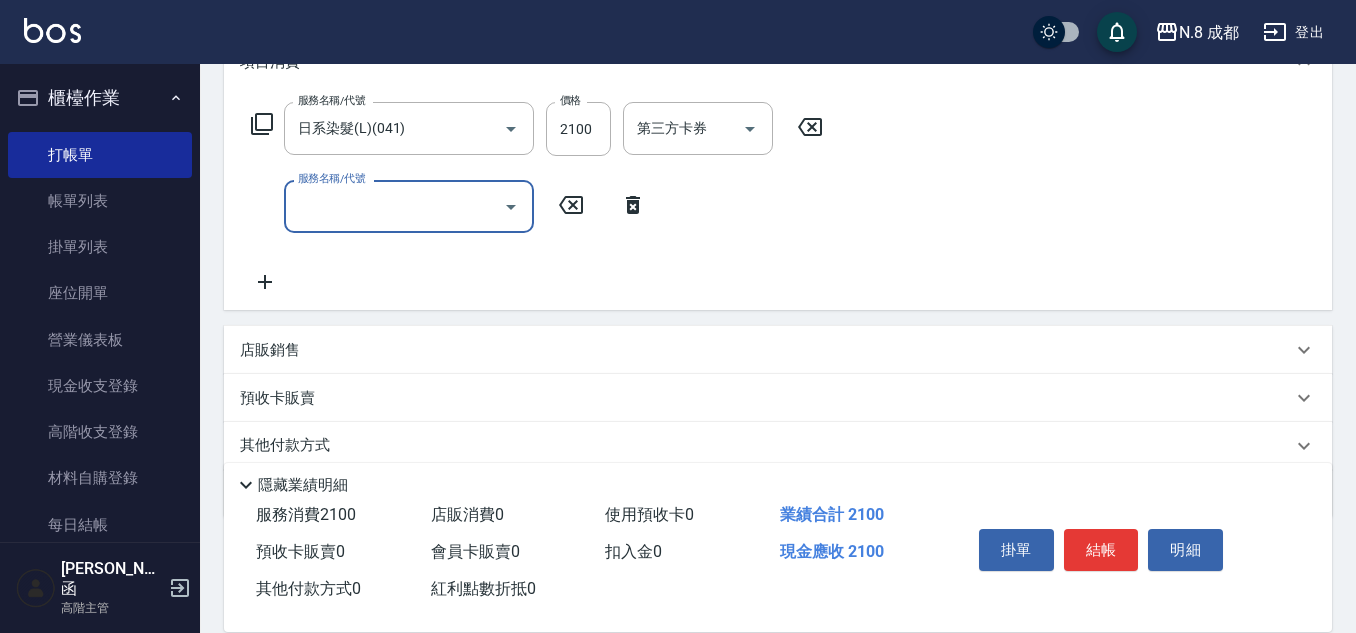 click on "服務名稱/代號" at bounding box center (394, 206) 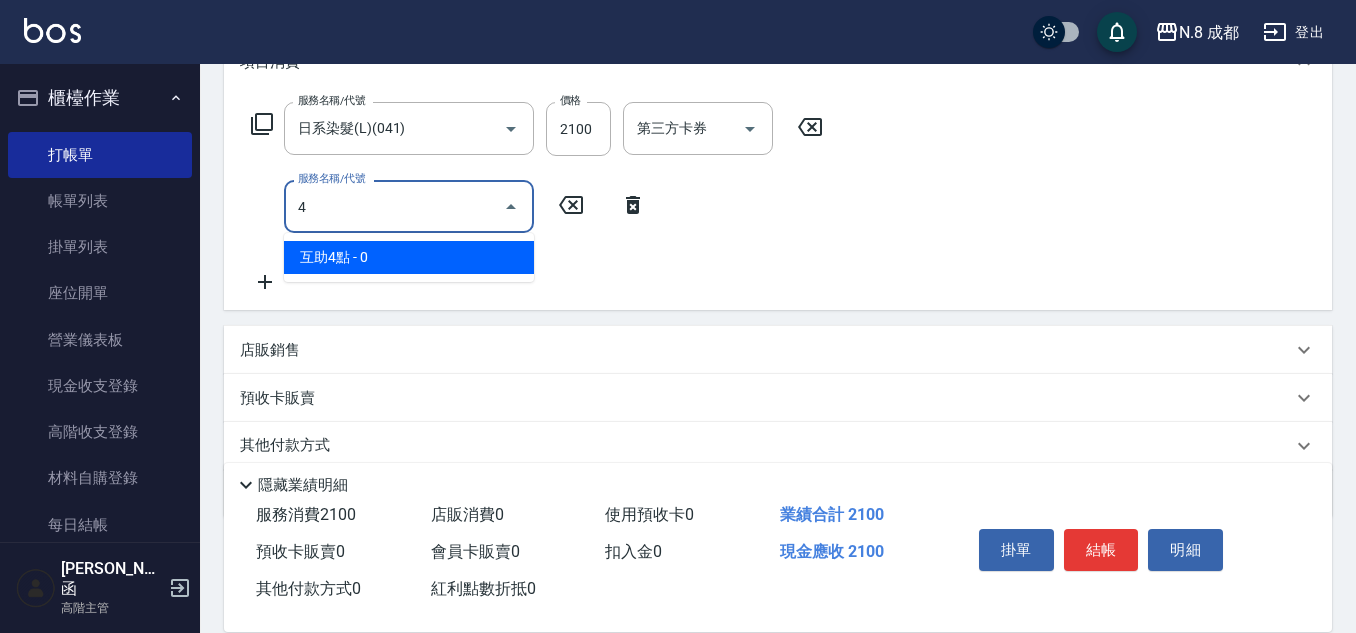 click on "互助4點 - 0" at bounding box center [409, 257] 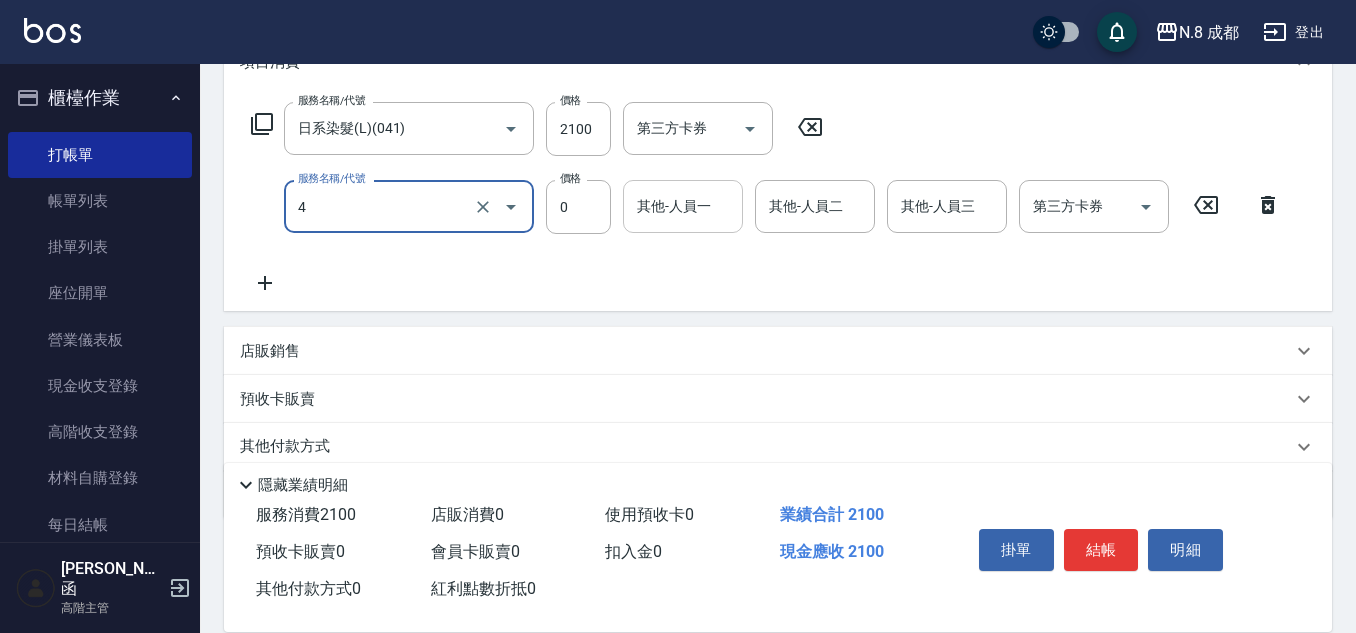 type on "互助4點(4)" 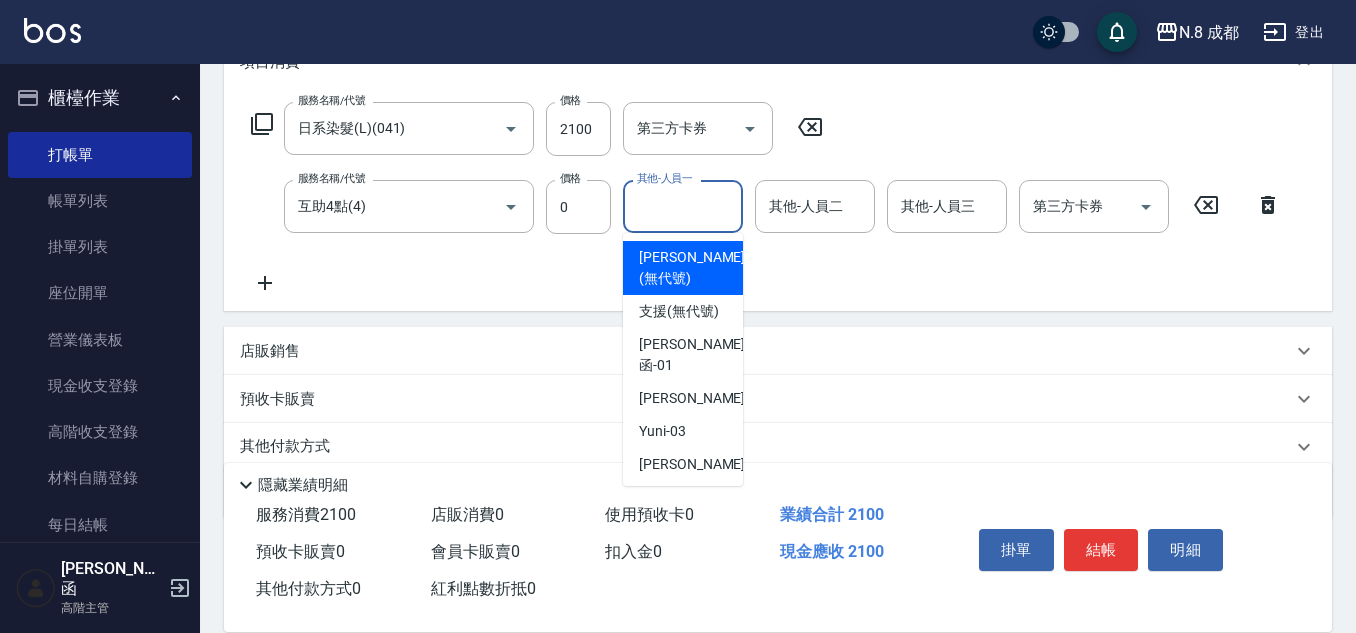 click on "其他-人員一" at bounding box center (683, 206) 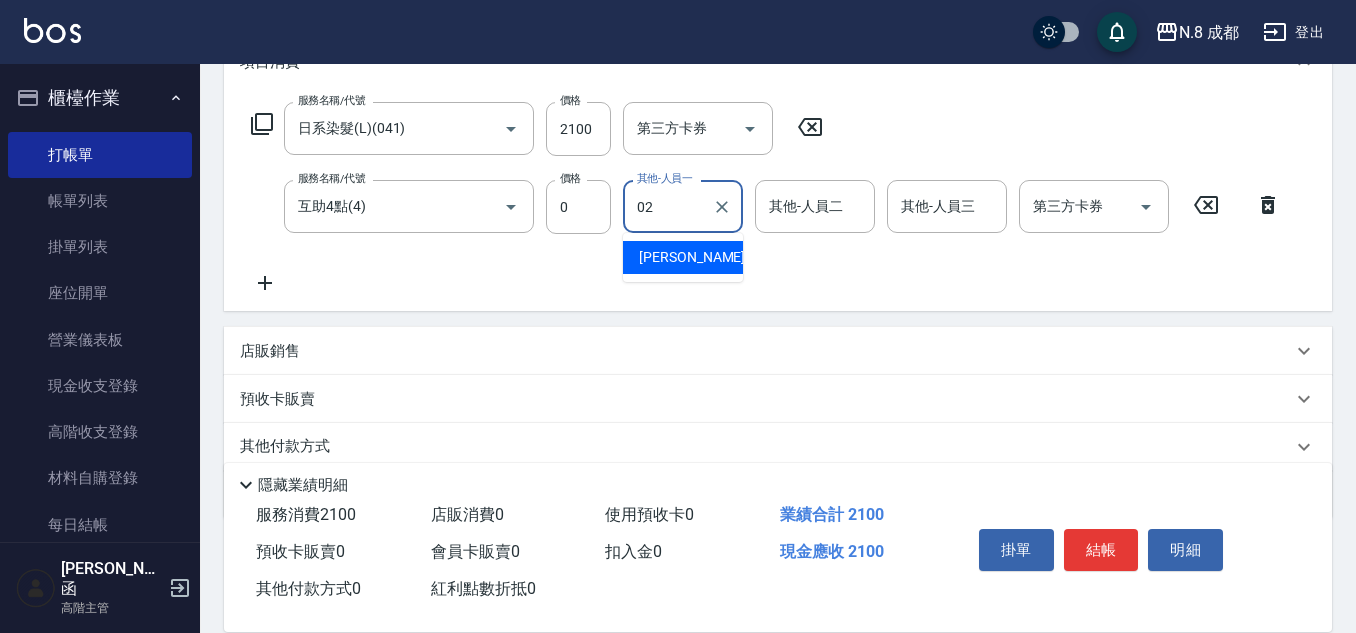 click on "朱若瑀 -02" at bounding box center (683, 257) 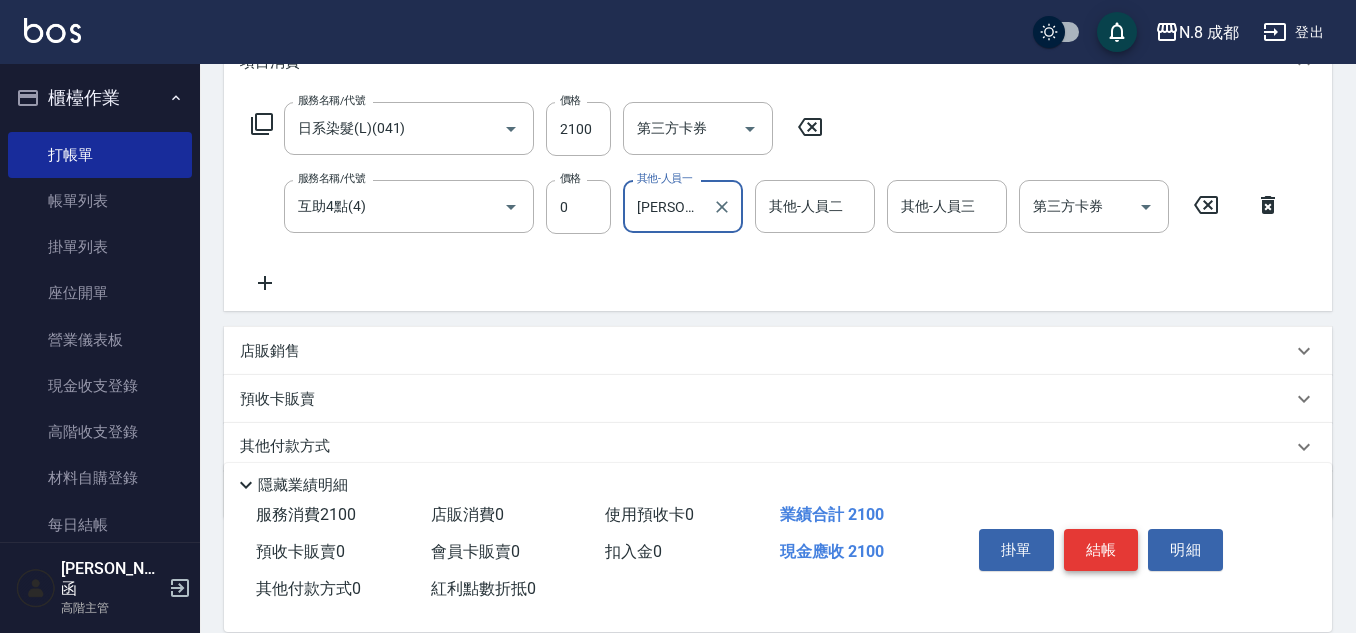type on "朱若瑀-02" 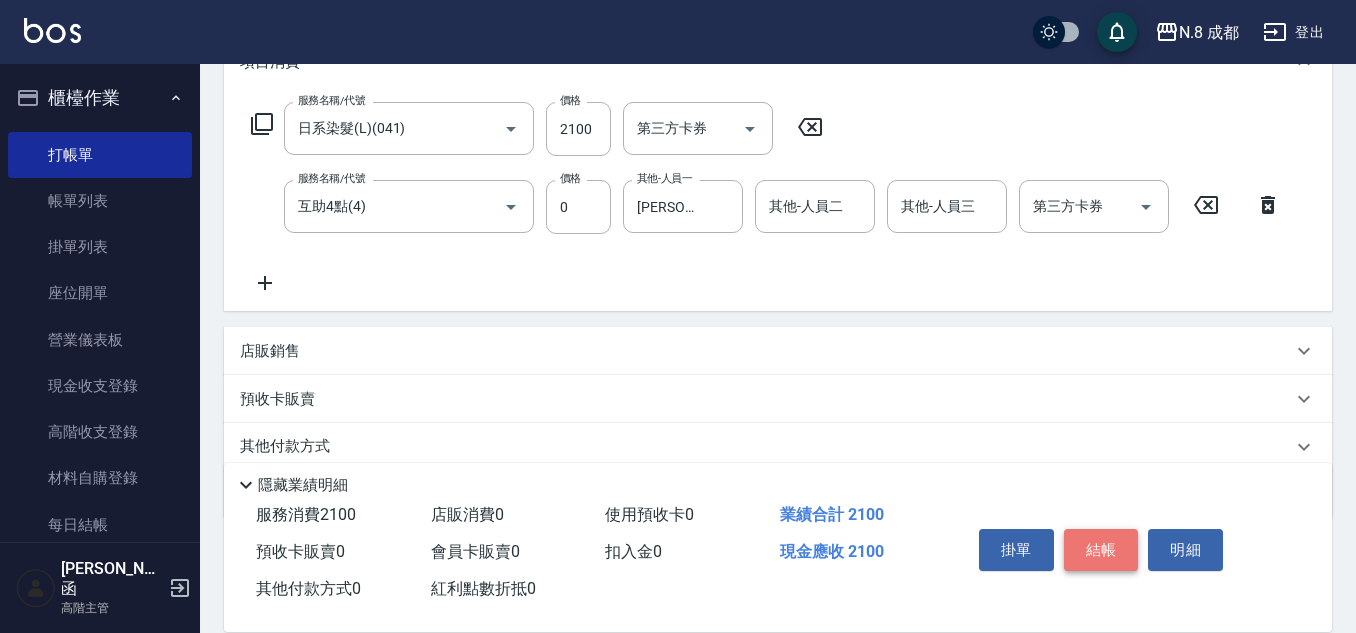 click on "結帳" at bounding box center (1101, 550) 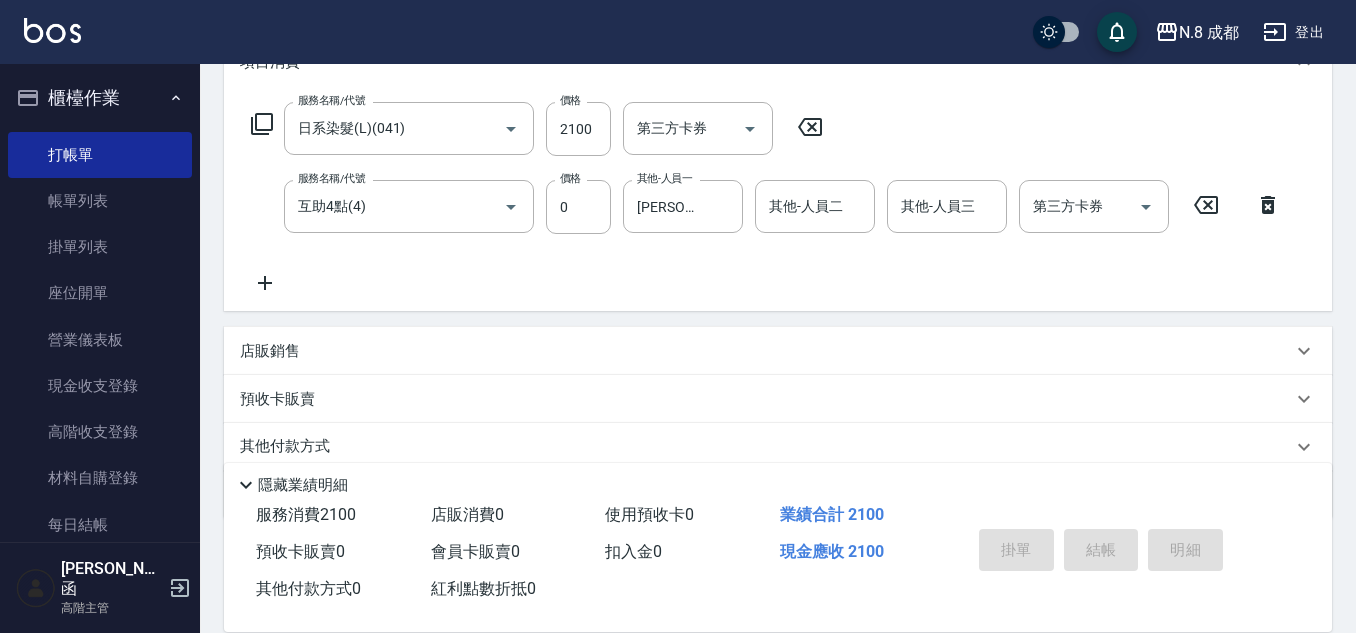 type 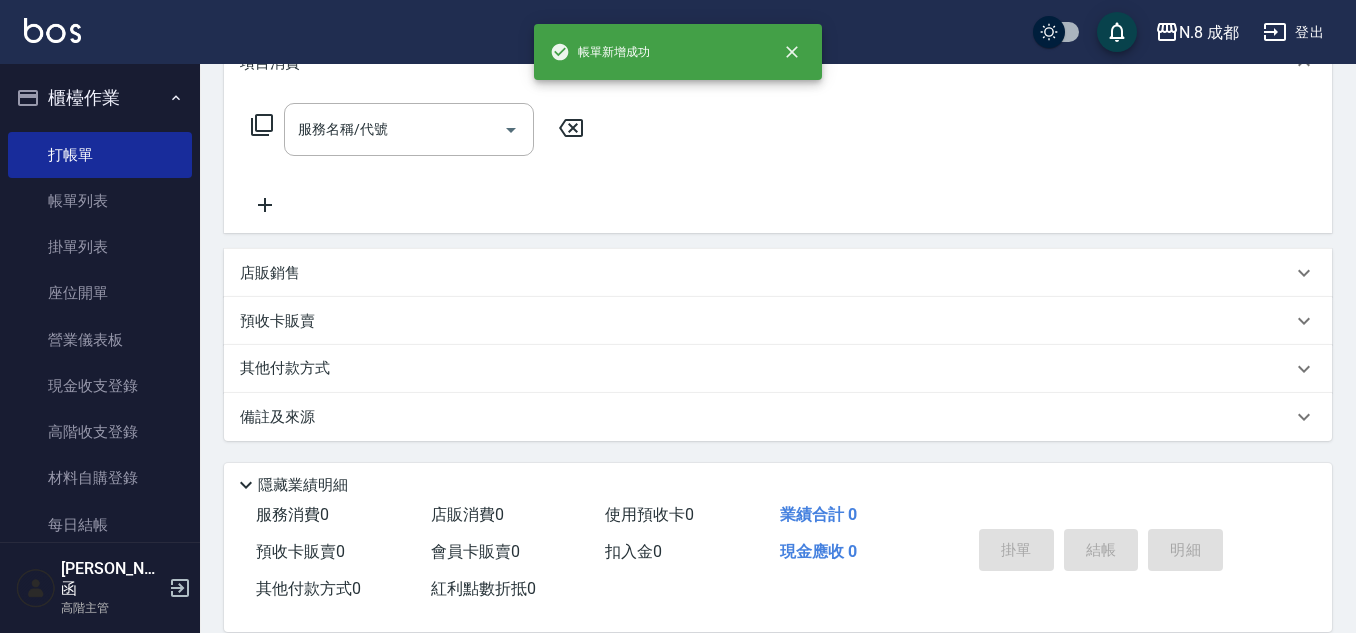 scroll, scrollTop: 0, scrollLeft: 0, axis: both 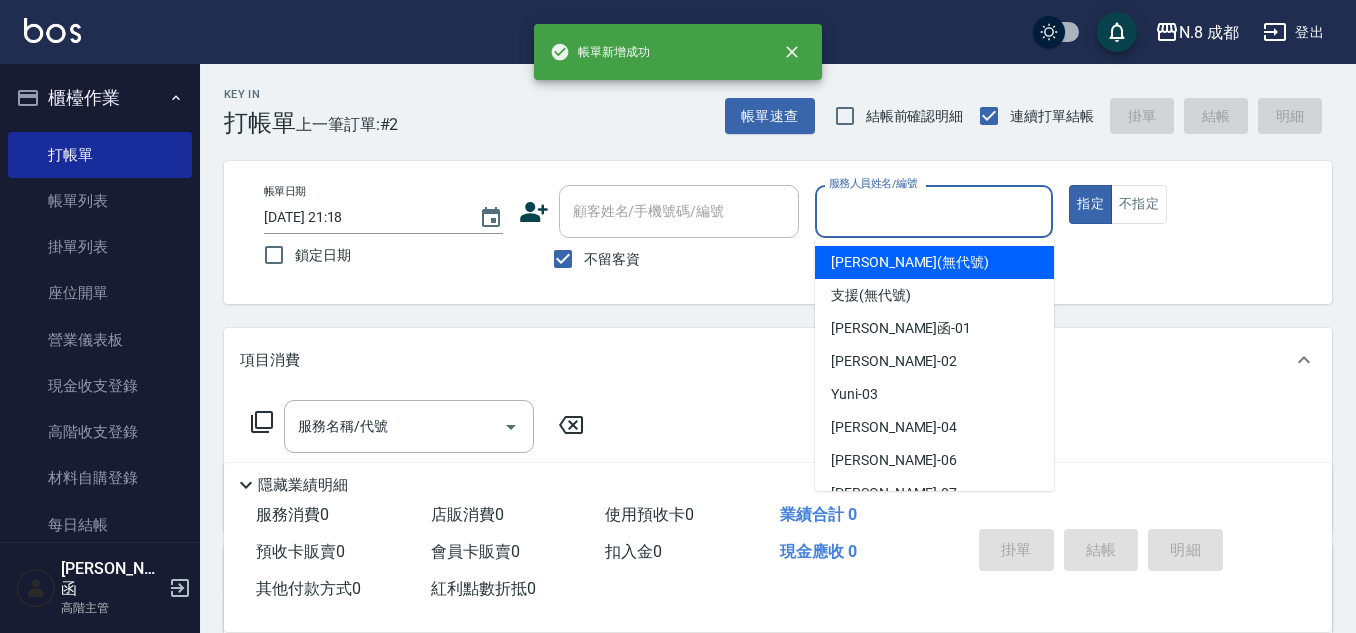 click on "服務人員姓名/編號" at bounding box center [934, 211] 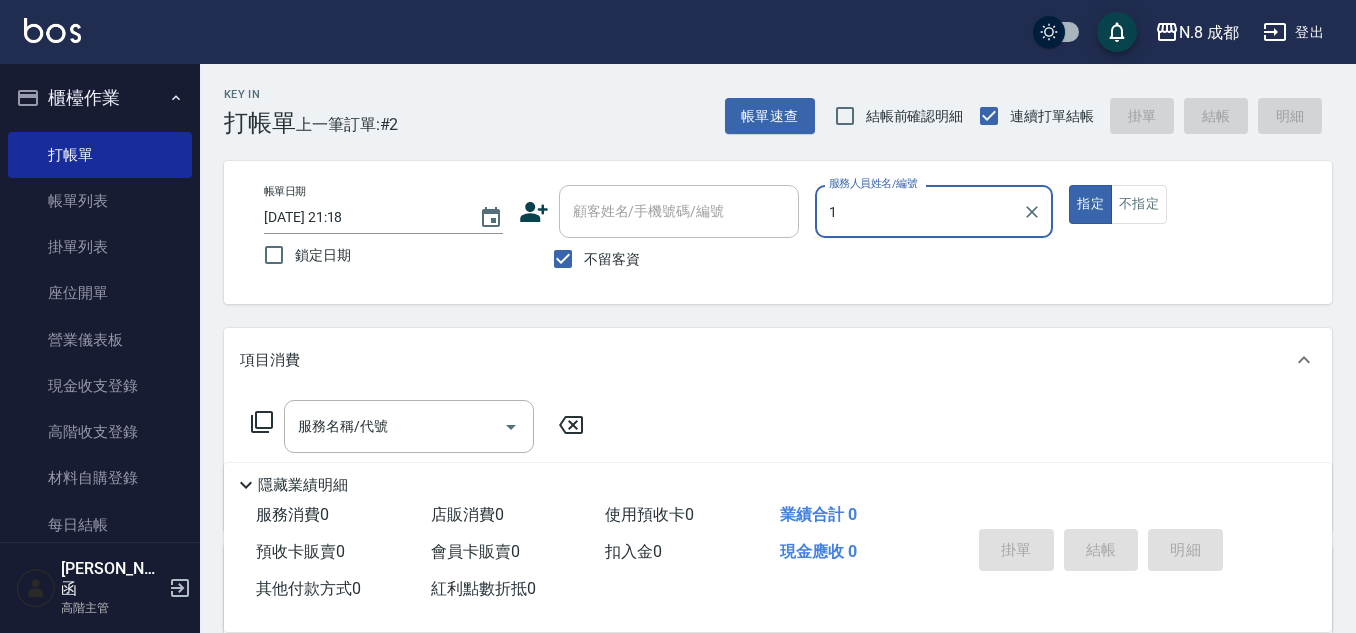 drag, startPoint x: 792, startPoint y: 230, endPoint x: 738, endPoint y: 237, distance: 54.451813 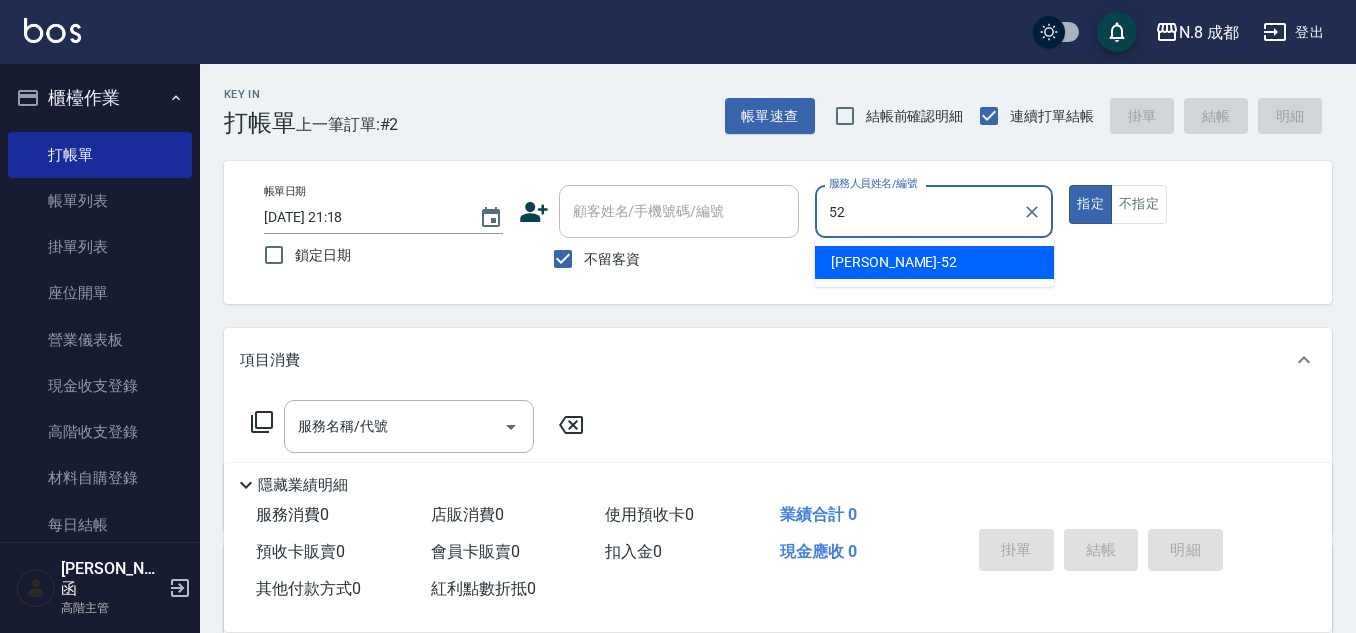 drag, startPoint x: 942, startPoint y: 268, endPoint x: 819, endPoint y: 269, distance: 123.00407 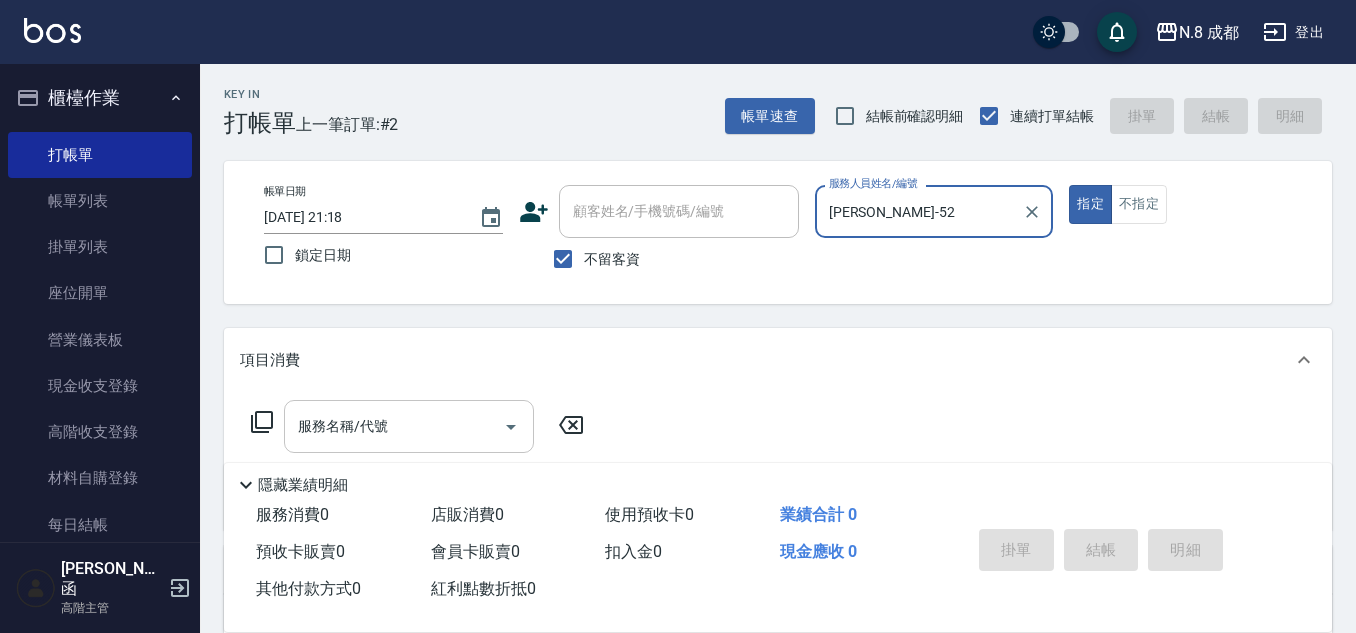 type on "楊博舜-52" 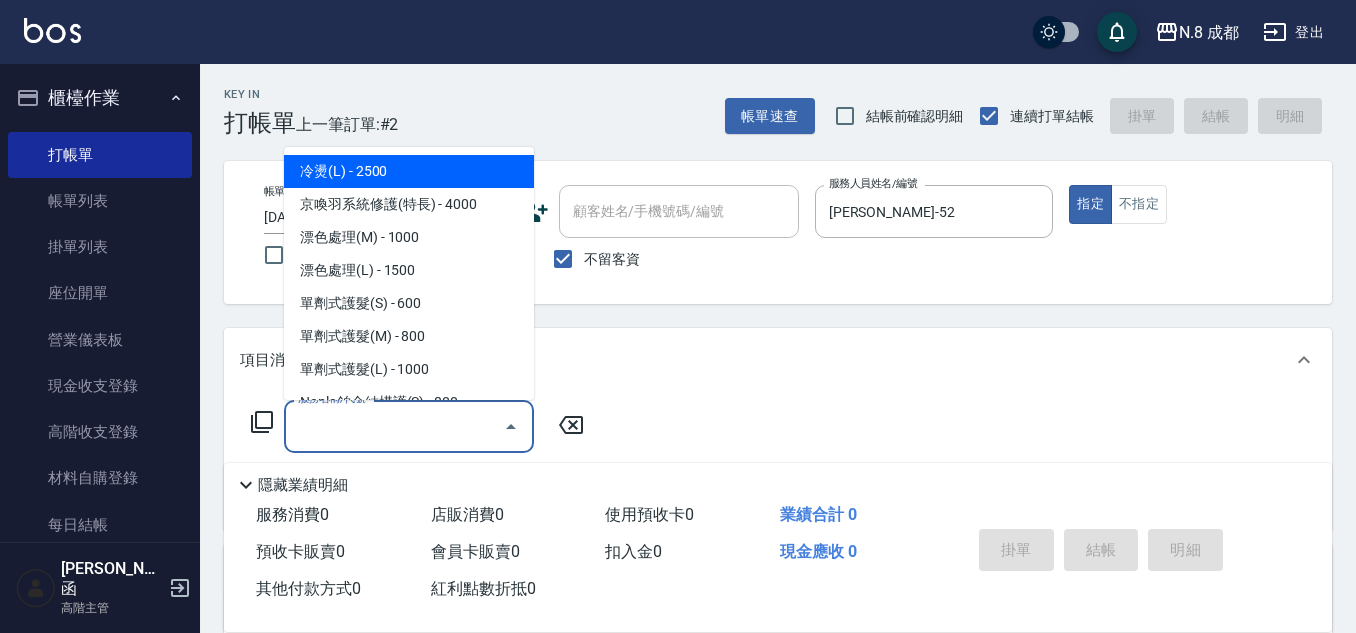 click on "服務名稱/代號" at bounding box center [394, 426] 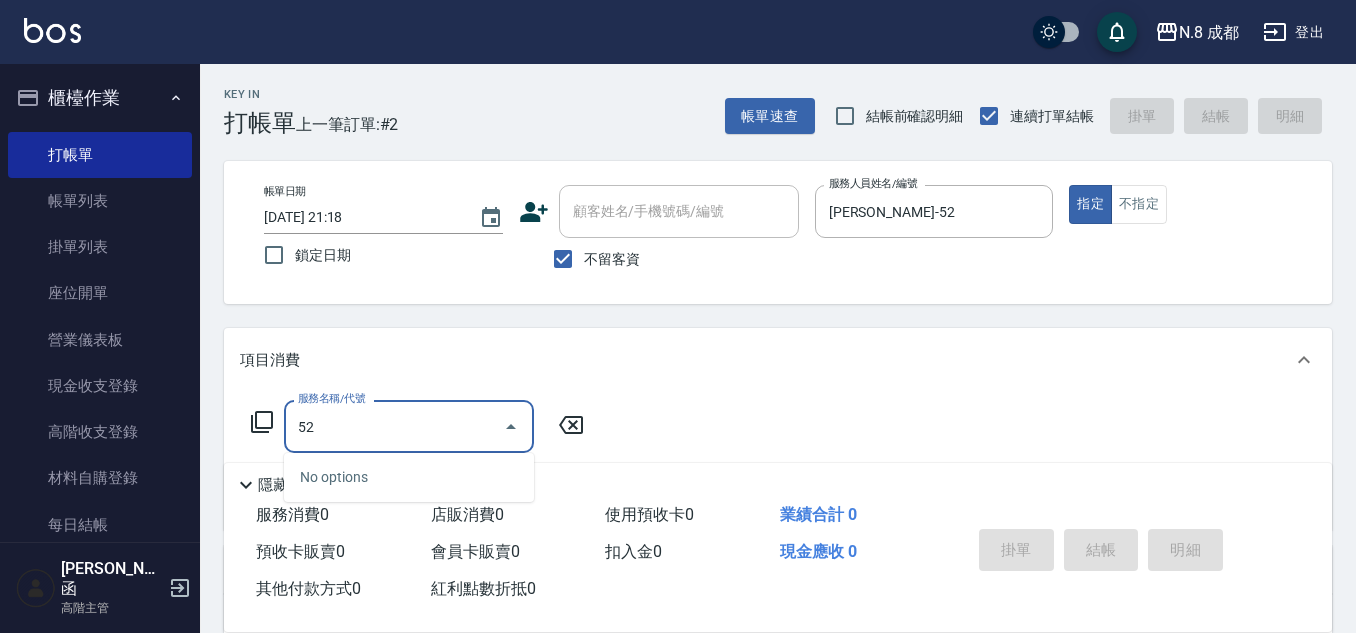 drag, startPoint x: 384, startPoint y: 433, endPoint x: 234, endPoint y: 433, distance: 150 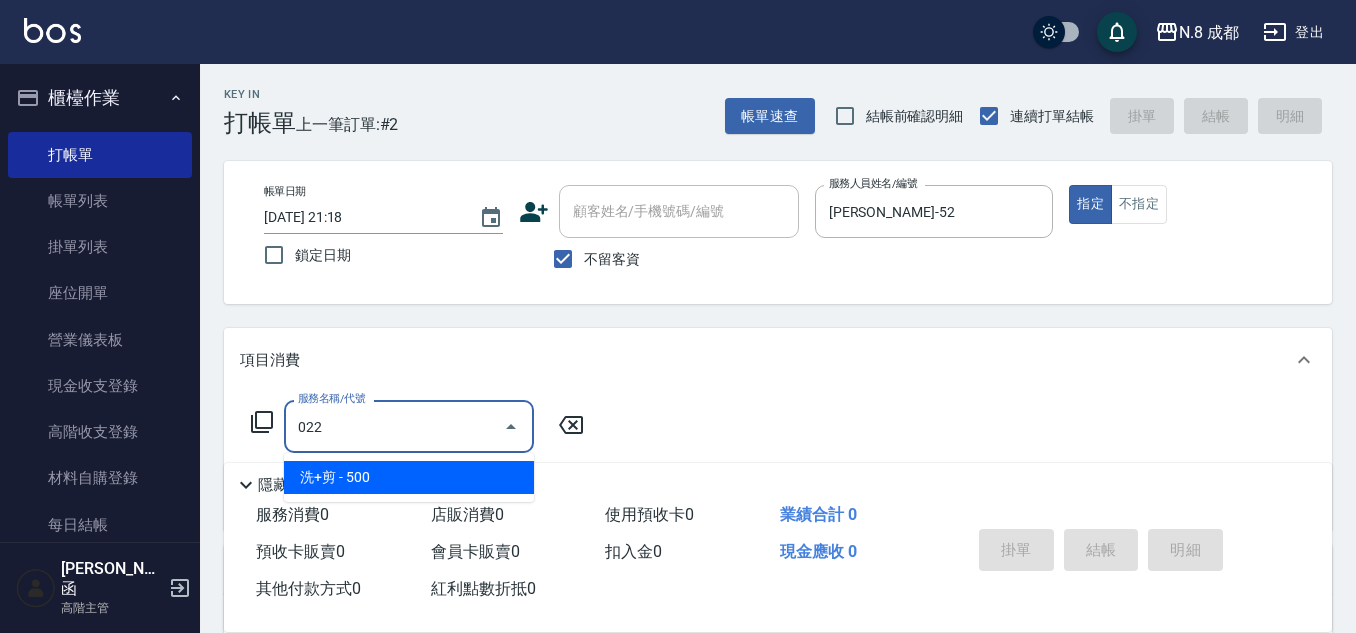click on "洗+剪 - 500" at bounding box center (409, 477) 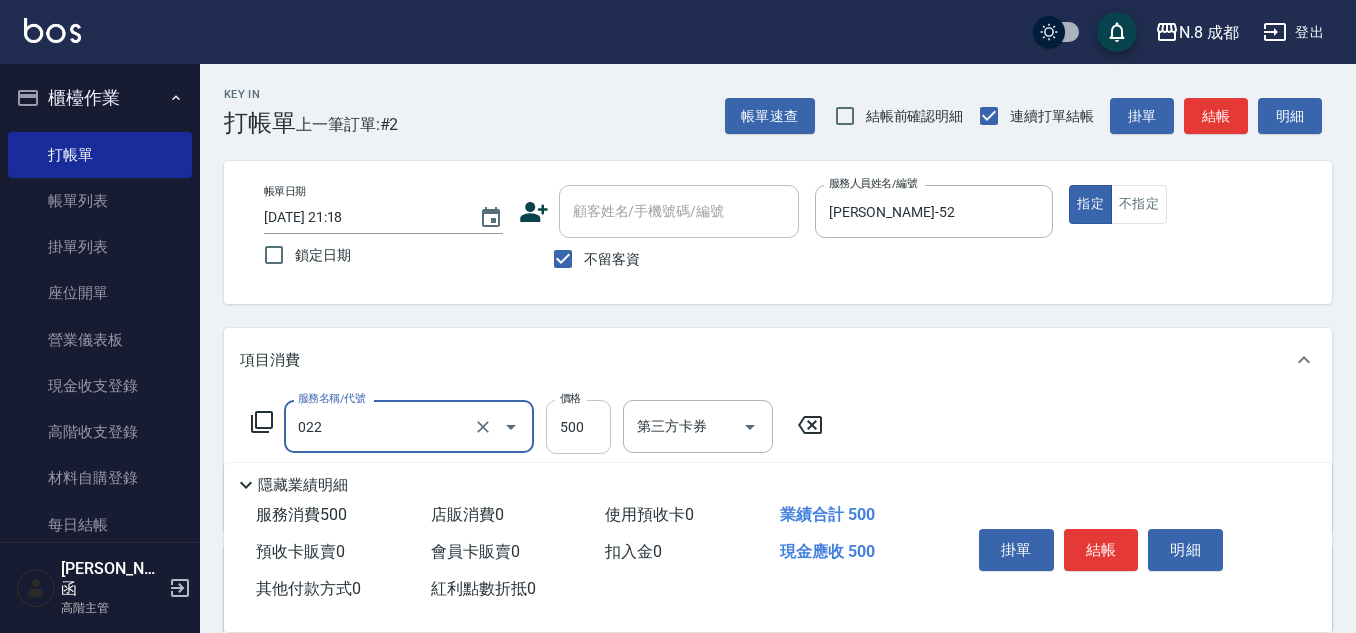 type on "洗+剪(022)" 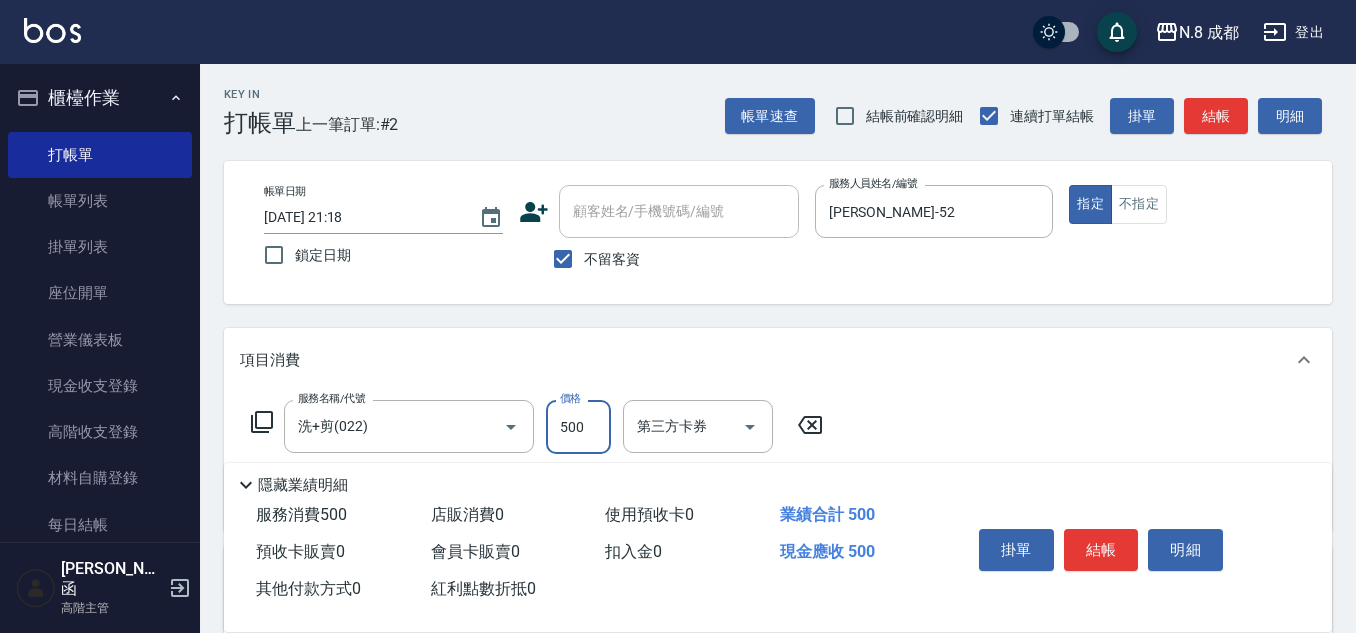 click on "500" at bounding box center [578, 427] 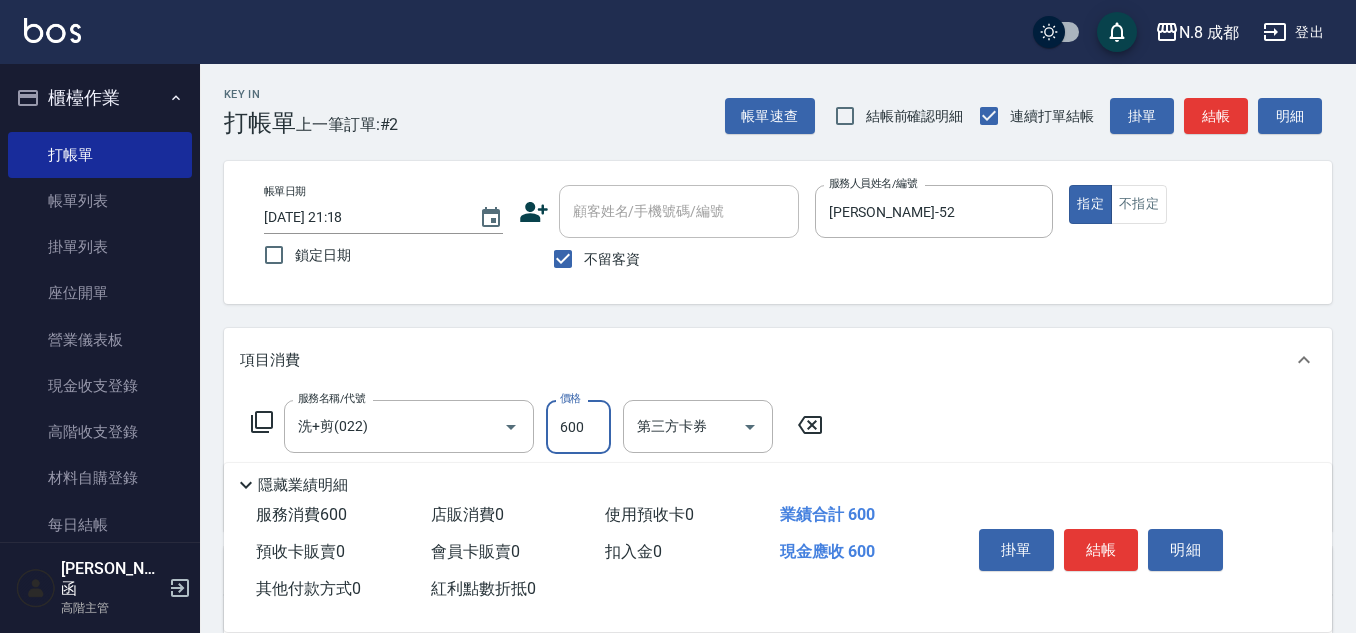 type on "600" 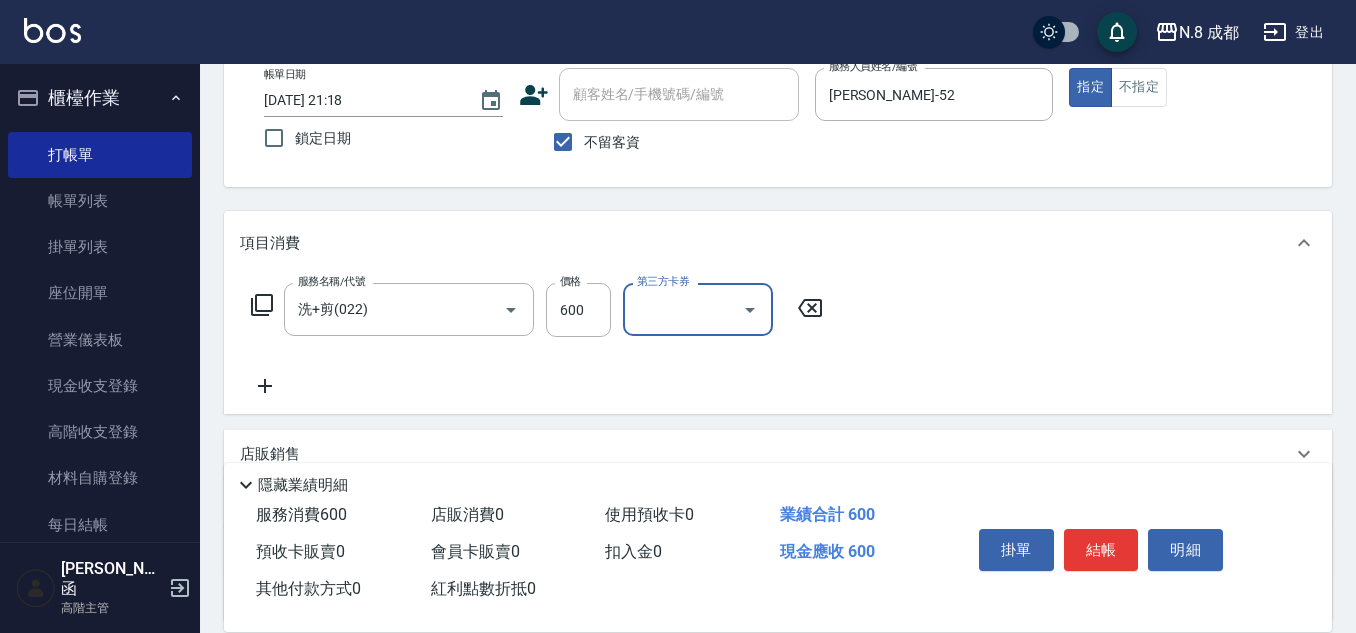 scroll, scrollTop: 298, scrollLeft: 0, axis: vertical 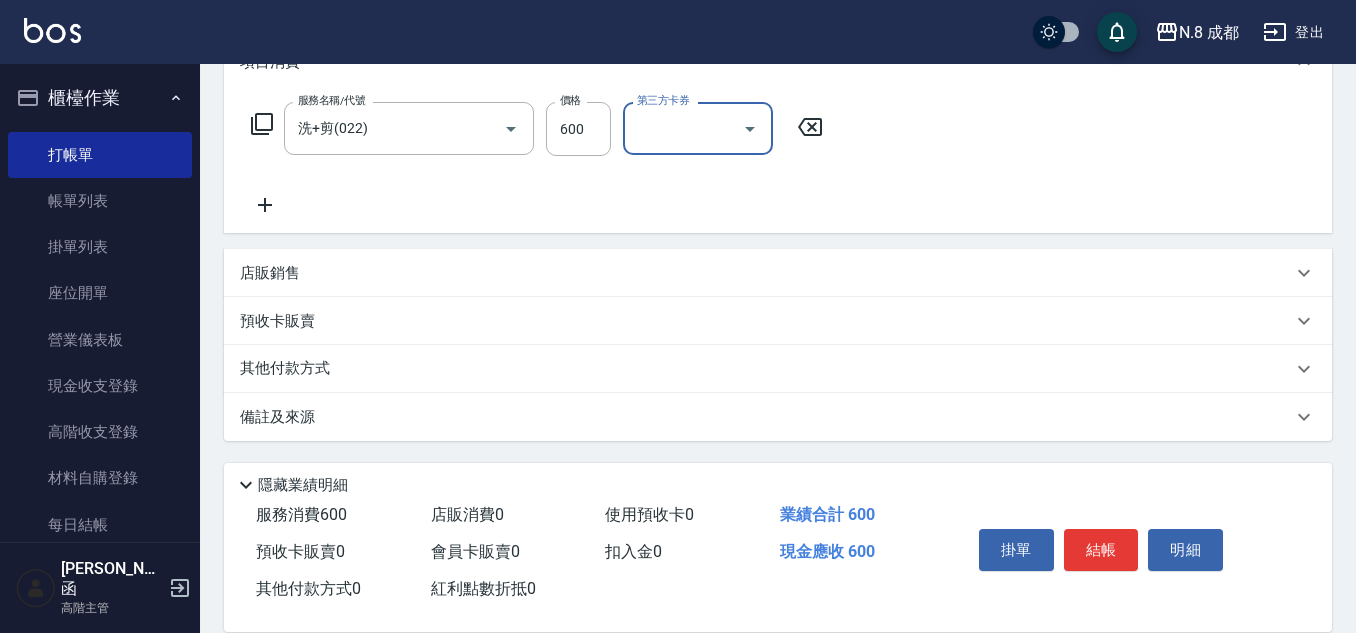click 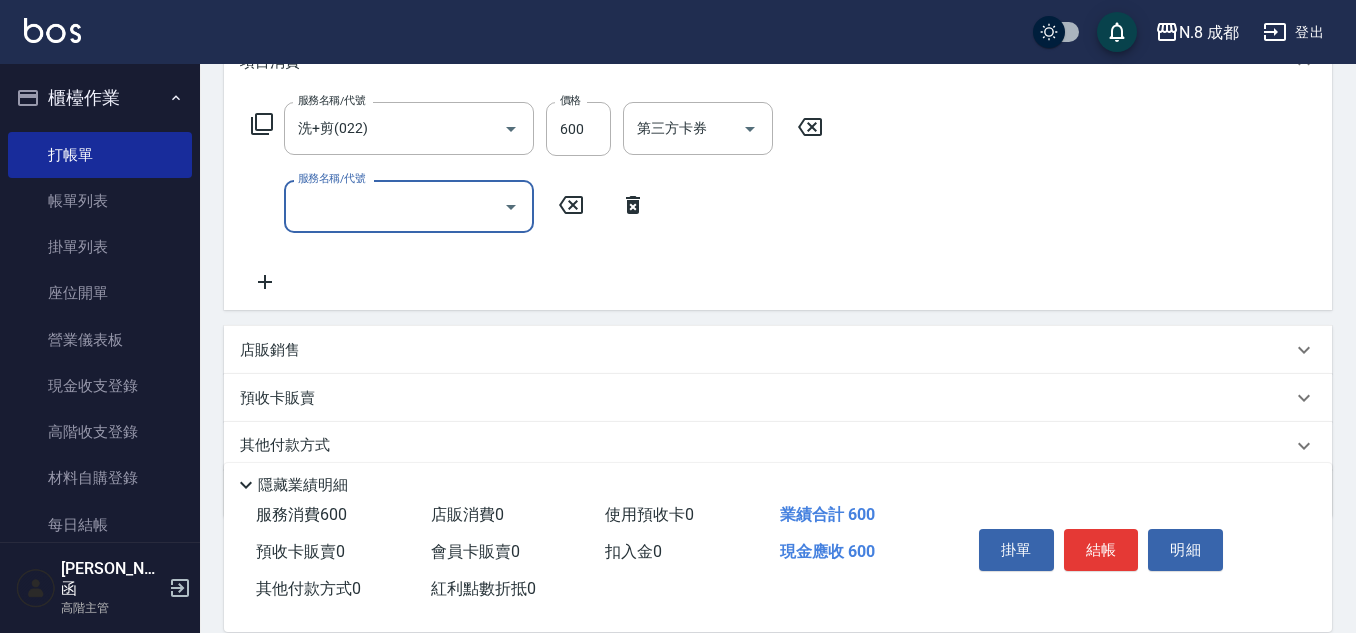 click on "服務名稱/代號 服務名稱/代號" at bounding box center (409, 206) 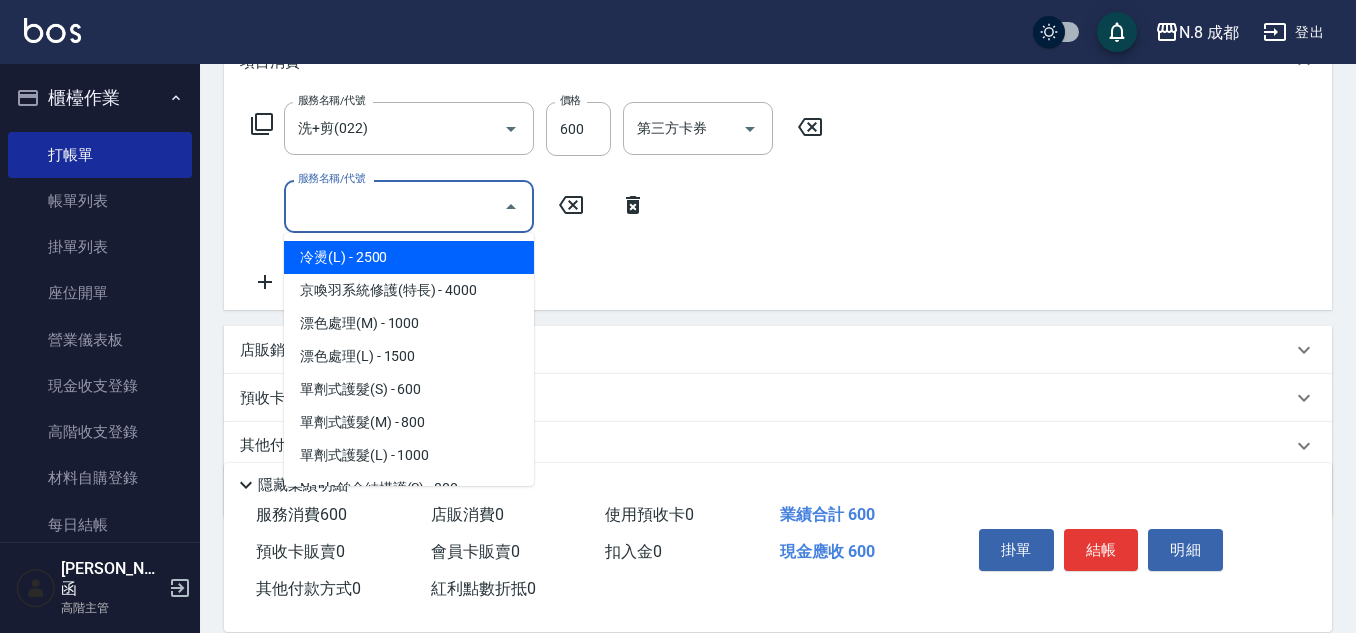 click on "服務名稱/代號" at bounding box center [394, 206] 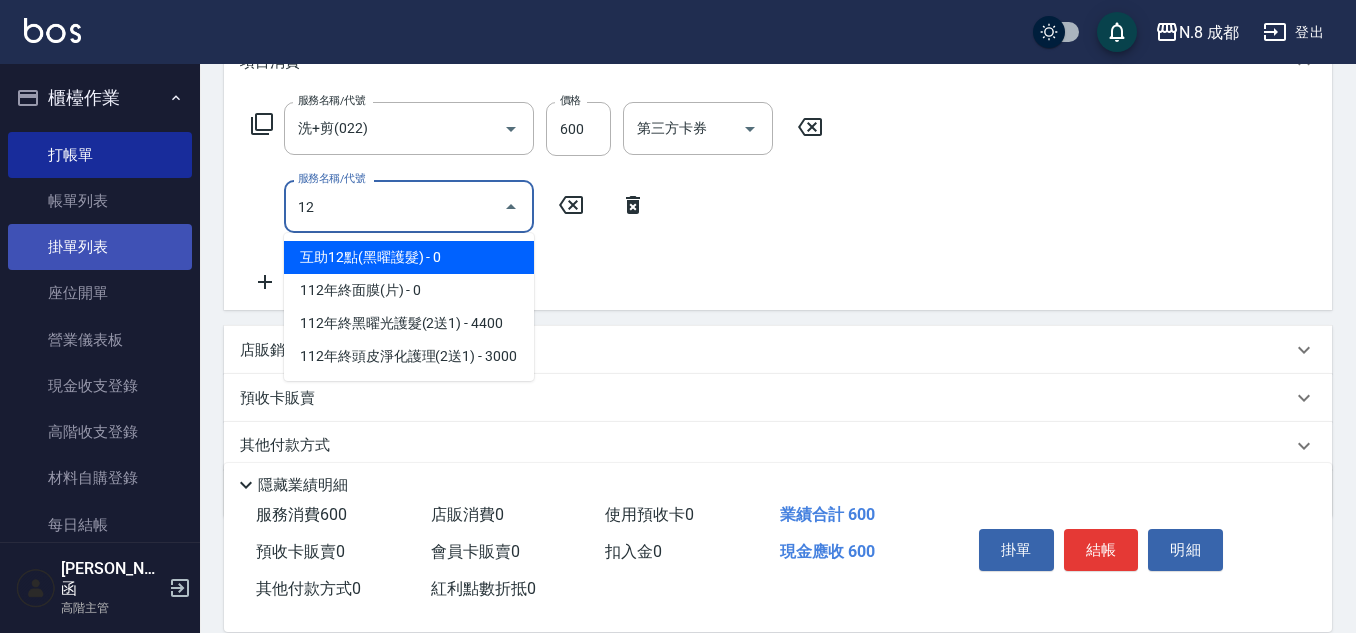 drag, startPoint x: 375, startPoint y: 210, endPoint x: 174, endPoint y: 224, distance: 201.48697 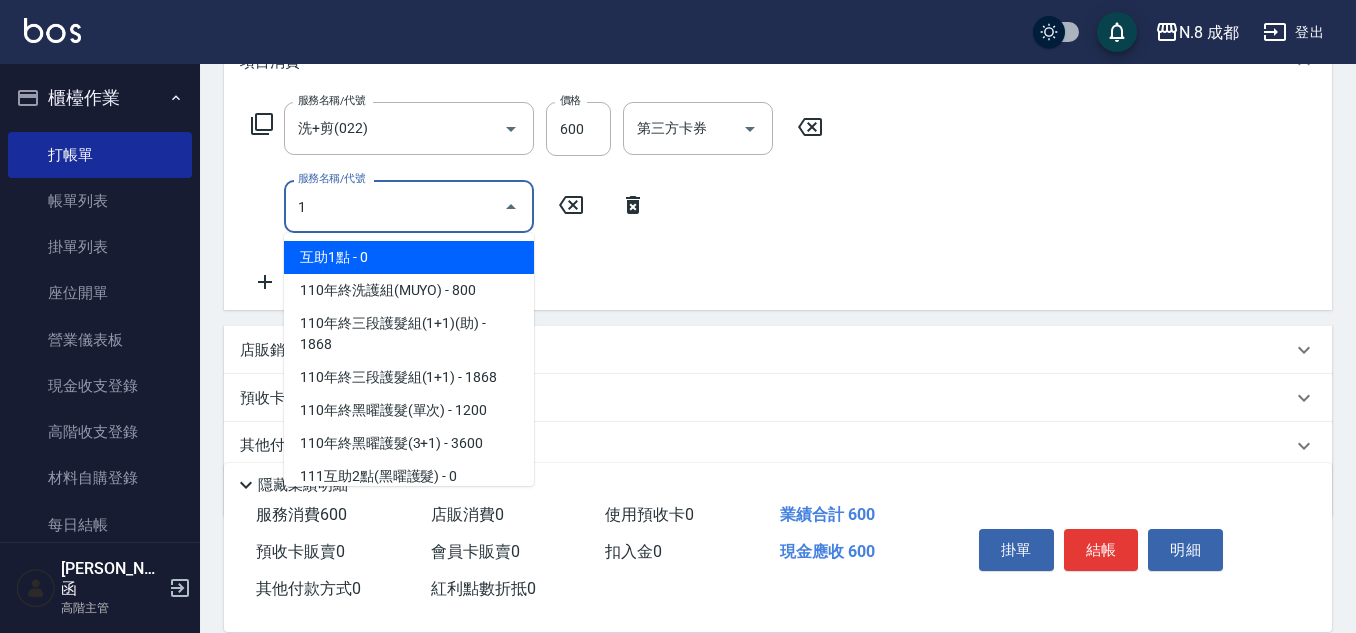 click on "互助1點 - 0" at bounding box center (409, 257) 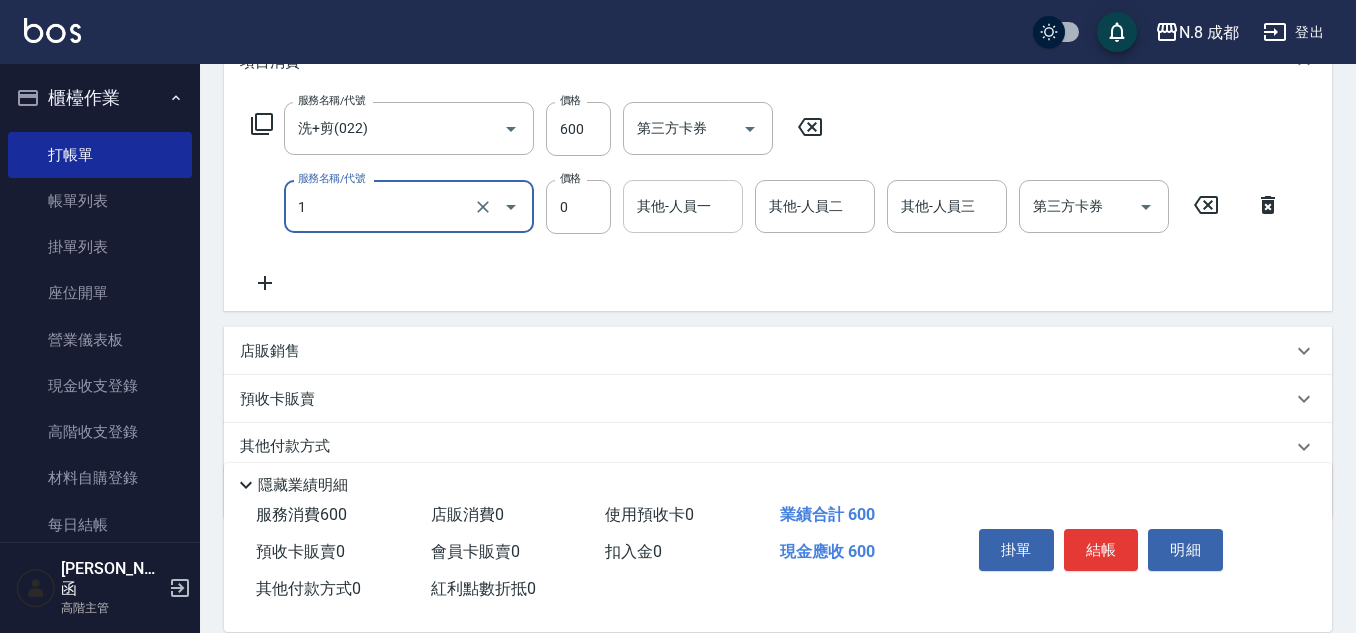 type on "互助1點(1)" 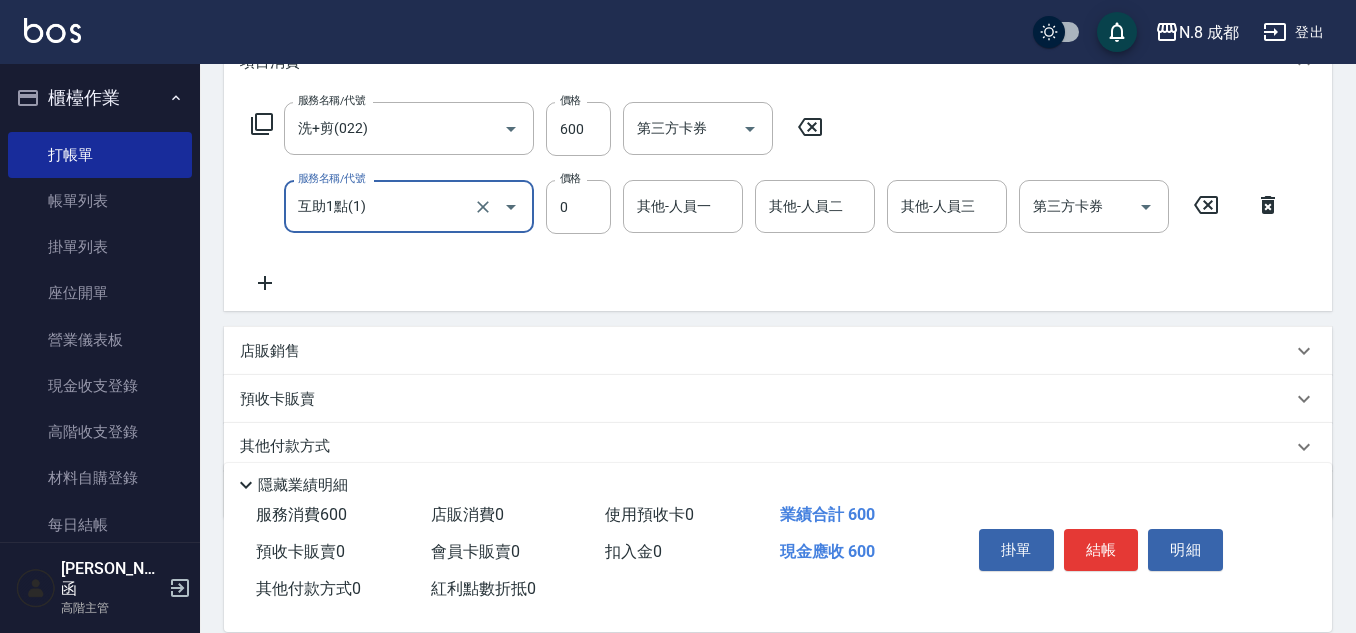 drag, startPoint x: 637, startPoint y: 219, endPoint x: 683, endPoint y: 244, distance: 52.35456 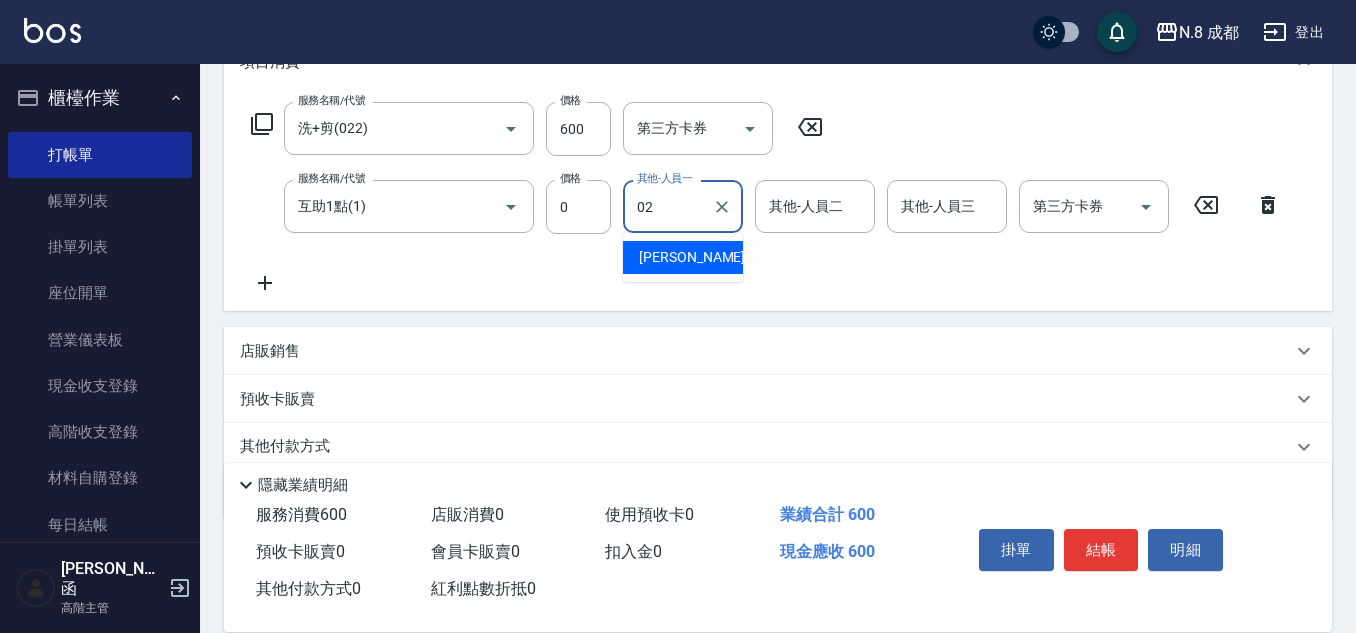 drag, startPoint x: 691, startPoint y: 253, endPoint x: 784, endPoint y: 280, distance: 96.84007 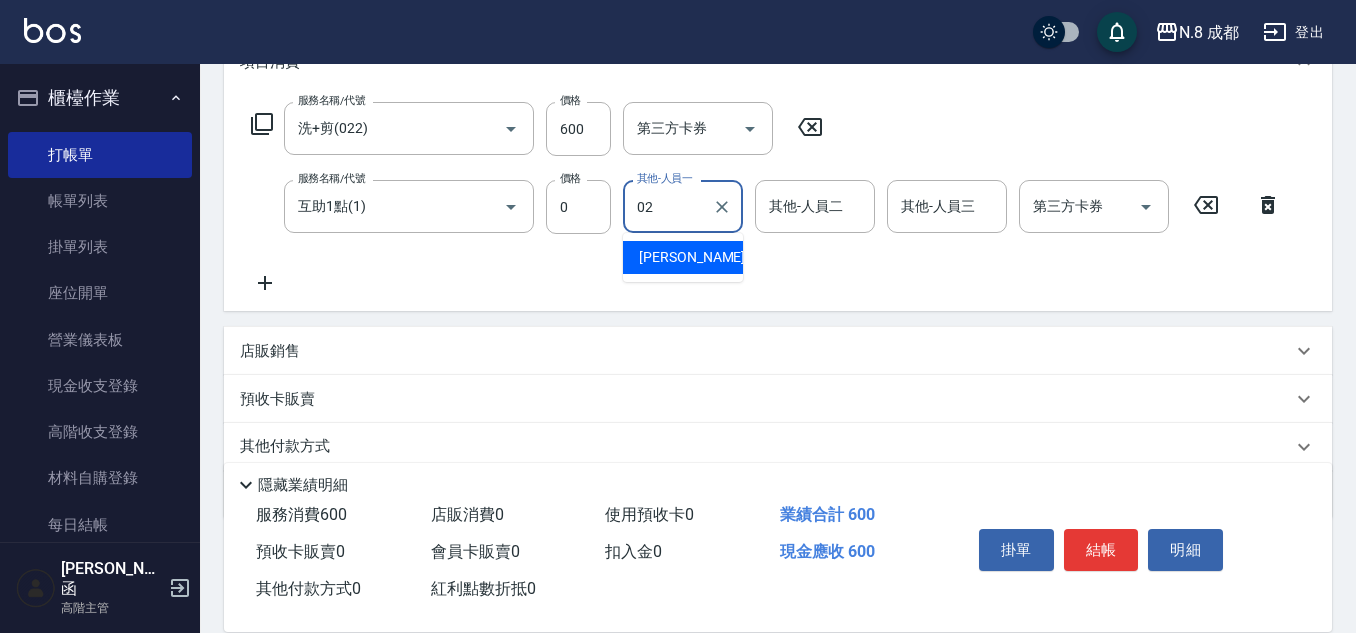 click on "朱若瑀 -02" at bounding box center (702, 257) 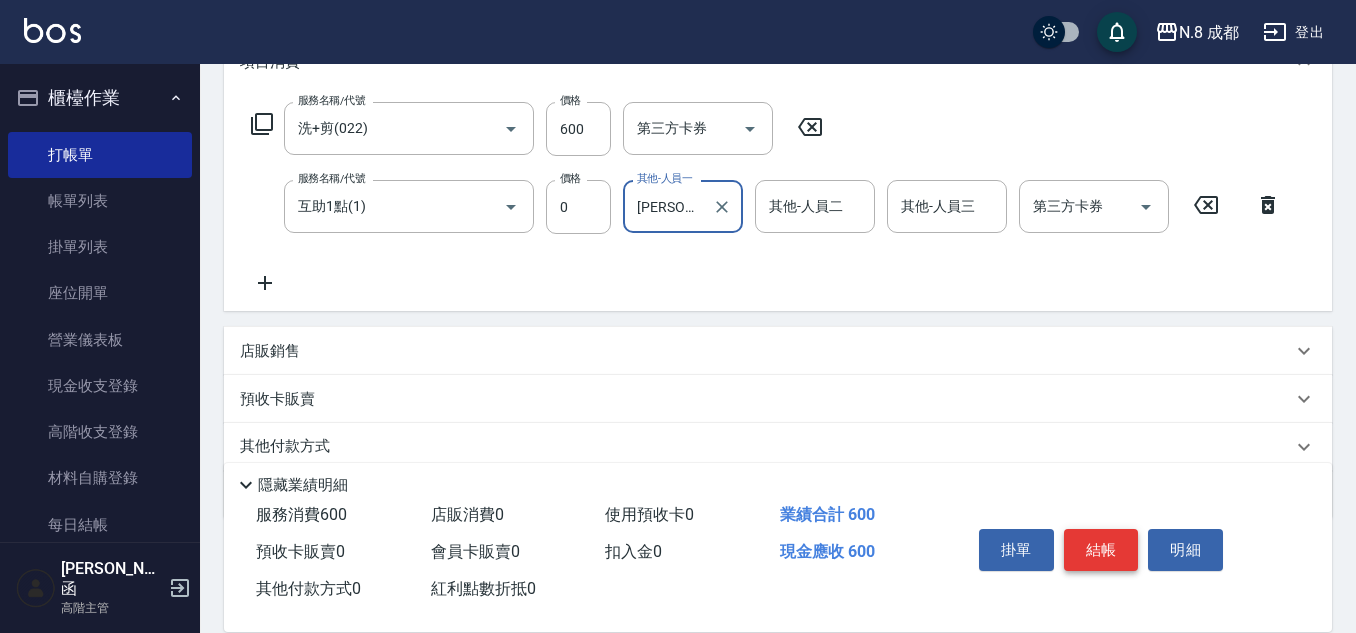 type on "朱若瑀-02" 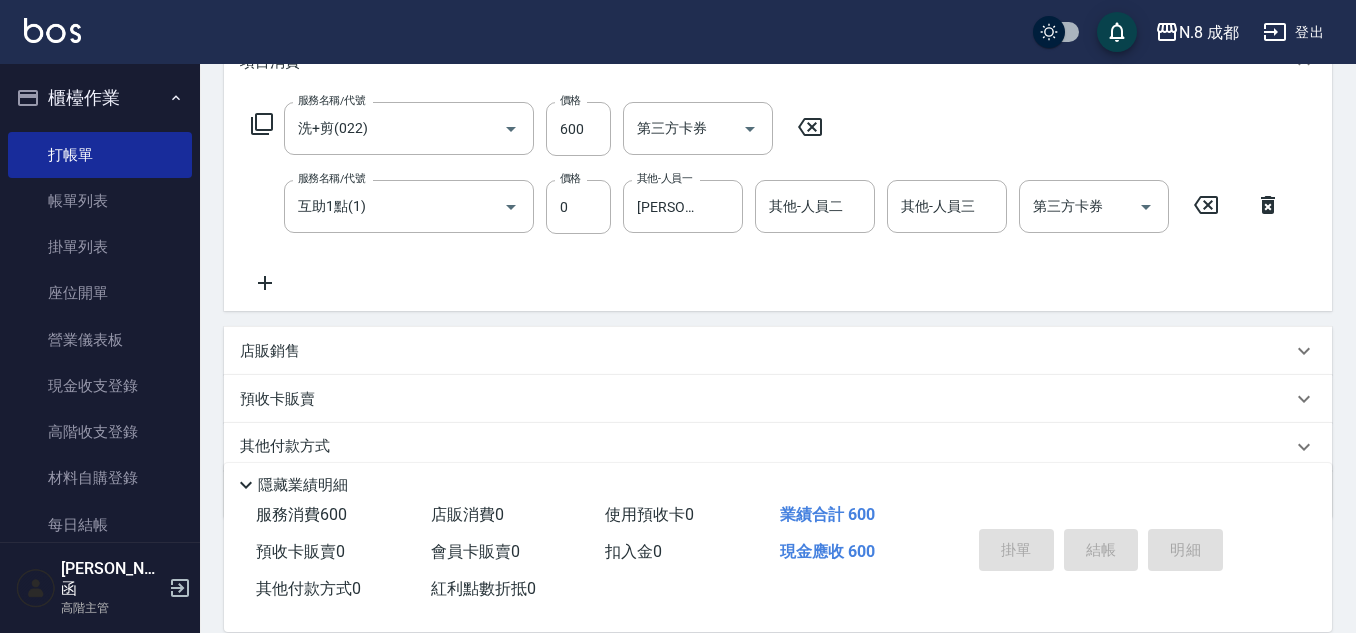 type on "2025/07/12 21:19" 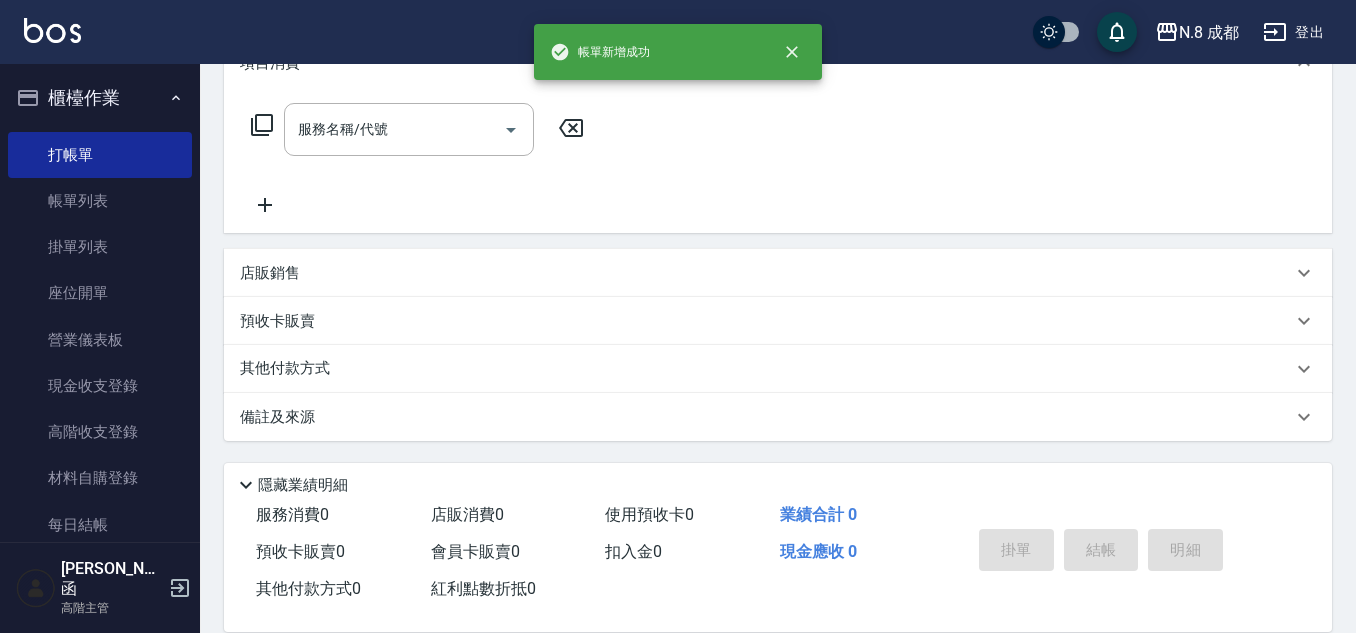 scroll, scrollTop: 0, scrollLeft: 0, axis: both 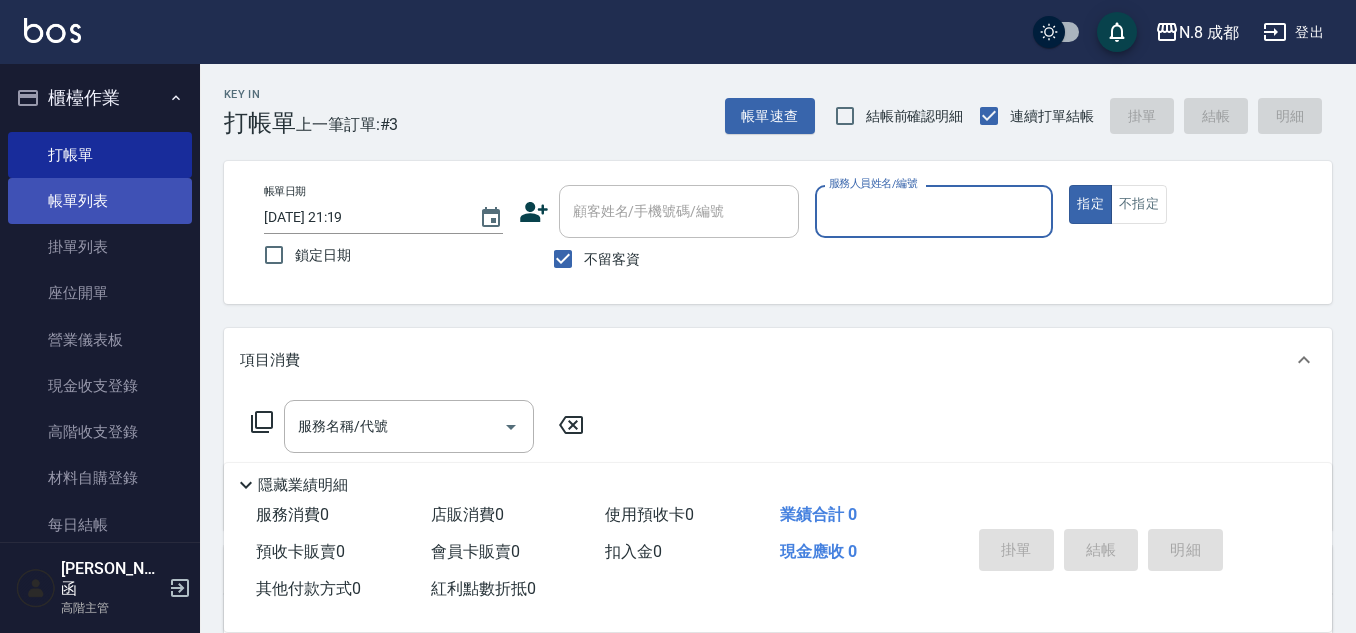 click on "帳單列表" at bounding box center [100, 201] 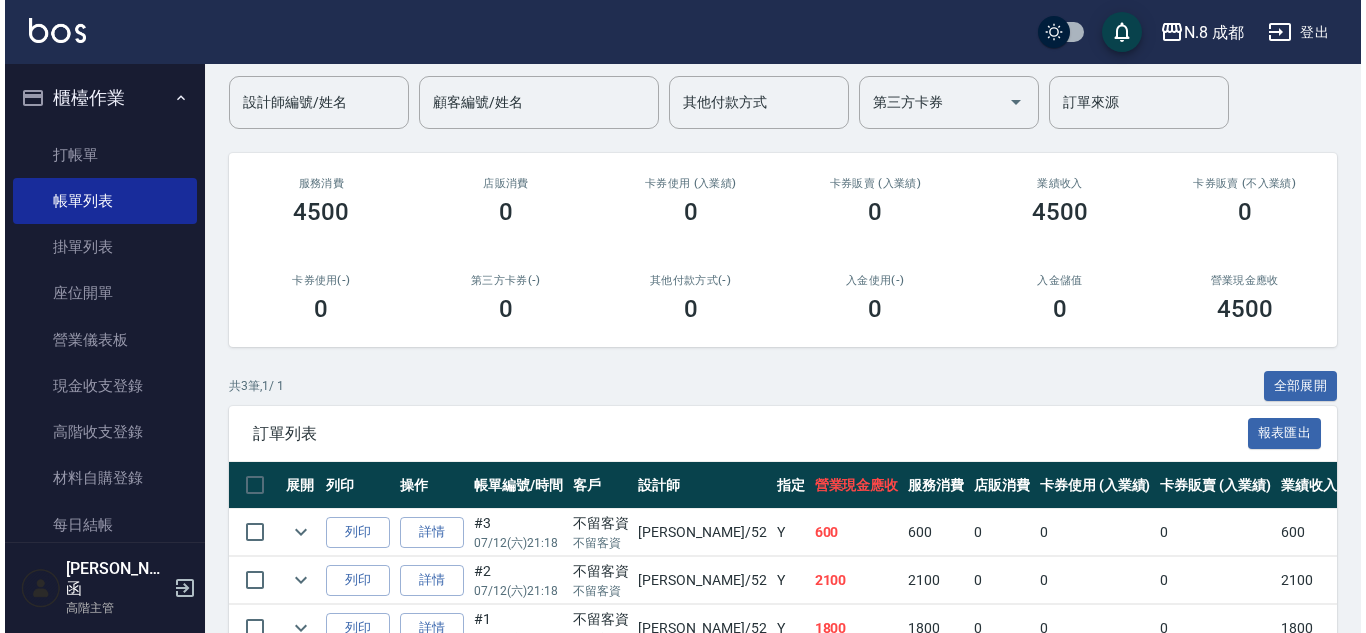 scroll, scrollTop: 0, scrollLeft: 0, axis: both 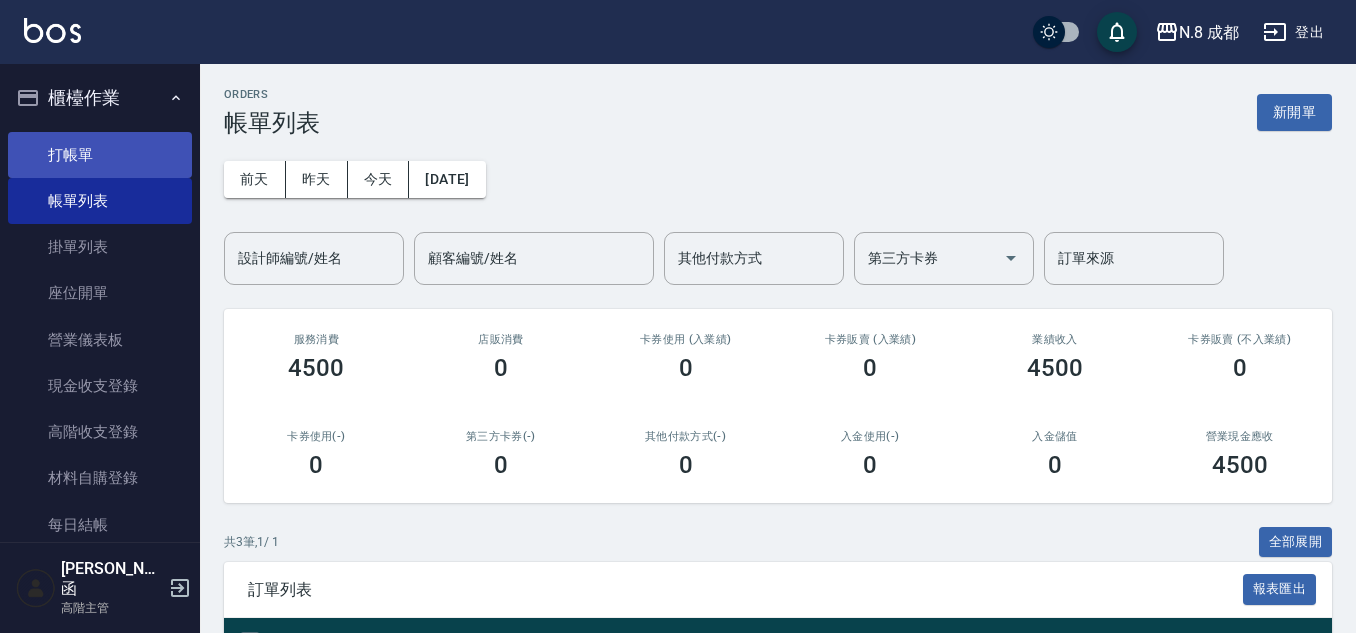 click on "打帳單" at bounding box center [100, 155] 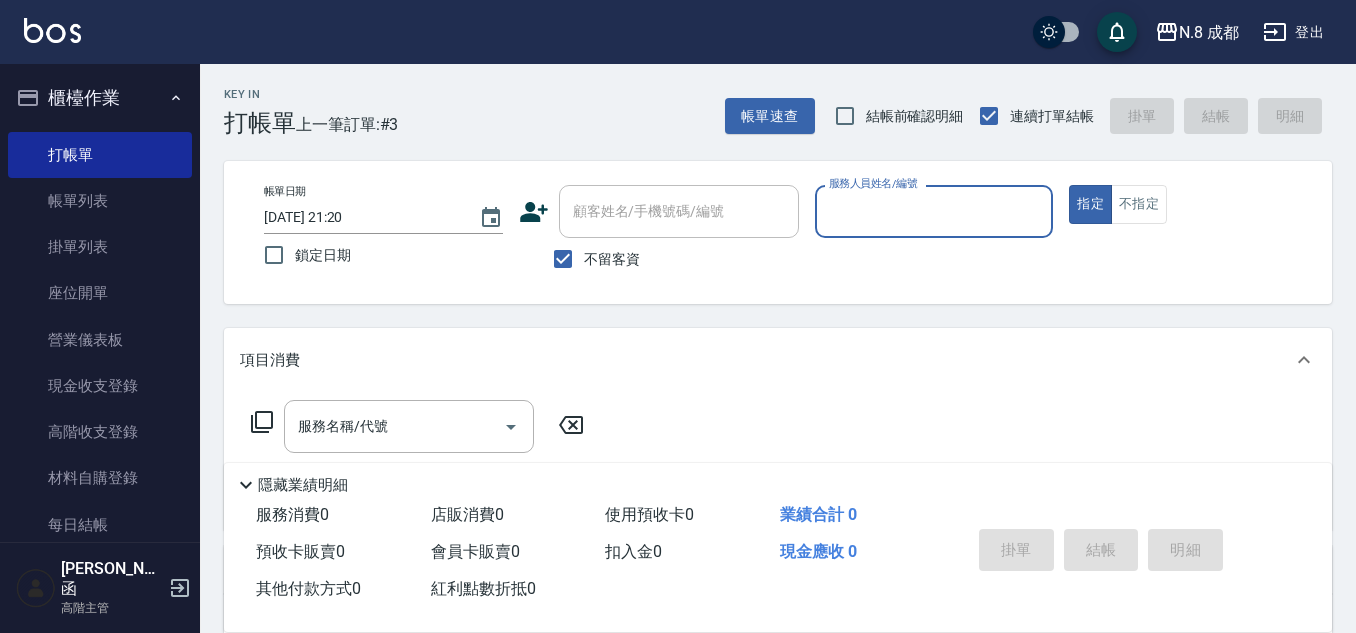 click on "服務人員姓名/編號" at bounding box center (934, 211) 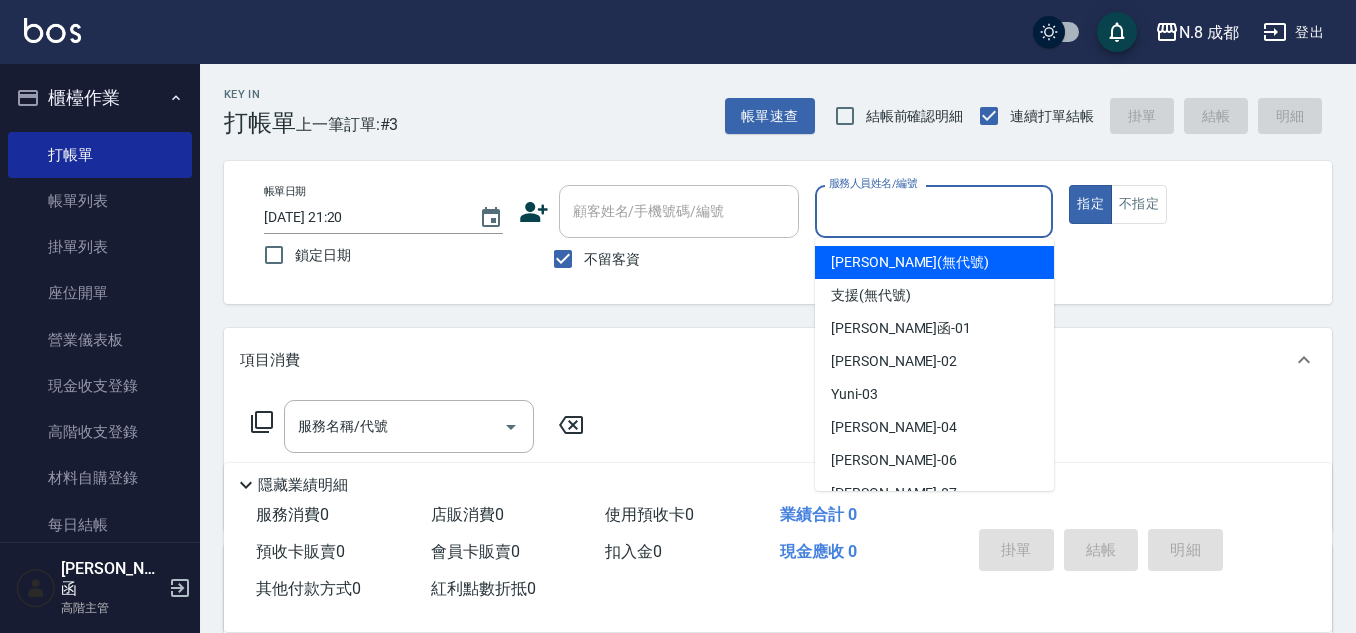 click on "服務人員姓名/編號" at bounding box center [934, 211] 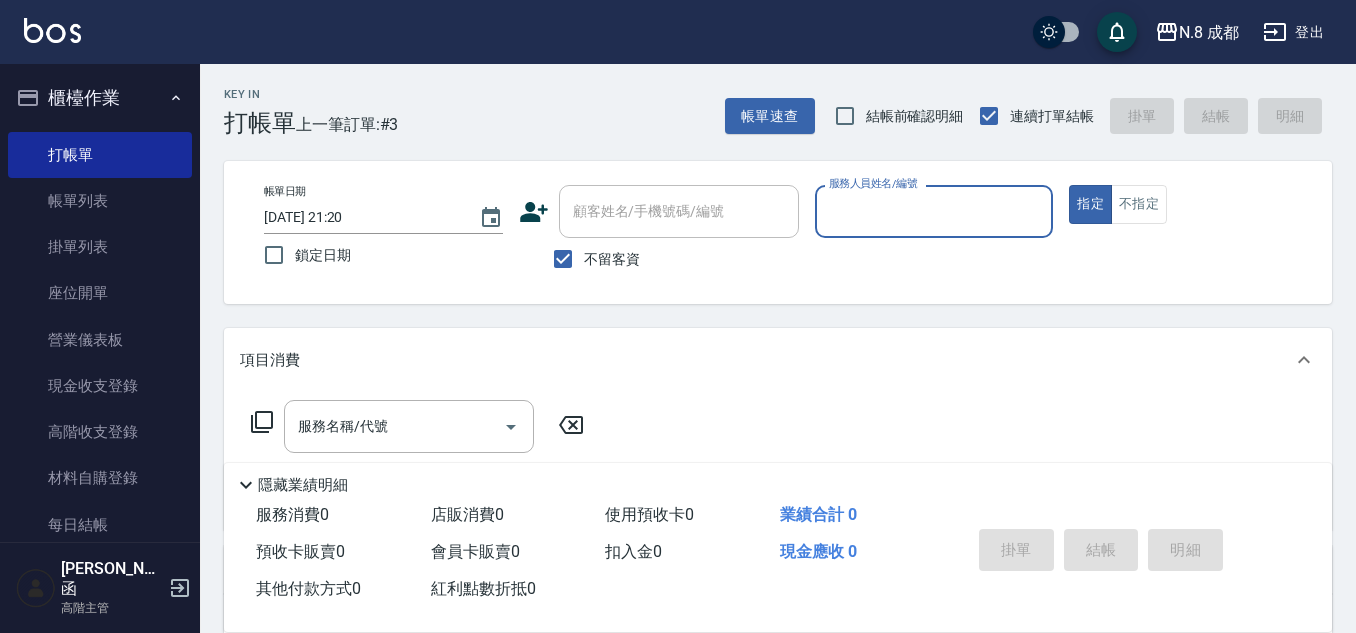 drag, startPoint x: 894, startPoint y: 216, endPoint x: 879, endPoint y: 216, distance: 15 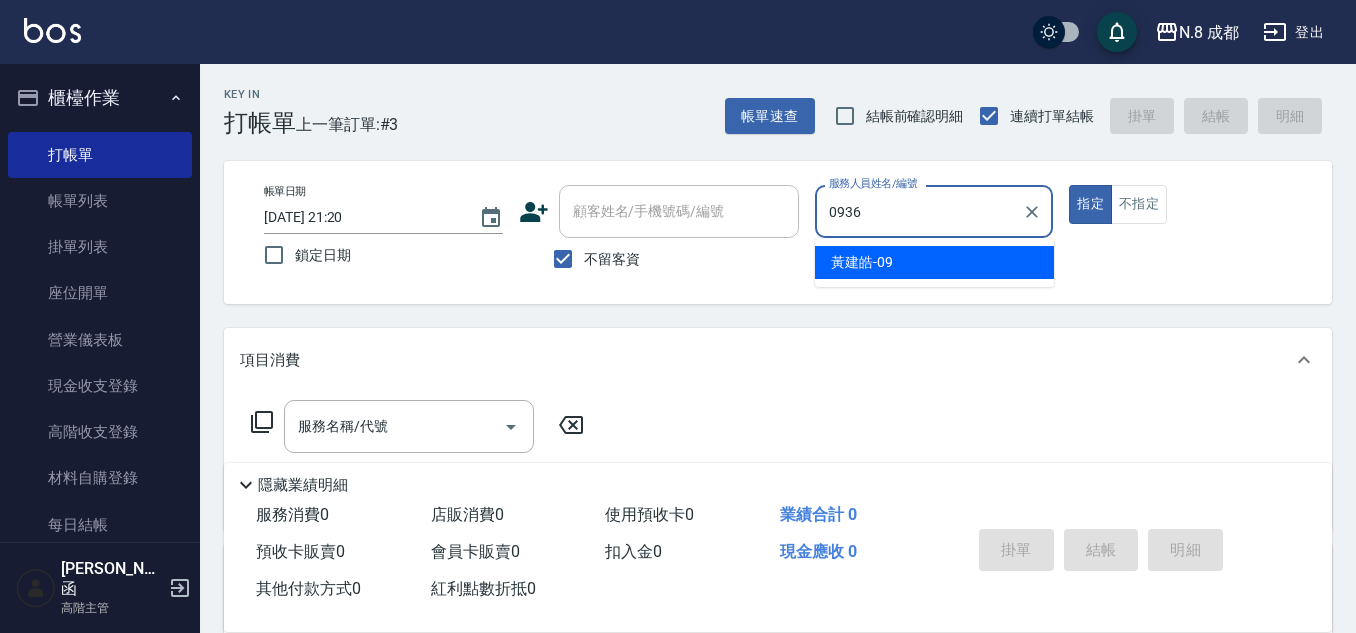 type on "09369" 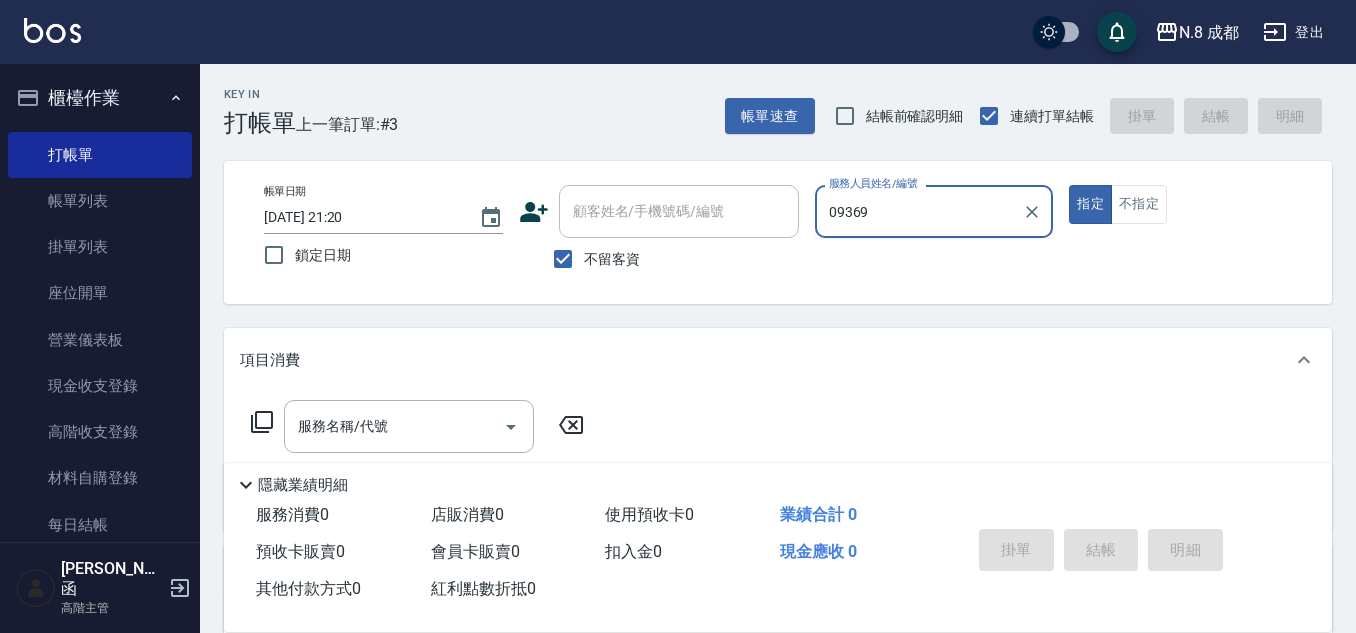 drag, startPoint x: 886, startPoint y: 216, endPoint x: 840, endPoint y: 219, distance: 46.09772 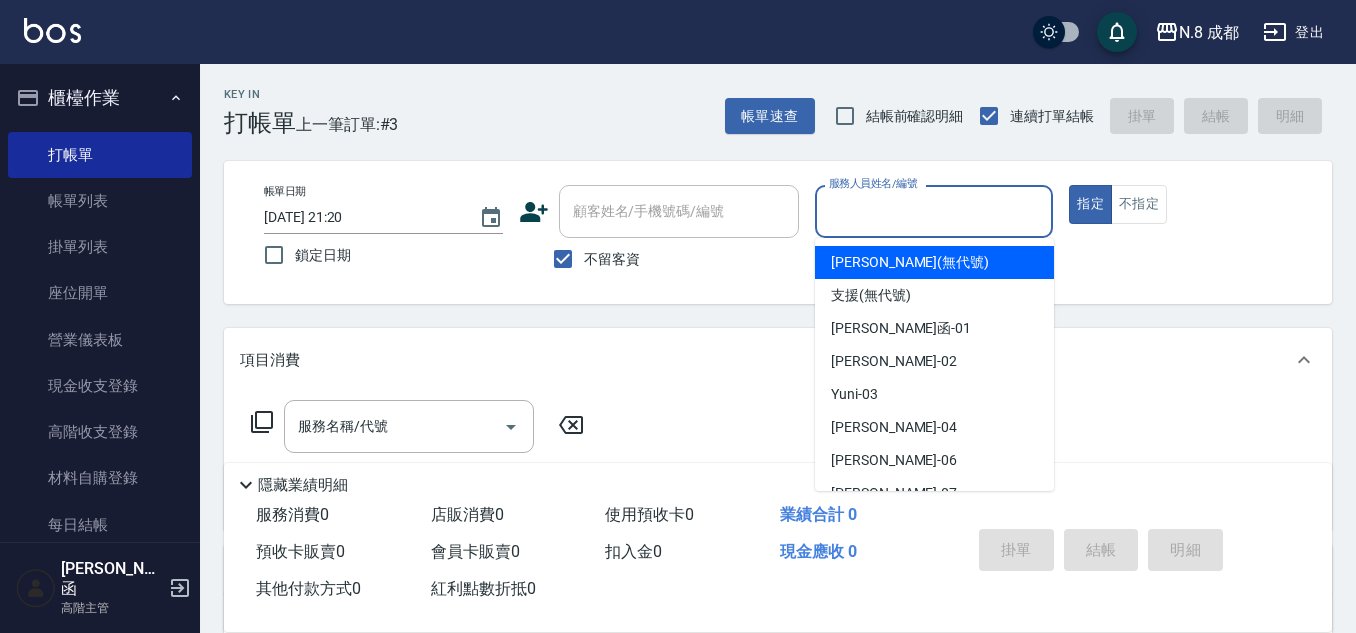 click on "服務人員姓名/編號" at bounding box center (934, 211) 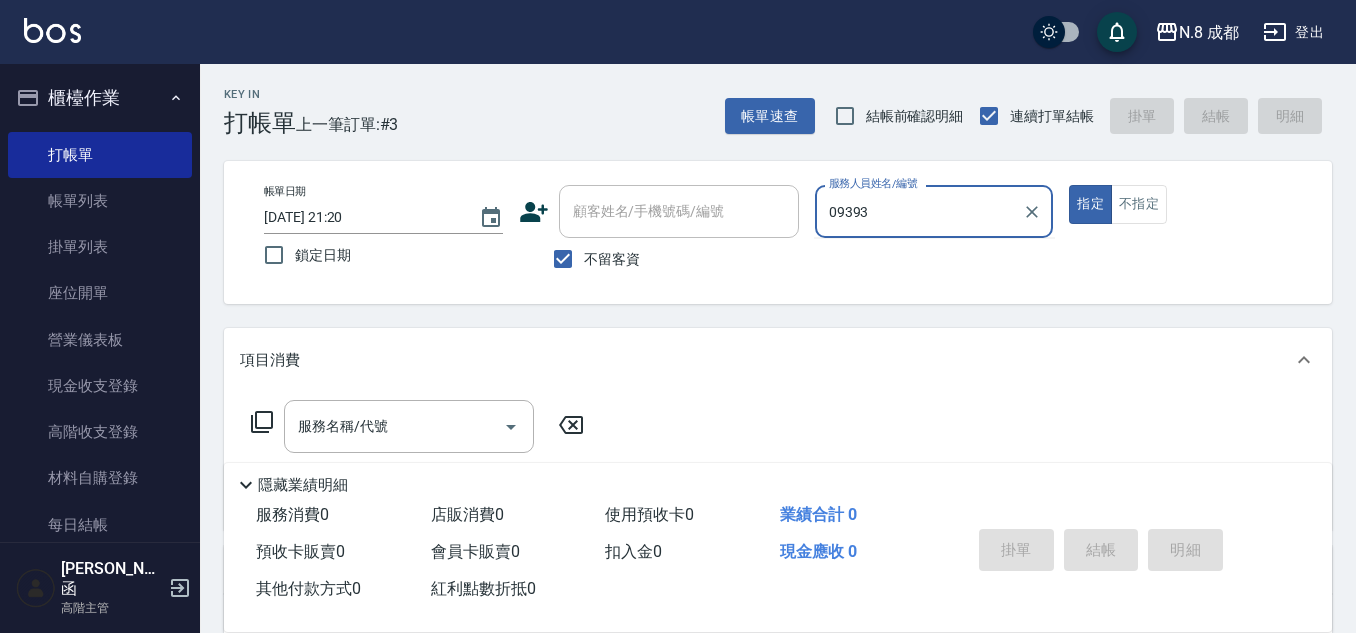 type on "093937" 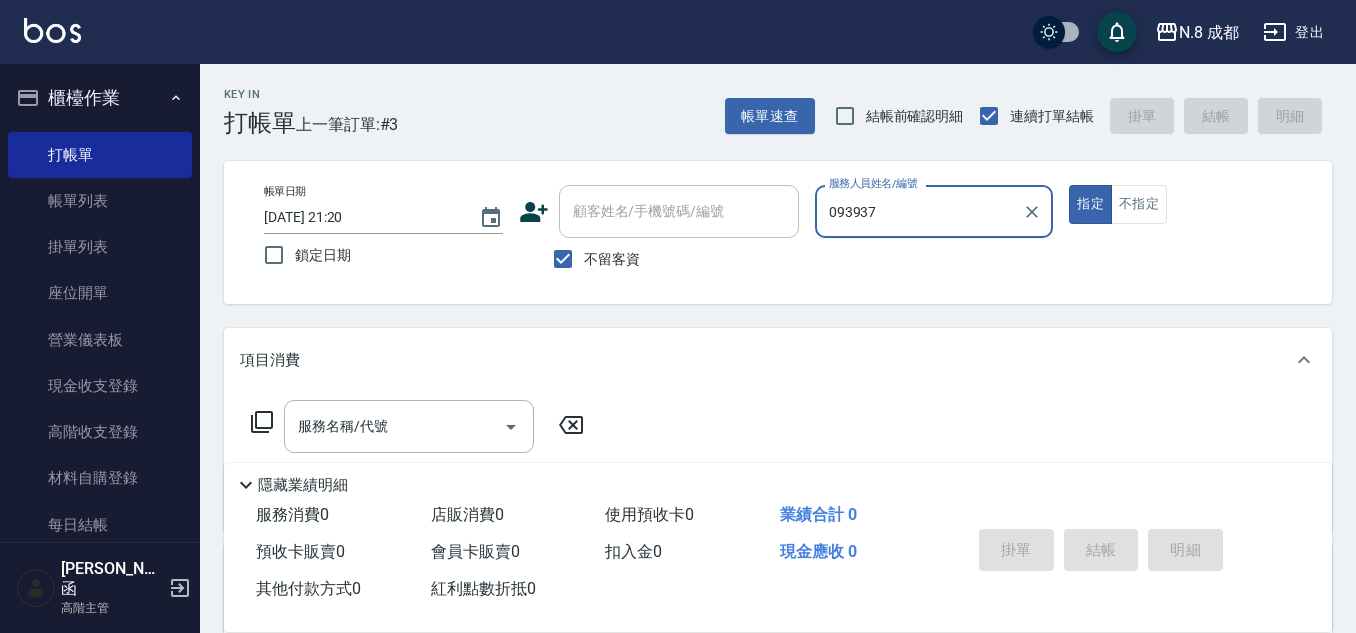 click on "帳單日期 2025/07/12 21:20 鎖定日期 顧客姓名/手機號碼/編號 顧客姓名/手機號碼/編號 不留客資 服務人員姓名/編號 093937 服務人員姓名/編號 指定 不指定" at bounding box center [778, 232] 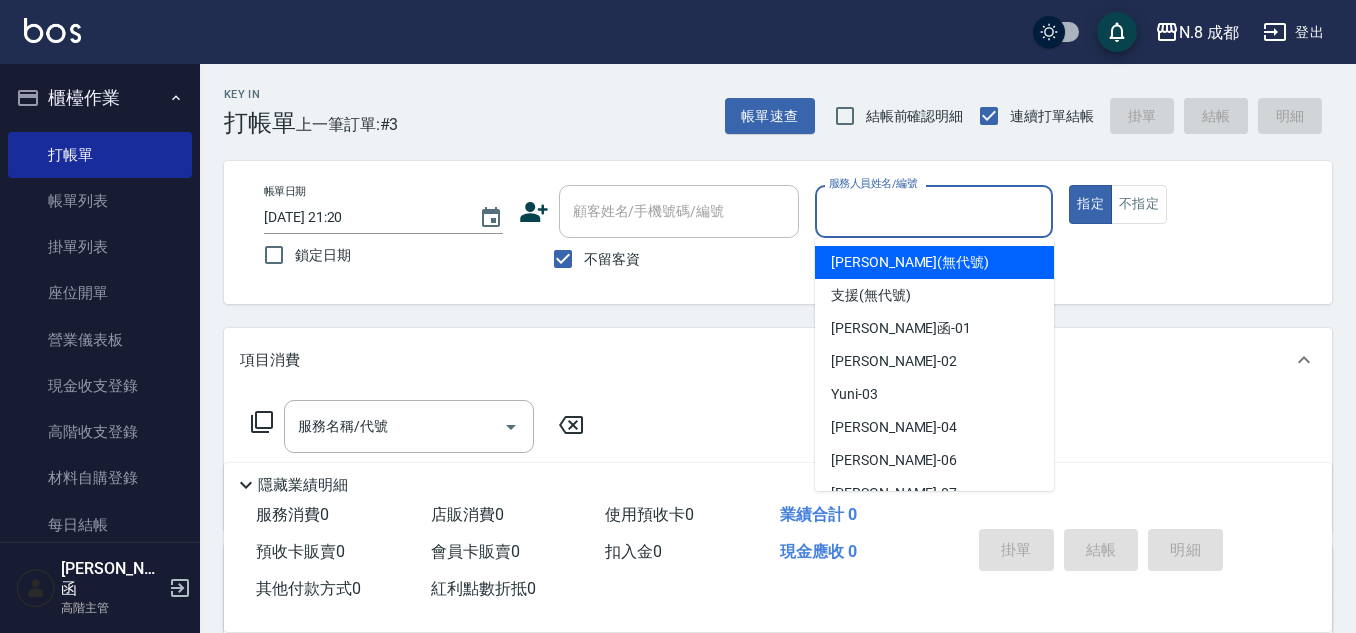 click on "不留客資" at bounding box center [612, 259] 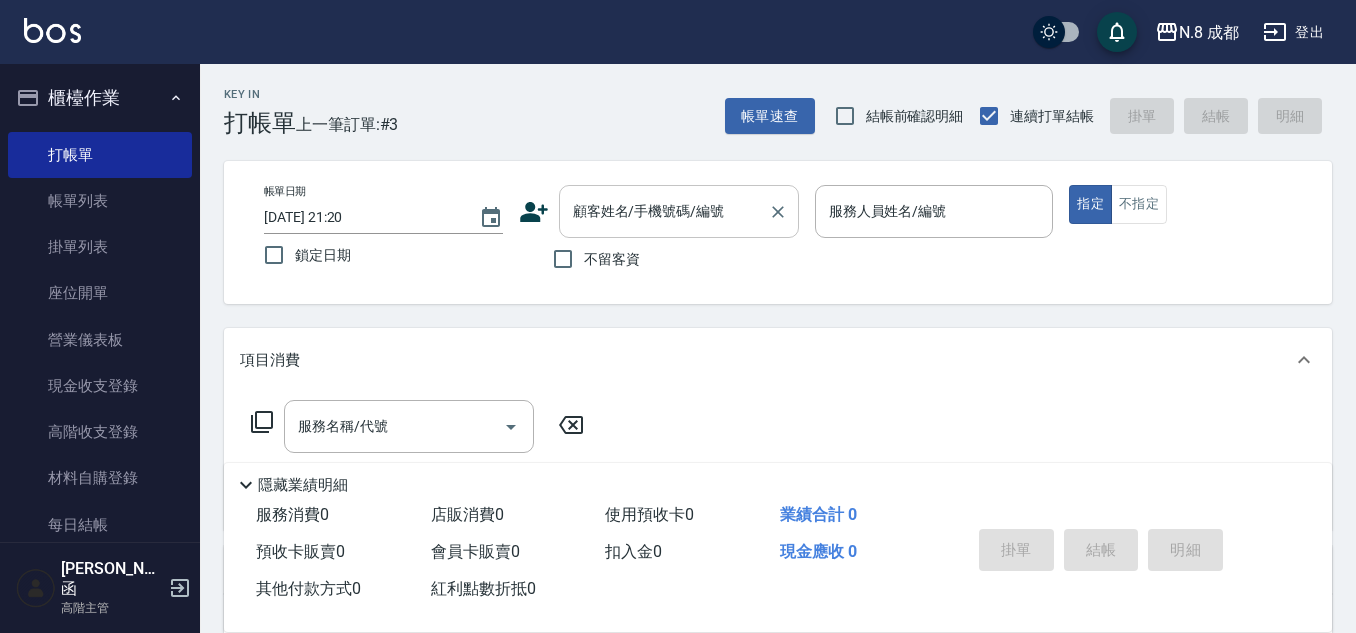 click on "顧客姓名/手機號碼/編號" at bounding box center [664, 211] 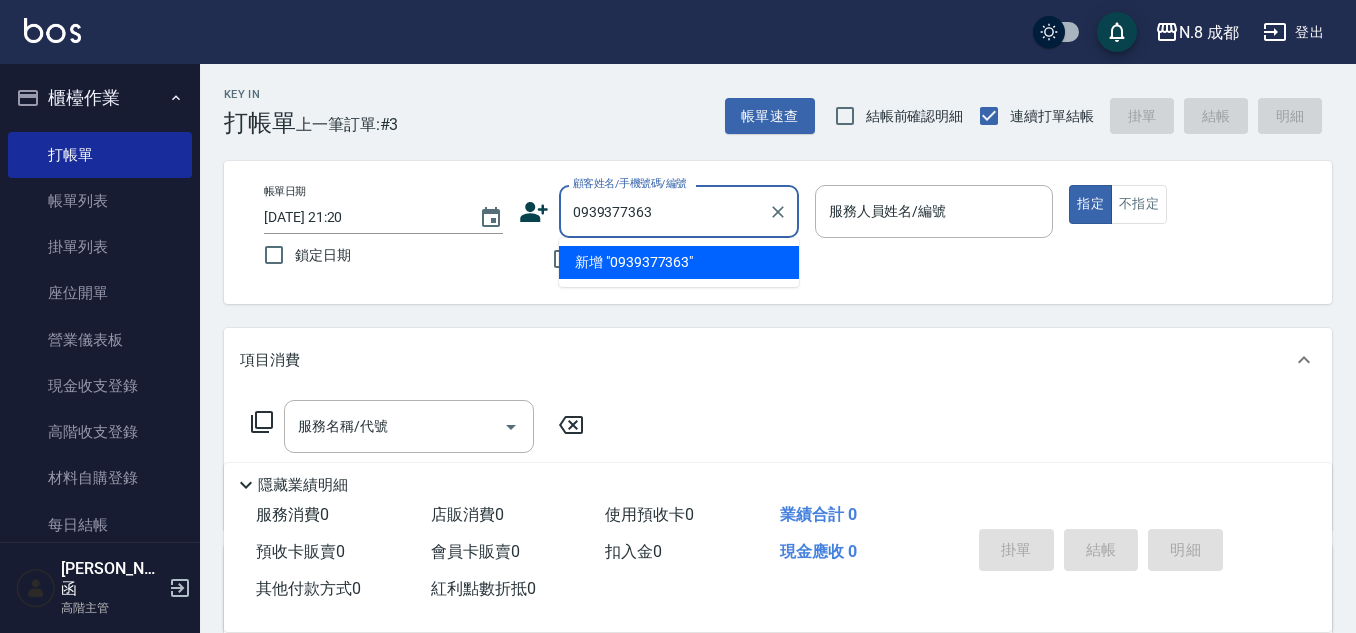 click on "新增 "0939377363"" at bounding box center [679, 262] 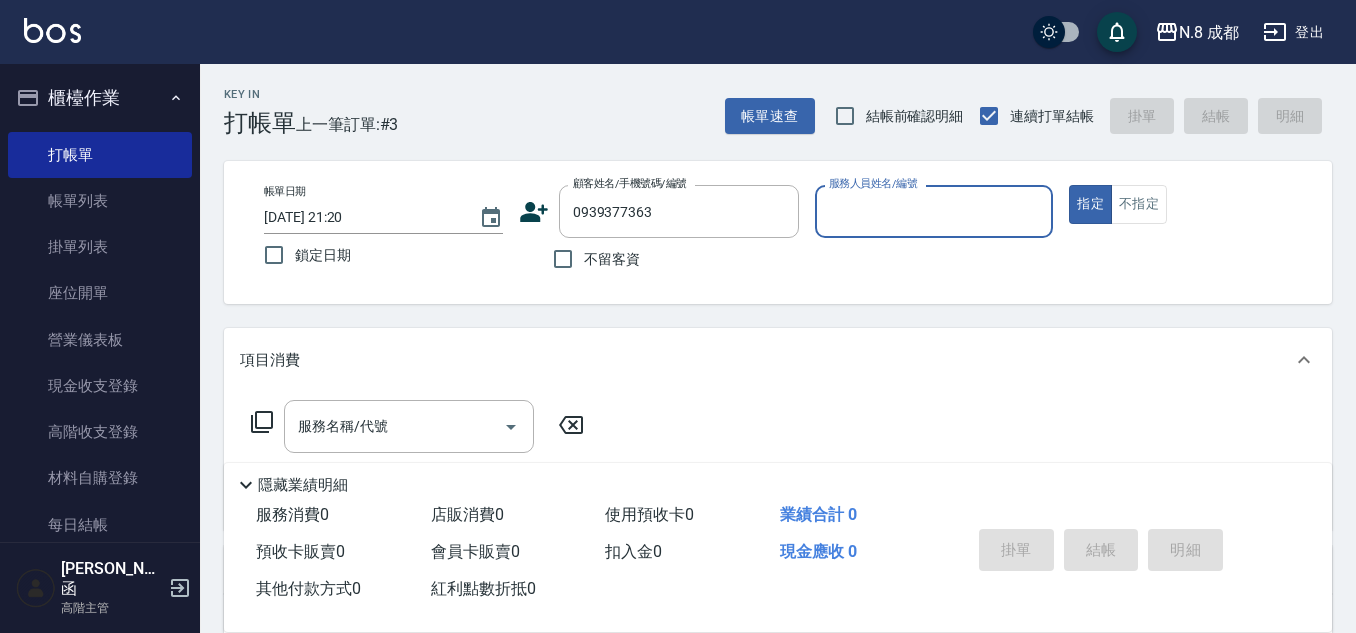 click on "服務人員姓名/編號" at bounding box center [934, 211] 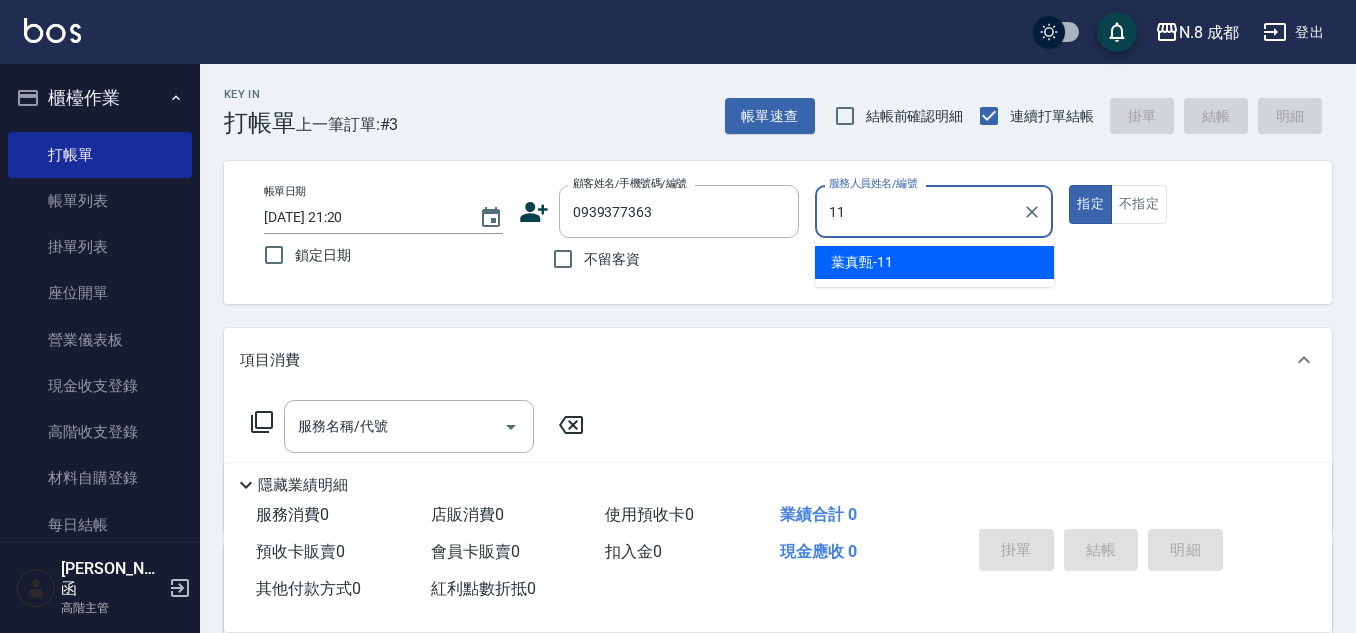 click on "葉真甄 -11" at bounding box center (862, 262) 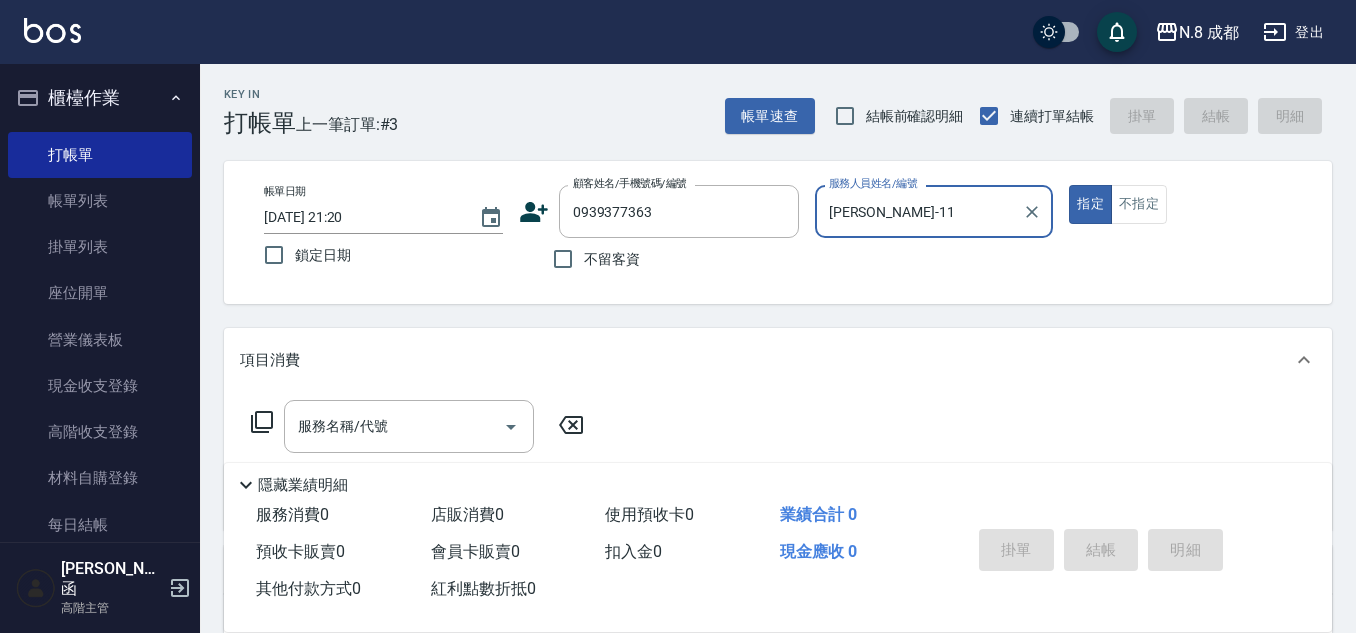type on "葉真甄-11" 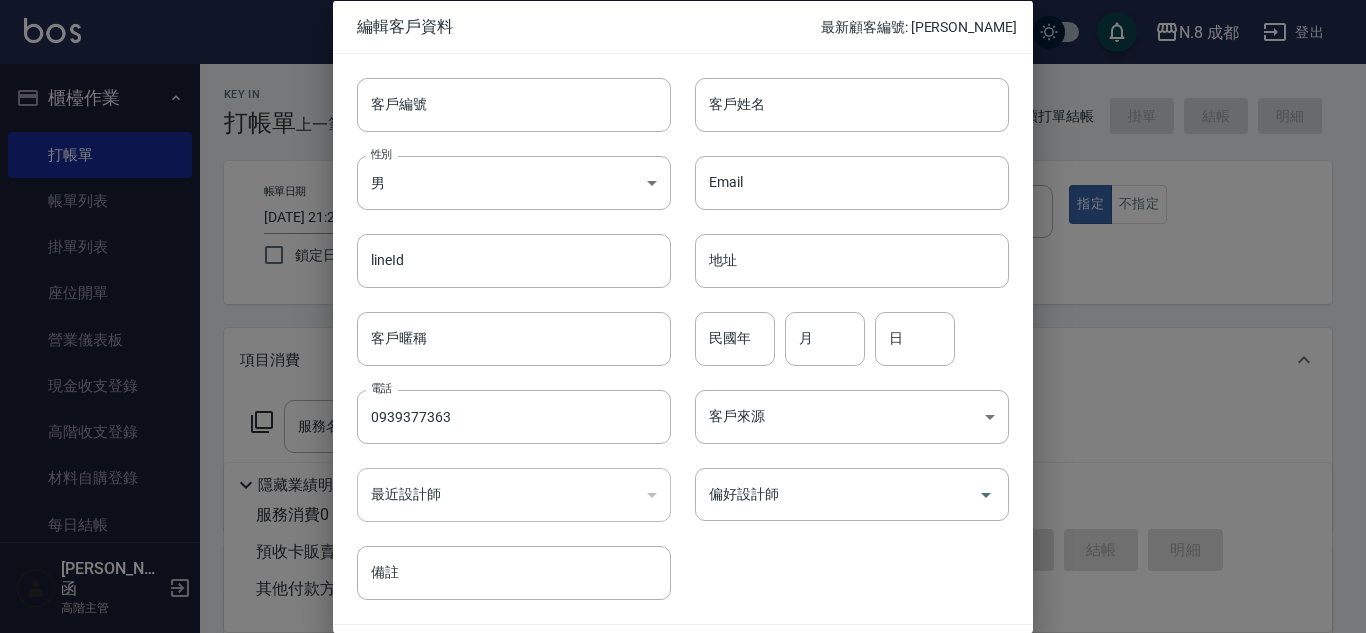 click on "客戶姓名" at bounding box center (852, 104) 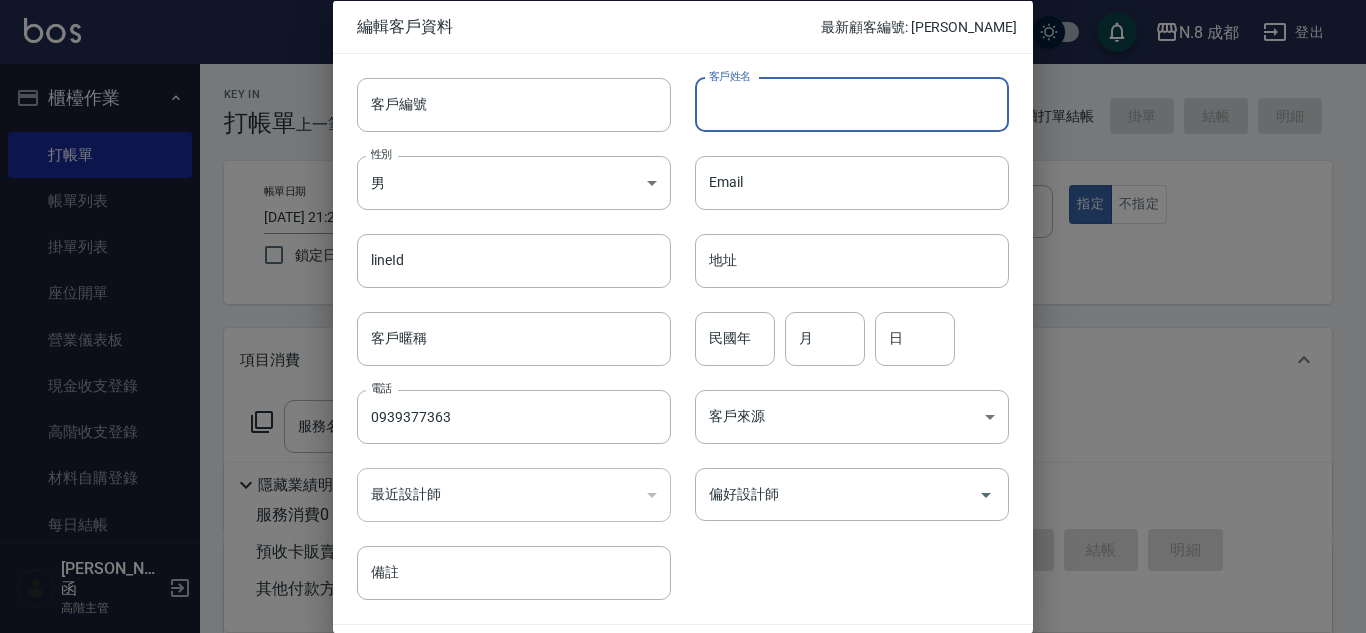 type on "d" 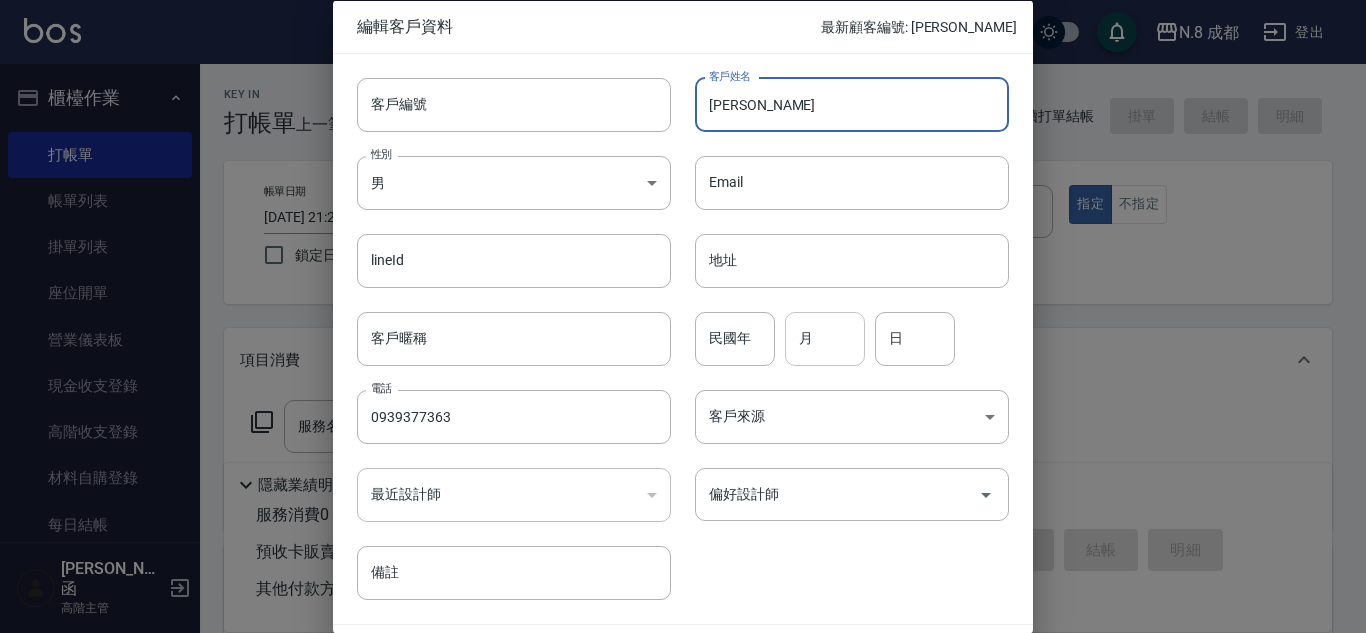 type on "邱娜娜" 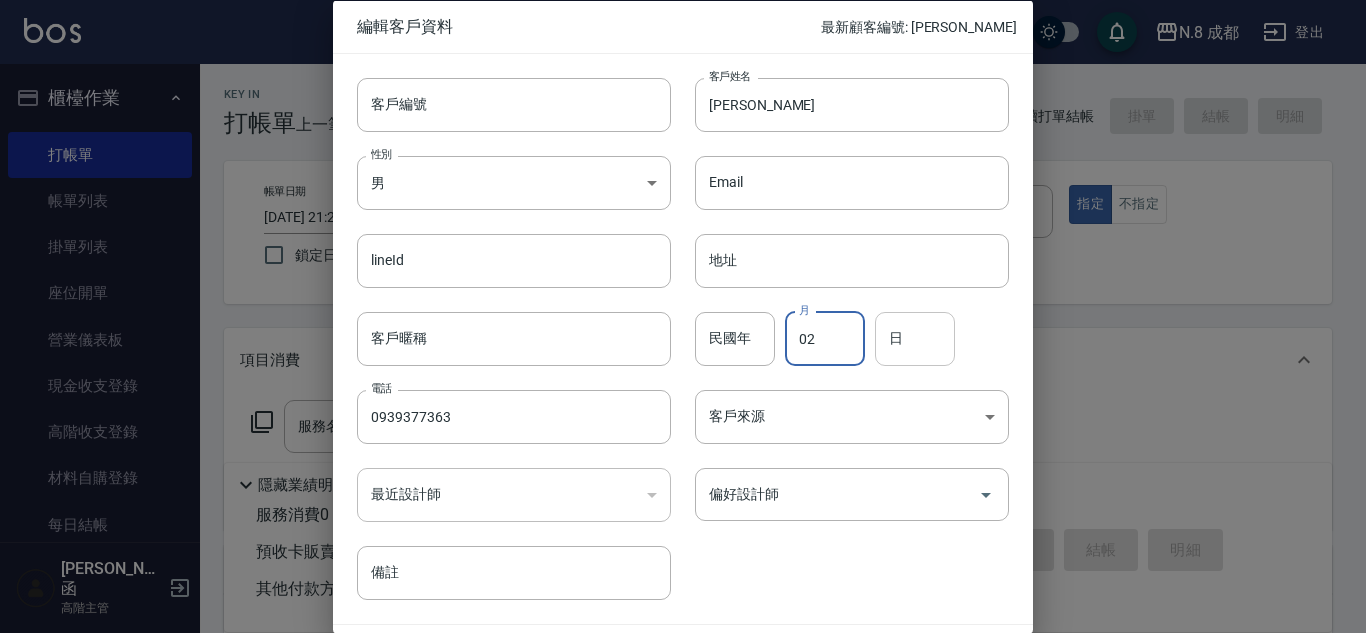 type on "02" 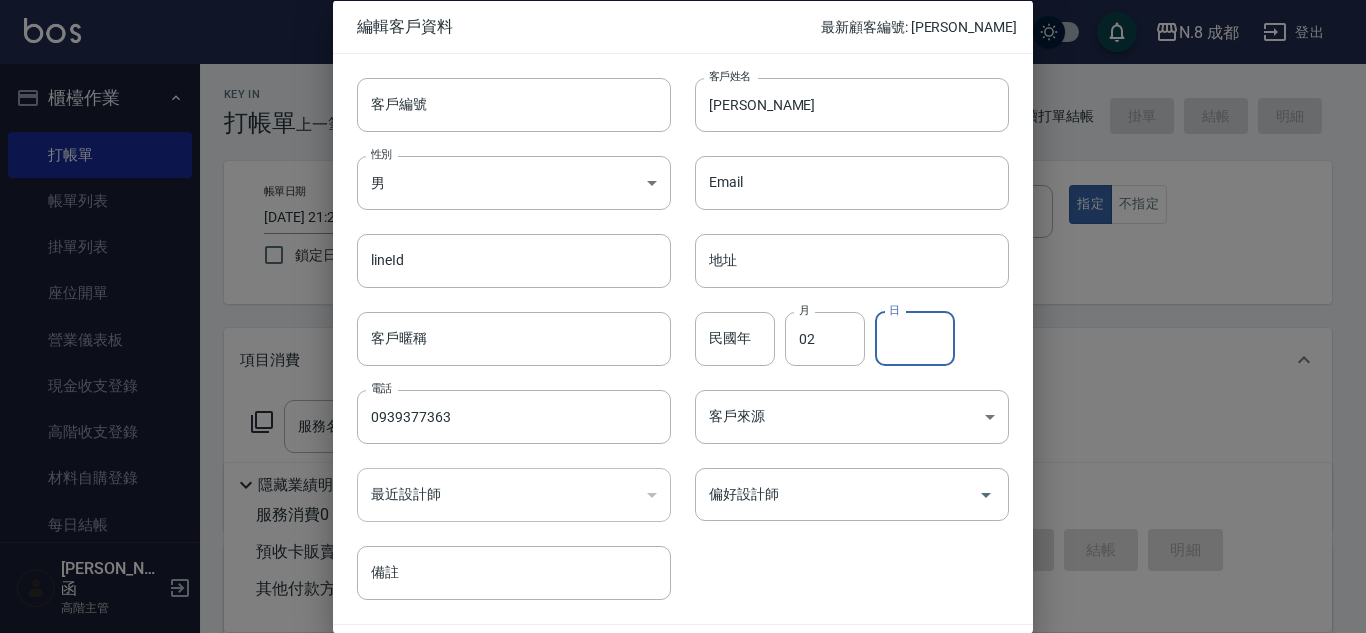 click on "日" at bounding box center [915, 338] 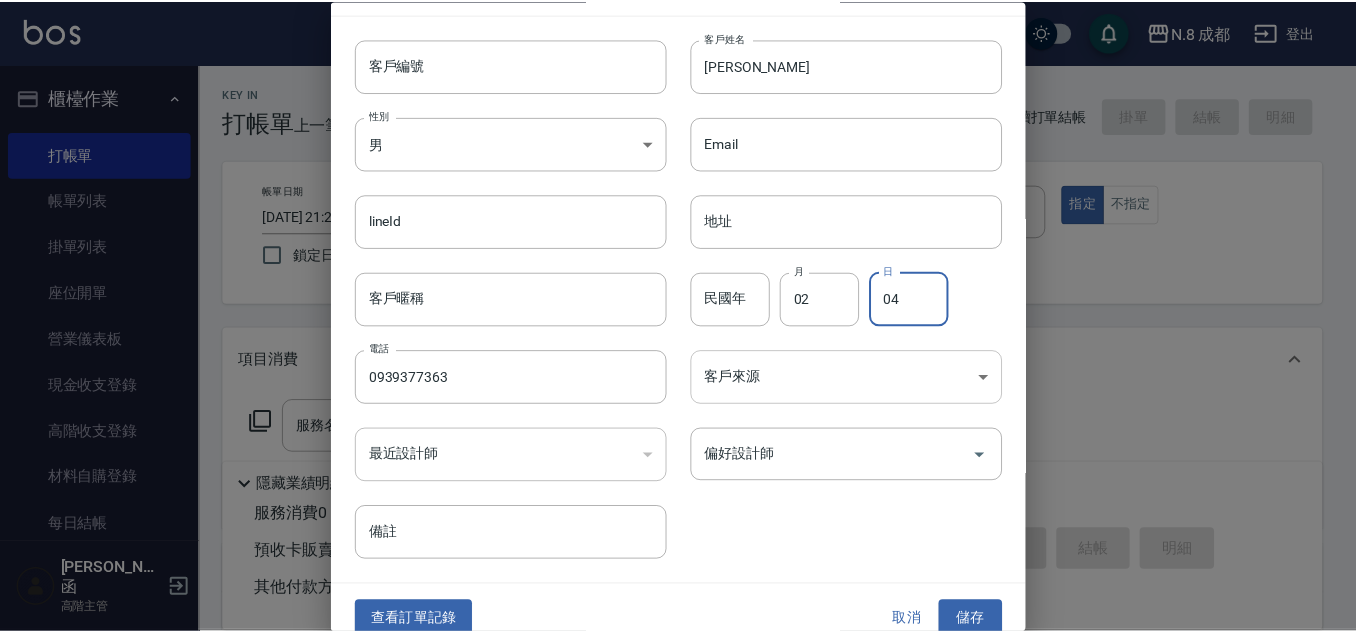 scroll, scrollTop: 60, scrollLeft: 0, axis: vertical 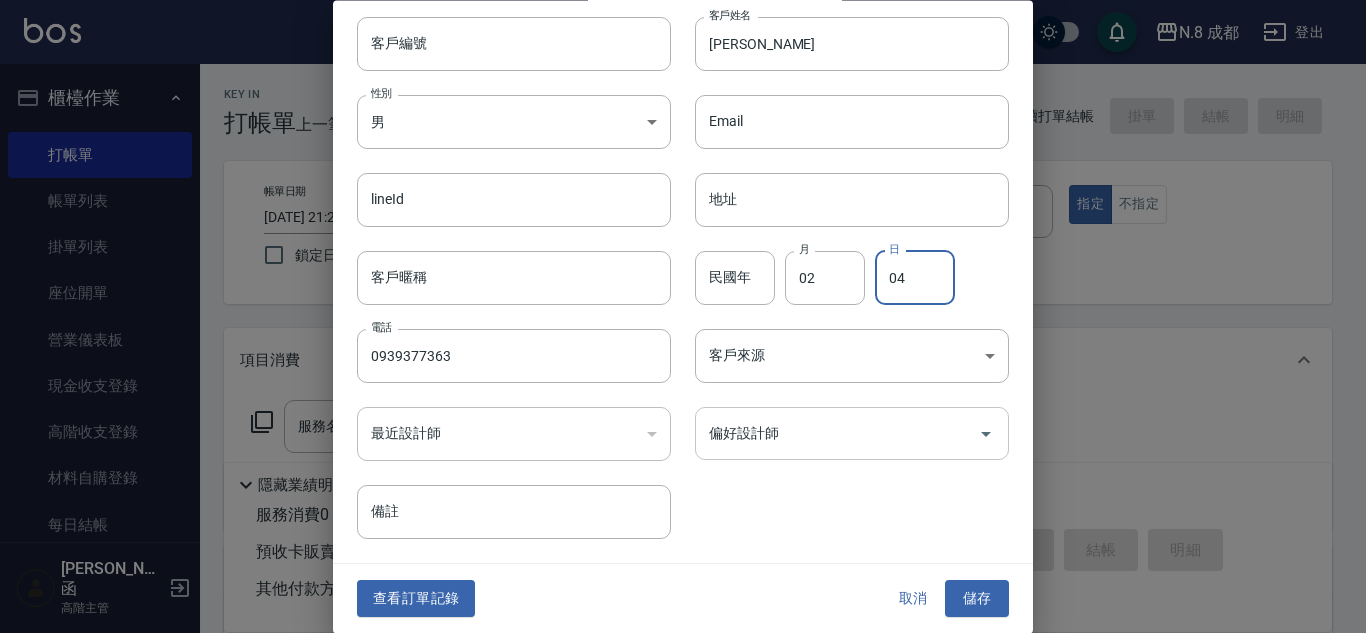 type on "04" 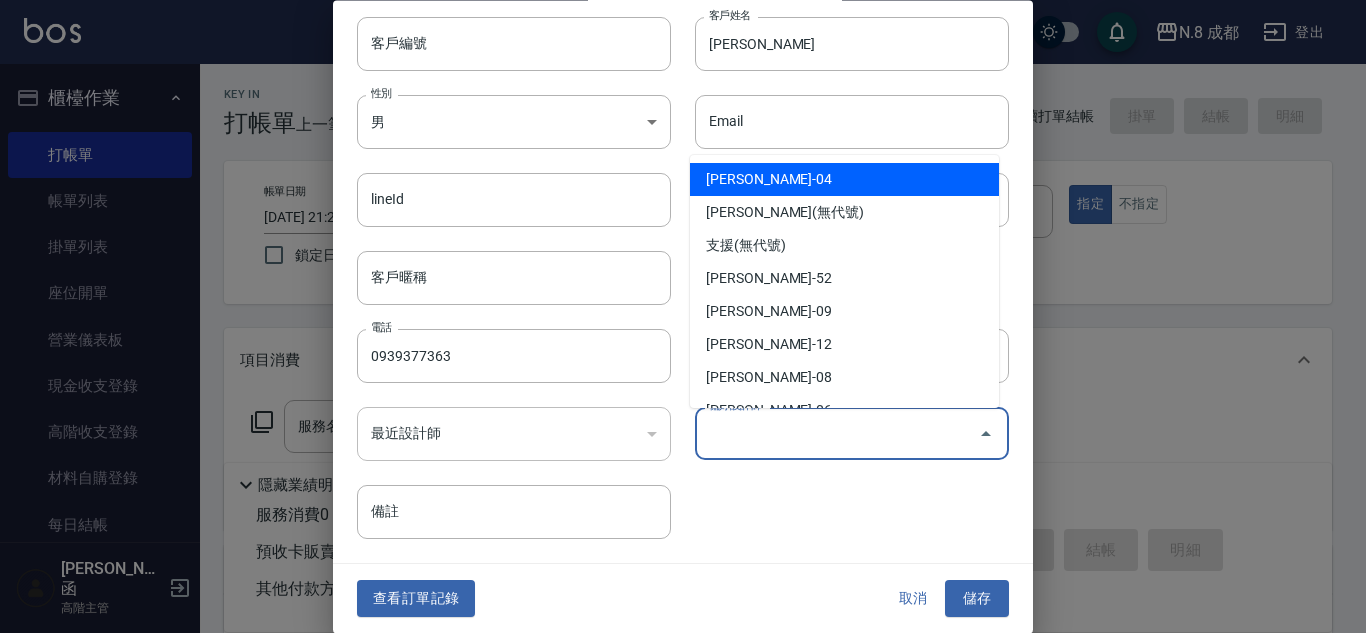 click on "偏好設計師" at bounding box center (837, 434) 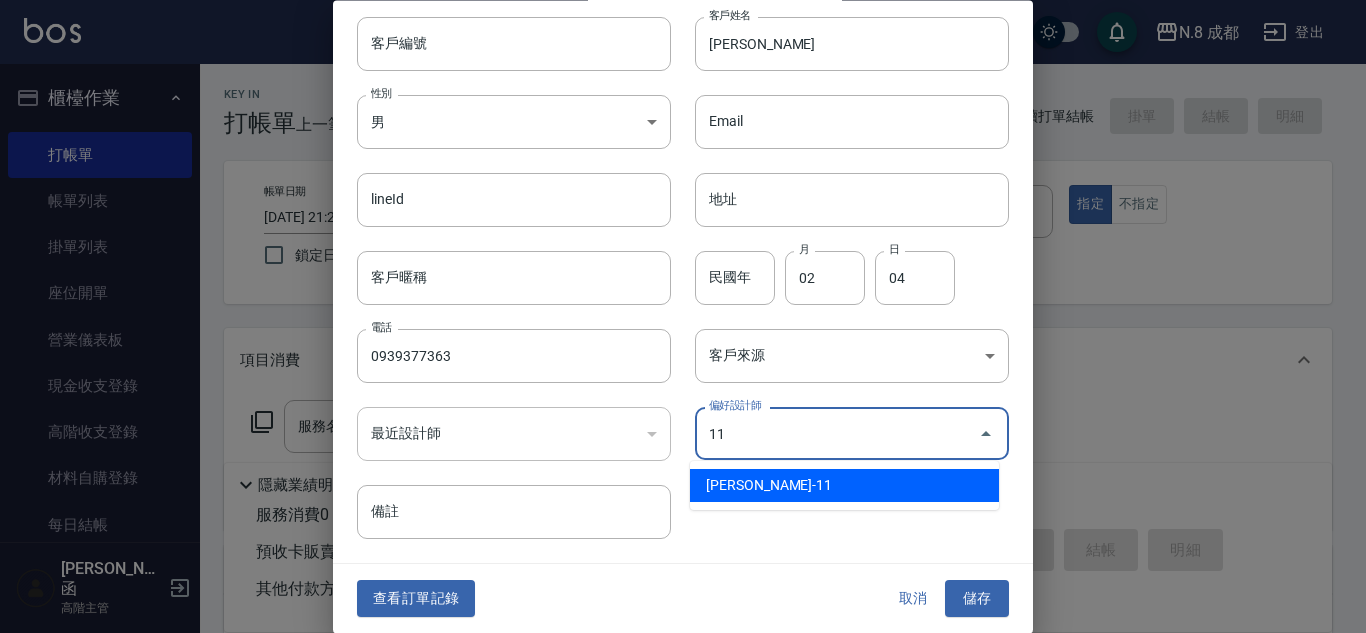drag, startPoint x: 852, startPoint y: 482, endPoint x: 933, endPoint y: 534, distance: 96.25487 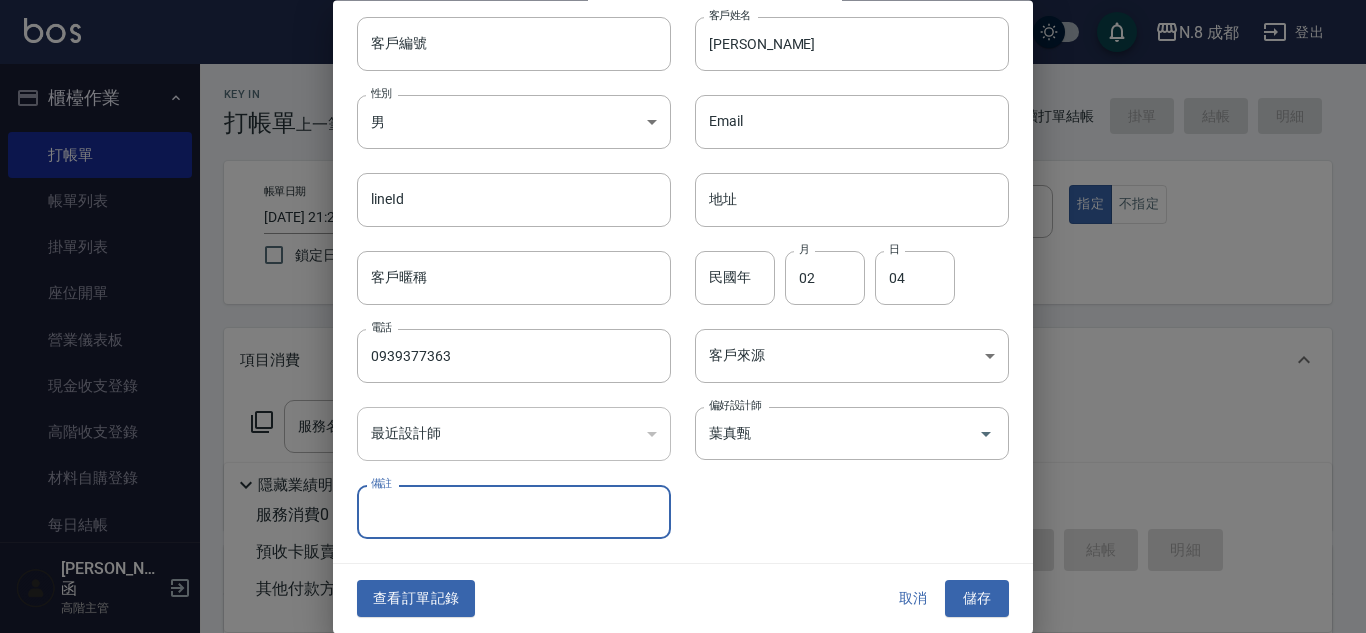 click on "儲存" at bounding box center (977, 599) 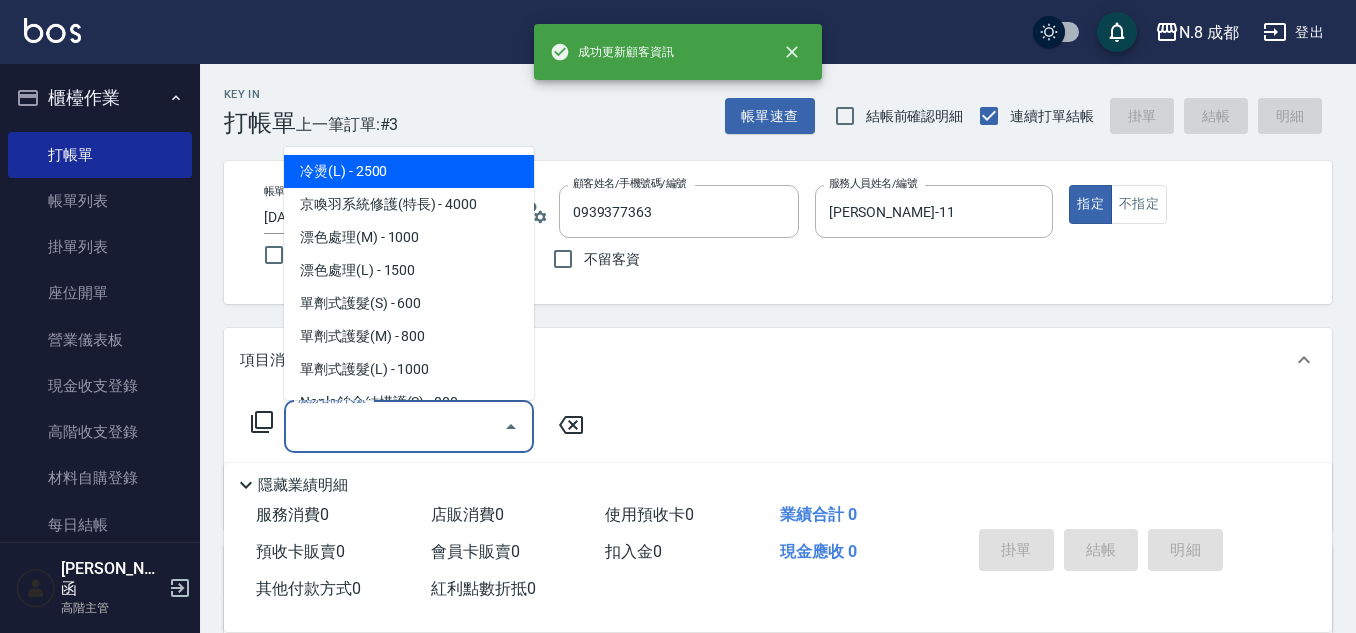 click on "服務名稱/代號" at bounding box center (394, 426) 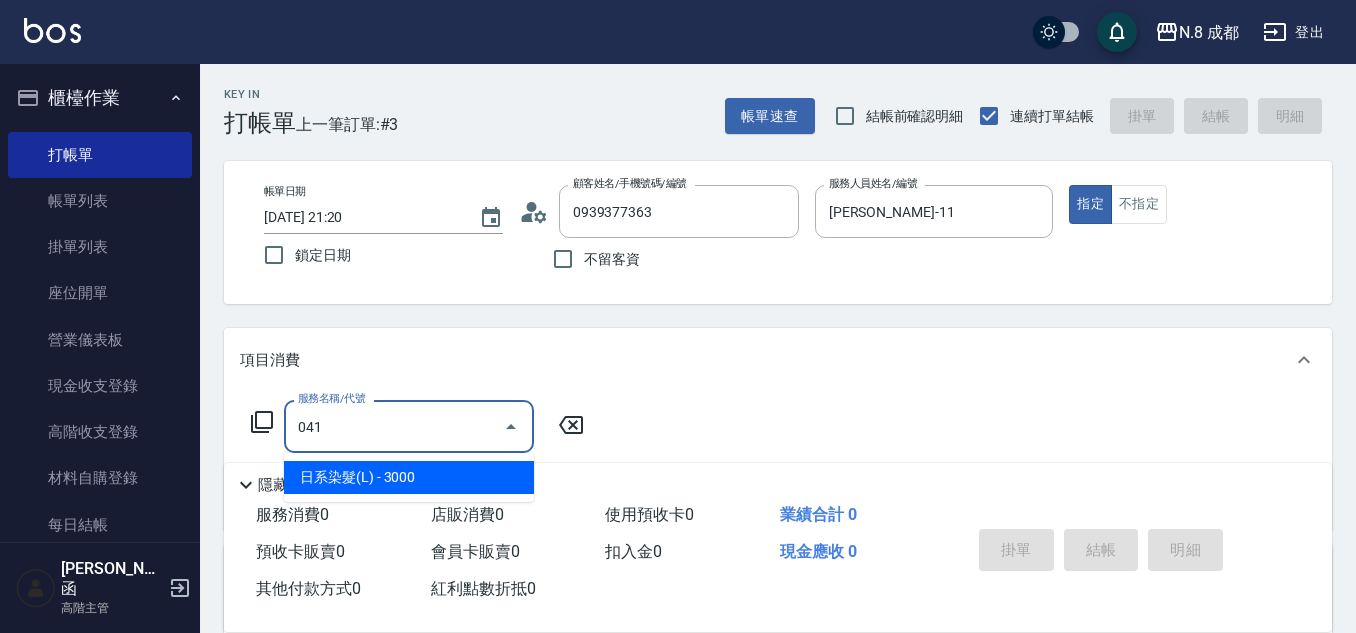 click on "日系染髮(L) - 3000" at bounding box center [409, 477] 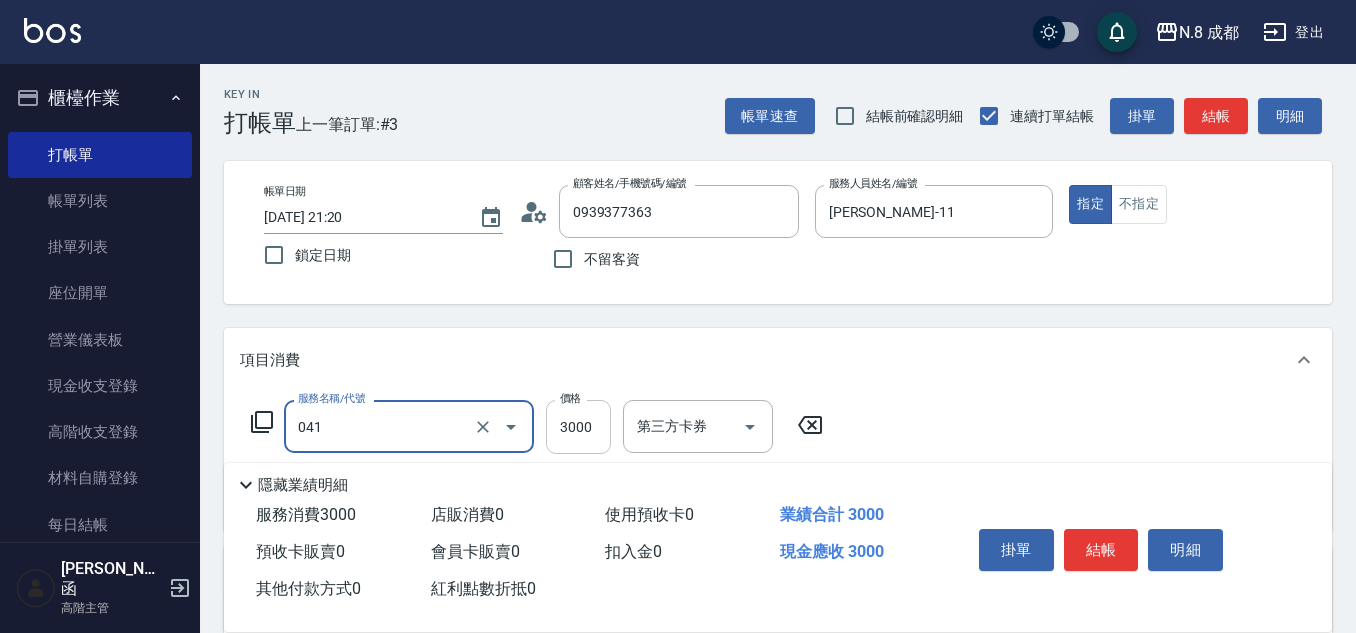 type on "日系染髮(L)(041)" 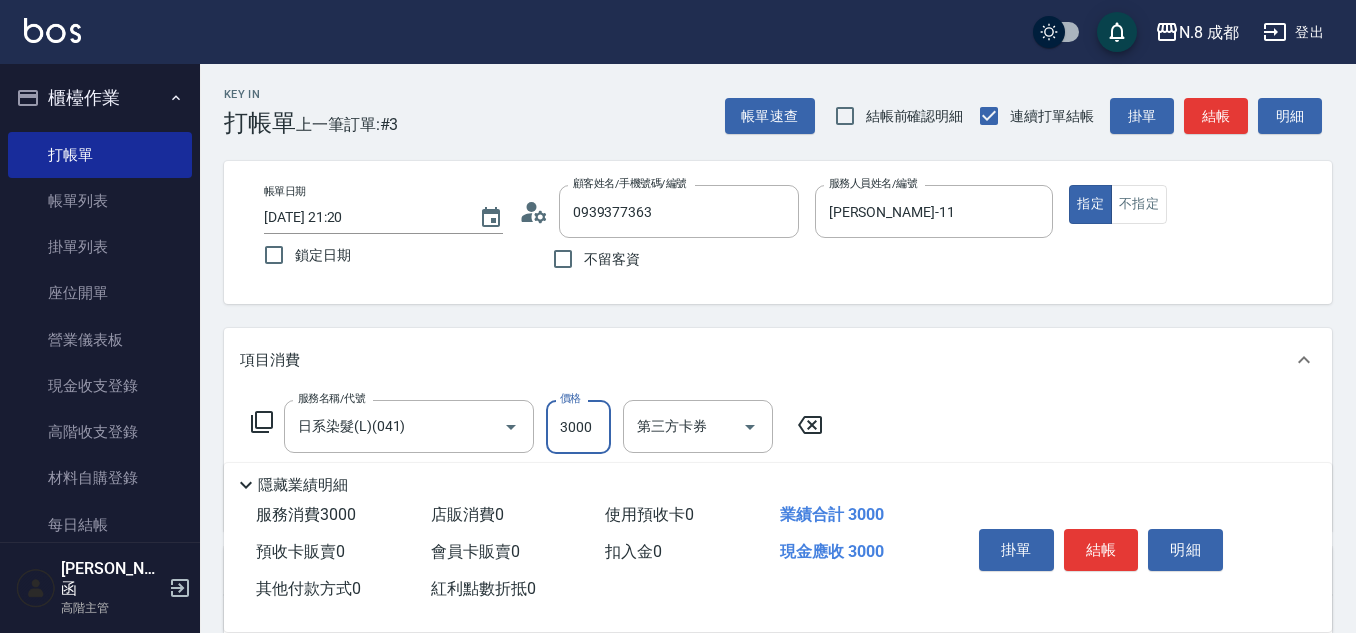 click on "3000" at bounding box center (578, 427) 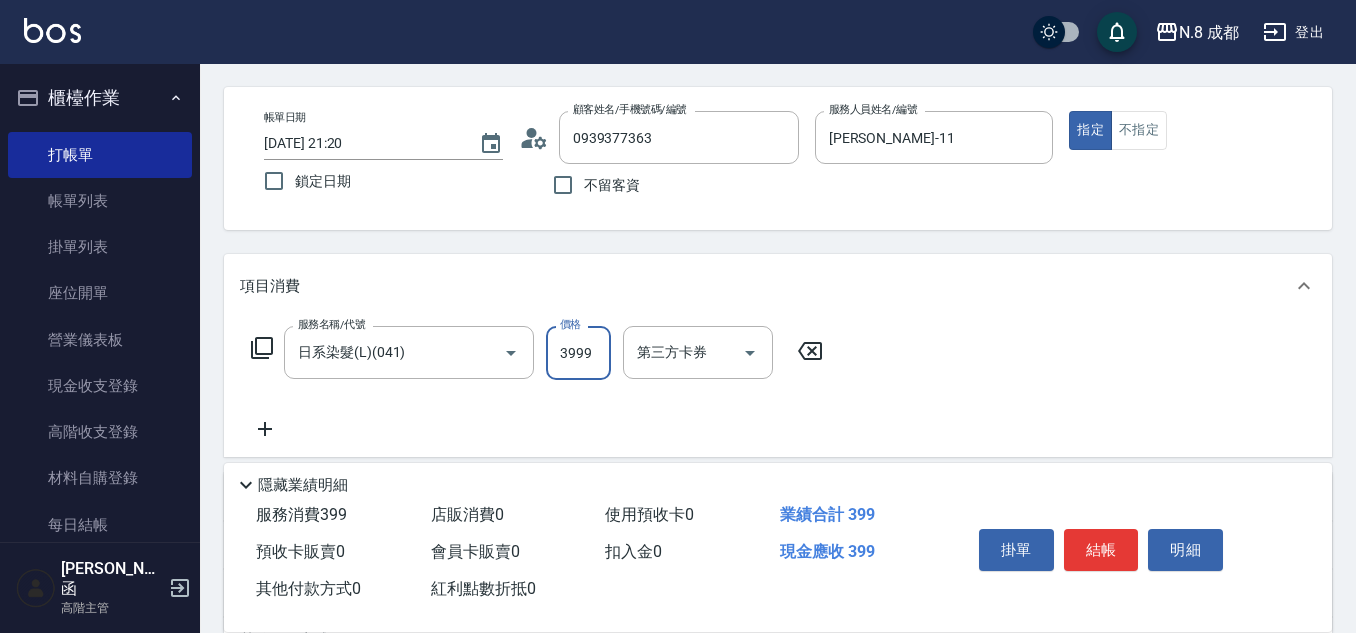 scroll, scrollTop: 200, scrollLeft: 0, axis: vertical 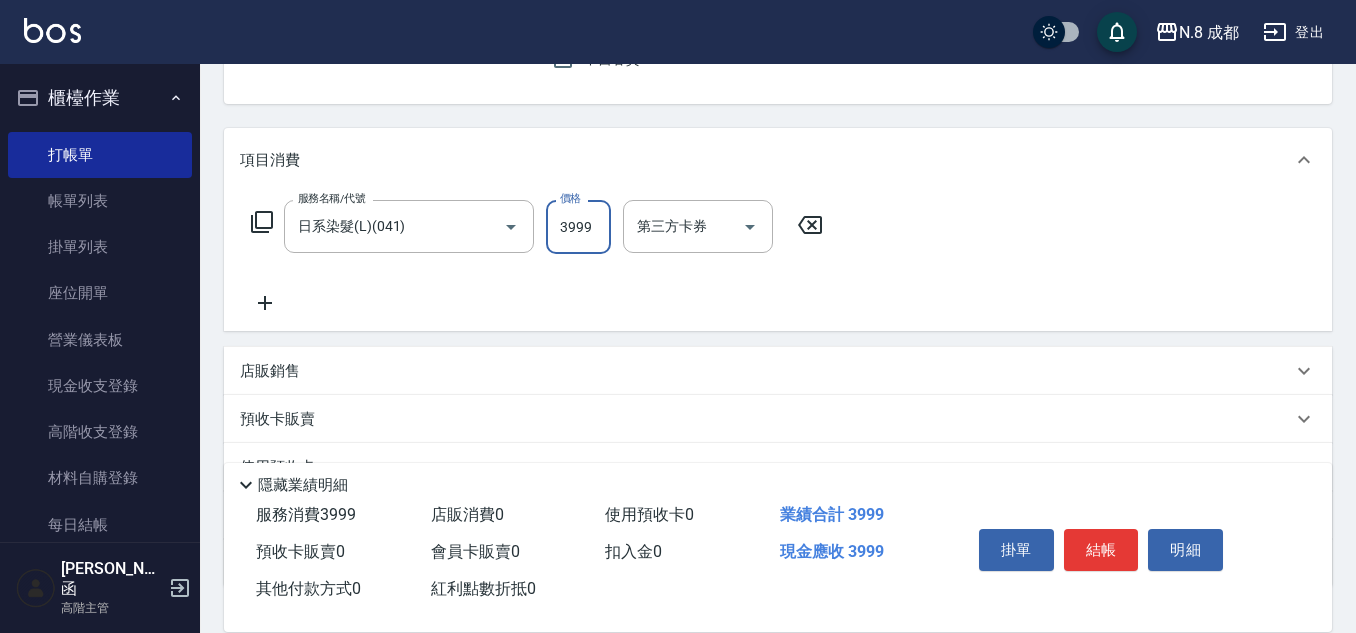 type on "3999" 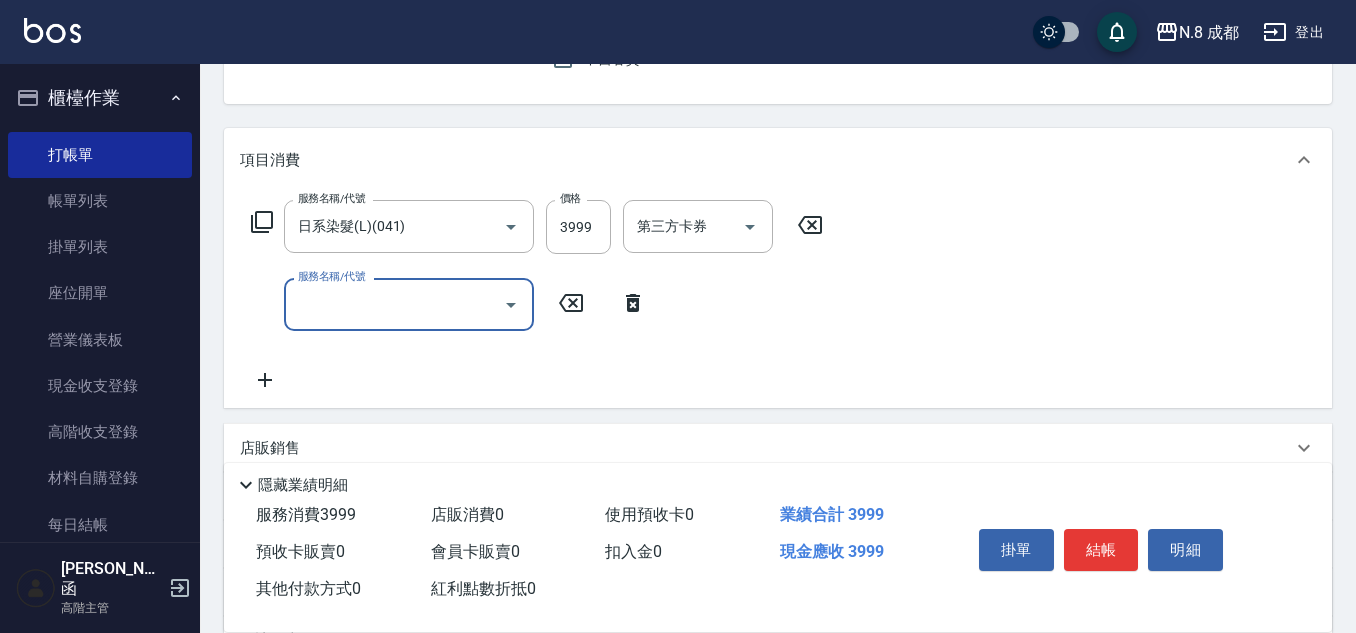 click on "服務名稱/代號 服務名稱/代號" at bounding box center (409, 304) 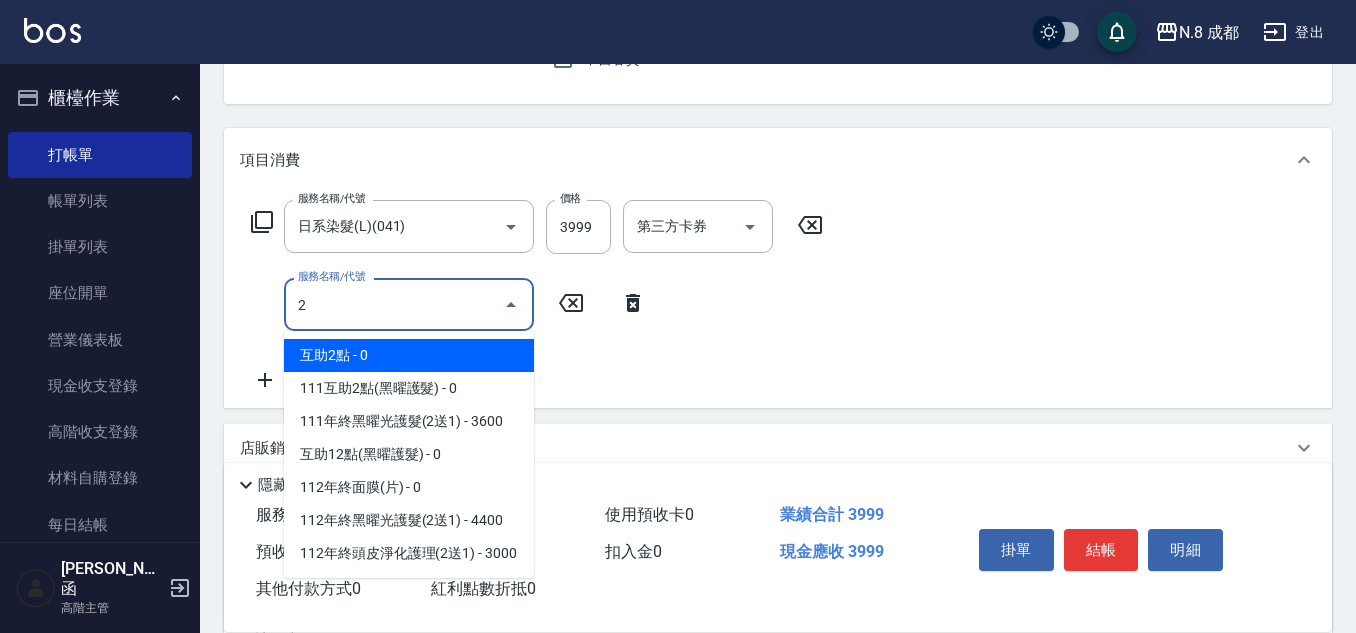 click on "互助2點 - 0" at bounding box center [409, 355] 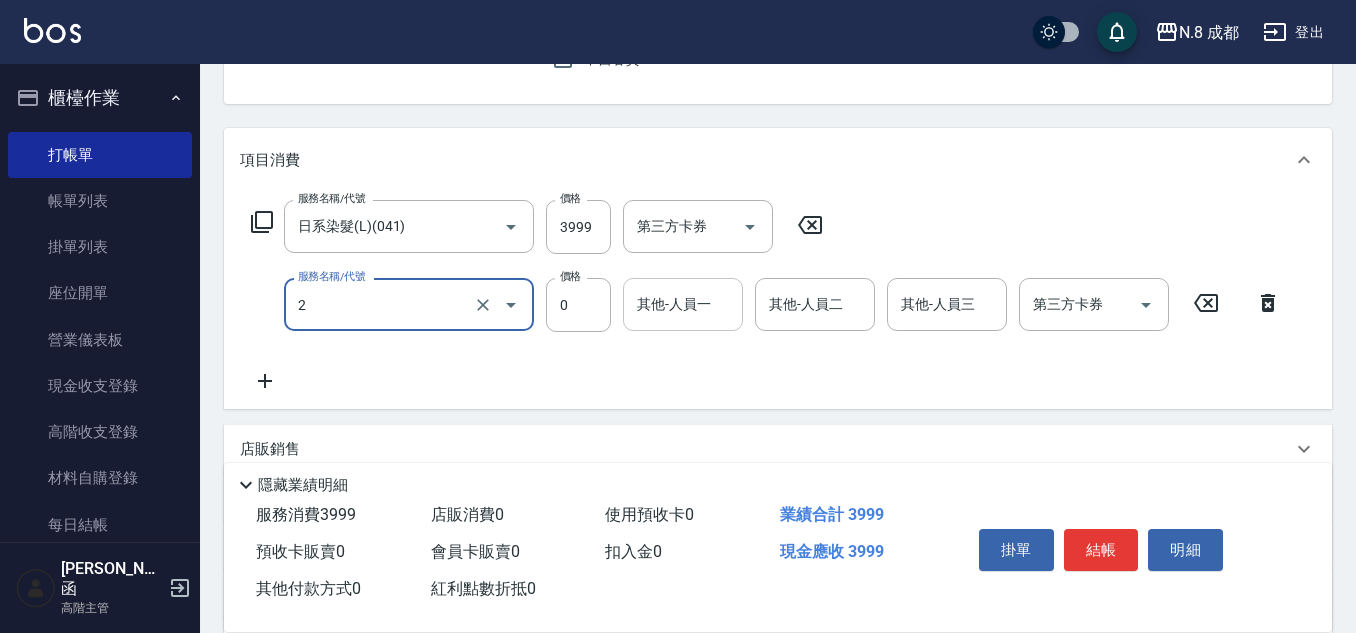 type on "互助2點(2)" 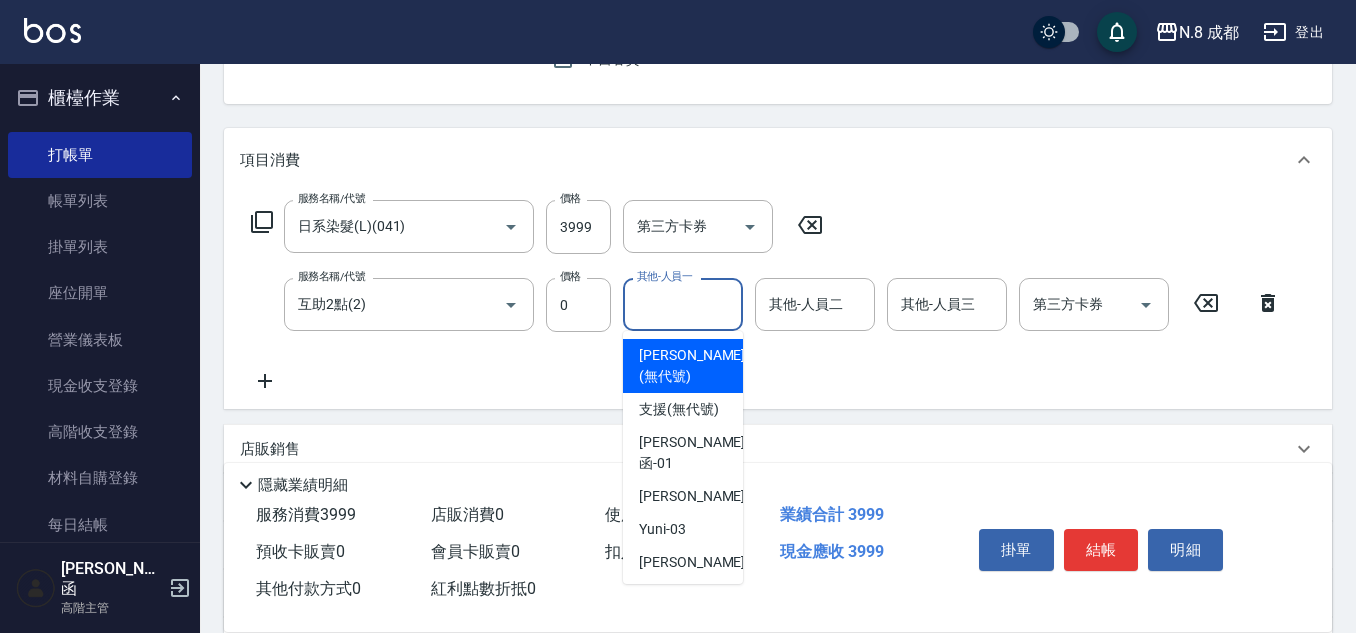 click on "其他-人員一" at bounding box center (683, 304) 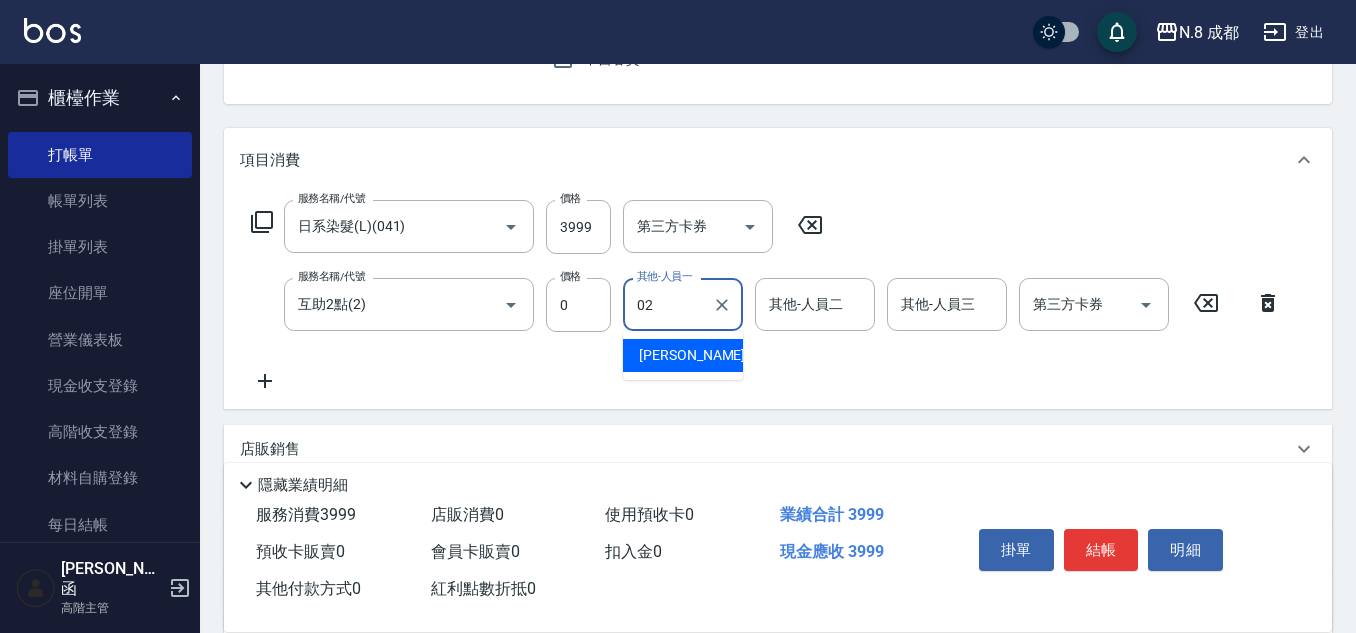click on "朱若瑀 -02" at bounding box center [683, 355] 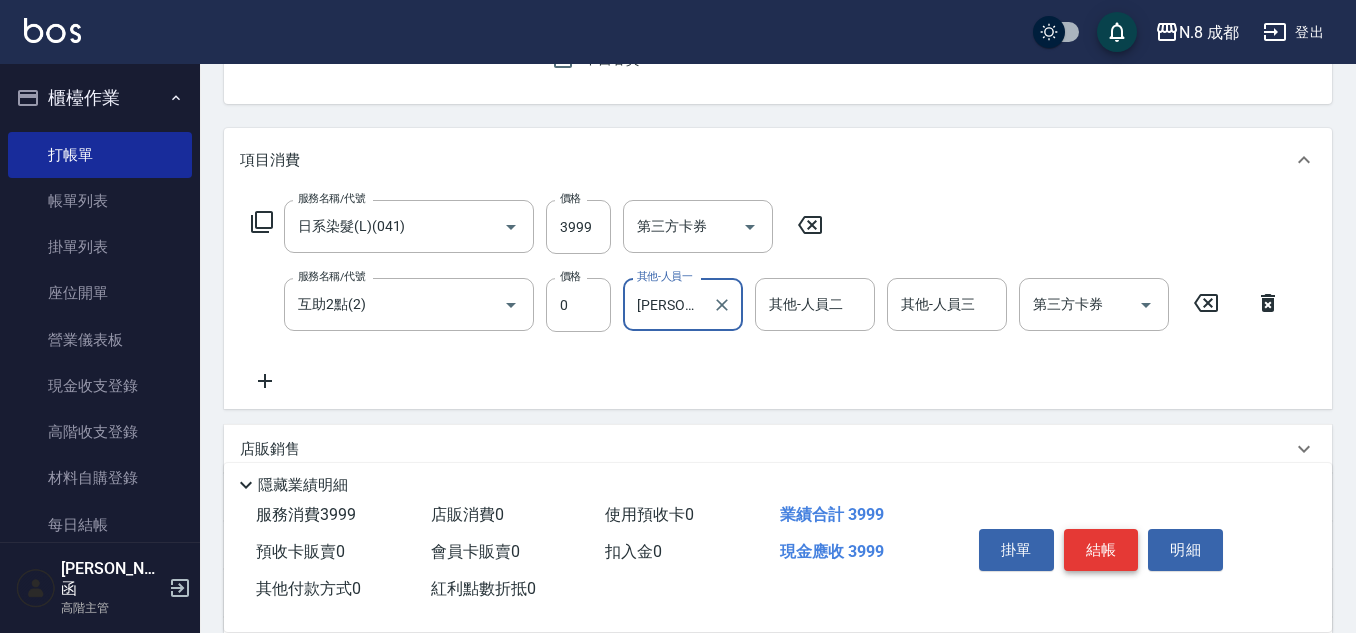 type on "朱若瑀-02" 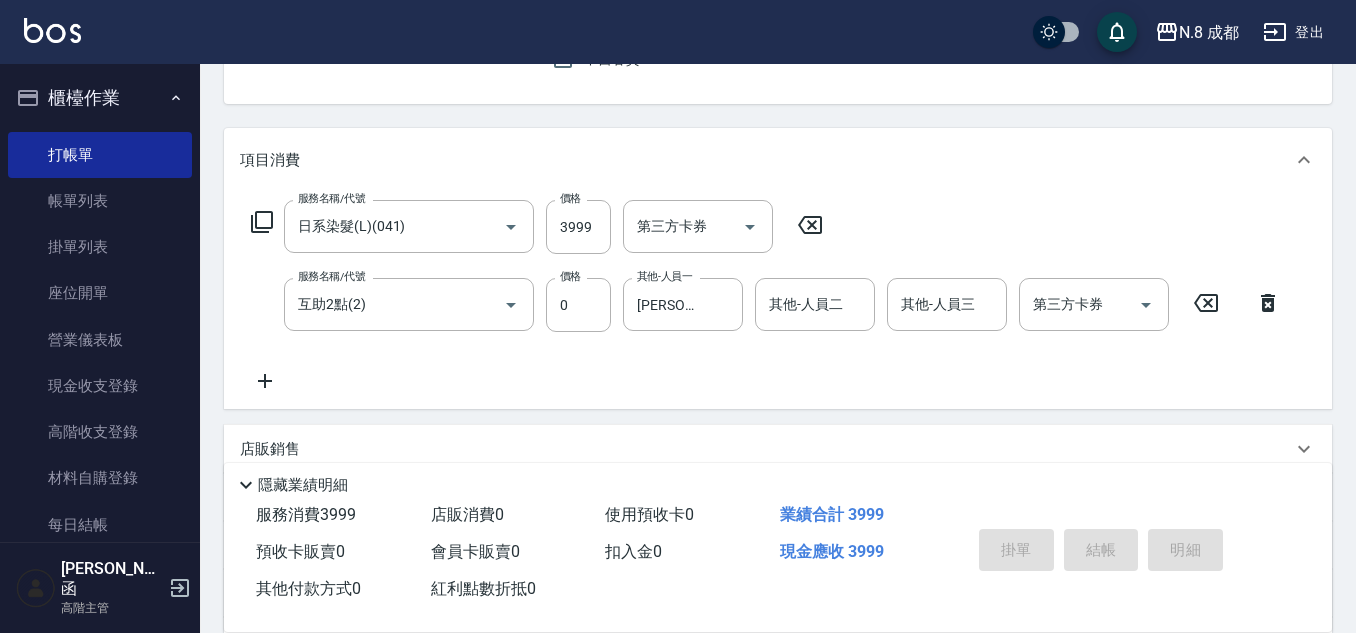 type on "2025/07/12 21:22" 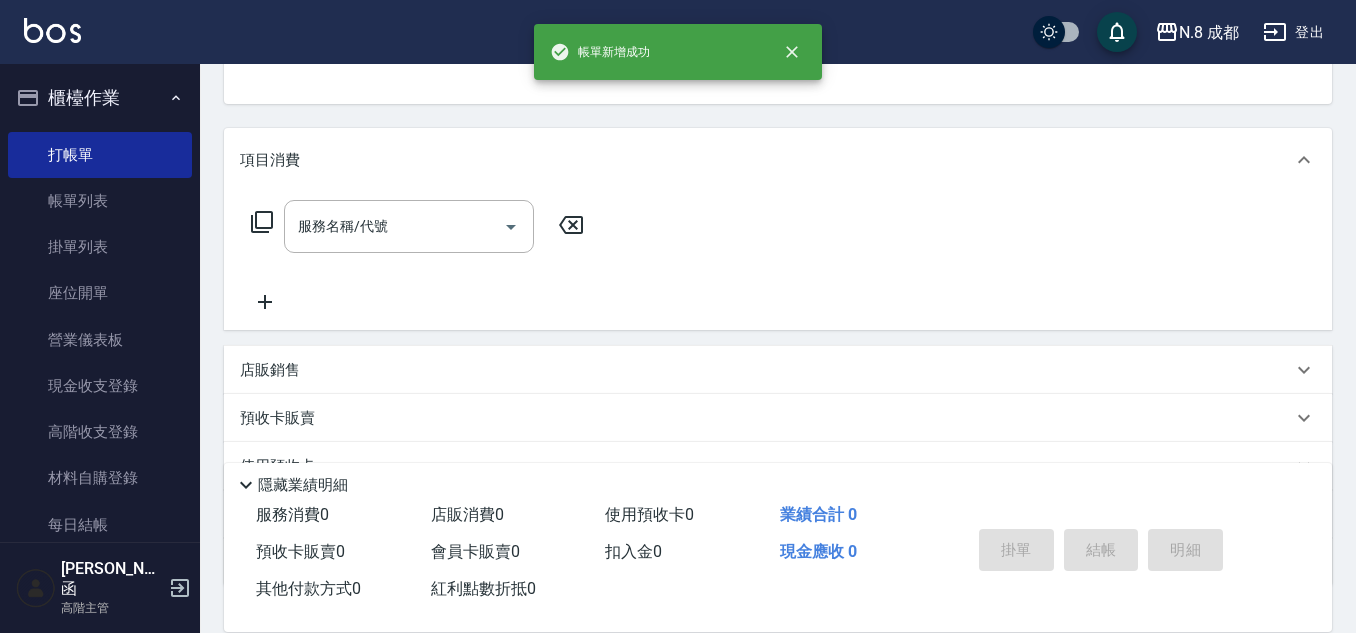 scroll, scrollTop: 194, scrollLeft: 0, axis: vertical 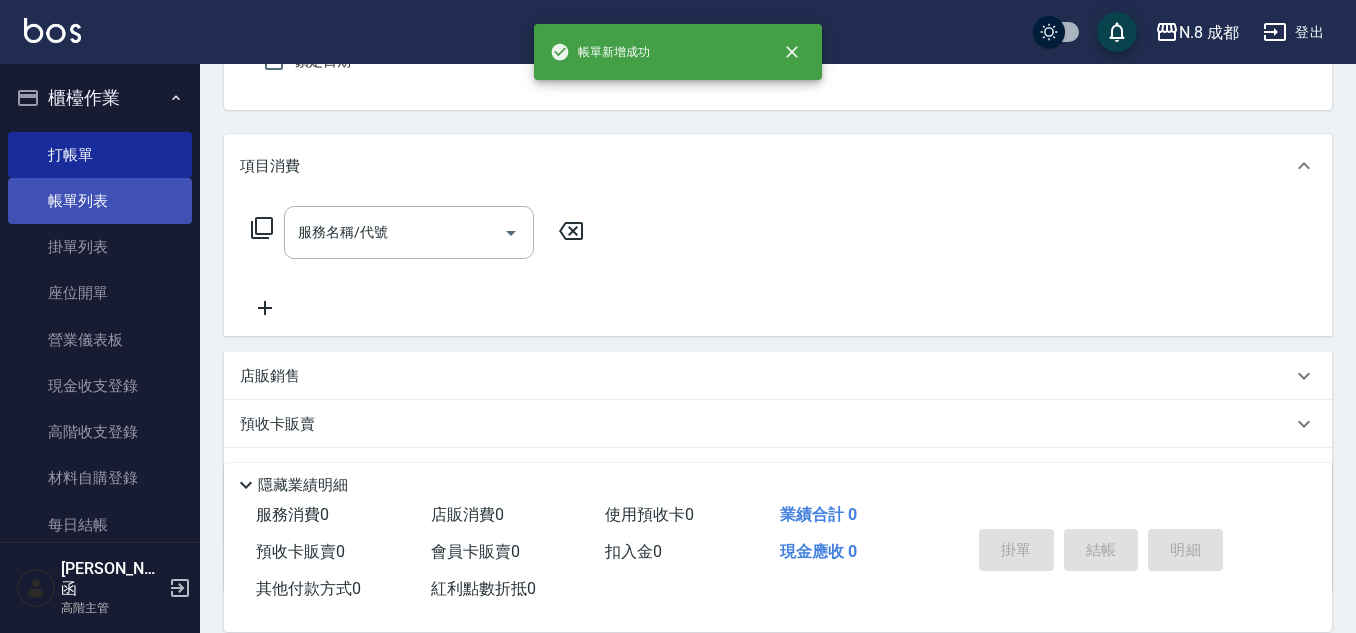 click on "帳單列表" at bounding box center [100, 201] 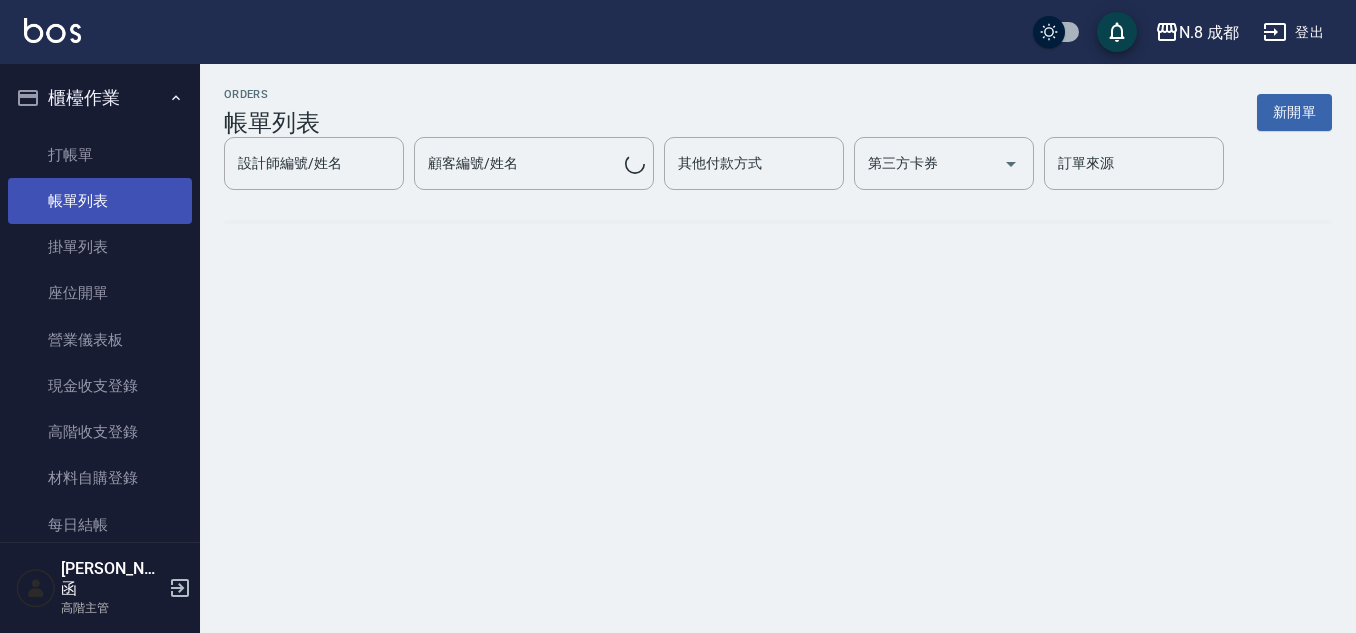 scroll, scrollTop: 0, scrollLeft: 0, axis: both 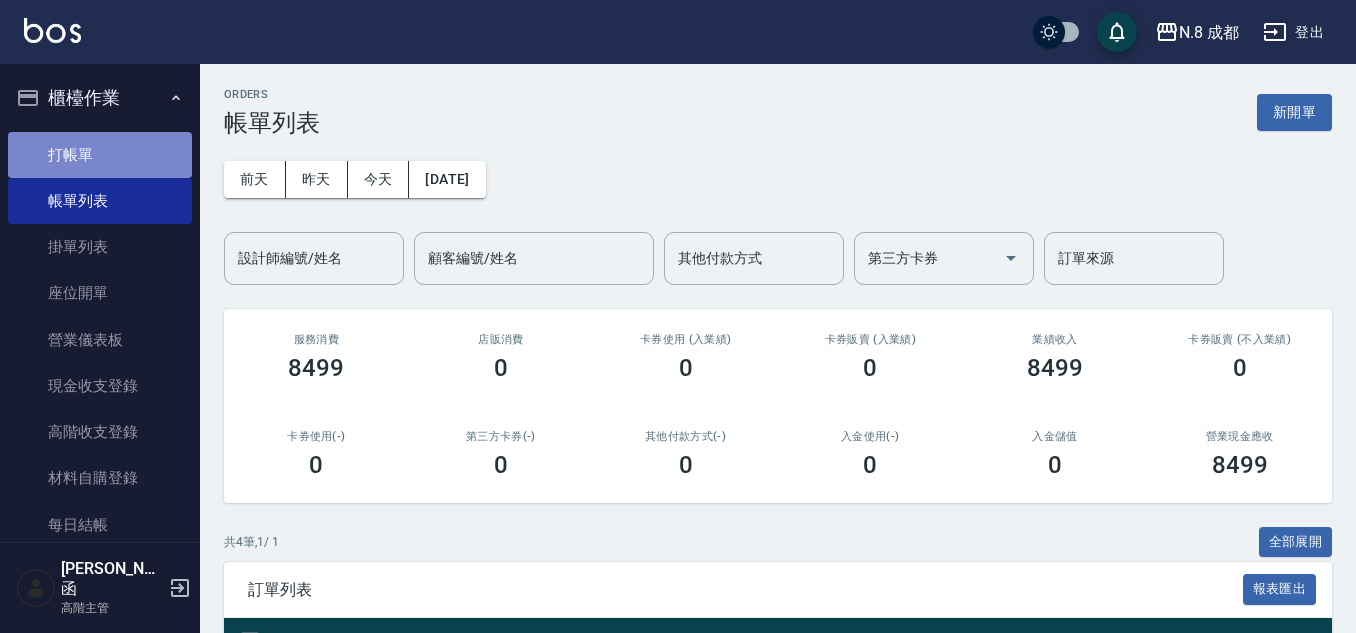 click on "打帳單" at bounding box center (100, 155) 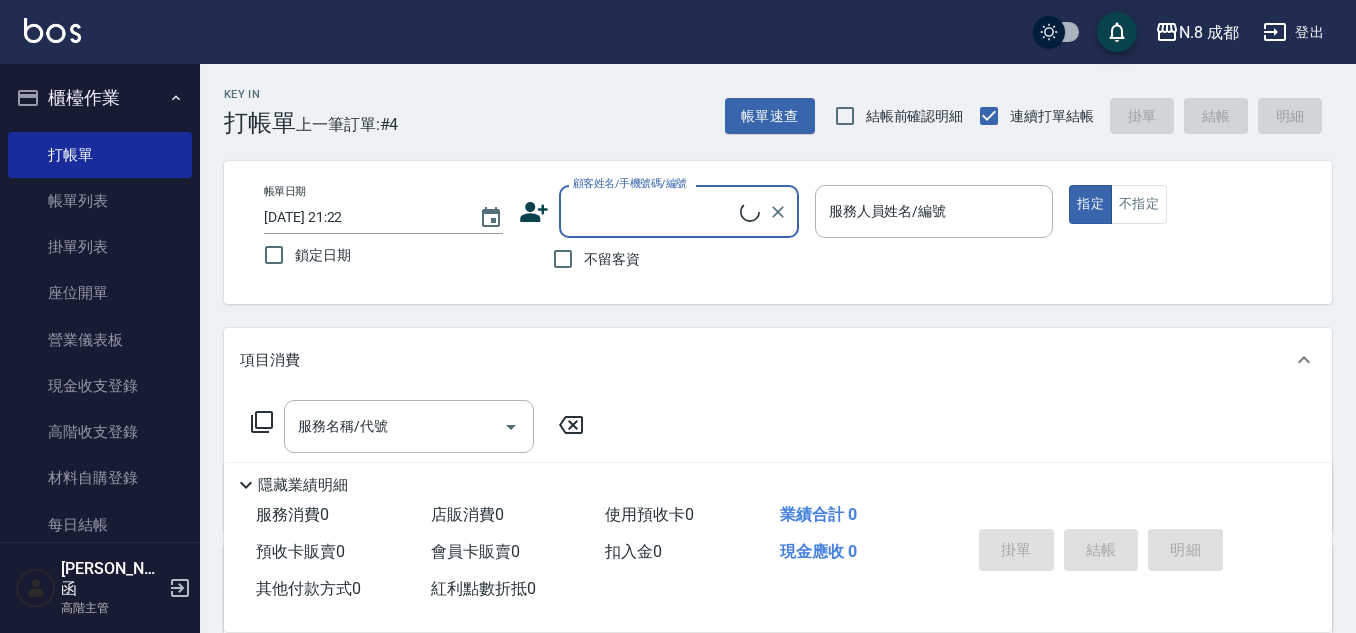 click on "顧客姓名/手機號碼/編號" at bounding box center [654, 211] 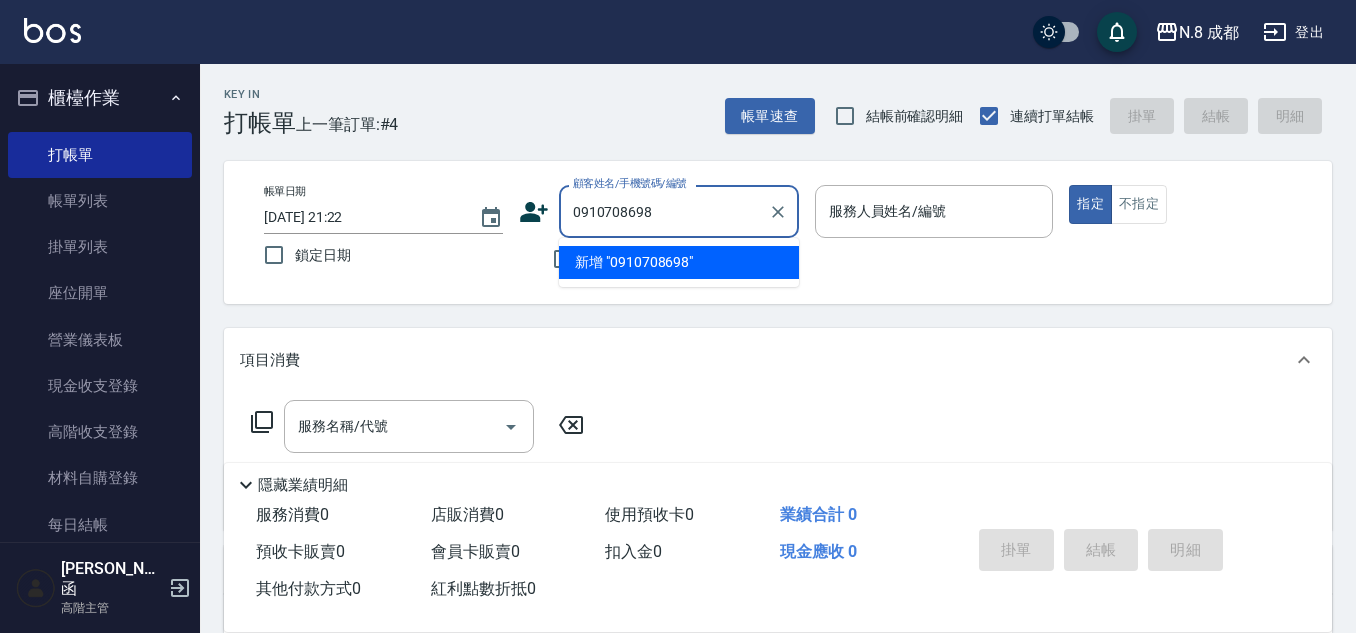 click on "新增 "0910708698"" at bounding box center (679, 262) 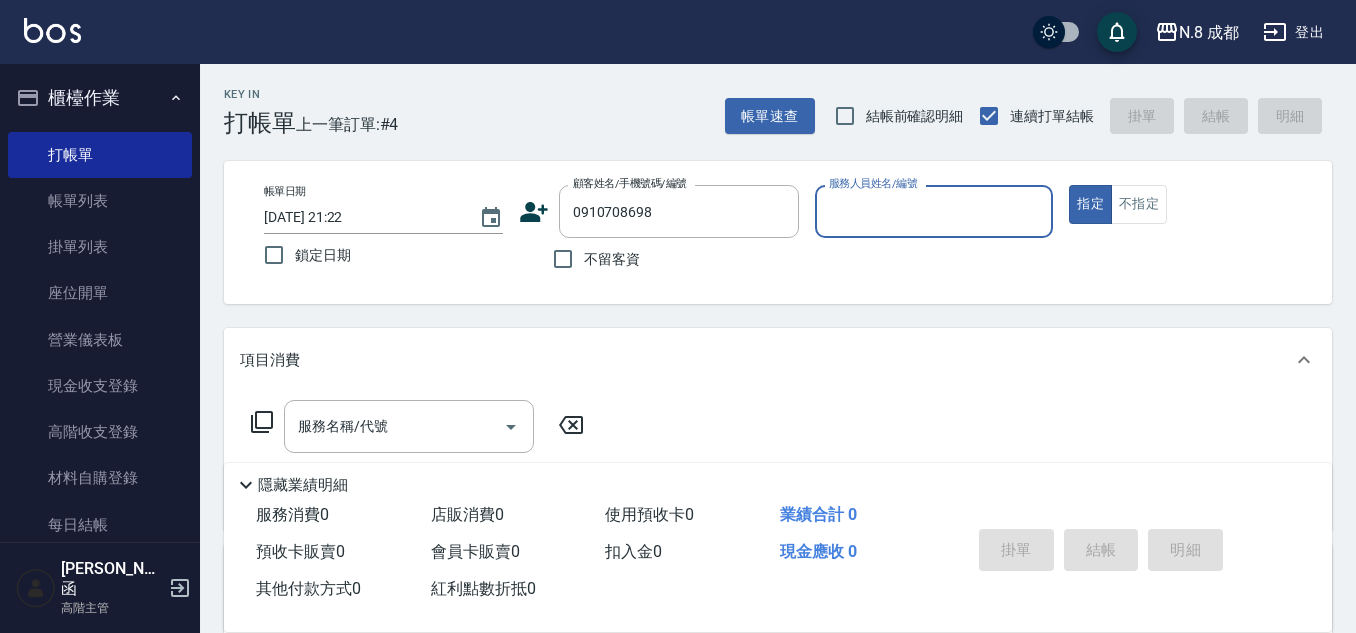 click on "服務人員姓名/編號" at bounding box center (934, 211) 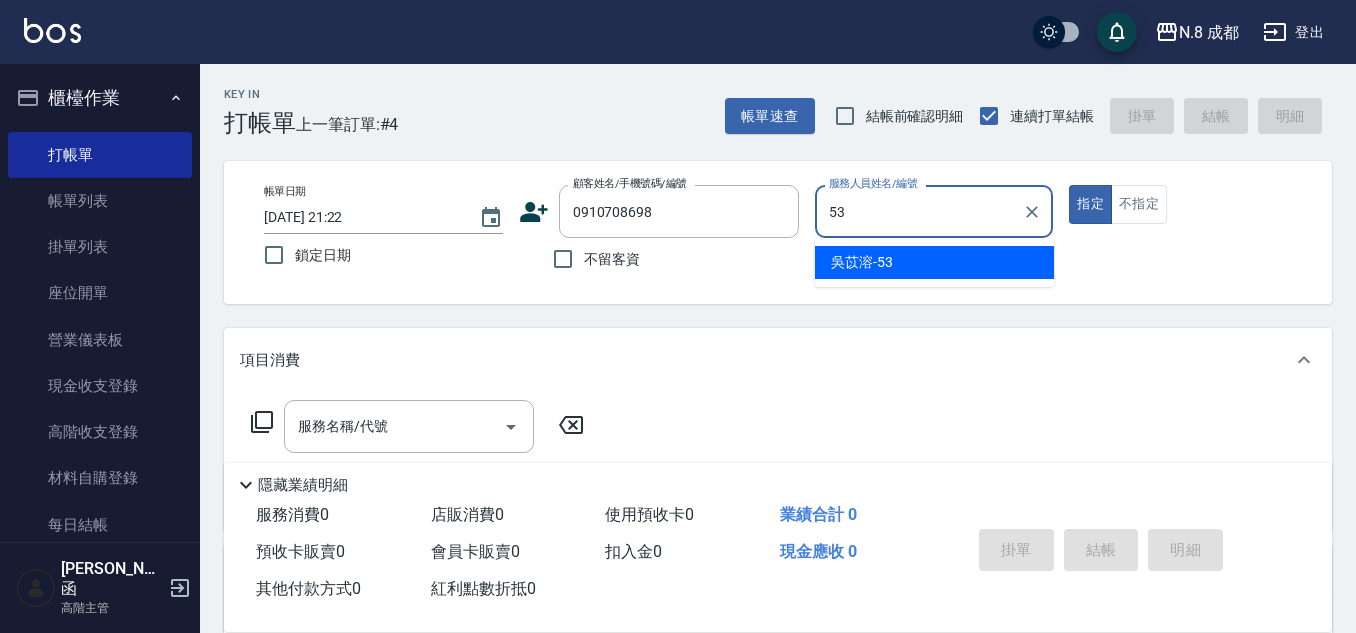 click on "吳苡溶 -53" at bounding box center (934, 262) 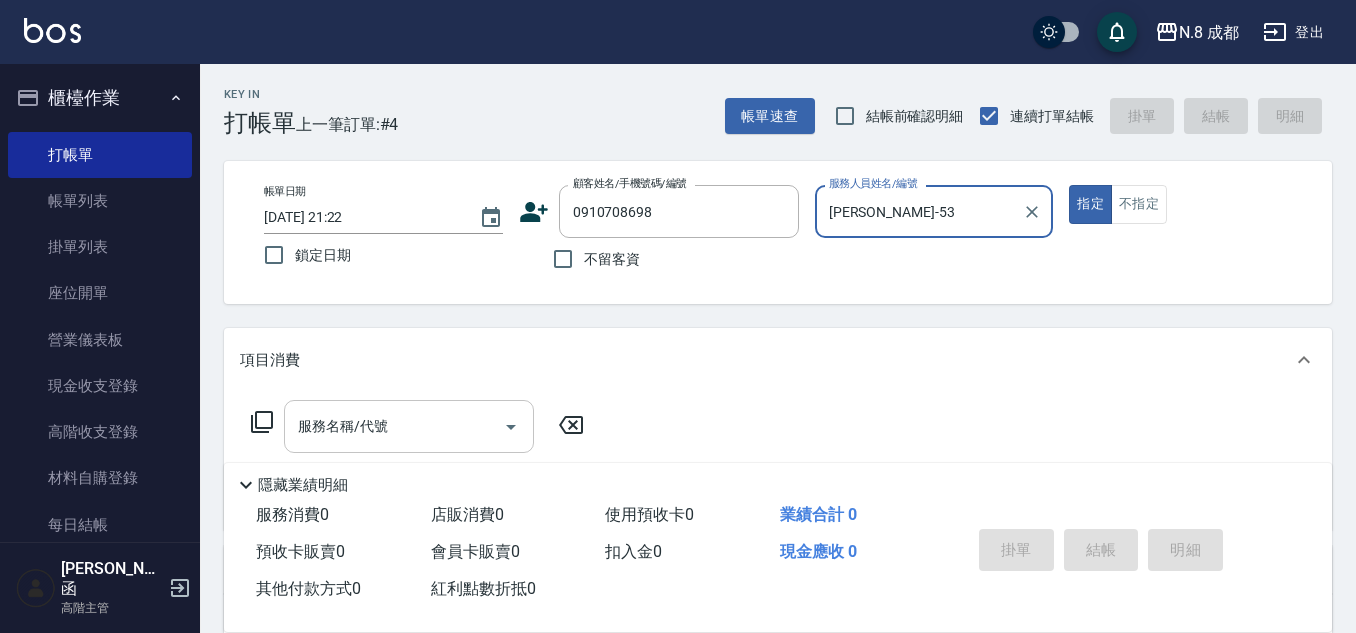 type on "吳苡溶-53" 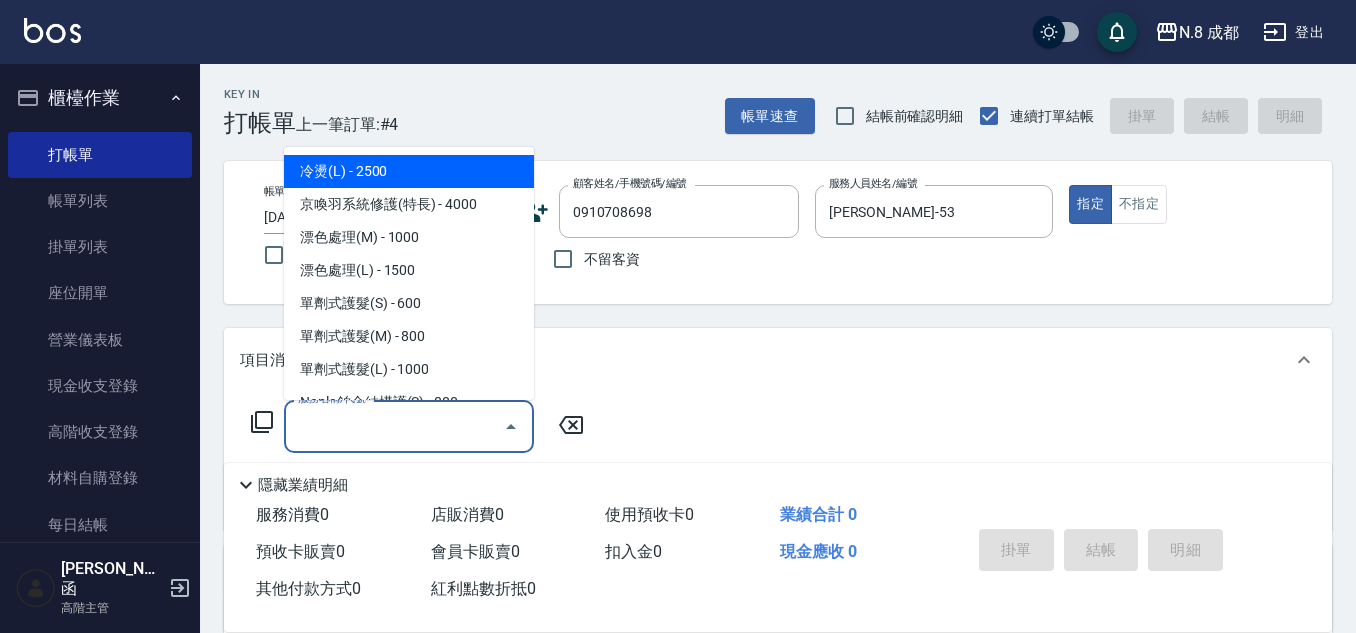 click on "服務名稱/代號" at bounding box center (394, 426) 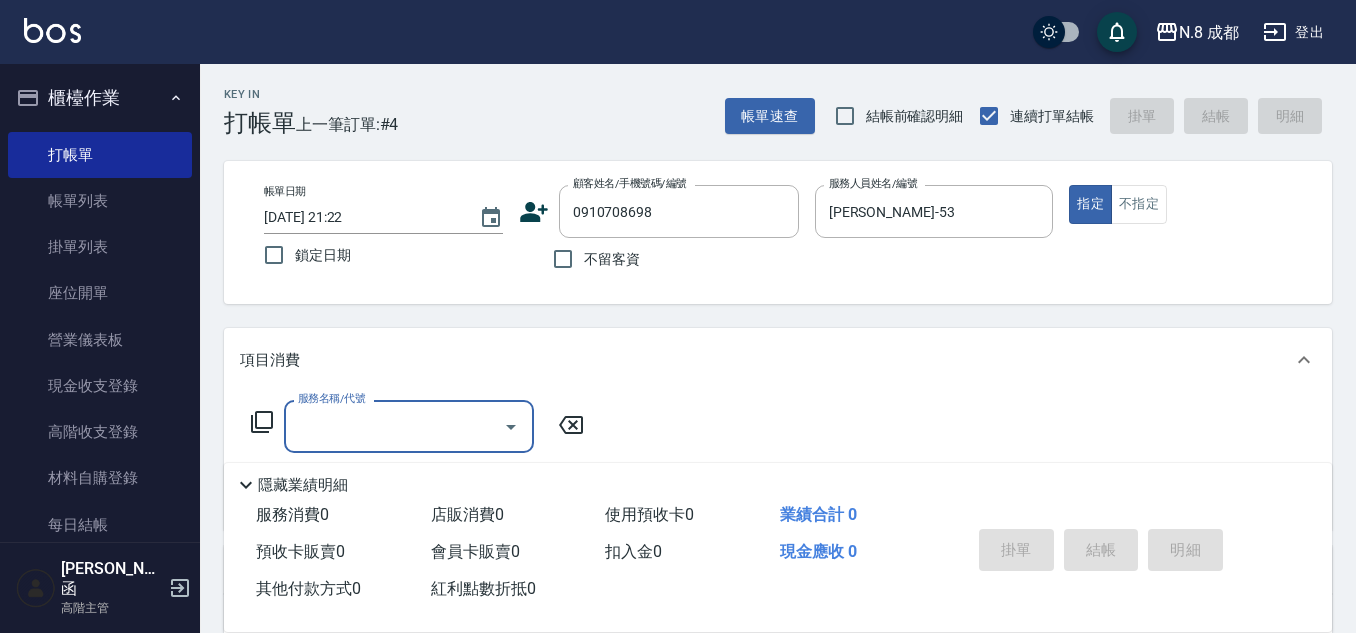 click on "服務名稱/代號" at bounding box center (394, 426) 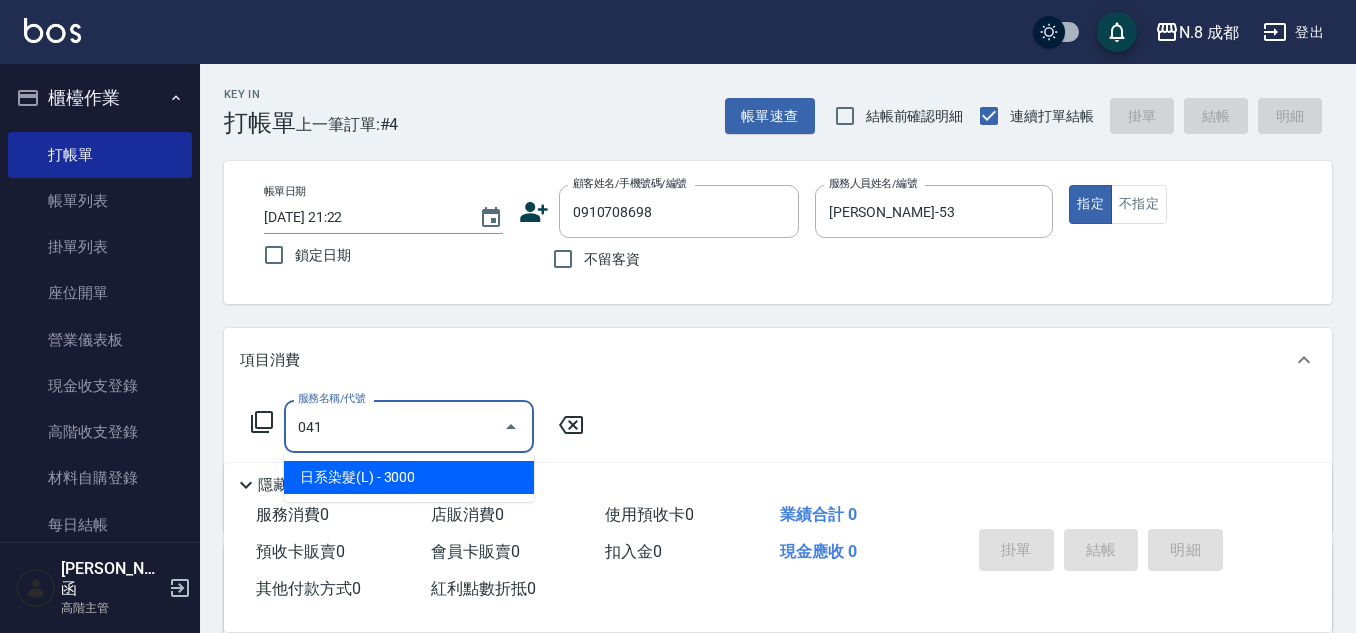 click on "日系染髮(L) - 3000" at bounding box center [409, 477] 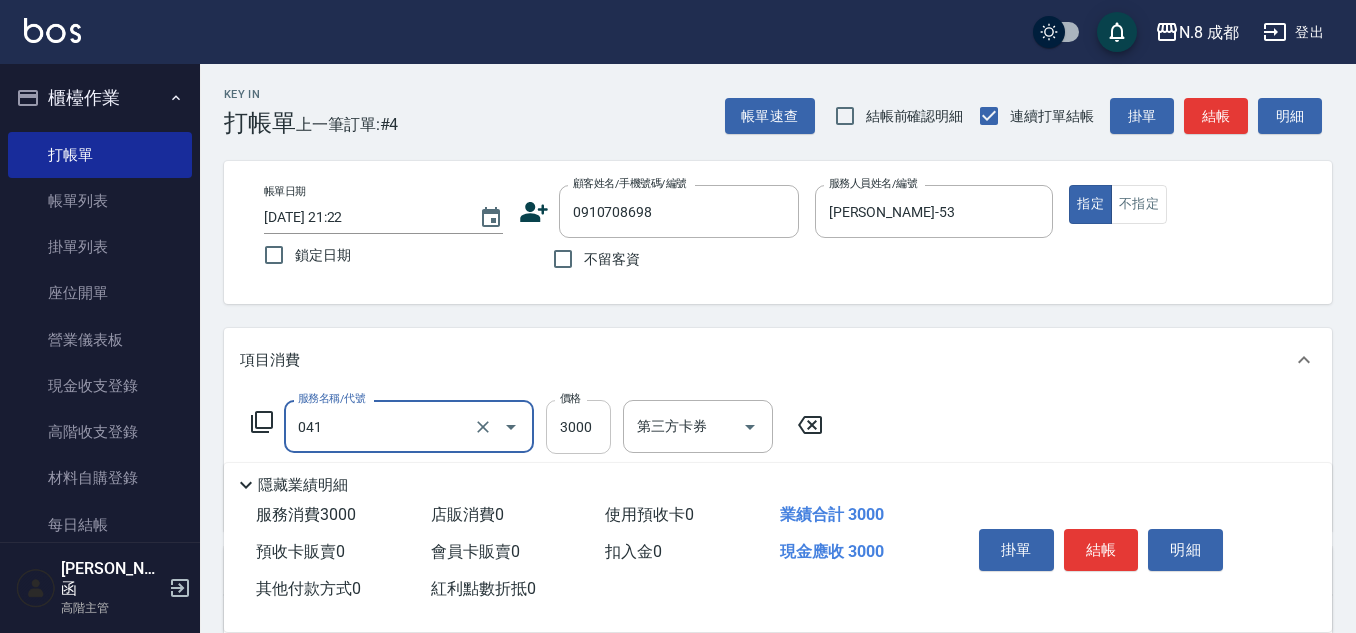 type on "日系染髮(L)(041)" 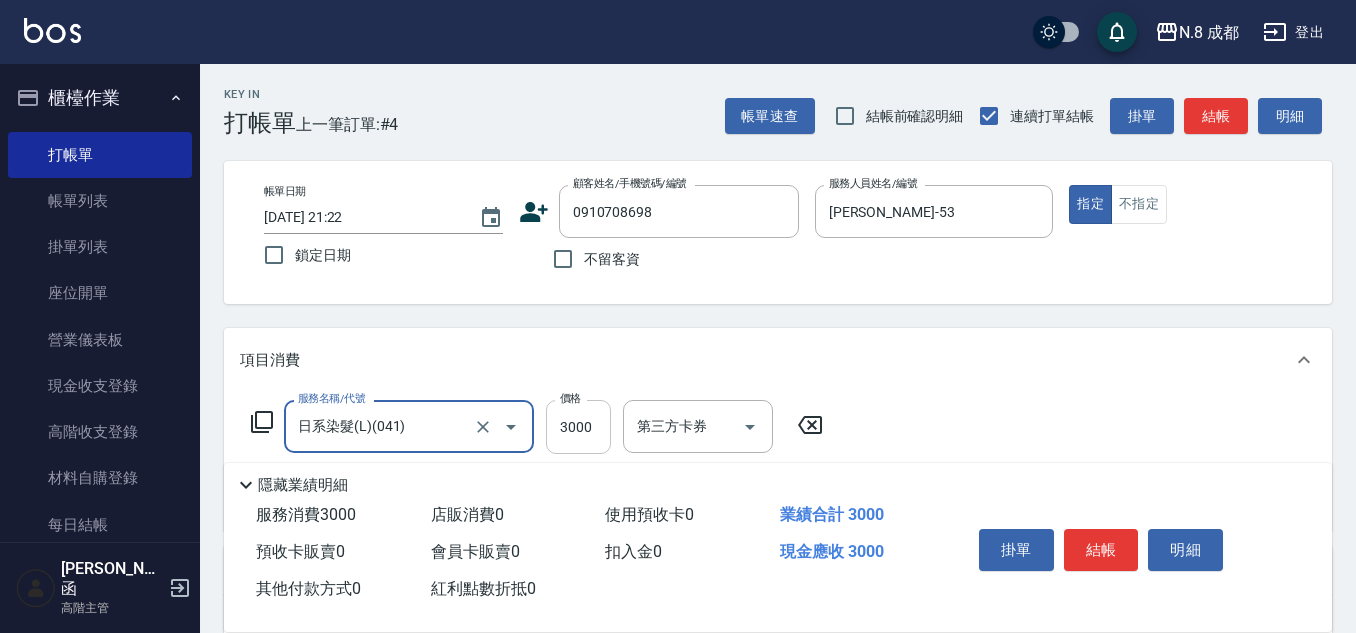 click on "3000" at bounding box center (578, 427) 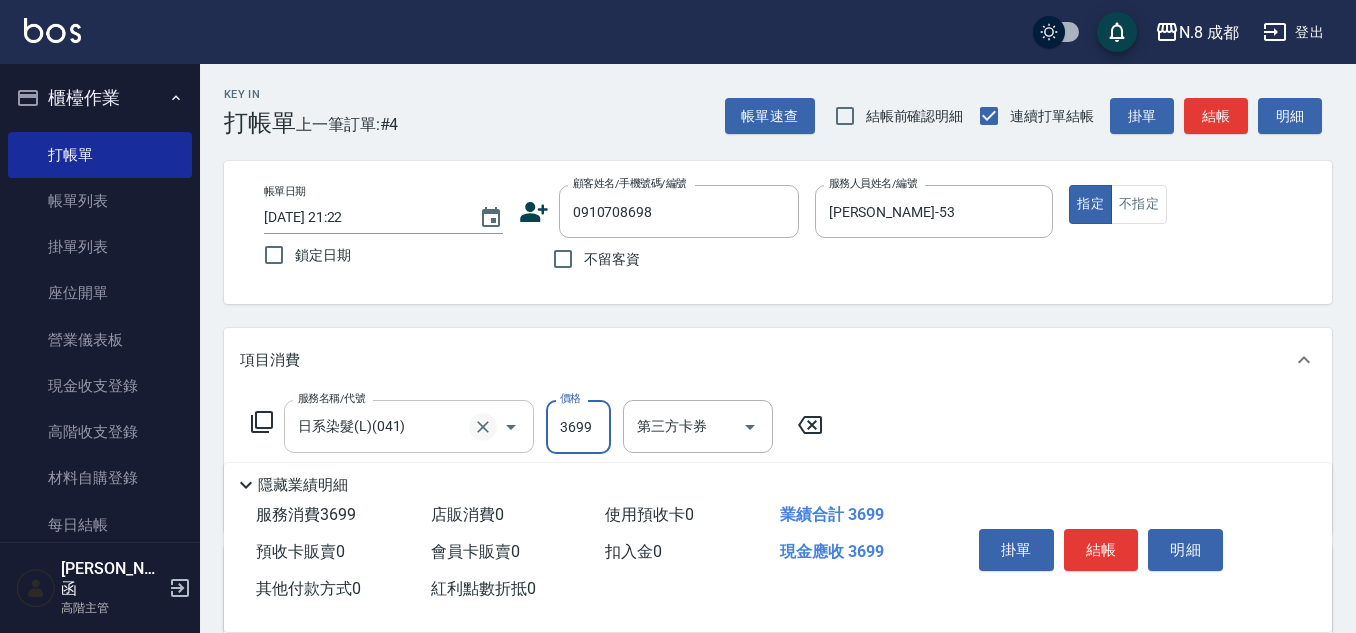 drag, startPoint x: 599, startPoint y: 420, endPoint x: 491, endPoint y: 424, distance: 108.07405 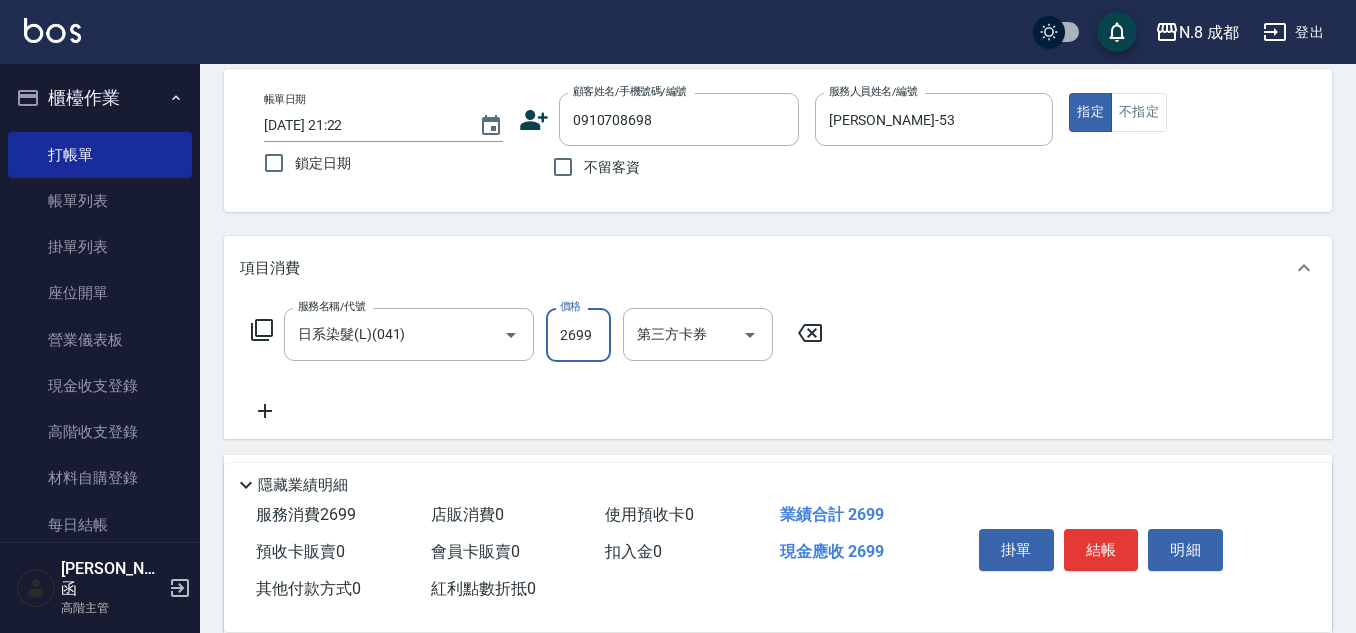 scroll, scrollTop: 200, scrollLeft: 0, axis: vertical 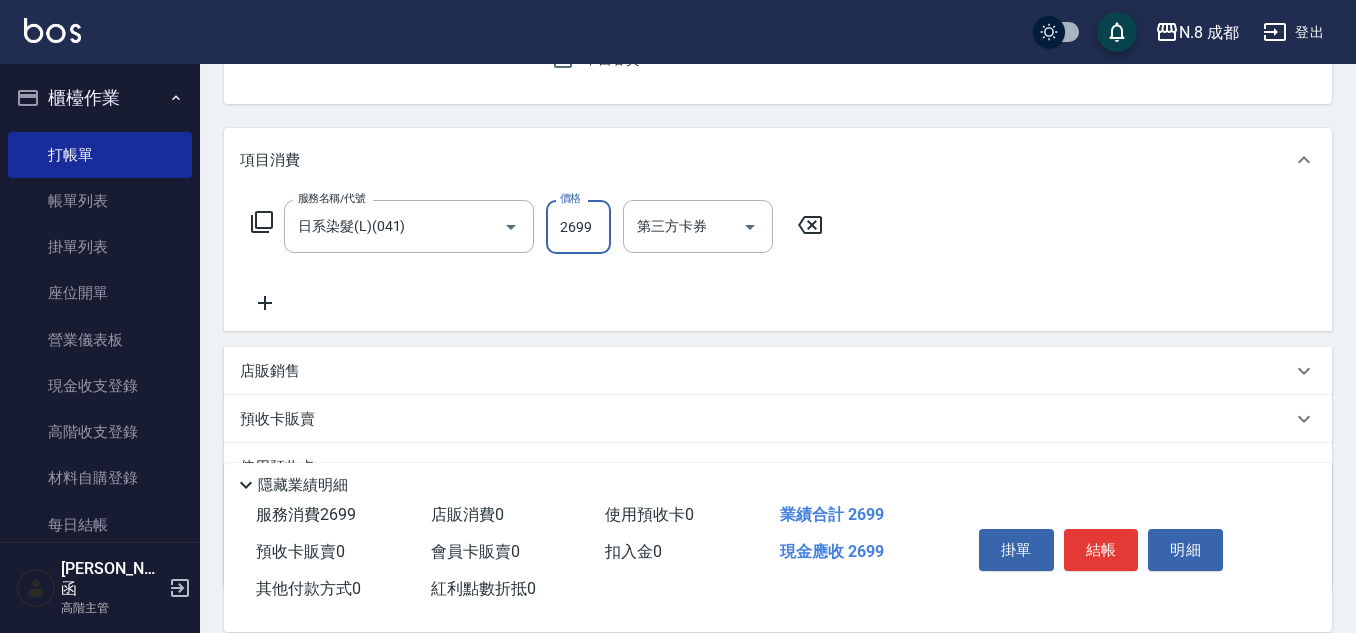 type on "2699" 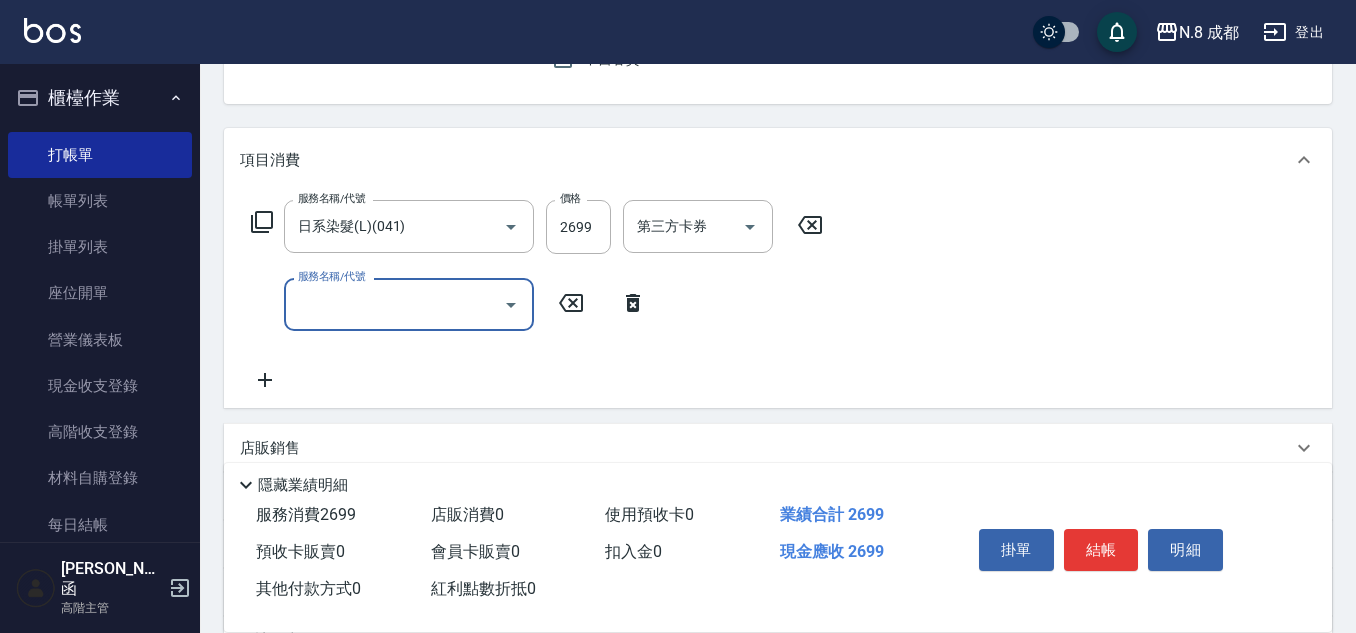 click on "服務名稱/代號" at bounding box center [394, 304] 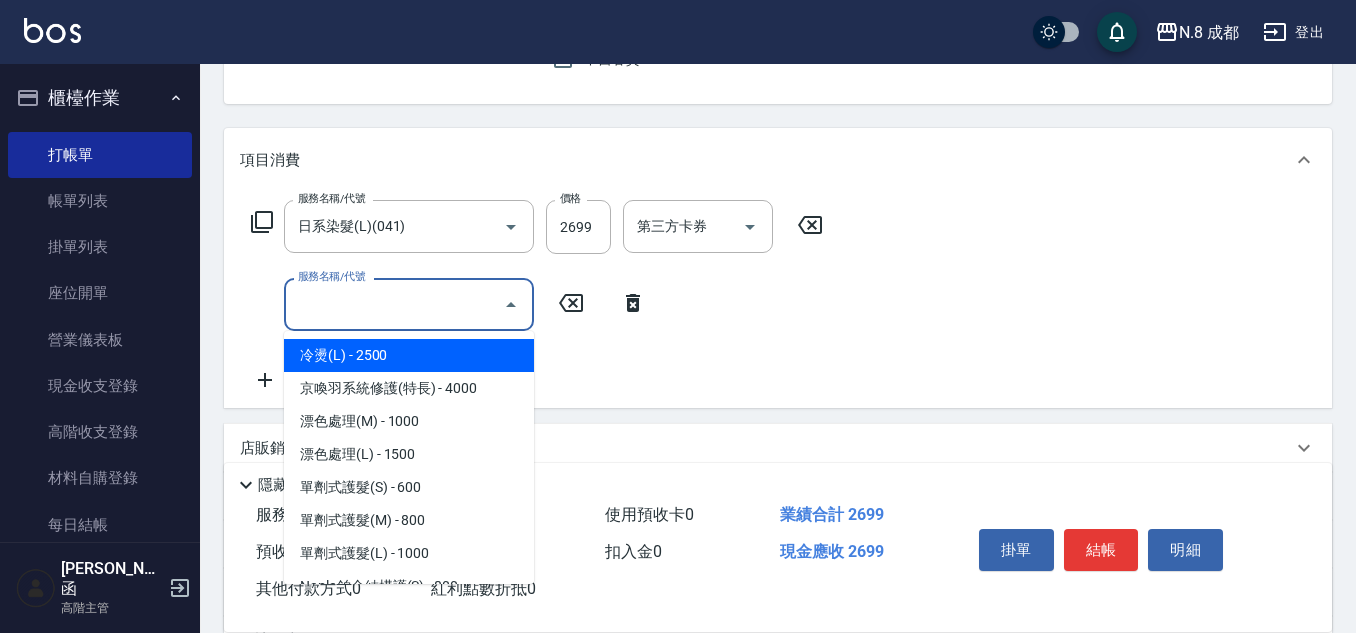 click 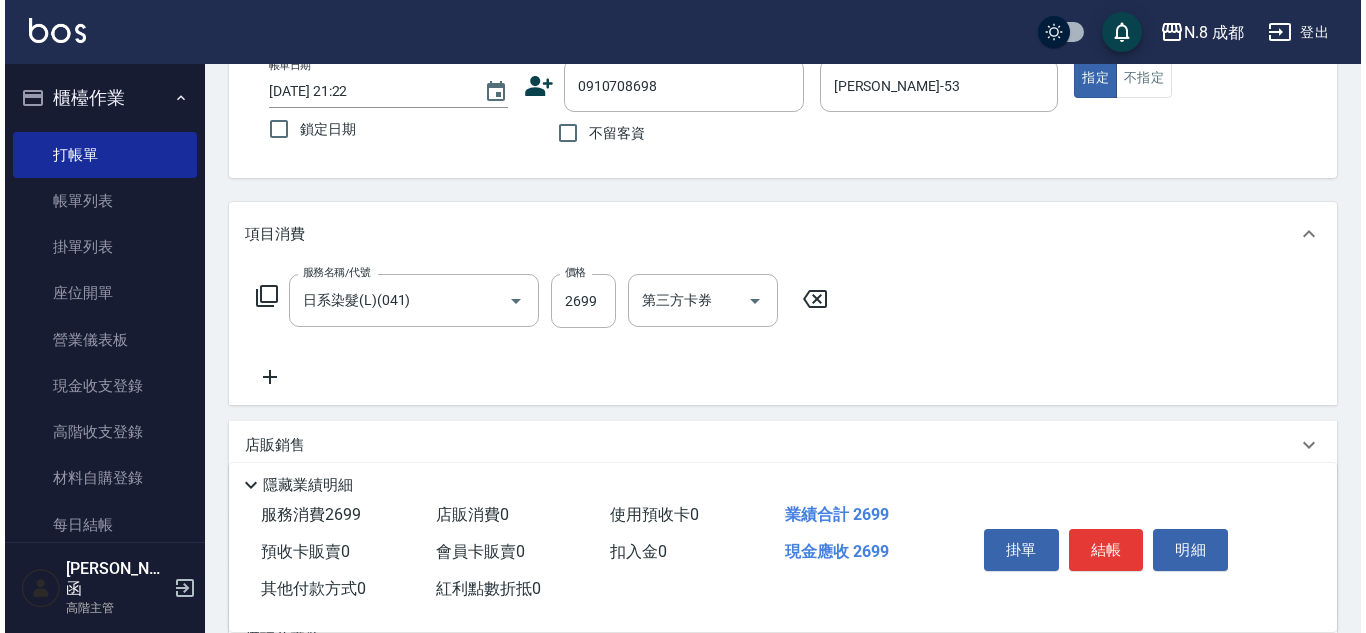 scroll, scrollTop: 0, scrollLeft: 0, axis: both 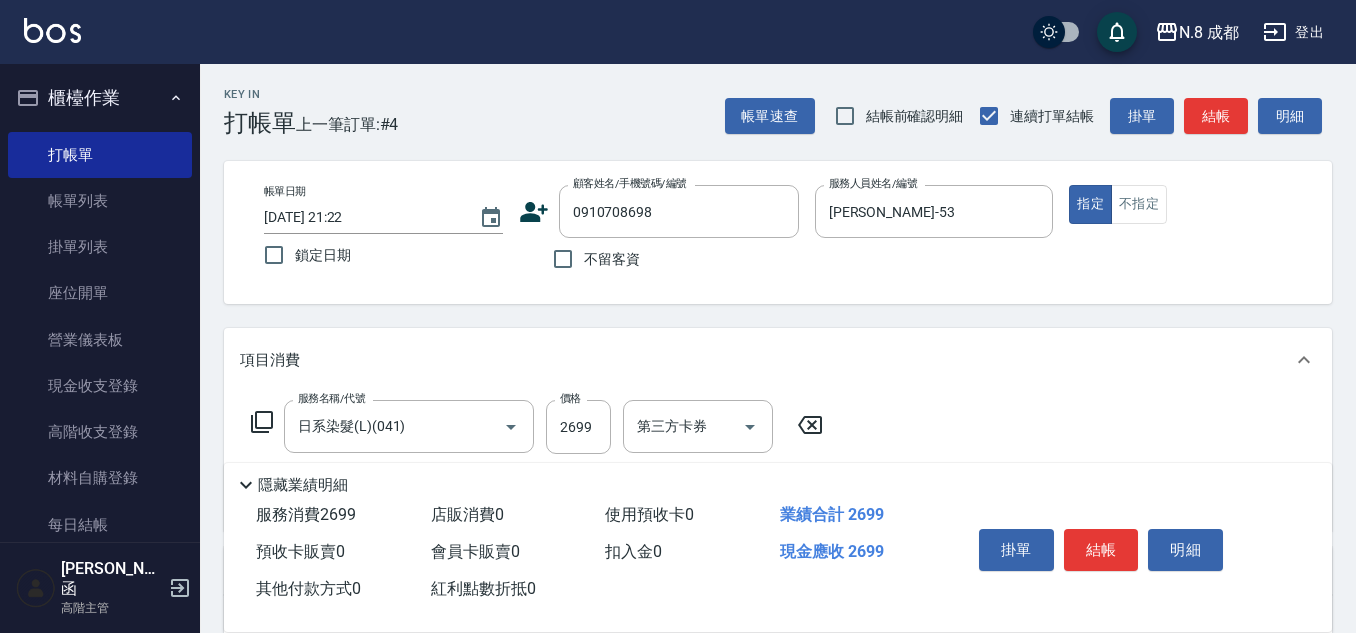 click 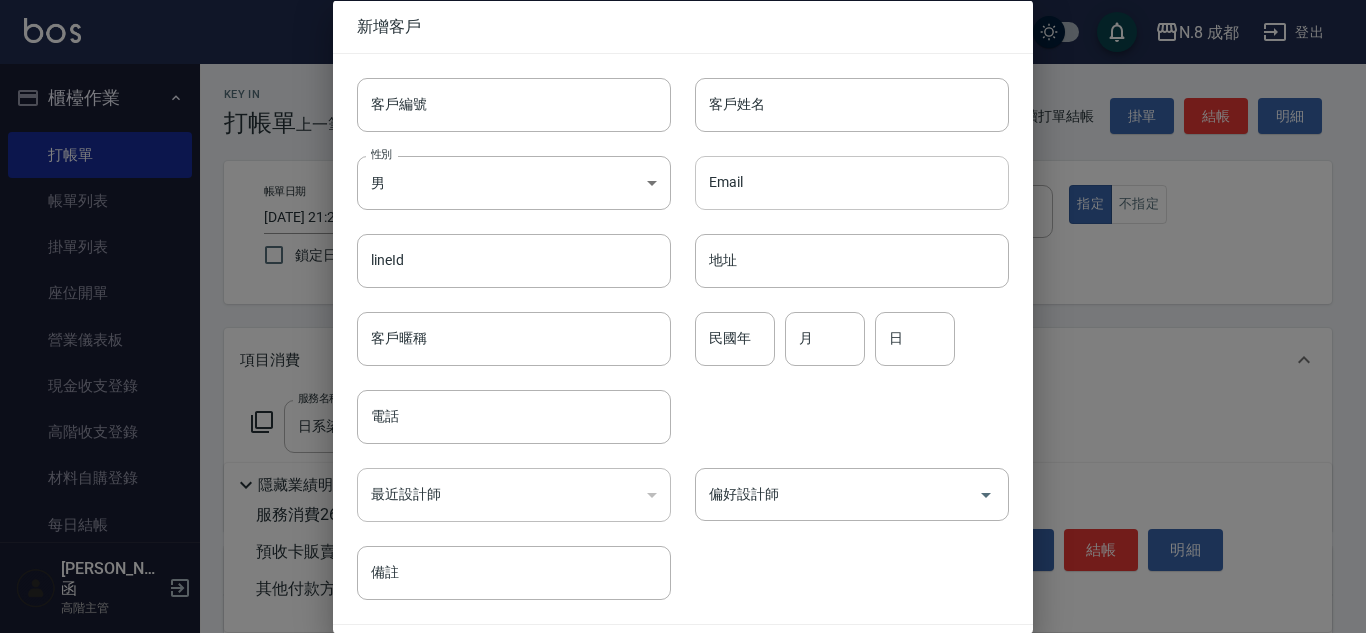 type on "0910708698" 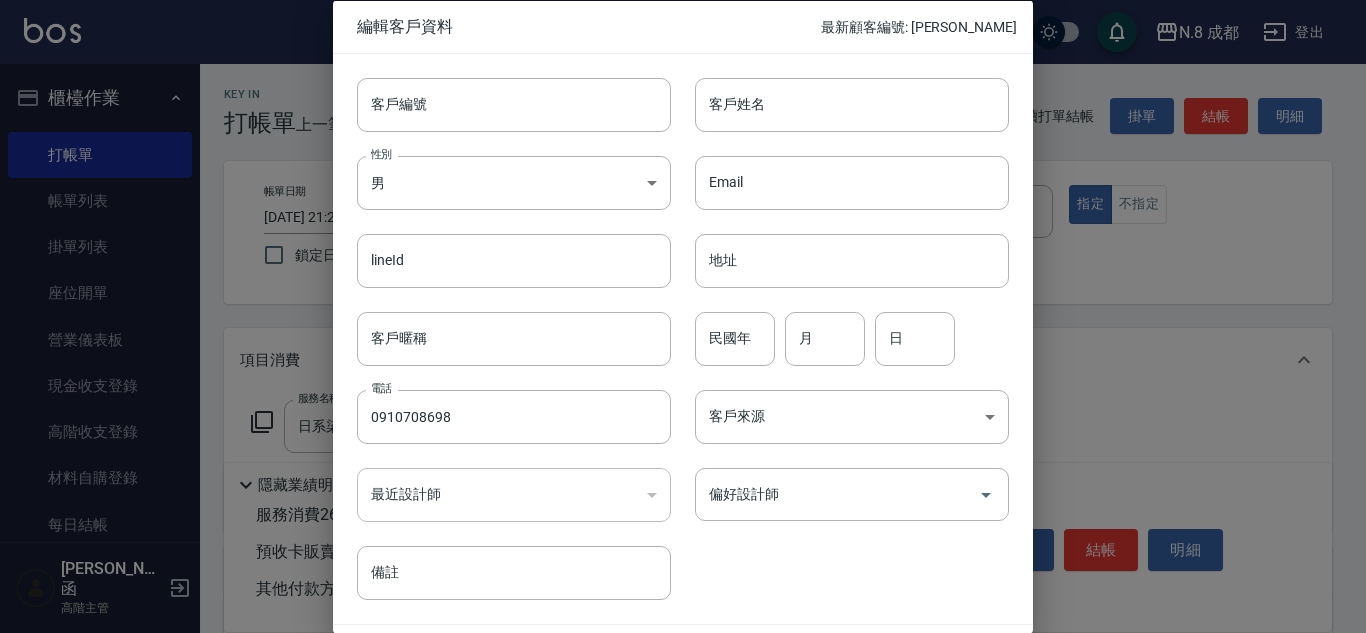 drag, startPoint x: 795, startPoint y: 147, endPoint x: 801, endPoint y: 96, distance: 51.351727 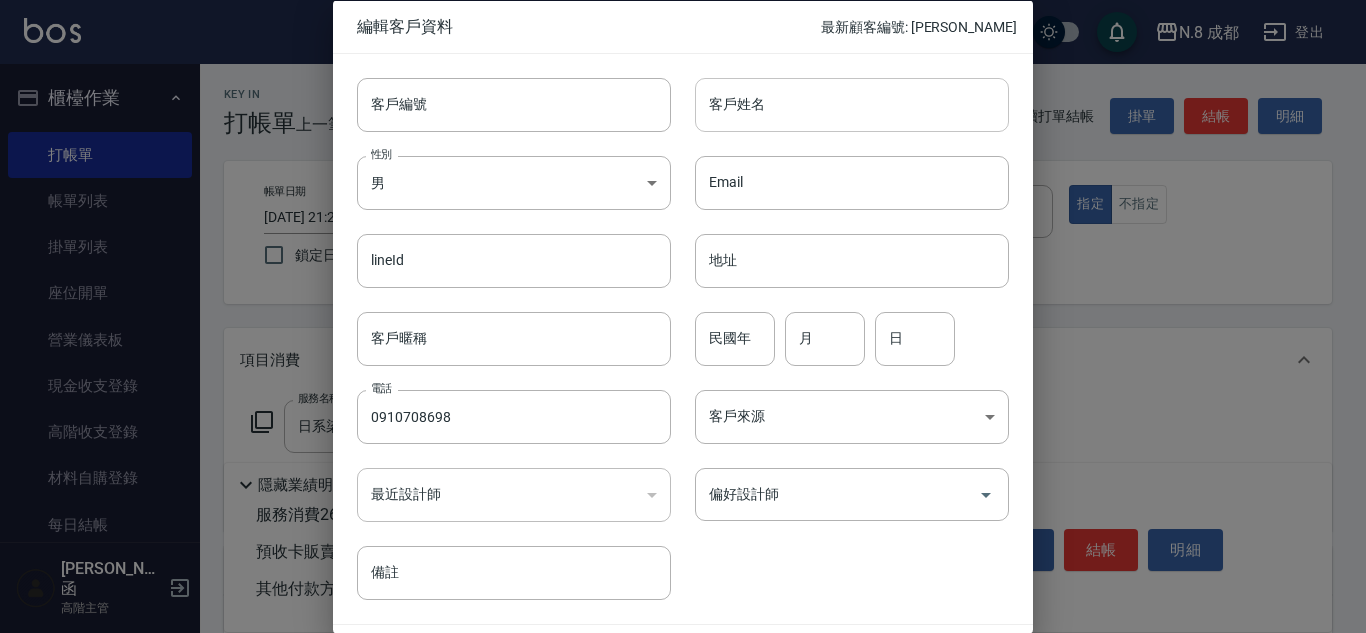 click on "客戶姓名" at bounding box center (852, 104) 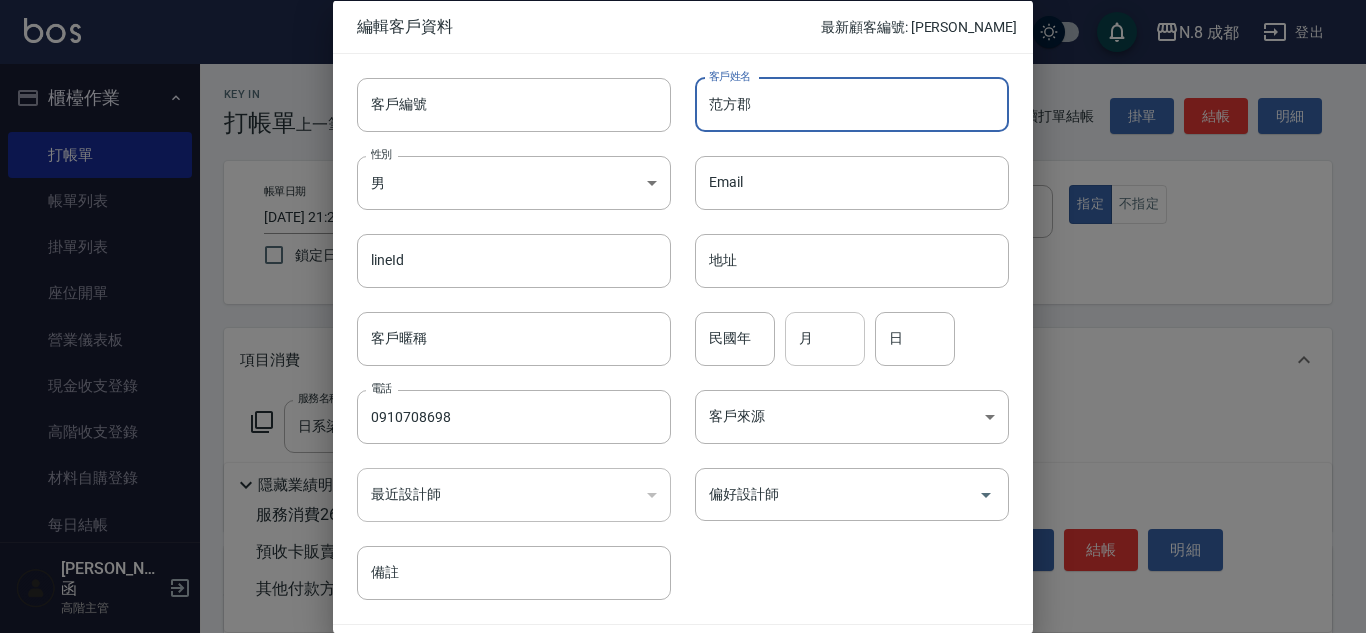 type on "范方郡" 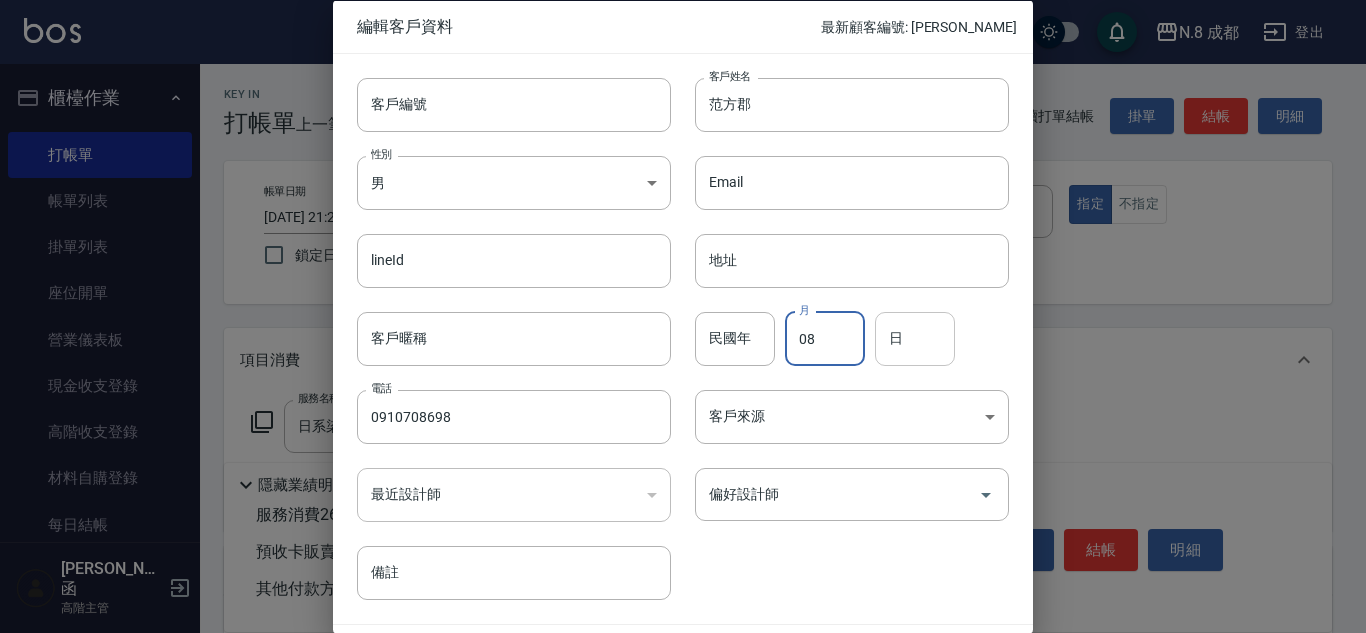 type on "08" 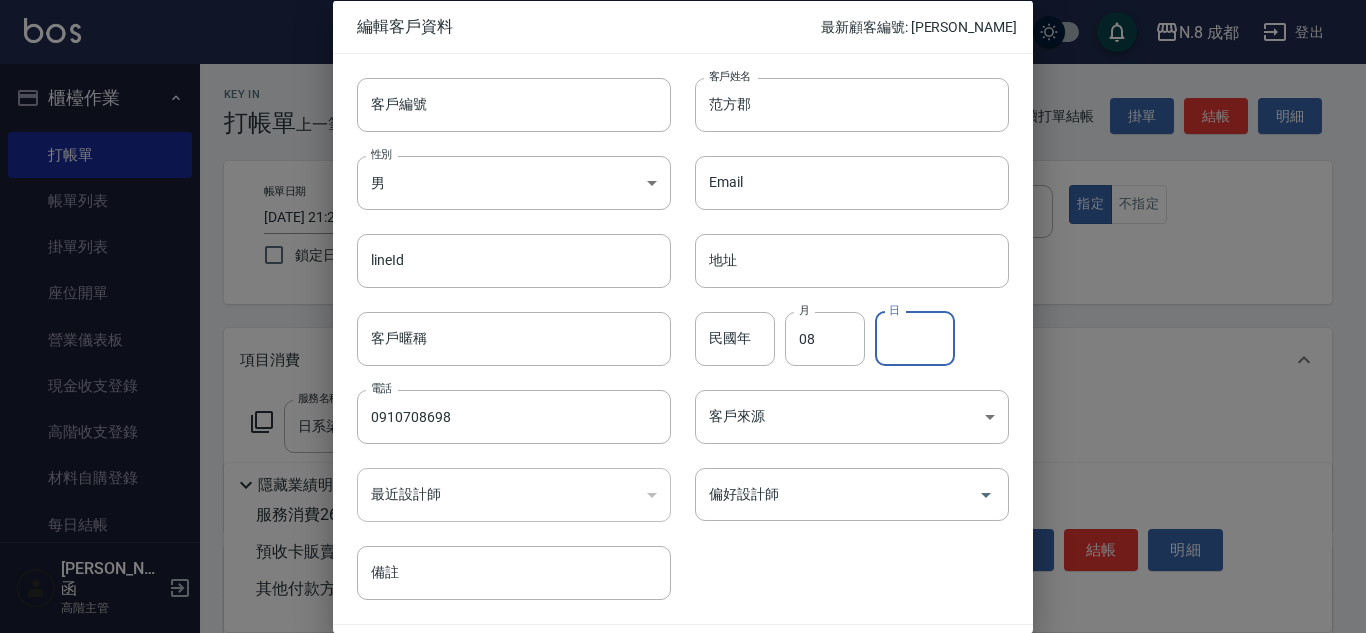 click on "日" at bounding box center (915, 338) 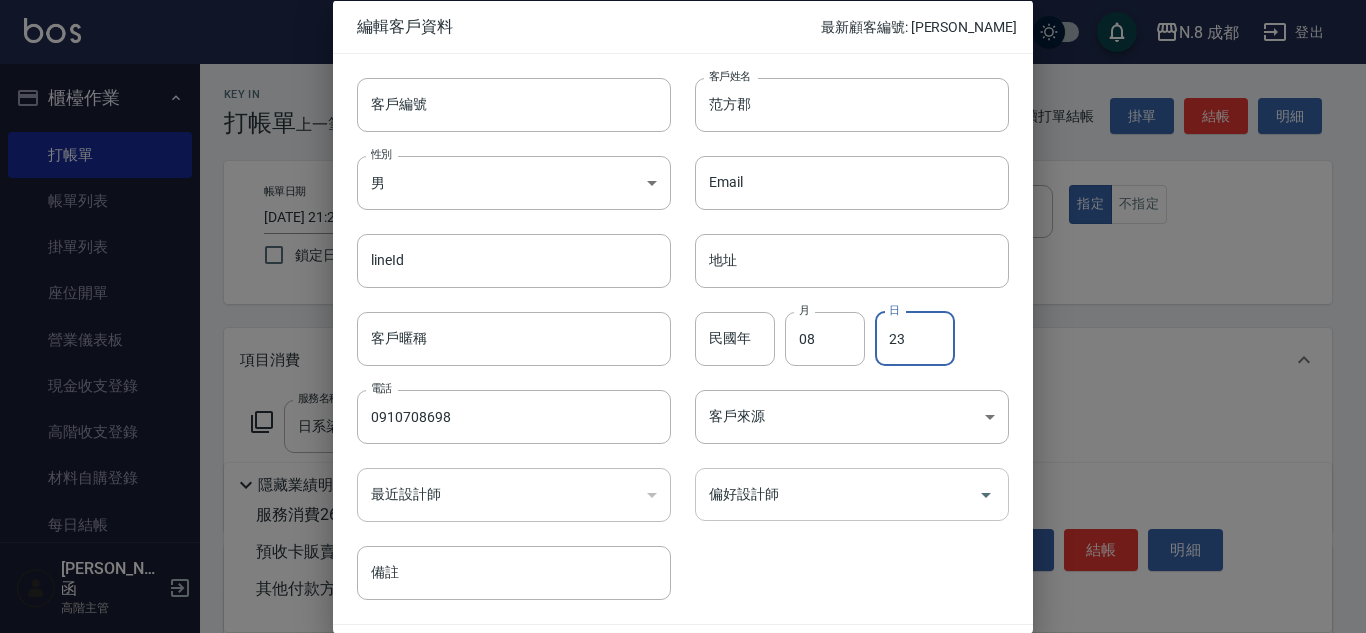 type on "23" 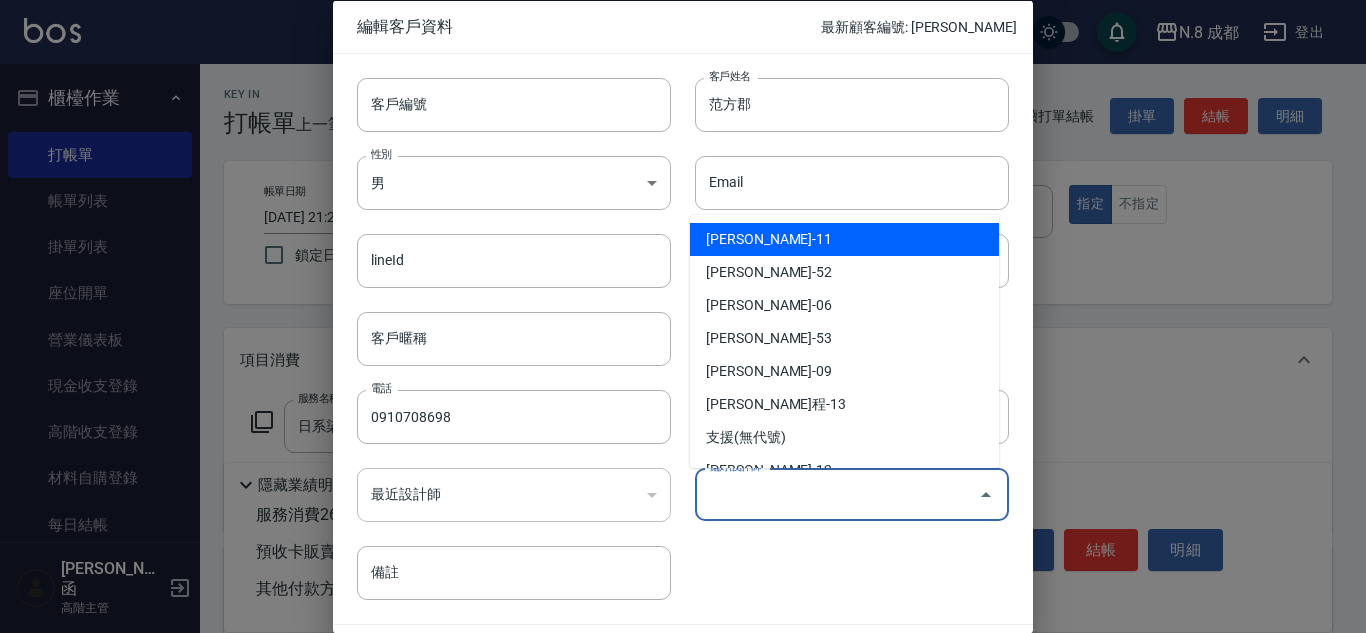 click on "偏好設計師" at bounding box center (837, 494) 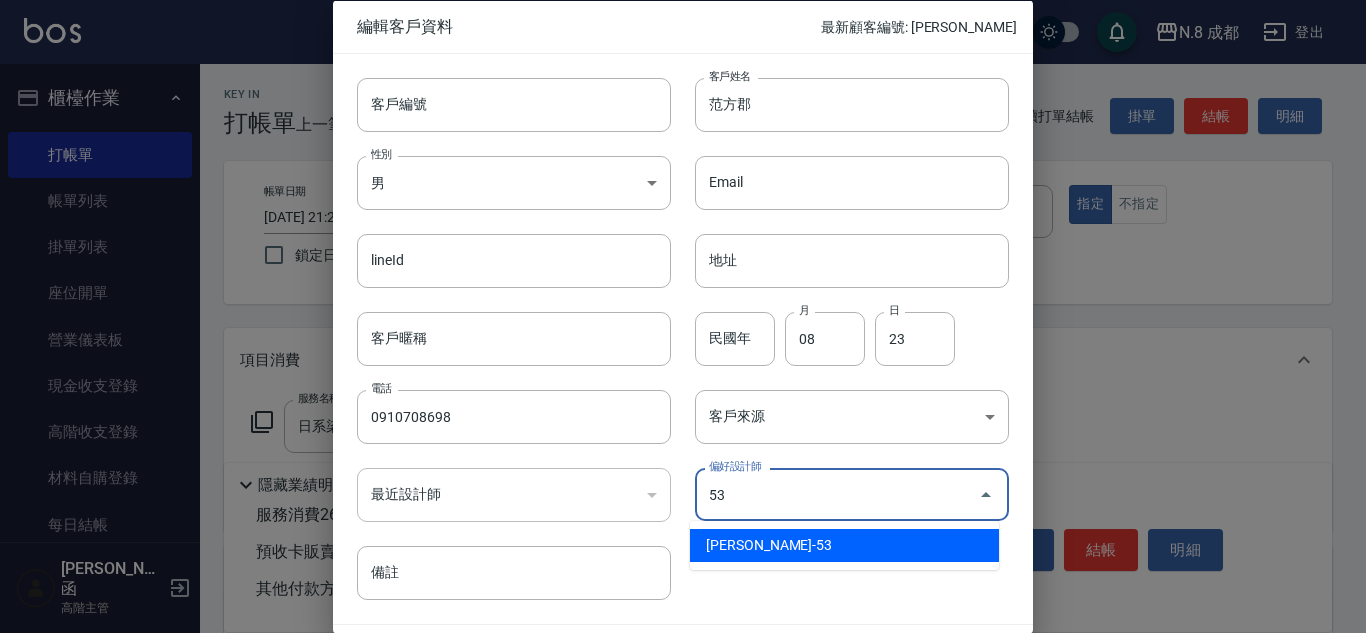 click on "吳苡溶-53" at bounding box center (844, 545) 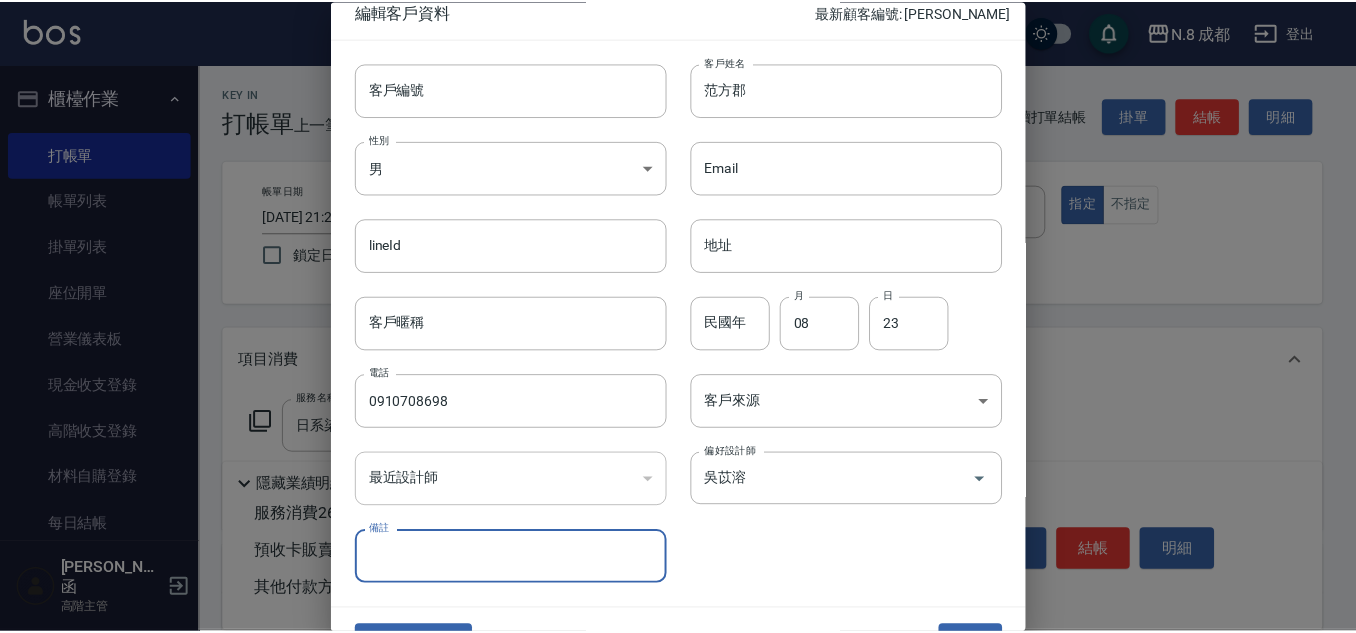scroll, scrollTop: 60, scrollLeft: 0, axis: vertical 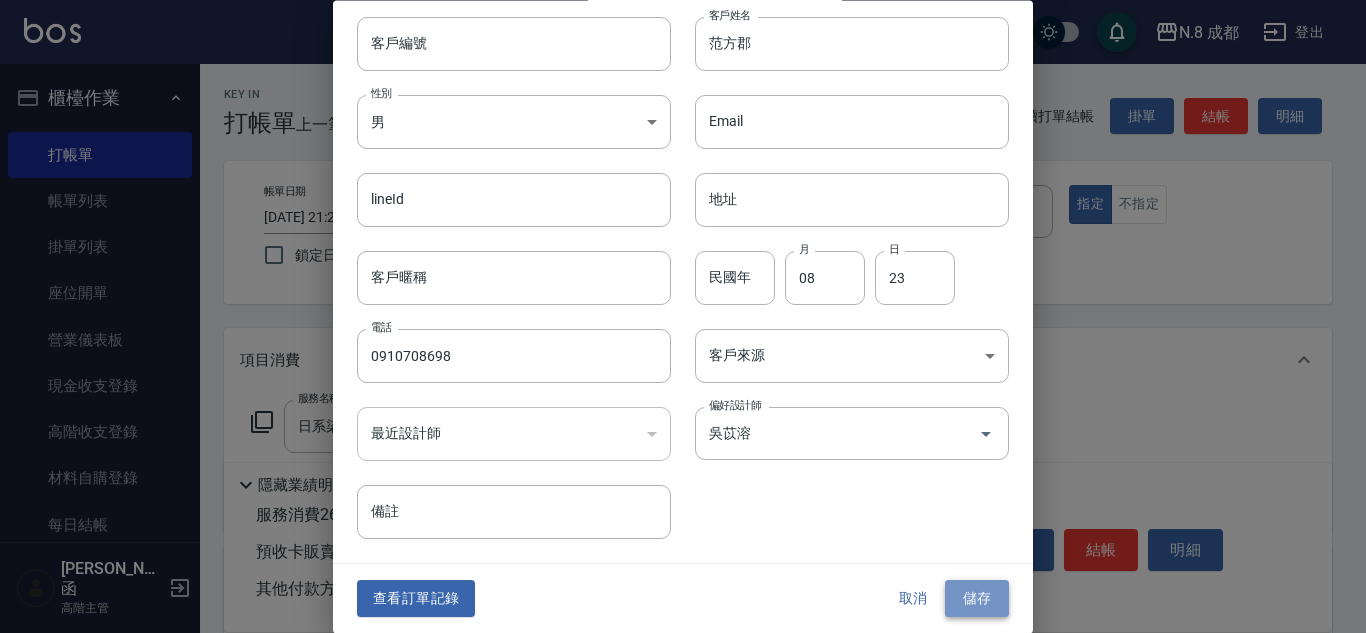 click on "儲存" at bounding box center (977, 599) 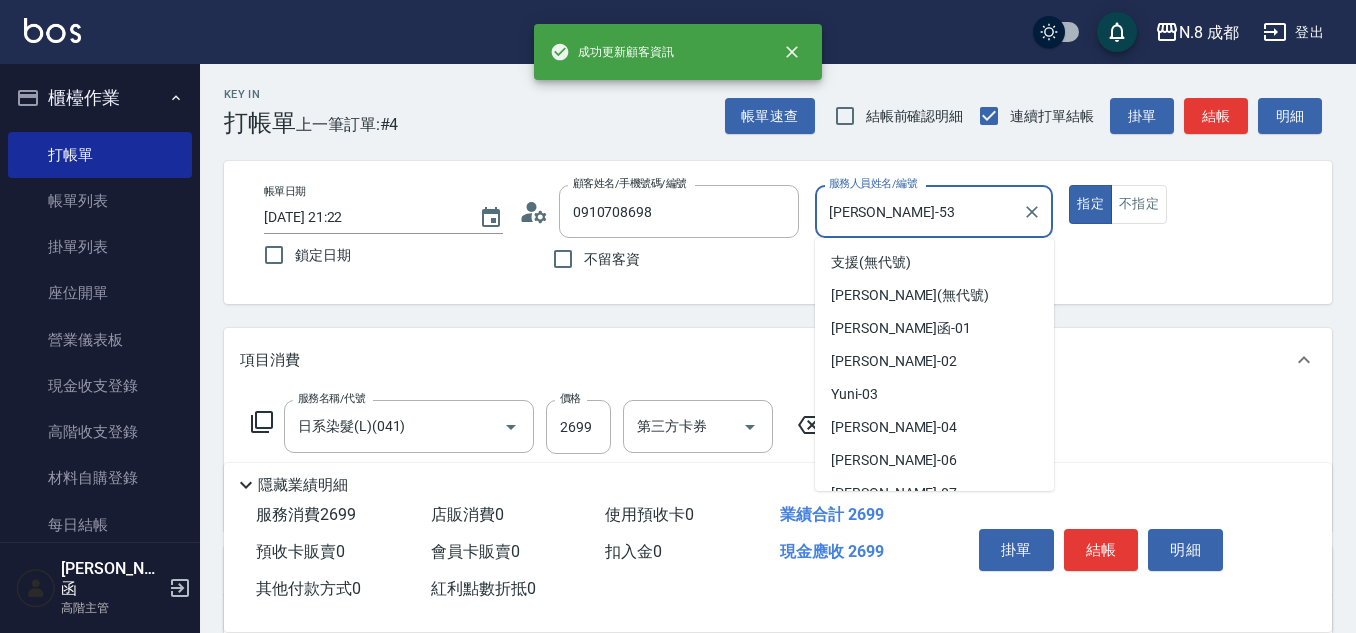 drag, startPoint x: 903, startPoint y: 215, endPoint x: 484, endPoint y: 374, distance: 448.154 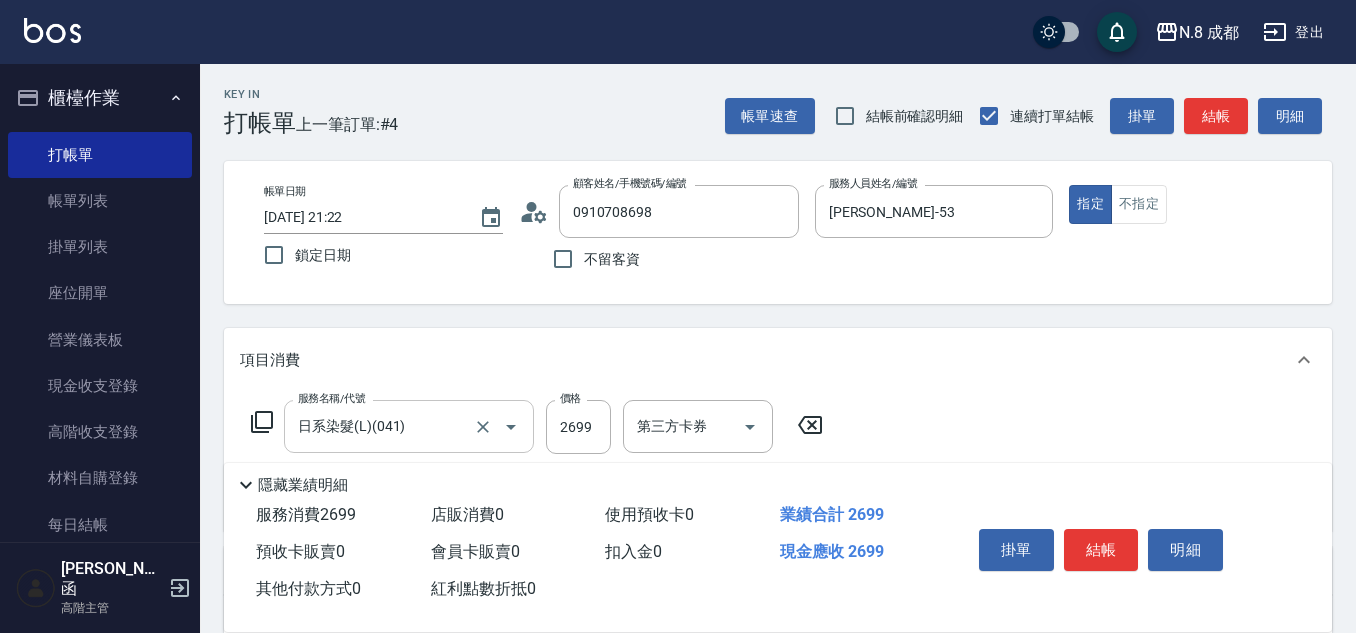 drag, startPoint x: 378, startPoint y: 465, endPoint x: 389, endPoint y: 429, distance: 37.64306 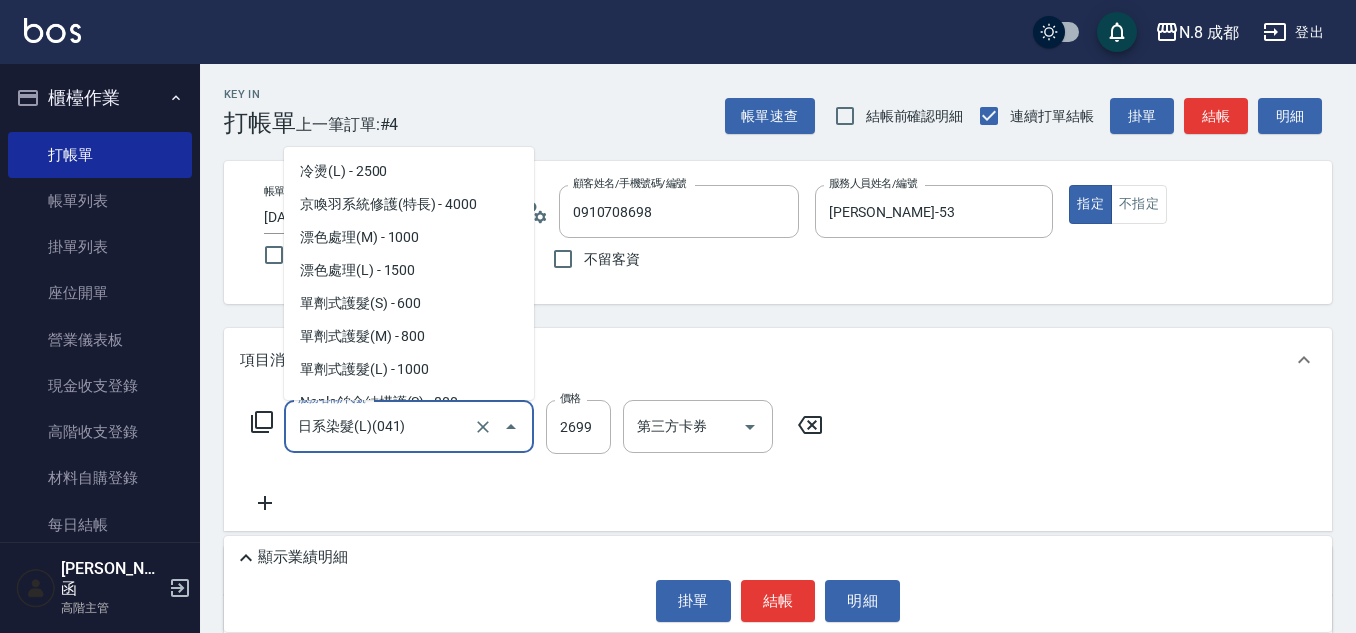click on "日系染髮(L)(041)" at bounding box center (381, 426) 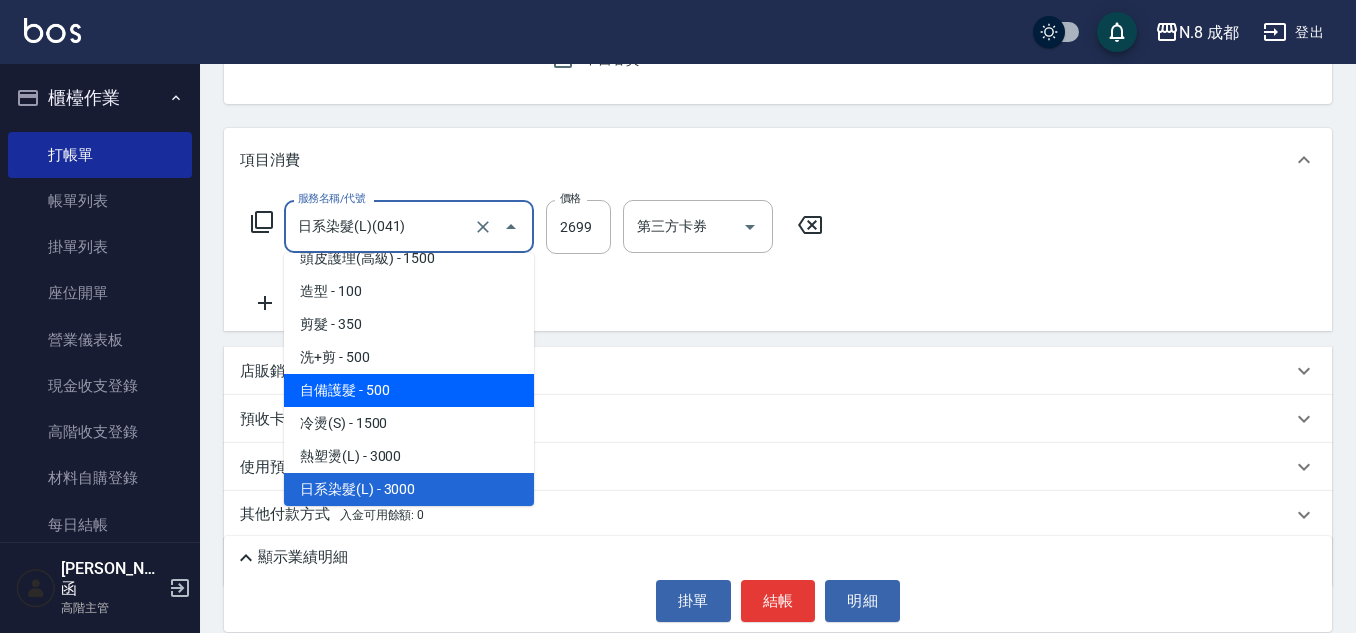 click on "項目消費 服務名稱/代號 日系染髮(L)(041) 服務名稱/代號 價格 2699 價格 第三方卡券 第三方卡券 店販銷售 服務人員姓名/編號 服務人員姓名/編號 商品代號/名稱 商品代號/名稱 預收卡販賣 卡券名稱/代號 卡券名稱/代號 使用預收卡 卡券代號/名稱 卡券代號/名稱 其他付款方式 入金可用餘額: 0 其他付款方式 其他付款方式 入金剩餘： 0元 0 ​ 整筆扣入金 0元 異動入金 備註及來源 備註 備註 訂單來源 ​ 訂單來源" at bounding box center [778, 357] 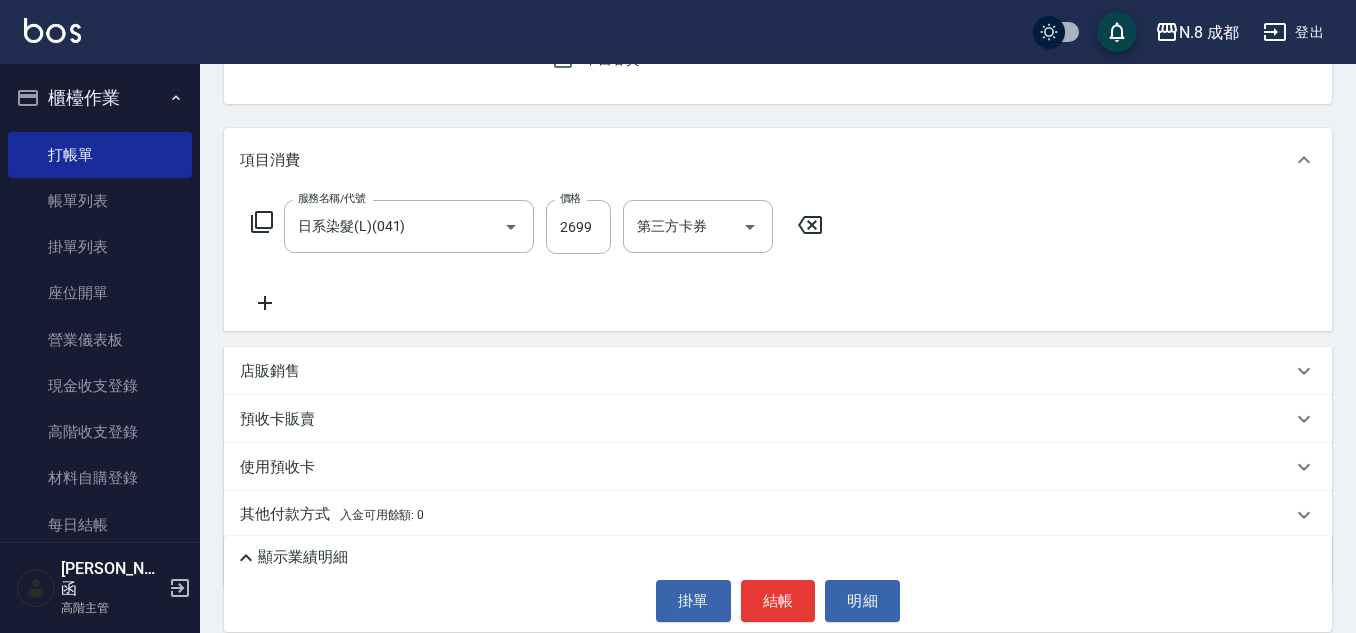 scroll, scrollTop: 264, scrollLeft: 0, axis: vertical 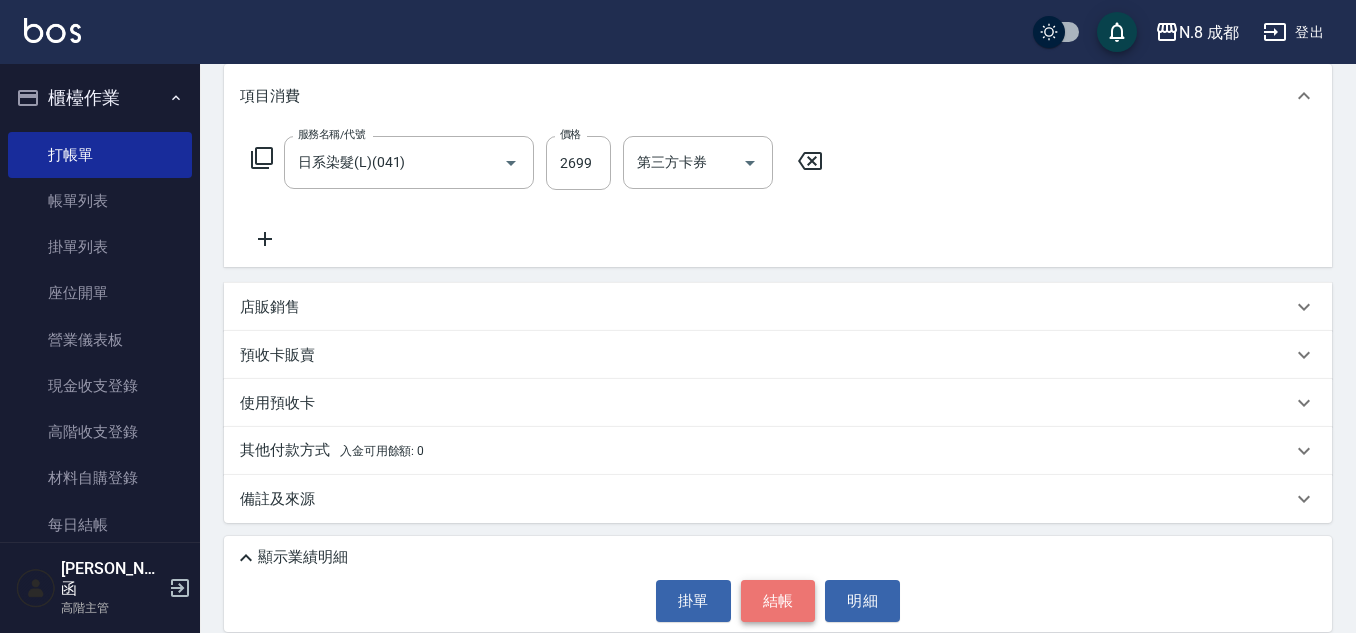 click on "結帳" at bounding box center [778, 601] 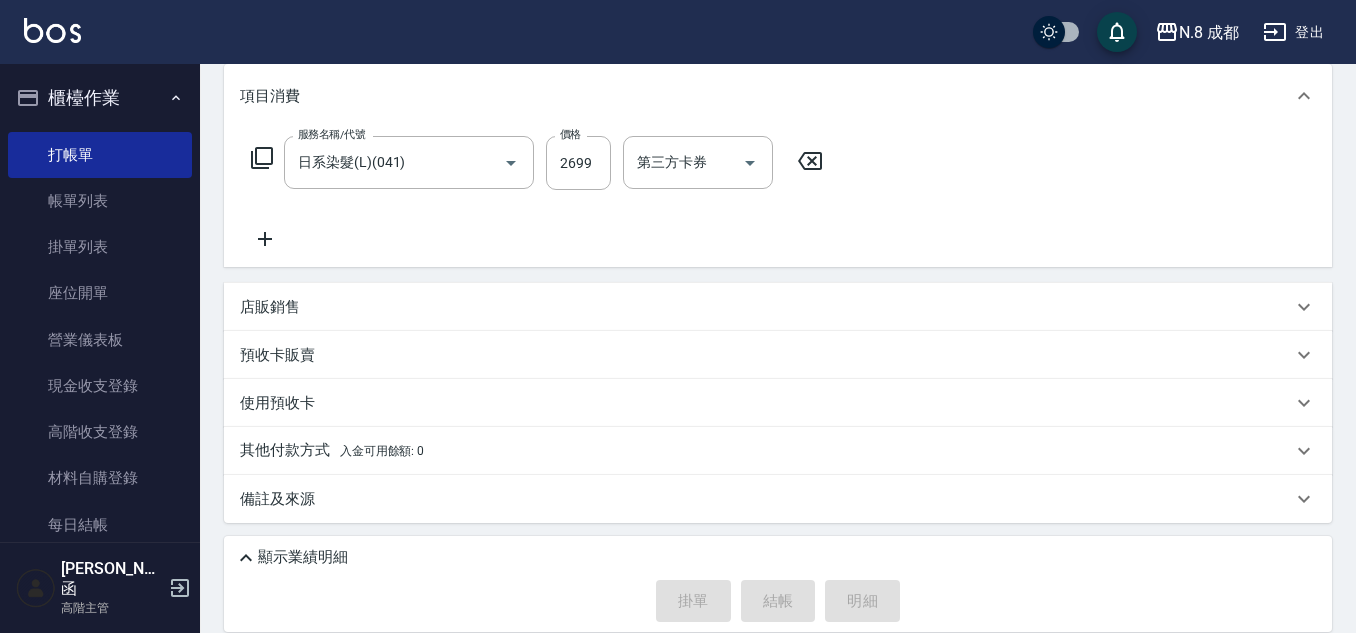 type on "2025/07/12 21:23" 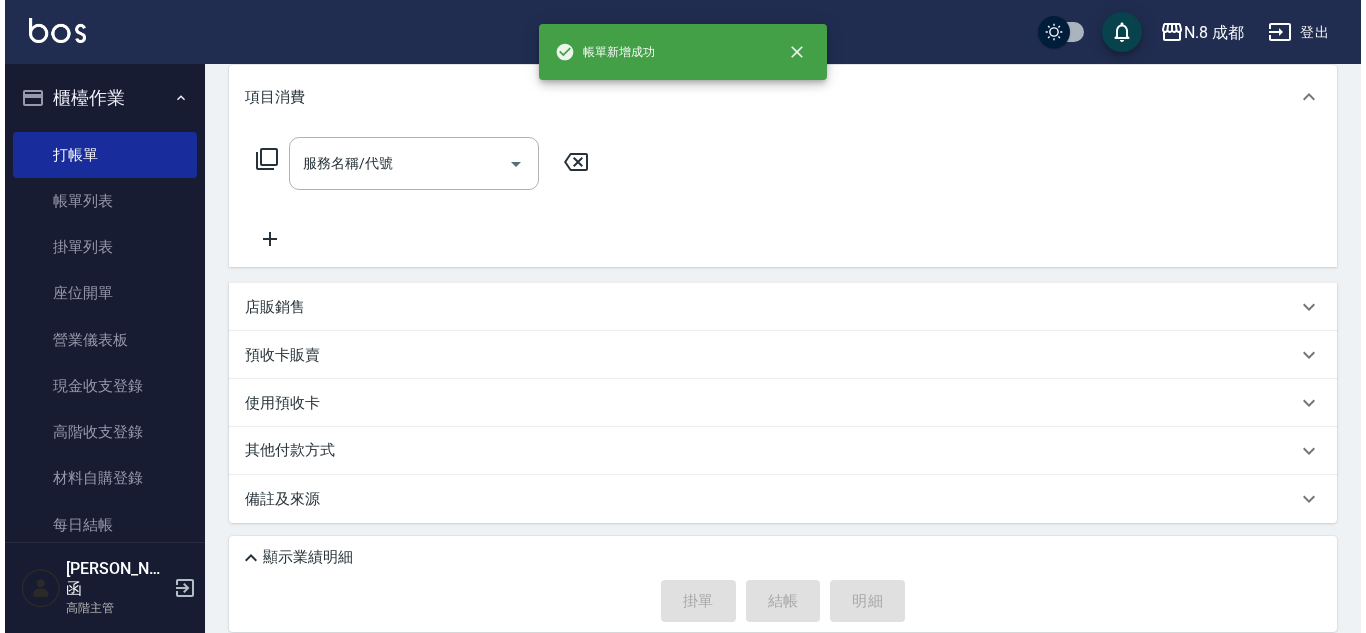 scroll, scrollTop: 0, scrollLeft: 0, axis: both 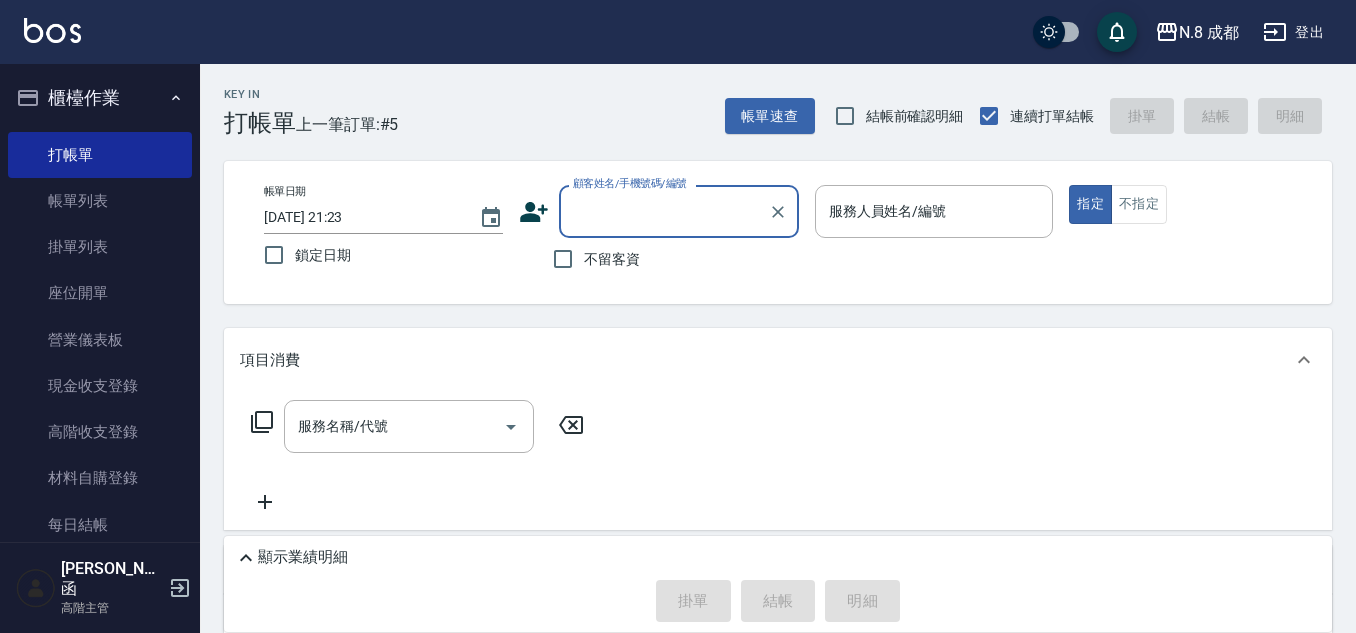 click on "顧客姓名/手機號碼/編號" at bounding box center [664, 211] 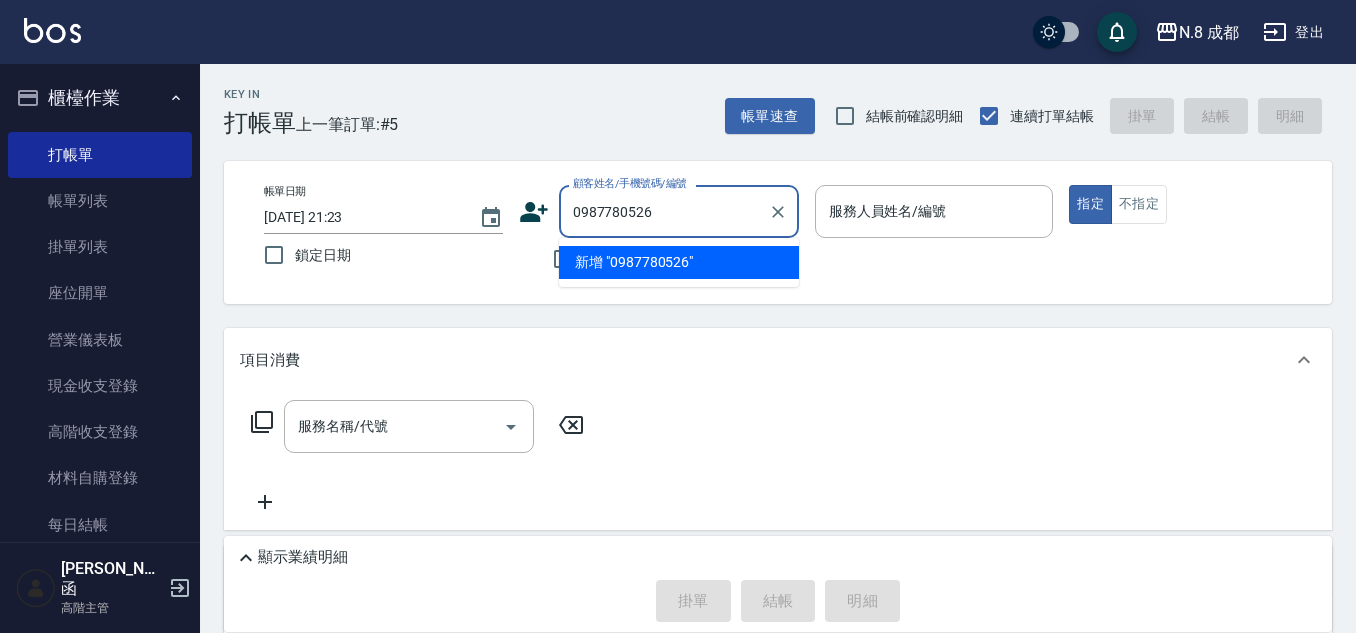 click on "新增 "0987780526"" at bounding box center (679, 262) 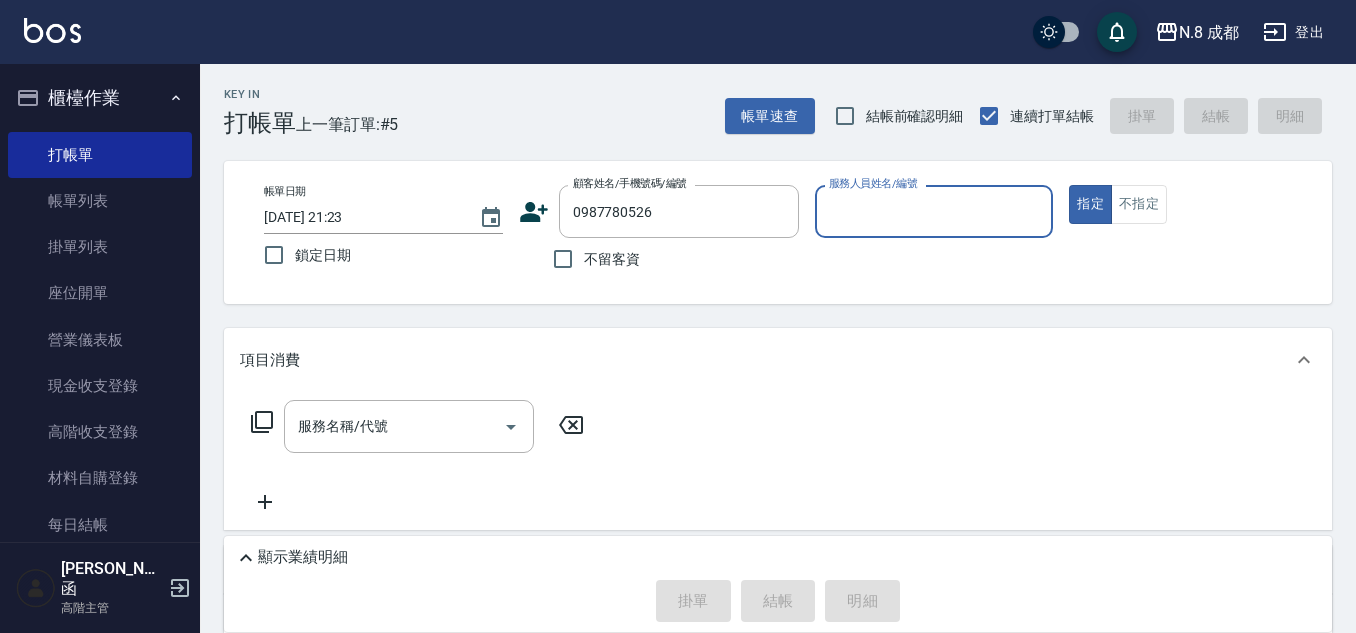 click 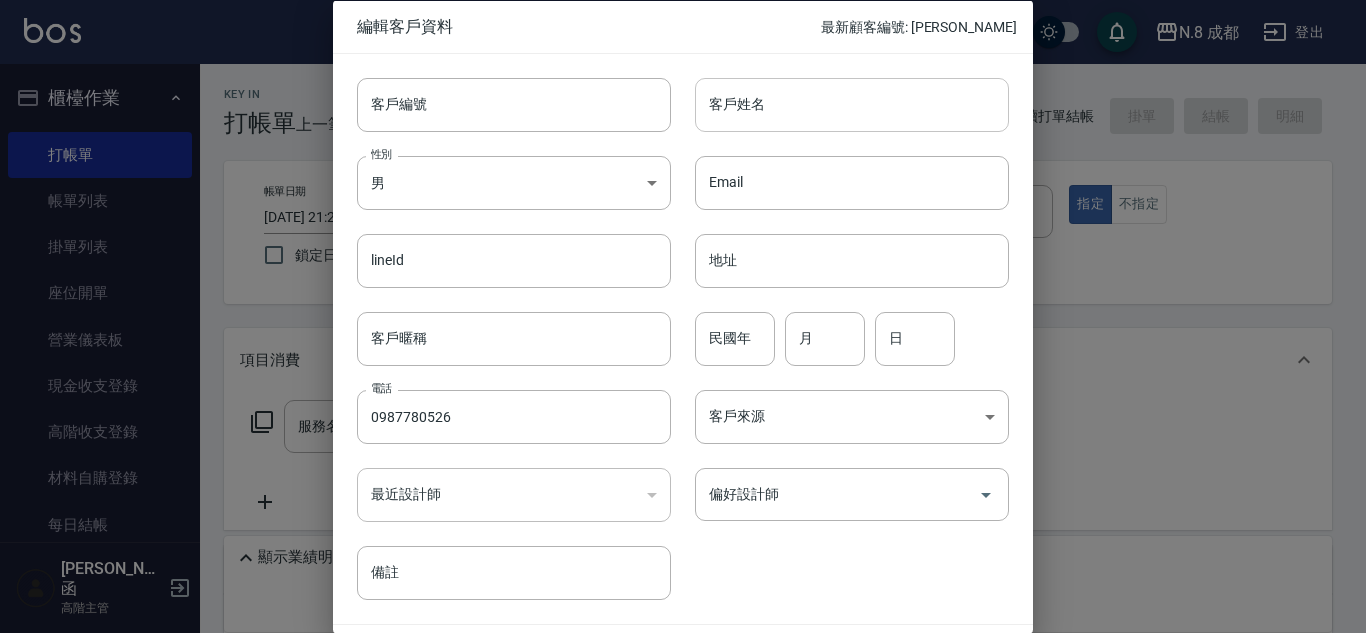 click on "客戶姓名" at bounding box center [852, 104] 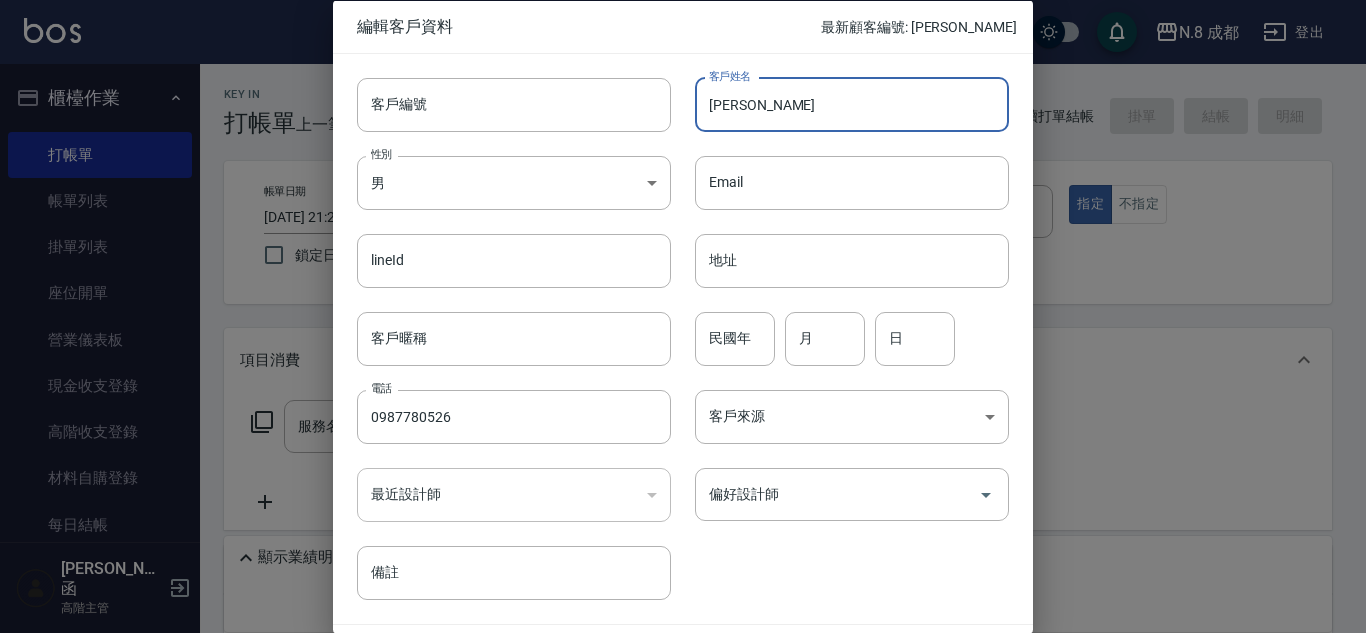 type on "林靖" 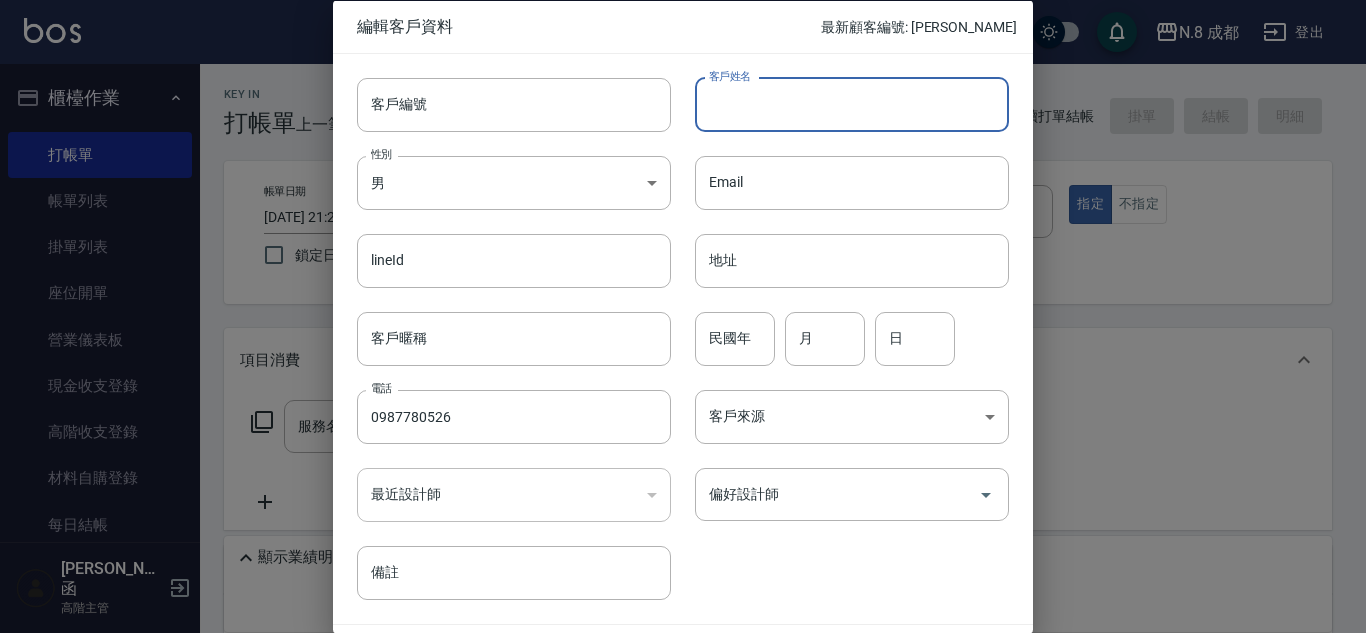 click on "客戶姓名" at bounding box center [852, 104] 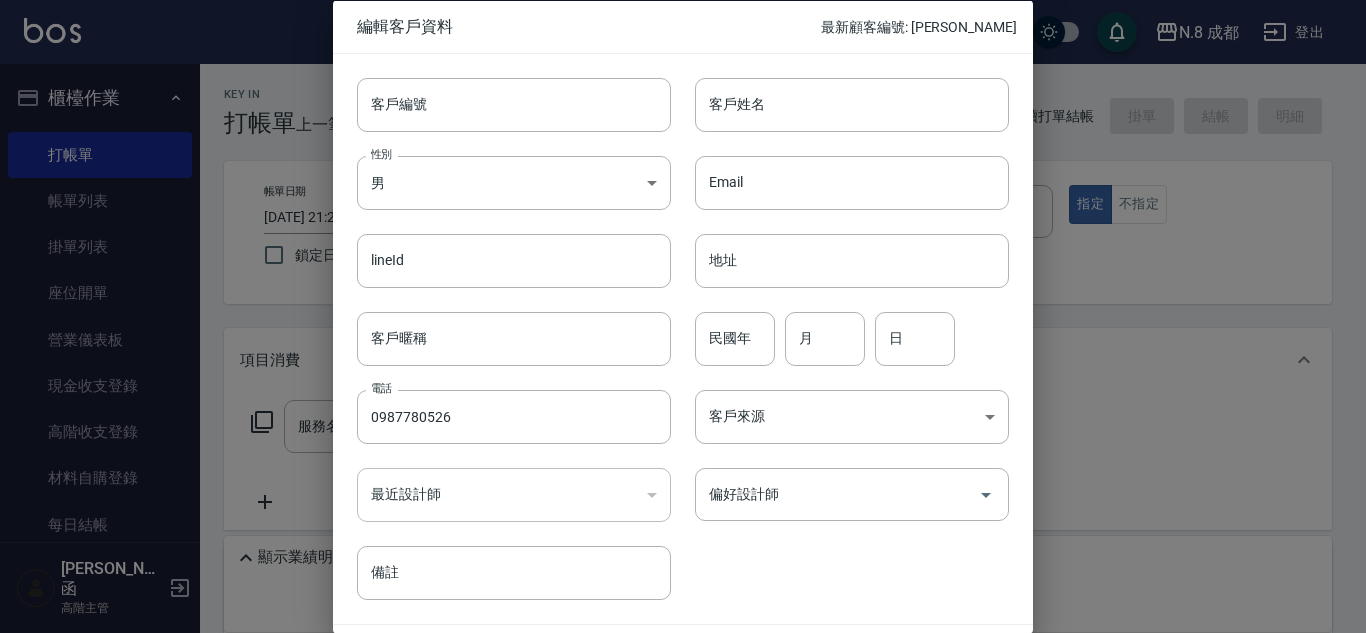 click at bounding box center [683, 316] 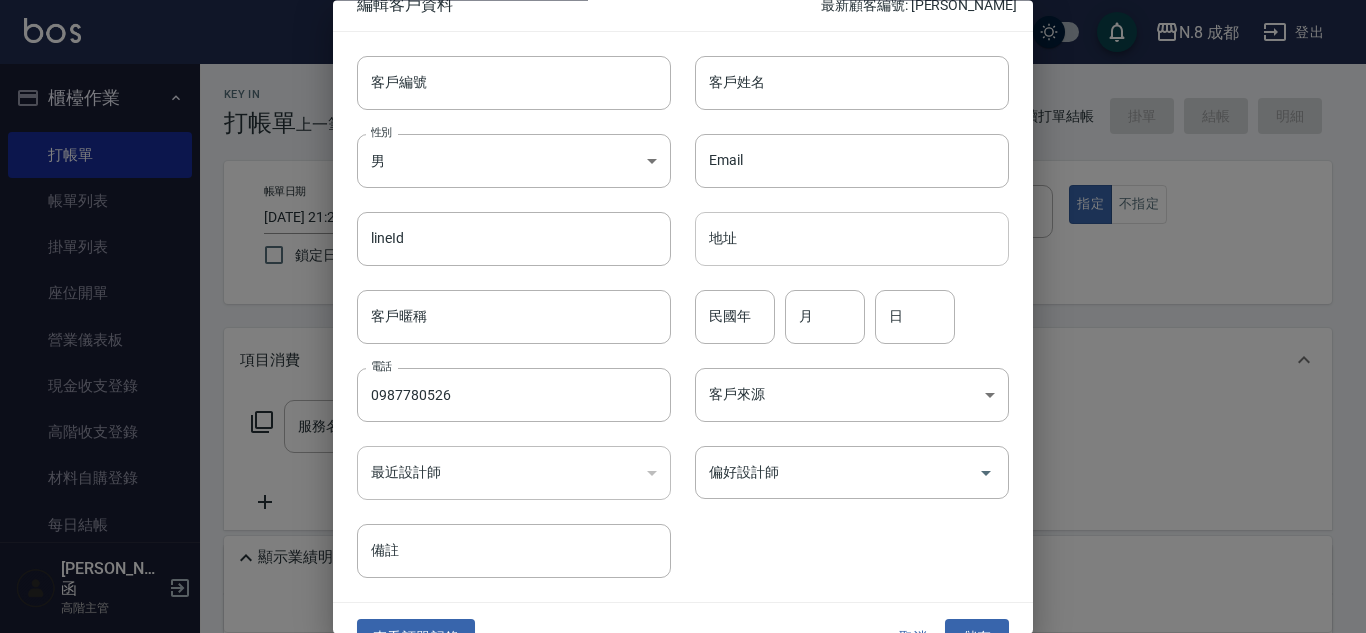 scroll, scrollTop: 0, scrollLeft: 0, axis: both 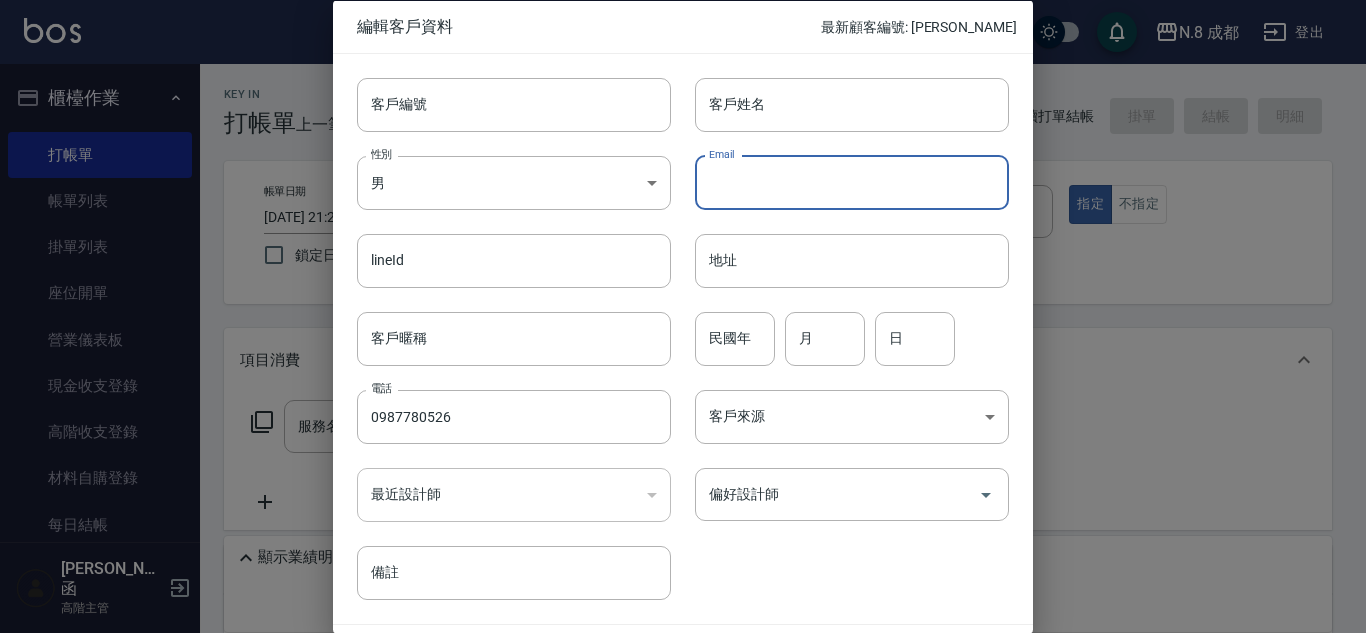 click on "Email" at bounding box center [852, 182] 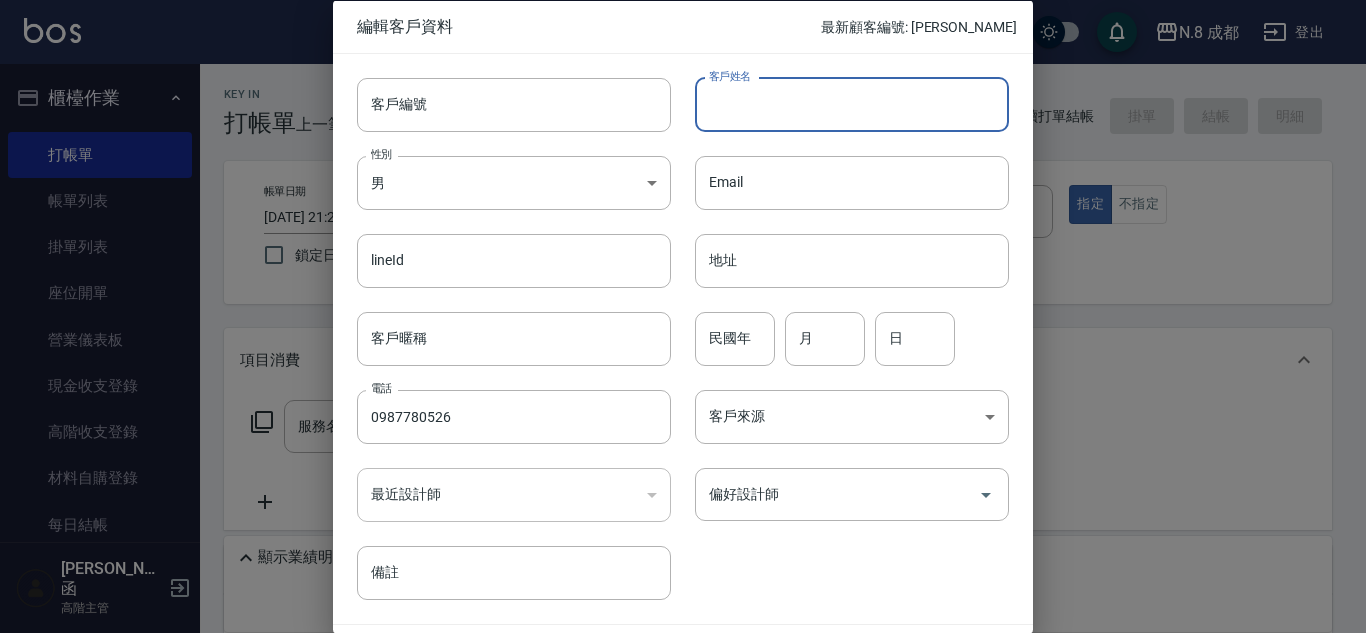 click on "客戶姓名" at bounding box center [852, 104] 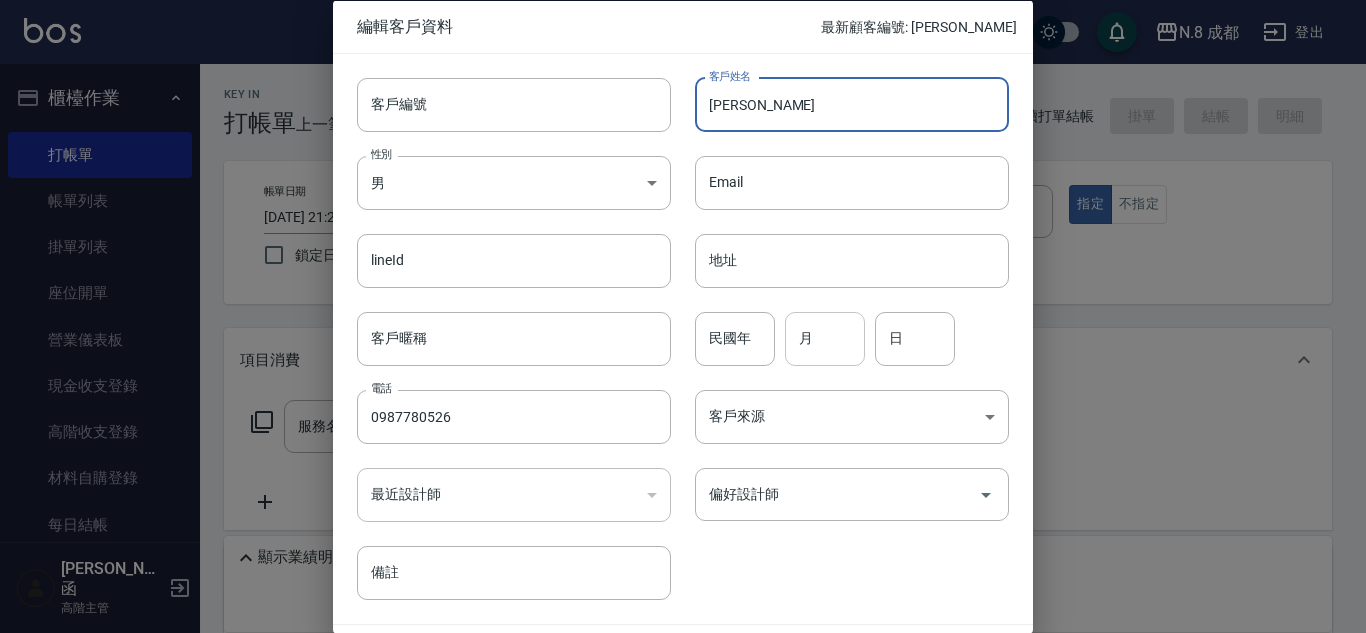 type on "林靖樺" 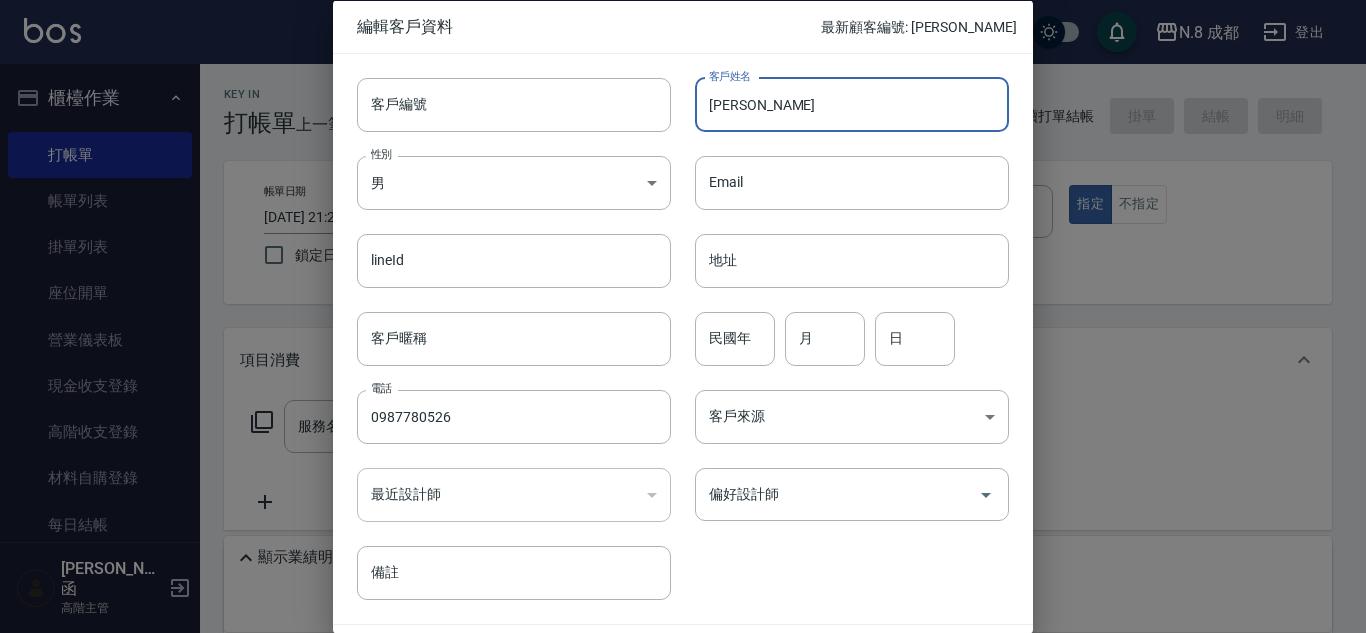 click on "月 月" at bounding box center (825, 338) 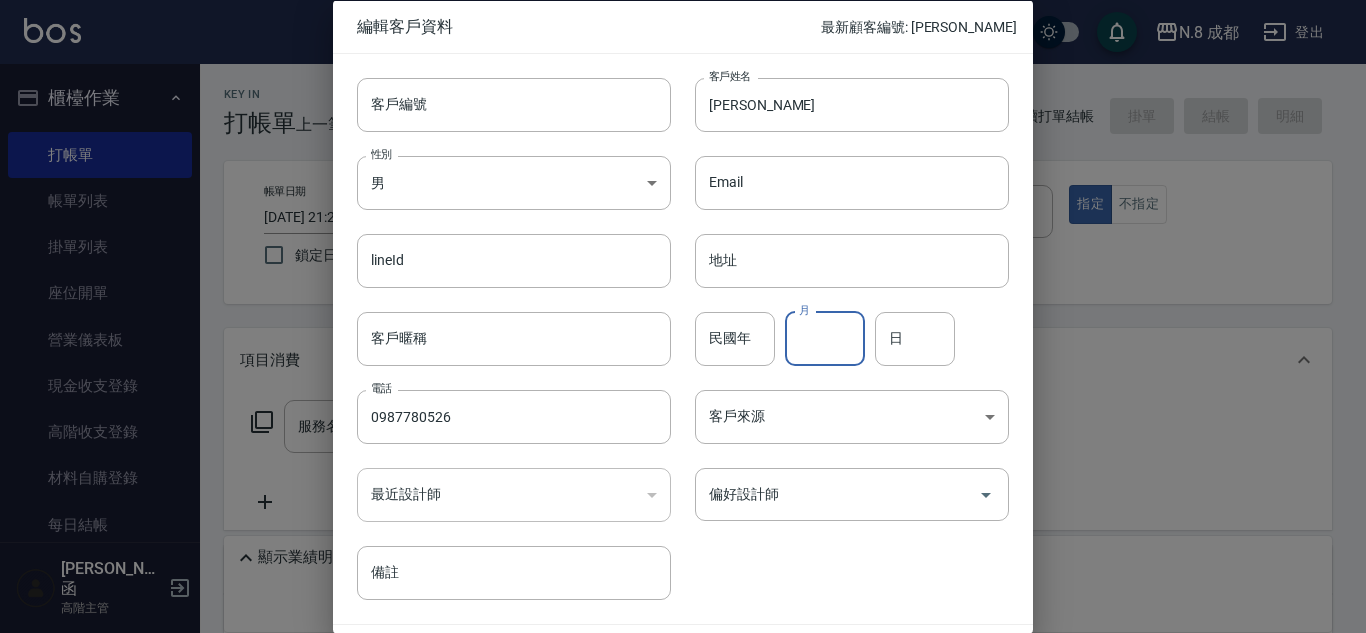 click on "月" at bounding box center [825, 338] 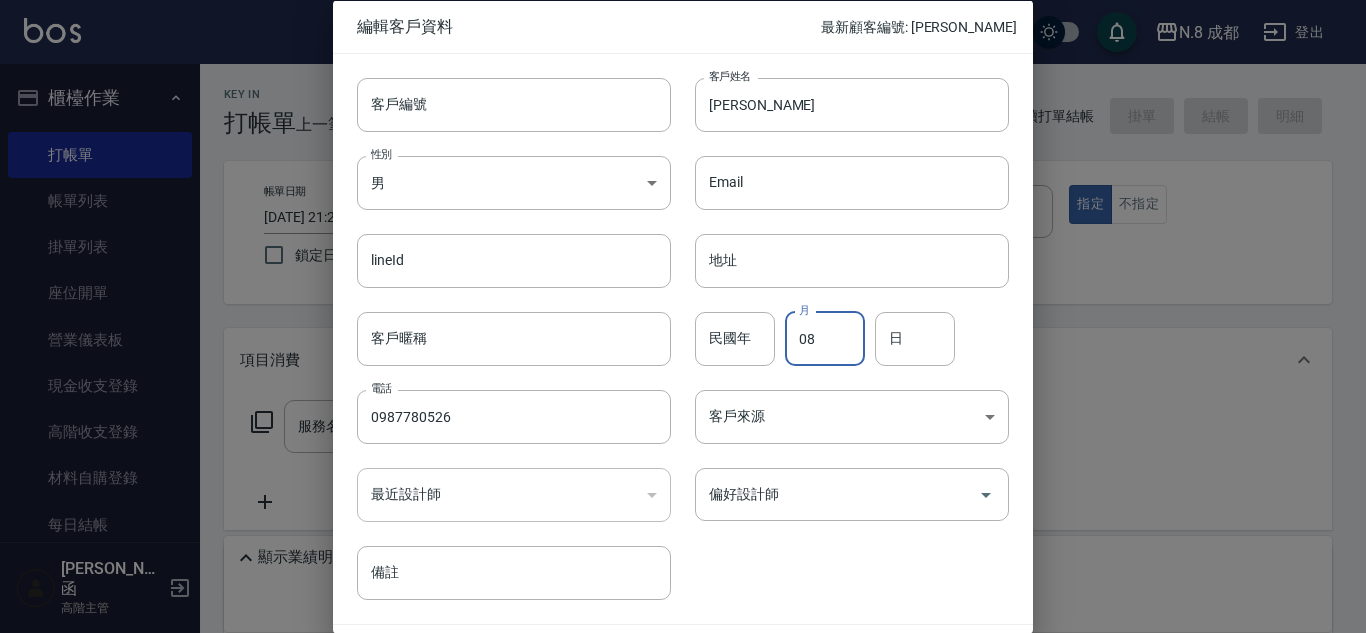 type on "08" 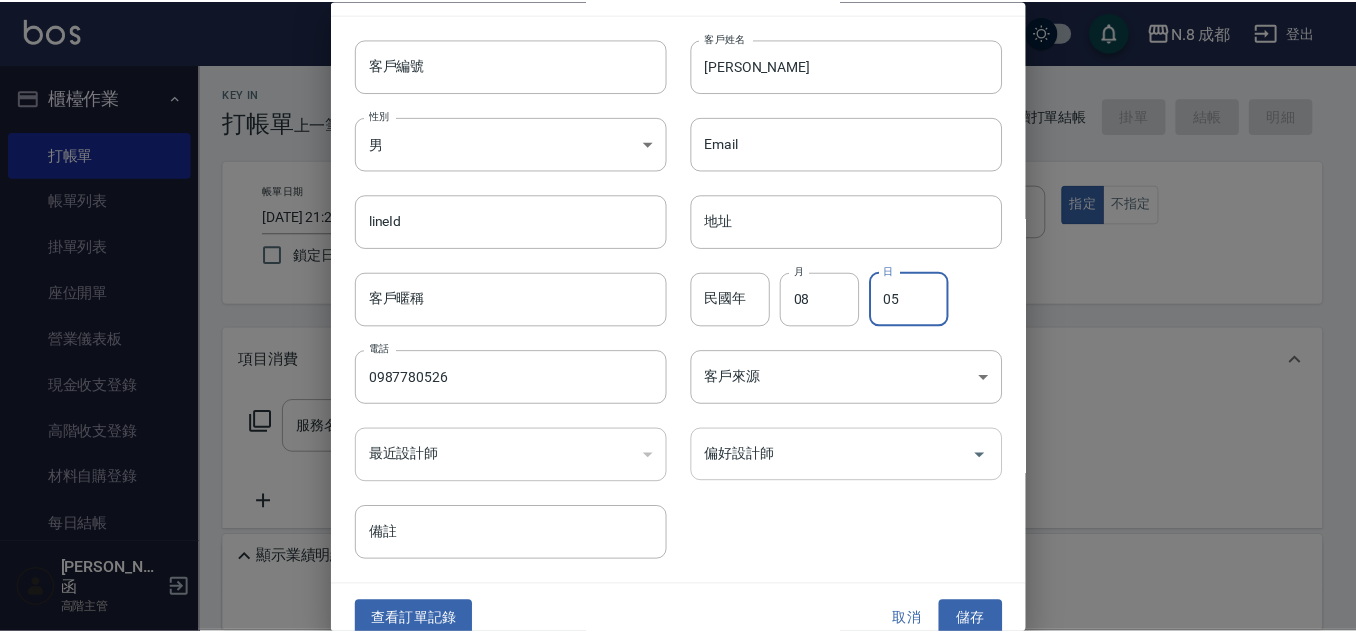 scroll, scrollTop: 60, scrollLeft: 0, axis: vertical 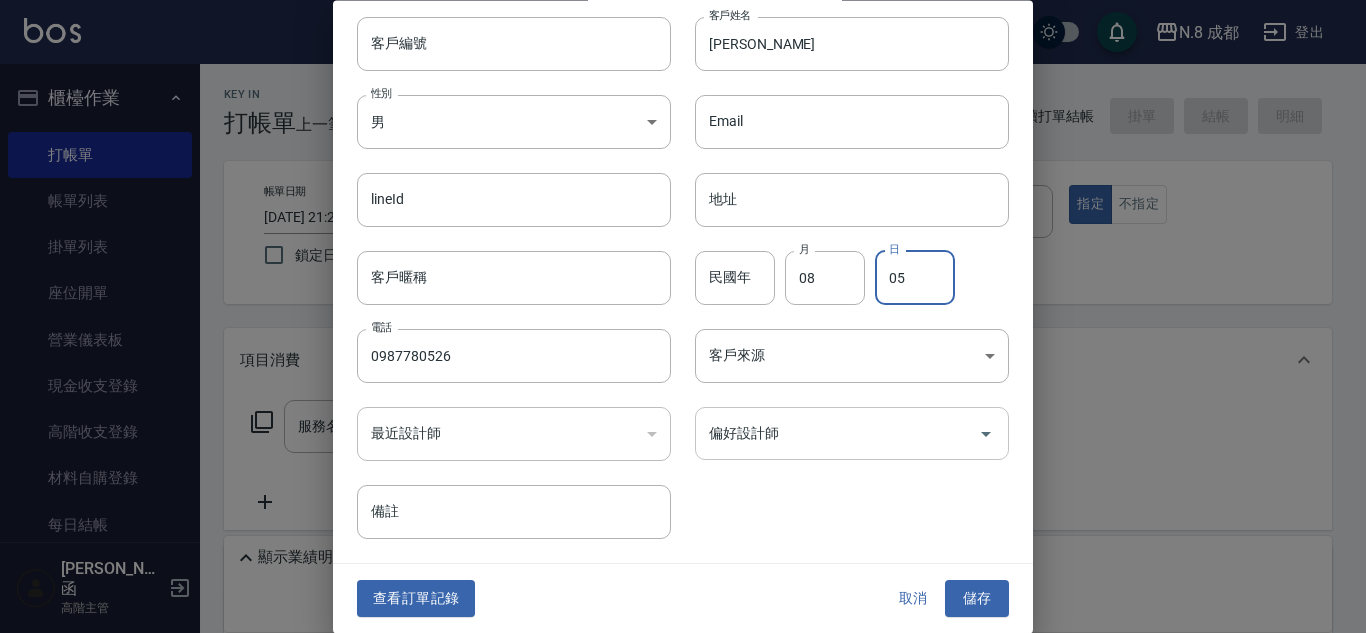 type on "05" 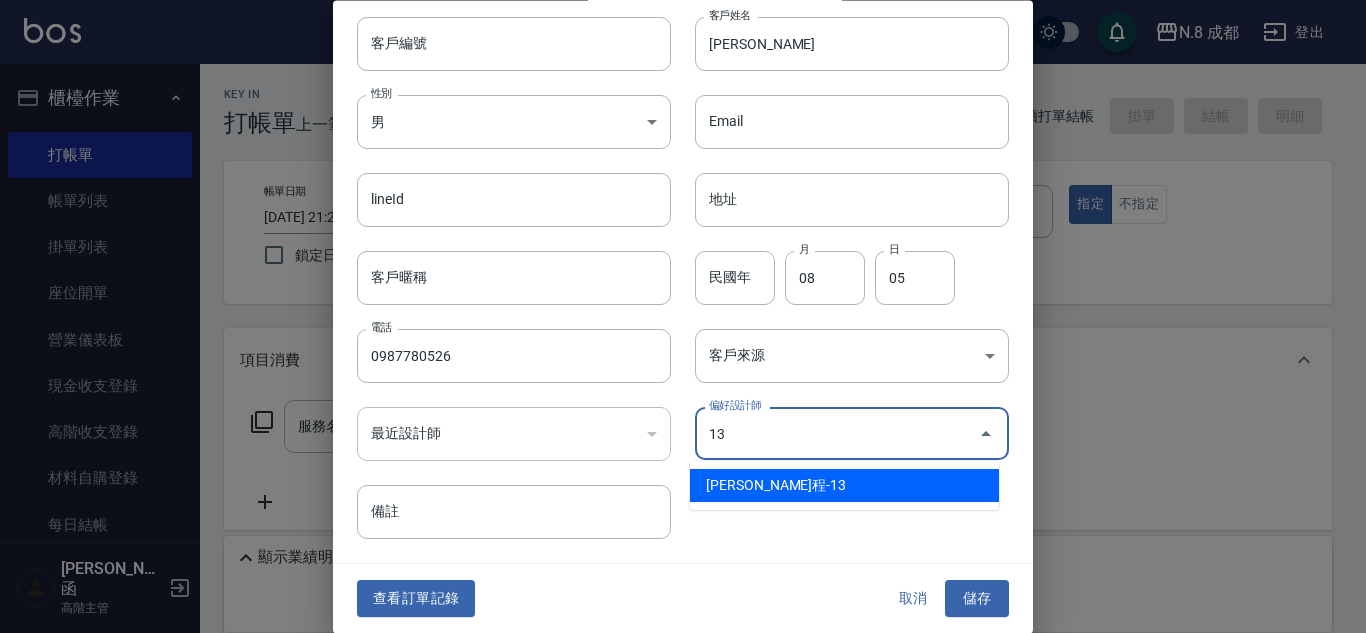 click on "高楷程-13" at bounding box center [844, 485] 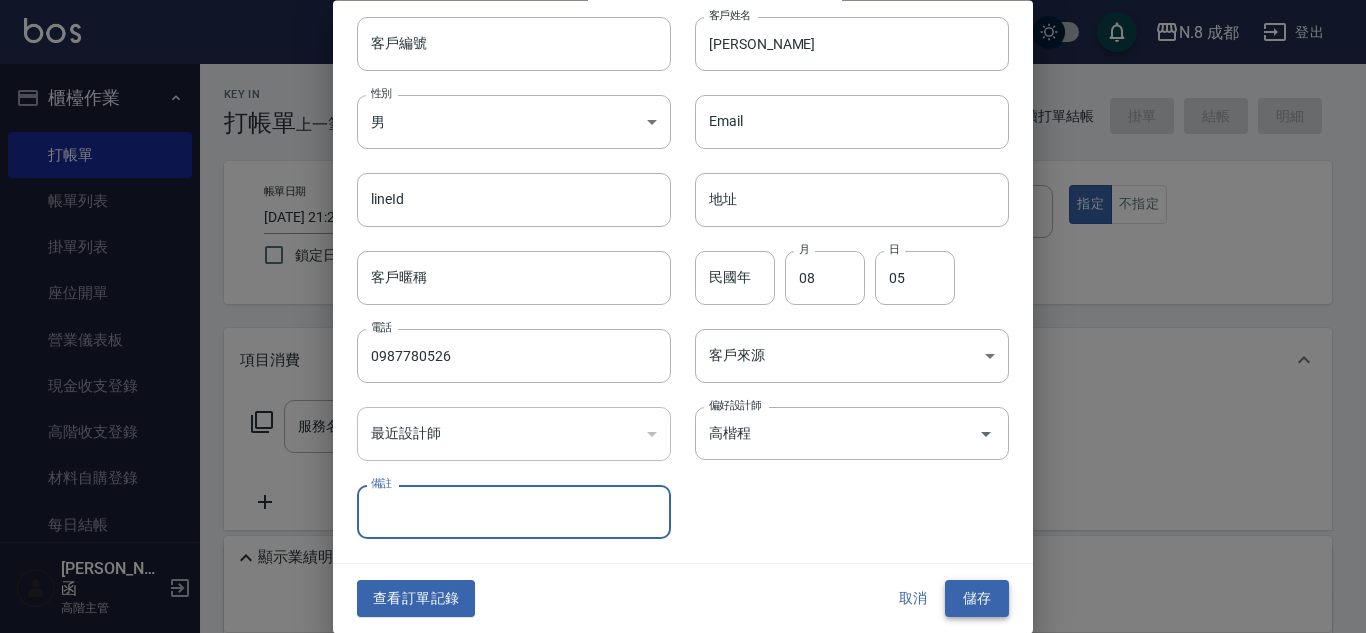 drag, startPoint x: 979, startPoint y: 584, endPoint x: 984, endPoint y: 574, distance: 11.18034 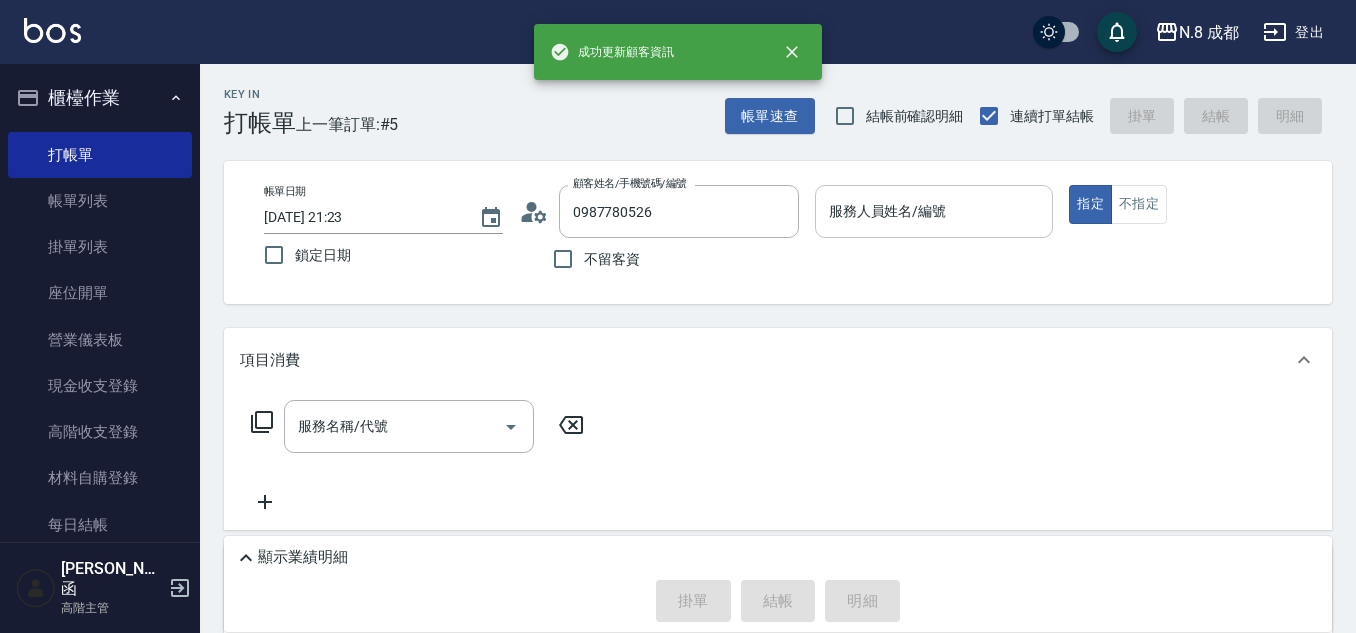 click on "服務人員姓名/編號" at bounding box center [934, 211] 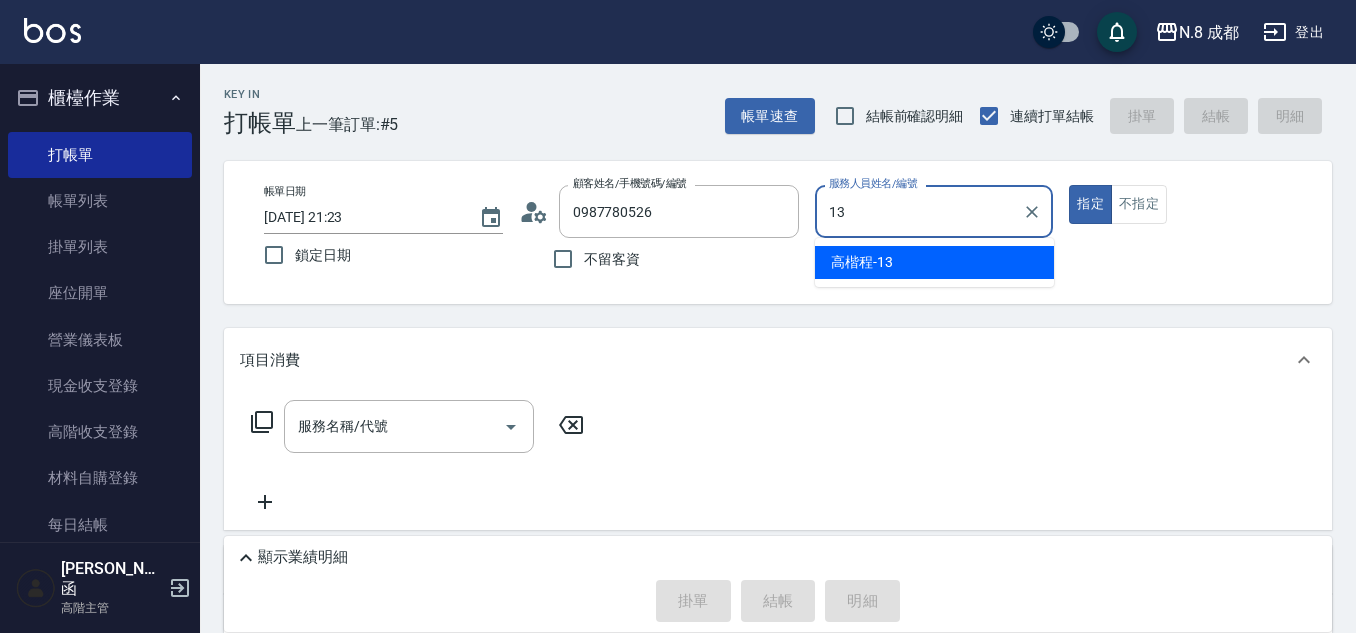 click on "高楷程 -13" at bounding box center [934, 262] 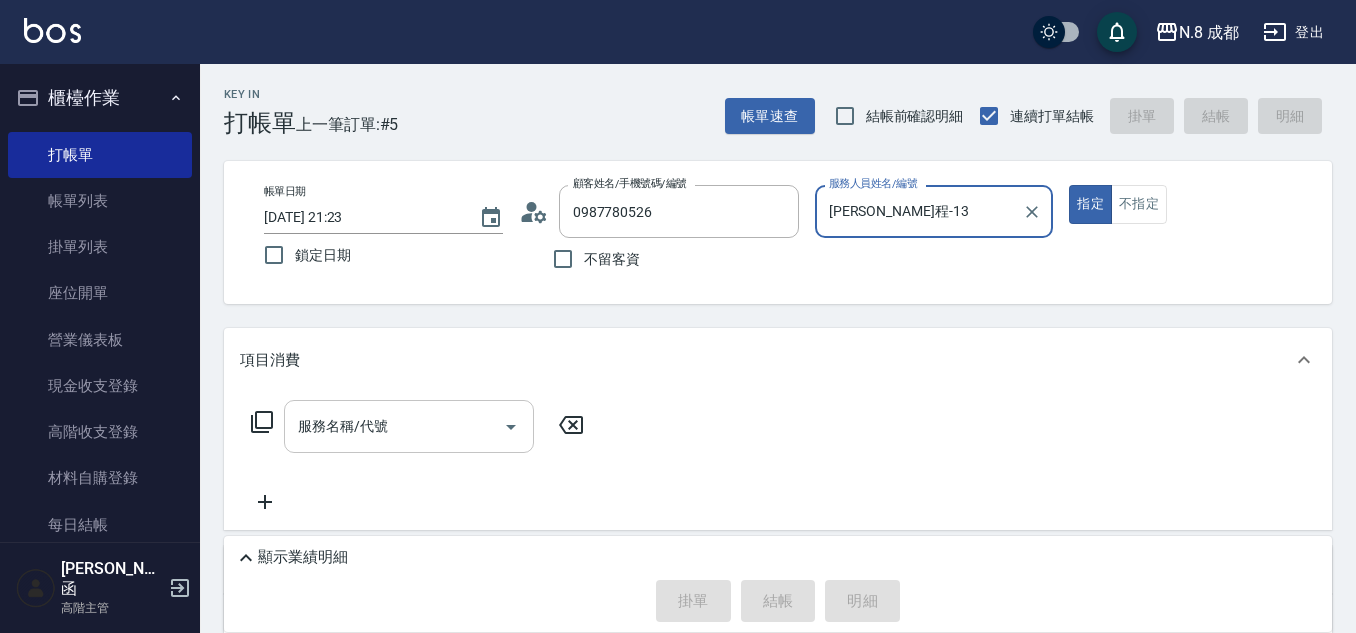 type on "高楷程-13" 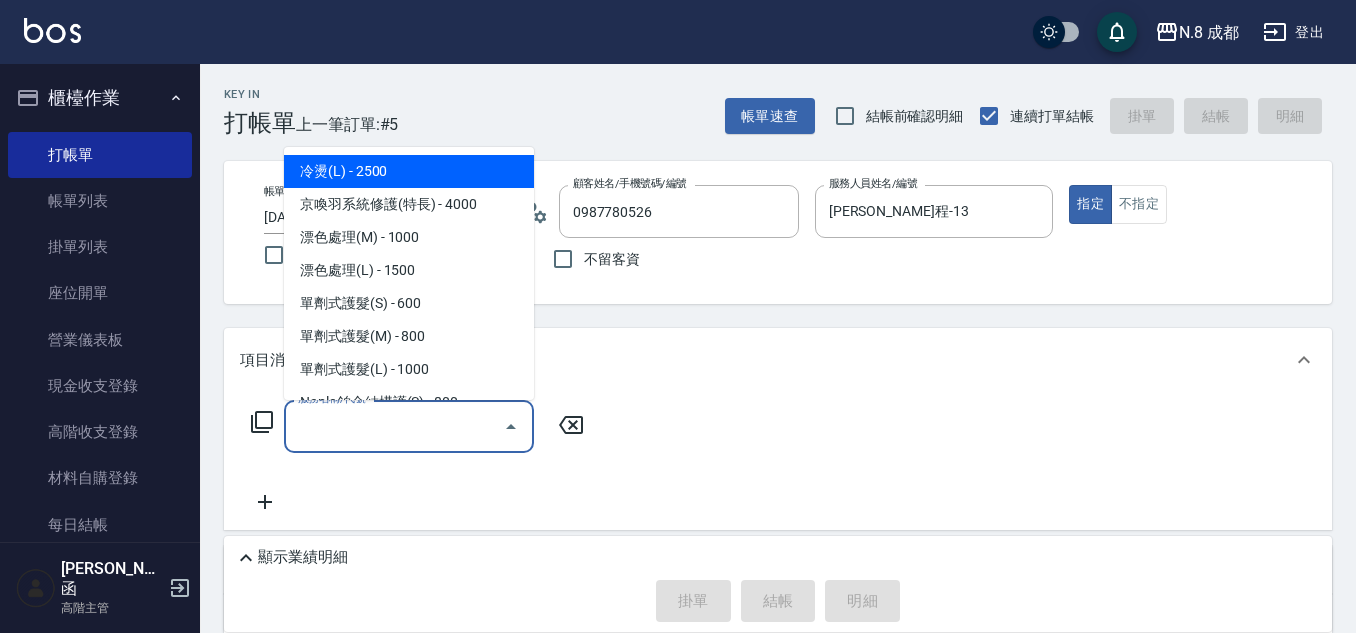 click on "服務名稱/代號" at bounding box center [394, 426] 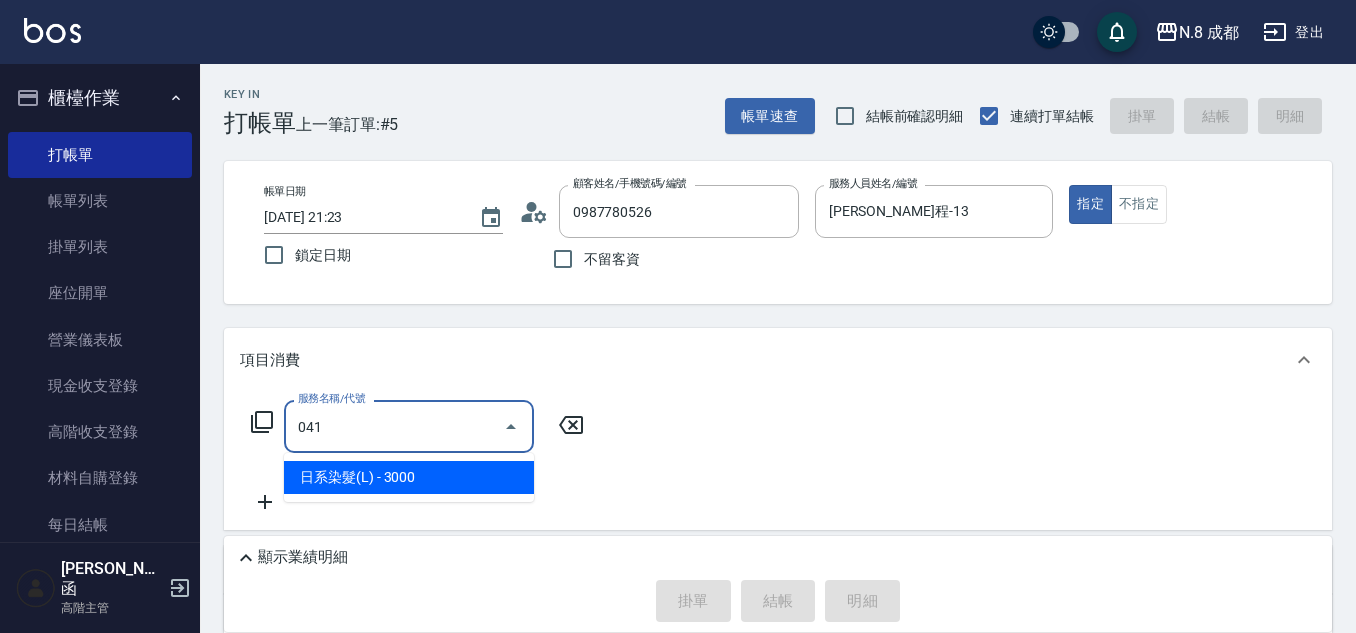 click on "日系染髮(L) - 3000" at bounding box center [409, 477] 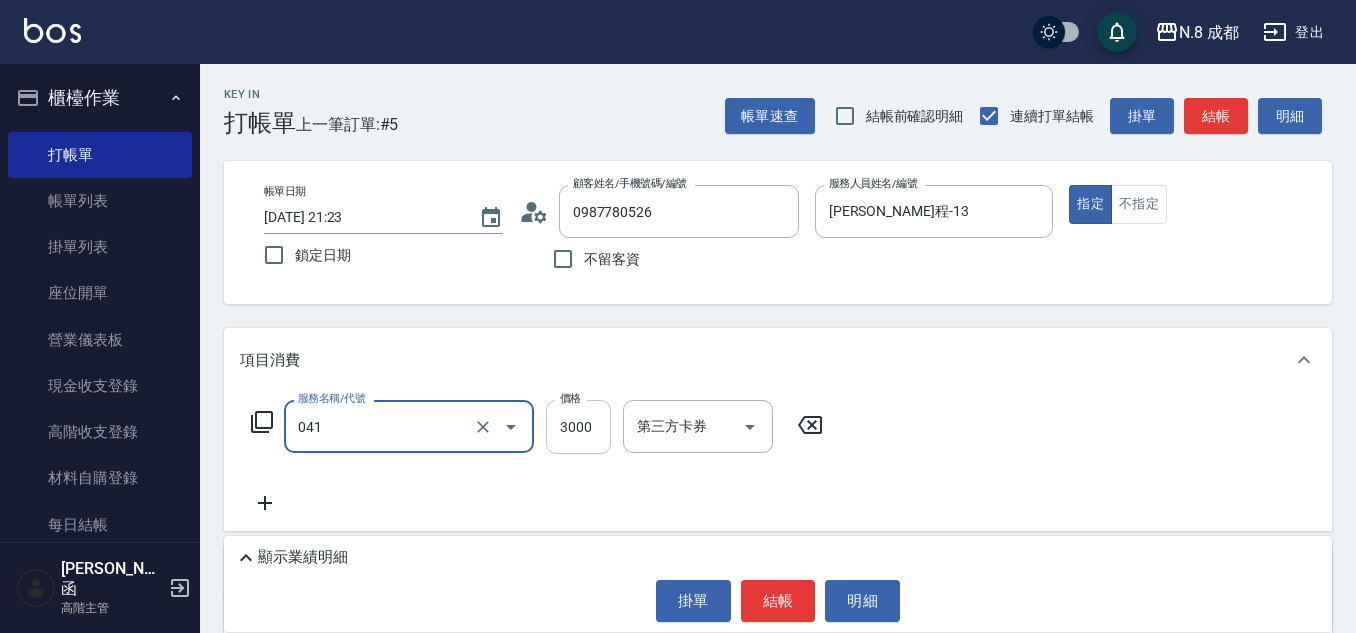 type on "日系染髮(L)(041)" 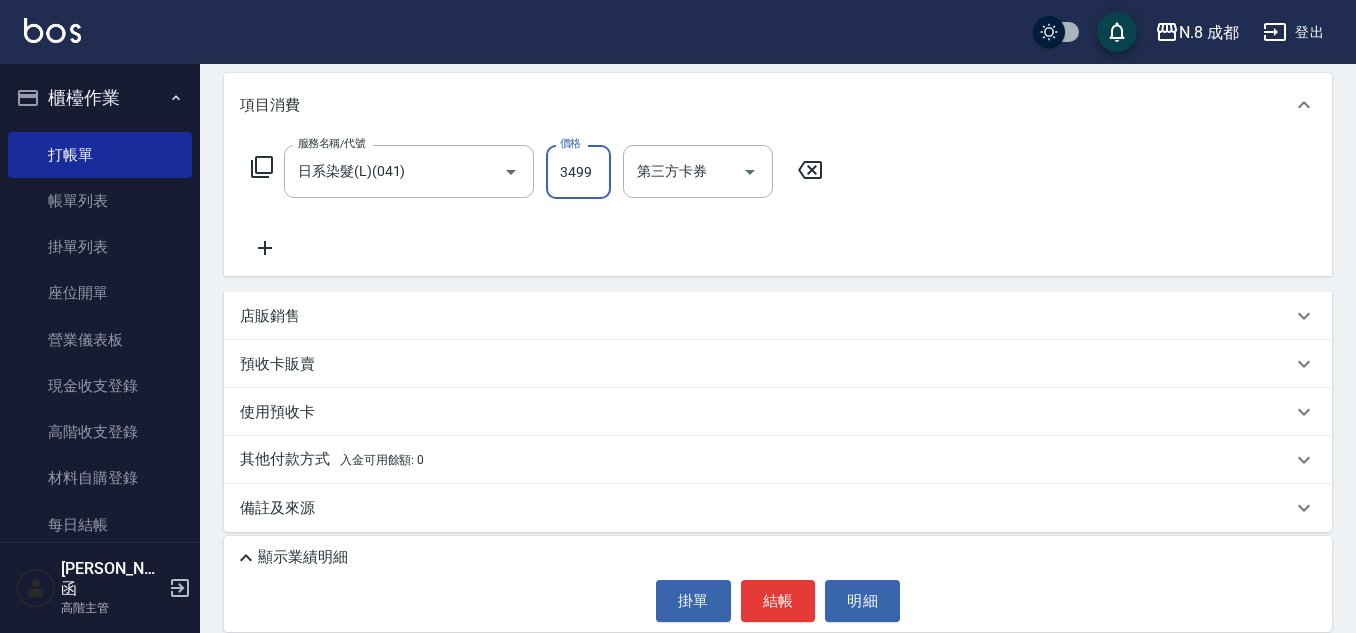 scroll, scrollTop: 264, scrollLeft: 0, axis: vertical 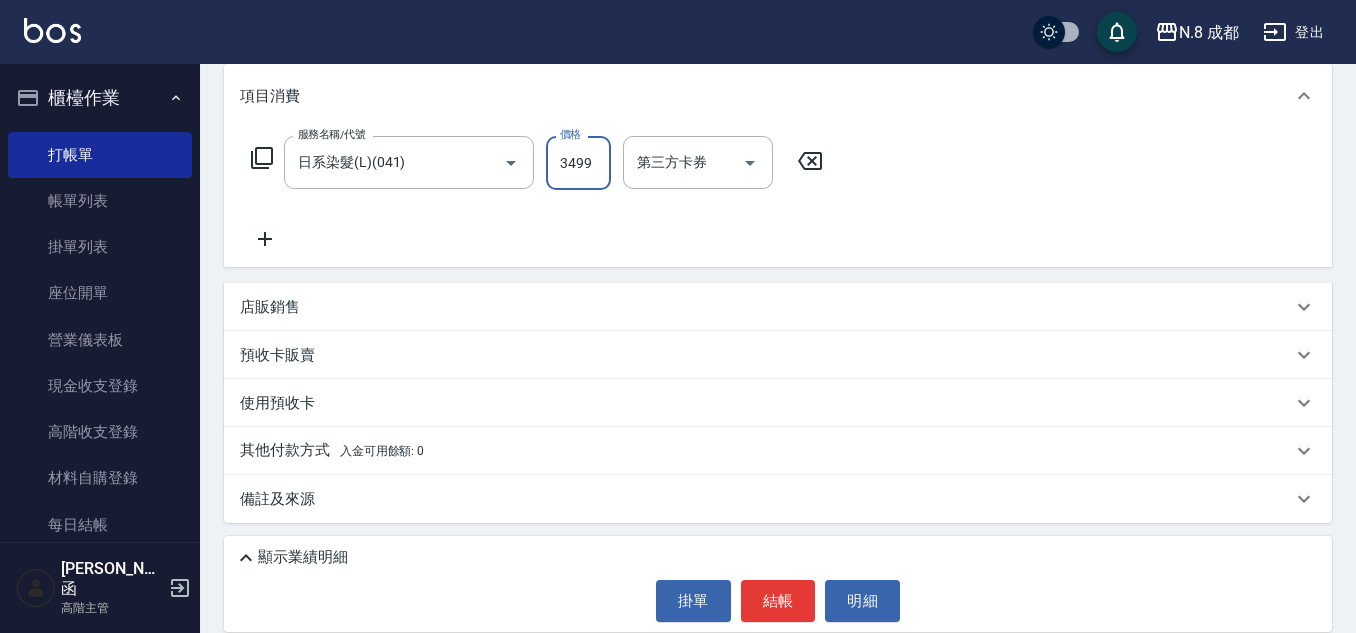 type on "3499" 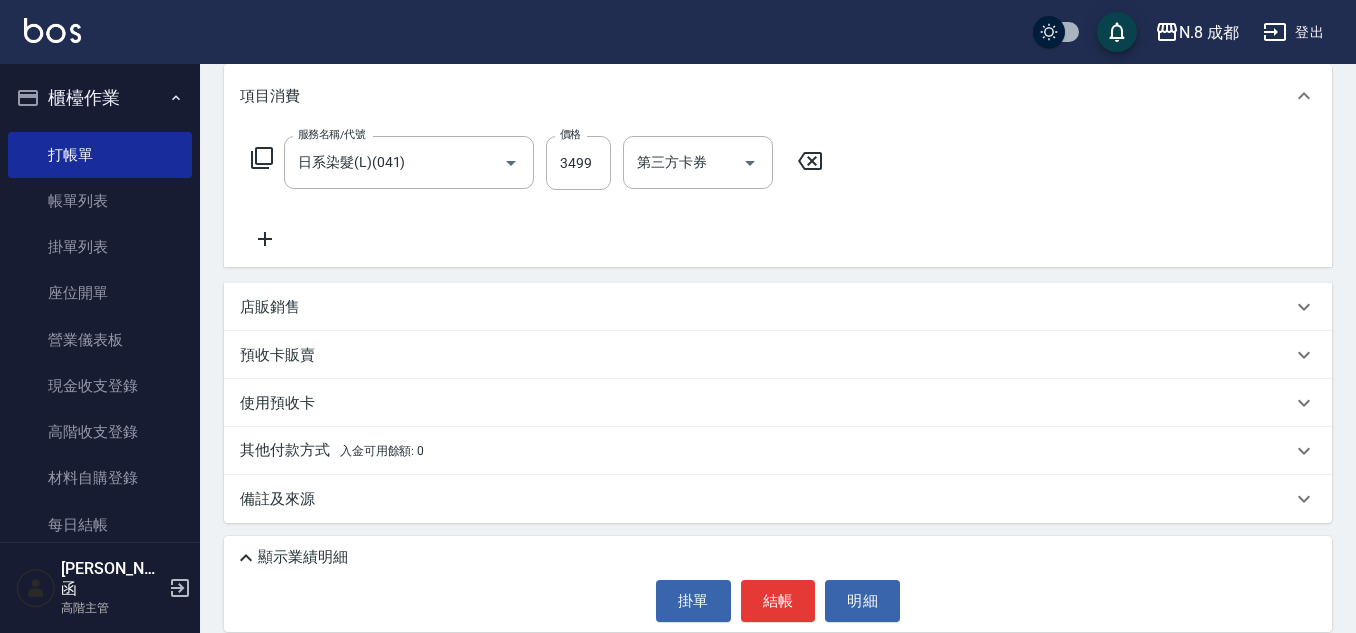 click 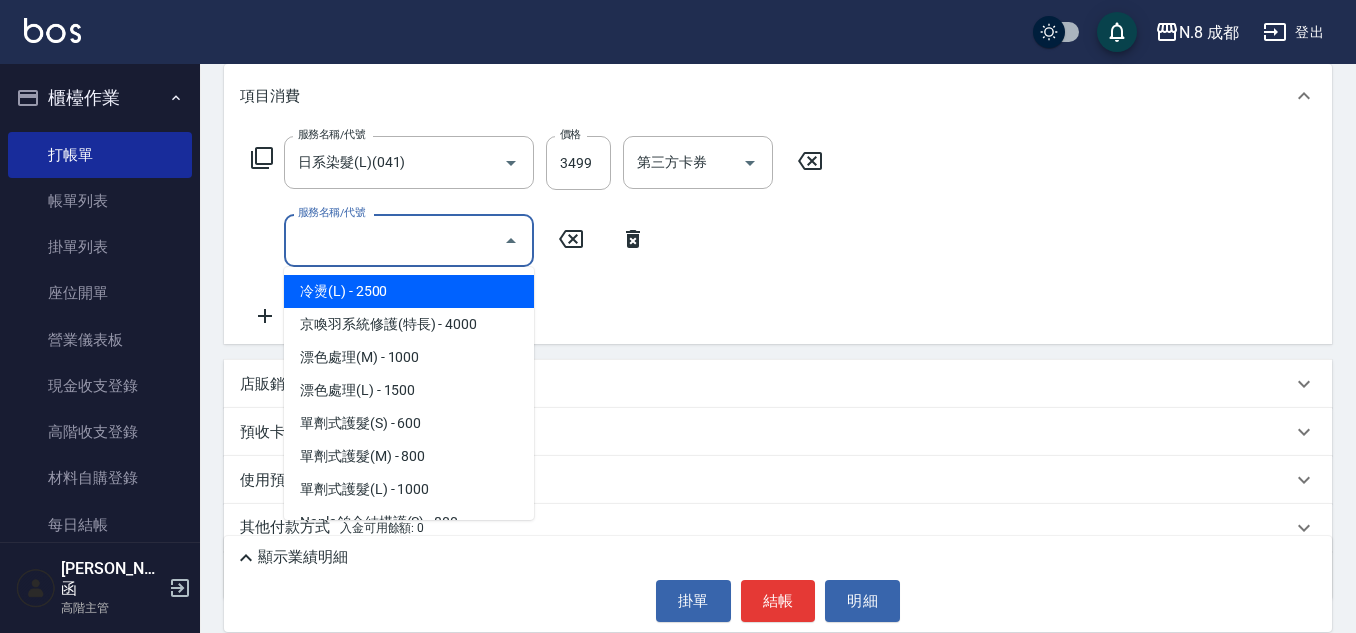 click on "服務名稱/代號" at bounding box center (394, 240) 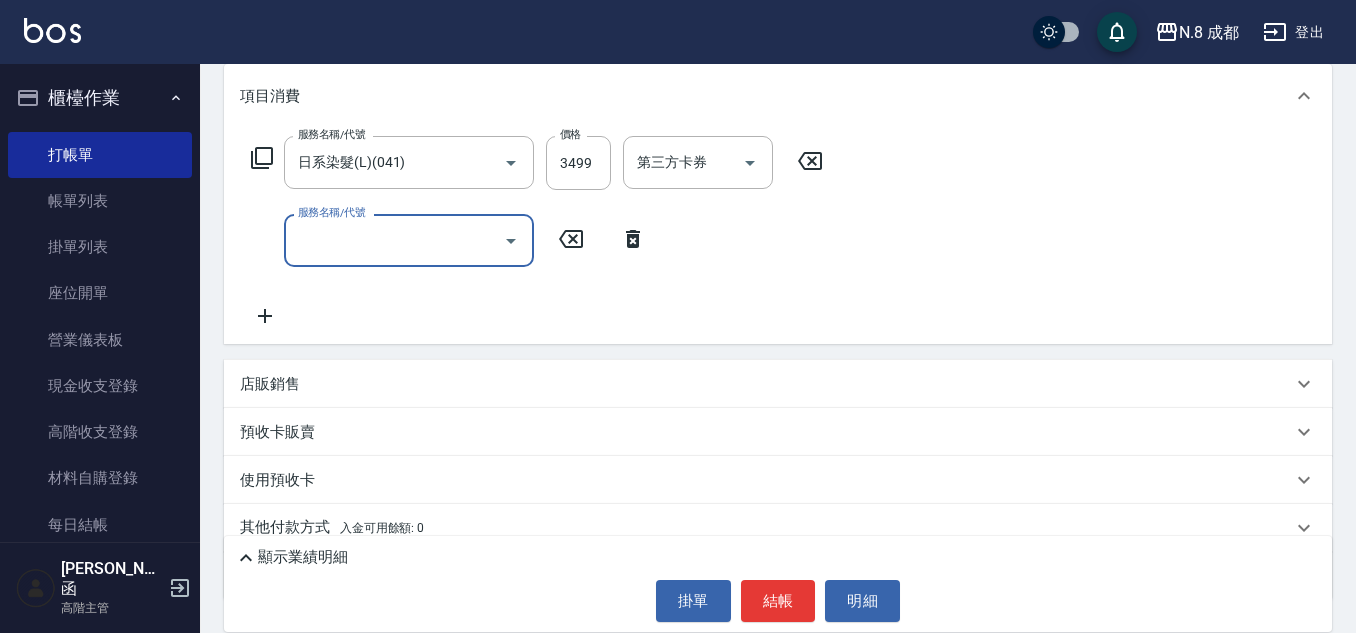 click on "服務名稱/代號" at bounding box center [394, 240] 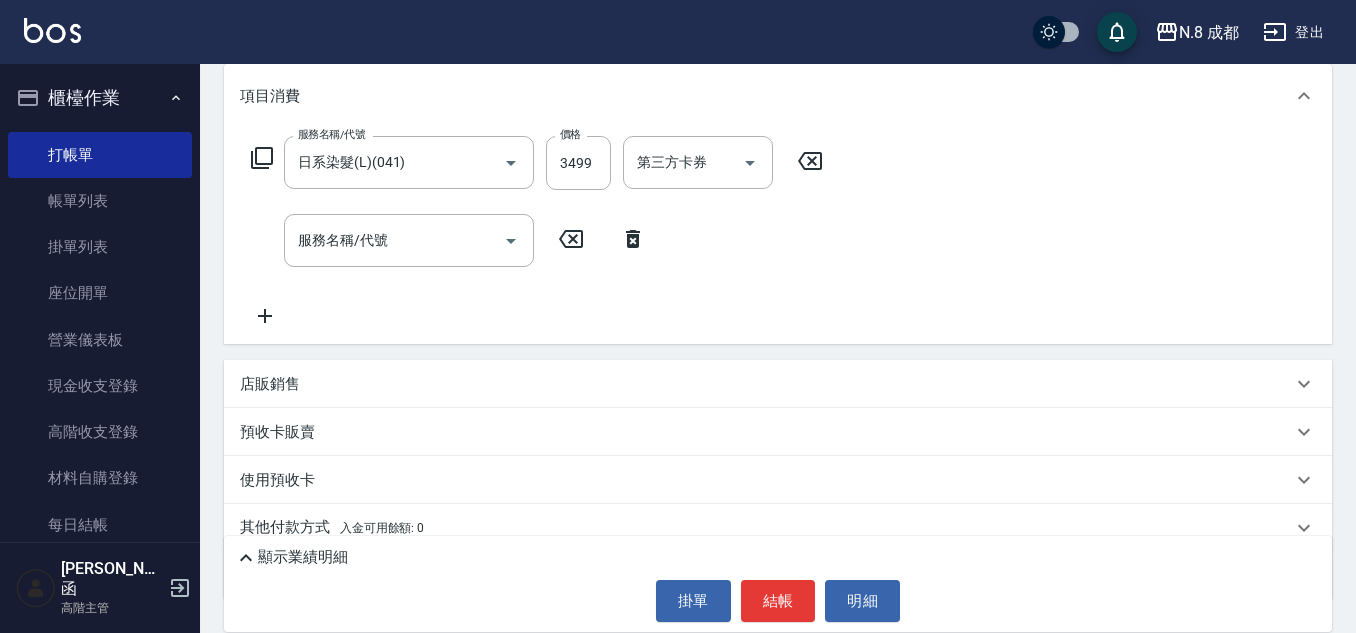 click 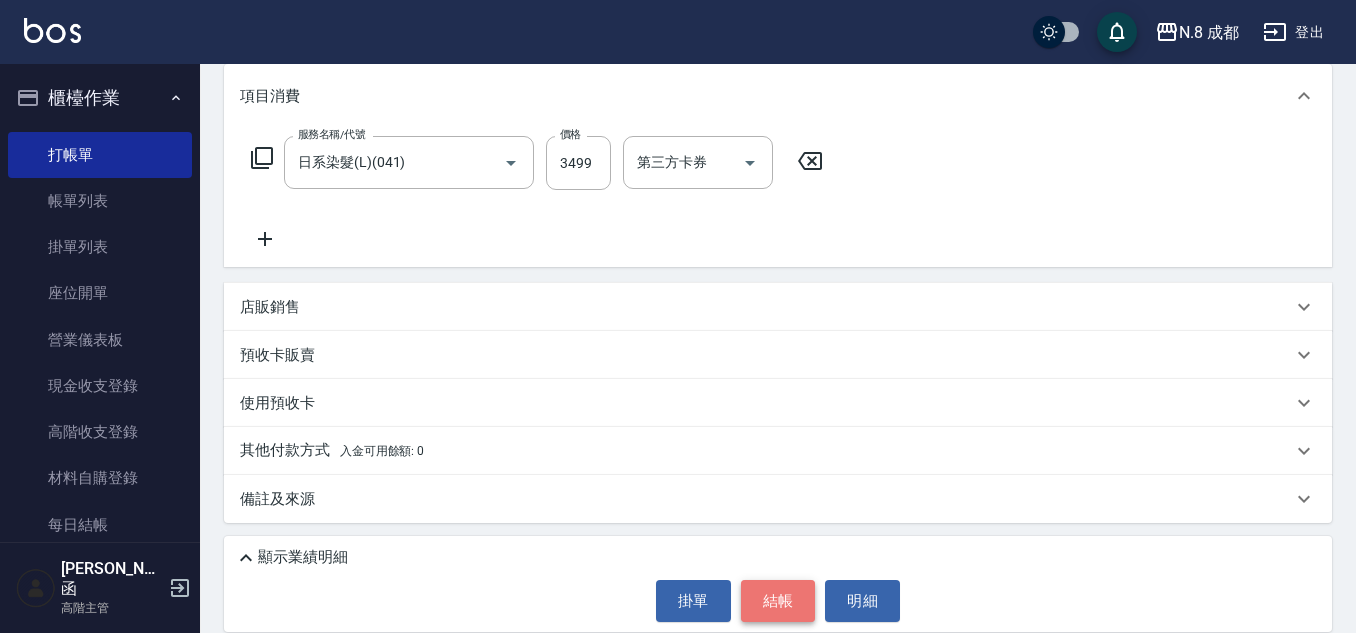 click on "結帳" at bounding box center [778, 601] 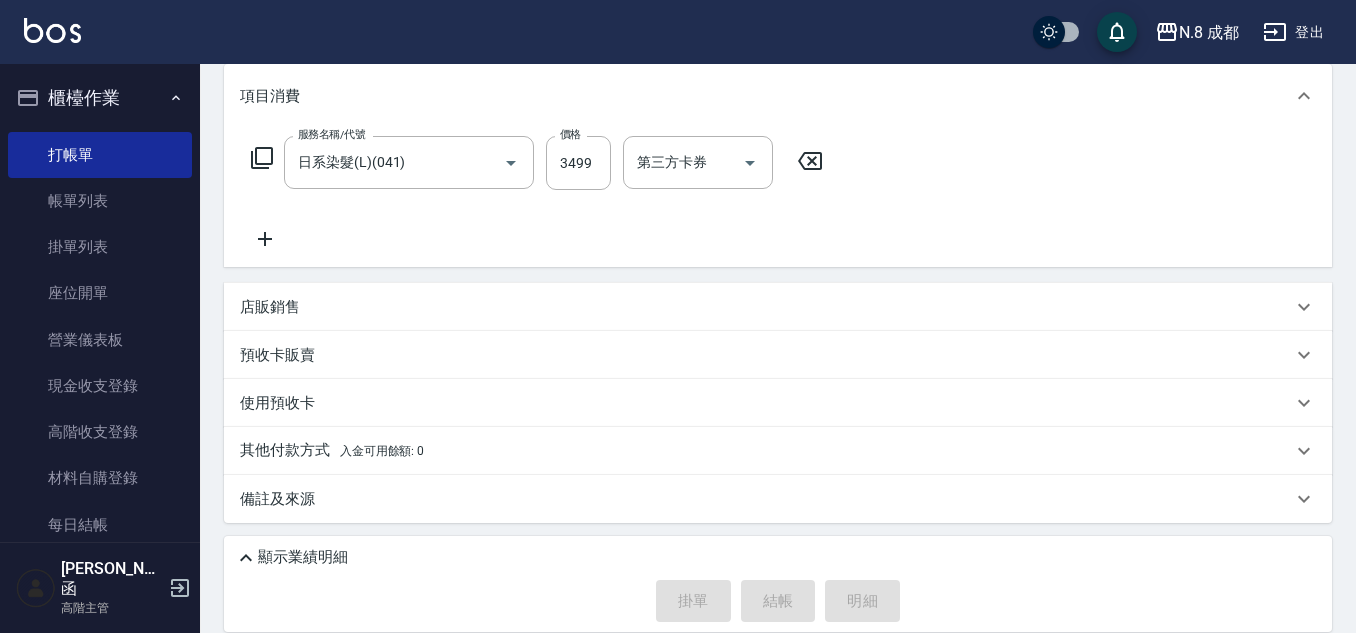 type on "2025/07/12 21:25" 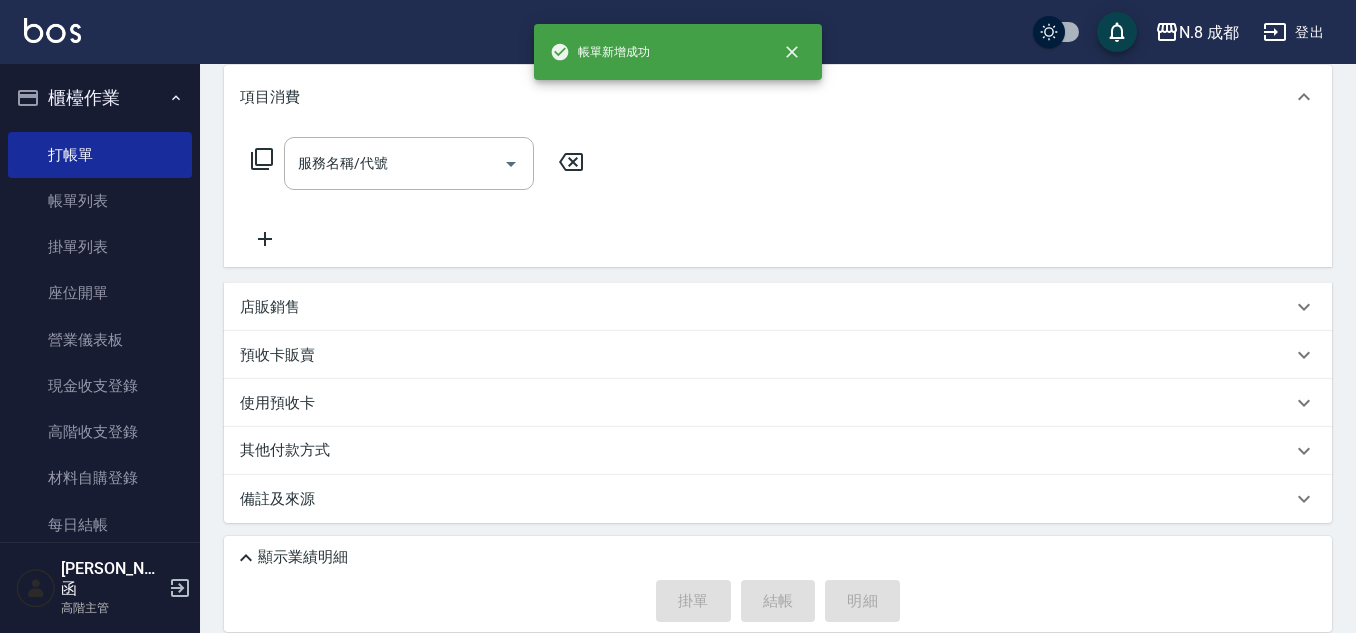 scroll, scrollTop: 0, scrollLeft: 0, axis: both 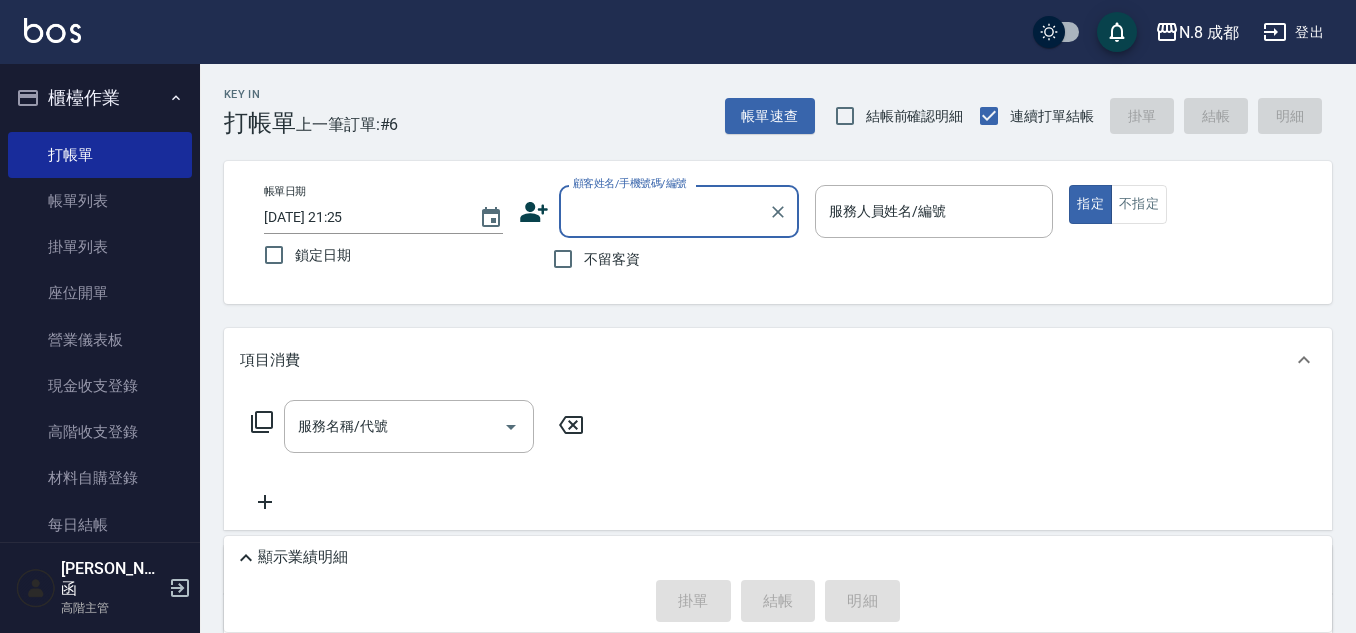 click on "顧客姓名/手機號碼/編號" at bounding box center [664, 211] 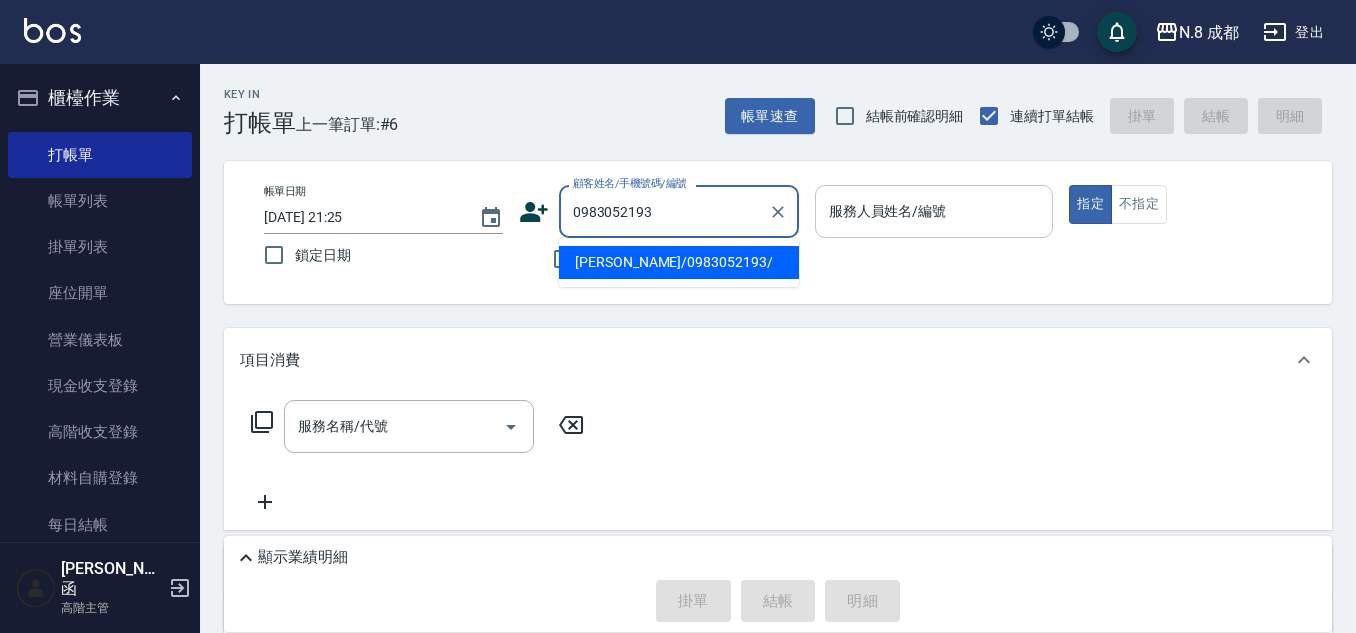 drag, startPoint x: 705, startPoint y: 270, endPoint x: 912, endPoint y: 229, distance: 211.02133 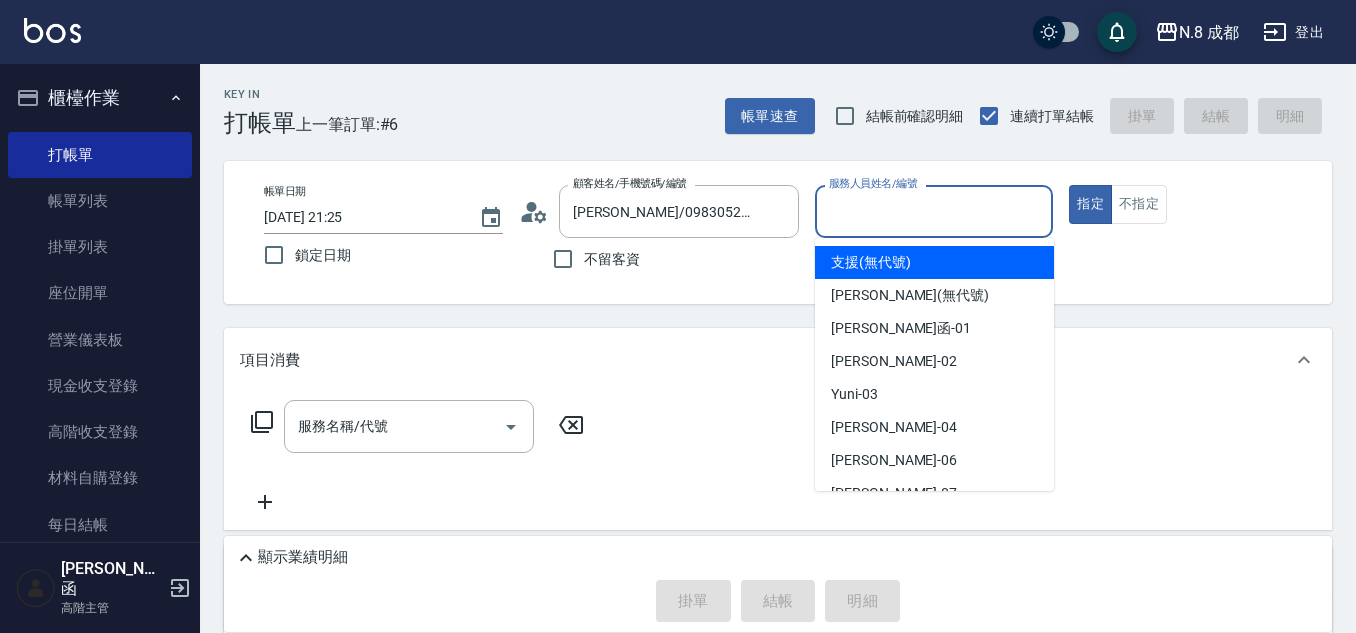 click on "服務人員姓名/編號" at bounding box center (934, 211) 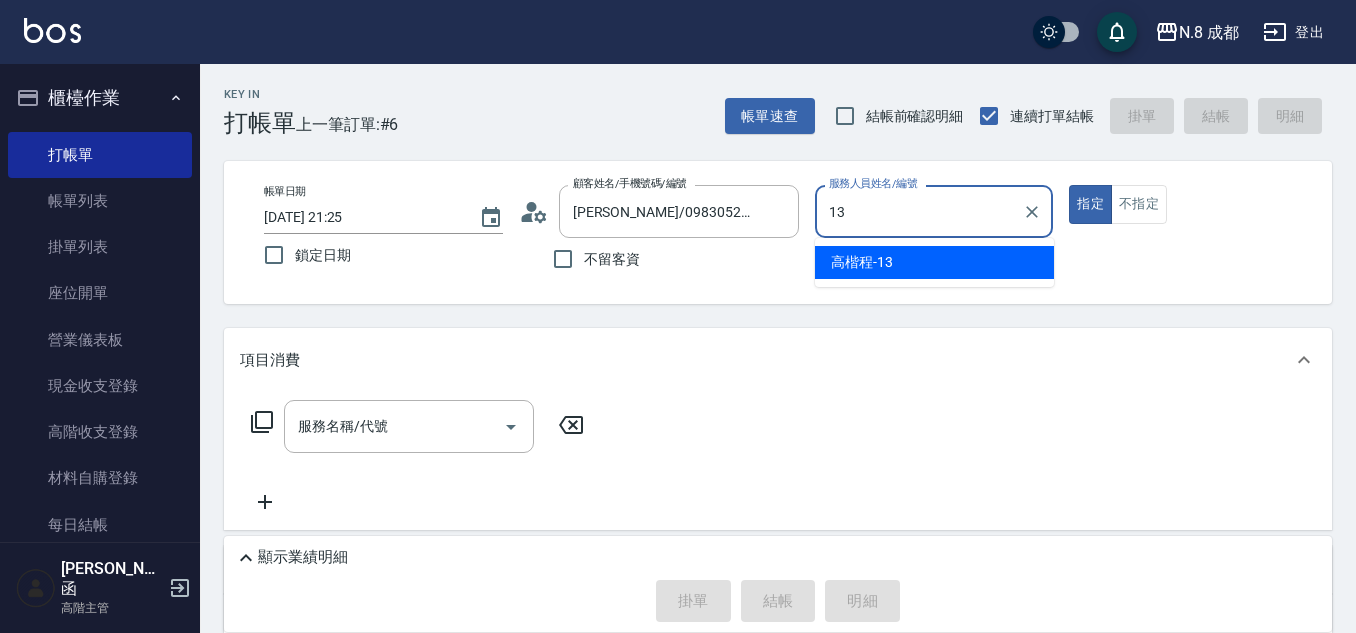 click on "高楷程 -13" at bounding box center [934, 262] 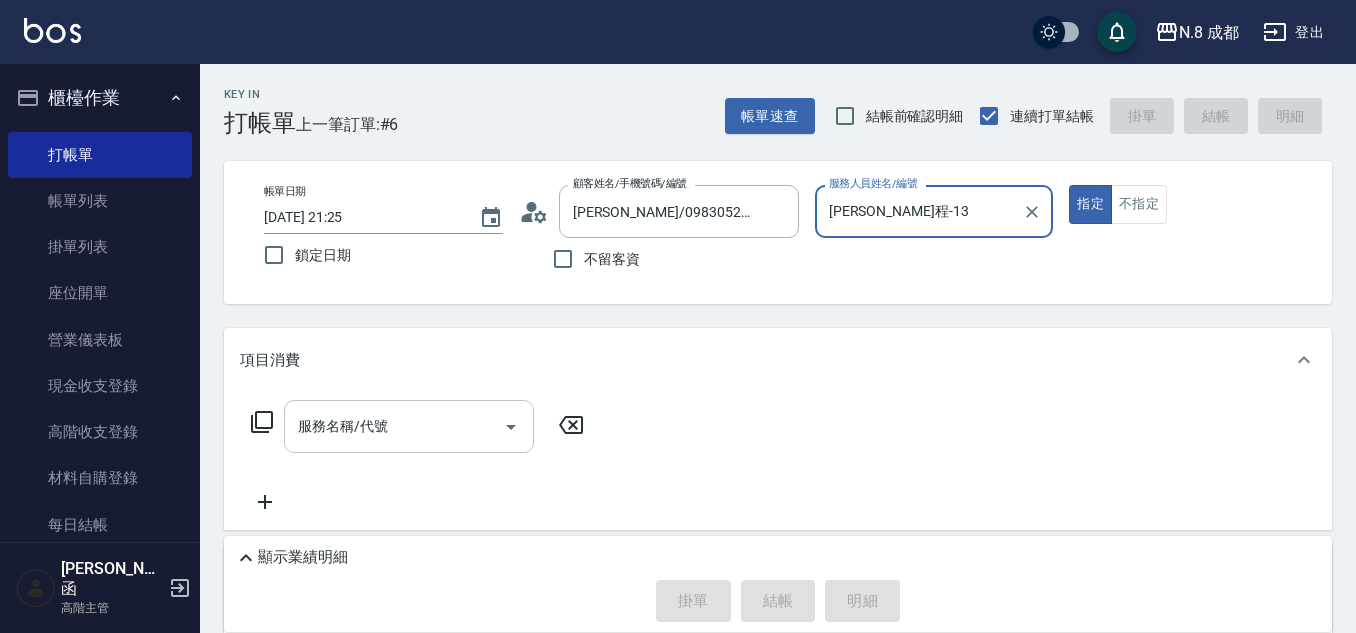 type on "高楷程-13" 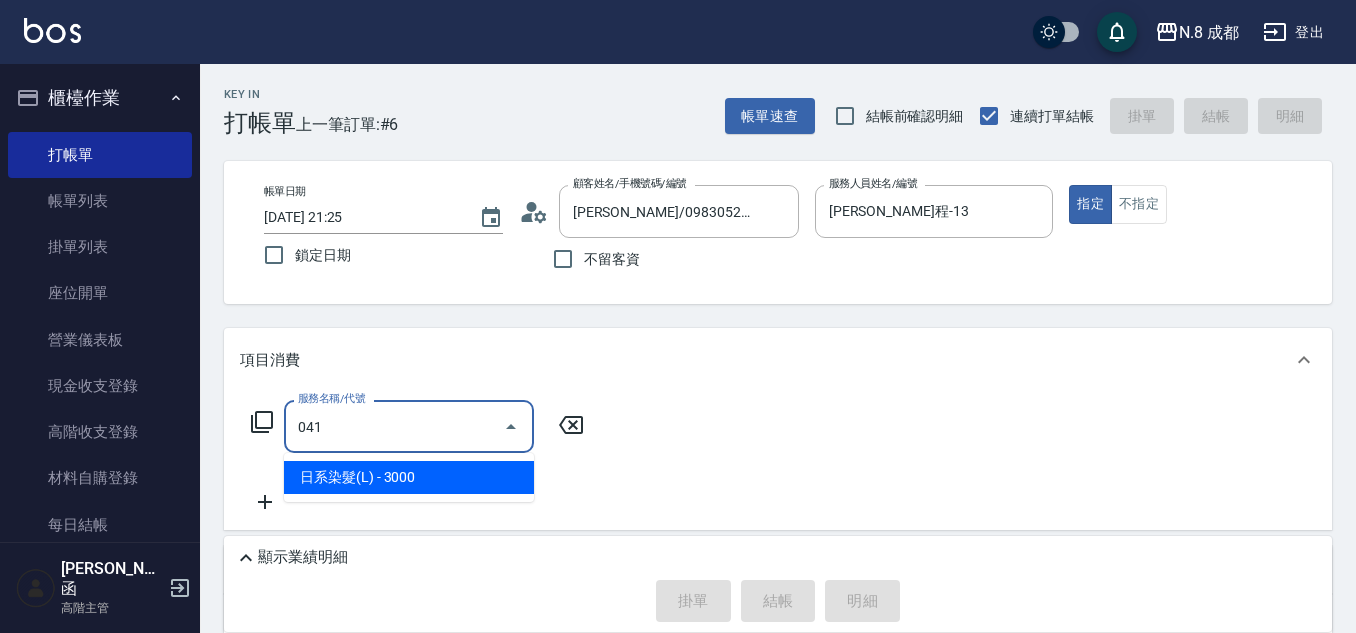 drag, startPoint x: 428, startPoint y: 472, endPoint x: 614, endPoint y: 440, distance: 188.73262 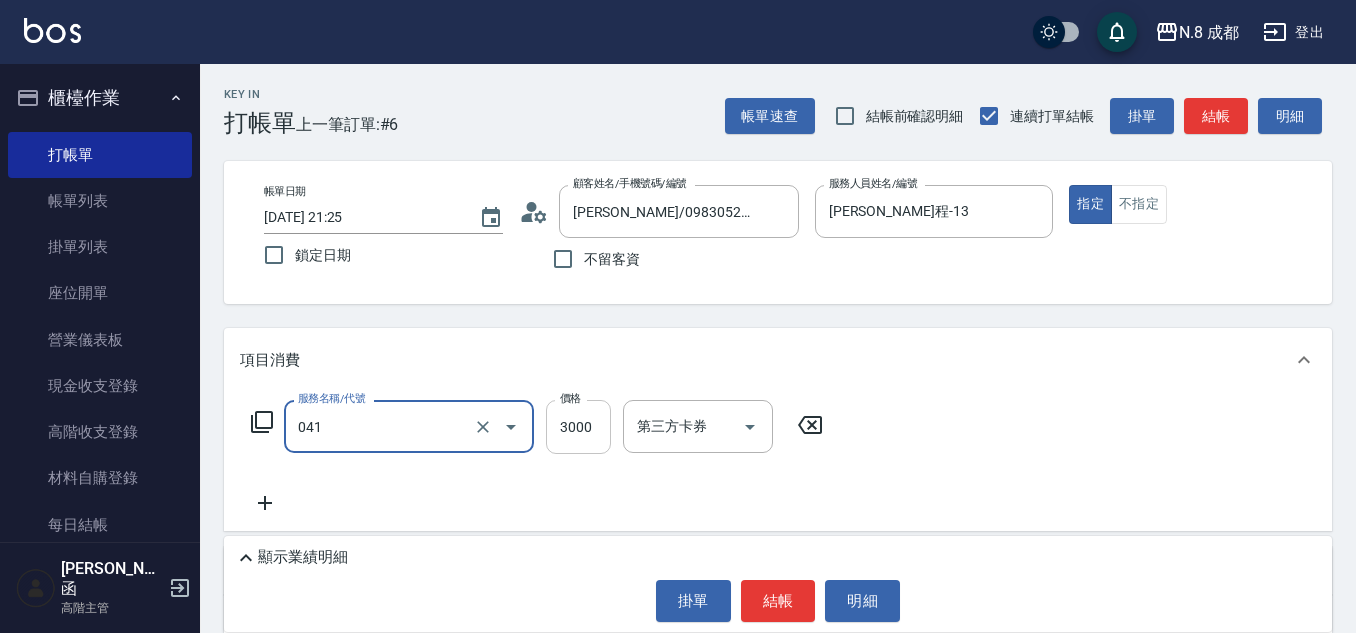 drag, startPoint x: 623, startPoint y: 425, endPoint x: 608, endPoint y: 422, distance: 15.297058 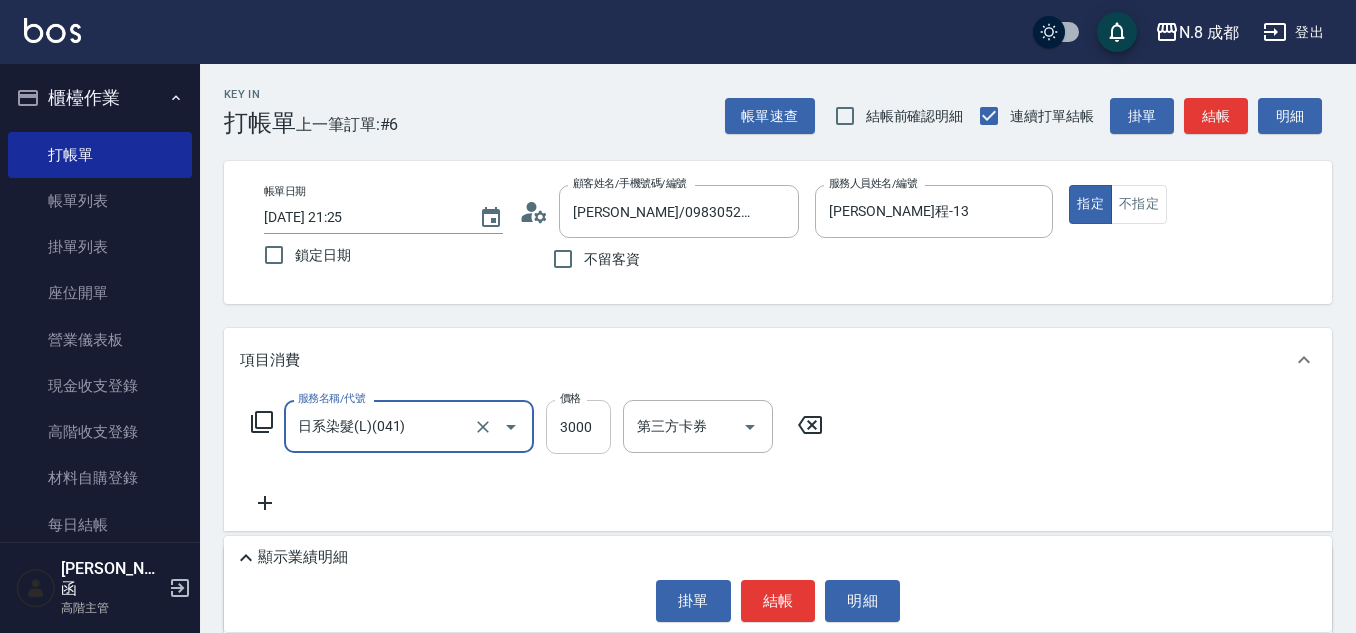 click on "3000" at bounding box center (578, 427) 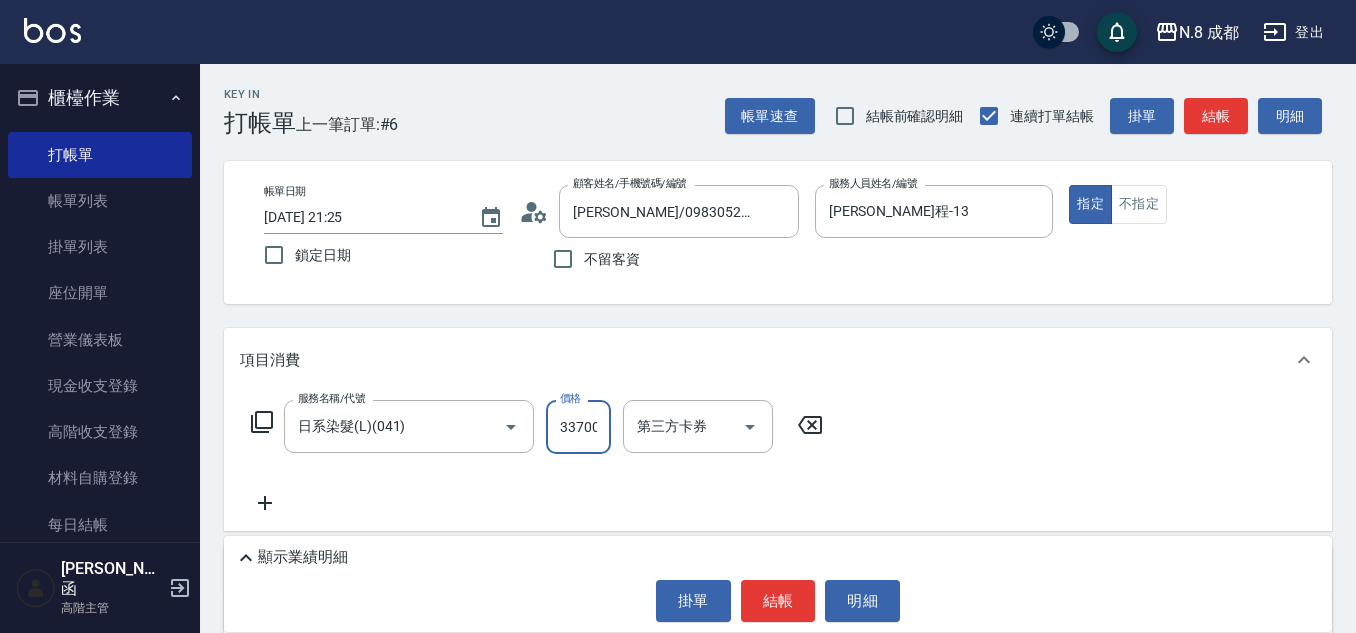 scroll, scrollTop: 0, scrollLeft: 2, axis: horizontal 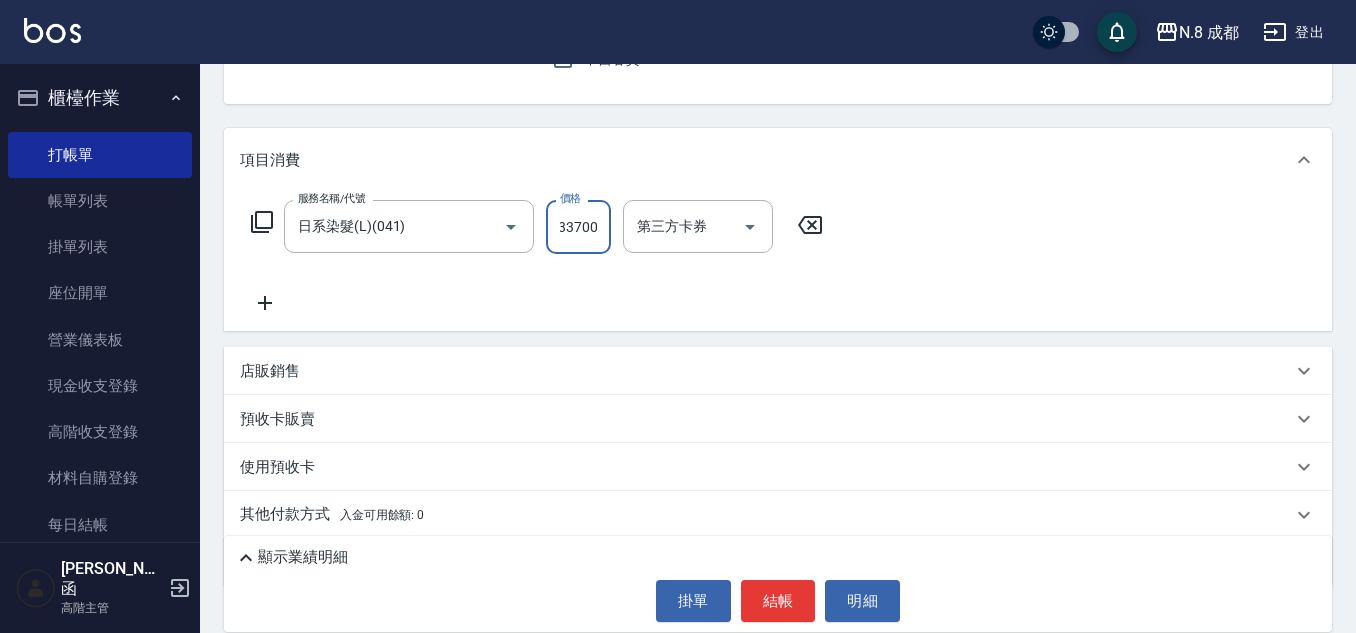click on "33700" at bounding box center [578, 227] 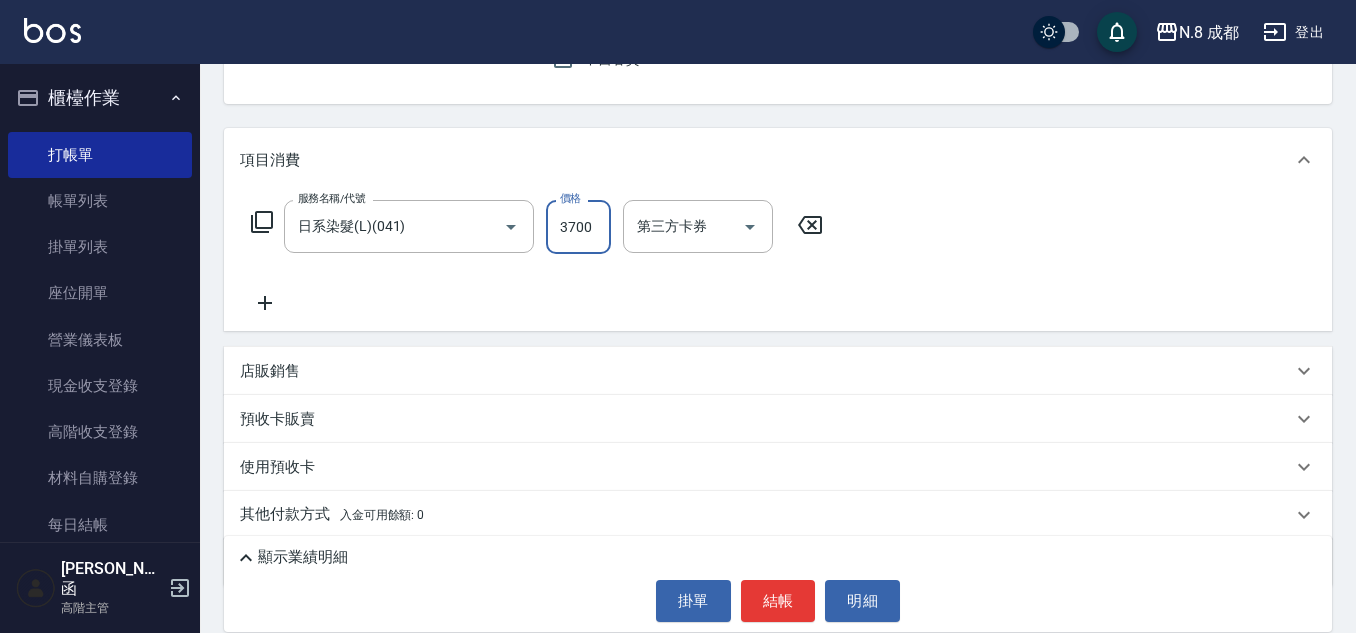 scroll, scrollTop: 0, scrollLeft: 0, axis: both 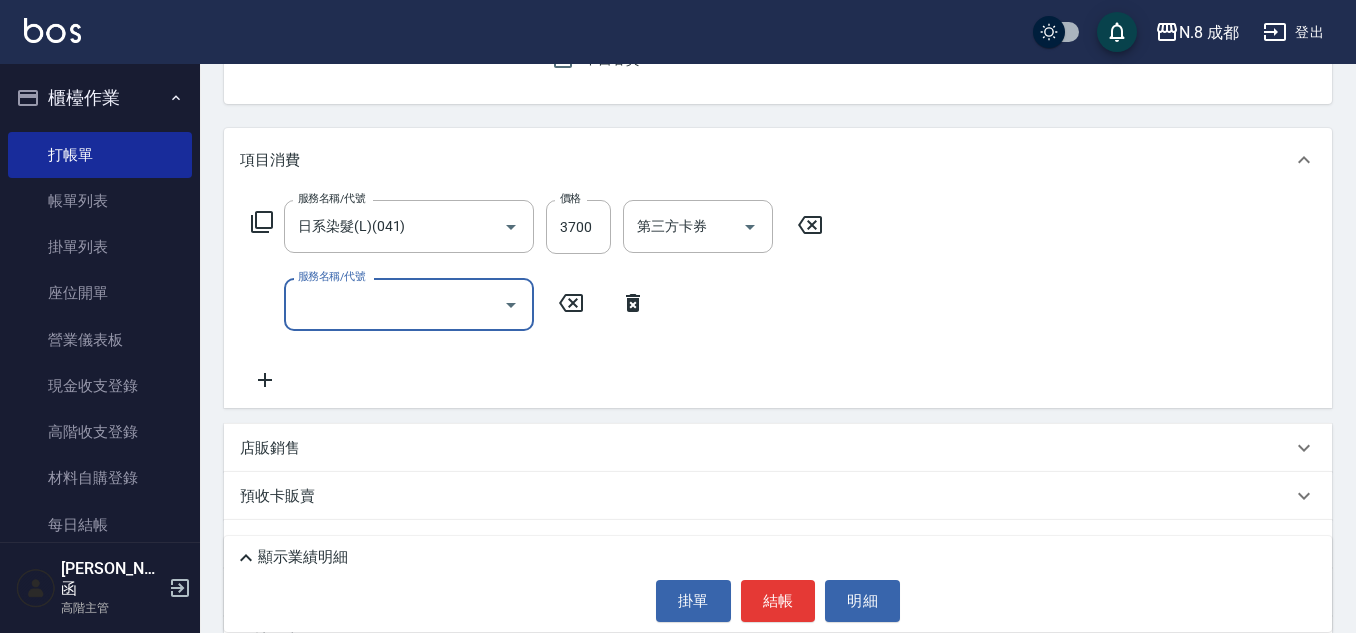 click on "服務名稱/代號" at bounding box center [394, 304] 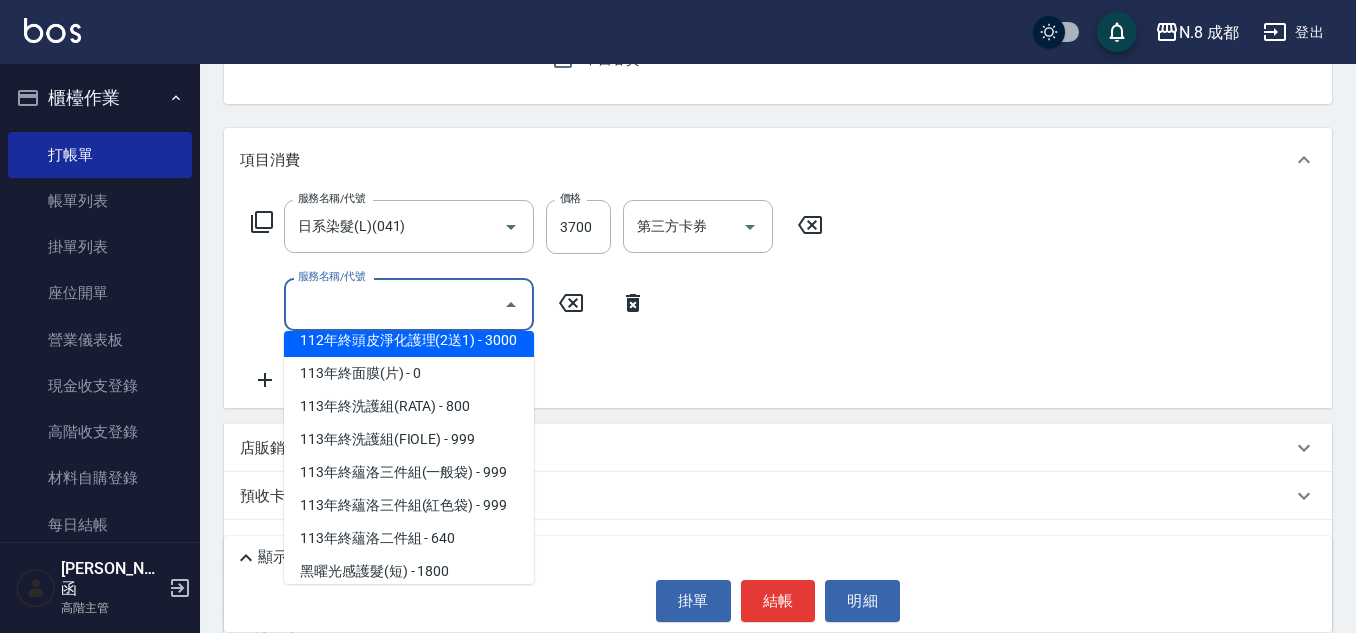scroll, scrollTop: 2697, scrollLeft: 0, axis: vertical 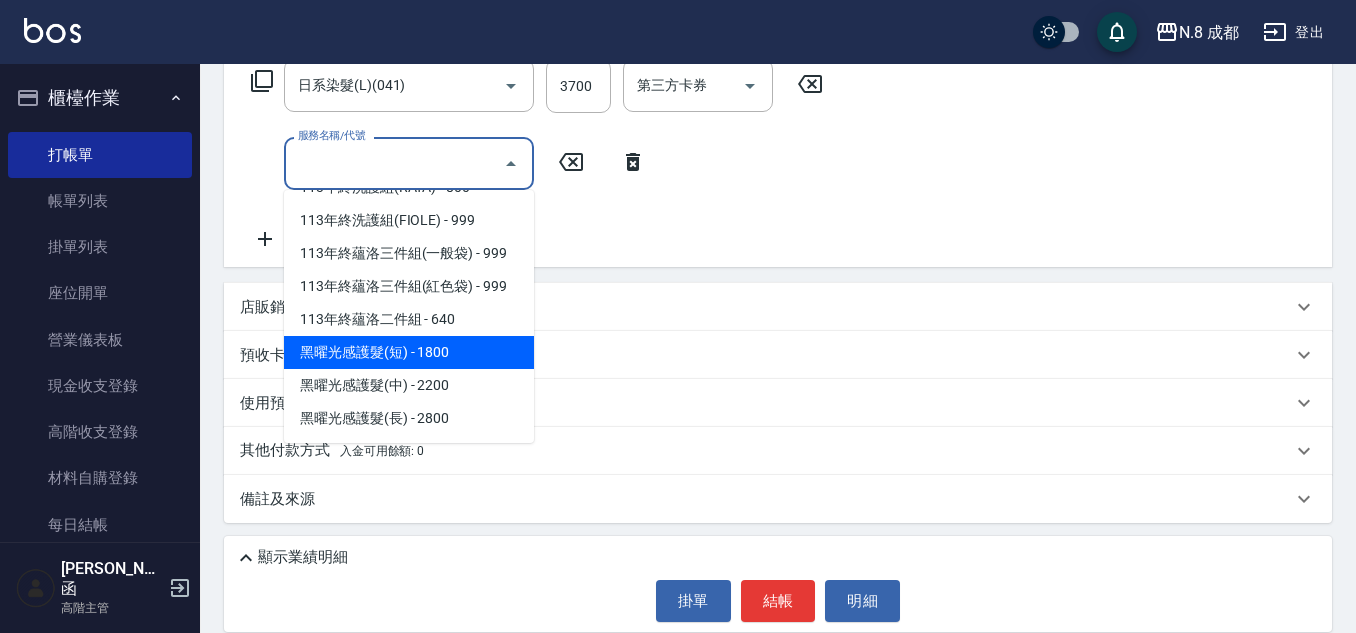 click on "黑曜光感護髮(短) - 1800" at bounding box center [409, 352] 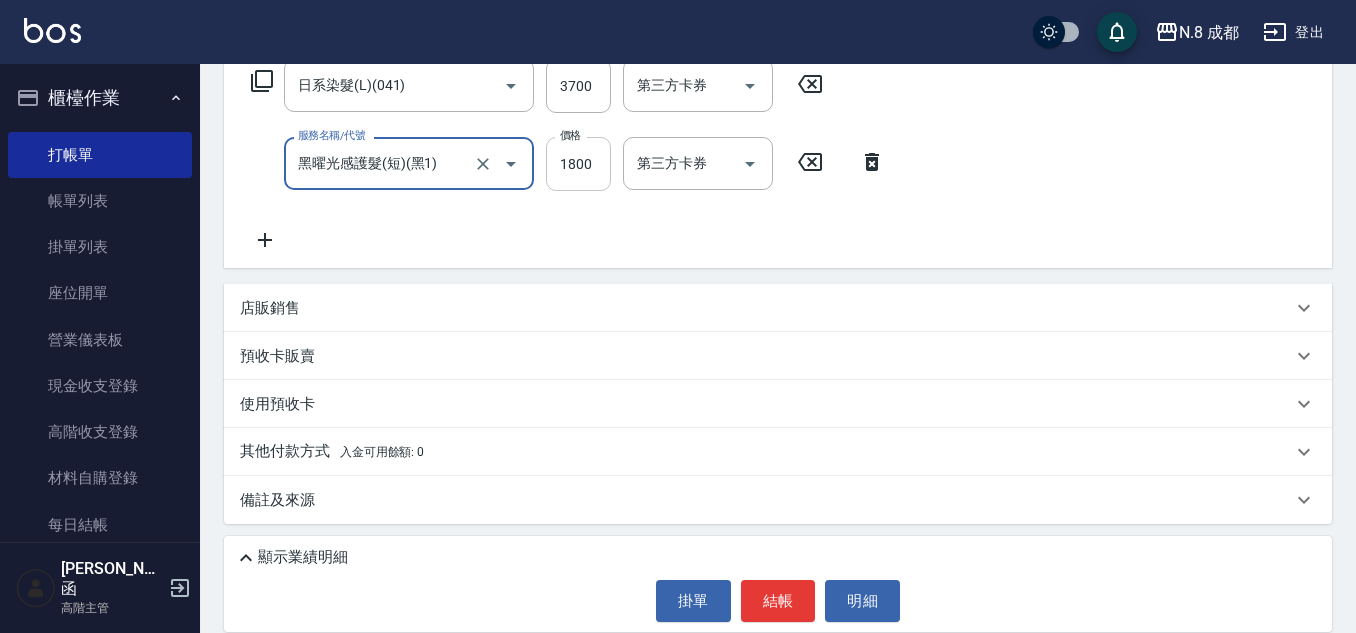 click on "1800" at bounding box center [578, 164] 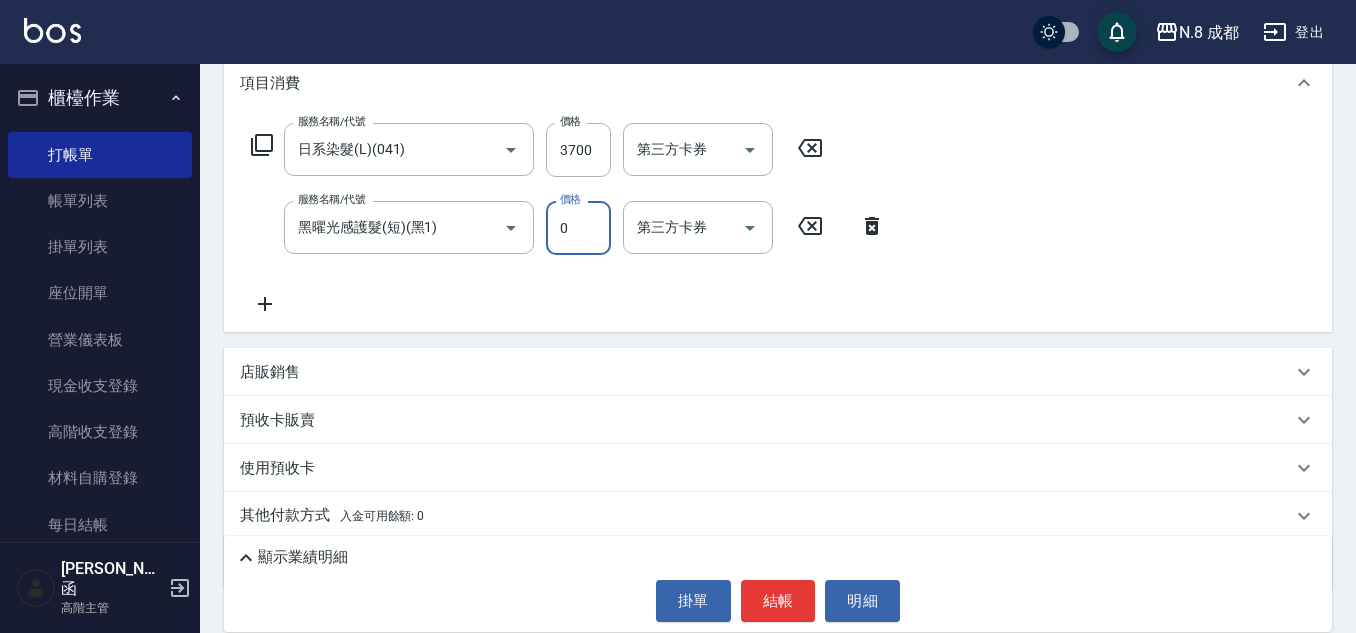 scroll, scrollTop: 242, scrollLeft: 0, axis: vertical 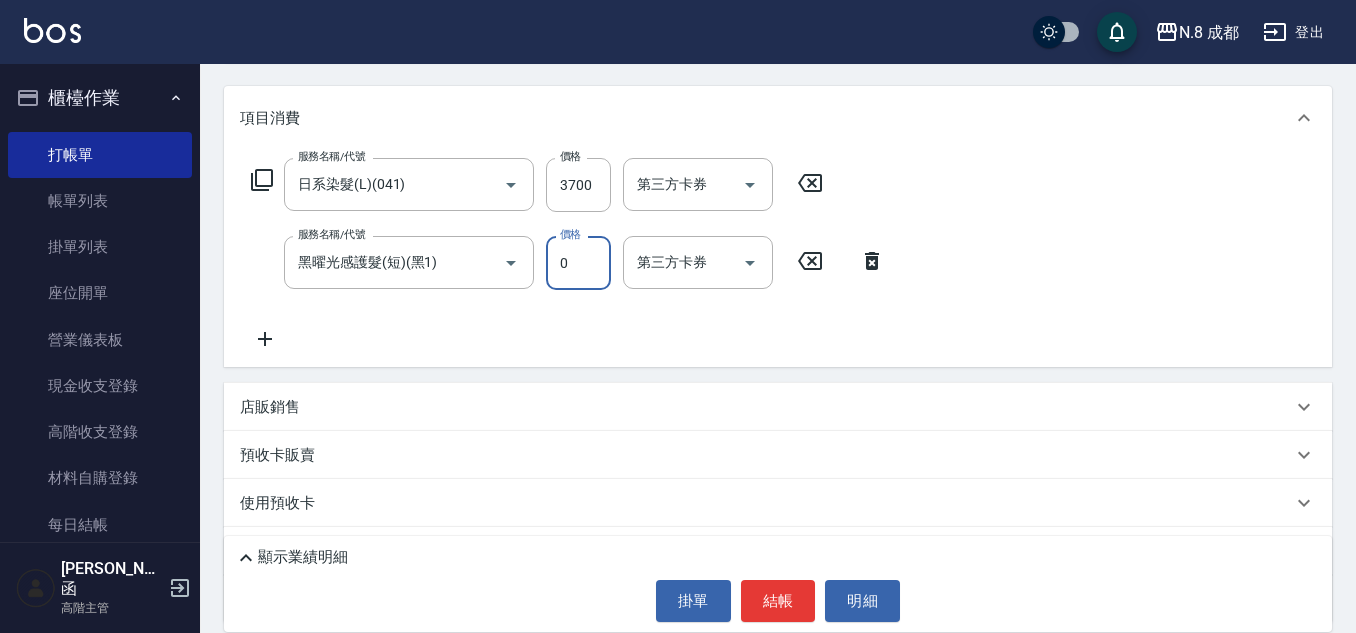 type on "0" 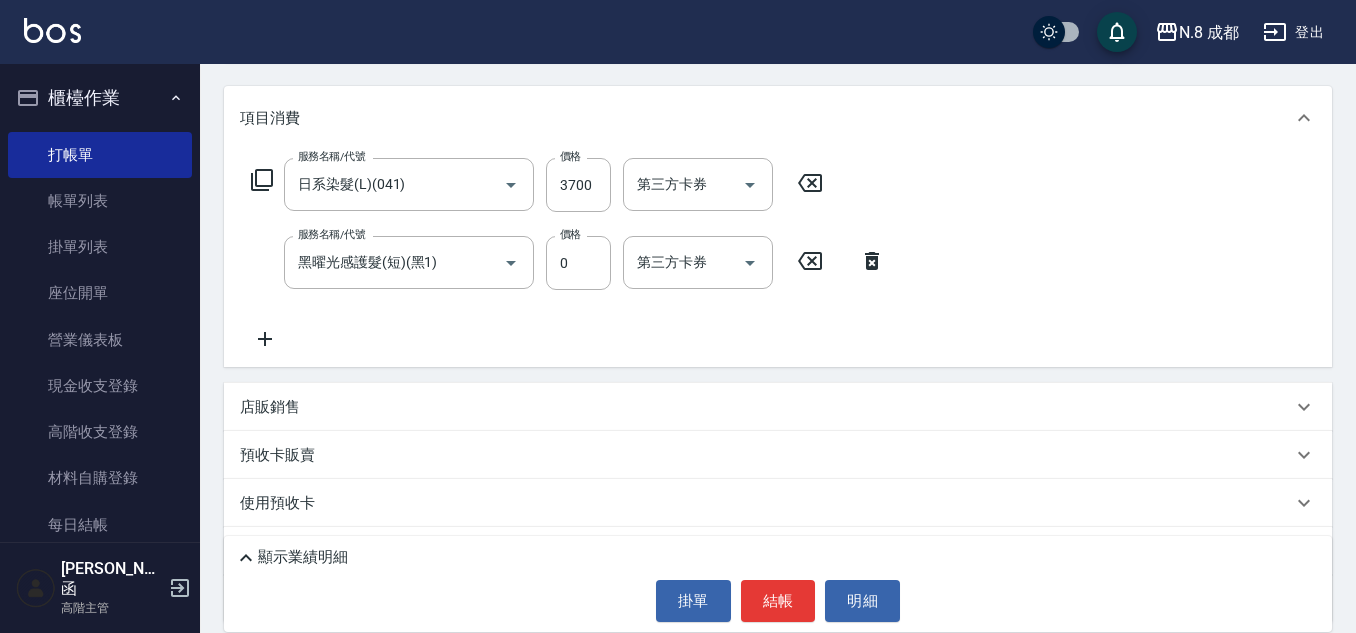 click on "服務名稱/代號 日系染髮(L)(041) 服務名稱/代號 價格 3700 價格 第三方卡券 第三方卡券 服務名稱/代號 黑曜光感護髮(短)(黑1) 服務名稱/代號 價格 0 價格 第三方卡券 第三方卡券" at bounding box center (568, 254) 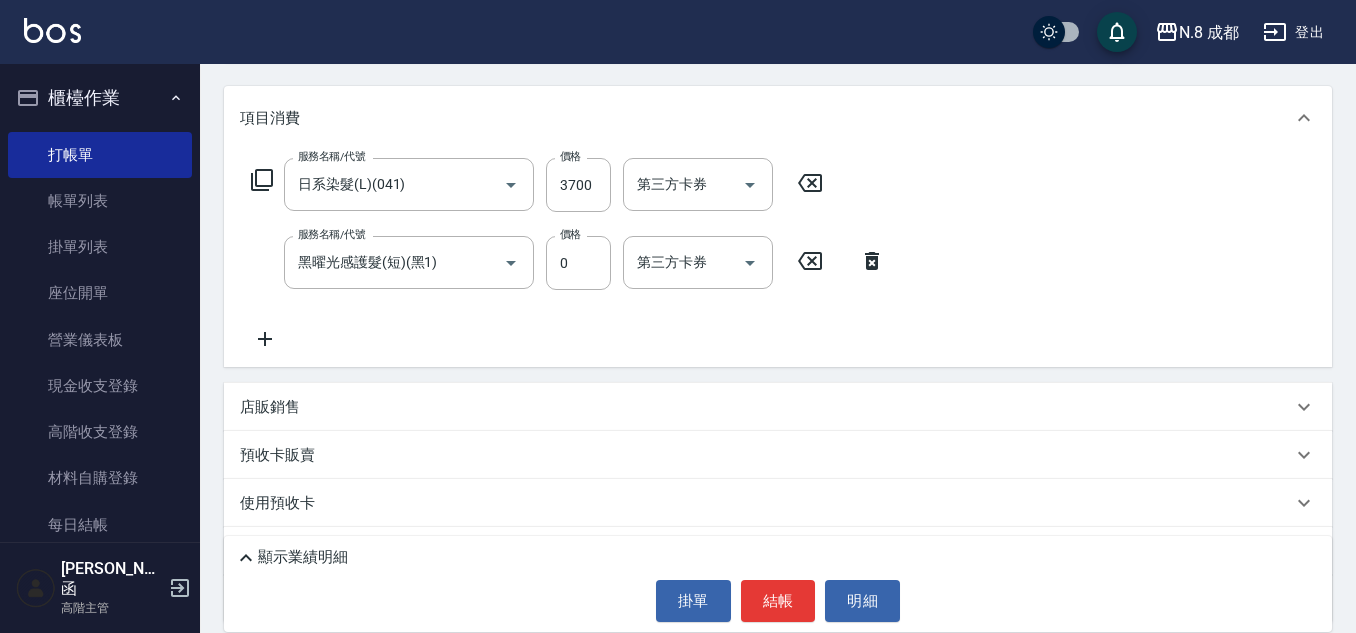 click 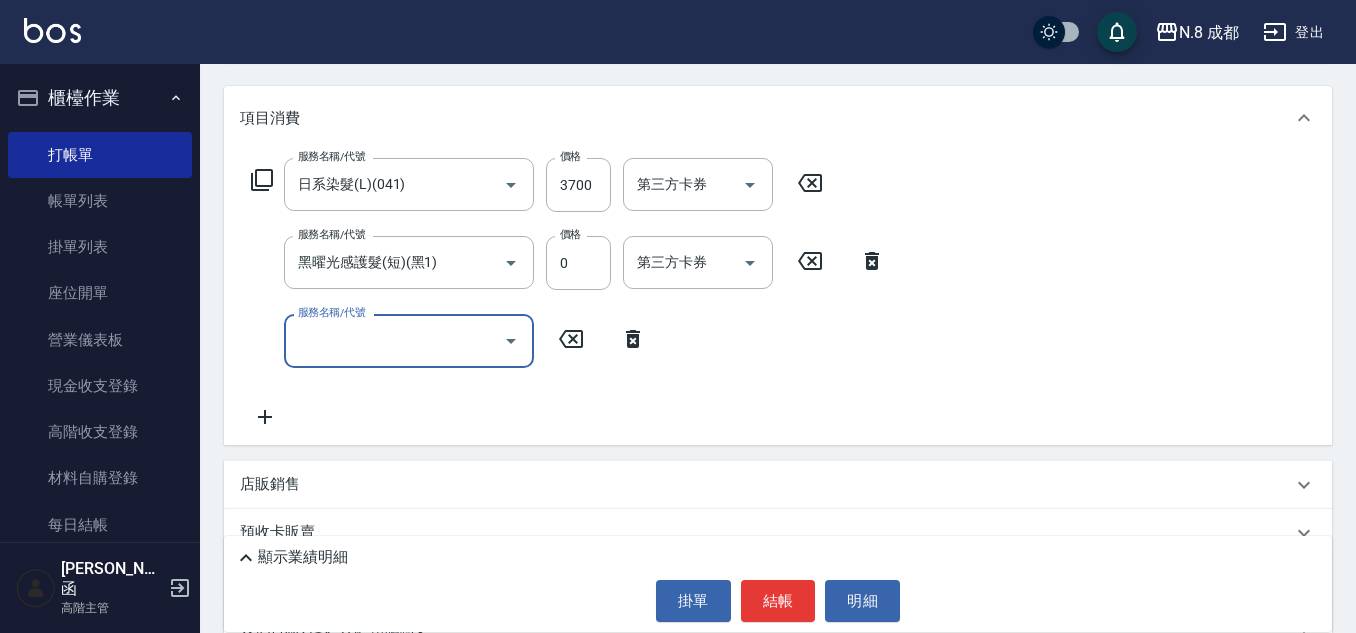 click on "服務名稱/代號" at bounding box center (394, 340) 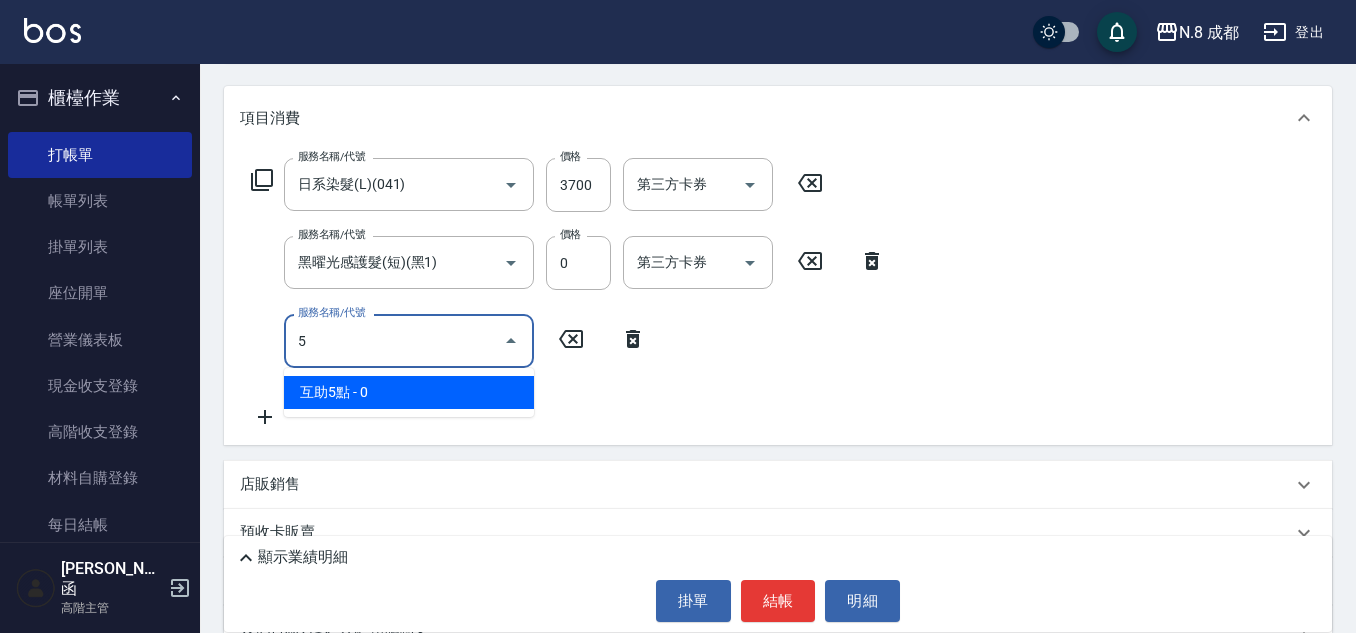 drag, startPoint x: 435, startPoint y: 403, endPoint x: 618, endPoint y: 348, distance: 191.08636 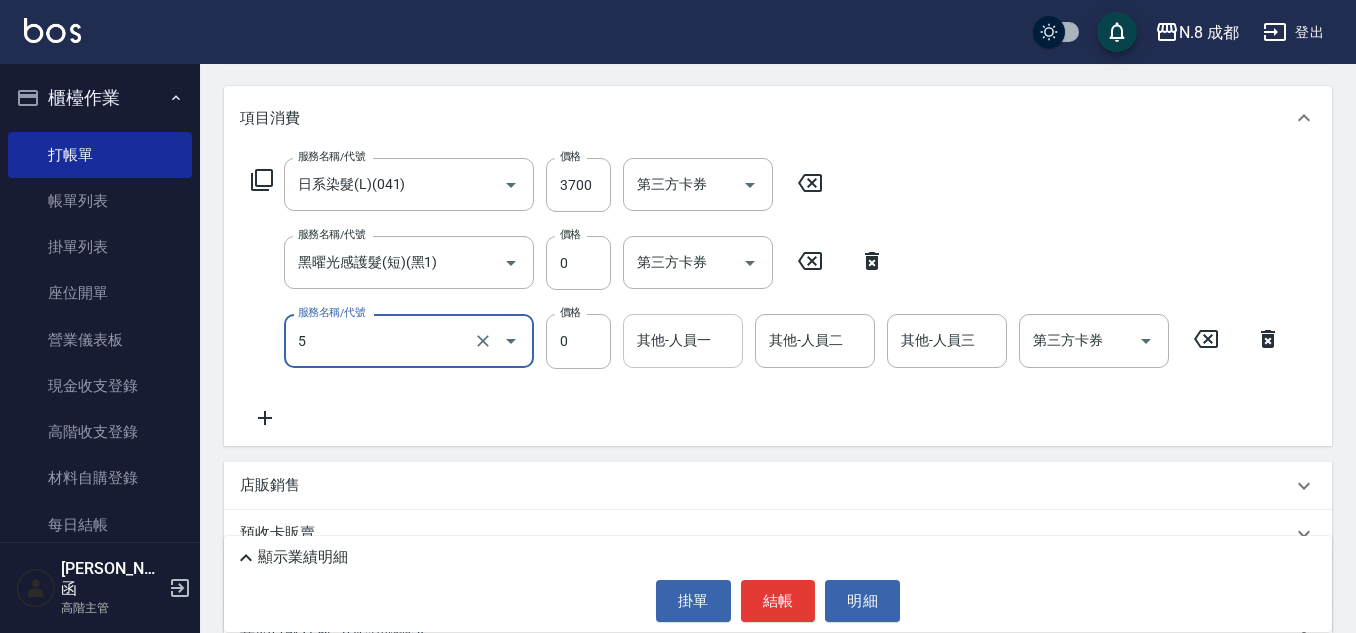 type on "互助5點(5)" 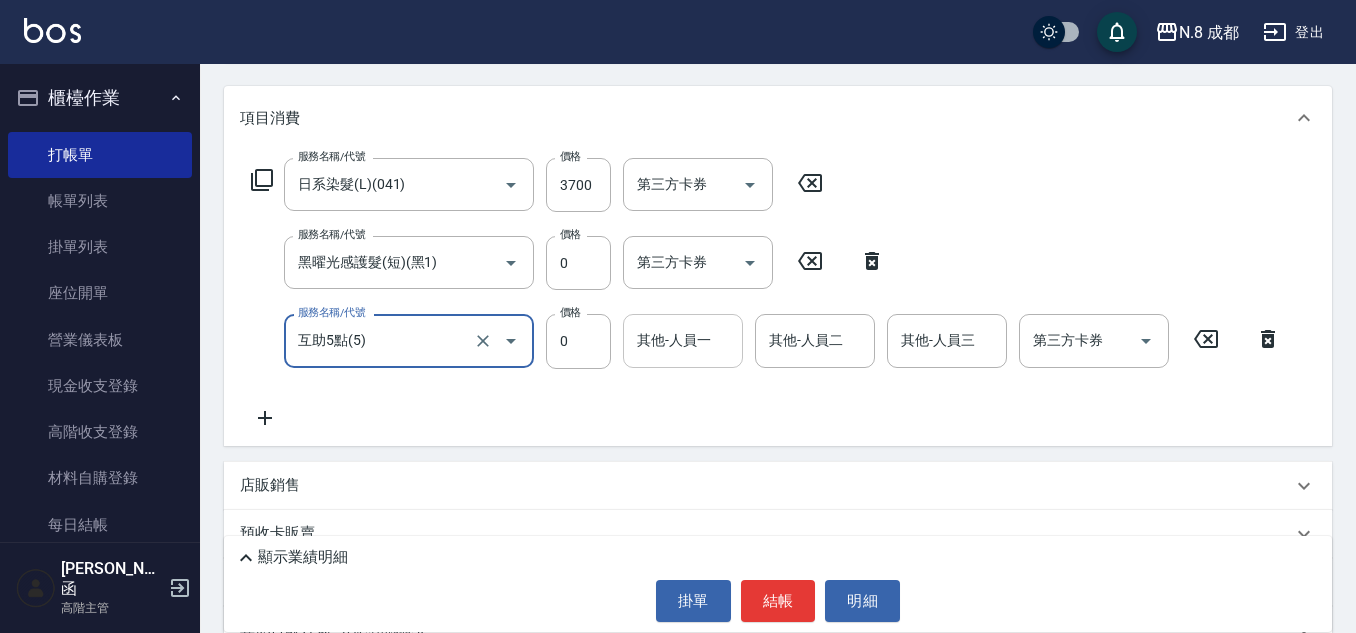 click on "其他-人員一 其他-人員一" at bounding box center [683, 340] 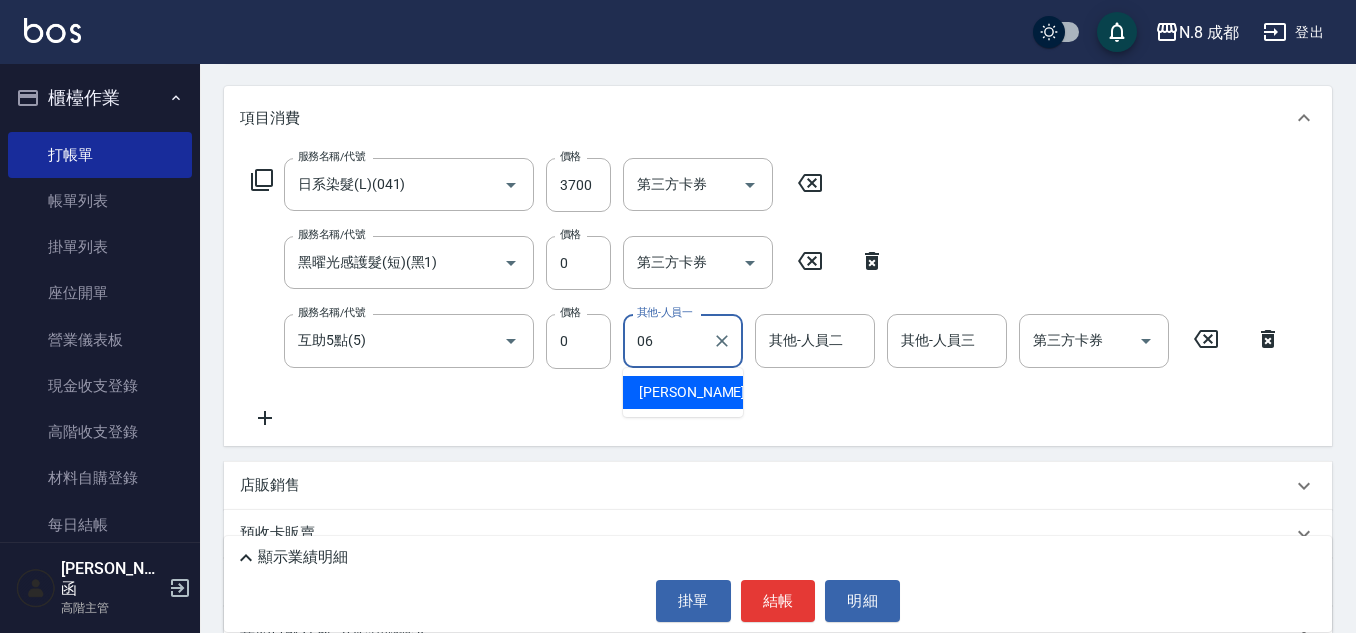 click on "王瀧彬 -06" at bounding box center (702, 392) 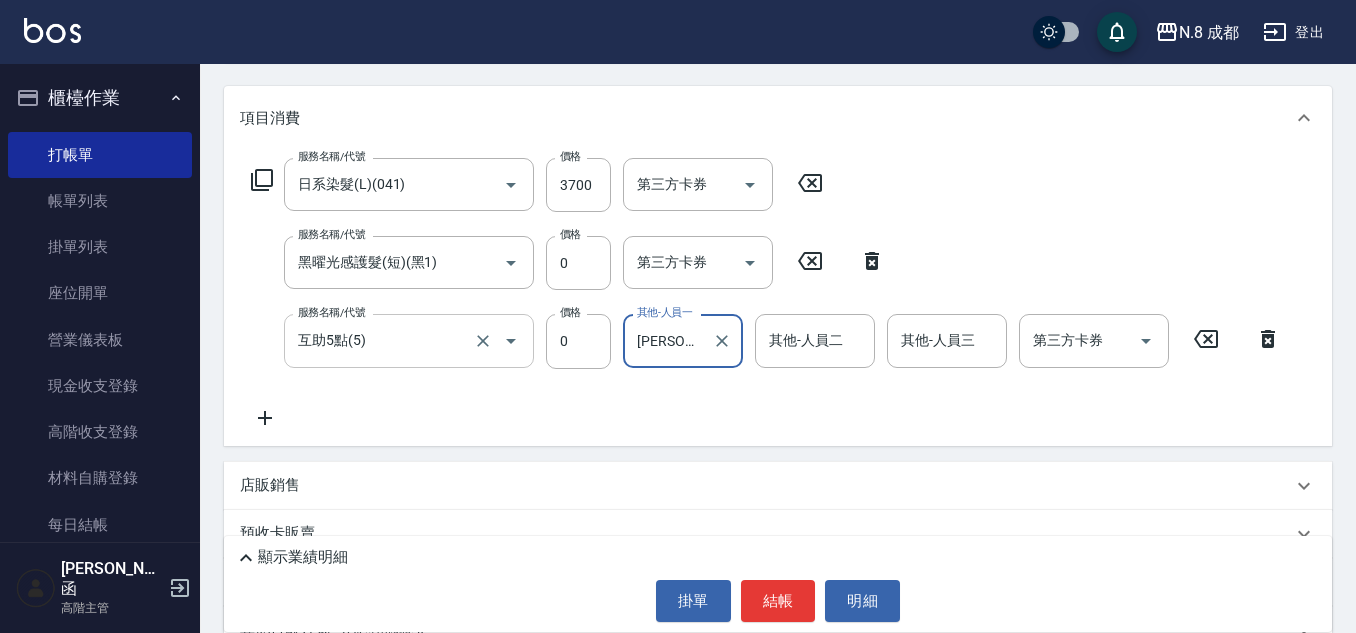 click on "互助5點(5) 服務名稱/代號" at bounding box center [409, 340] 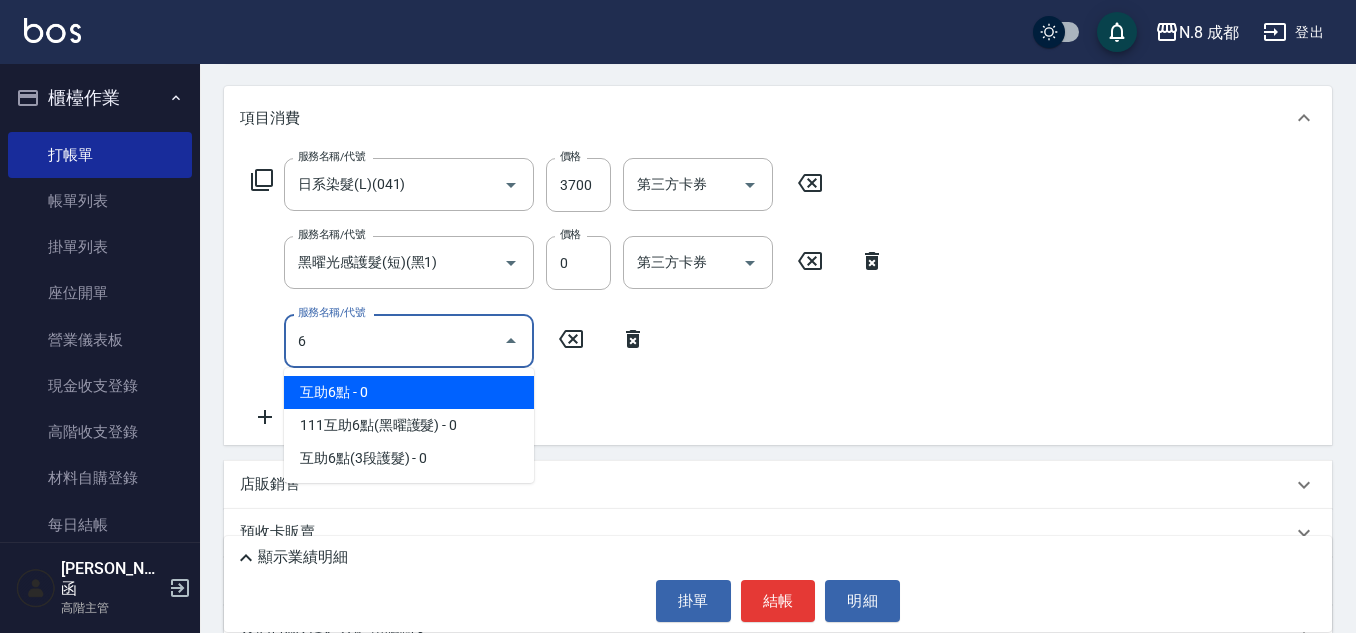 click on "互助6點 - 0" at bounding box center (409, 392) 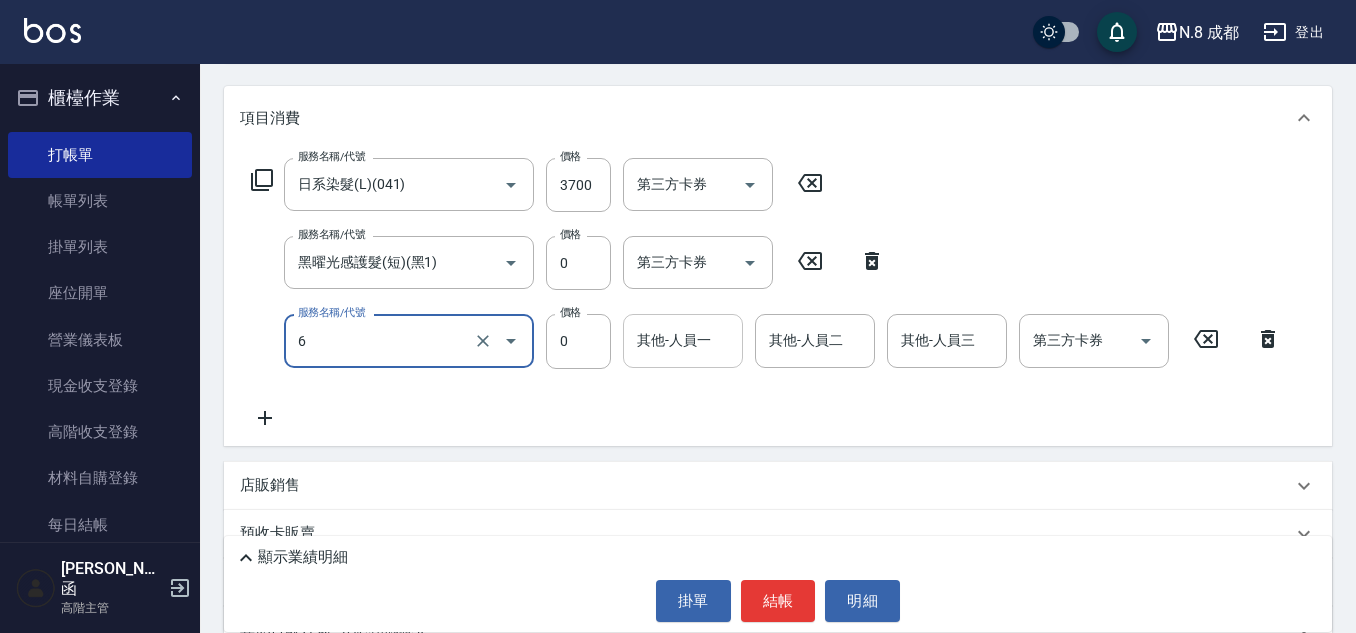 type on "互助6點(6)" 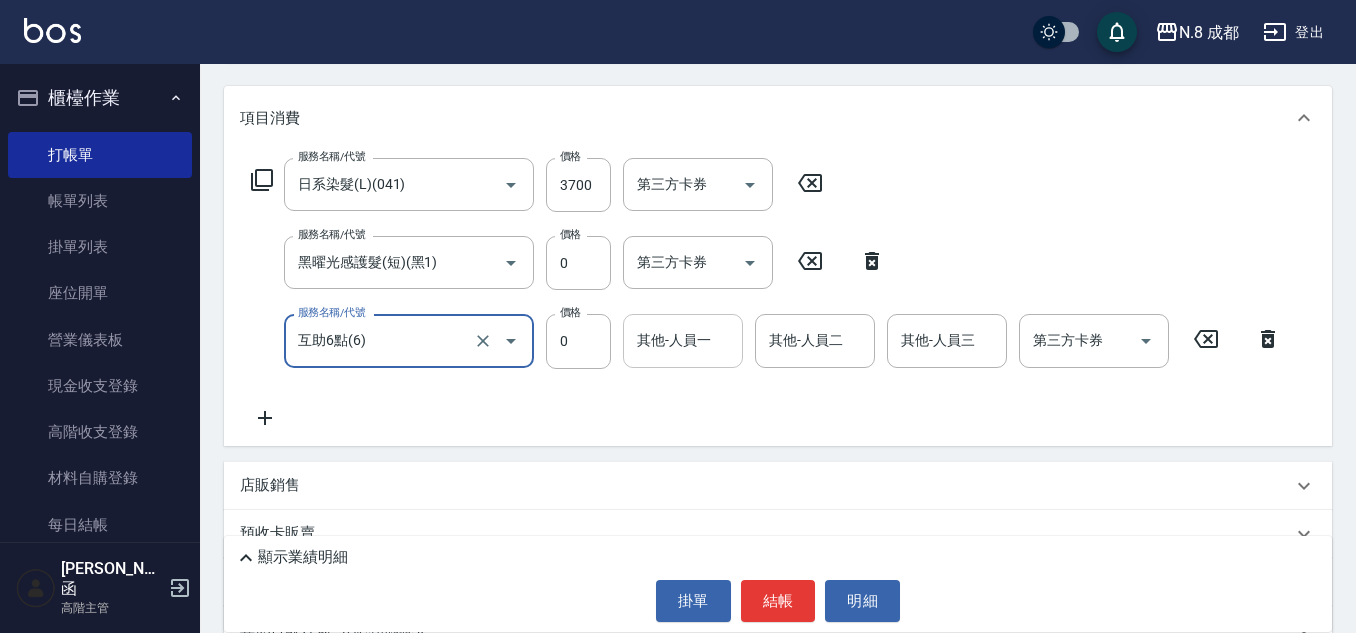 click on "其他-人員一 其他-人員一" at bounding box center (683, 340) 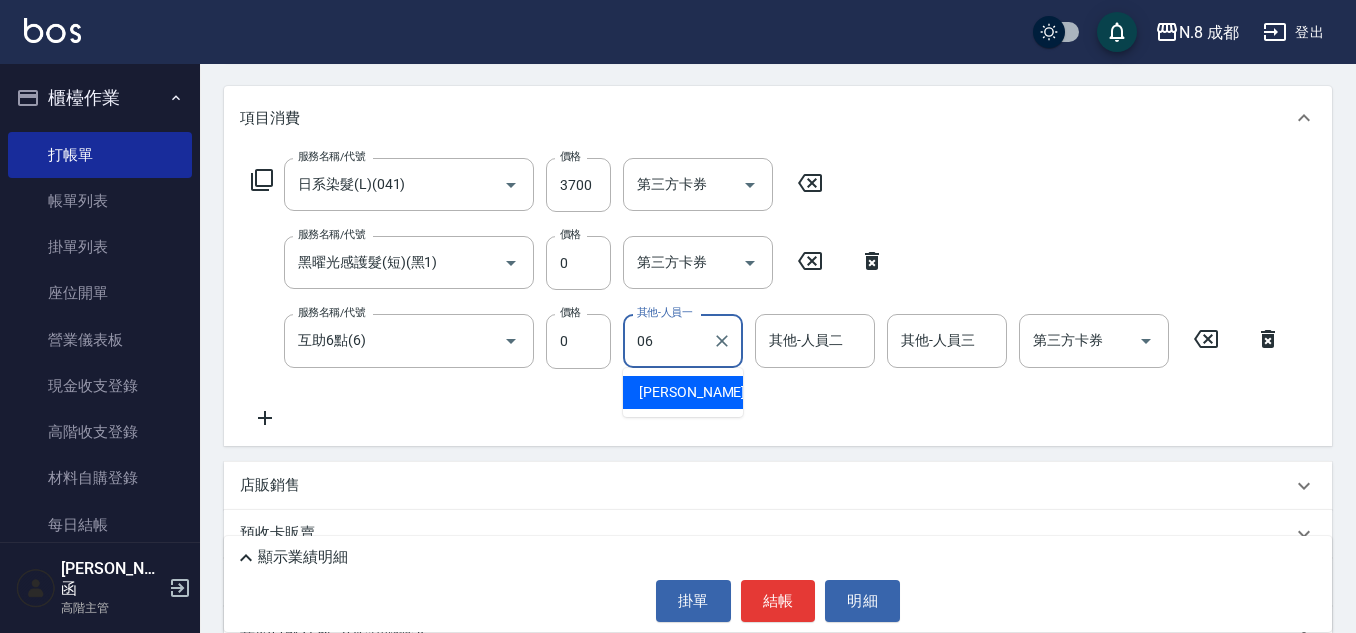 click on "王瀧彬 -06" at bounding box center [683, 392] 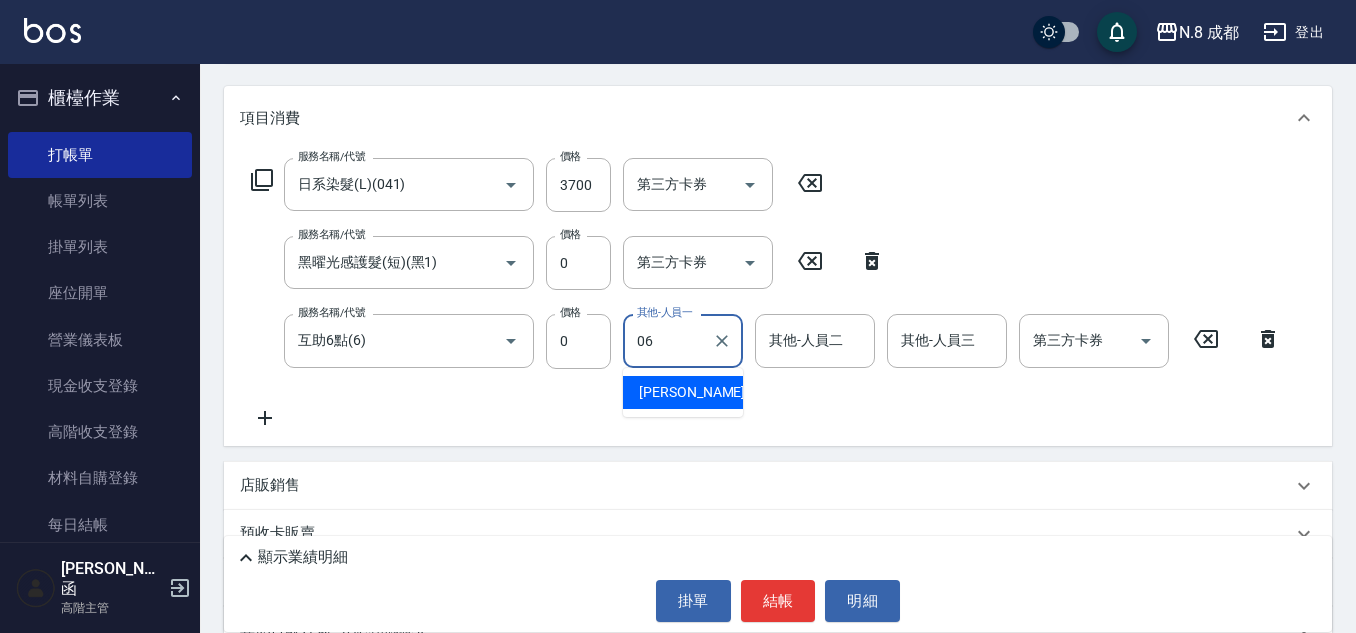 click on "王瀧彬 -06" at bounding box center (702, 392) 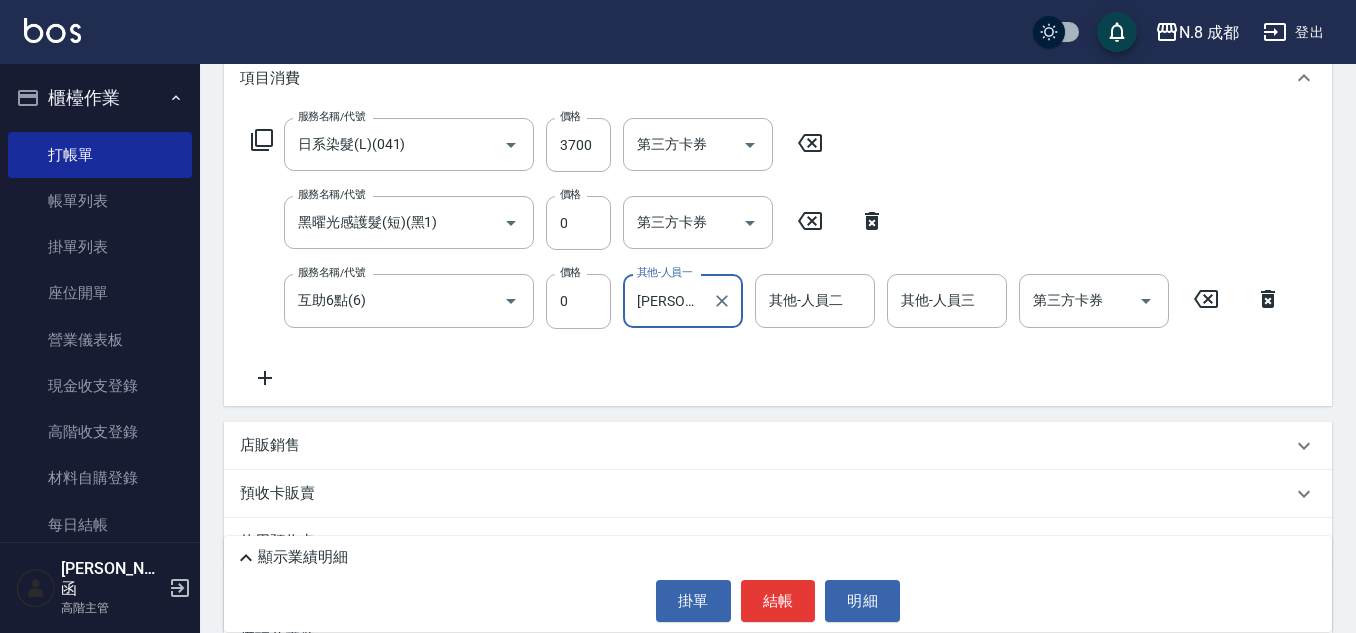 scroll, scrollTop: 421, scrollLeft: 0, axis: vertical 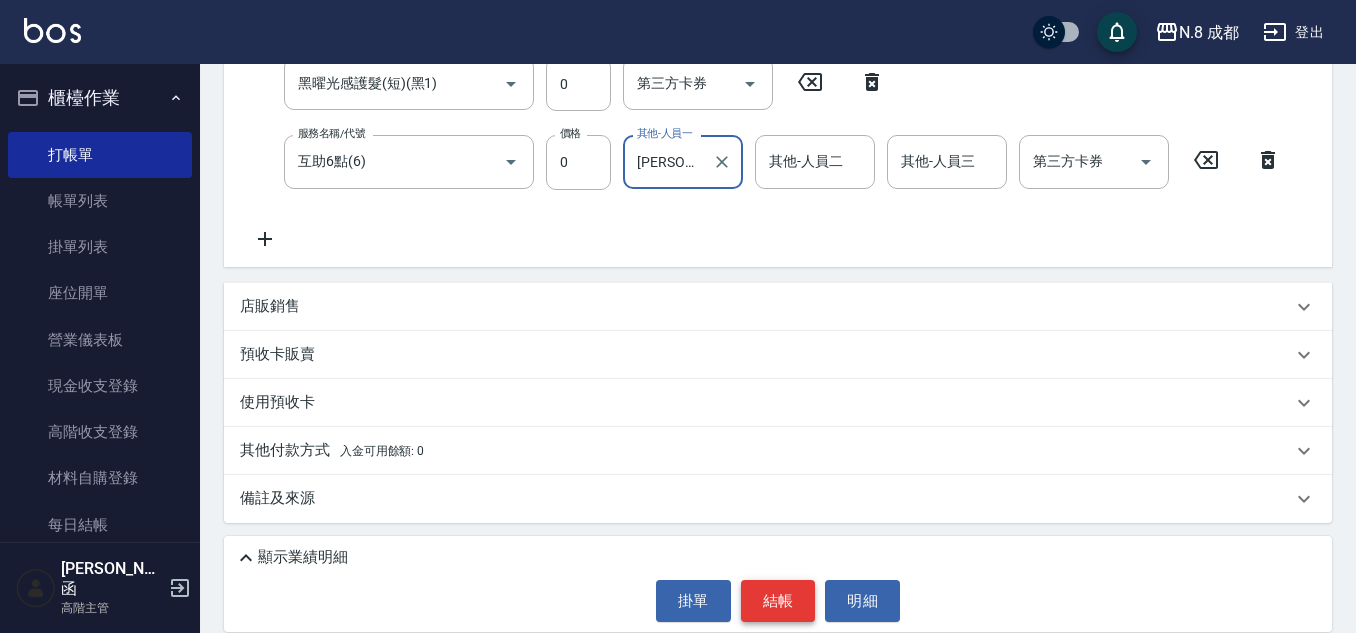 type on "王瀧彬-06" 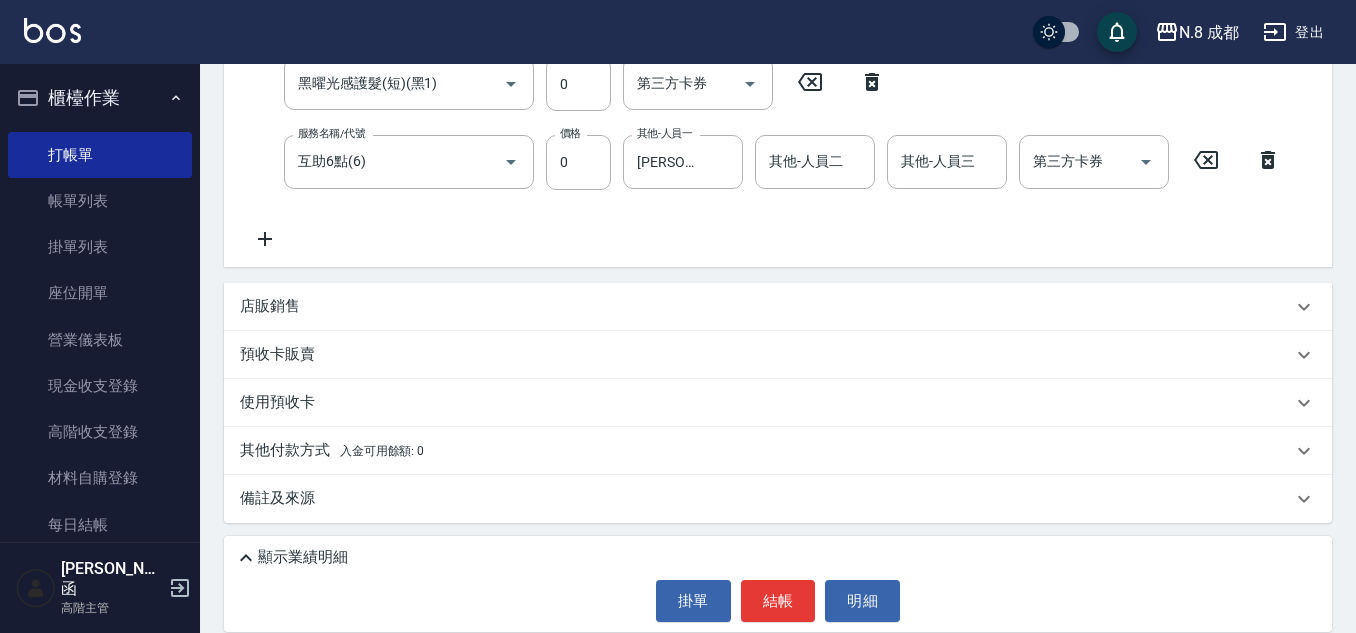 drag, startPoint x: 788, startPoint y: 602, endPoint x: 809, endPoint y: 355, distance: 247.8911 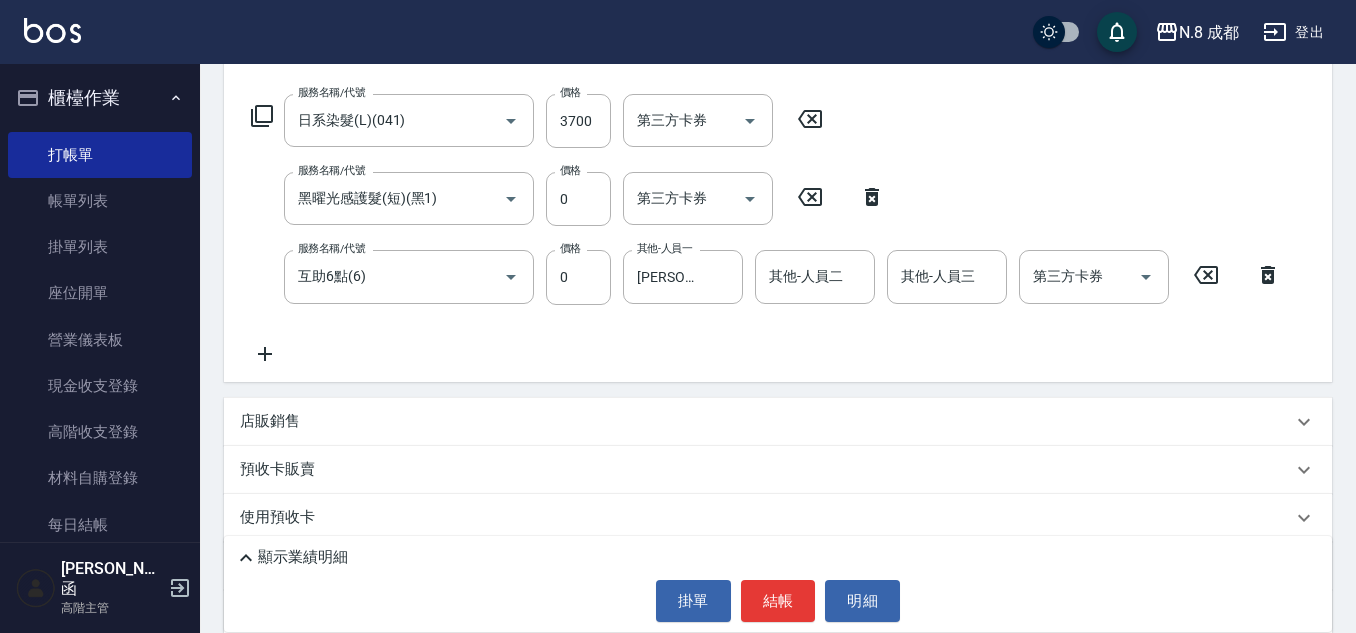 scroll, scrollTop: 421, scrollLeft: 0, axis: vertical 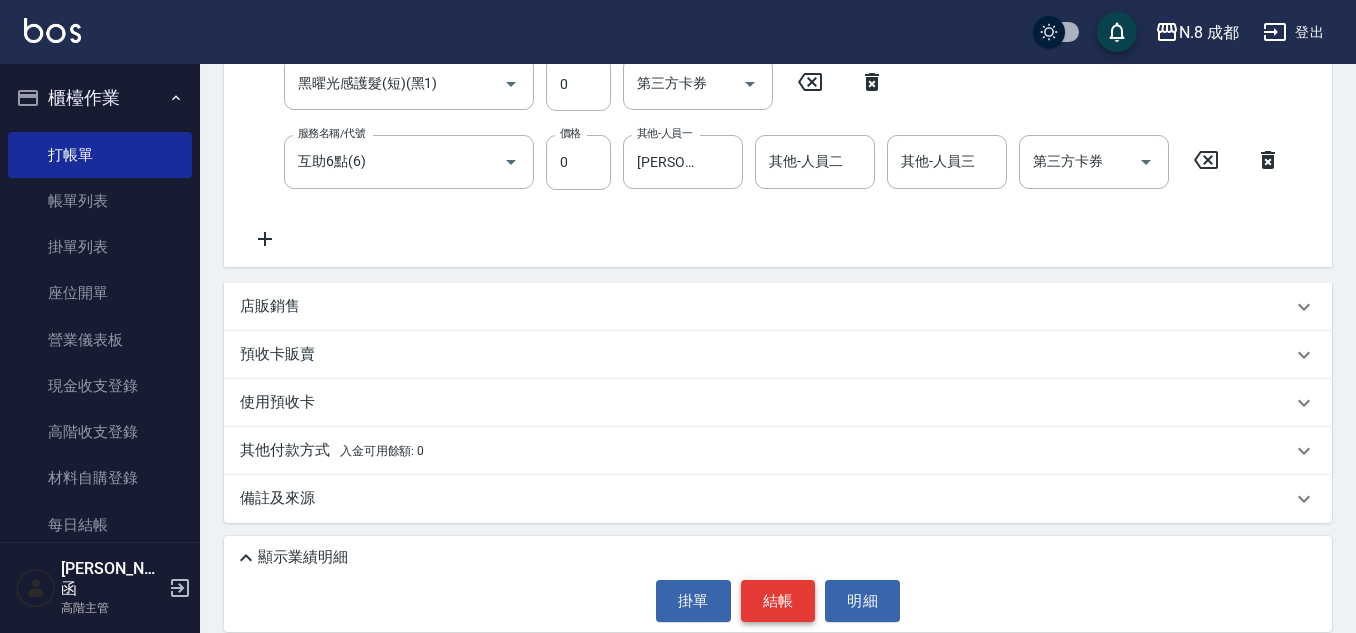 click on "結帳" at bounding box center (778, 601) 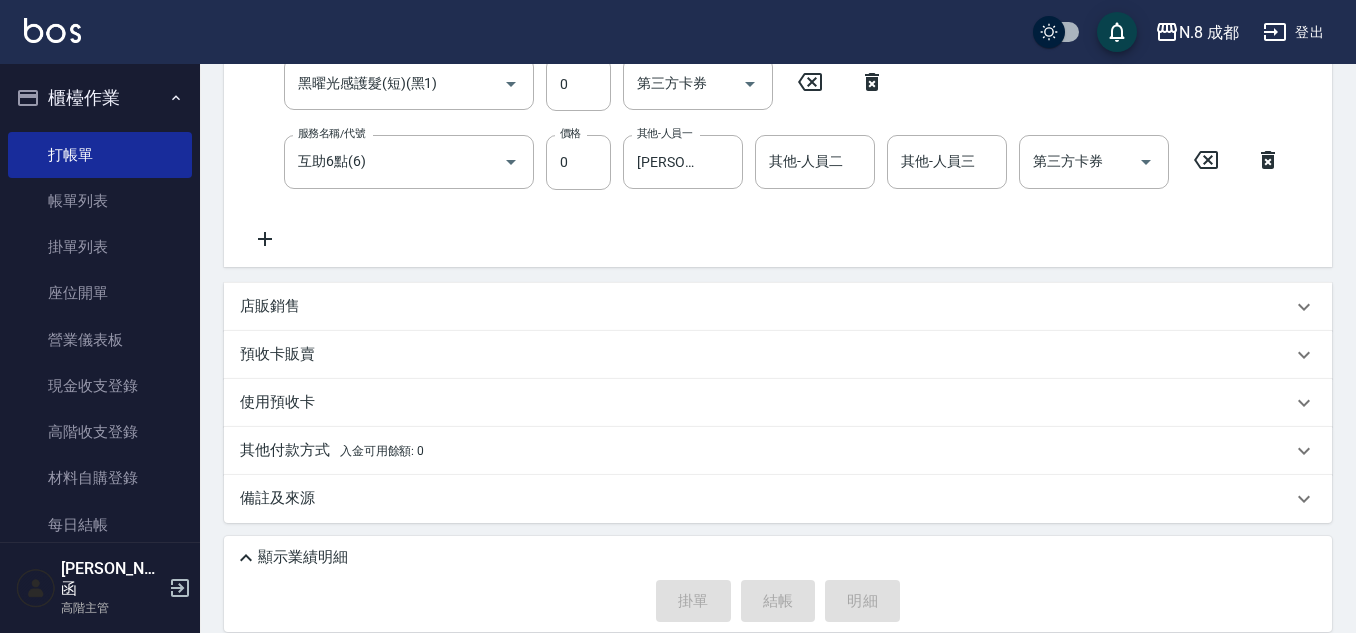 type on "2025/07/12 21:26" 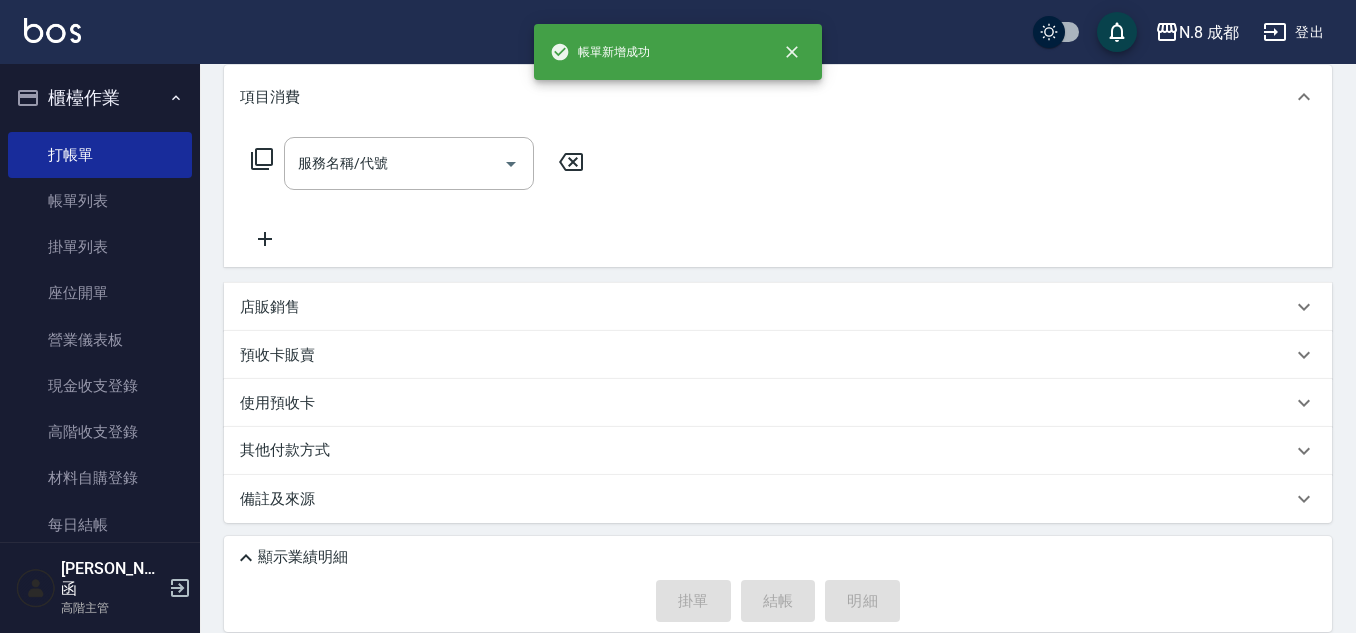 scroll, scrollTop: 0, scrollLeft: 0, axis: both 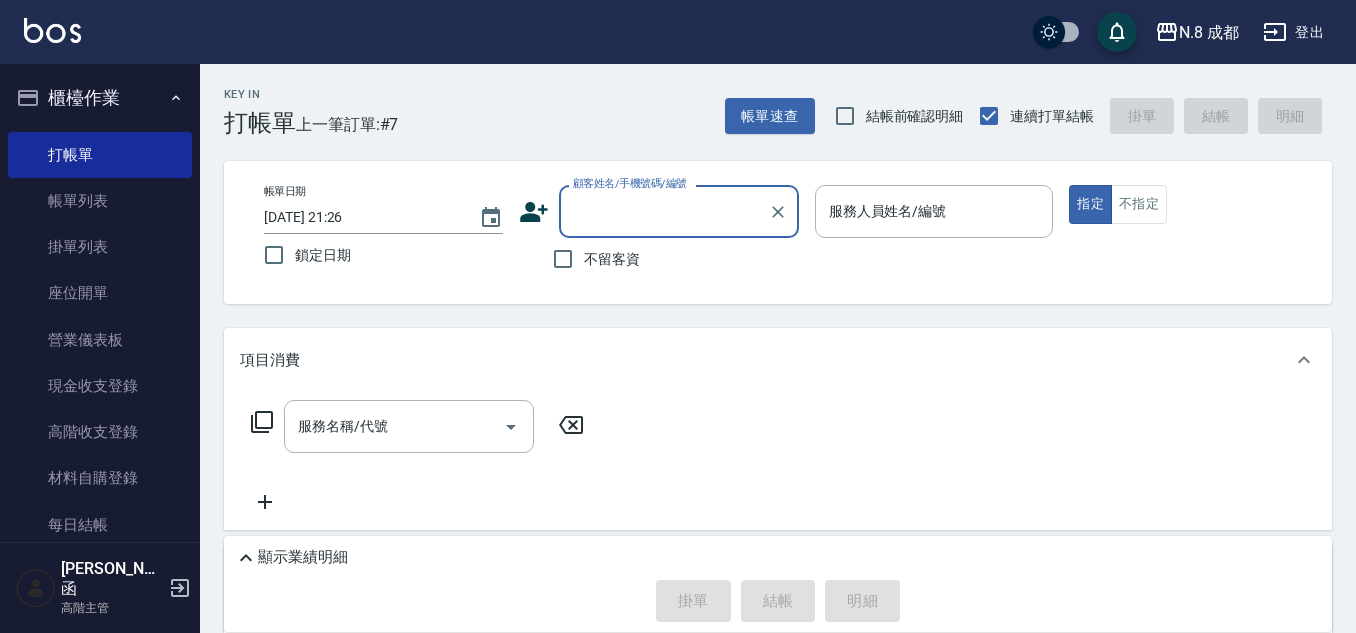 click on "顧客姓名/手機號碼/編號" at bounding box center (664, 211) 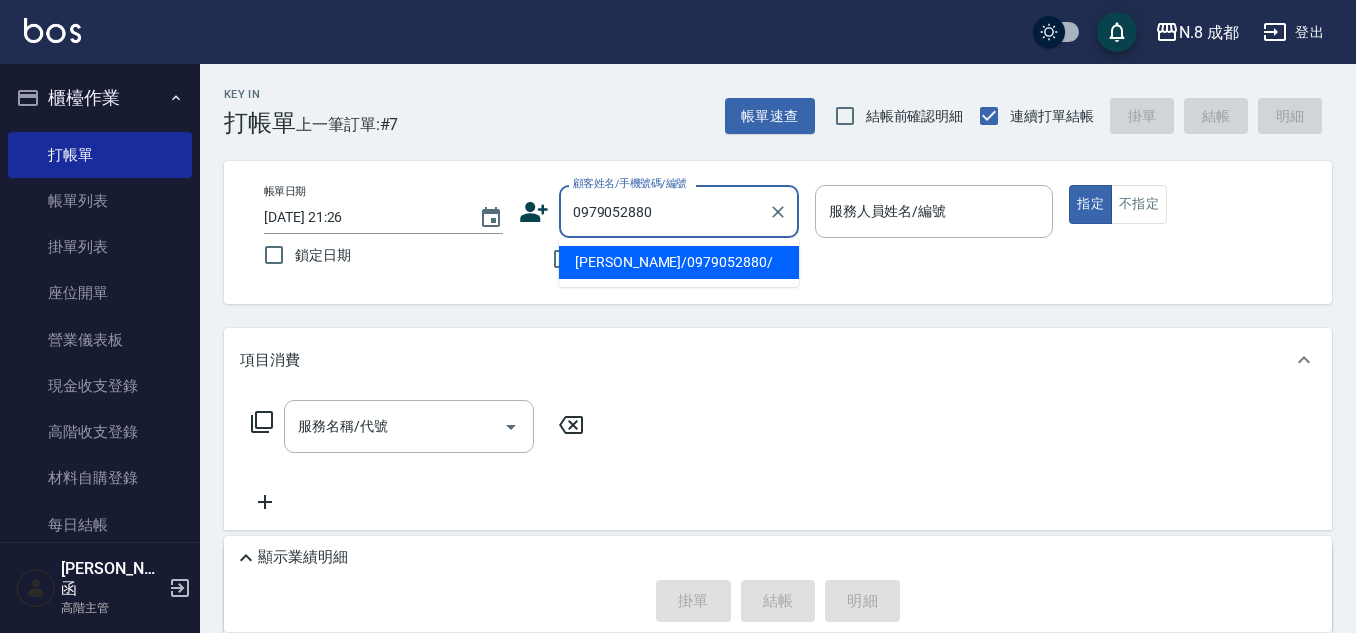 click on "[PERSON_NAME]/0979052880/" at bounding box center [679, 262] 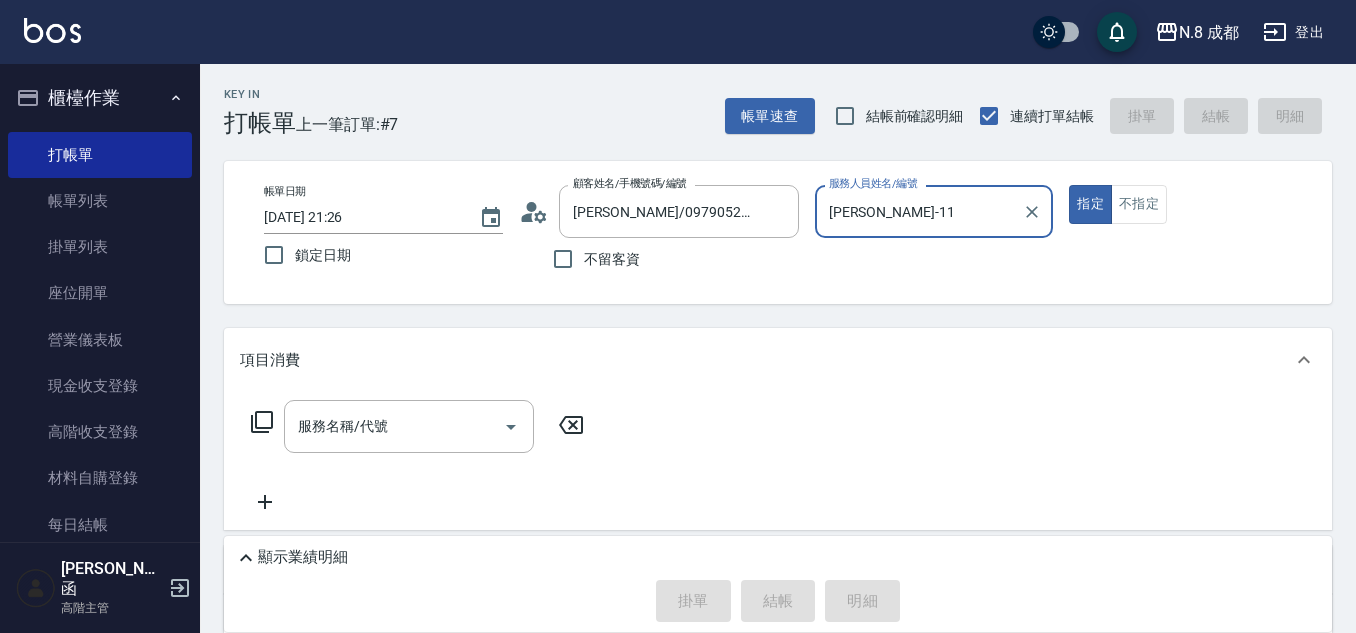 click on "葉真甄-11" at bounding box center (919, 211) 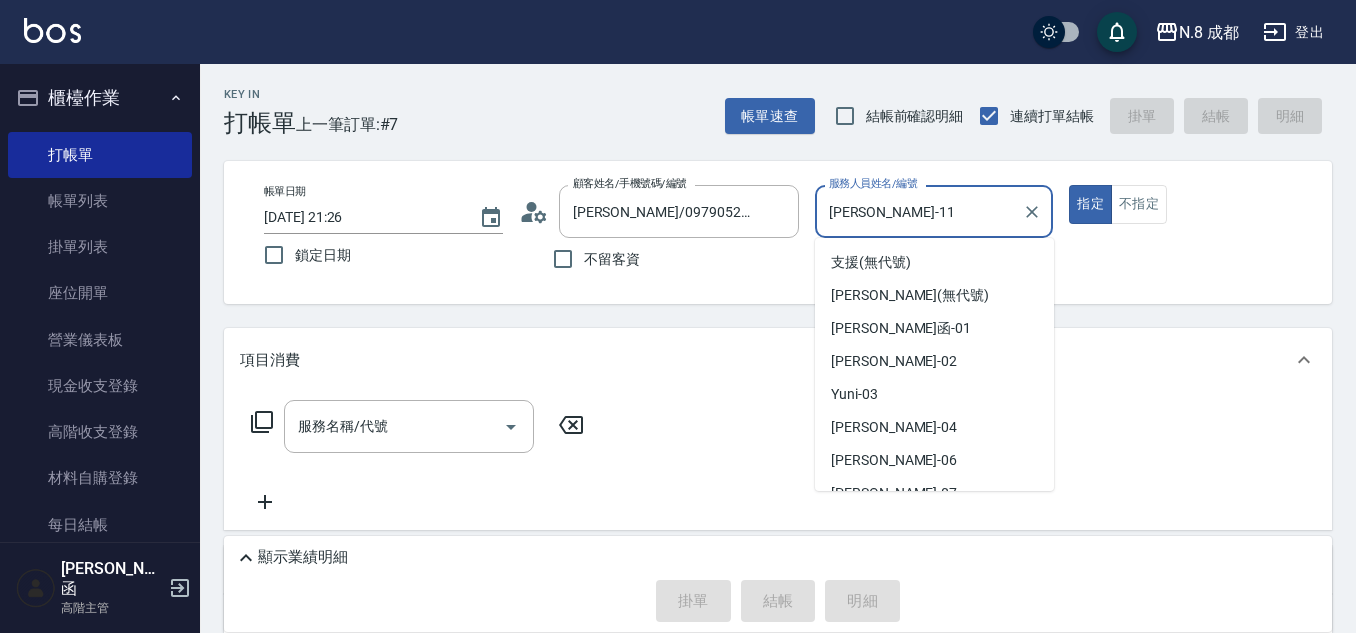 scroll, scrollTop: 151, scrollLeft: 0, axis: vertical 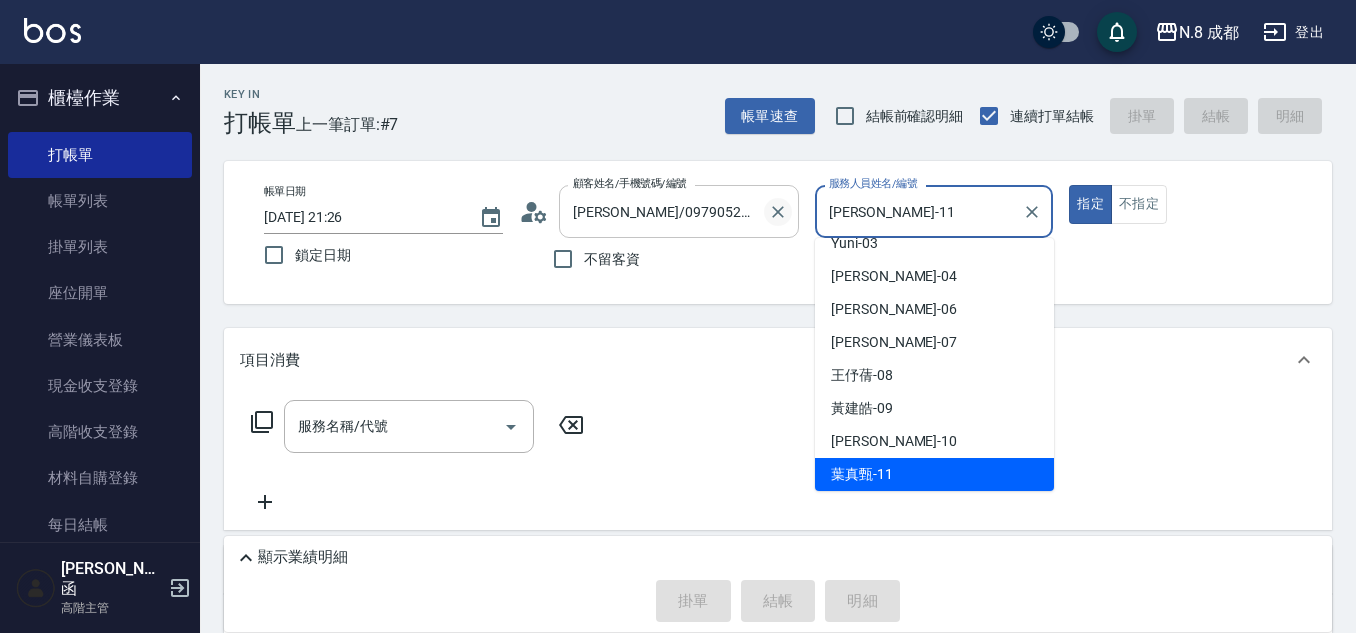 drag, startPoint x: 930, startPoint y: 220, endPoint x: 781, endPoint y: 220, distance: 149 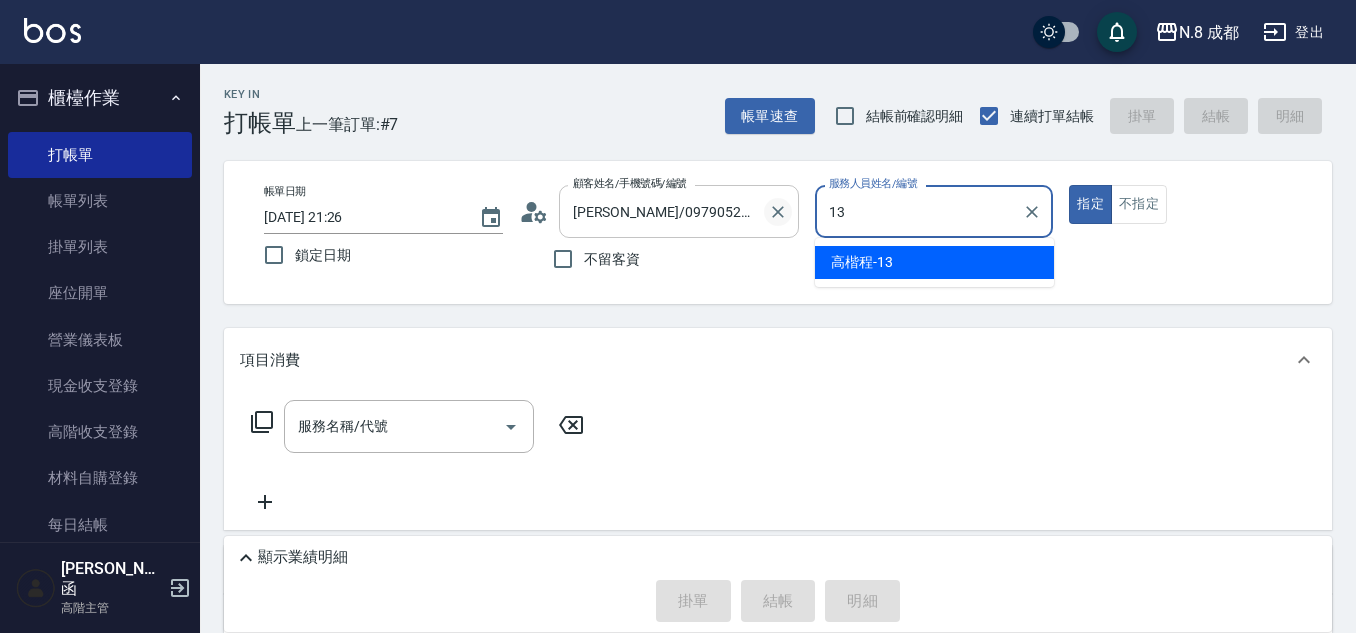 drag, startPoint x: 881, startPoint y: 229, endPoint x: 781, endPoint y: 223, distance: 100.17984 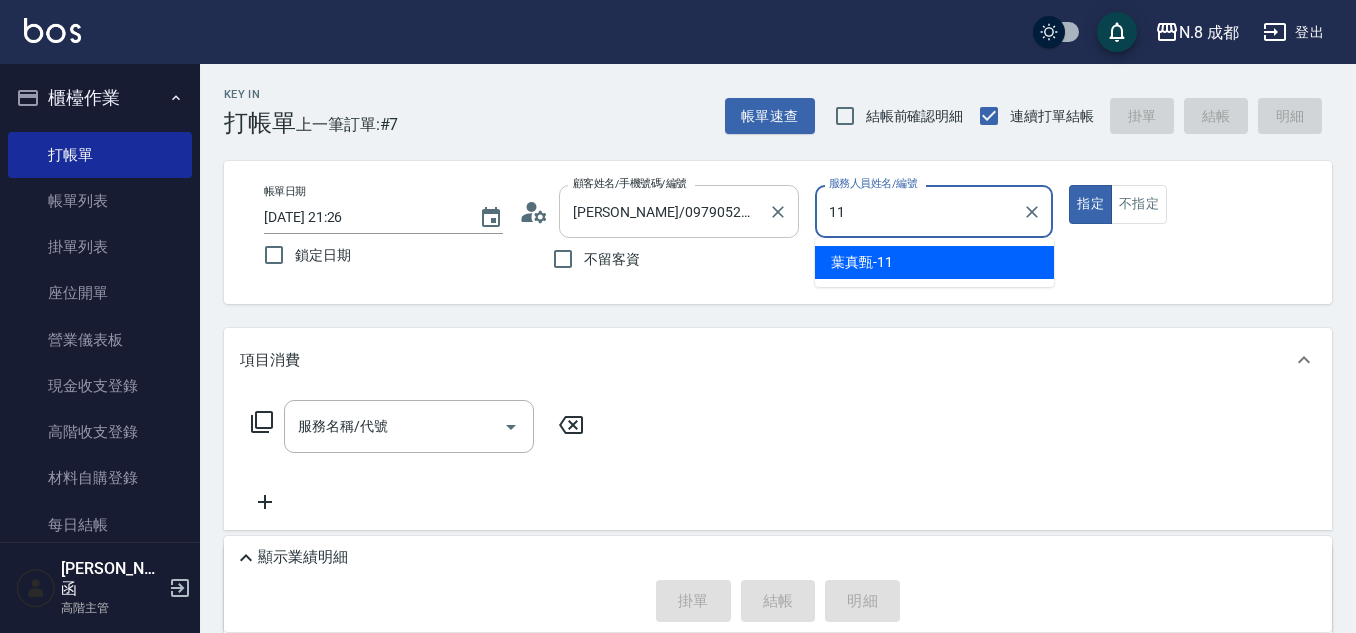 drag, startPoint x: 898, startPoint y: 223, endPoint x: 795, endPoint y: 220, distance: 103.04368 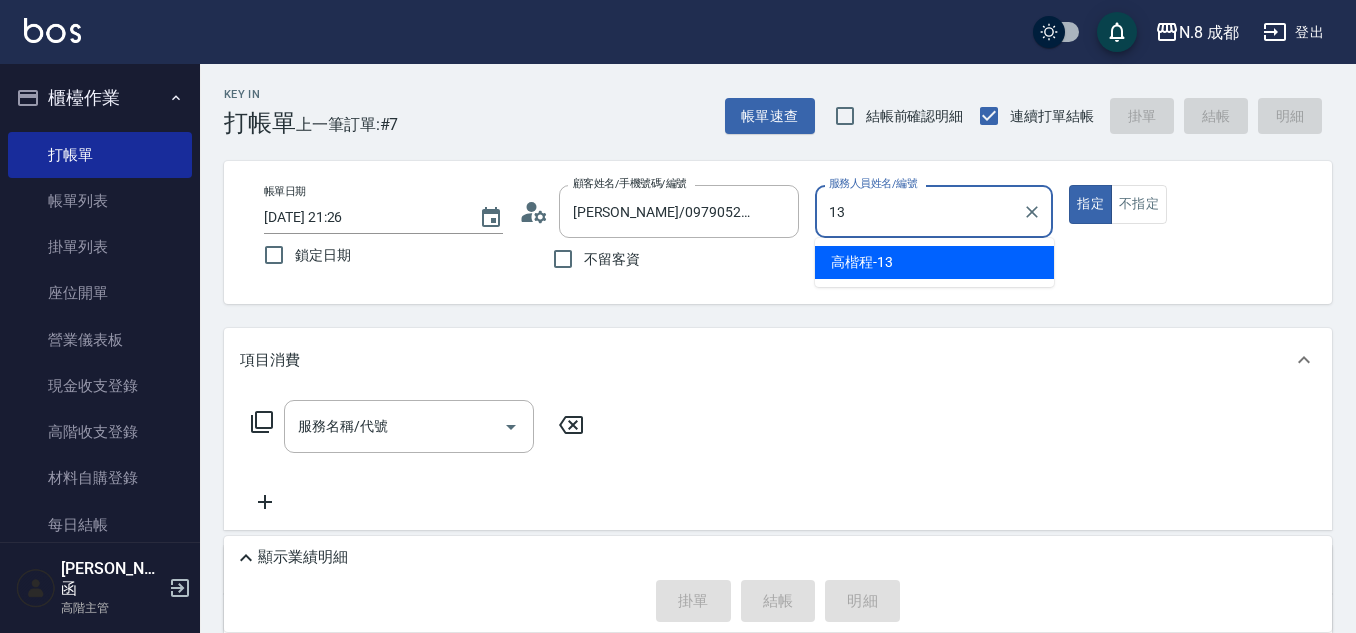 click on "高楷程 -13" at bounding box center (862, 262) 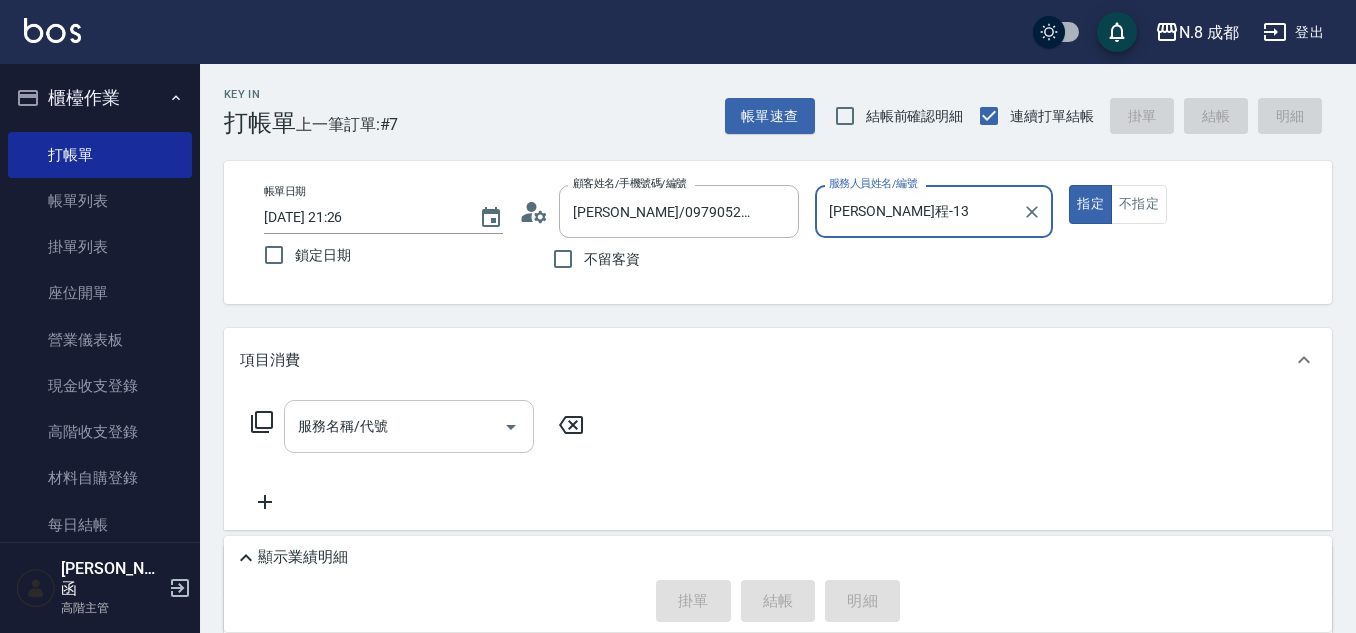 type on "高楷程-13" 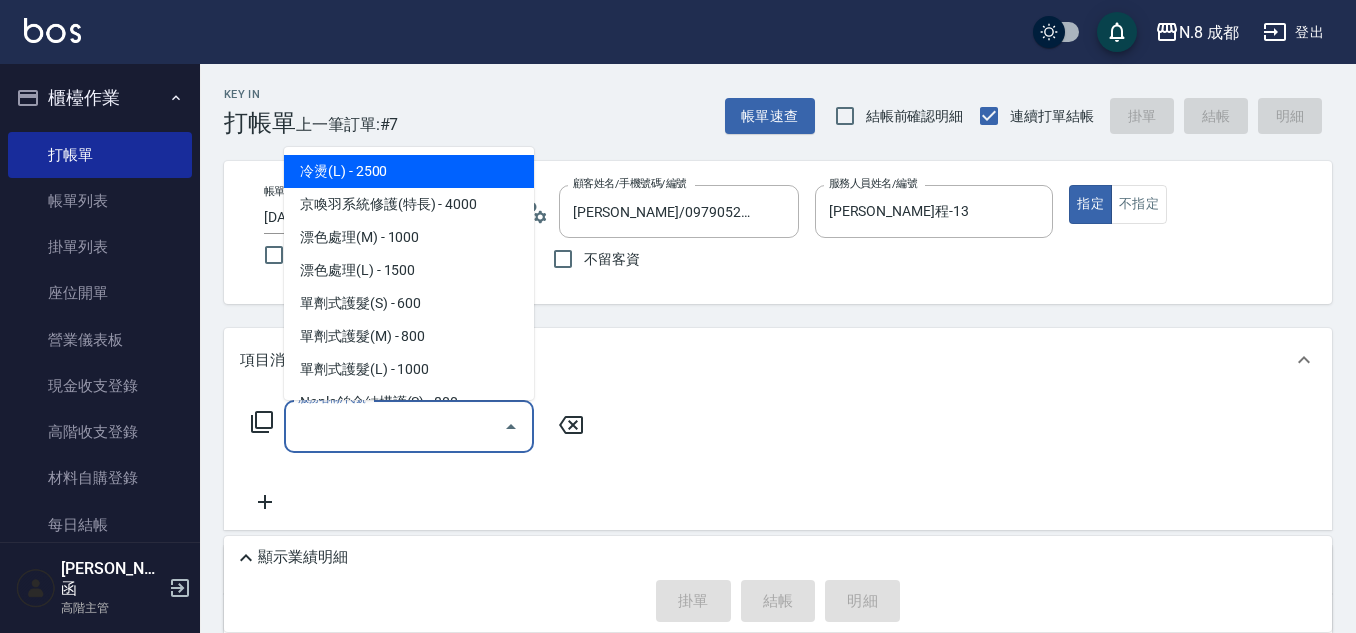 click on "服務名稱/代號" at bounding box center [394, 426] 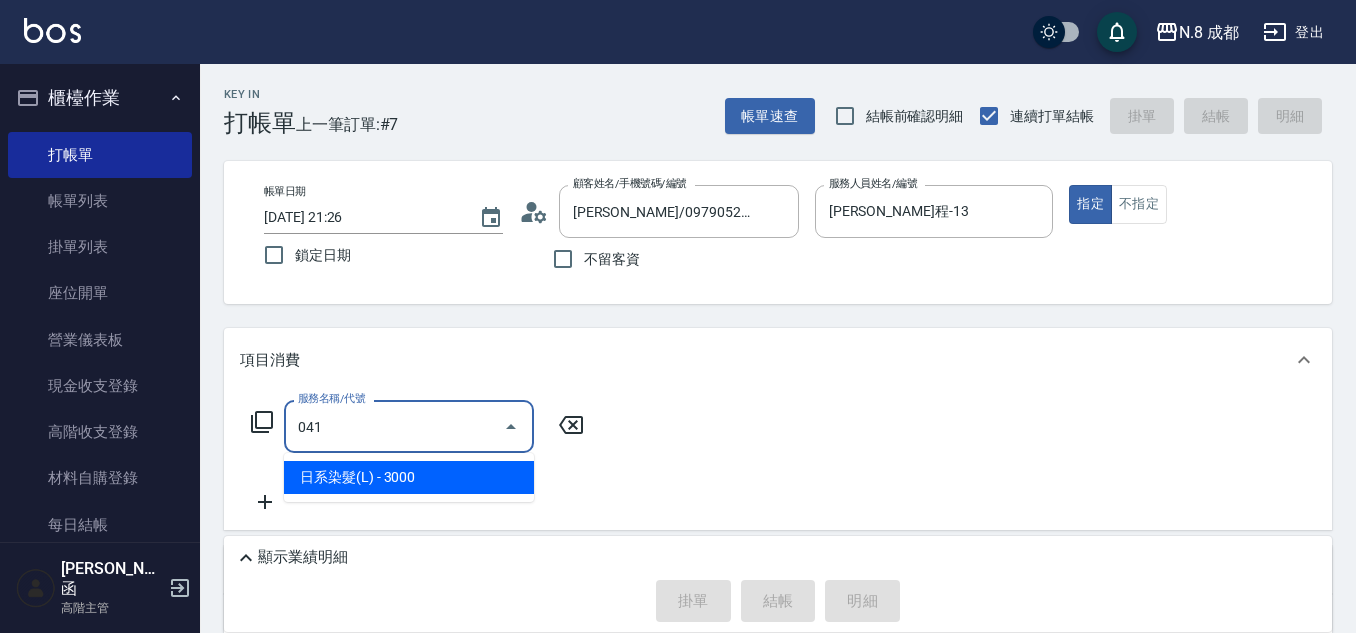 drag, startPoint x: 440, startPoint y: 468, endPoint x: 473, endPoint y: 459, distance: 34.20526 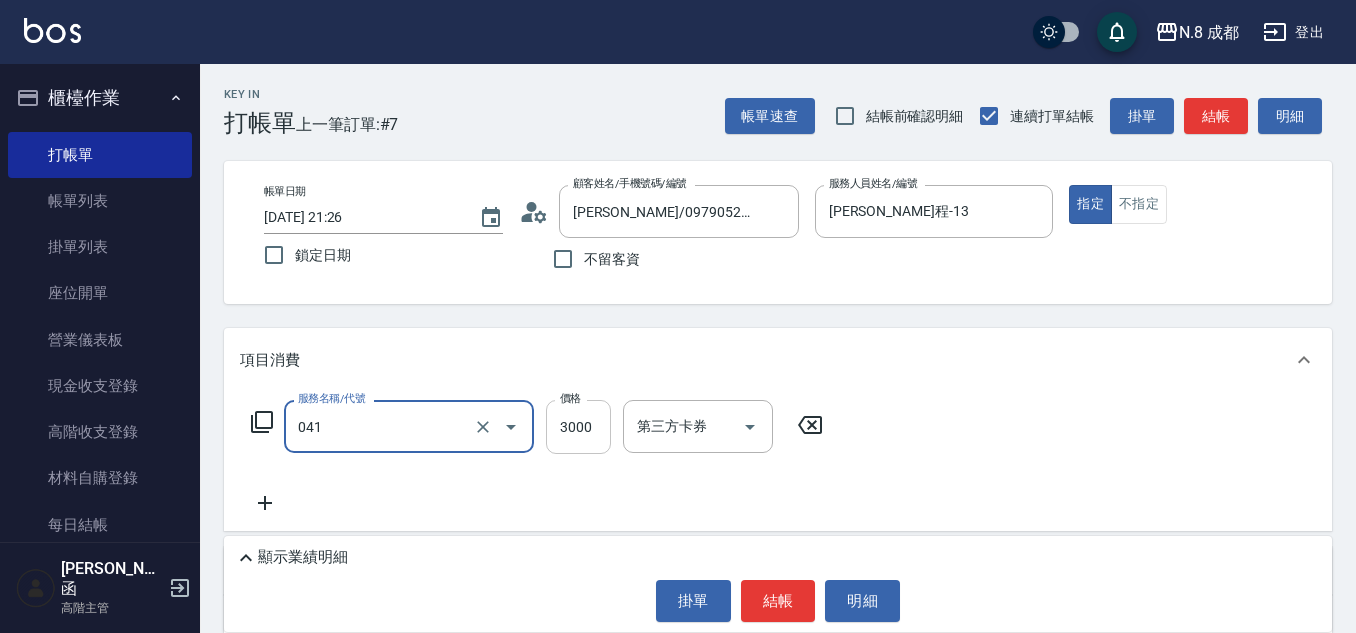 type on "日系染髮(L)(041)" 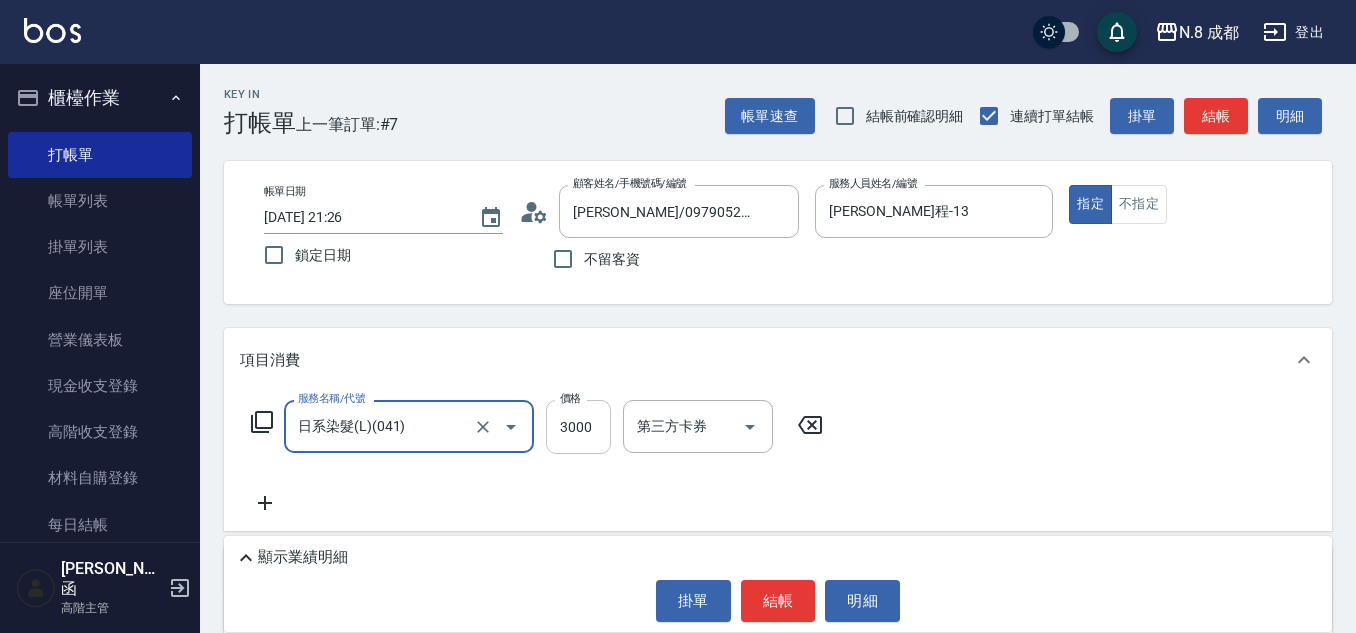 click on "3000" at bounding box center (578, 427) 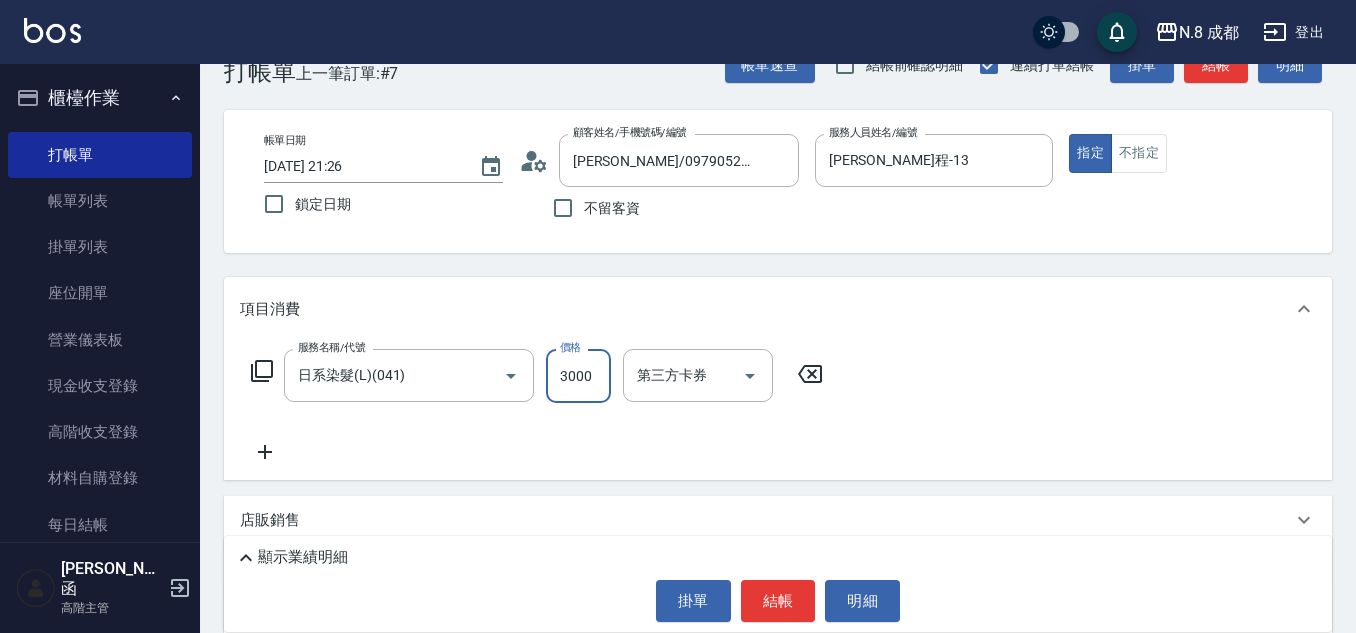 scroll, scrollTop: 100, scrollLeft: 0, axis: vertical 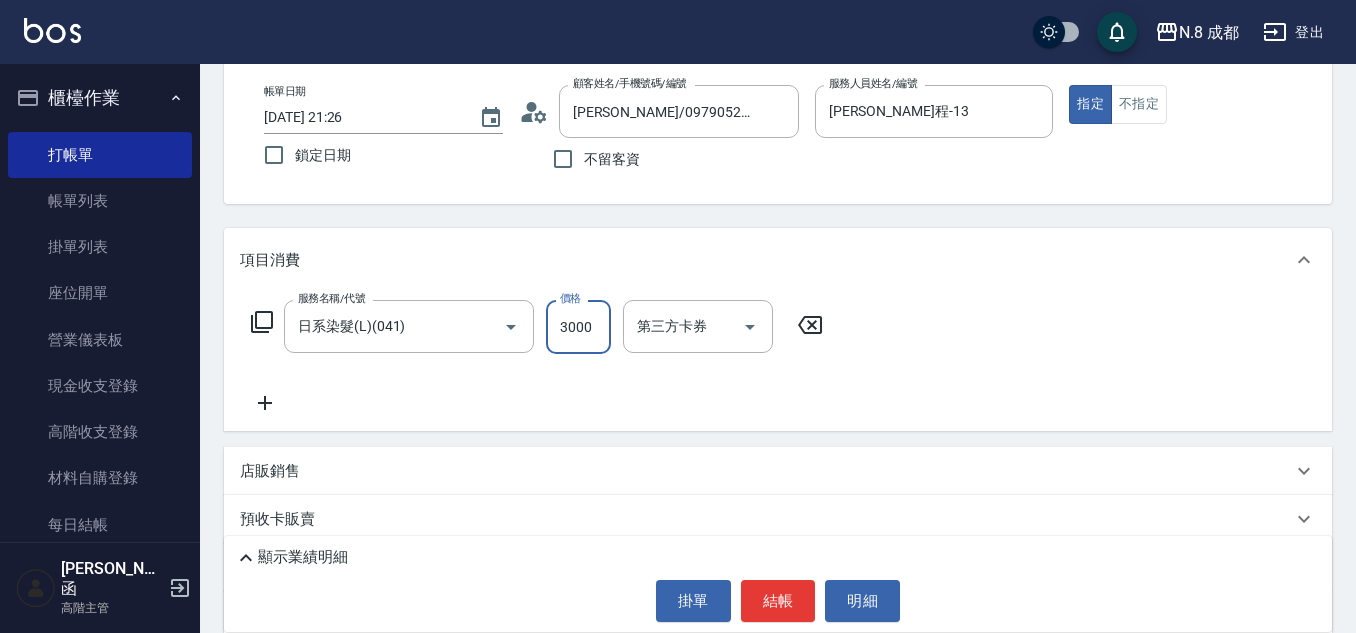click 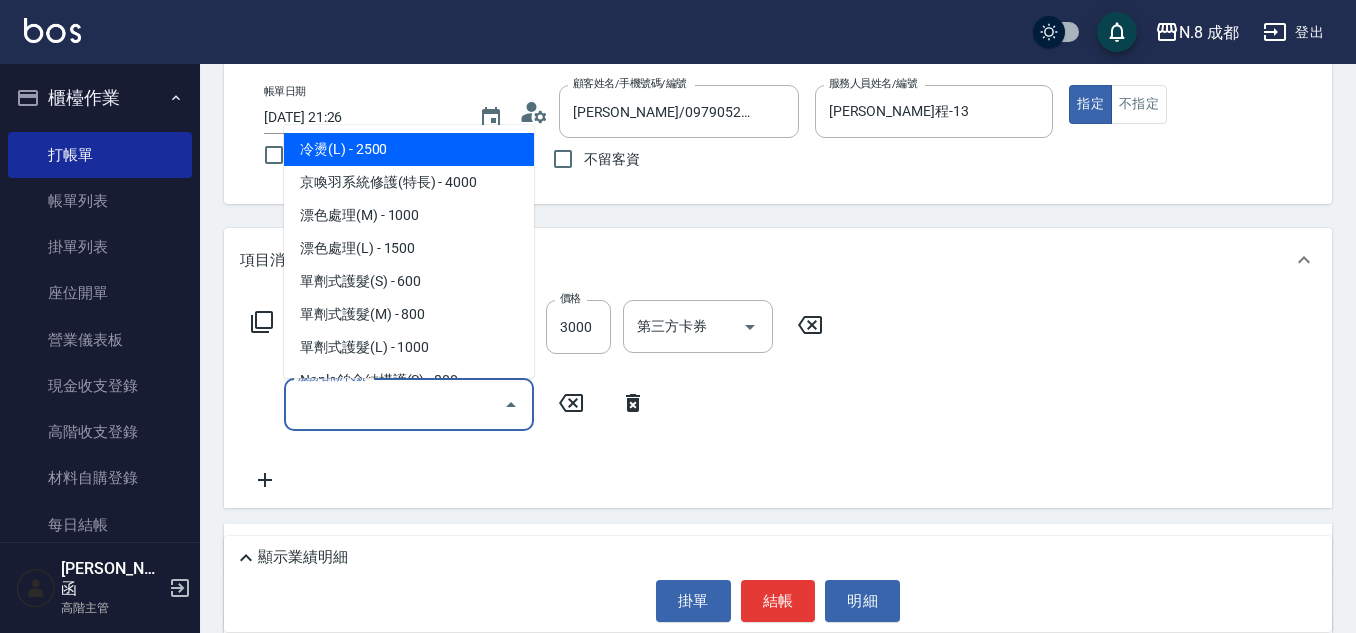 click on "服務名稱/代號" at bounding box center [394, 404] 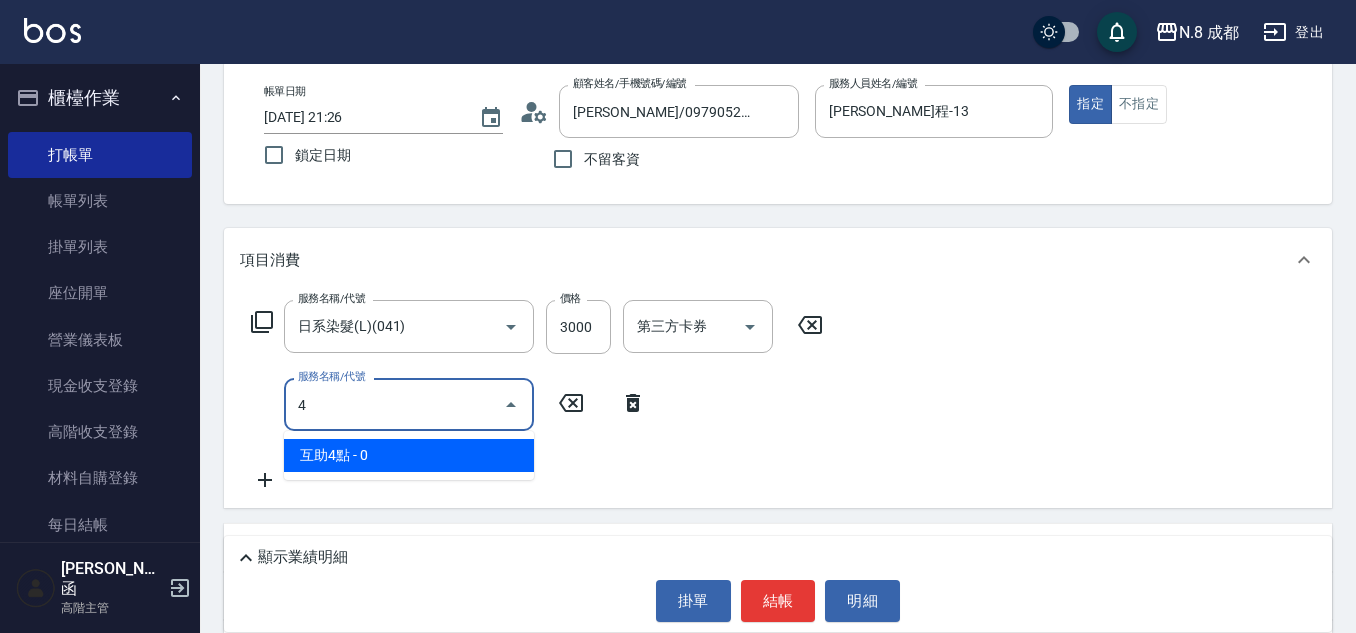 drag, startPoint x: 406, startPoint y: 454, endPoint x: 510, endPoint y: 439, distance: 105.076164 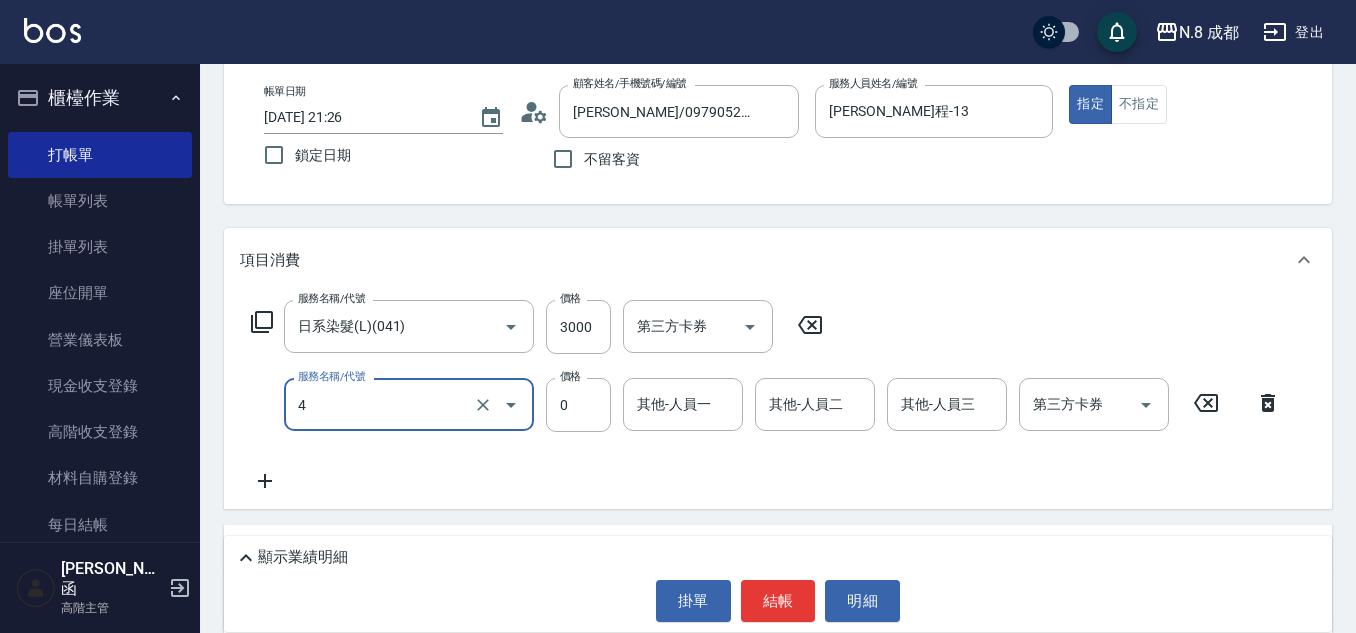 type on "互助4點(4)" 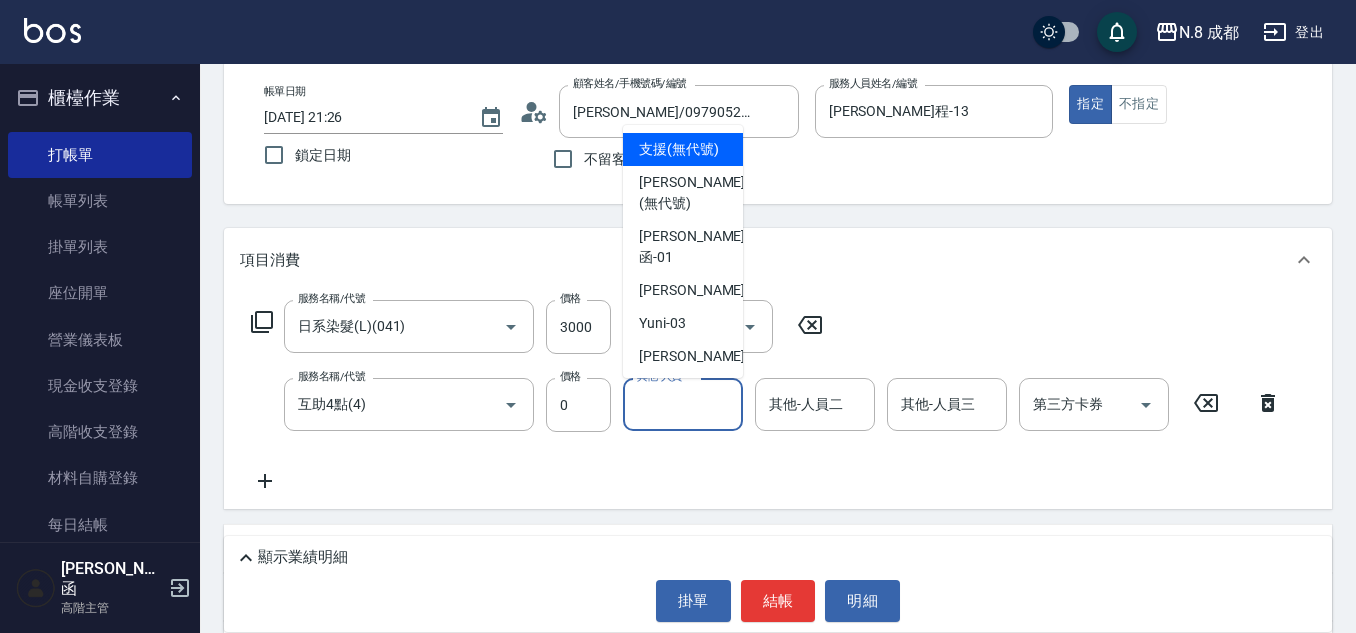 drag, startPoint x: 644, startPoint y: 403, endPoint x: 659, endPoint y: 399, distance: 15.524175 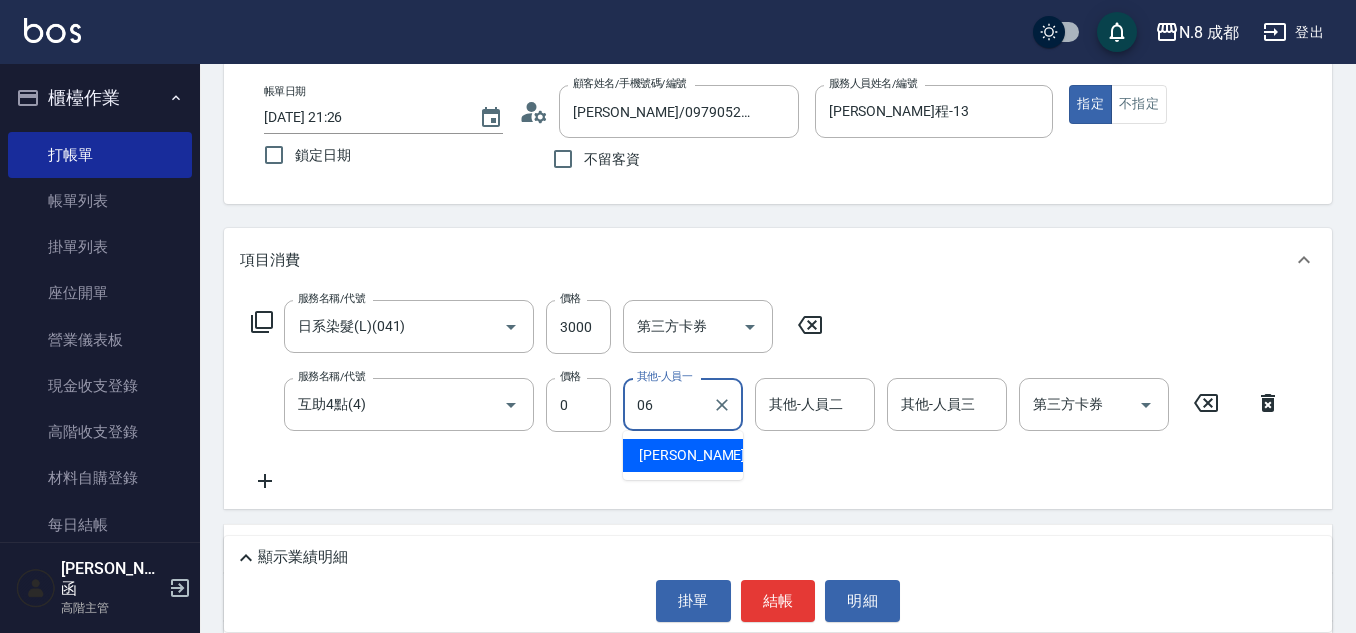 drag, startPoint x: 692, startPoint y: 443, endPoint x: 746, endPoint y: 483, distance: 67.20119 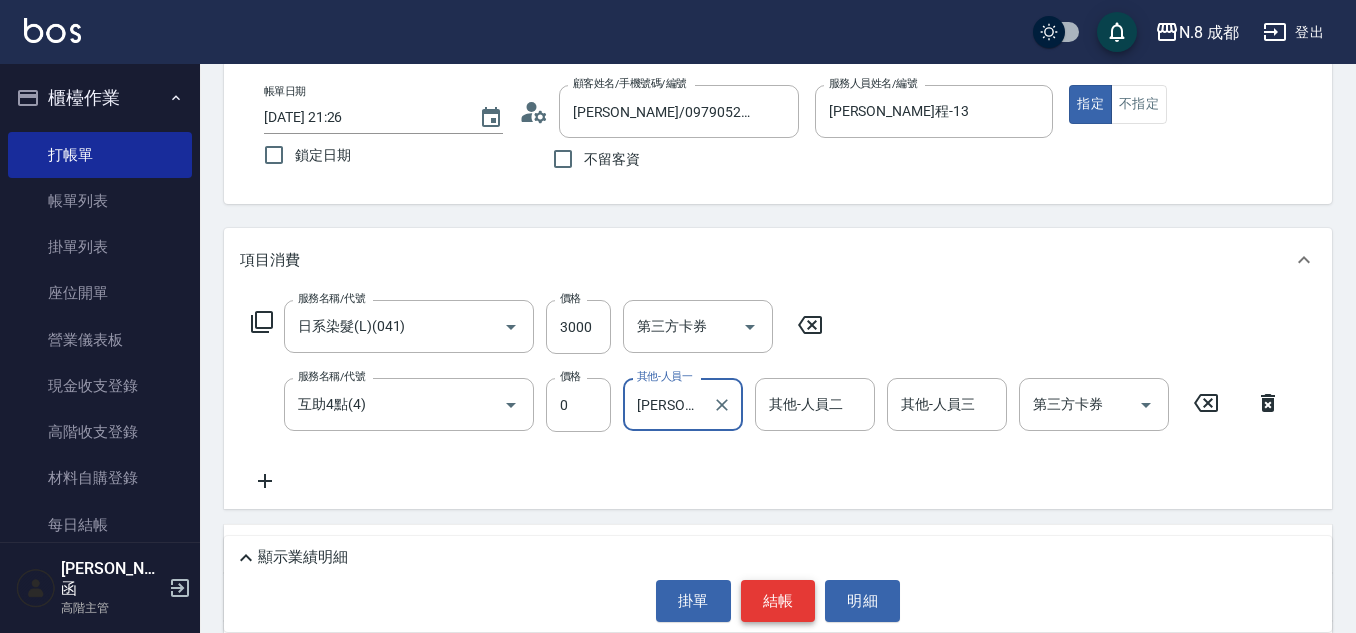 type on "王瀧彬-06" 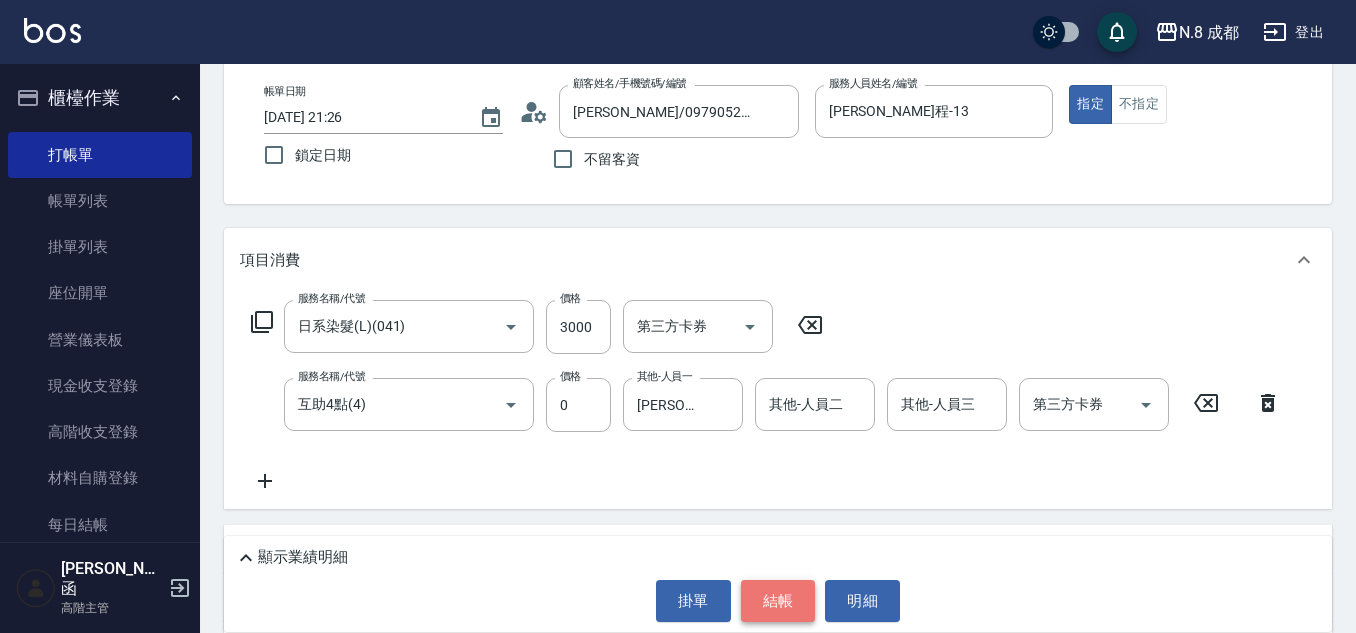 click on "結帳" at bounding box center [778, 601] 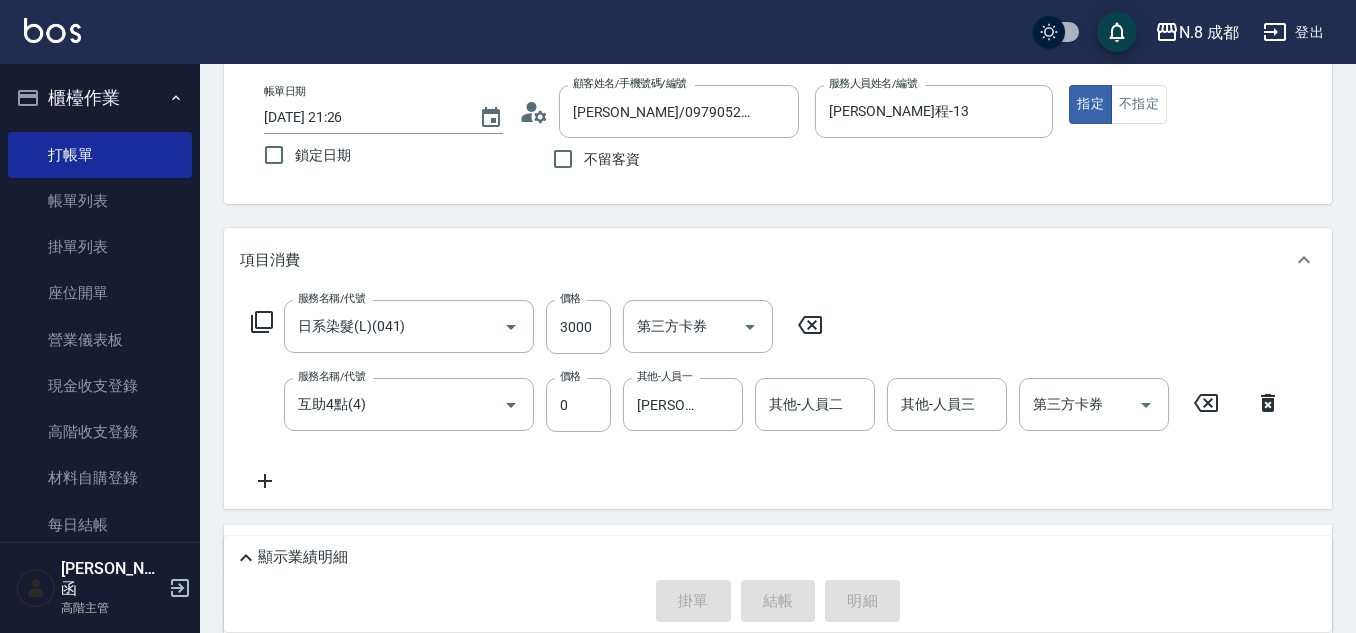 type 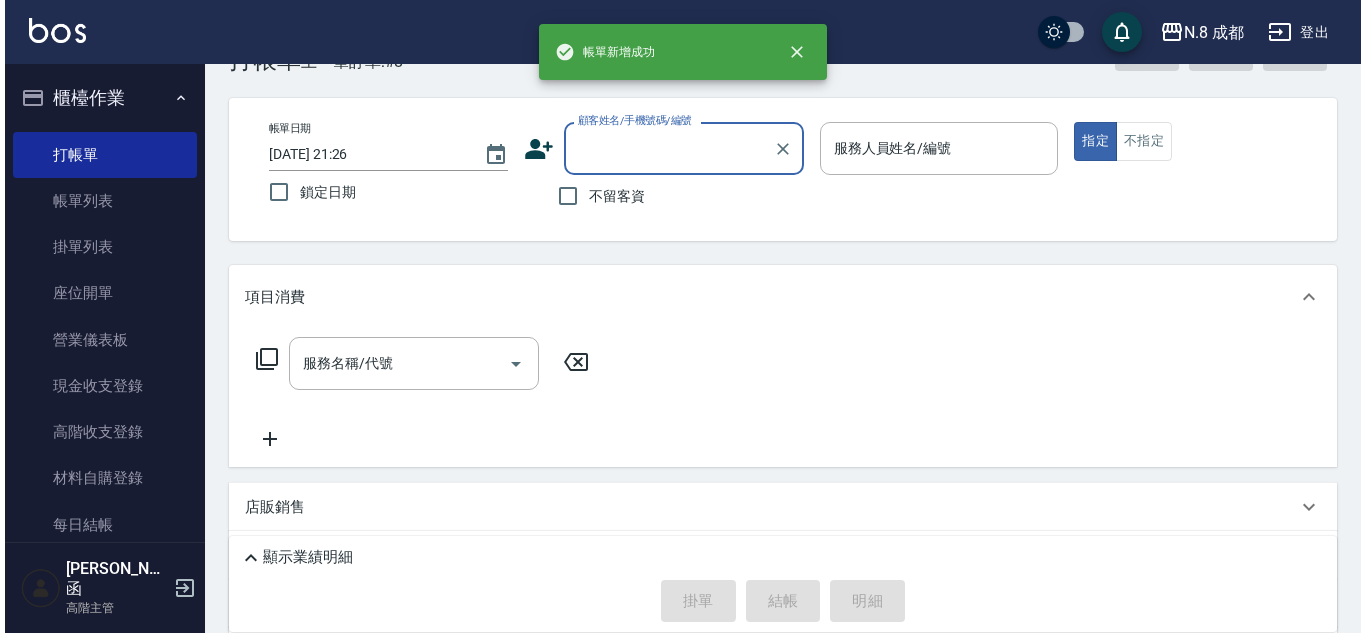 scroll, scrollTop: 0, scrollLeft: 0, axis: both 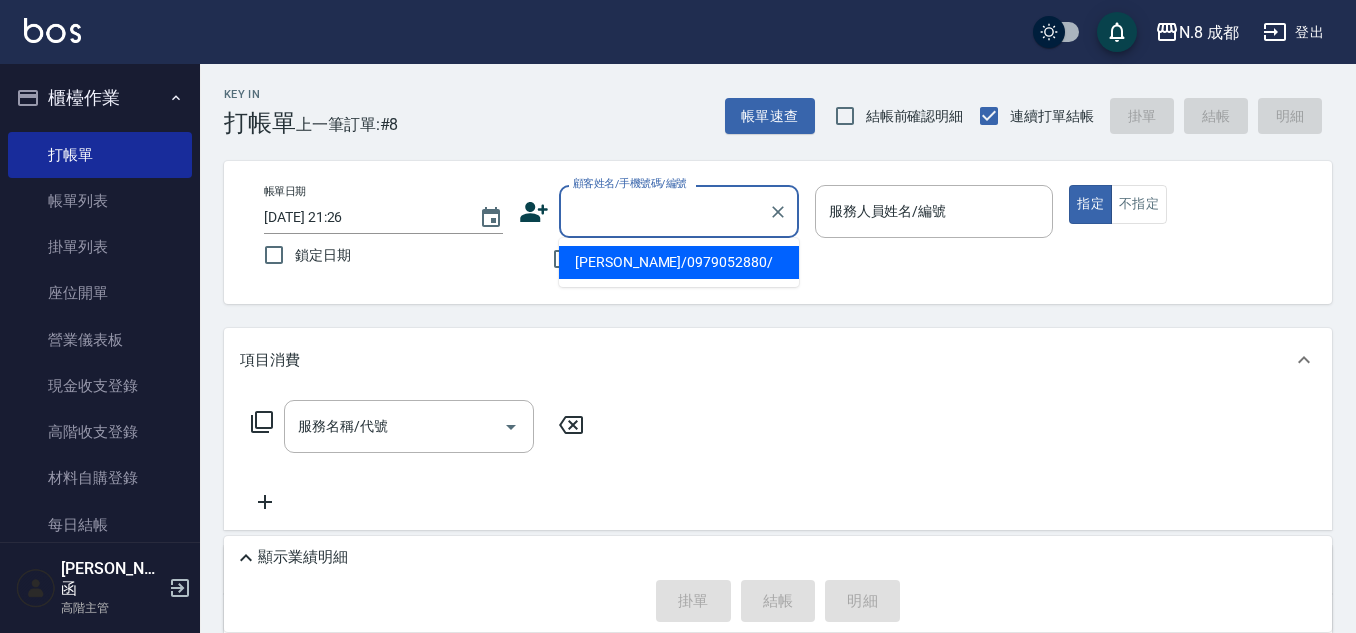 click on "顧客姓名/手機號碼/編號" at bounding box center [664, 211] 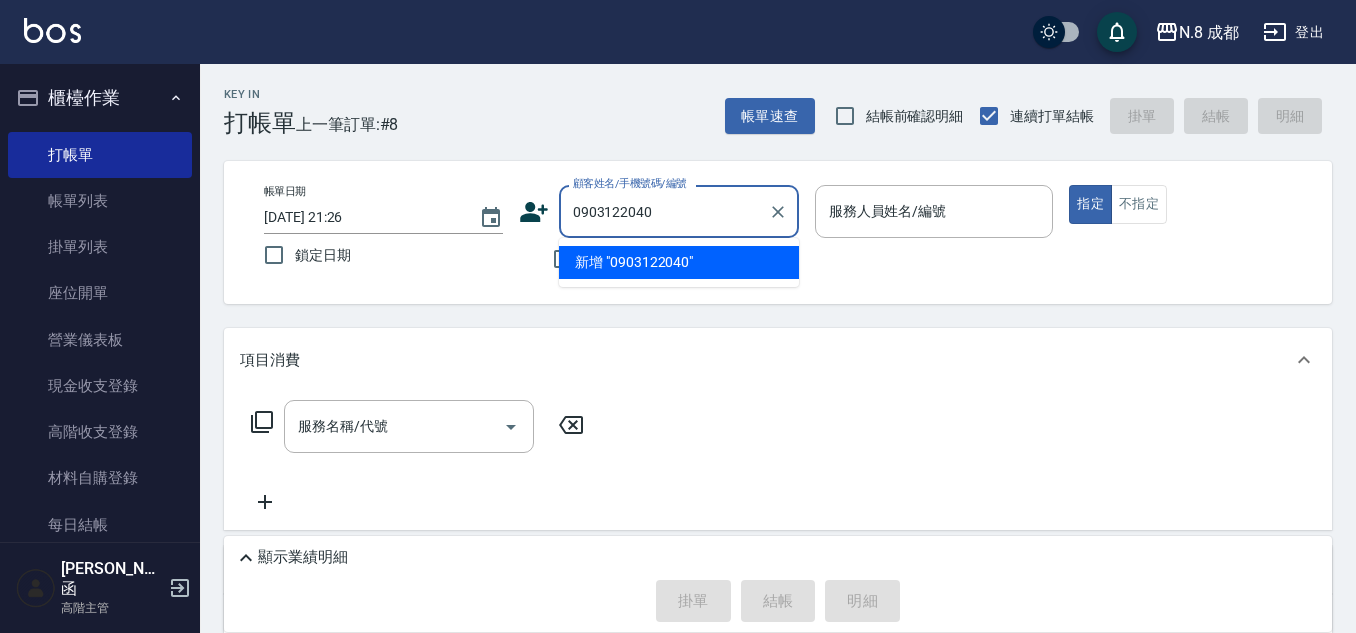 click on "新增 "0903122040"" at bounding box center [679, 262] 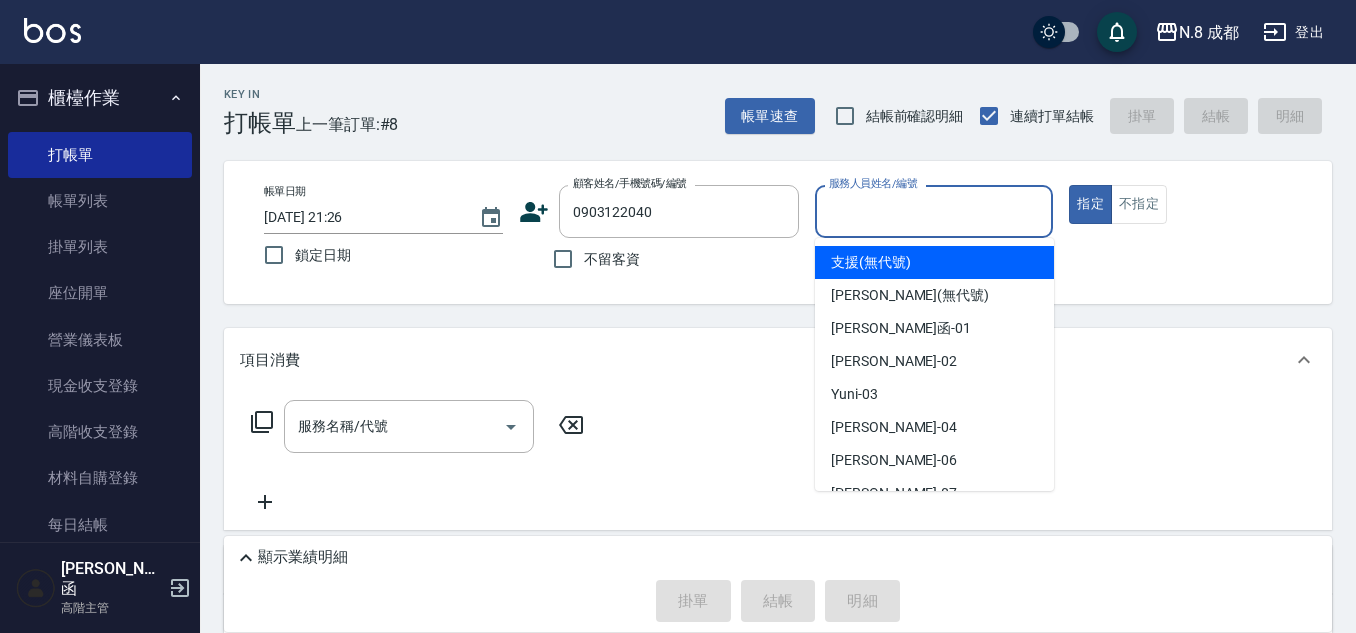click on "服務人員姓名/編號" at bounding box center [934, 211] 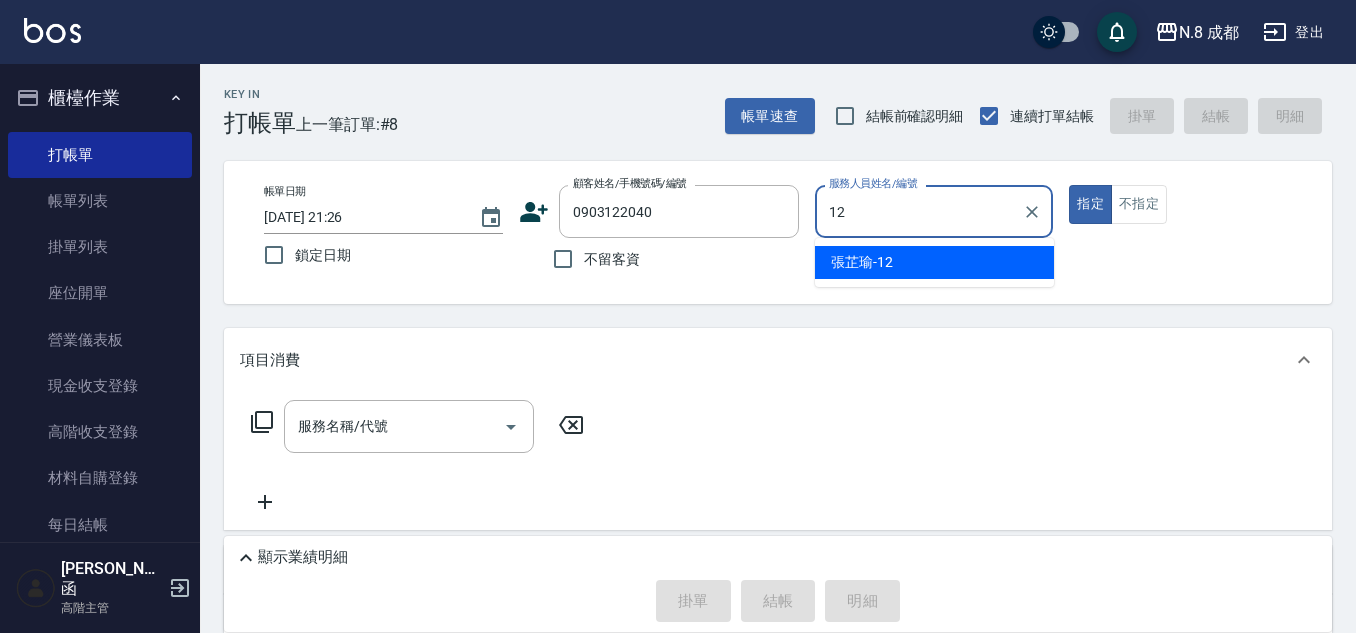 click on "張芷瑜 -12" at bounding box center [862, 262] 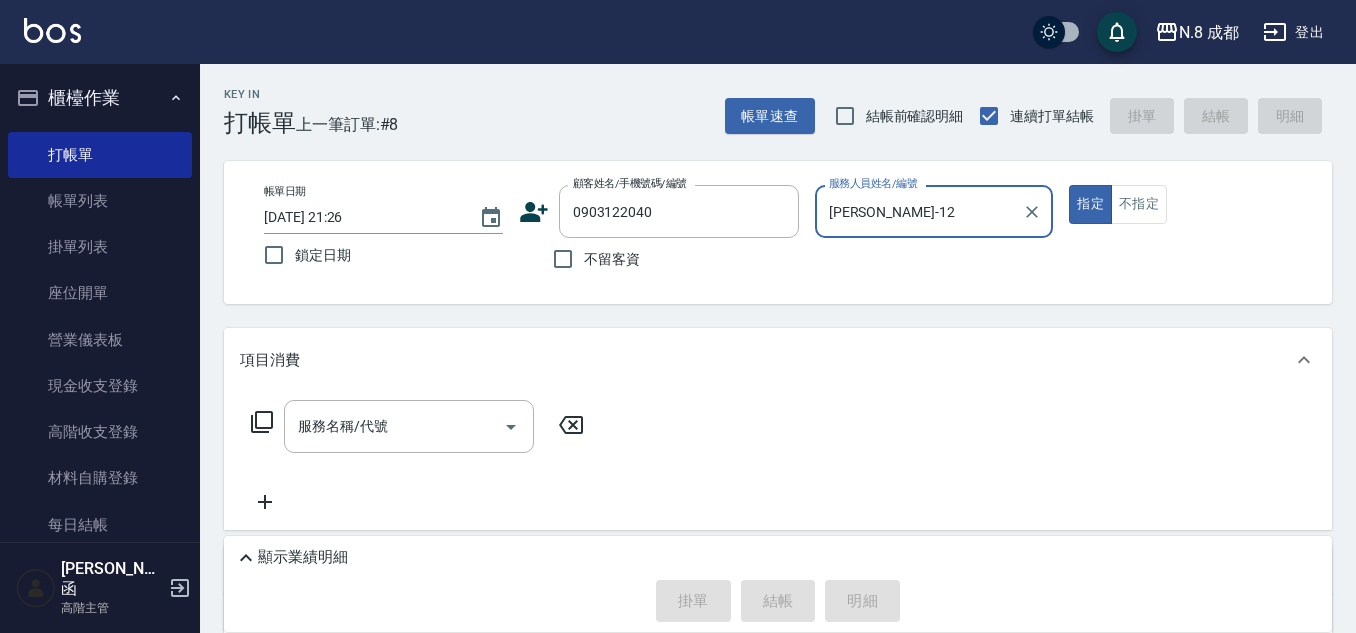 type on "張芷瑜-12" 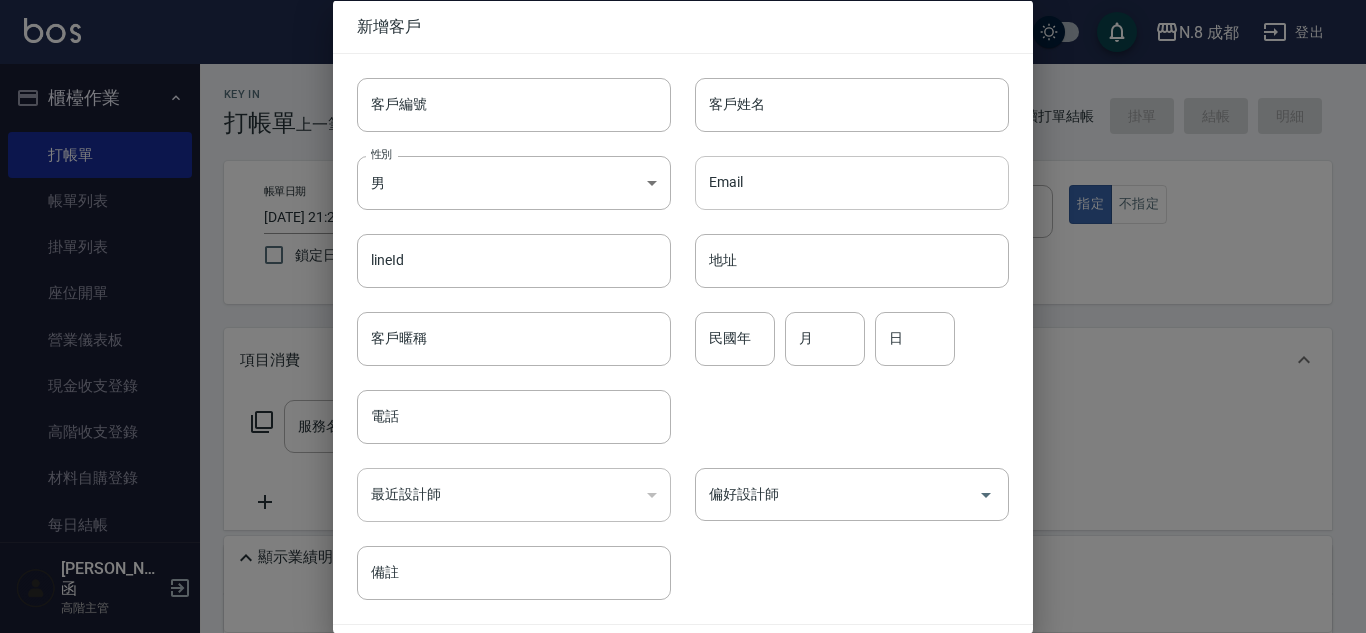type on "0903122040" 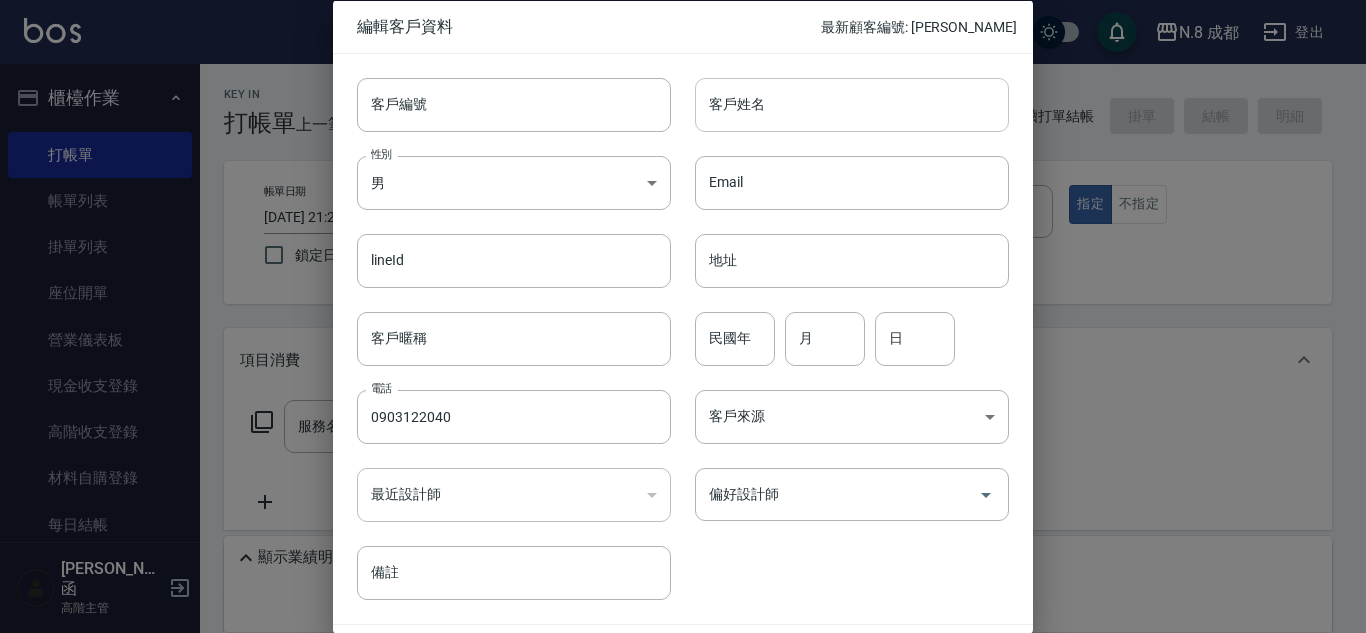 click on "客戶姓名" at bounding box center [852, 104] 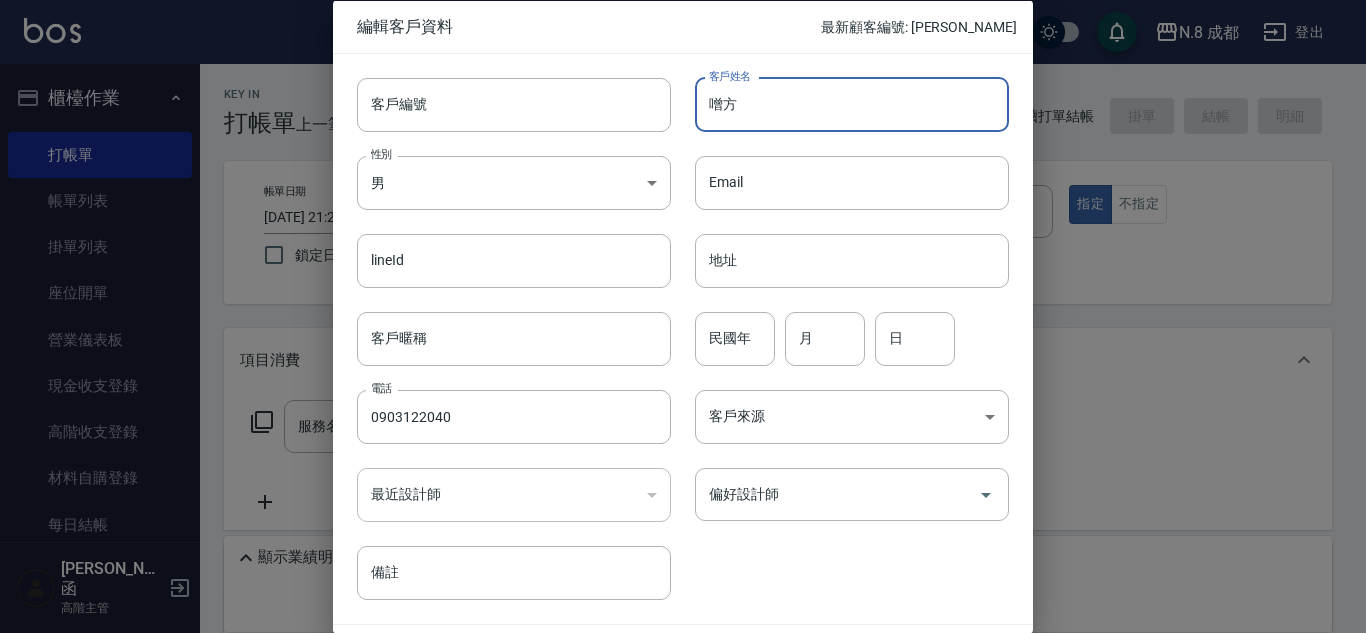 type on "噌" 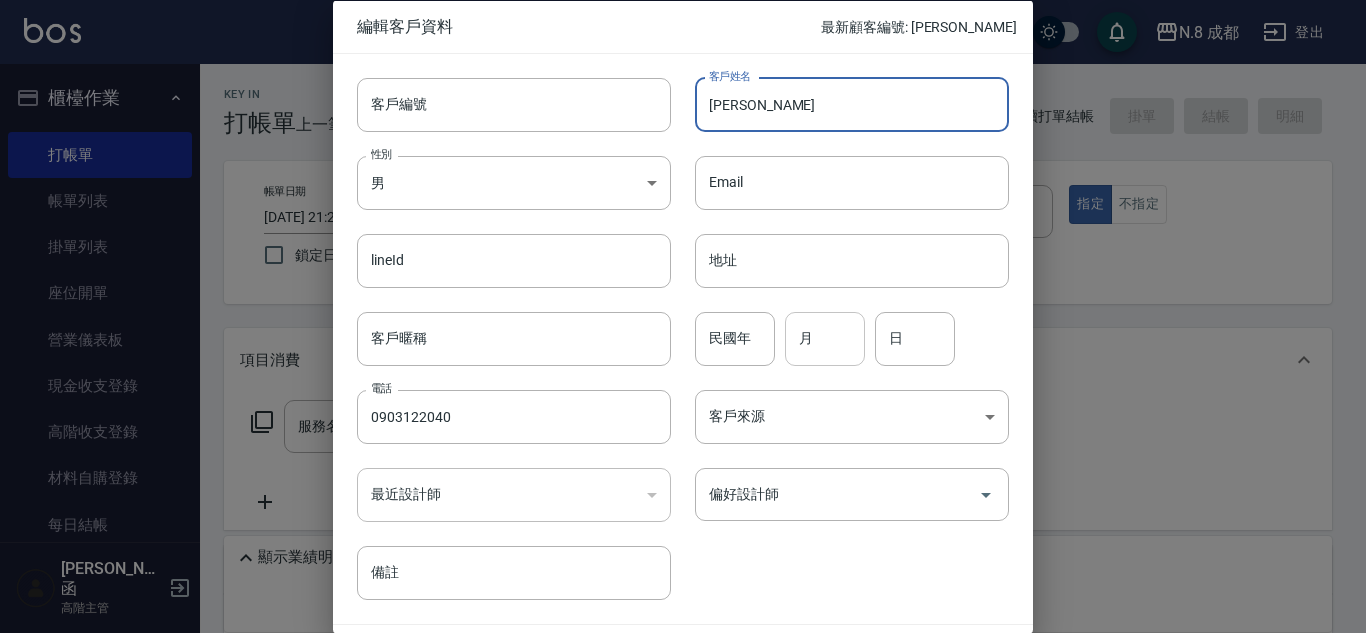 type on "曾芳芸" 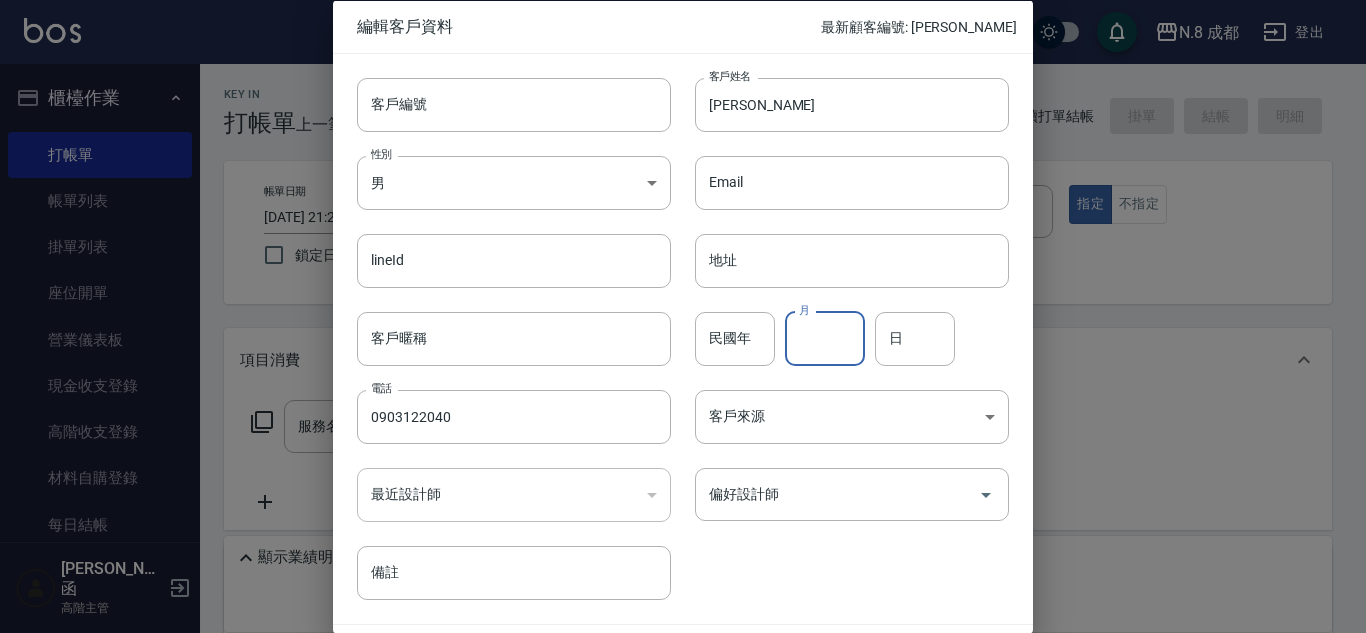 click on "月" at bounding box center (825, 338) 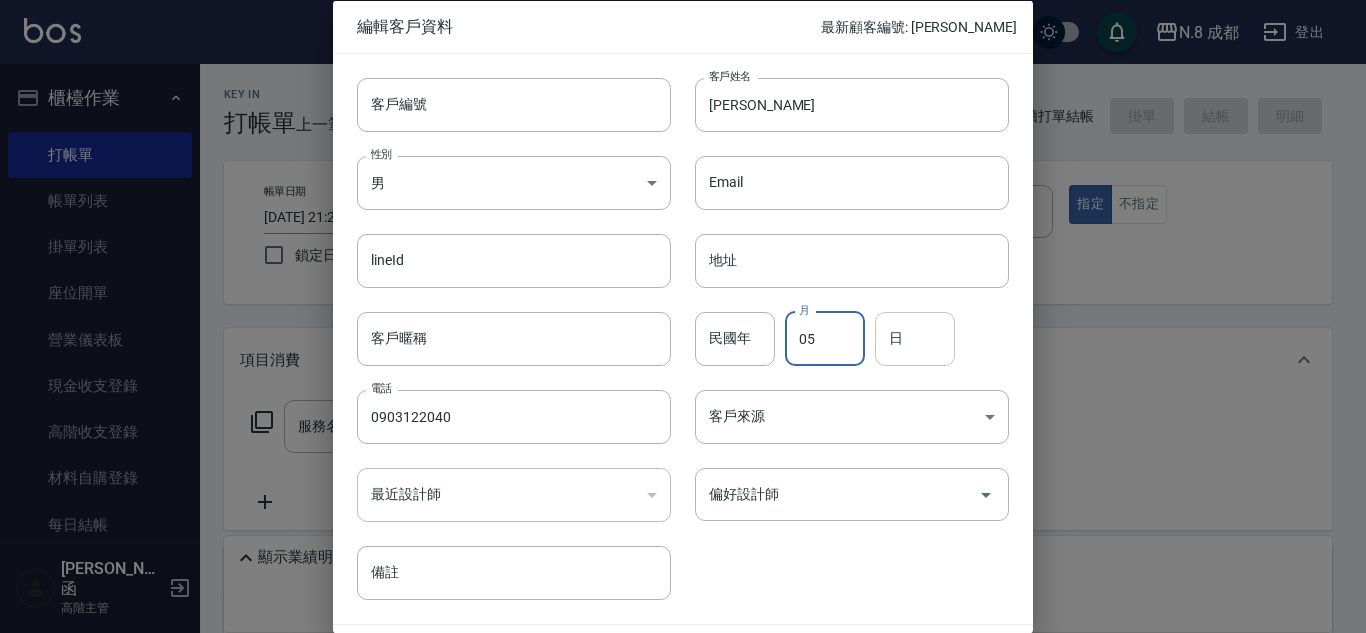 type on "05" 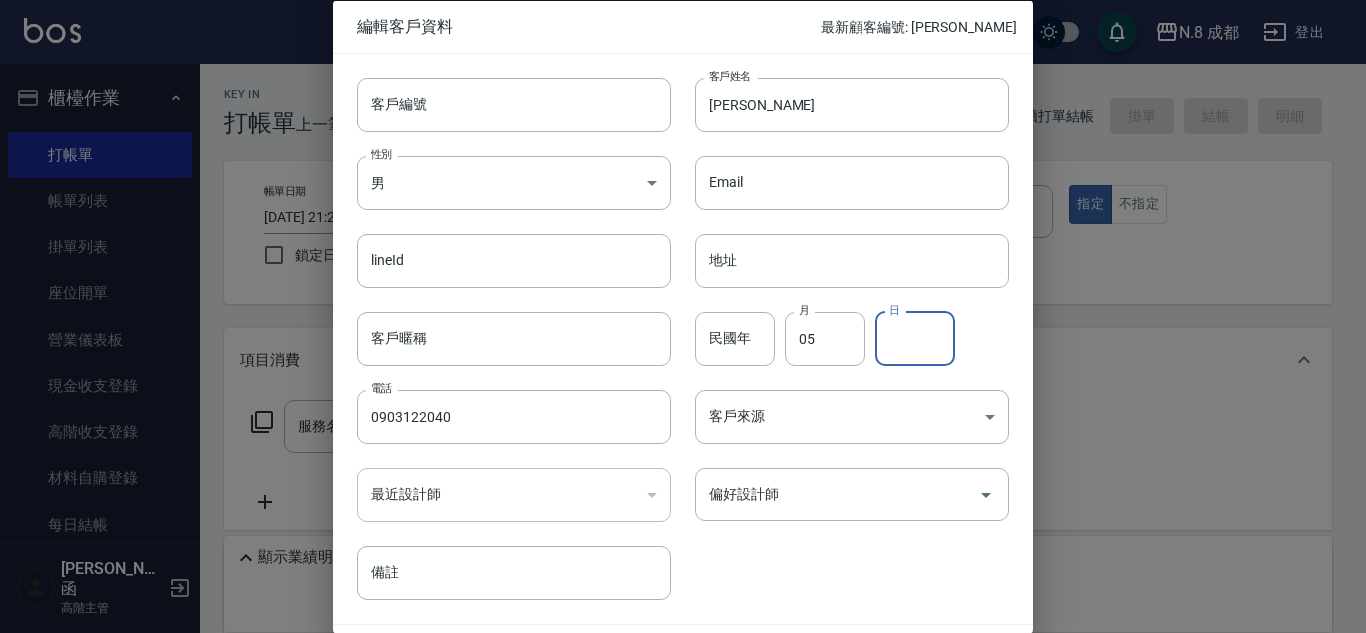click on "日" at bounding box center [915, 338] 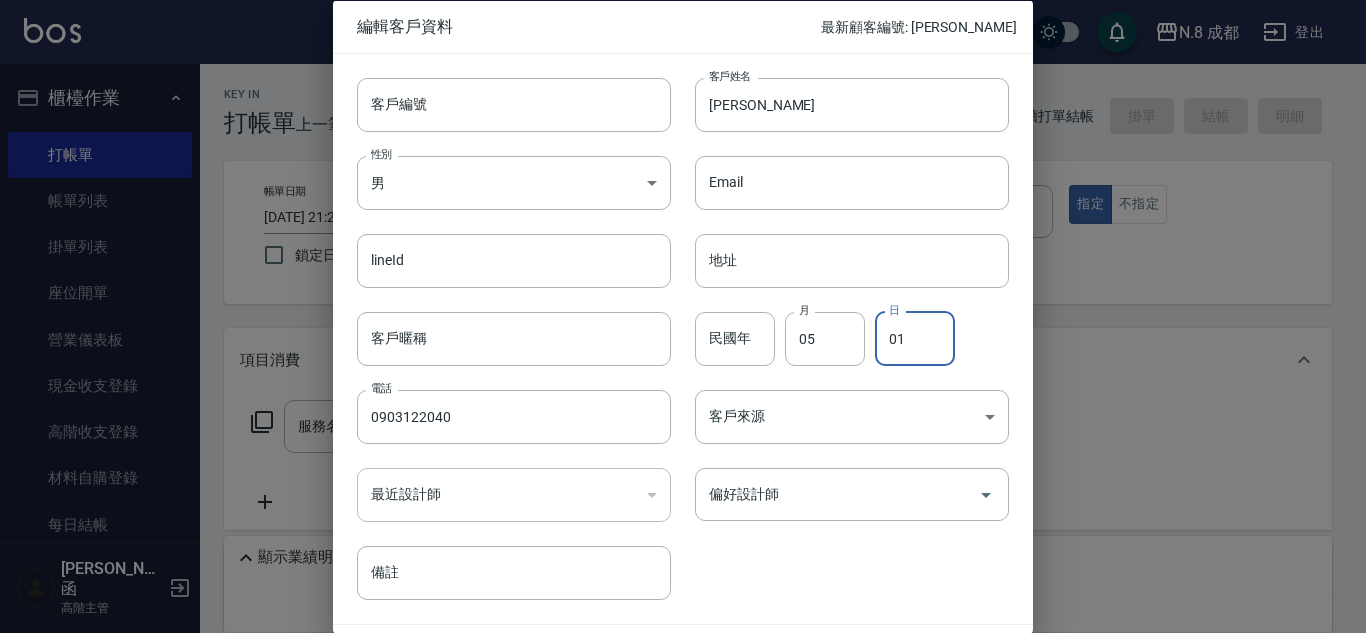 type on "01" 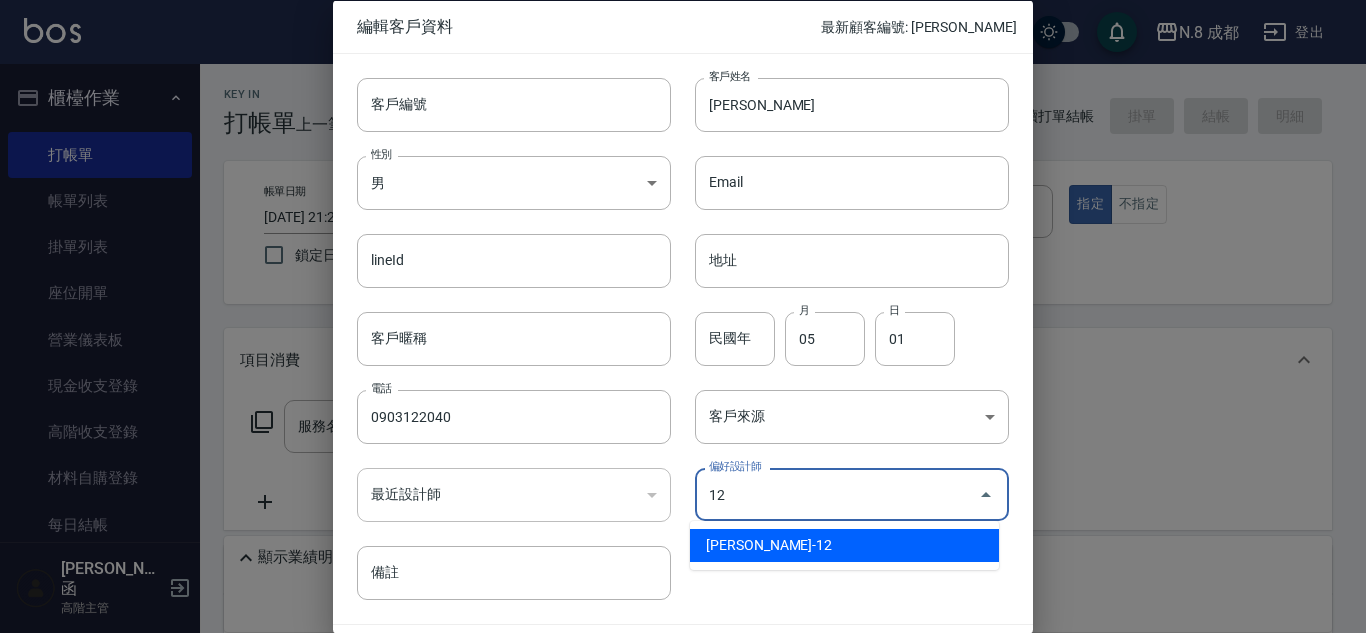 click on "張芷瑜-12" at bounding box center [844, 545] 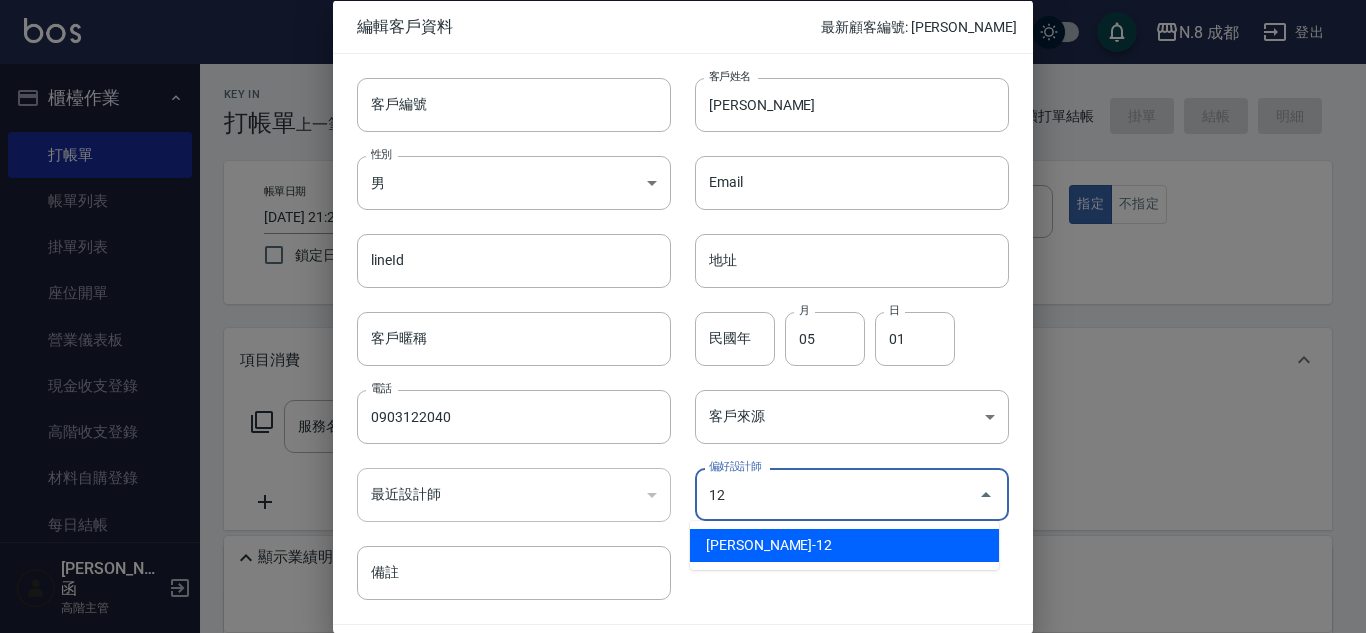 type on "張芷瑜" 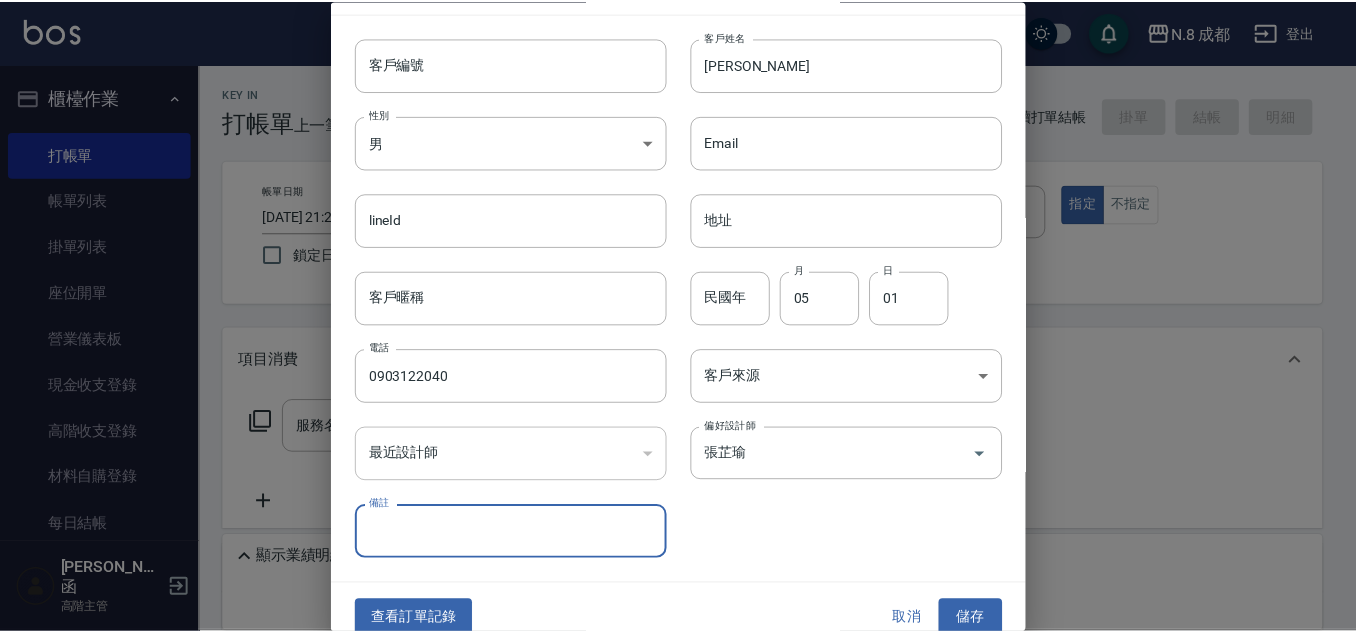 scroll, scrollTop: 60, scrollLeft: 0, axis: vertical 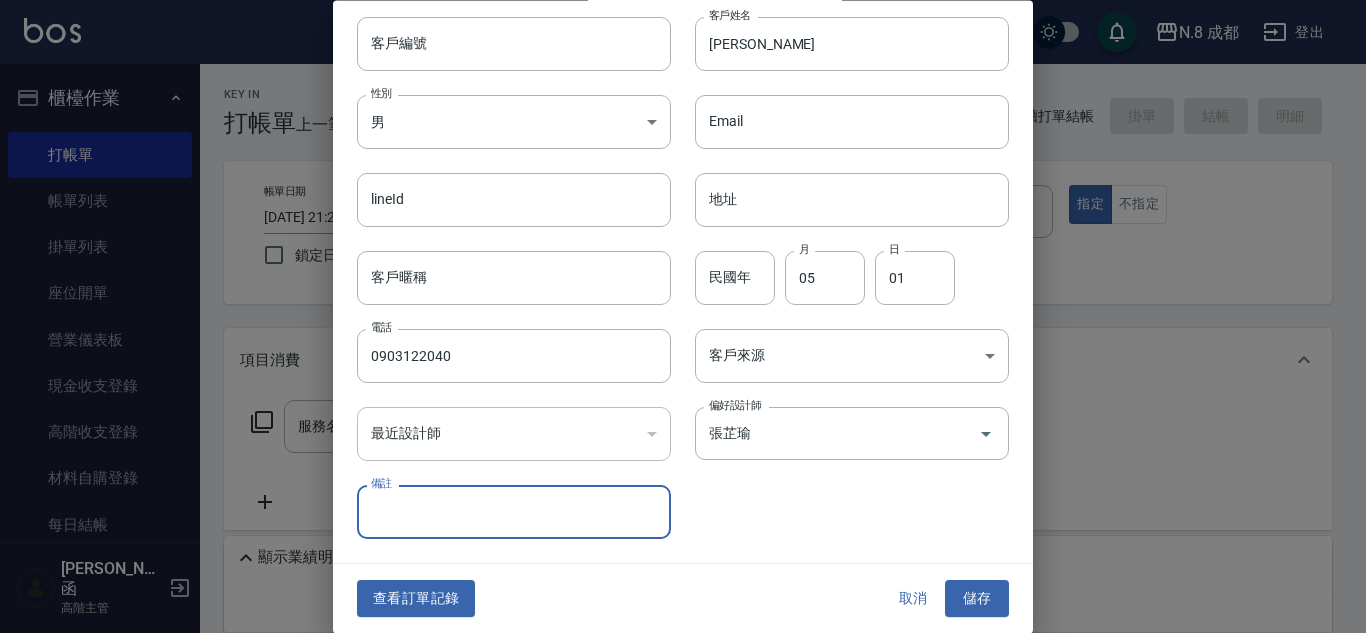 click on "儲存" at bounding box center [977, 599] 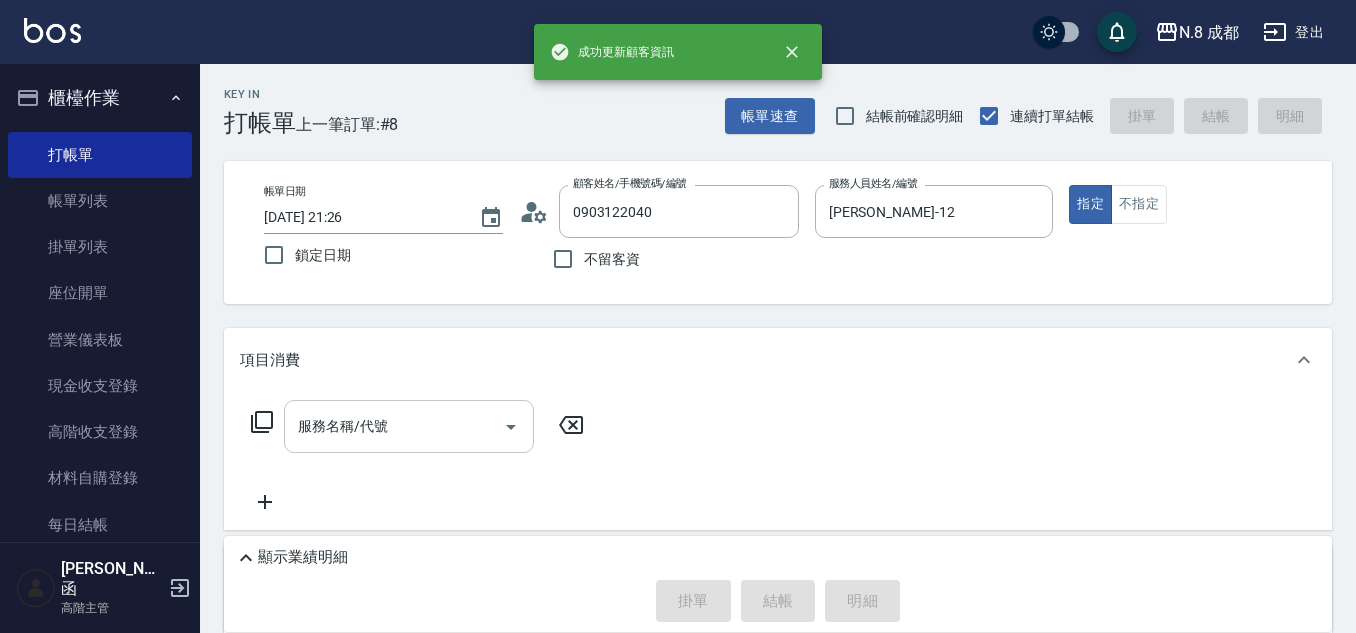 click on "服務名稱/代號" at bounding box center [394, 426] 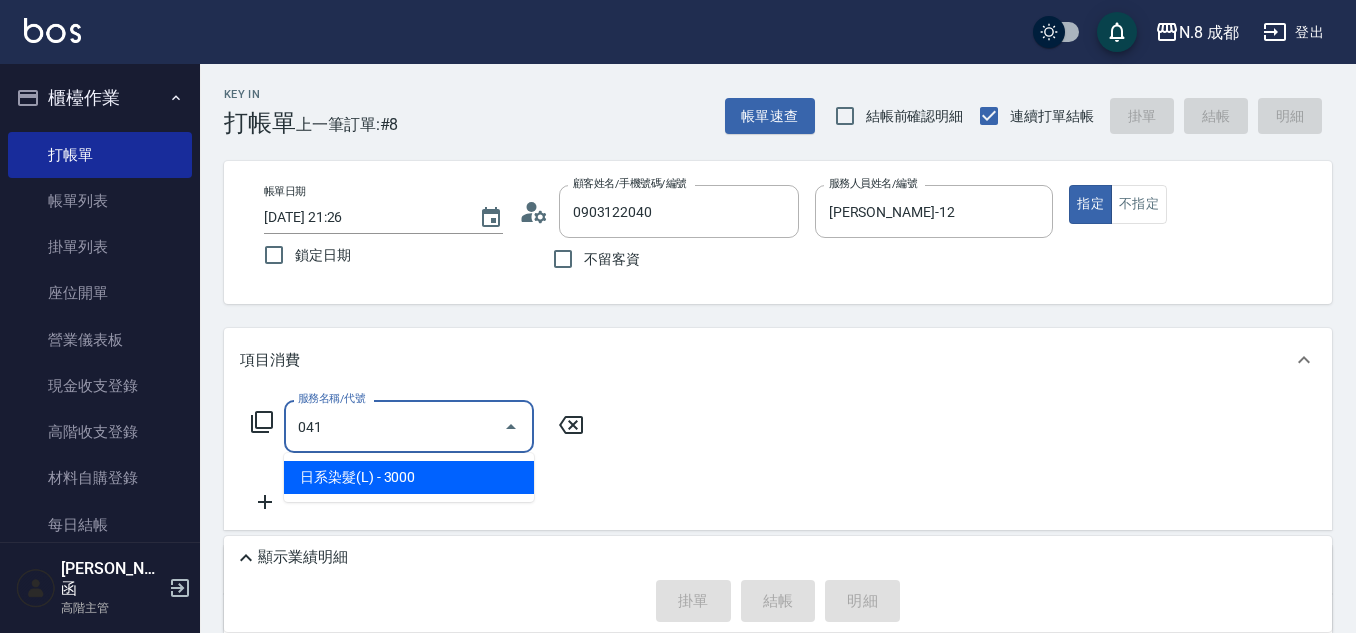 click on "日系染髮(L) - 3000" at bounding box center [409, 477] 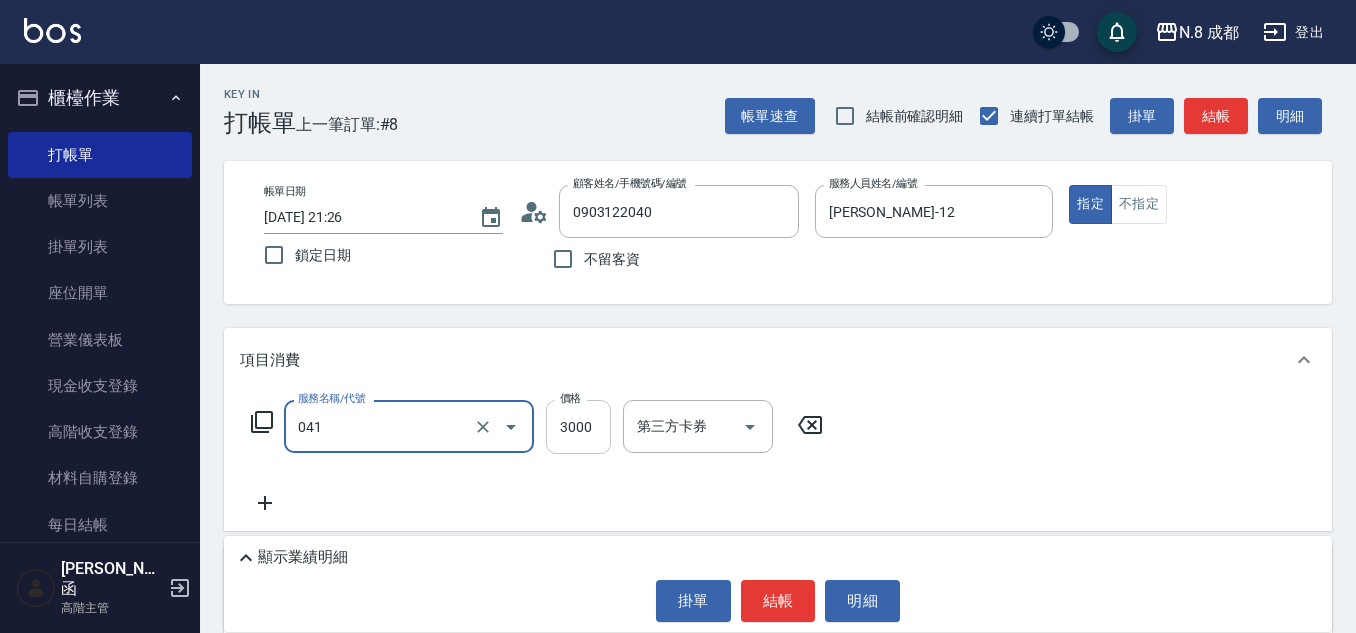 type on "日系染髮(L)(041)" 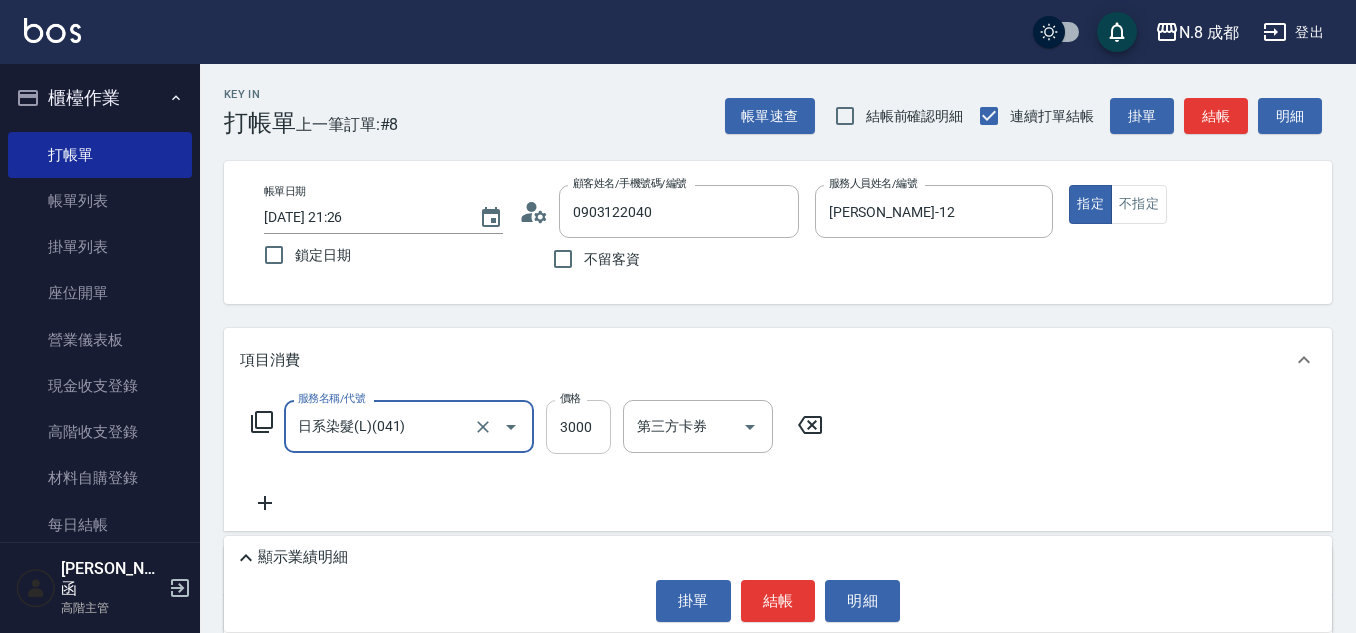click on "3000" at bounding box center (578, 427) 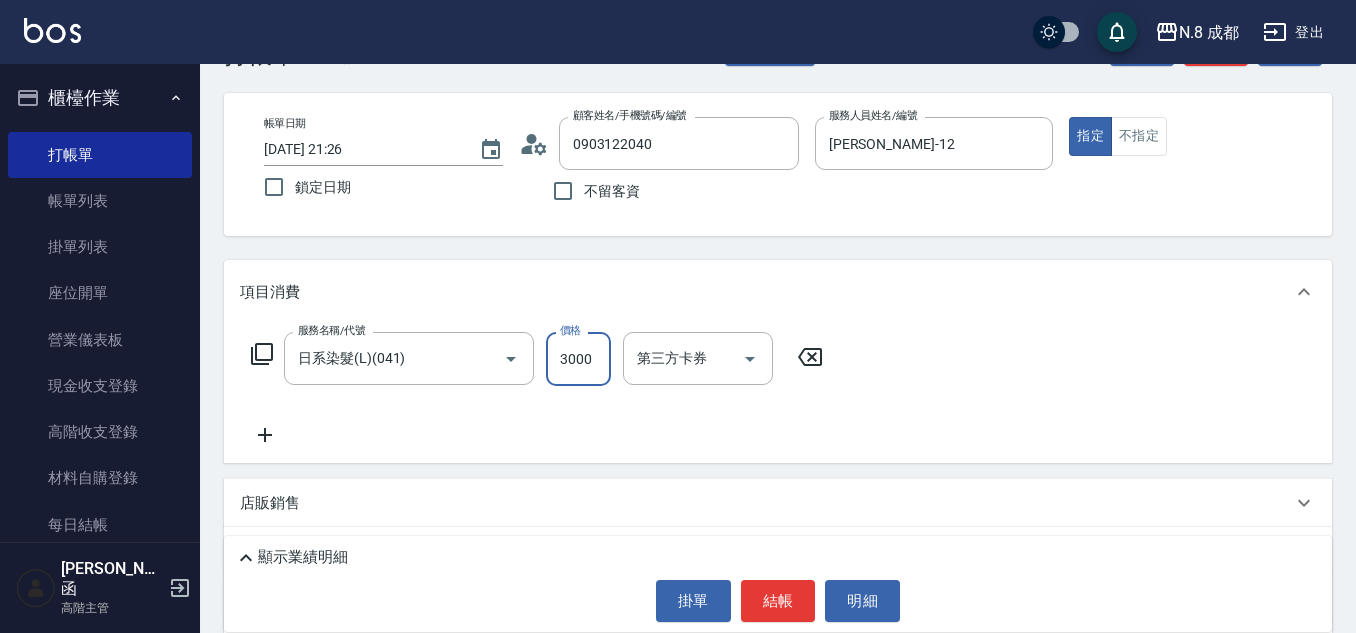 scroll, scrollTop: 100, scrollLeft: 0, axis: vertical 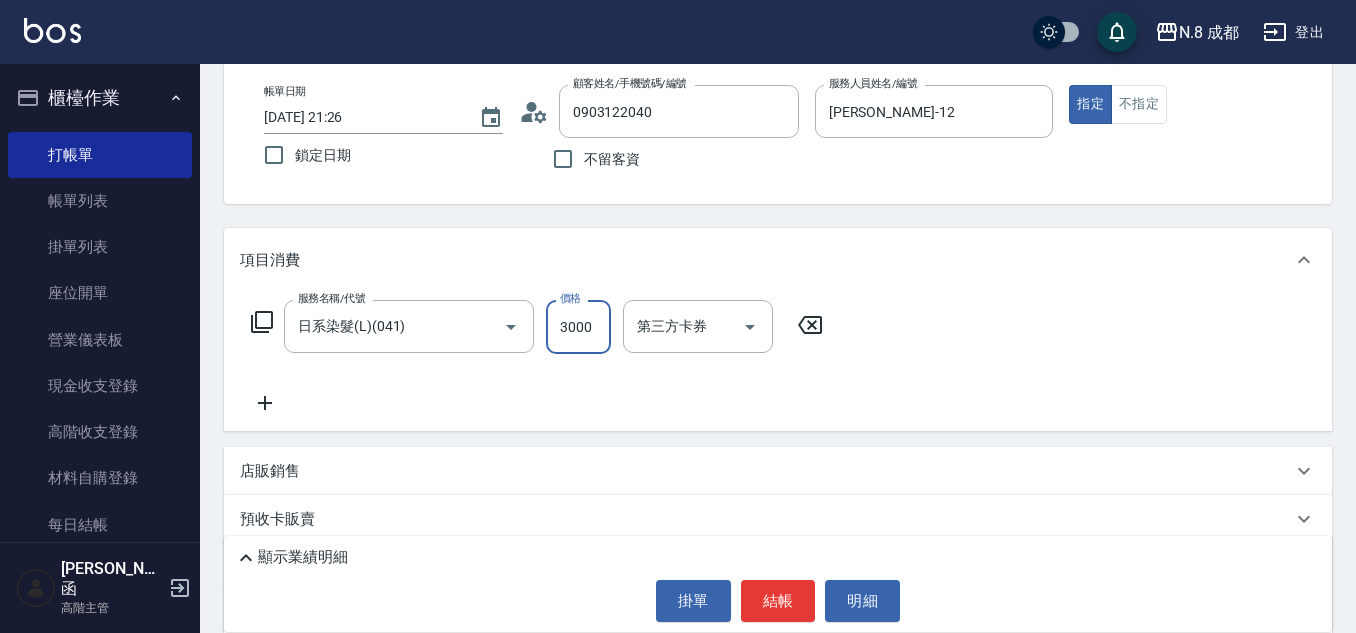 click 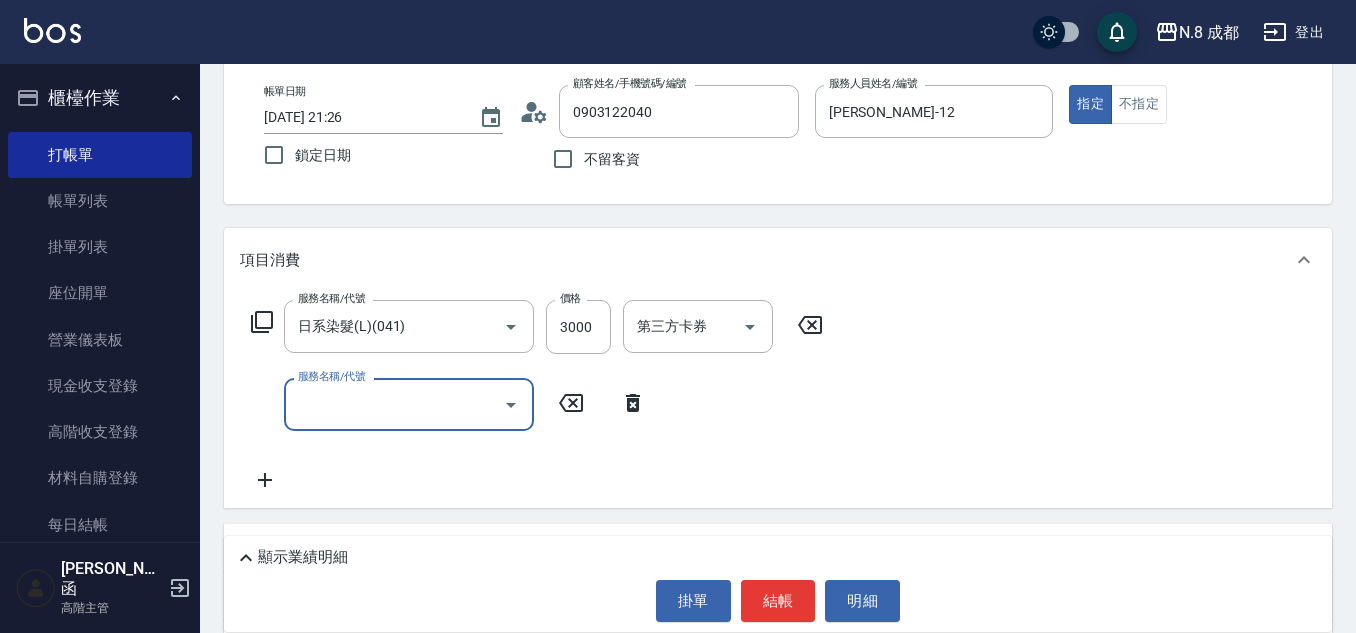 click on "服務名稱/代號" at bounding box center (394, 404) 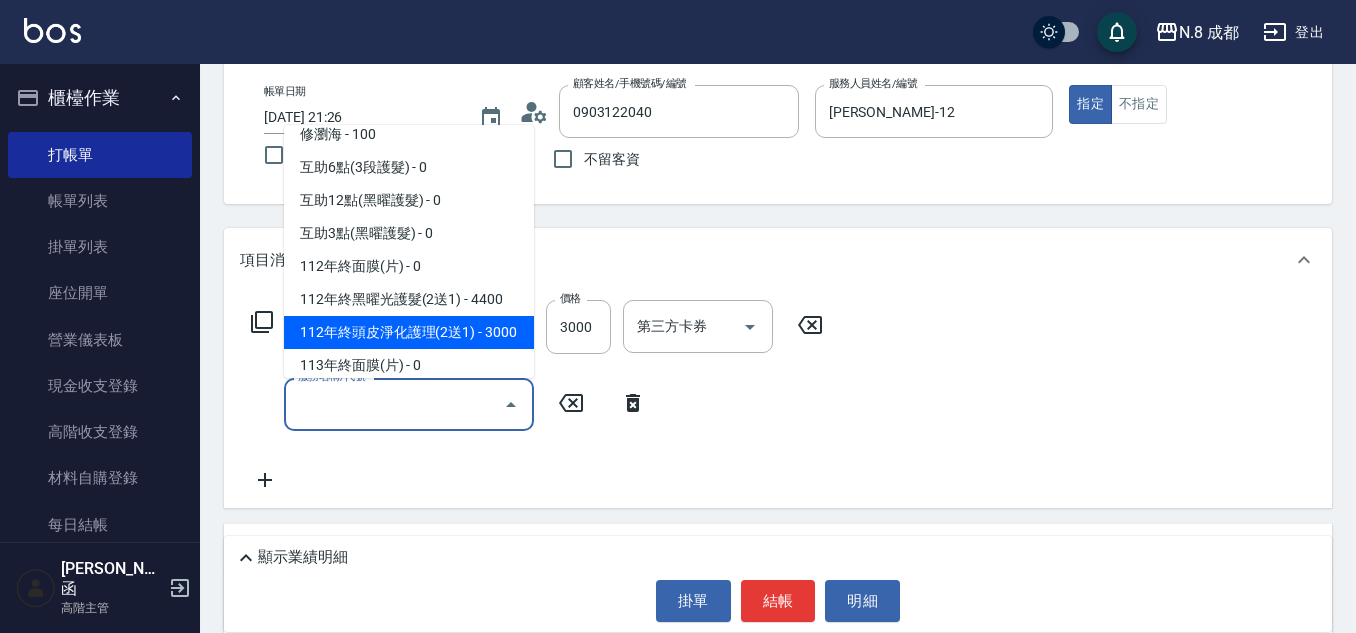 scroll, scrollTop: 2697, scrollLeft: 0, axis: vertical 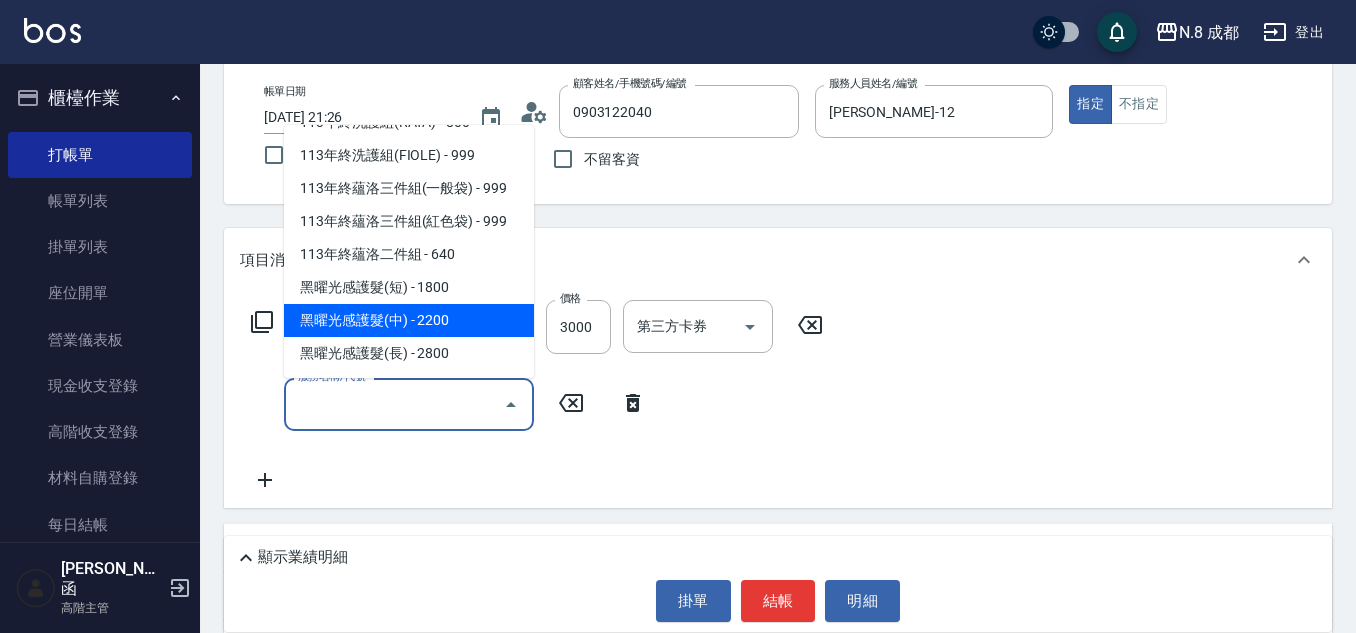 click on "黑曜光感護髮(短) - 1800" at bounding box center (409, 287) 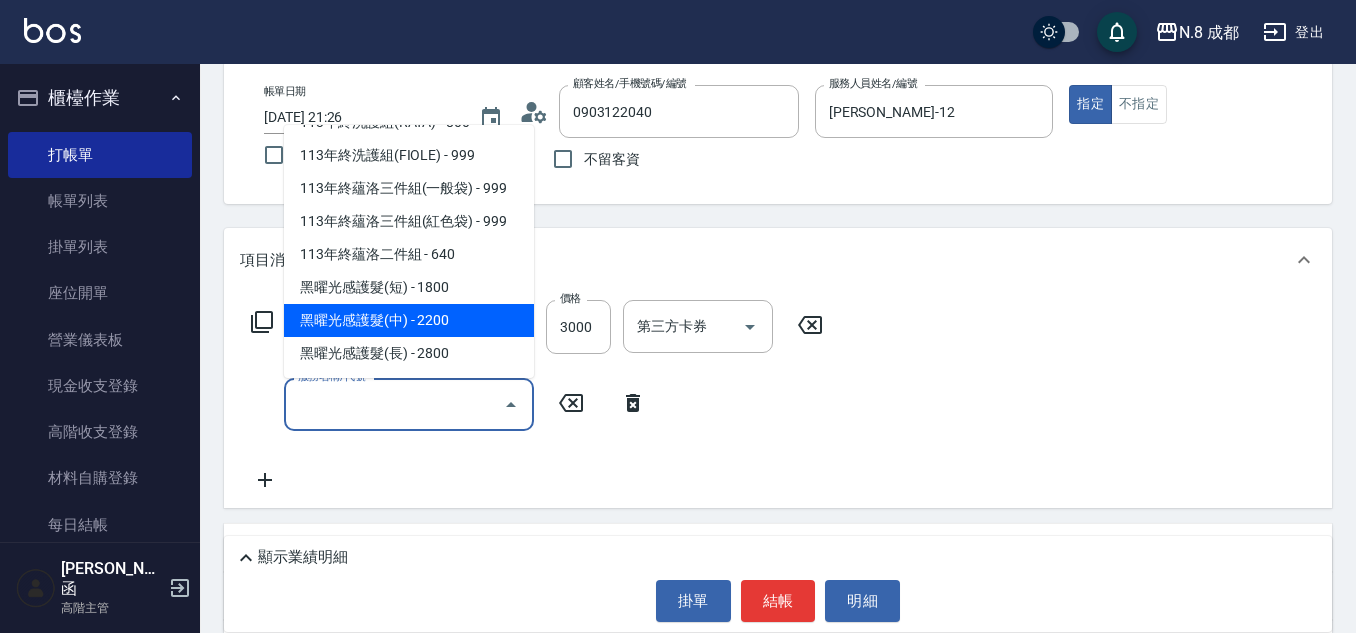 type on "黑曜光感護髮(短)(黑1)" 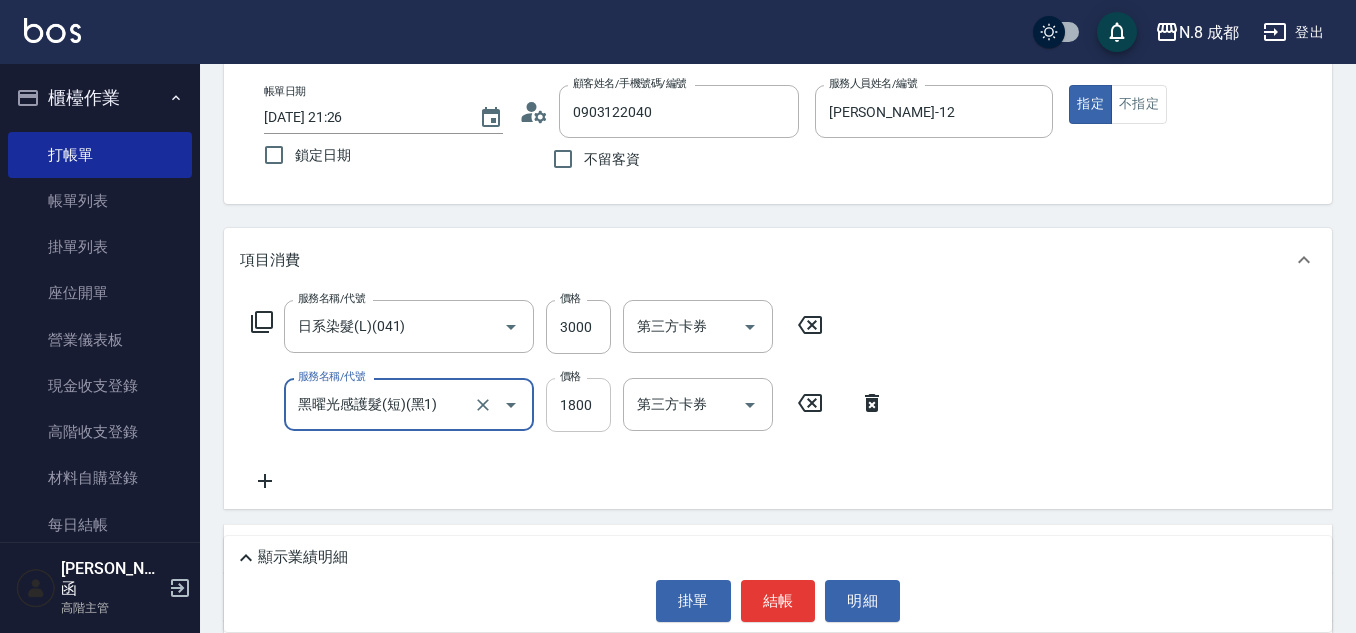 click on "1800" at bounding box center (578, 405) 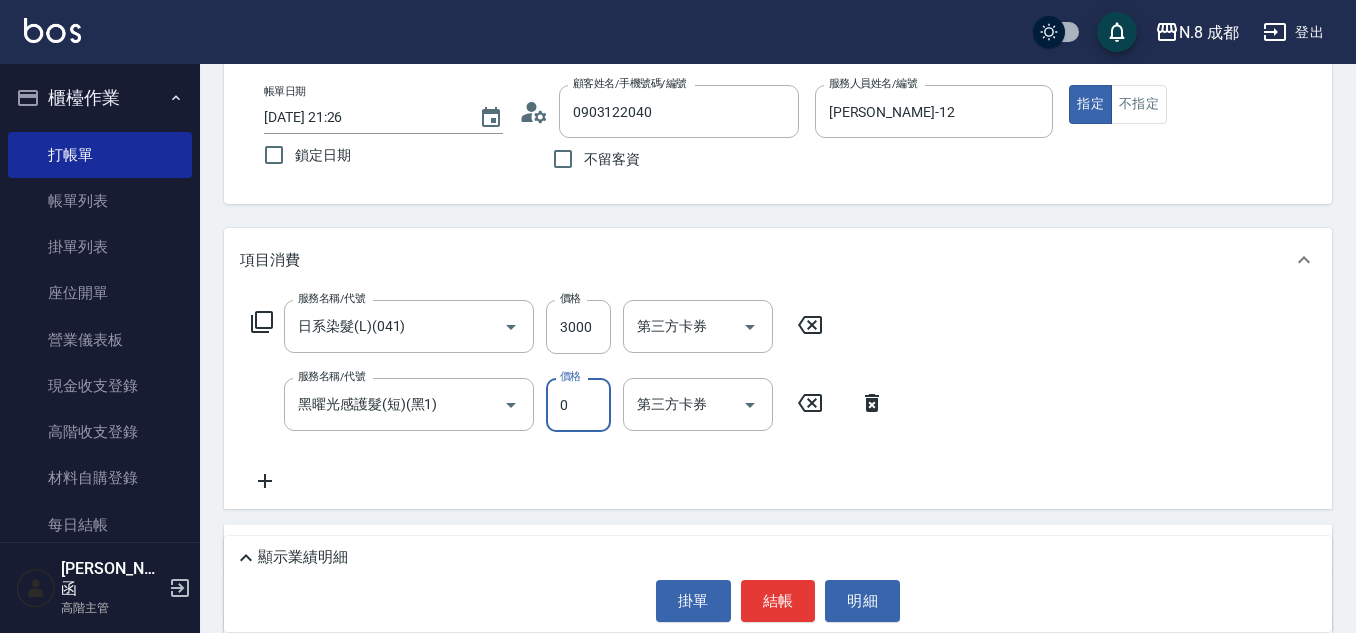 type on "0" 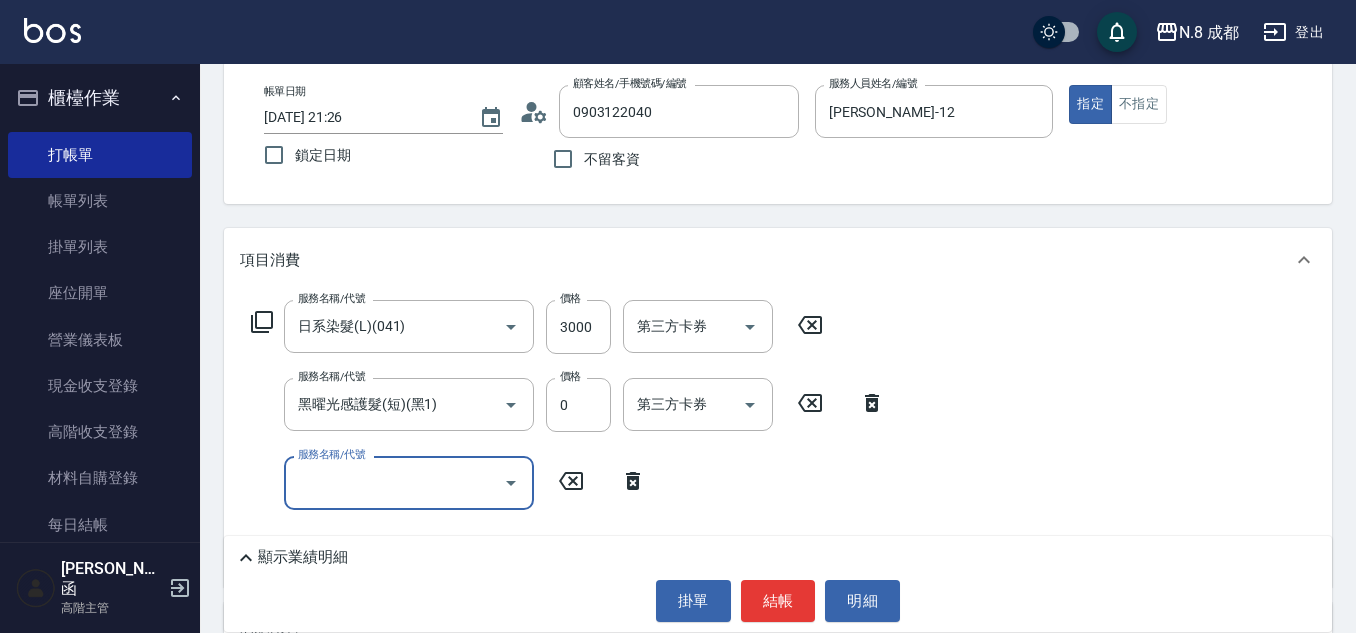 click on "服務名稱/代號" at bounding box center [394, 482] 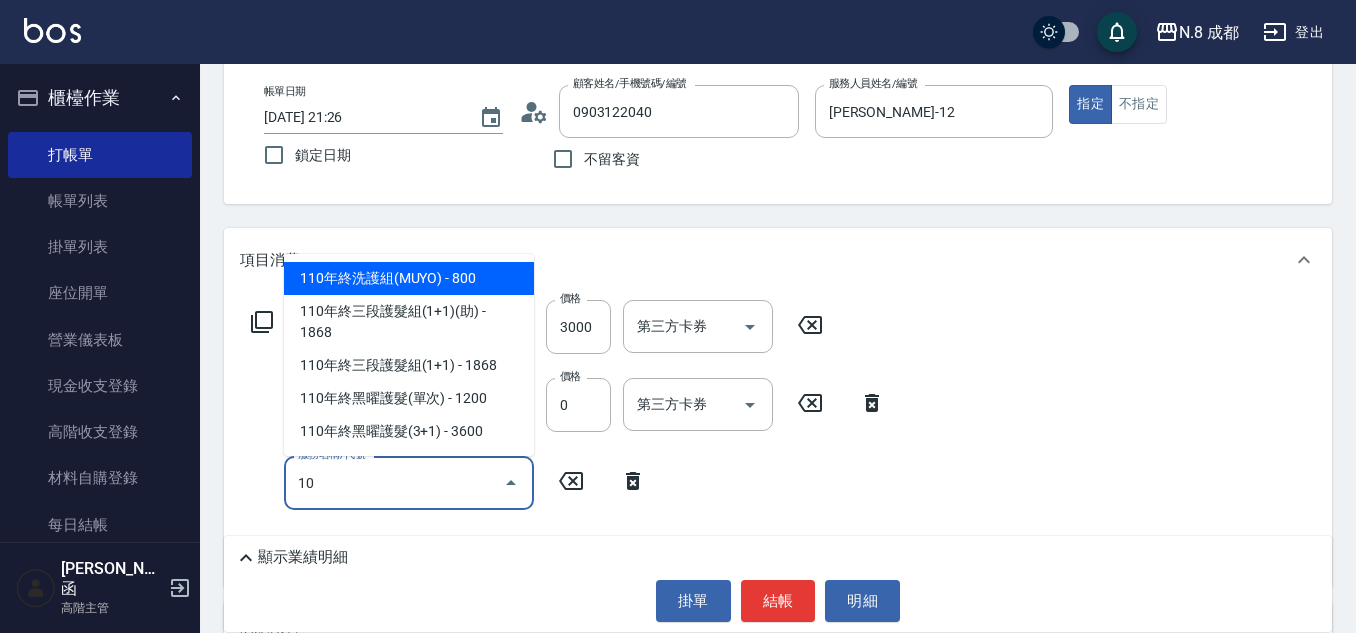 type on "10" 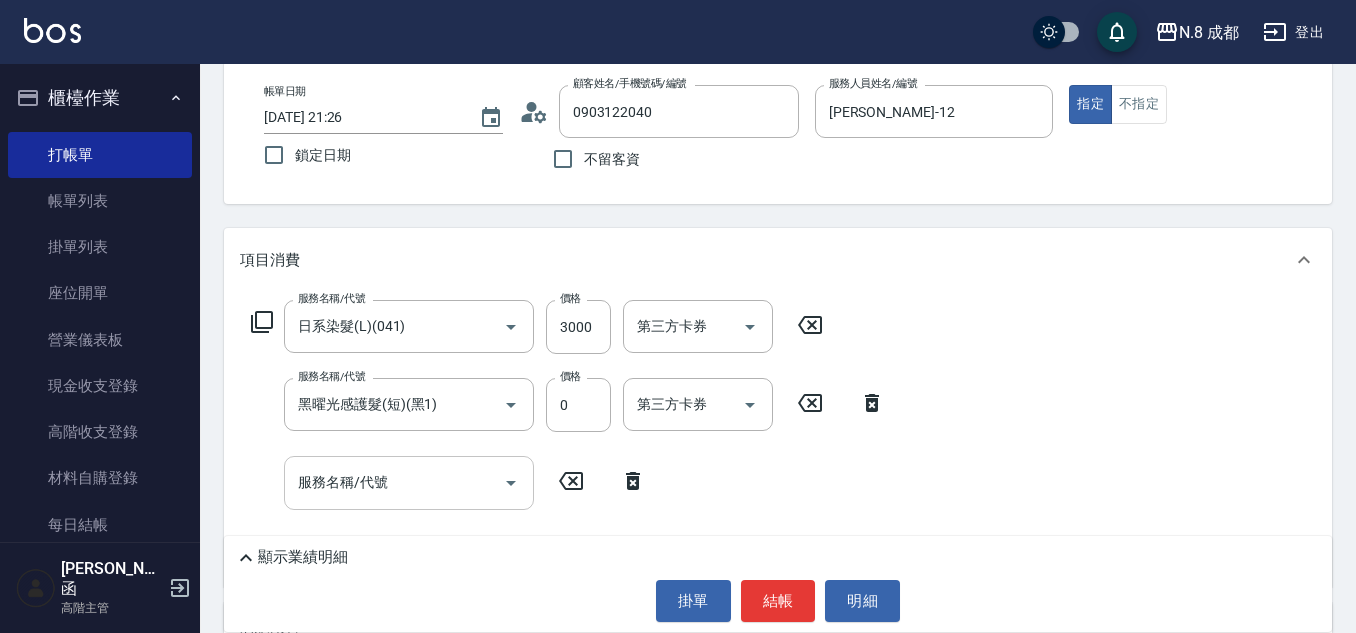 drag, startPoint x: 428, startPoint y: 525, endPoint x: 437, endPoint y: 493, distance: 33.24154 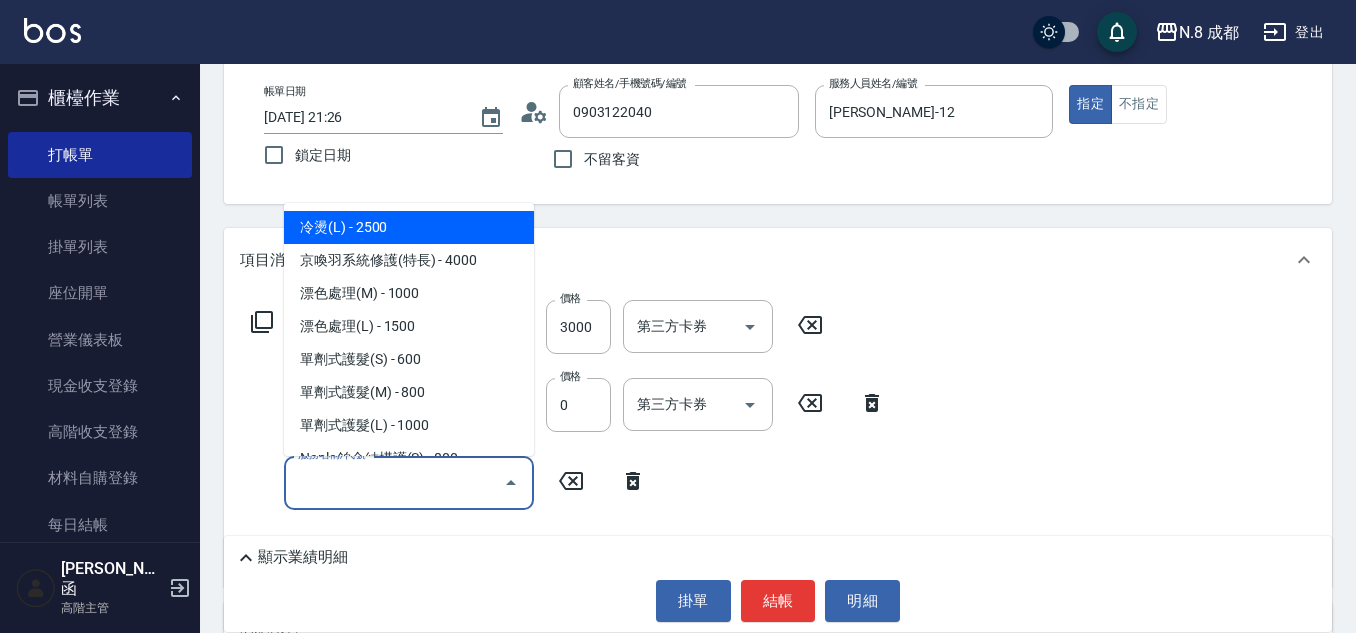 click on "服務名稱/代號" at bounding box center [394, 482] 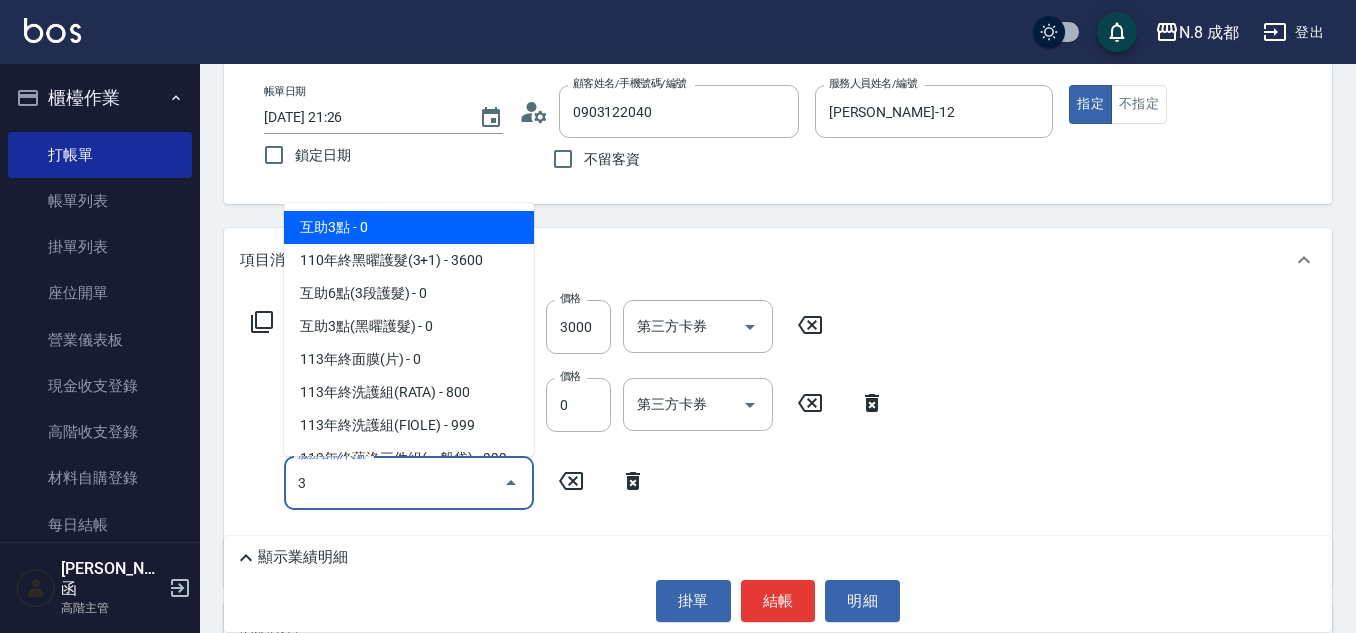 click on "互助3點 - 0" at bounding box center (409, 227) 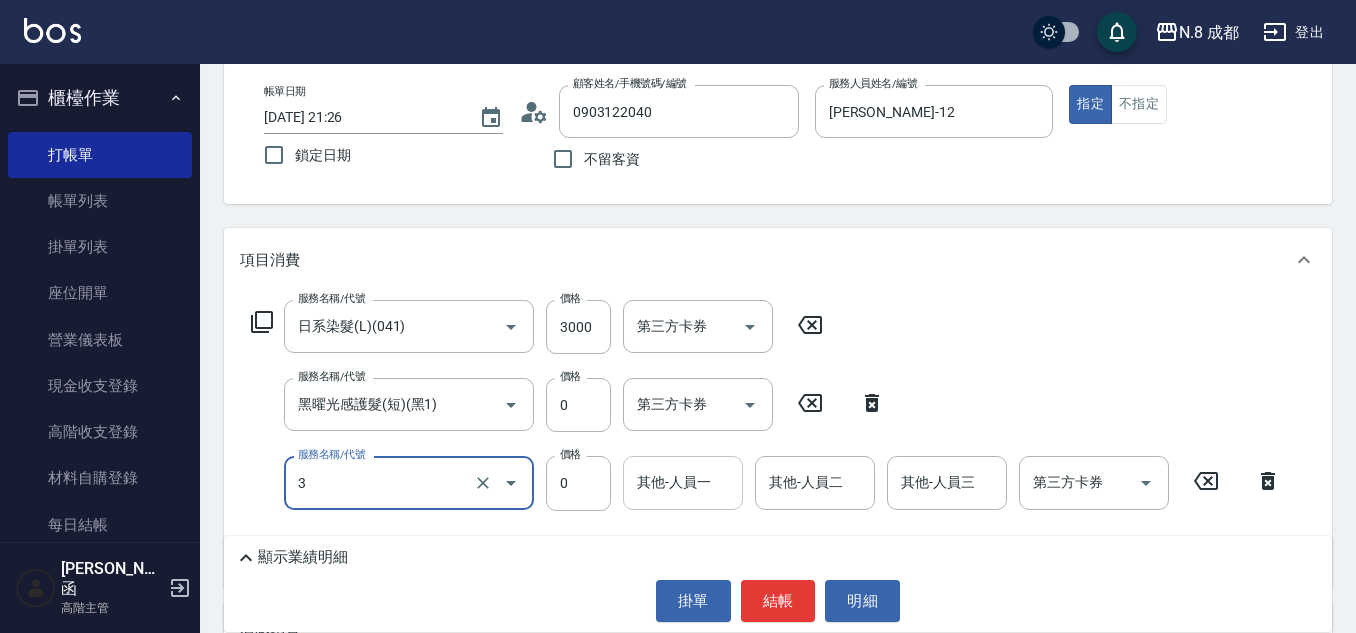 click on "其他-人員一" at bounding box center (683, 482) 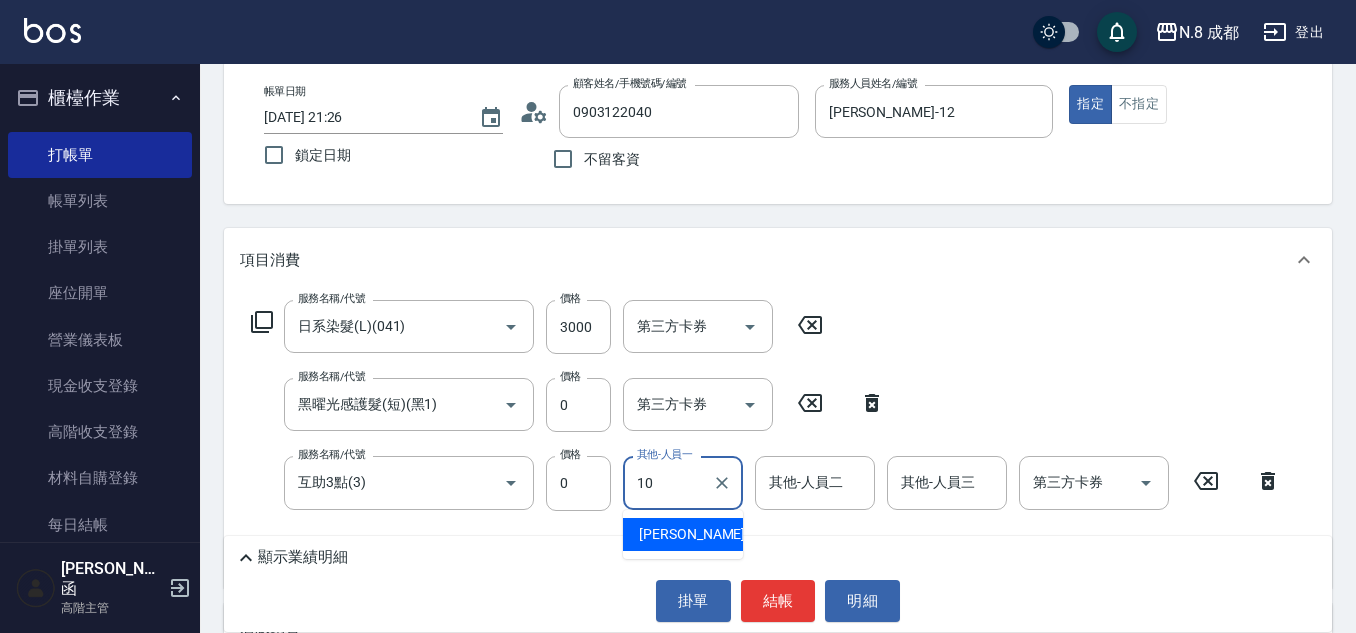 click on "[PERSON_NAME]-10" at bounding box center (702, 534) 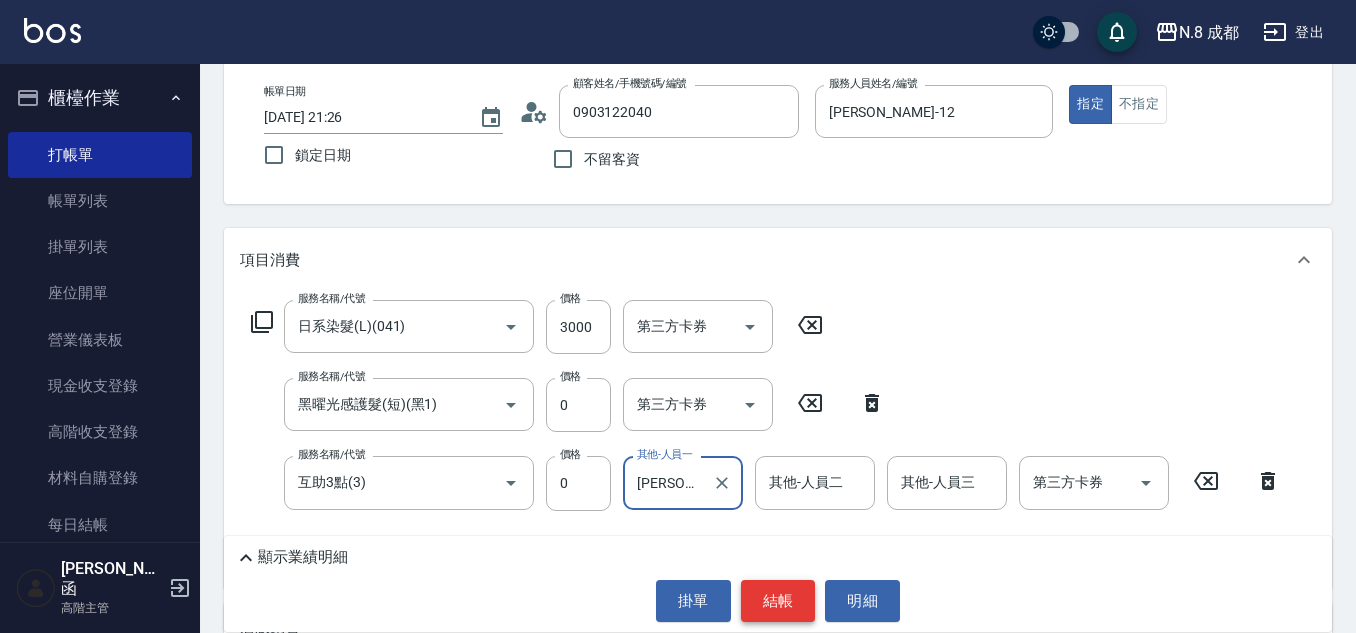 type on "[PERSON_NAME]-10" 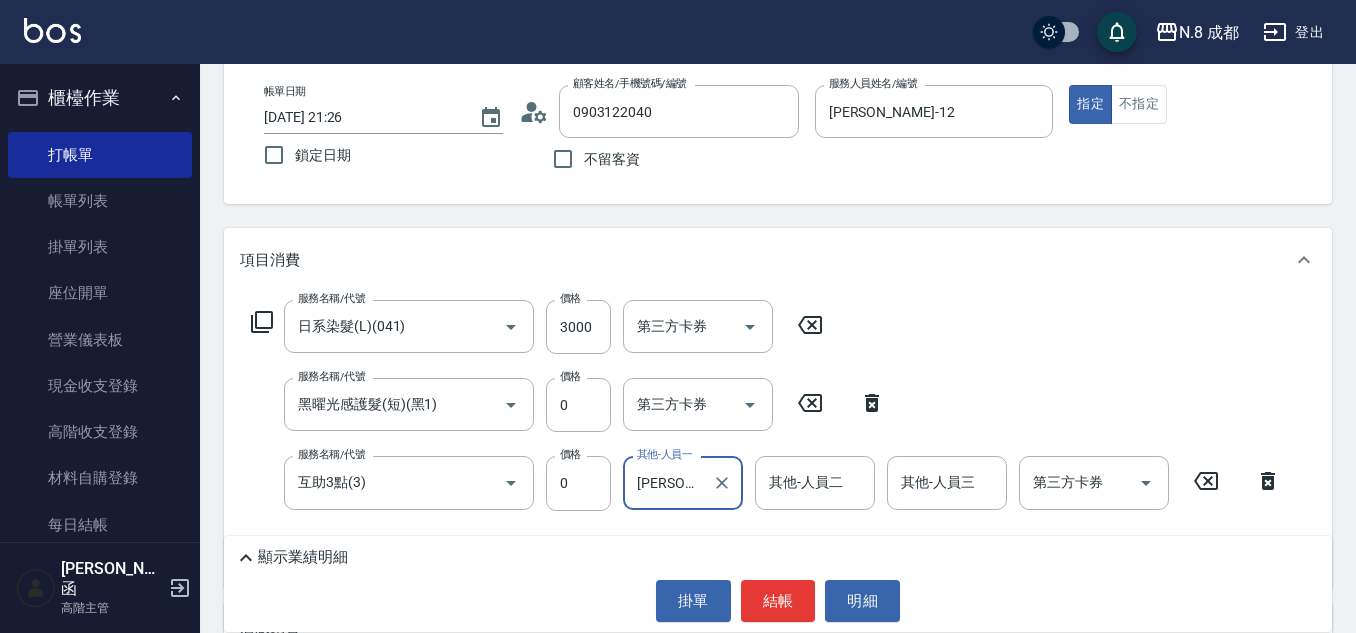 click on "結帳" at bounding box center [778, 601] 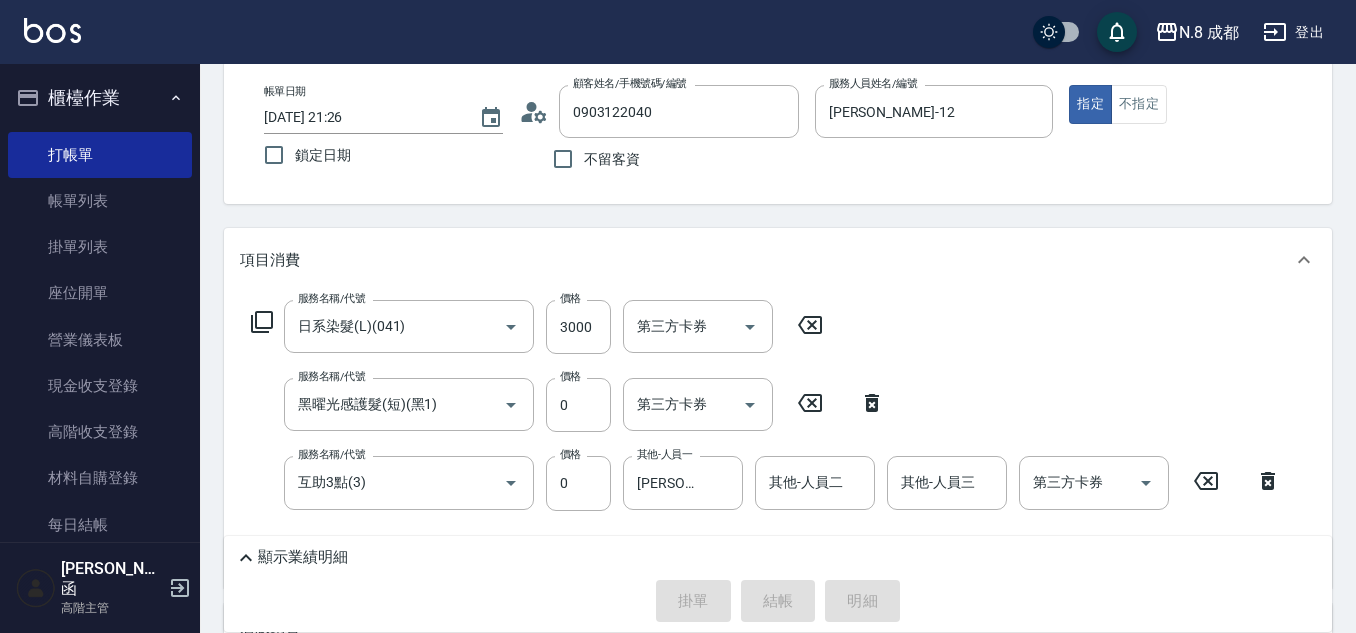 type on "2025/07/12 21:27" 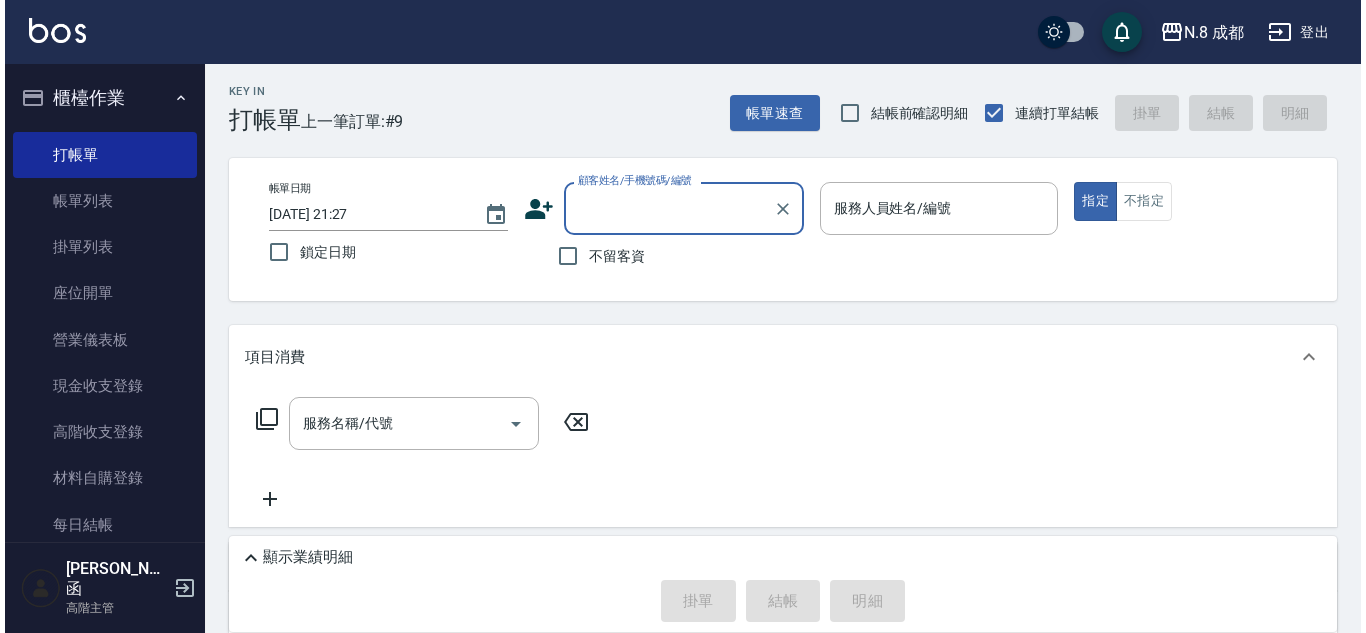 scroll, scrollTop: 0, scrollLeft: 0, axis: both 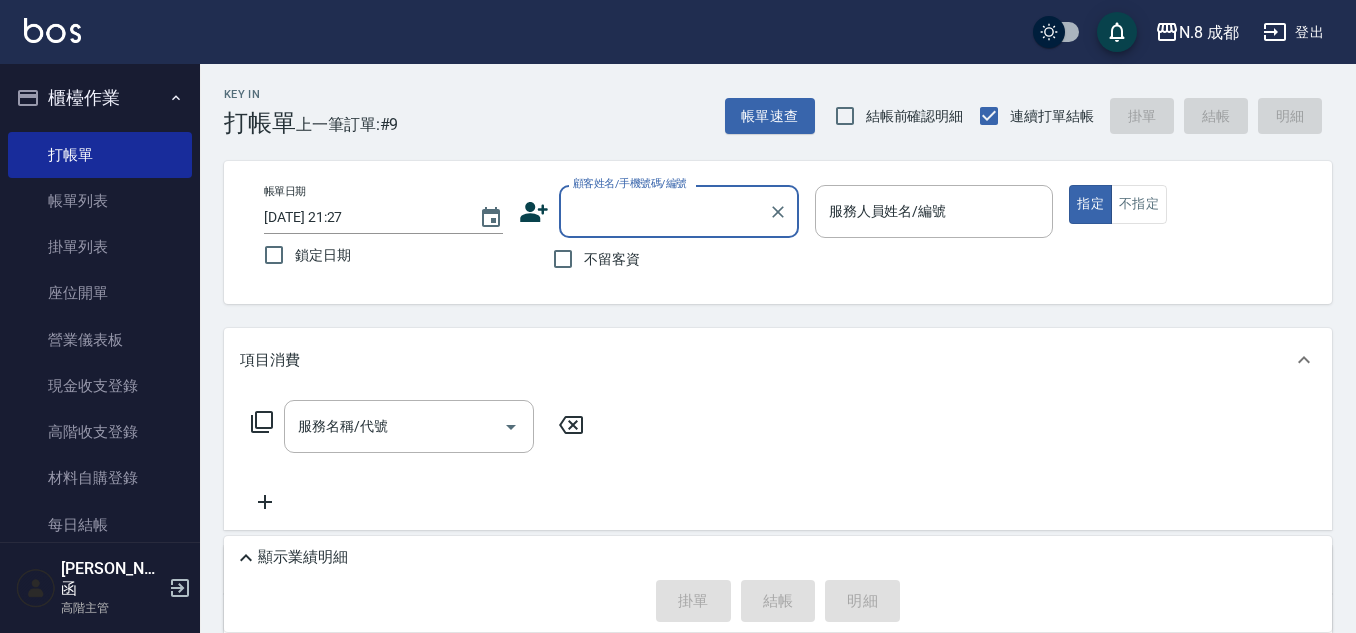click on "顧客姓名/手機號碼/編號" at bounding box center [664, 211] 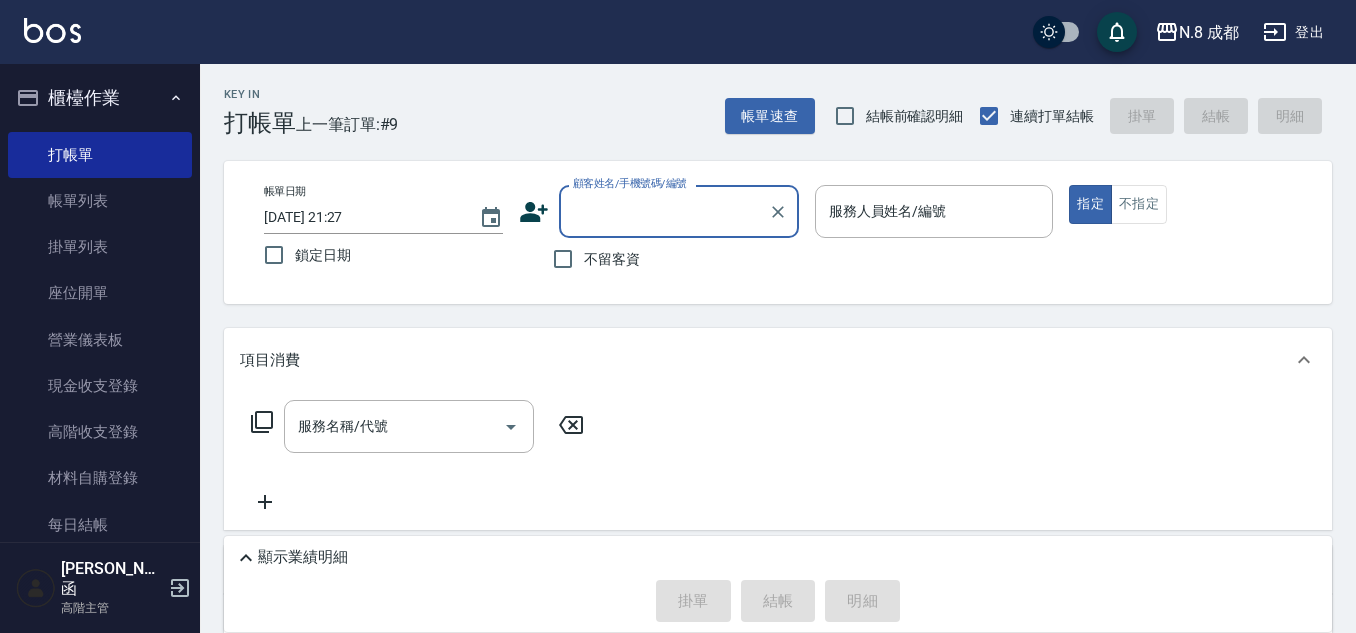 click on "顧客姓名/手機號碼/編號" at bounding box center [664, 211] 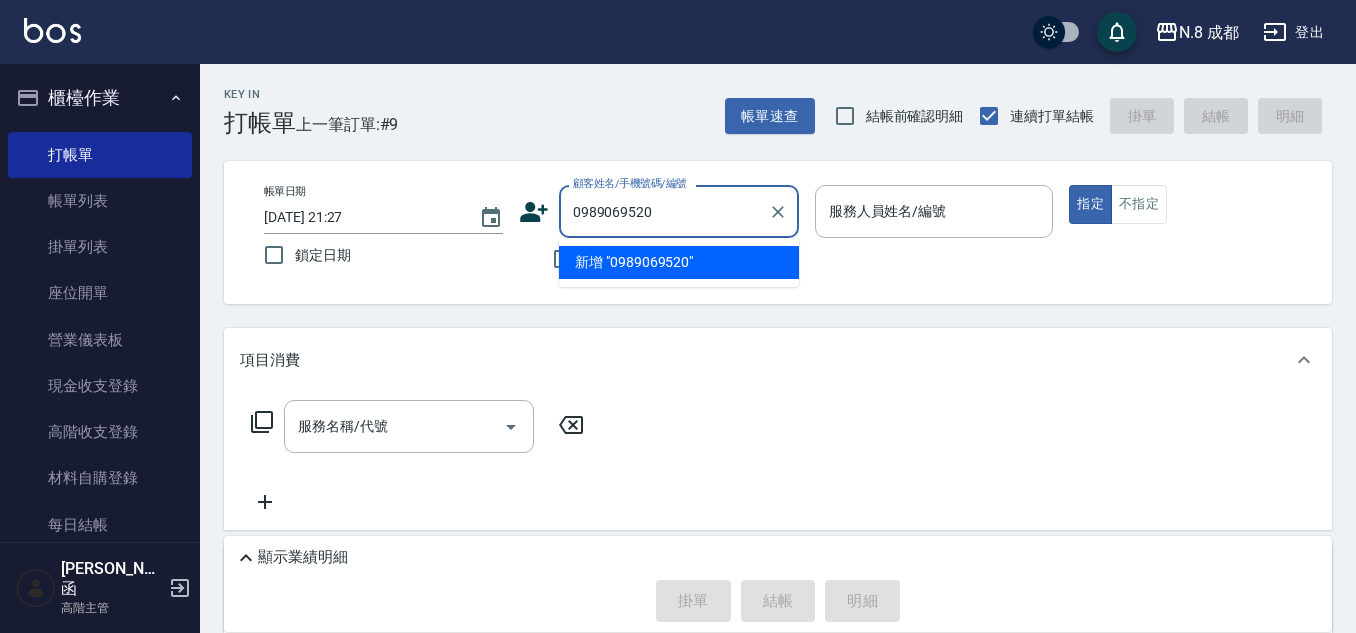 drag, startPoint x: 684, startPoint y: 270, endPoint x: 588, endPoint y: 241, distance: 100.28459 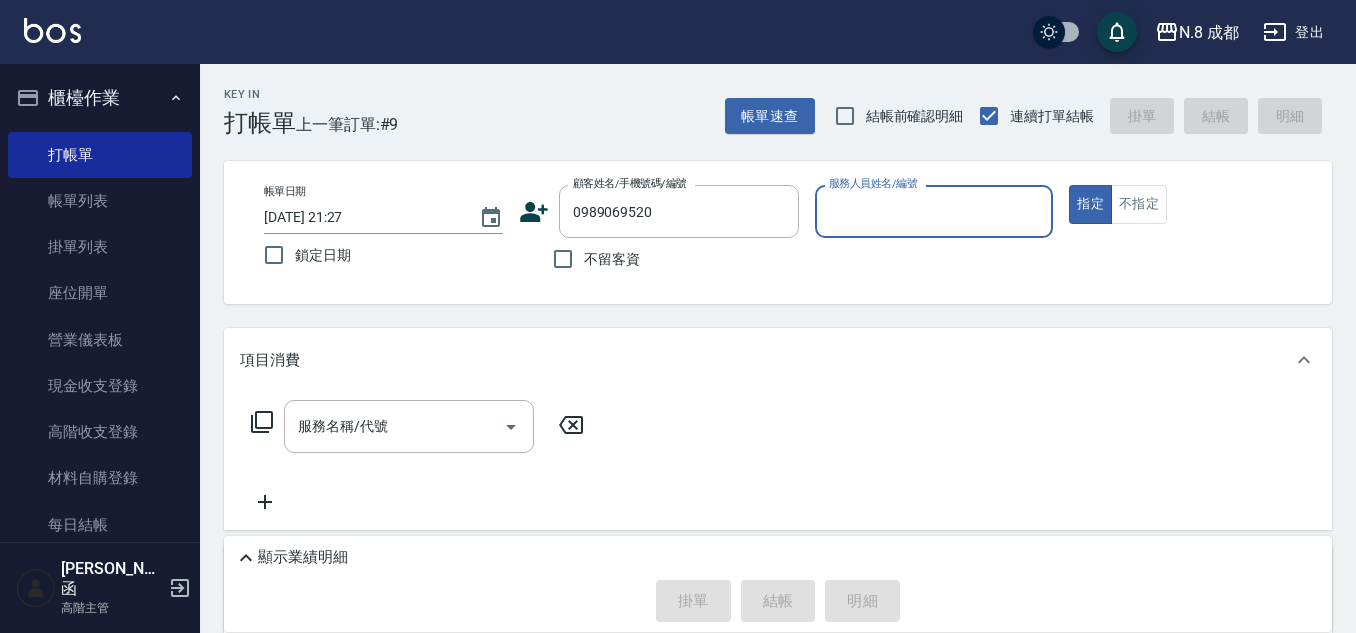 click 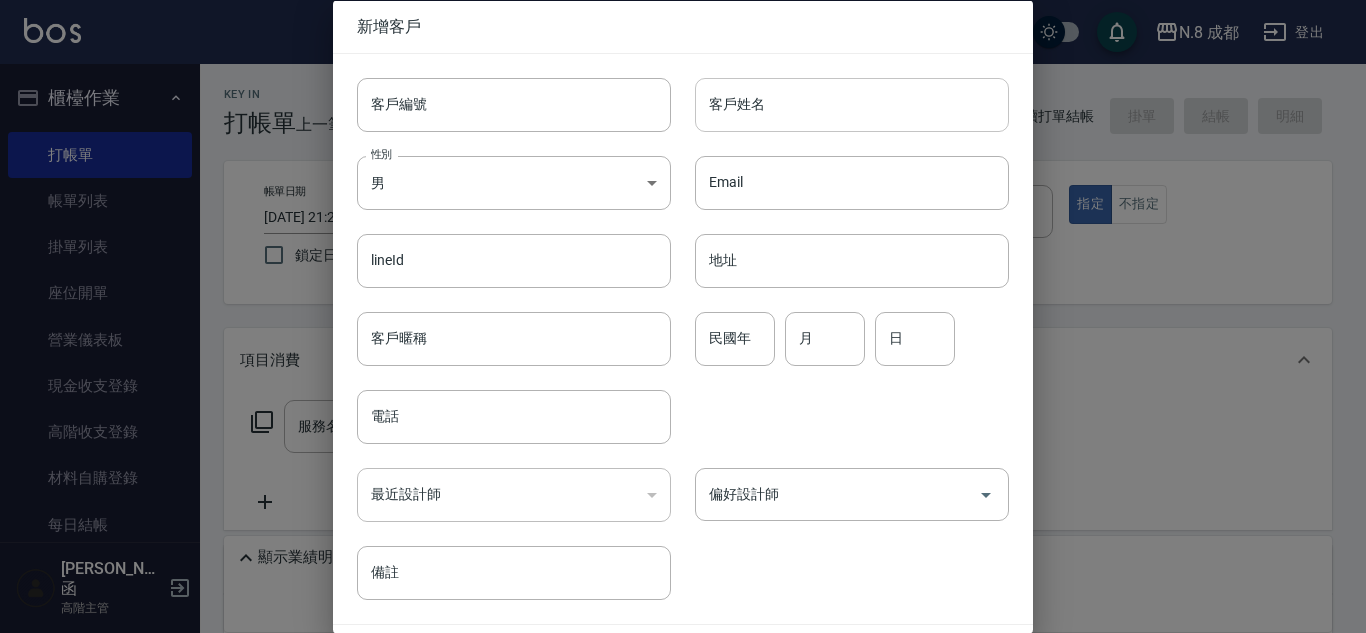 type on "0989069520" 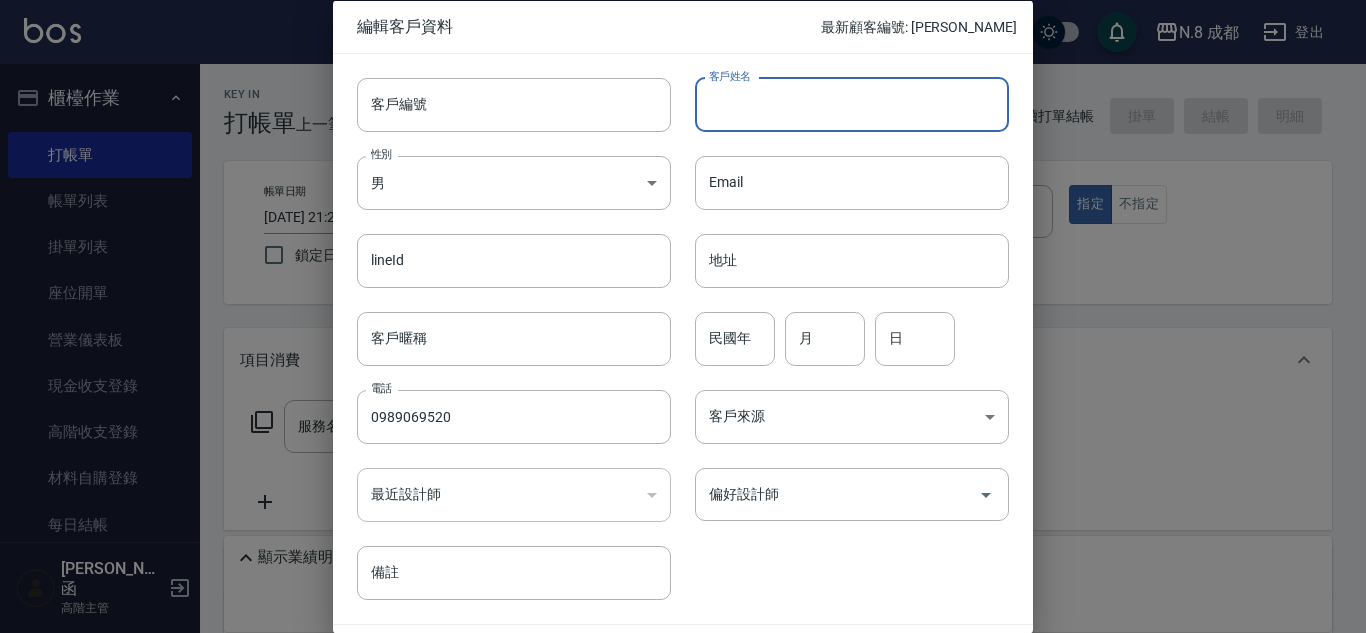 click on "客戶姓名" at bounding box center (852, 104) 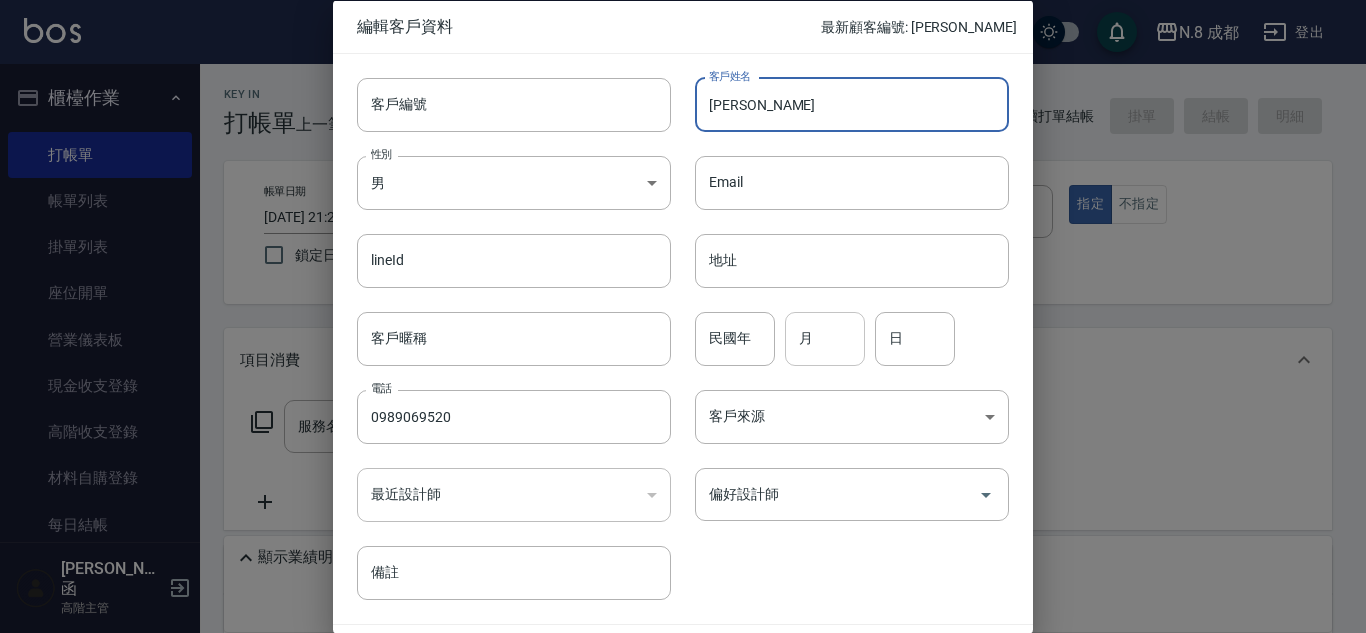 type on "王馨玉" 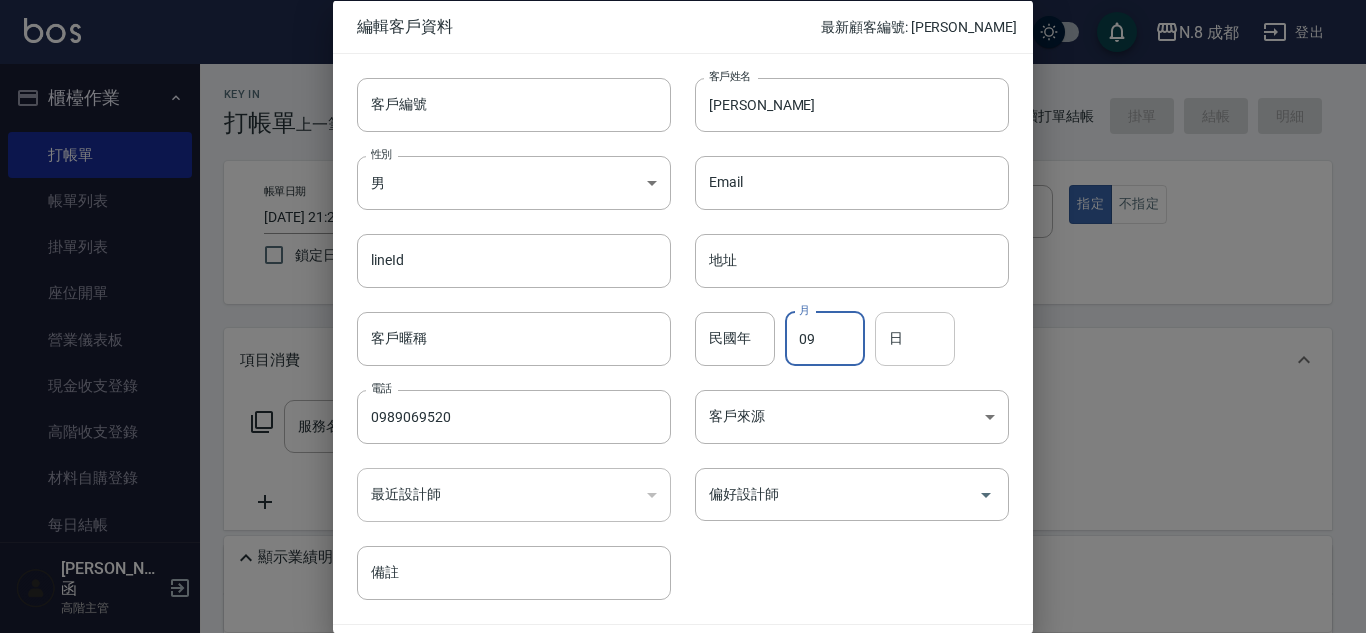 type on "09" 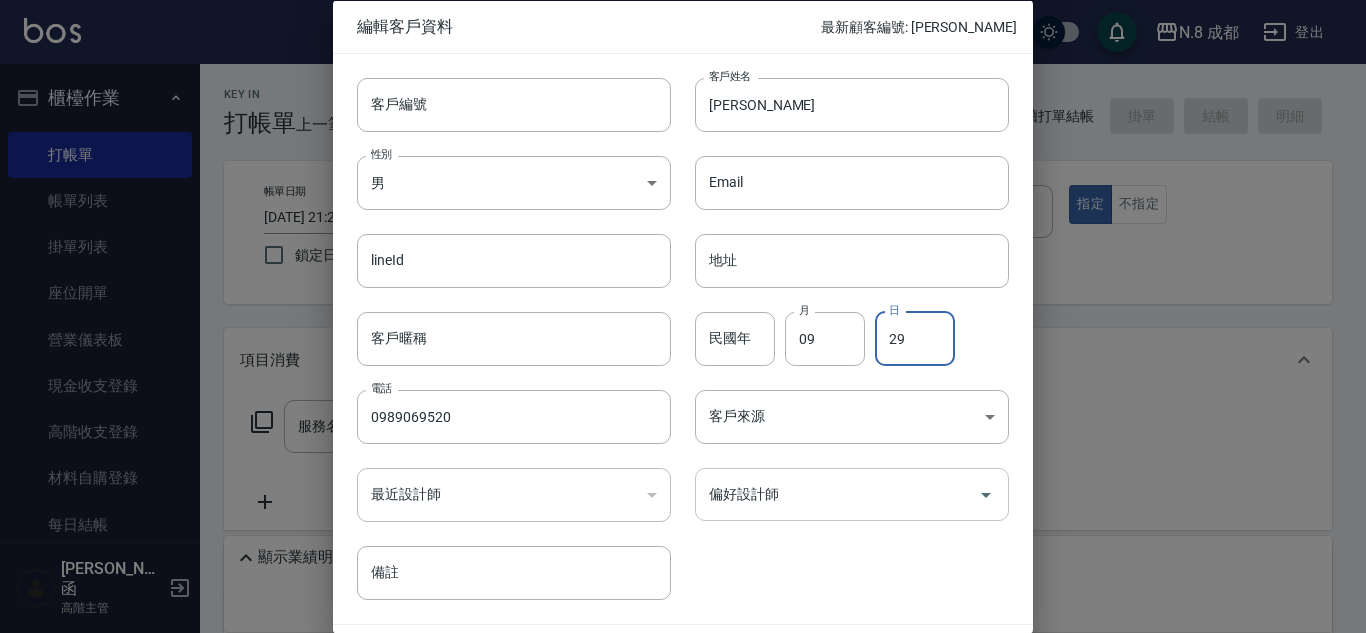 type on "29" 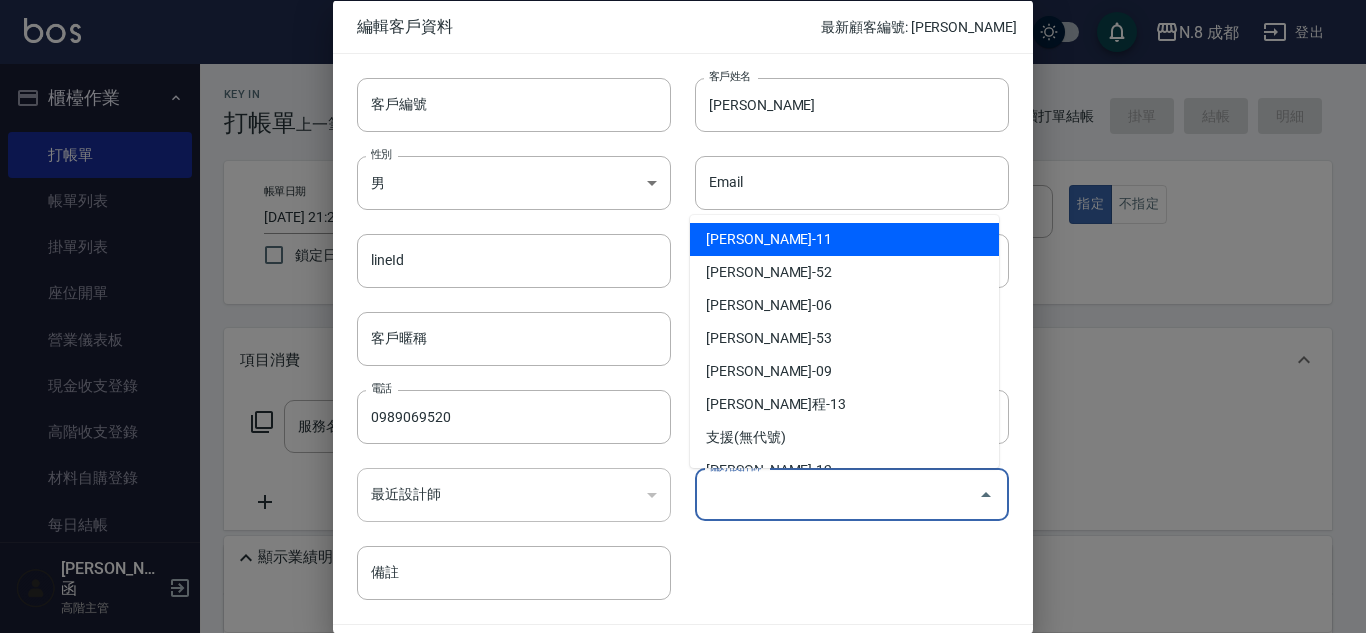 click on "偏好設計師" at bounding box center [837, 494] 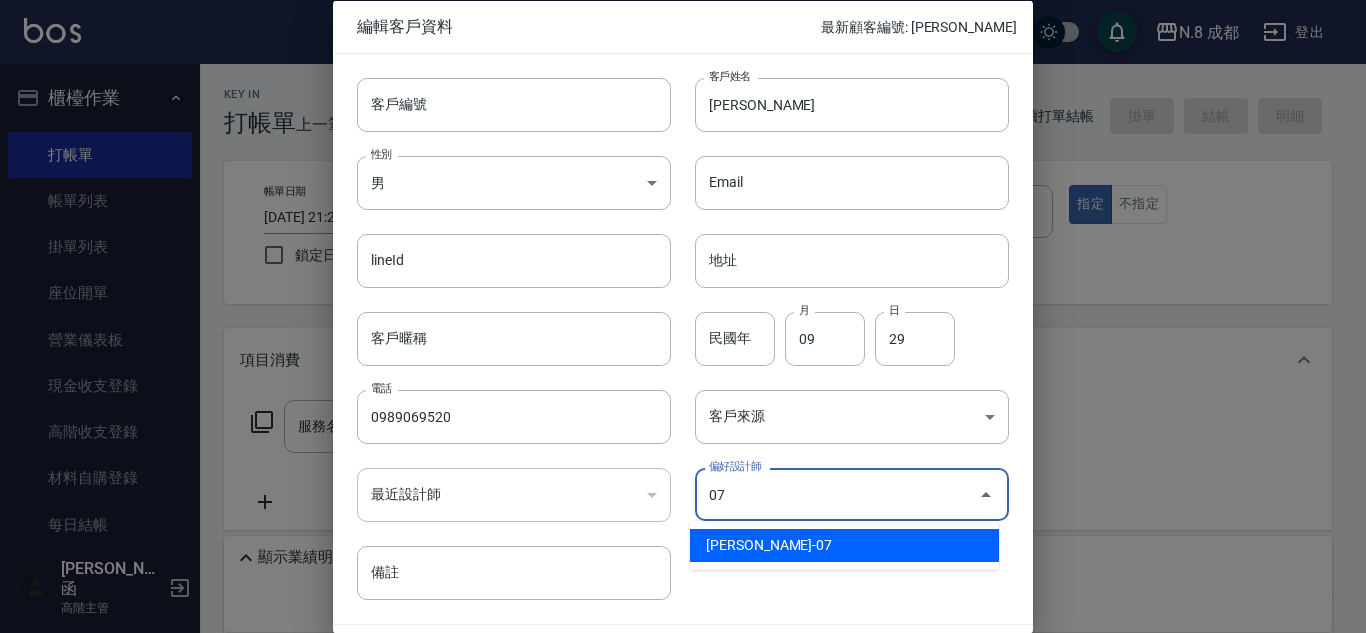 click on "[PERSON_NAME]-07" at bounding box center (844, 545) 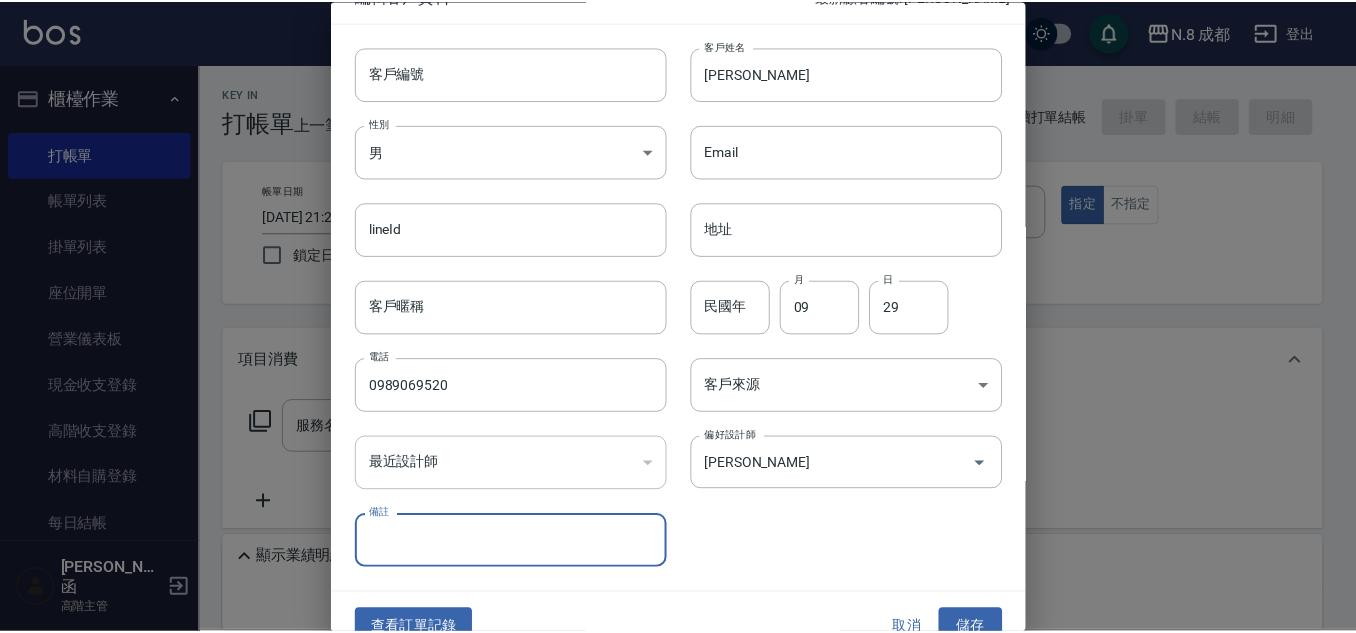 scroll, scrollTop: 60, scrollLeft: 0, axis: vertical 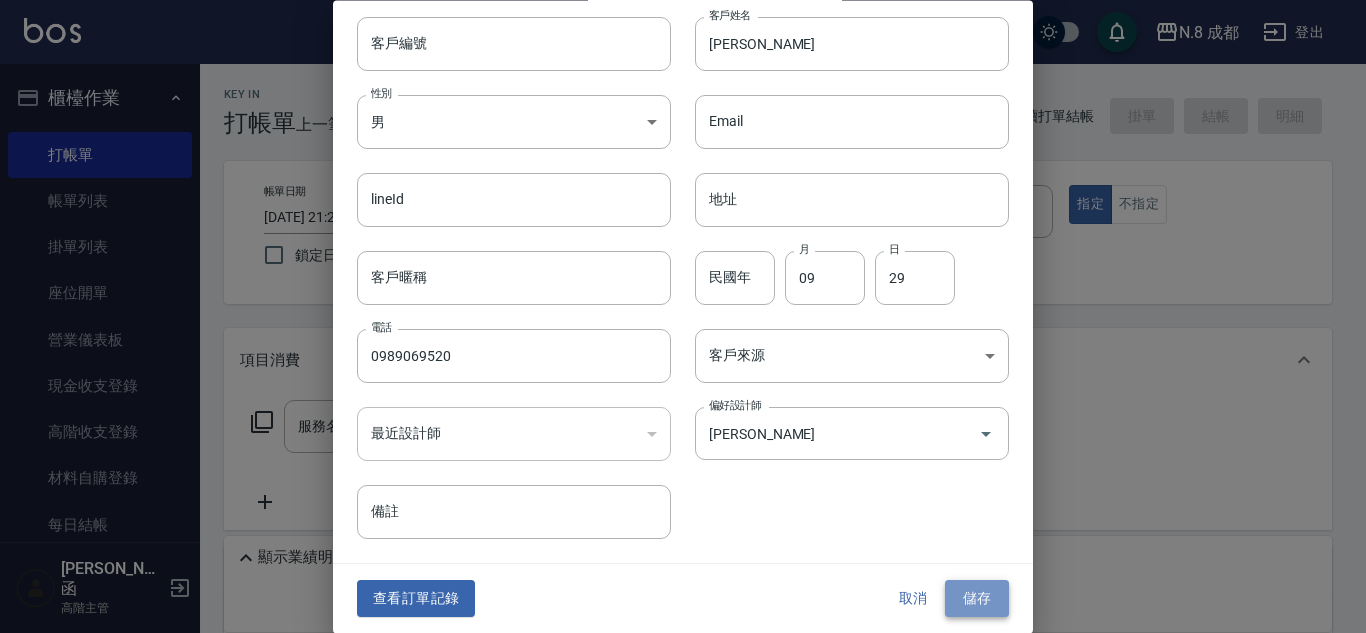 click on "儲存" at bounding box center [977, 599] 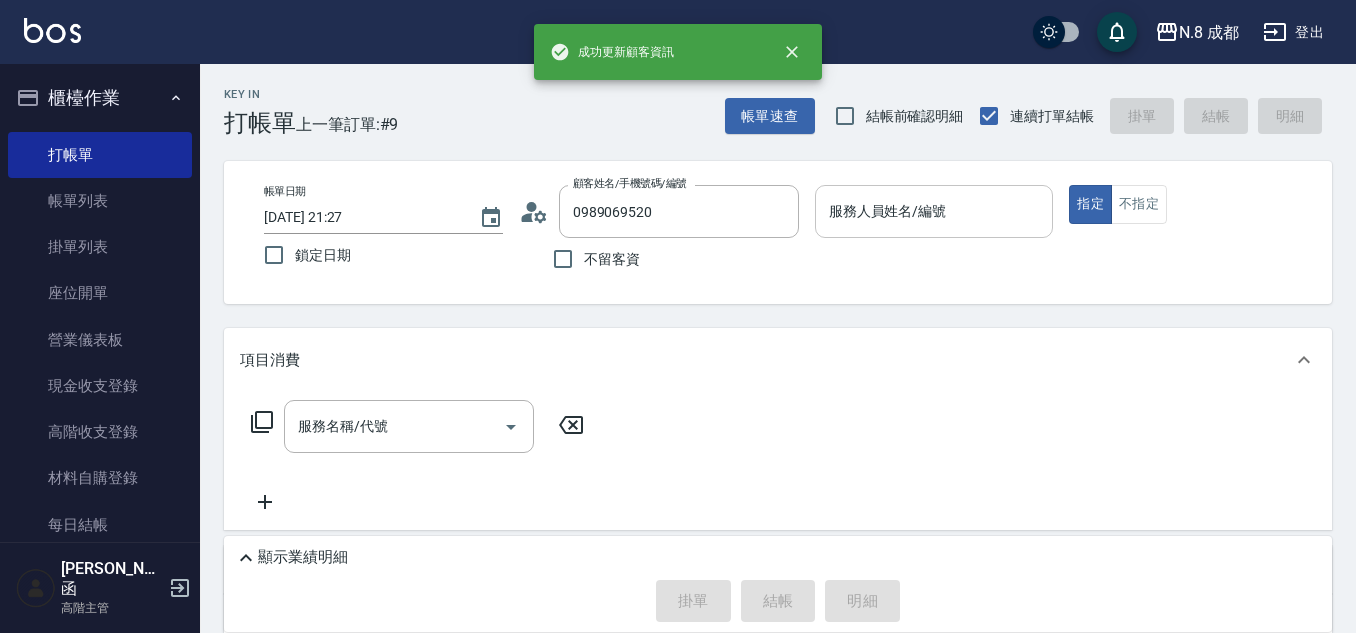 click on "服務人員姓名/編號" at bounding box center (934, 211) 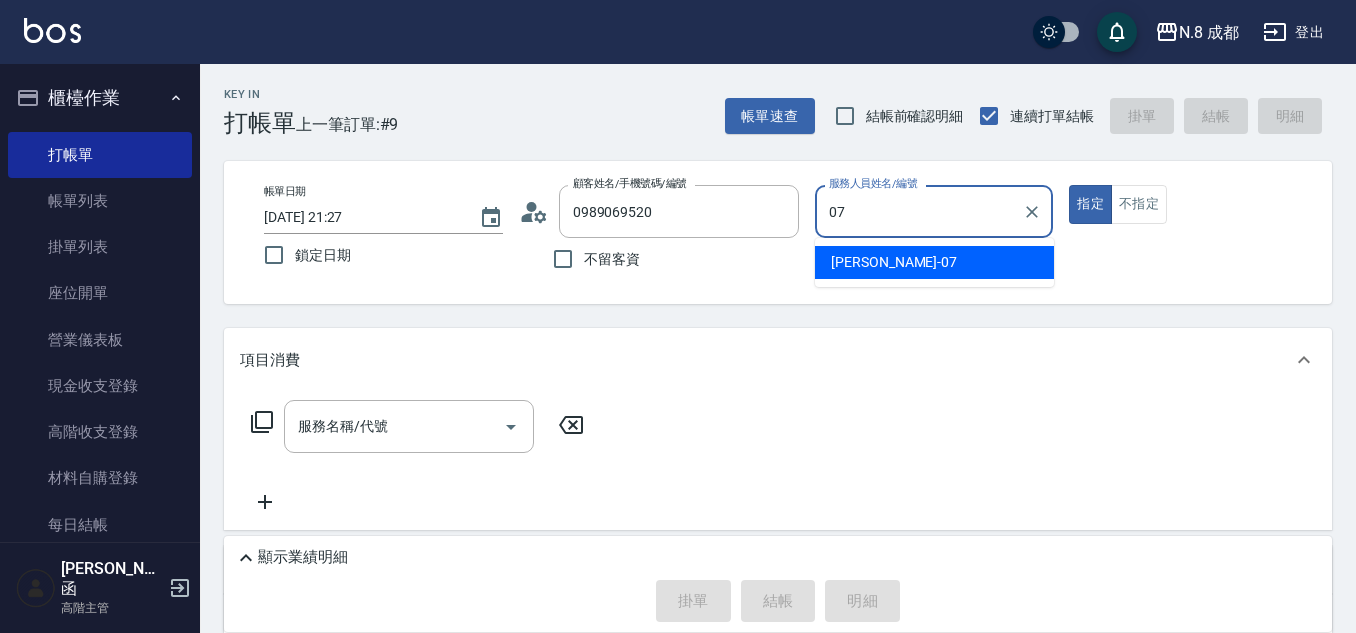 click on "[PERSON_NAME] -07" at bounding box center (934, 262) 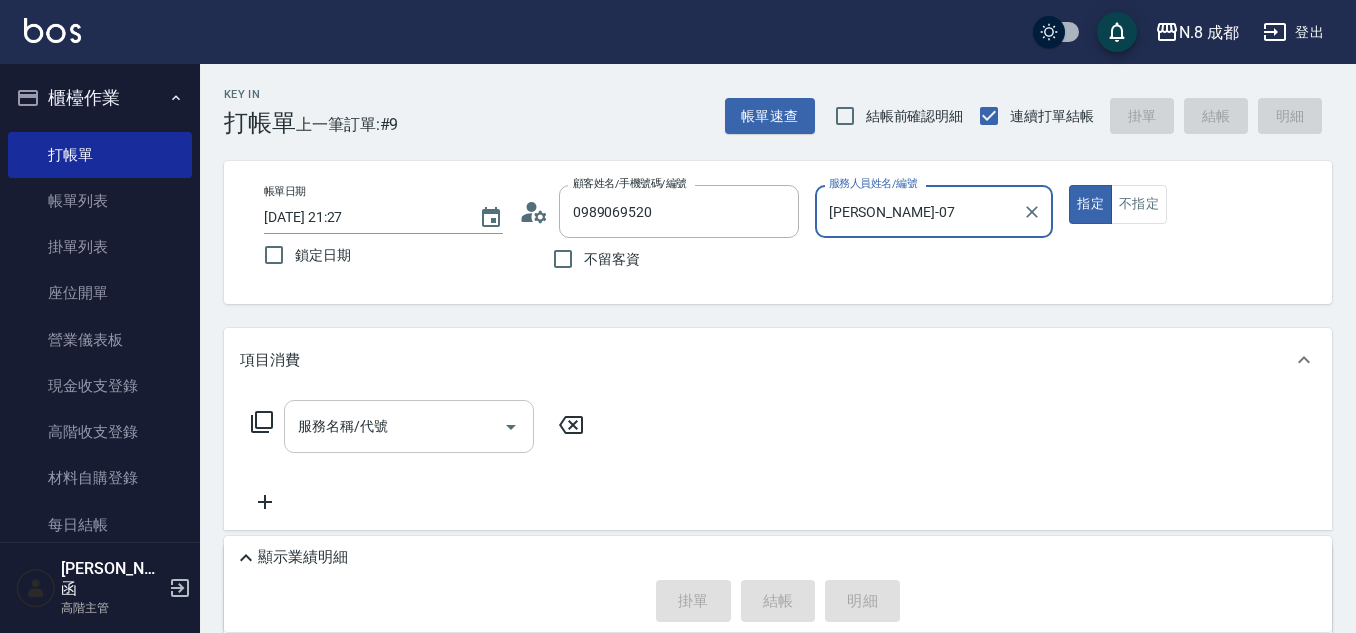 type on "[PERSON_NAME]-07" 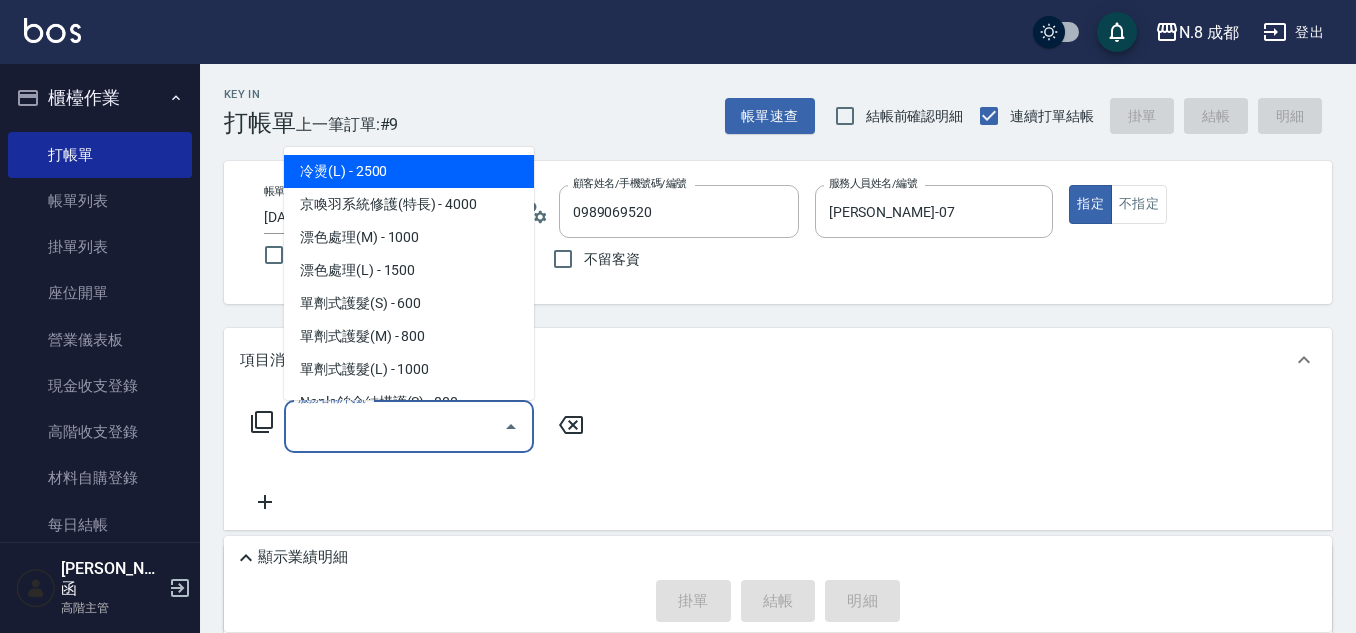 click on "服務名稱/代號" at bounding box center (394, 426) 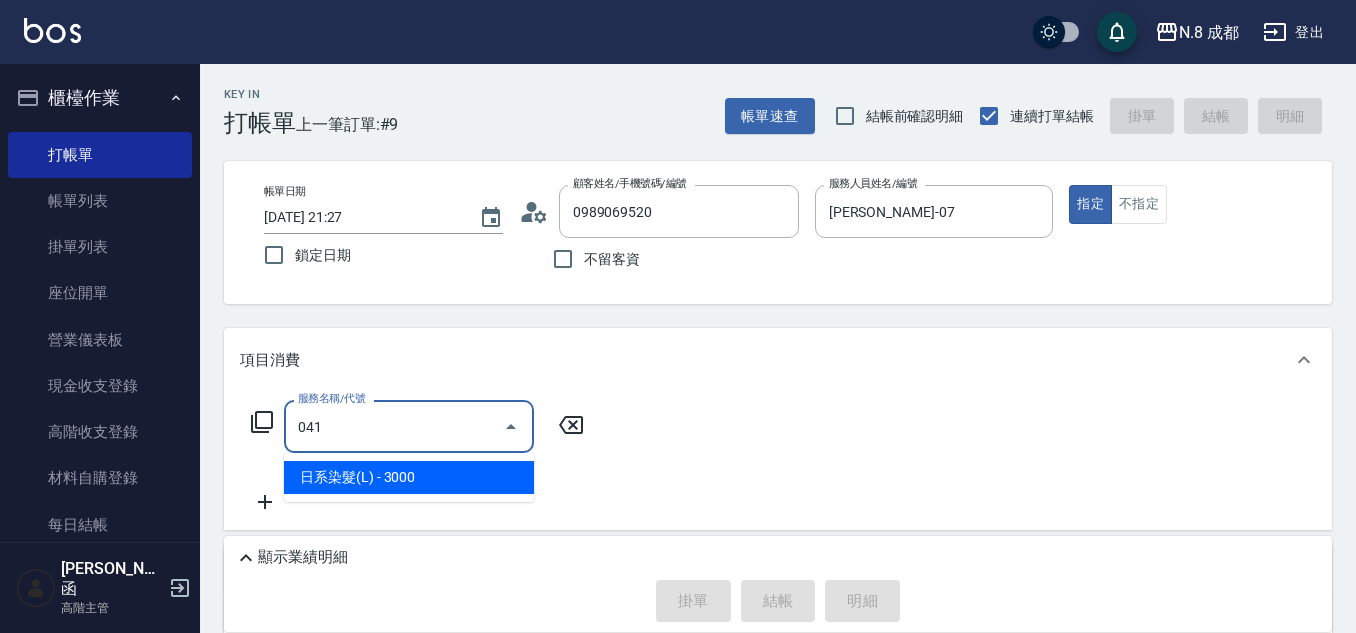 drag, startPoint x: 439, startPoint y: 447, endPoint x: 444, endPoint y: 468, distance: 21.587032 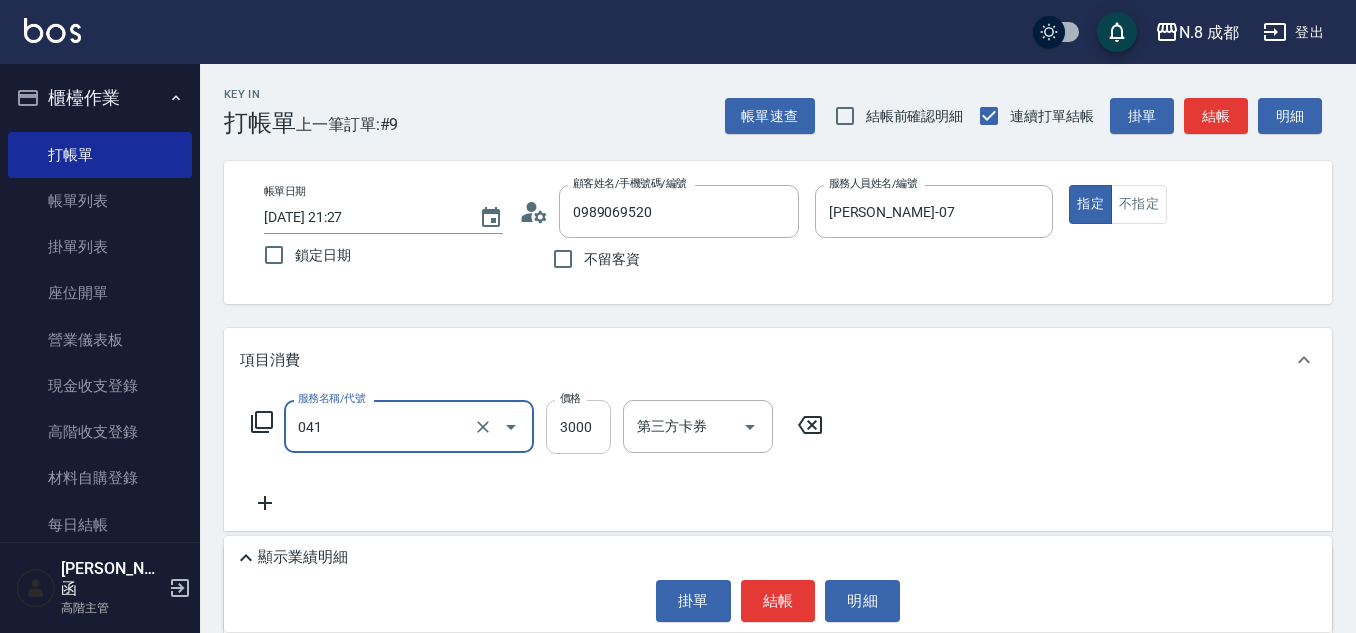 type on "日系染髮(L)(041)" 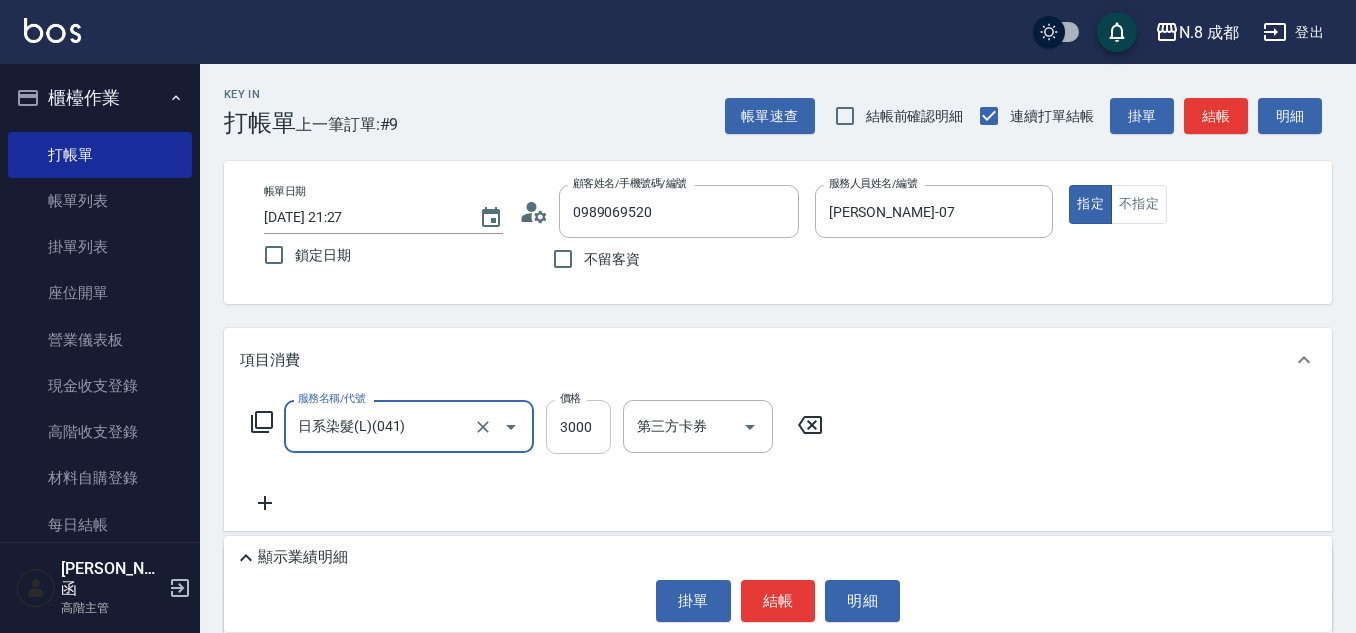 click on "3000" at bounding box center [578, 427] 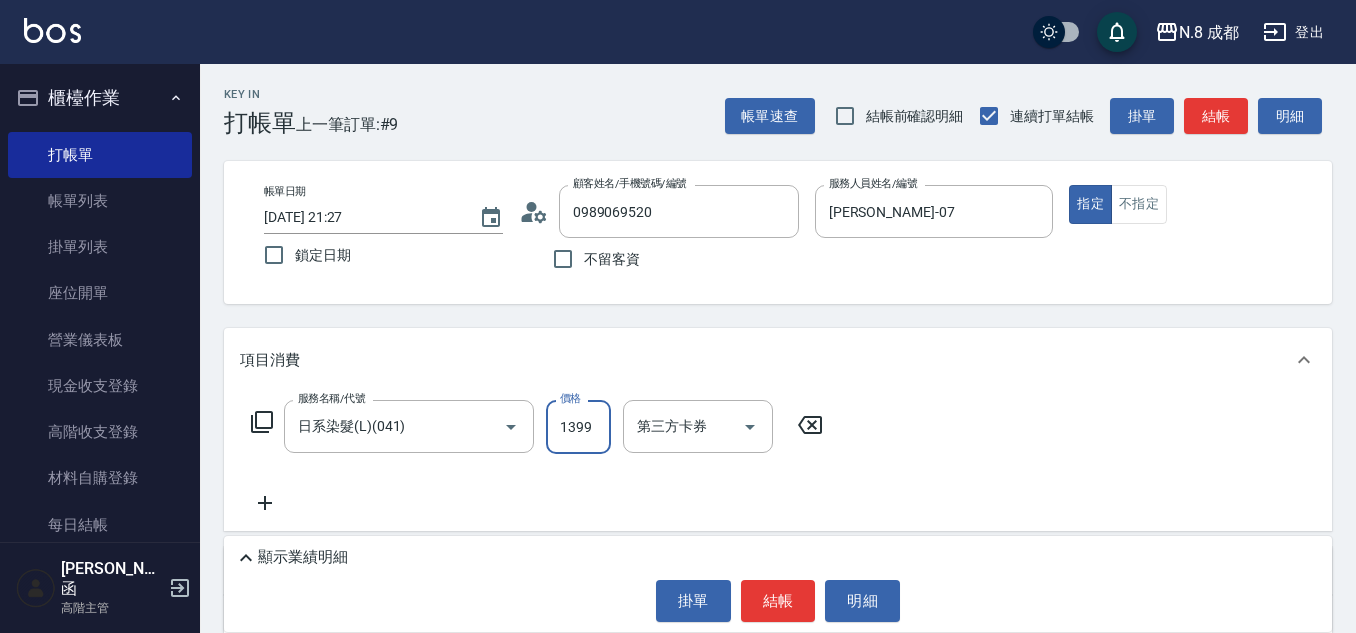 type on "1399" 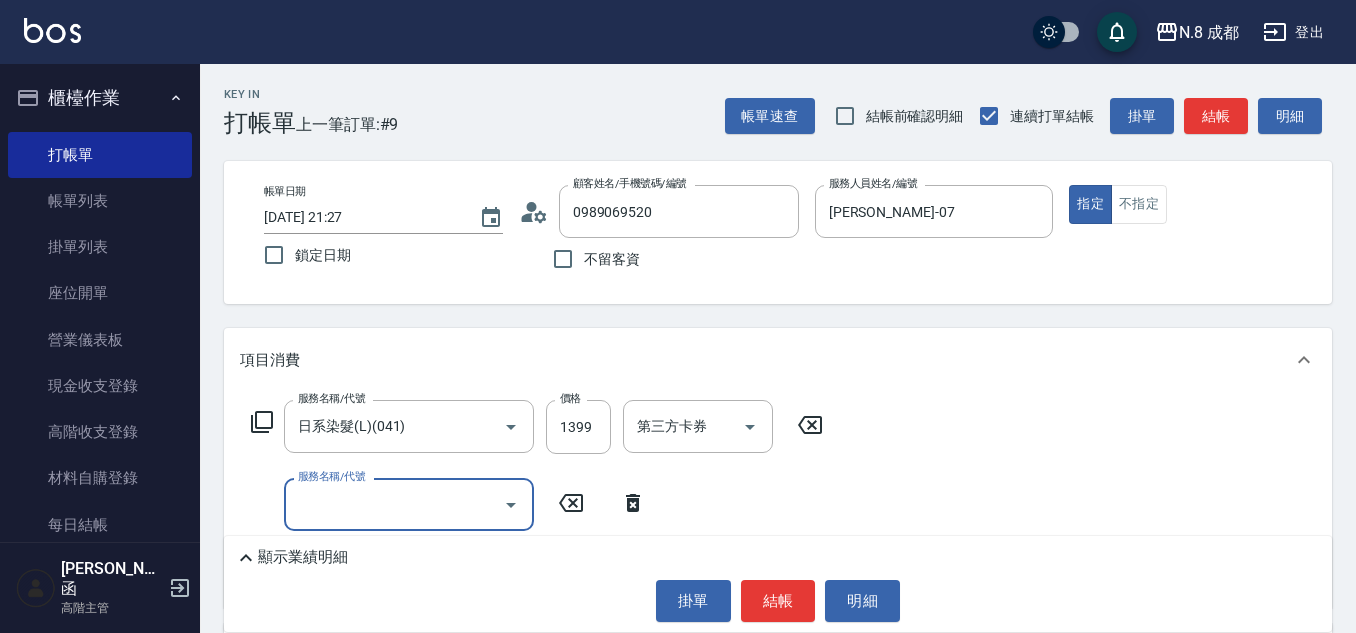 click on "服務名稱/代號" at bounding box center (394, 504) 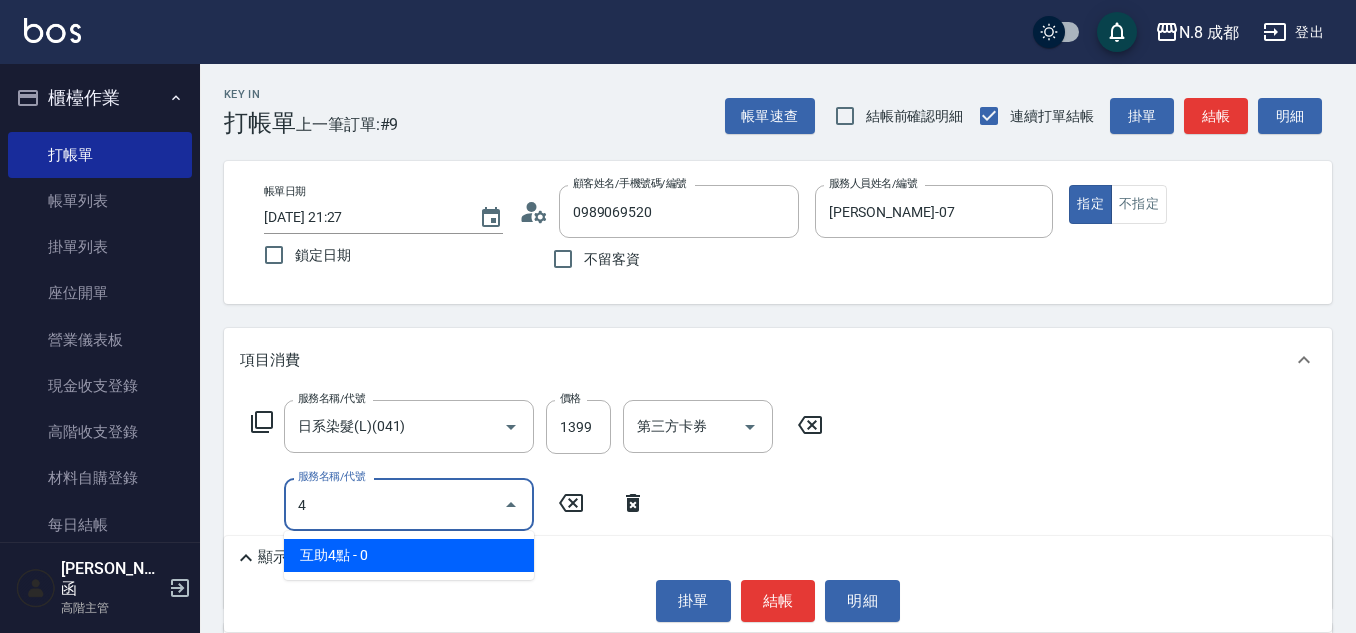drag, startPoint x: 404, startPoint y: 550, endPoint x: 500, endPoint y: 527, distance: 98.71677 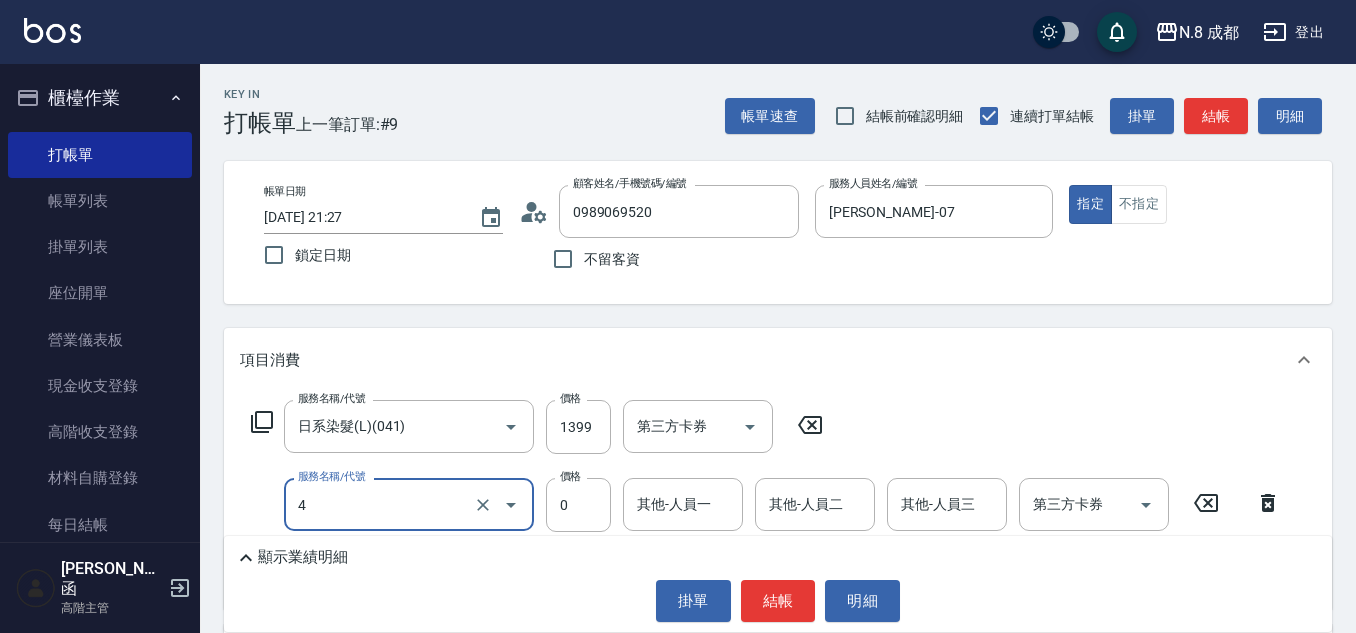 type on "互助4點(4)" 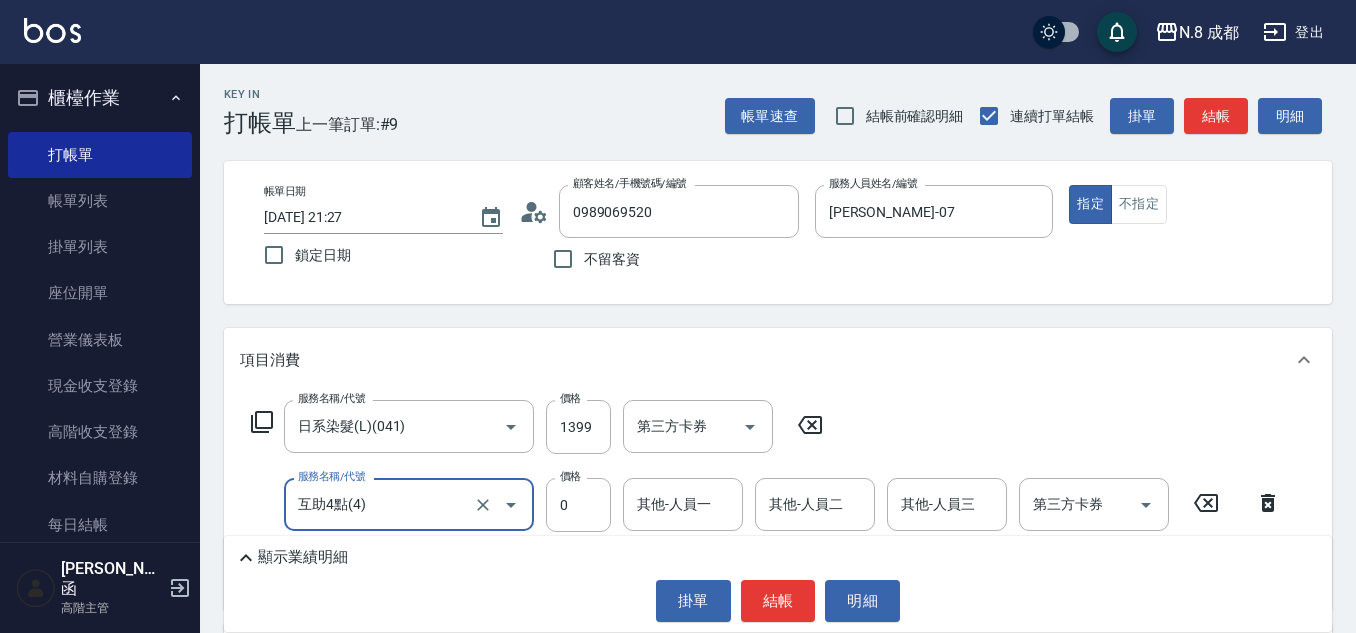 click on "其他-人員一" at bounding box center (683, 504) 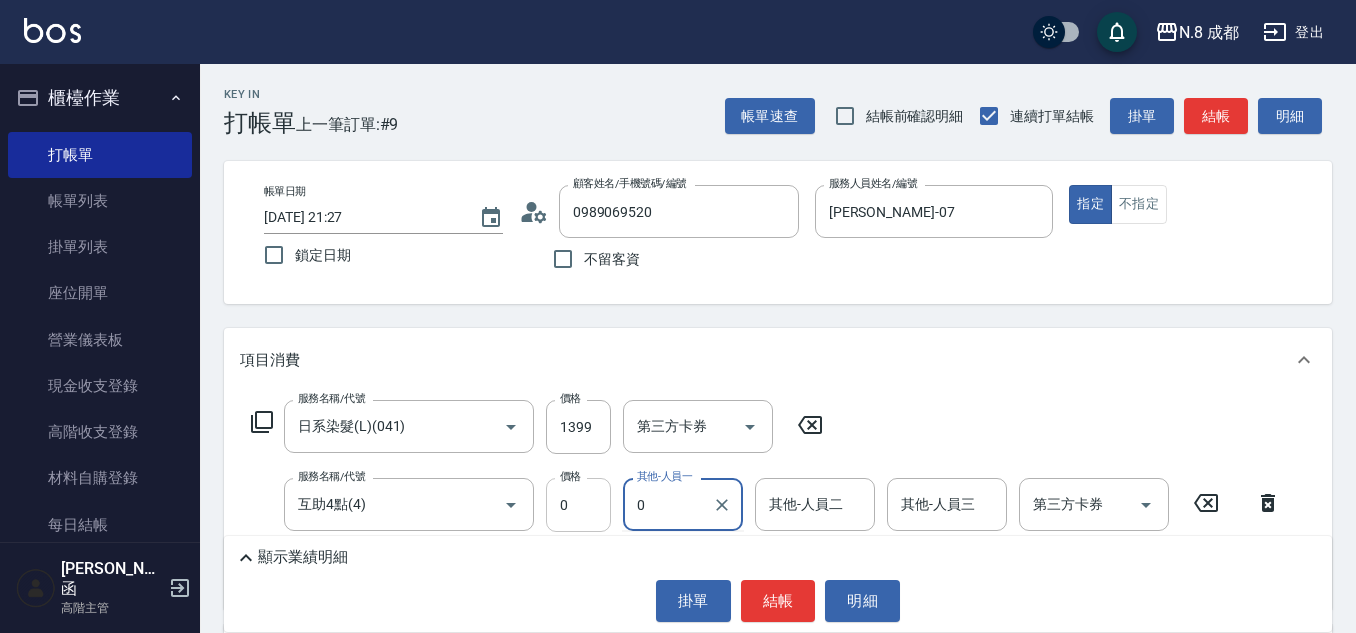 drag, startPoint x: 677, startPoint y: 501, endPoint x: 573, endPoint y: 501, distance: 104 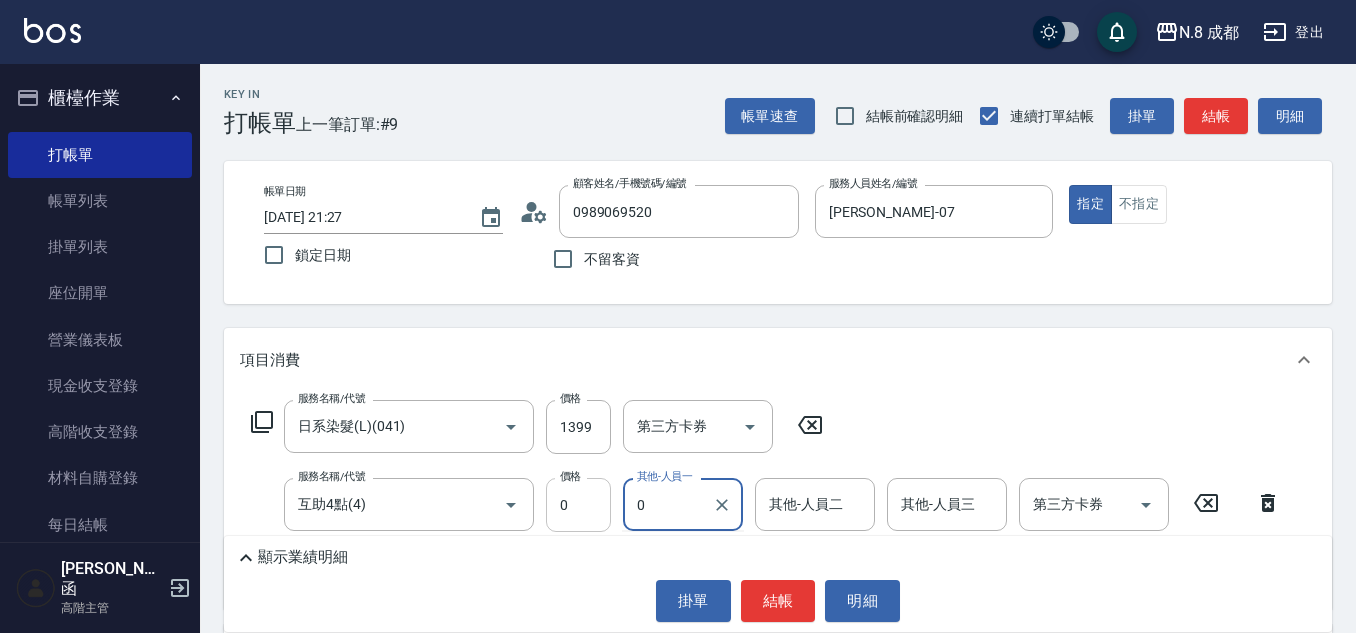 click on "服務名稱/代號 互助4點(4) 服務名稱/代號 價格 0 價格 其他-人員一 0 其他-人員一 其他-人員二 其他-人員二 其他-人員三 其他-人員三 第三方卡券 第三方卡券" at bounding box center [766, 505] 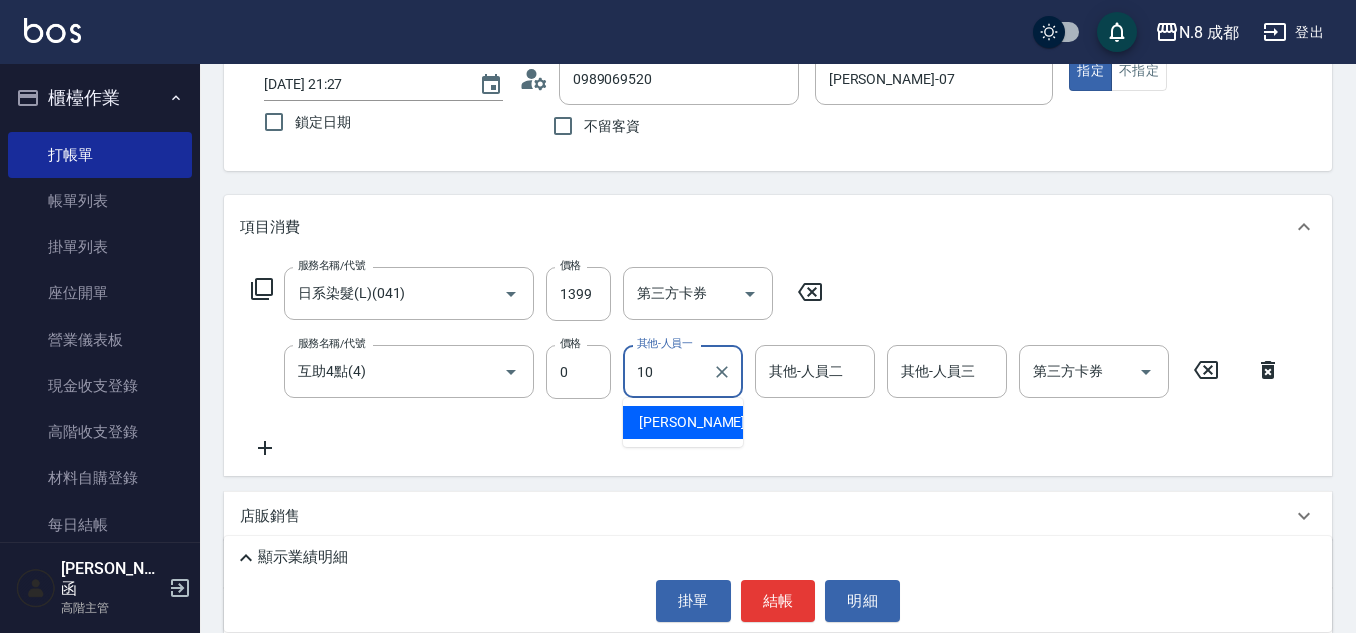 scroll, scrollTop: 300, scrollLeft: 0, axis: vertical 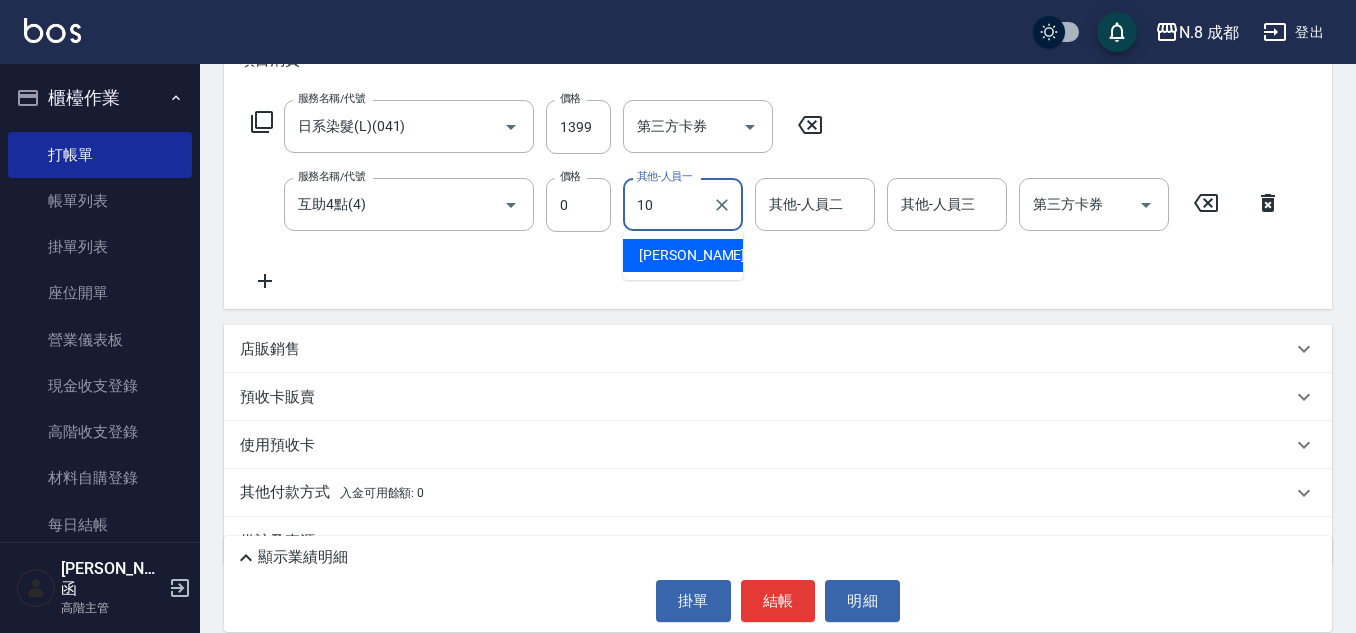 click on "[PERSON_NAME]-10" at bounding box center (683, 255) 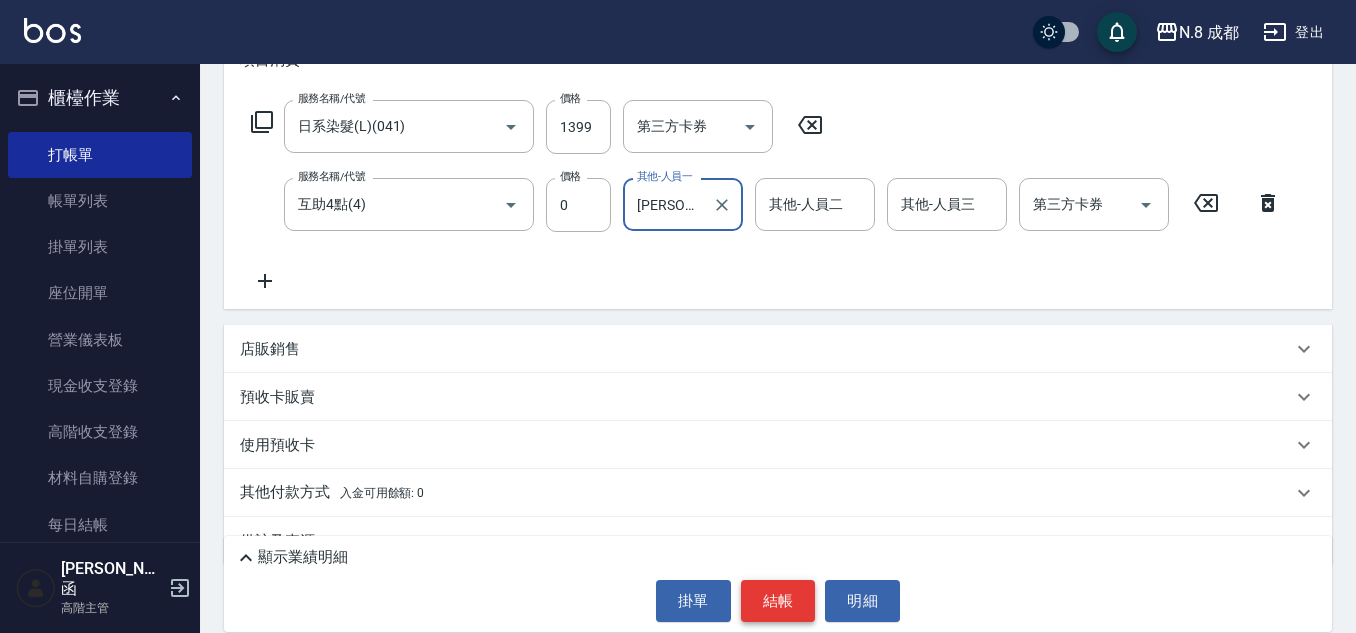 type on "[PERSON_NAME]-10" 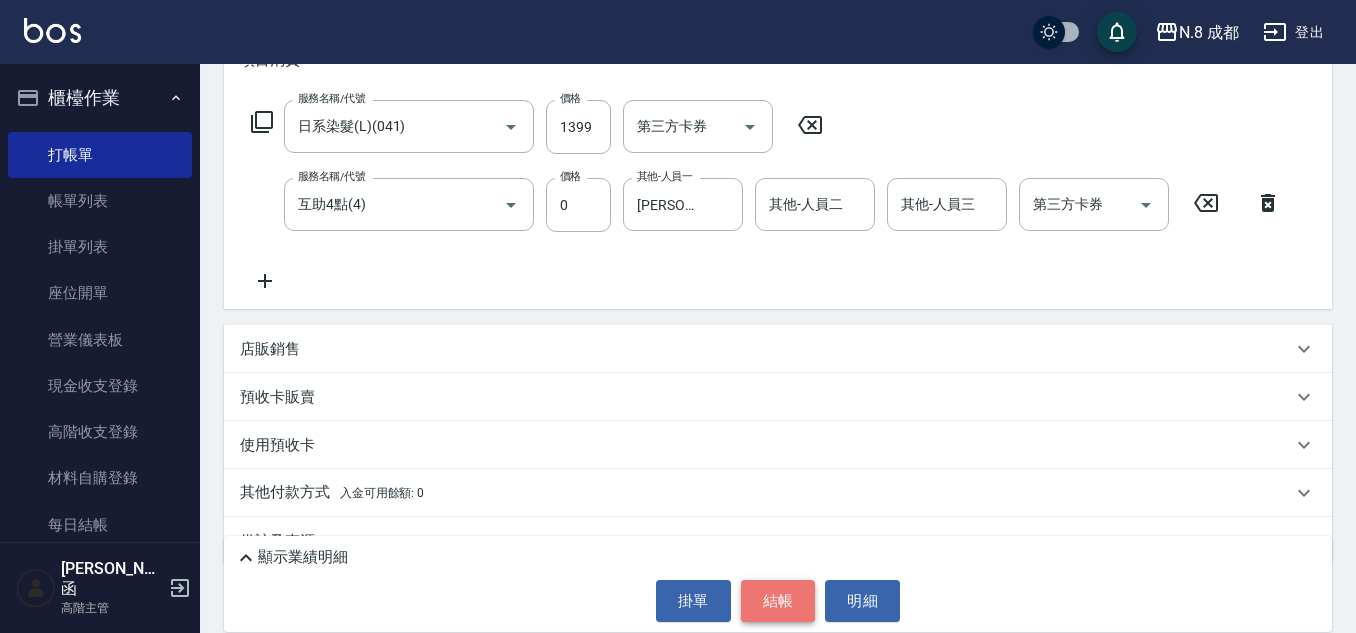 click on "結帳" at bounding box center [778, 601] 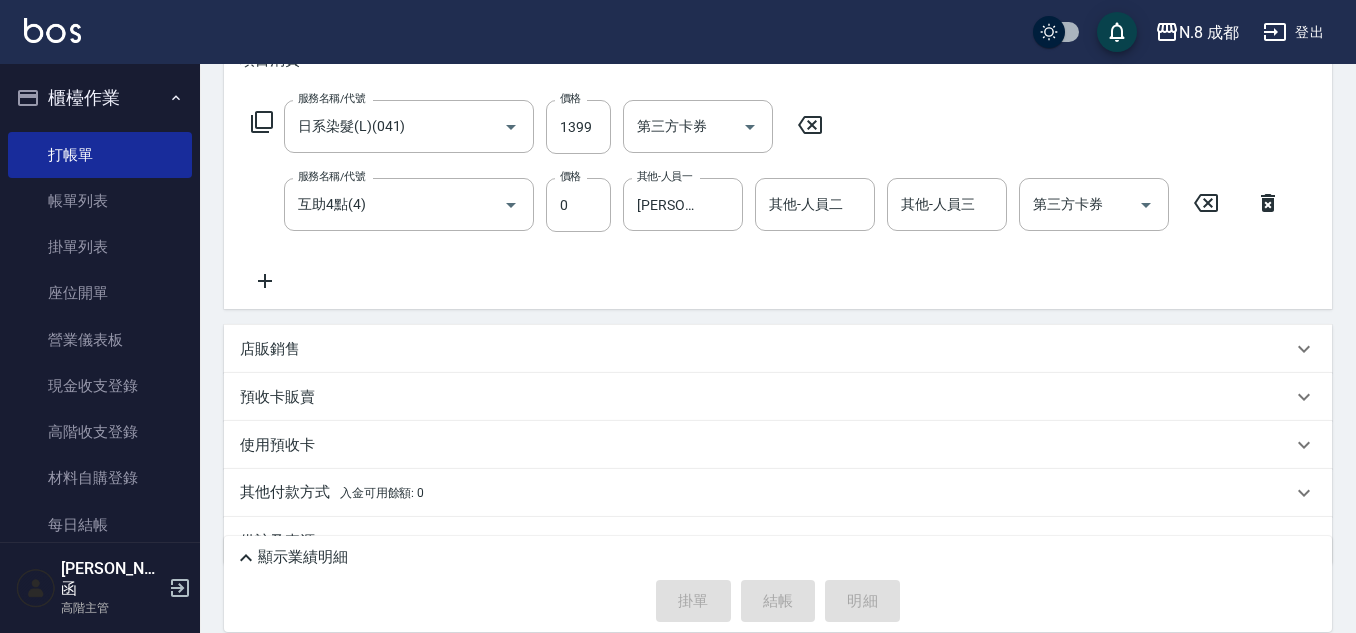 type on "2025/07/12 21:28" 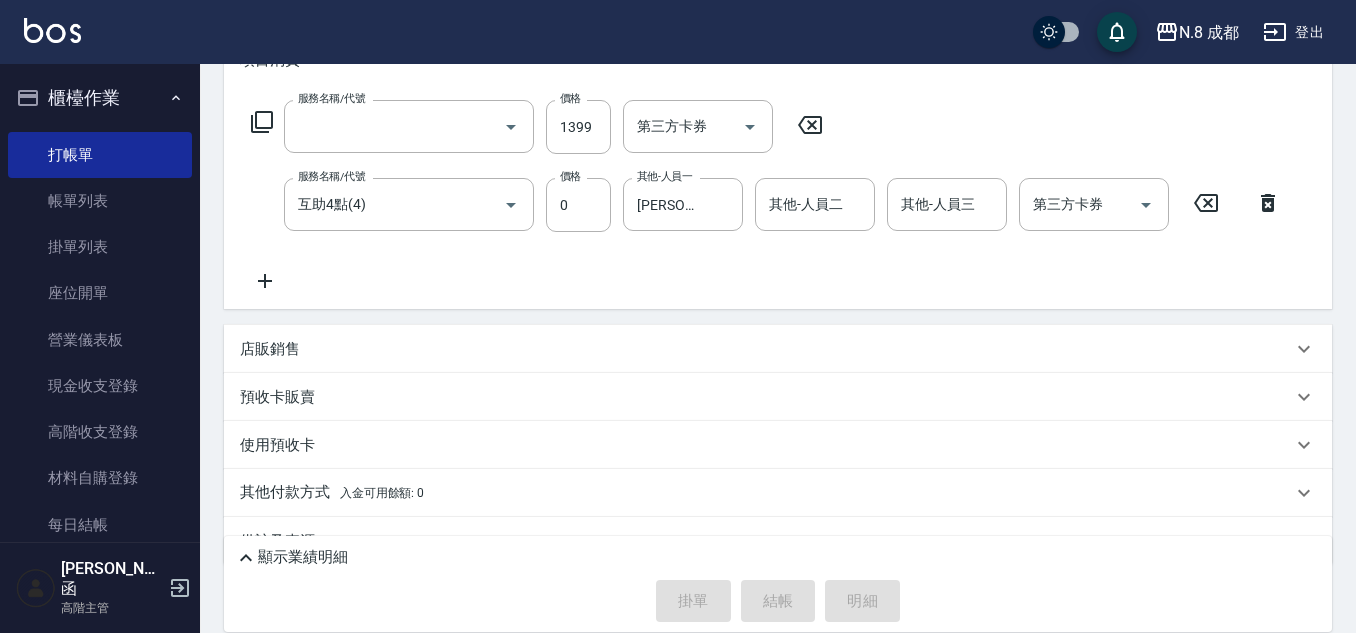scroll, scrollTop: 0, scrollLeft: 0, axis: both 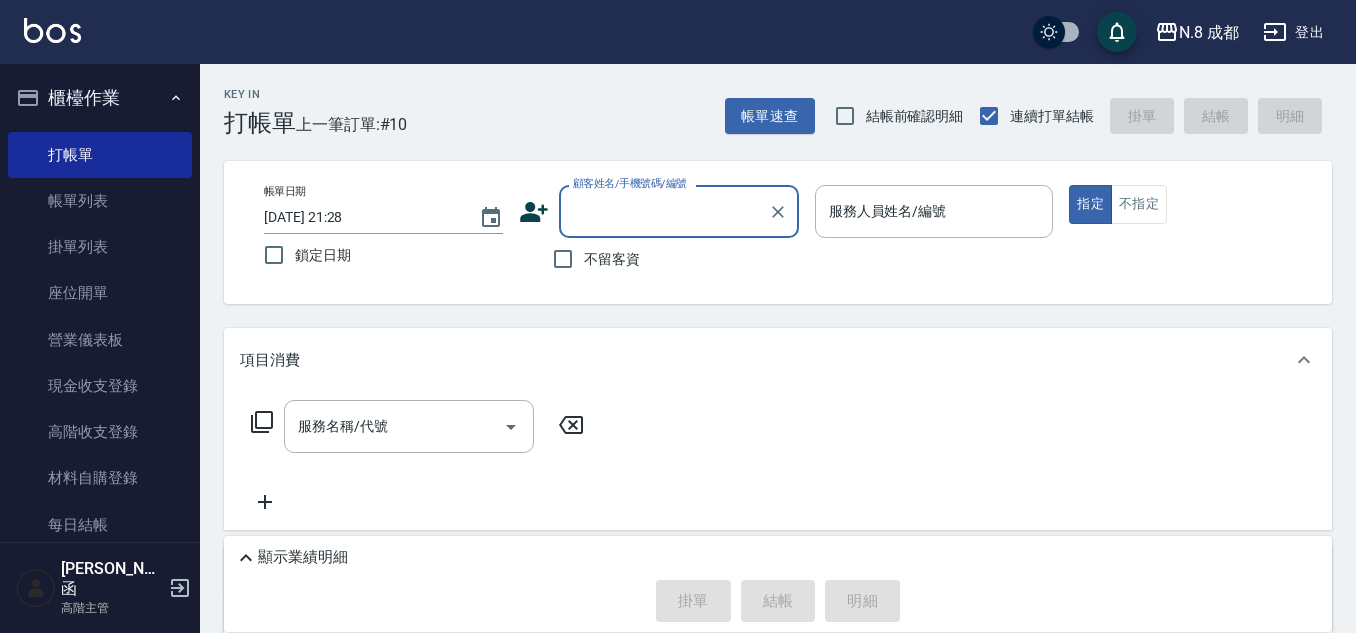 click on "顧客姓名/手機號碼/編號" at bounding box center (664, 211) 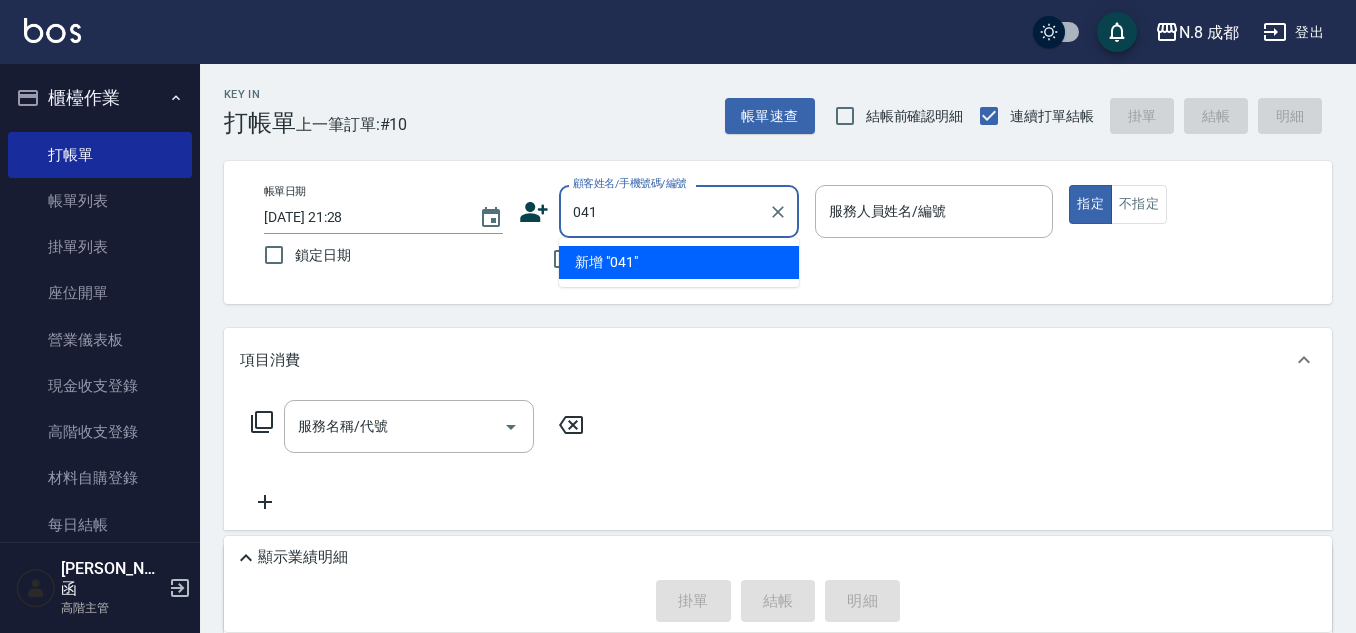 click on "新增 "041"" at bounding box center [679, 262] 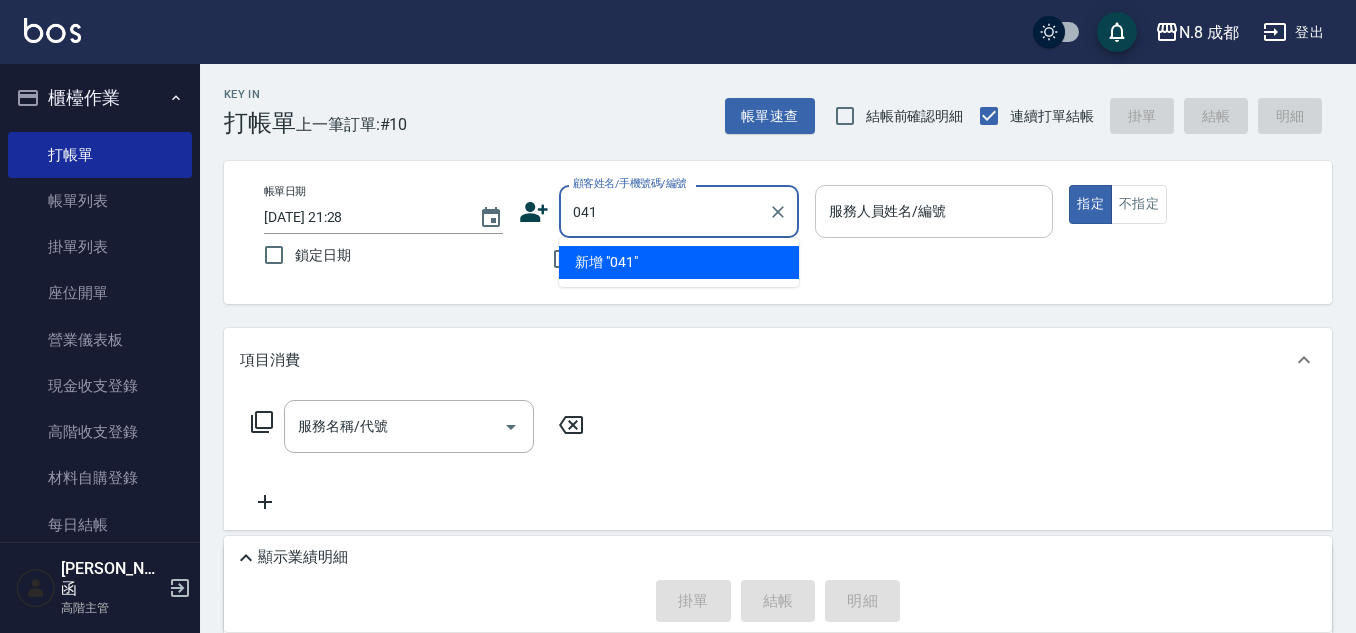 type on "041" 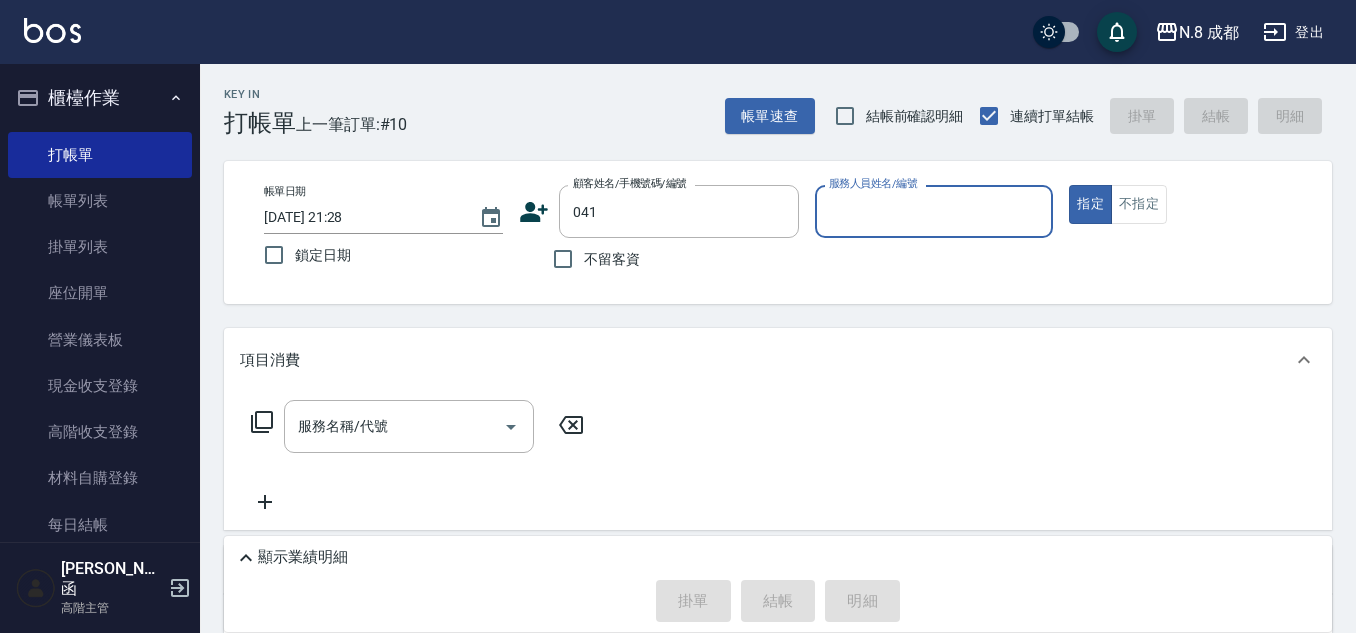 click on "服務人員姓名/編號" at bounding box center (934, 211) 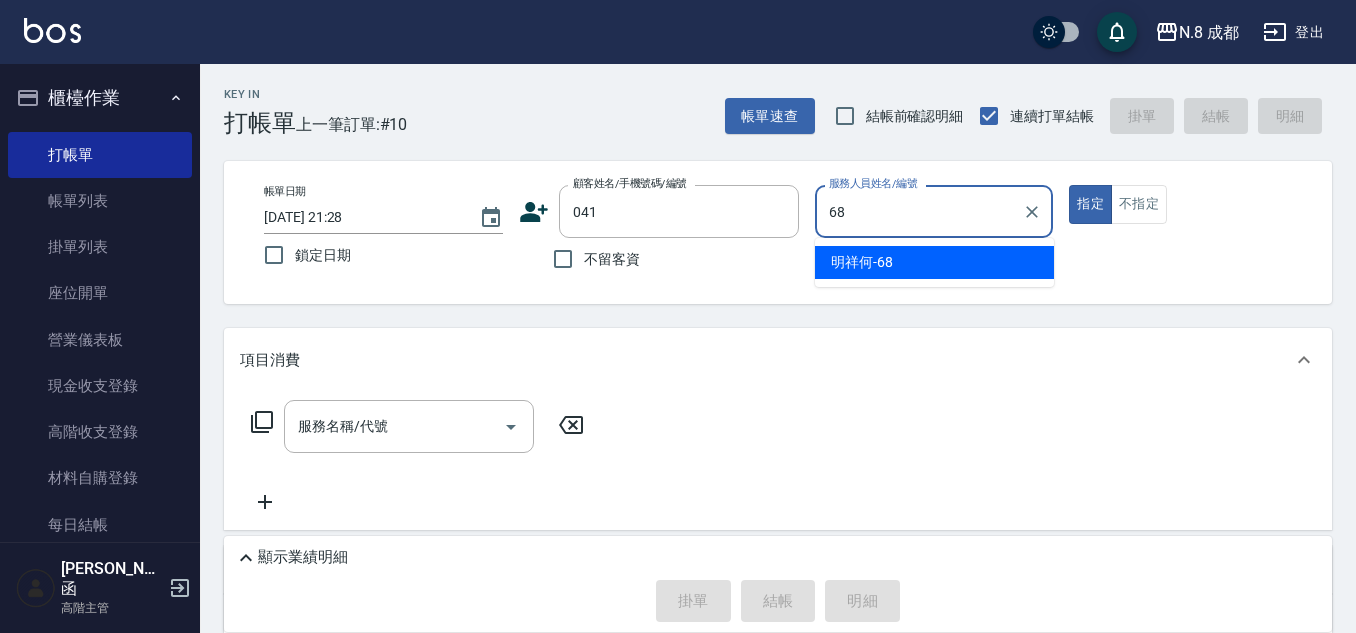 drag, startPoint x: 884, startPoint y: 253, endPoint x: 837, endPoint y: 281, distance: 54.708317 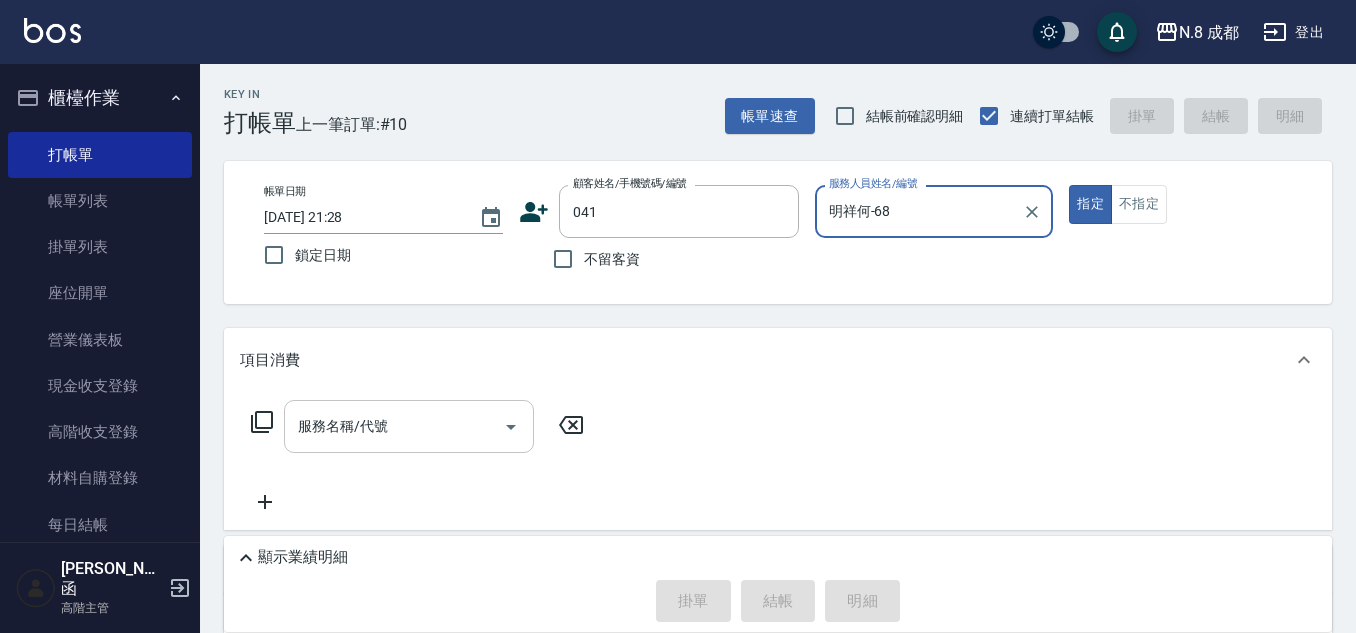 type on "明祥何-68" 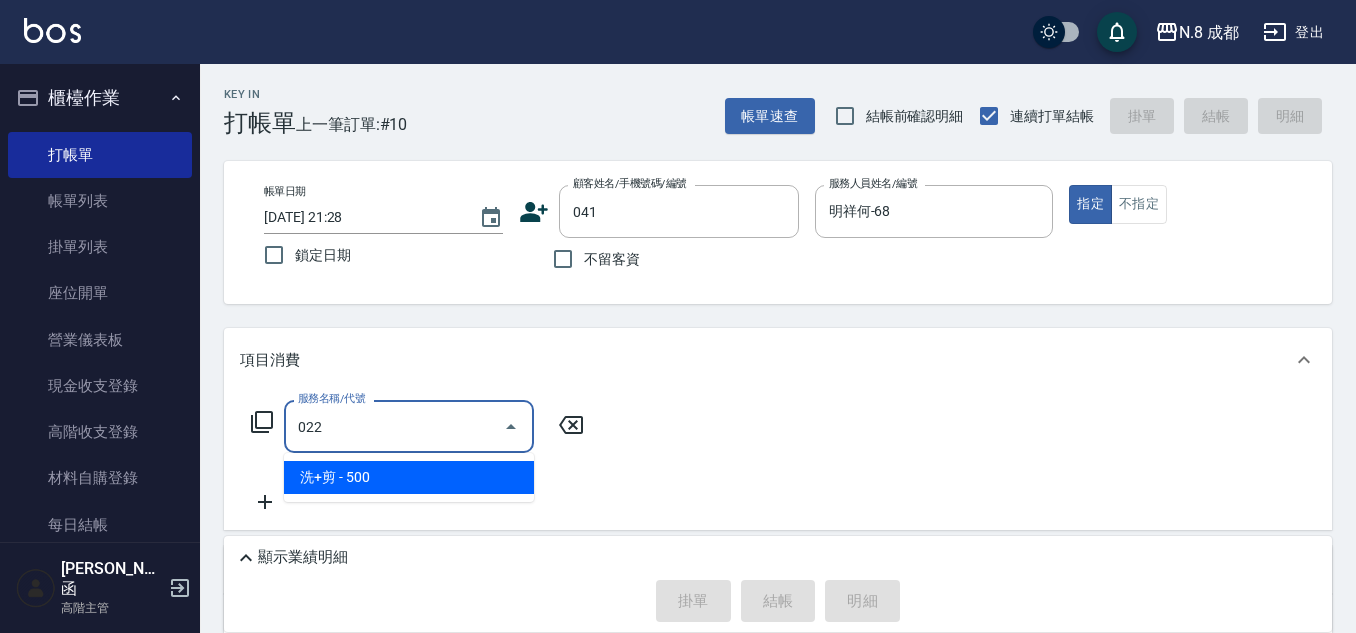 drag, startPoint x: 415, startPoint y: 486, endPoint x: 490, endPoint y: 455, distance: 81.154175 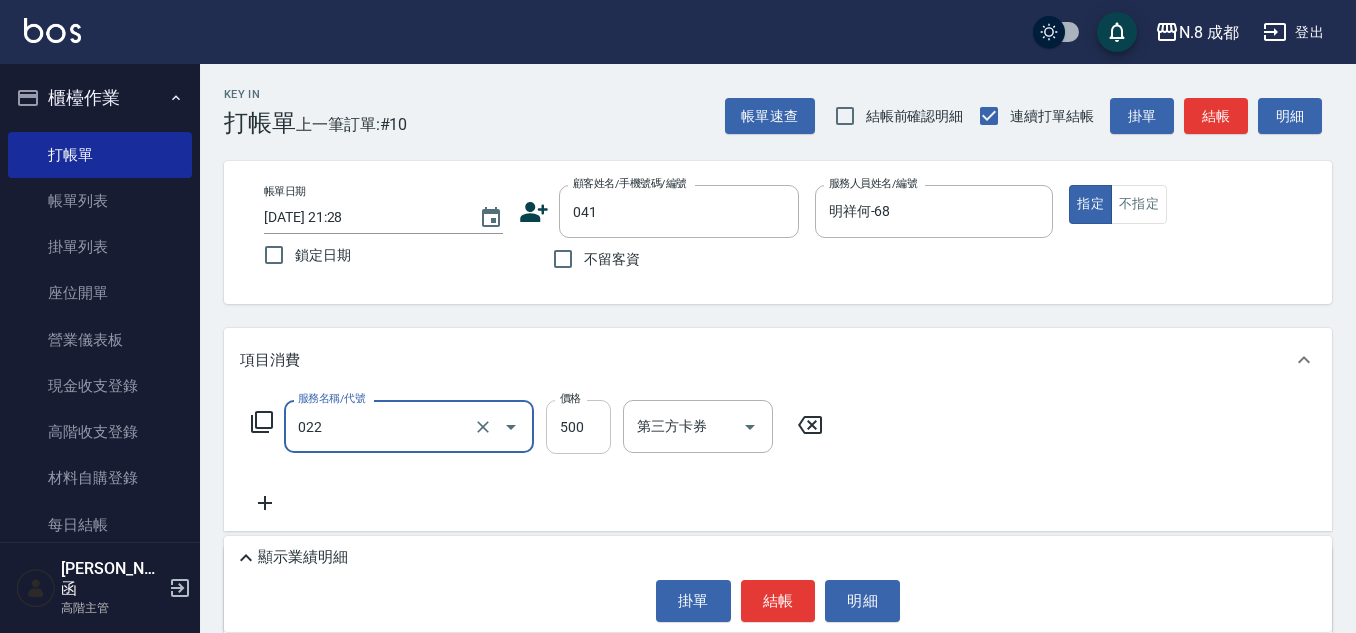 type on "洗+剪(022)" 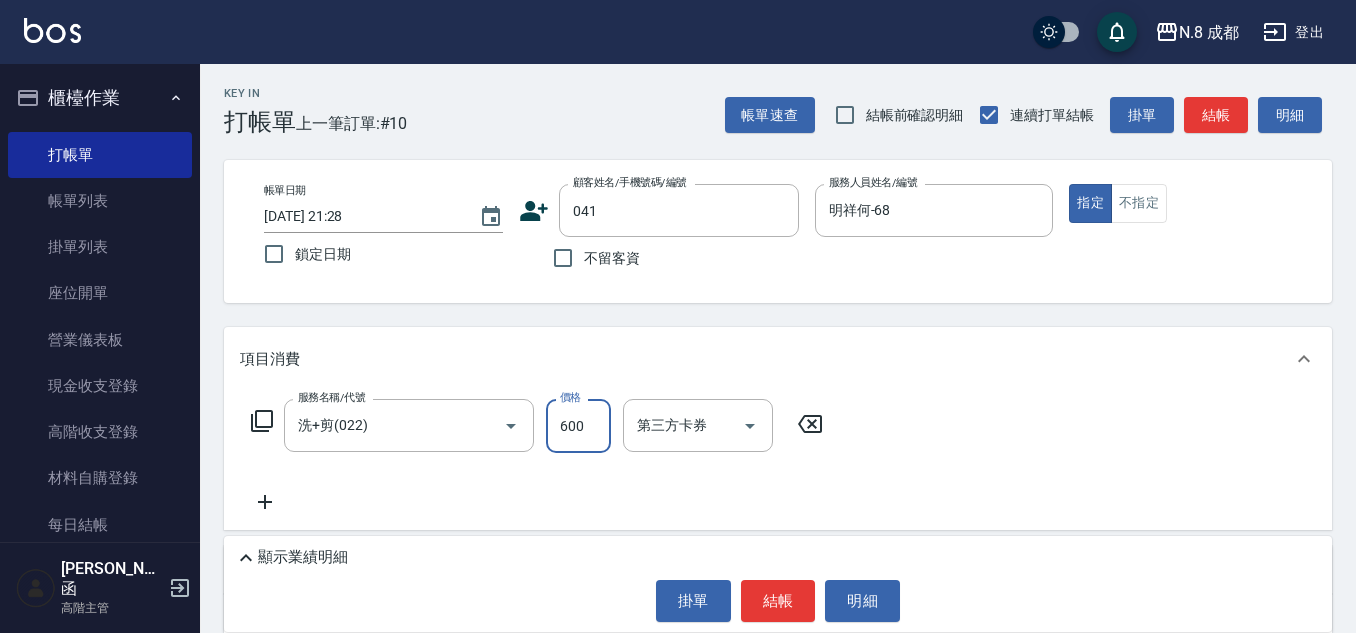 scroll, scrollTop: 200, scrollLeft: 0, axis: vertical 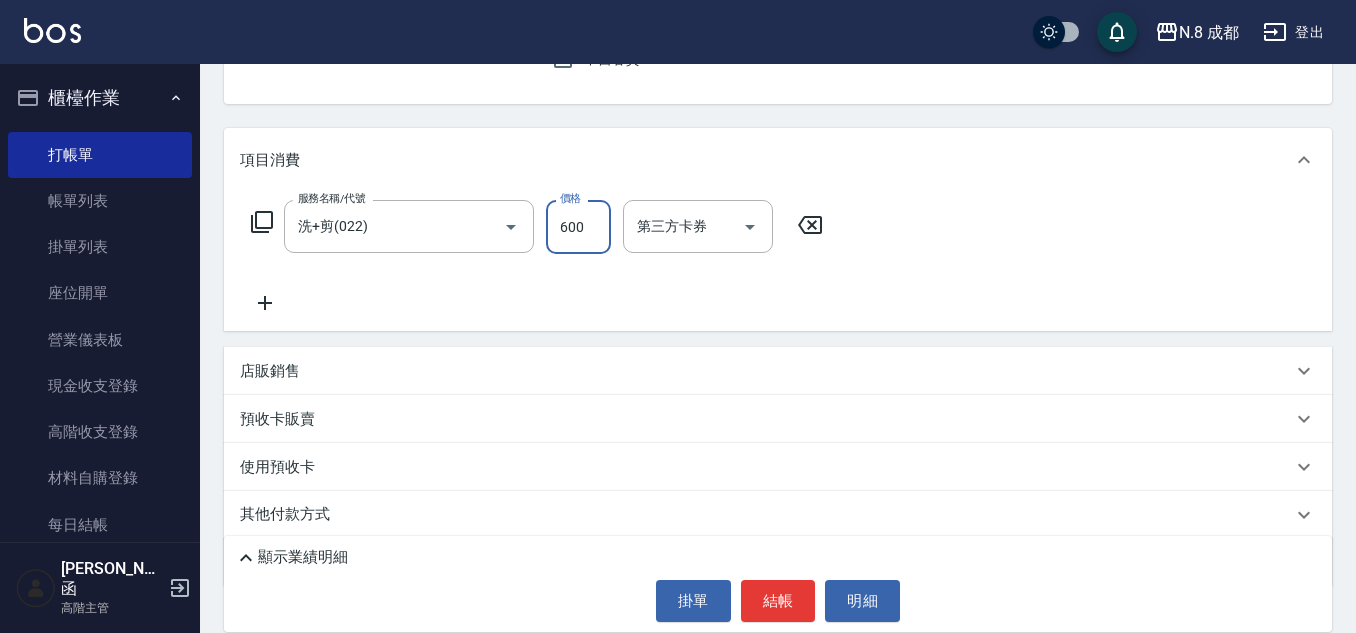 type on "600" 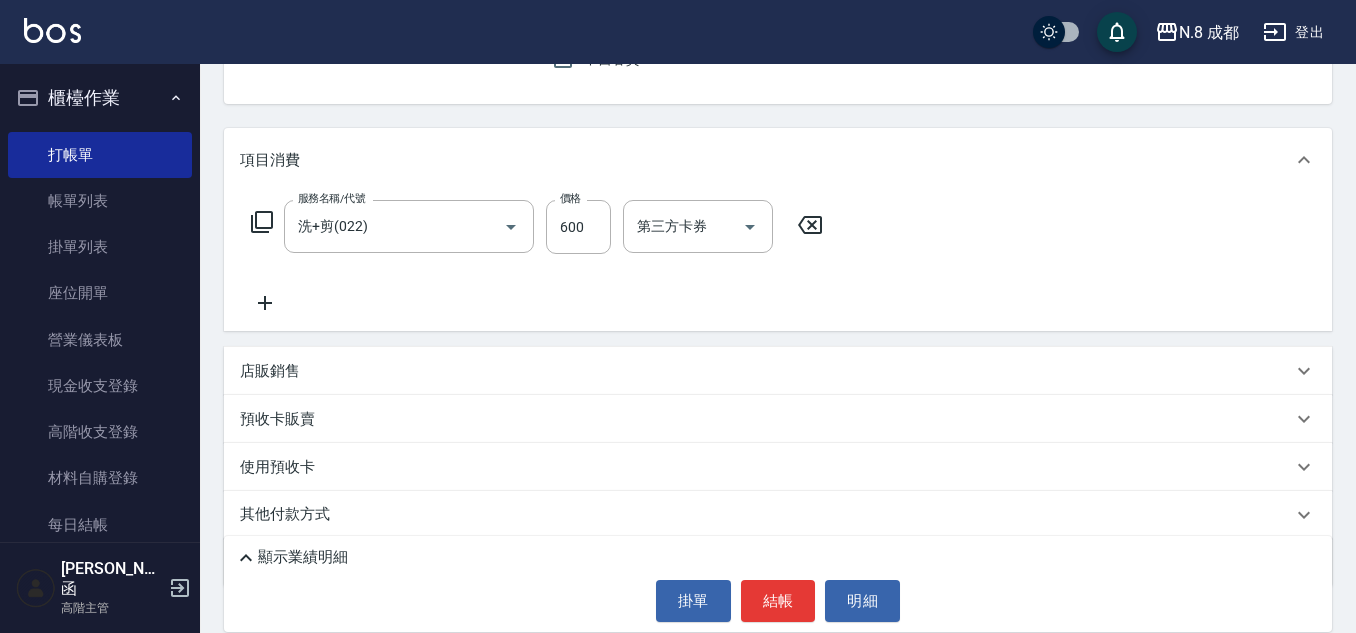 click 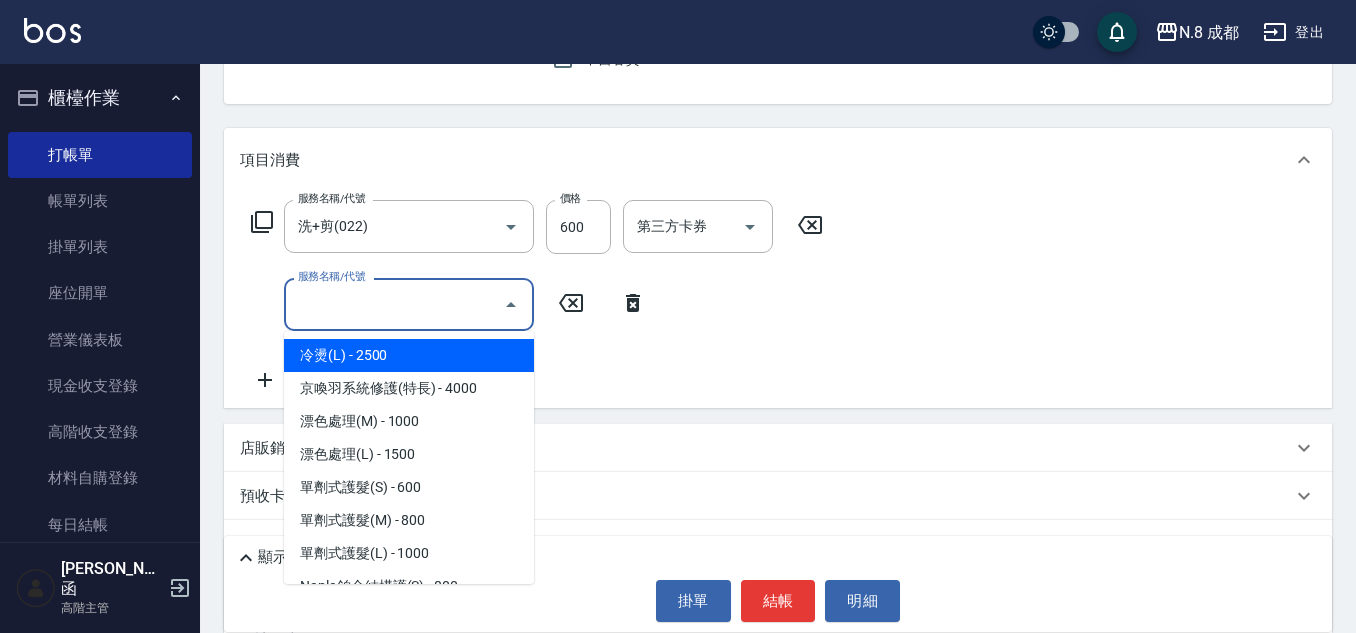 click on "服務名稱/代號" at bounding box center (394, 304) 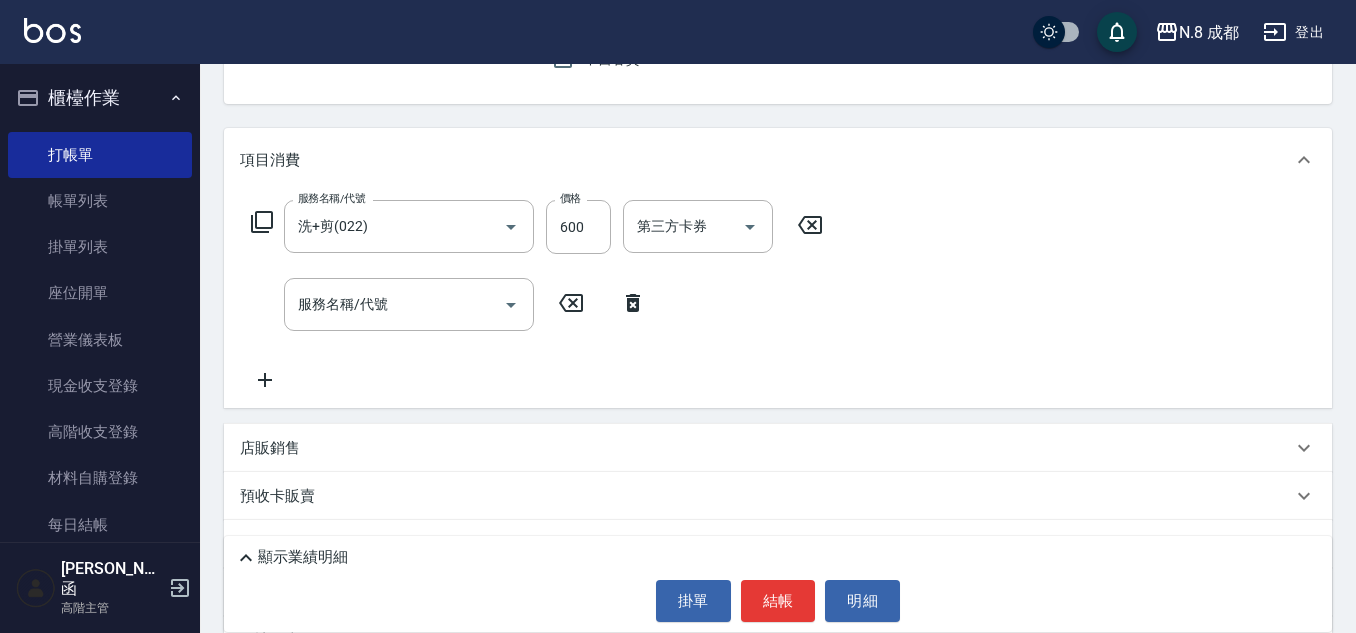 click on "服務名稱/代號 洗+剪(022) 服務名稱/代號 價格 600 價格 第三方卡券 第三方卡券 服務名稱/代號 服務名稱/代號" at bounding box center [537, 296] 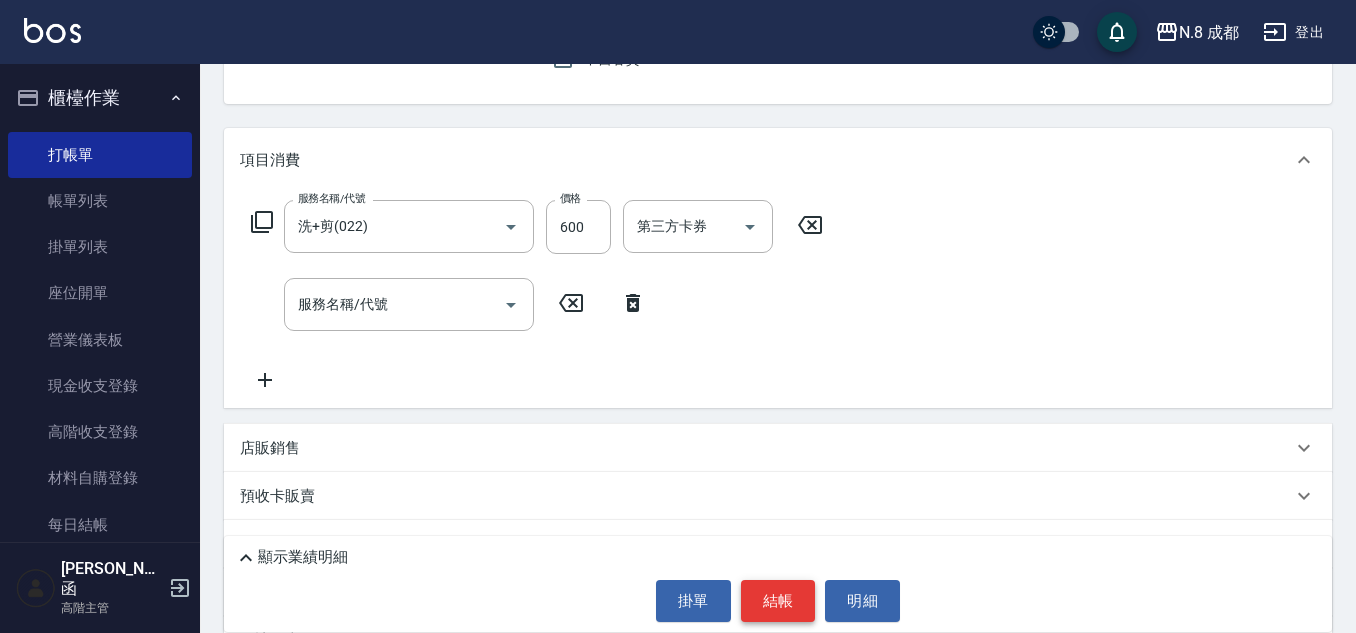 click on "結帳" at bounding box center (778, 601) 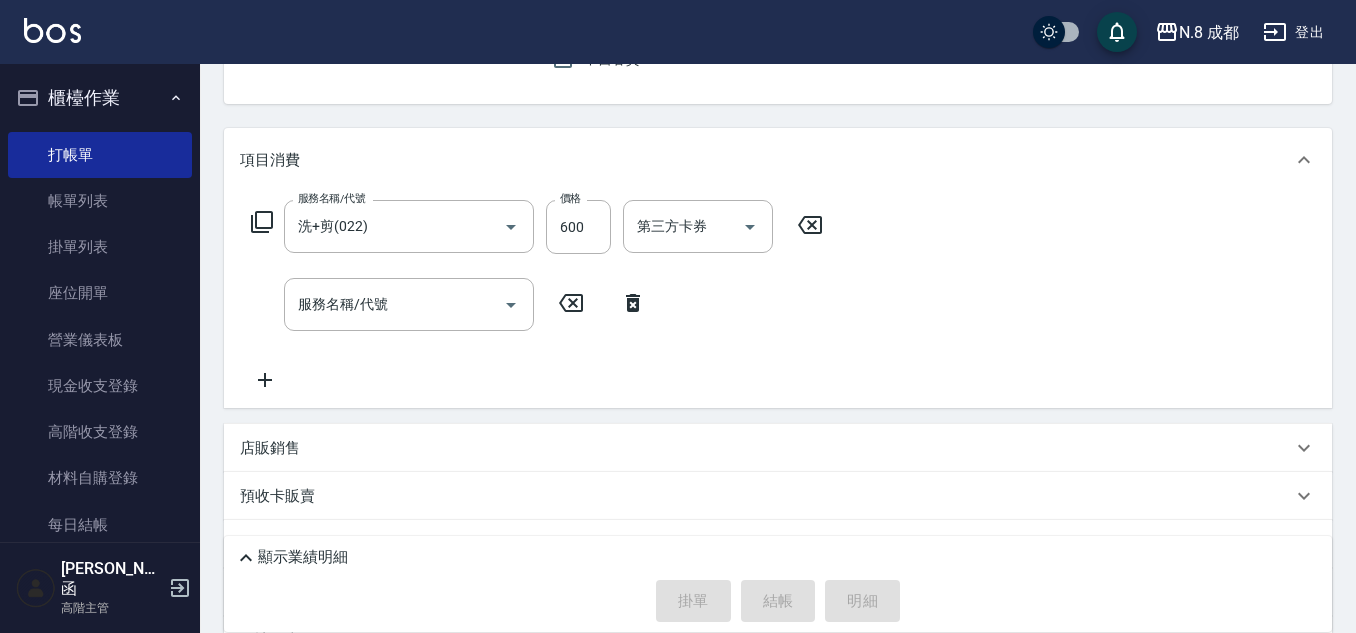 type 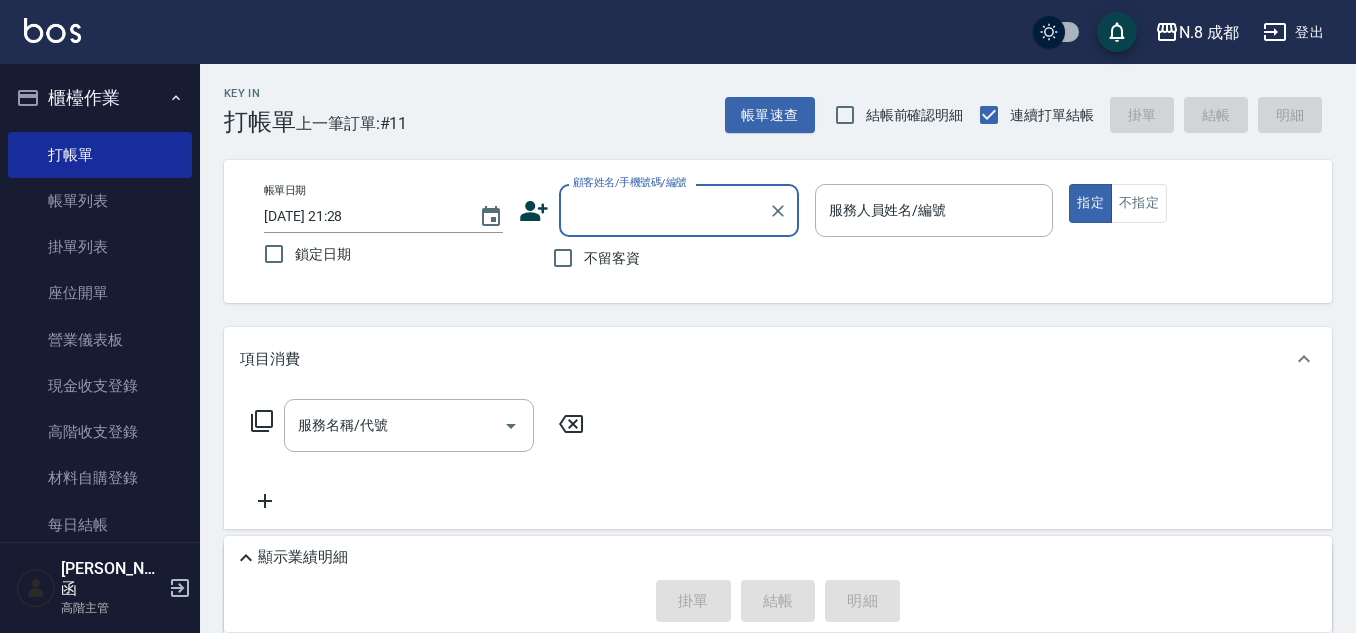 scroll, scrollTop: 0, scrollLeft: 0, axis: both 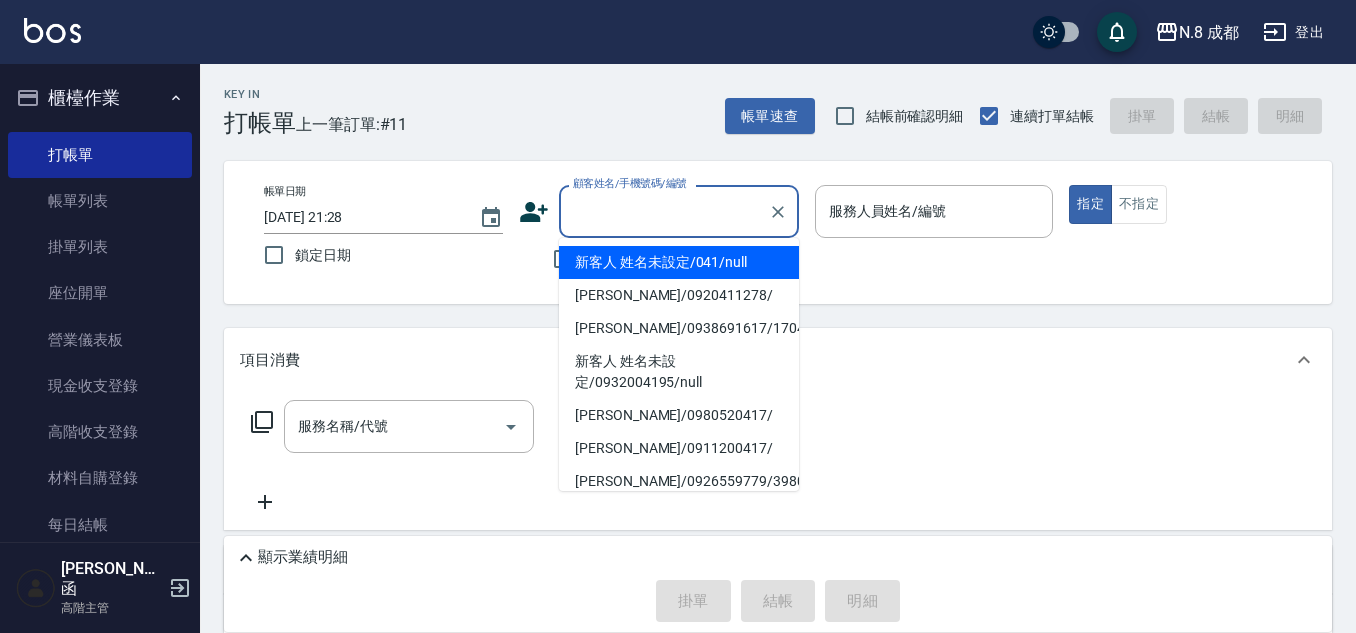 click on "顧客姓名/手機號碼/編號" at bounding box center [664, 211] 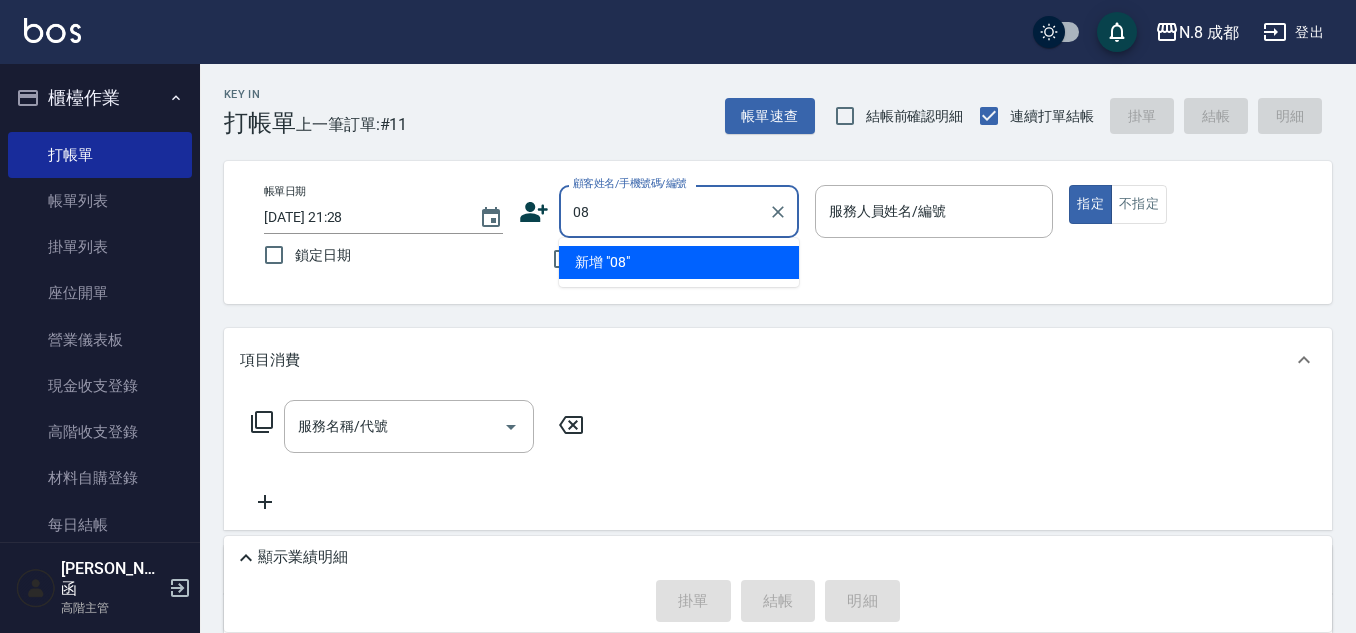 type on "0" 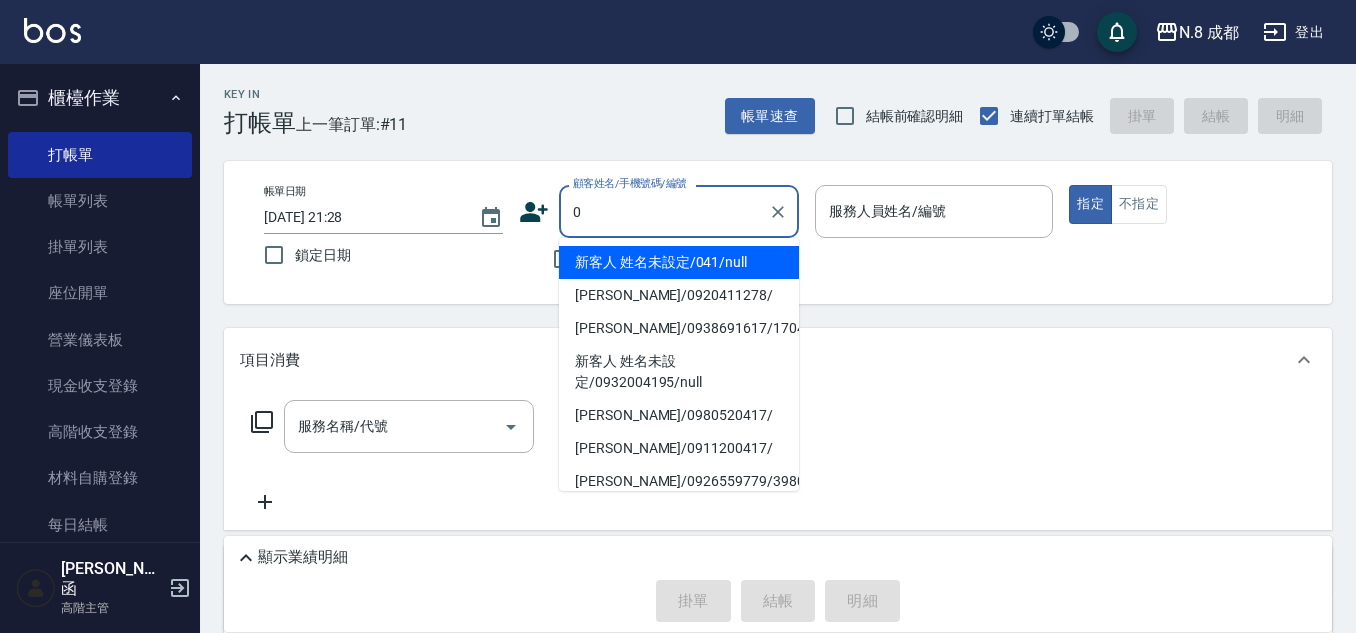 drag, startPoint x: 597, startPoint y: 207, endPoint x: 316, endPoint y: 189, distance: 281.57593 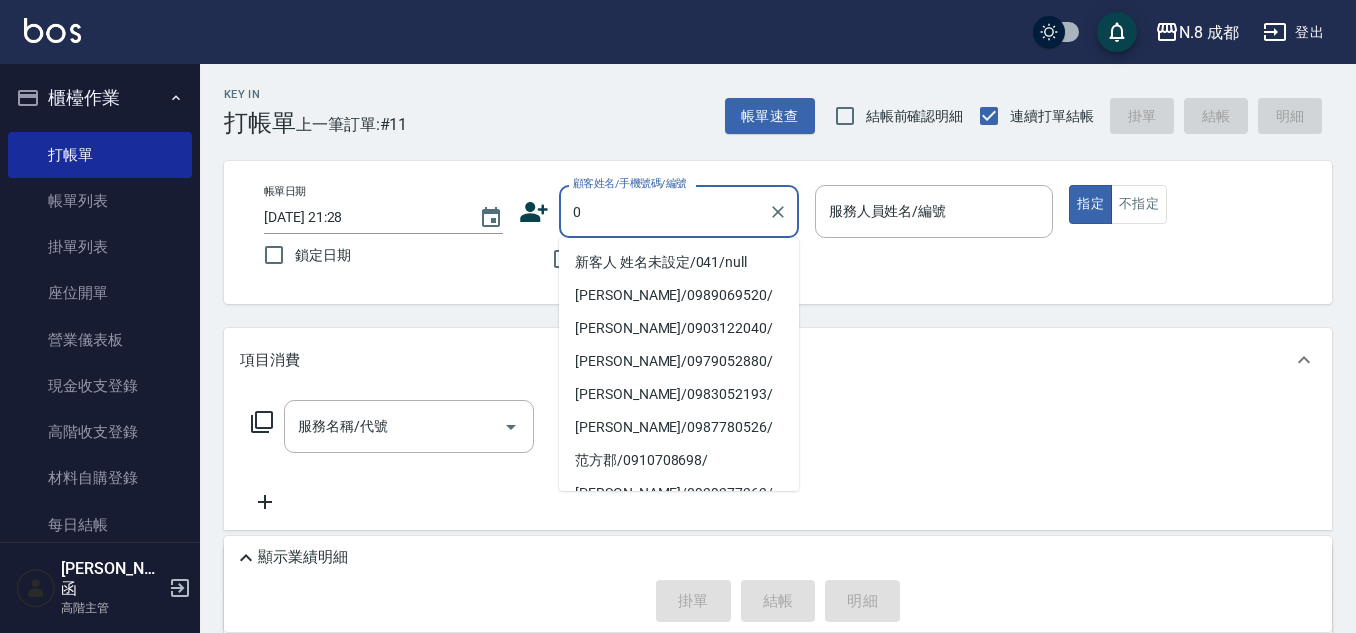 type 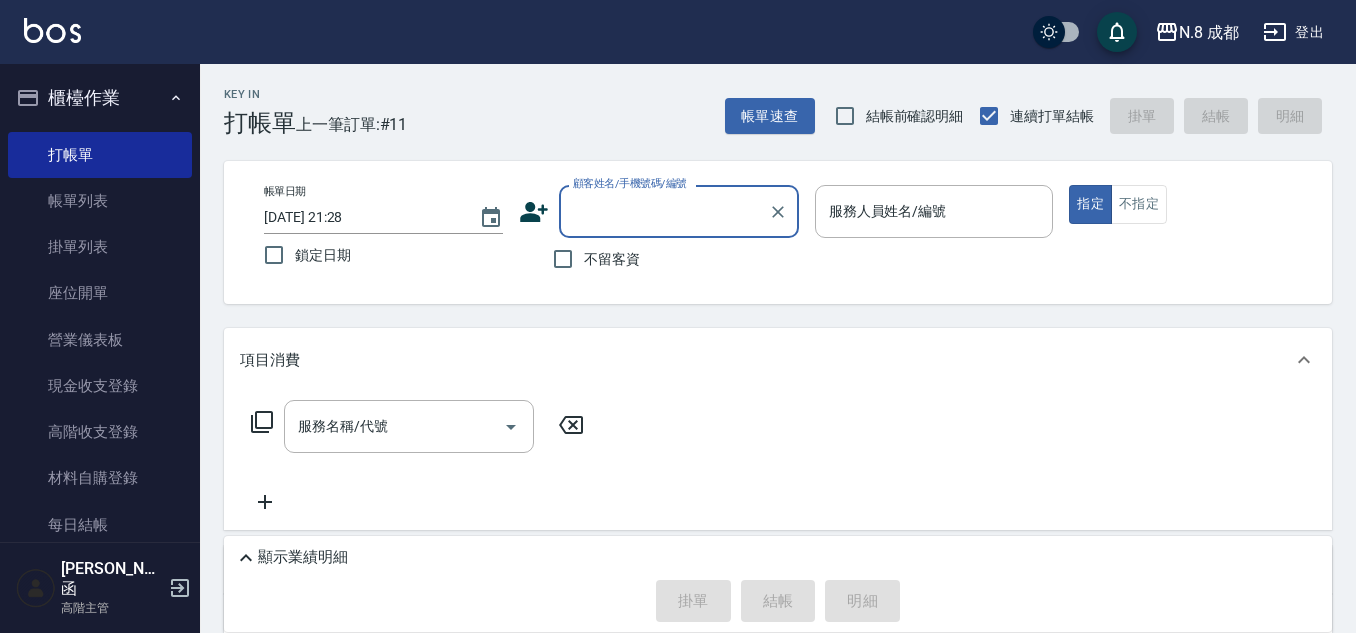 click on "顧客姓名/手機號碼/編號" at bounding box center (664, 211) 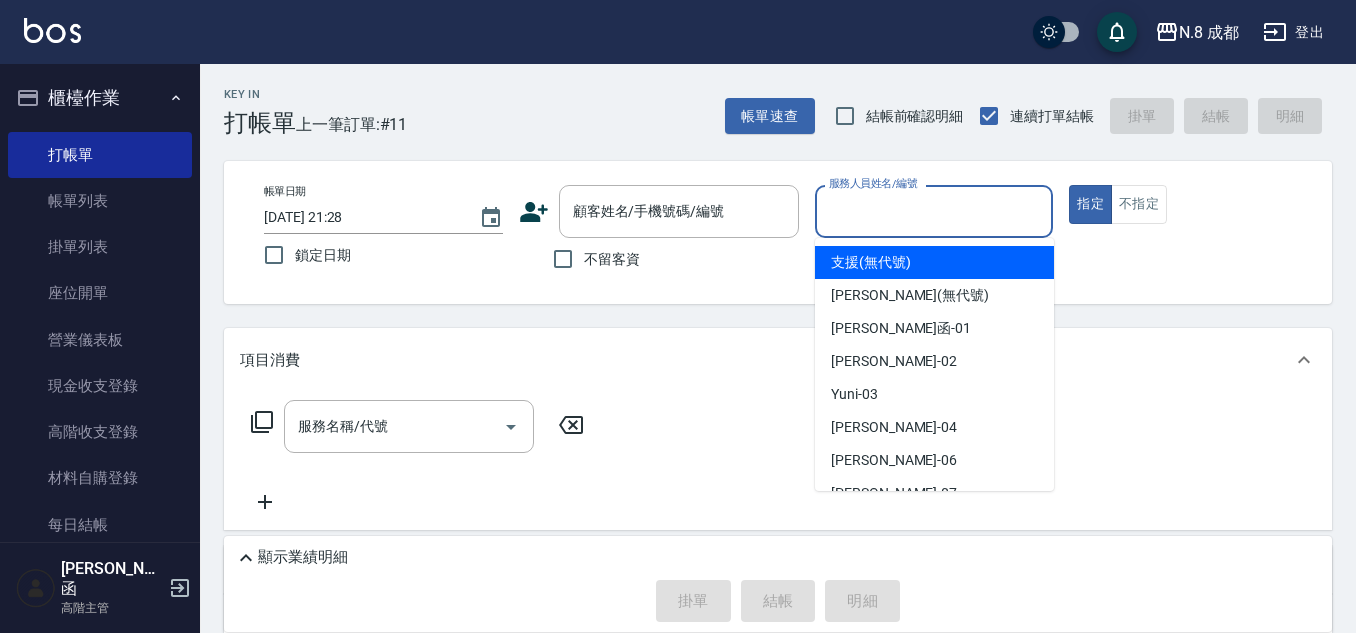 click on "服務人員姓名/編號" at bounding box center [934, 211] 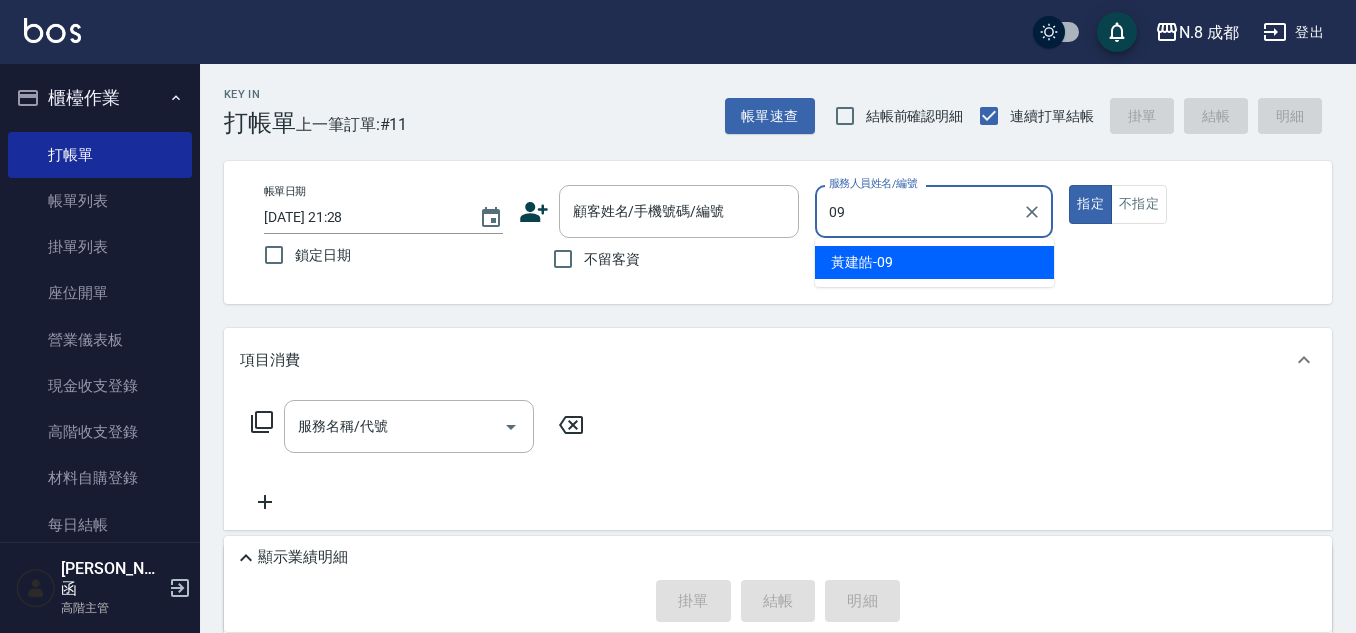 click on "[PERSON_NAME]-09" at bounding box center [934, 262] 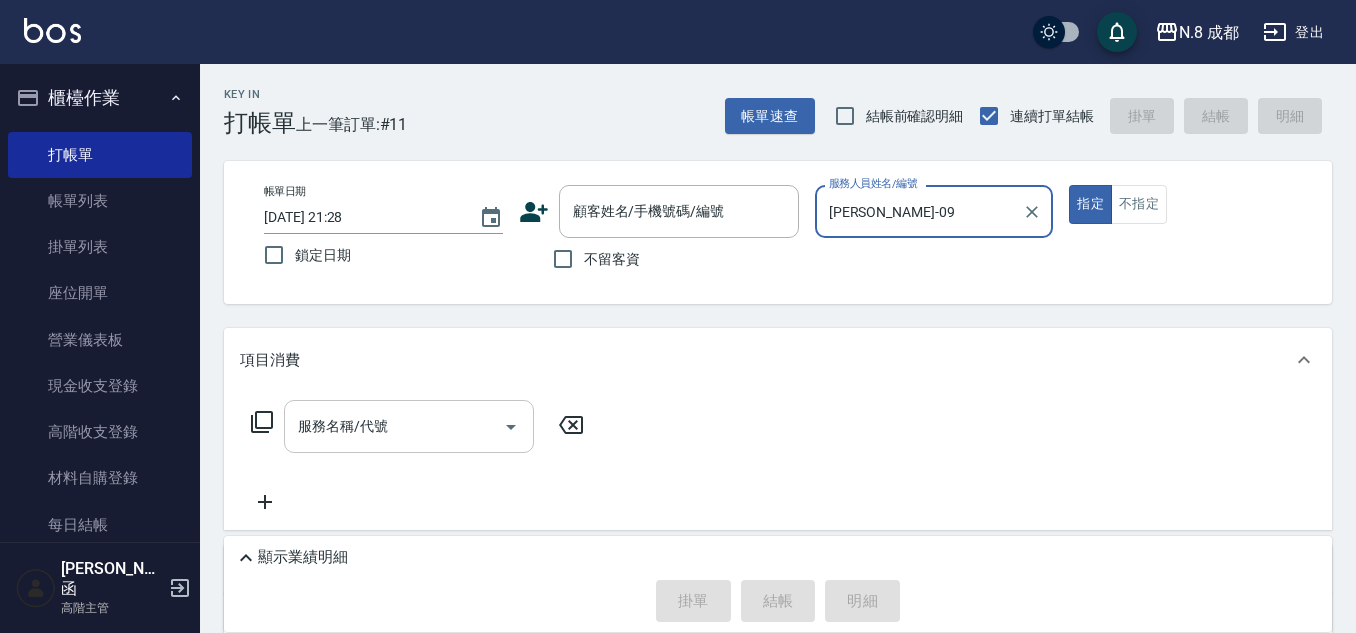 type on "[PERSON_NAME]-09" 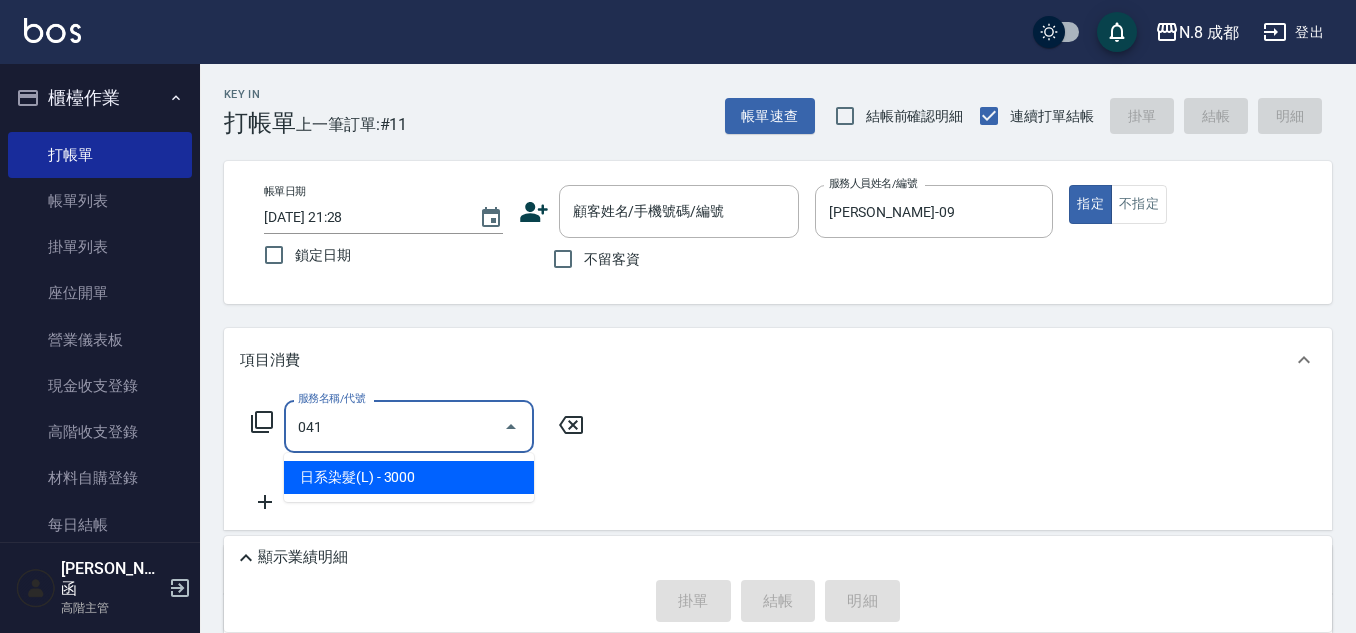 click on "日系染髮(L) - 3000" at bounding box center (409, 477) 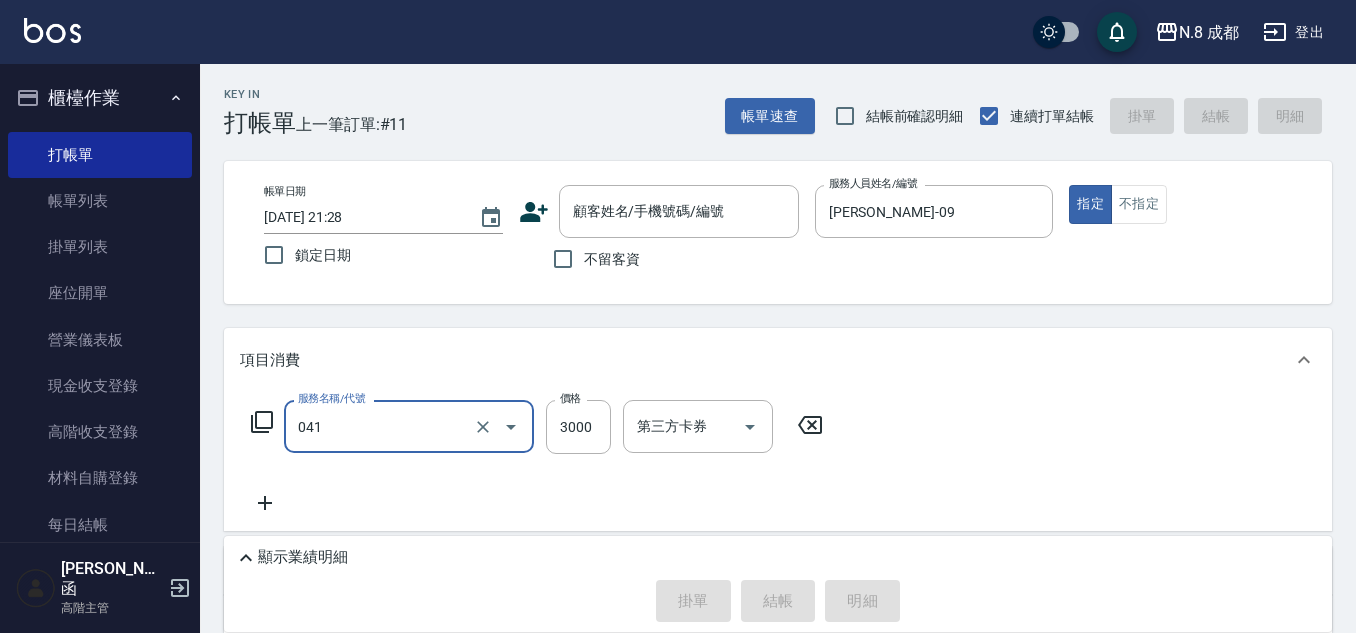 type on "日系染髮(L)(041)" 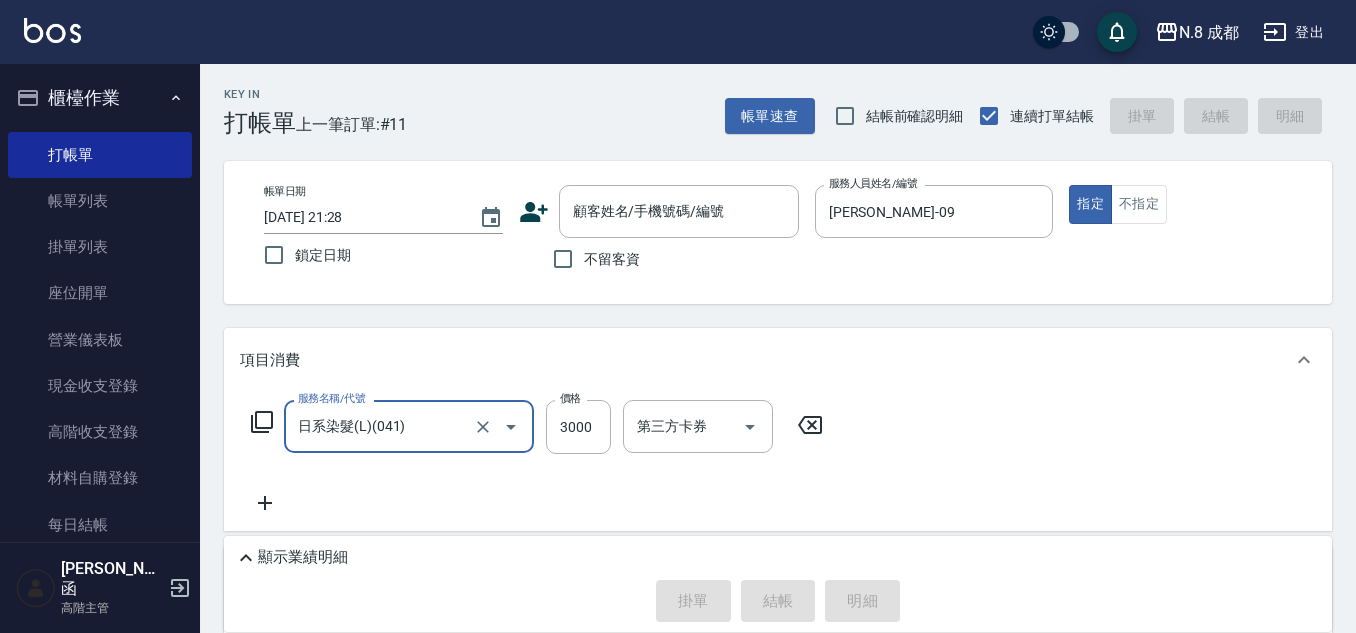 click on "服務名稱/代號 日系染髮(L)(041) 服務名稱/代號 價格 3000 價格 第三方卡券 第三方卡券" at bounding box center (778, 461) 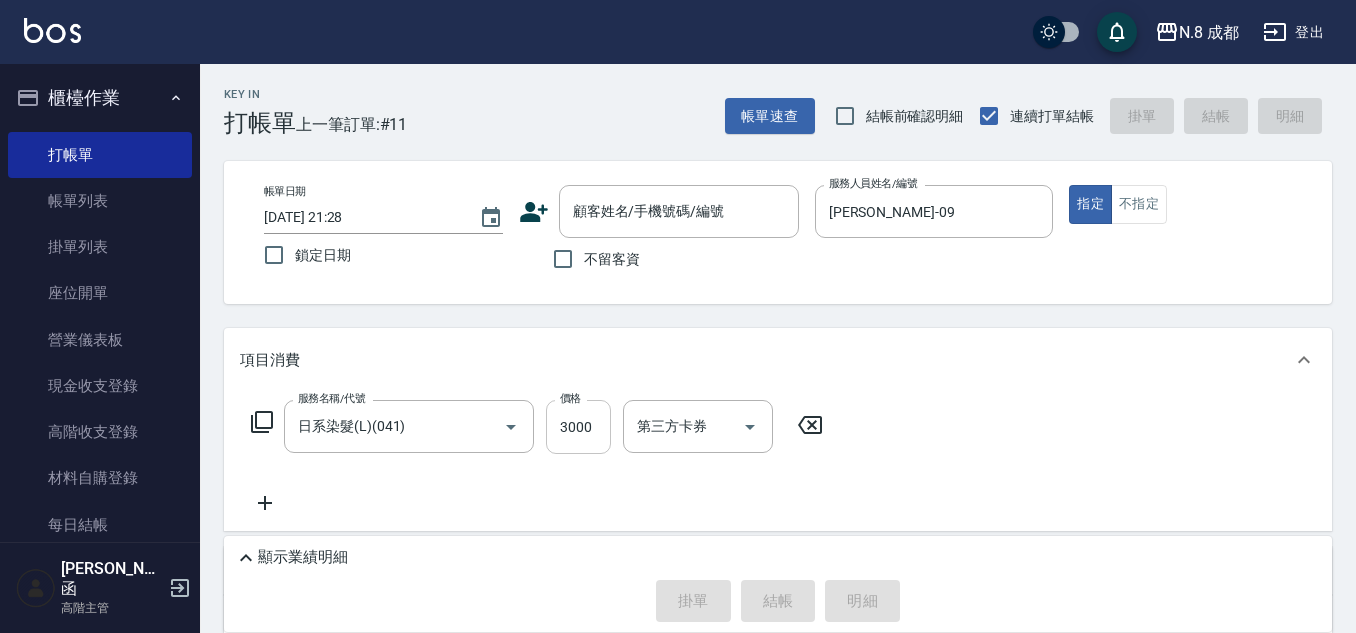 drag, startPoint x: 611, startPoint y: 423, endPoint x: 590, endPoint y: 423, distance: 21 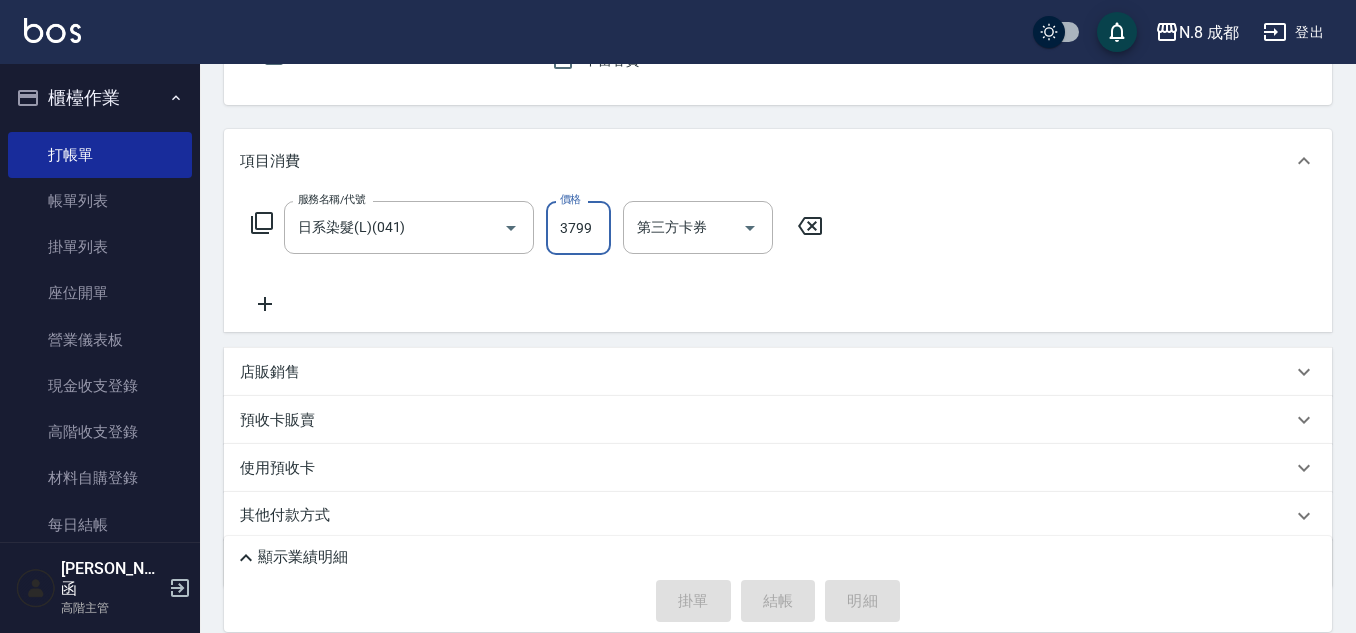 scroll, scrollTop: 200, scrollLeft: 0, axis: vertical 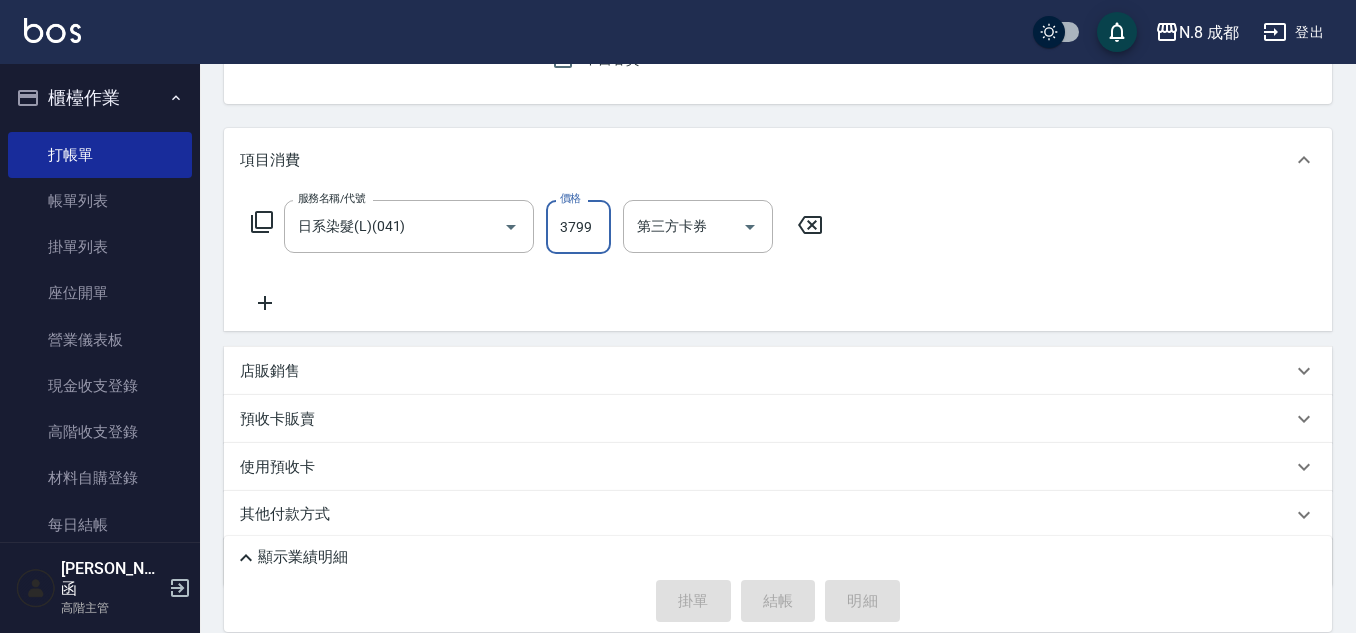 type on "3799" 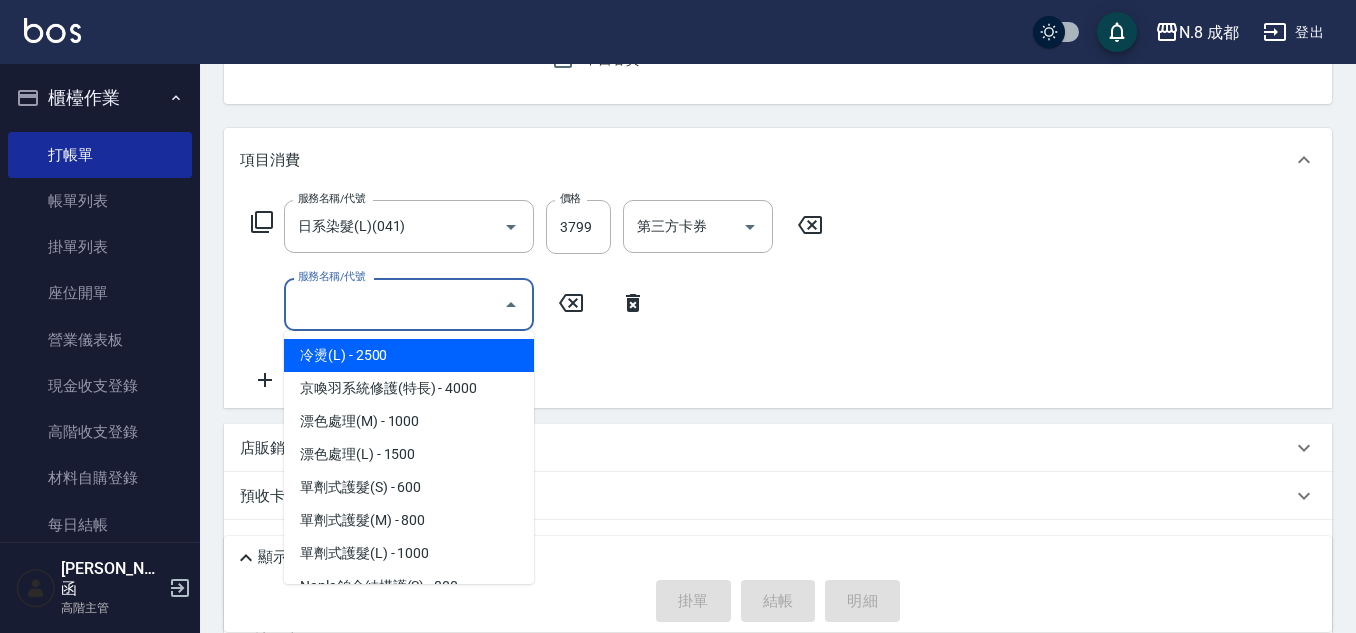 click on "服務名稱/代號" at bounding box center (394, 304) 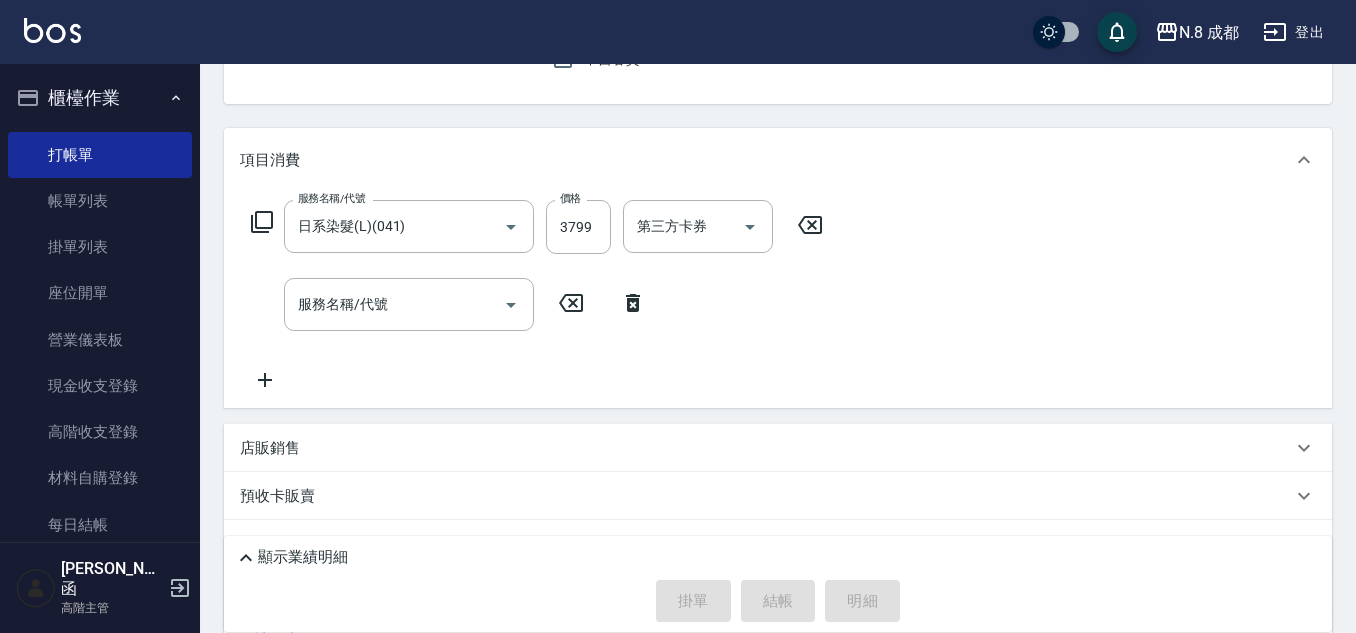 click on "服務名稱/代號 日系染髮(L)(041) 服務名稱/代號 價格 3799 價格 第三方卡券 第三方卡券 服務名稱/代號 服務名稱/代號" at bounding box center (537, 296) 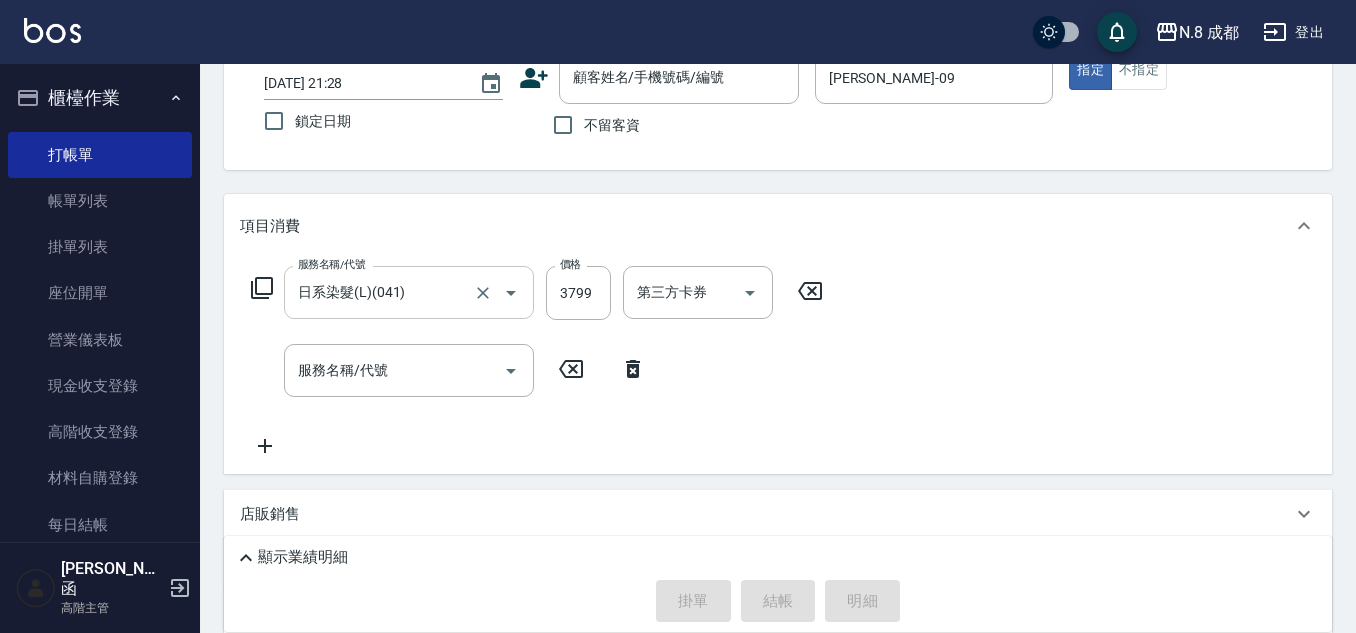 scroll, scrollTop: 100, scrollLeft: 0, axis: vertical 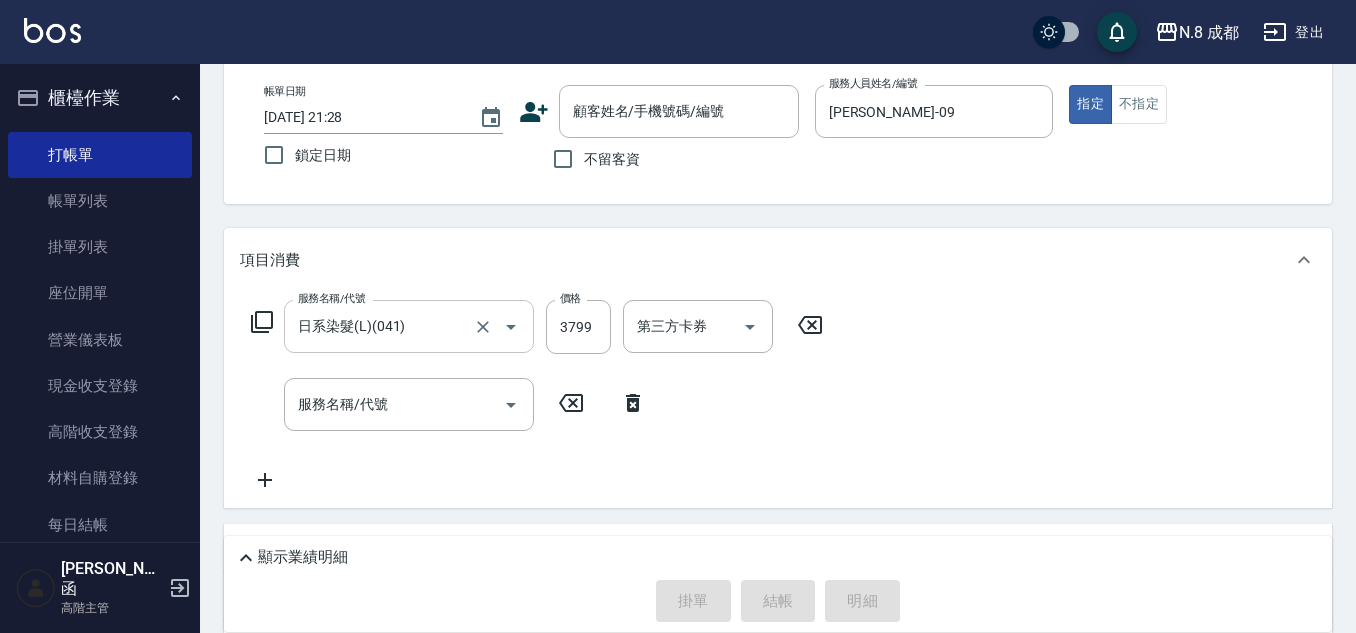 click on "日系染髮(L)(041)" at bounding box center [381, 326] 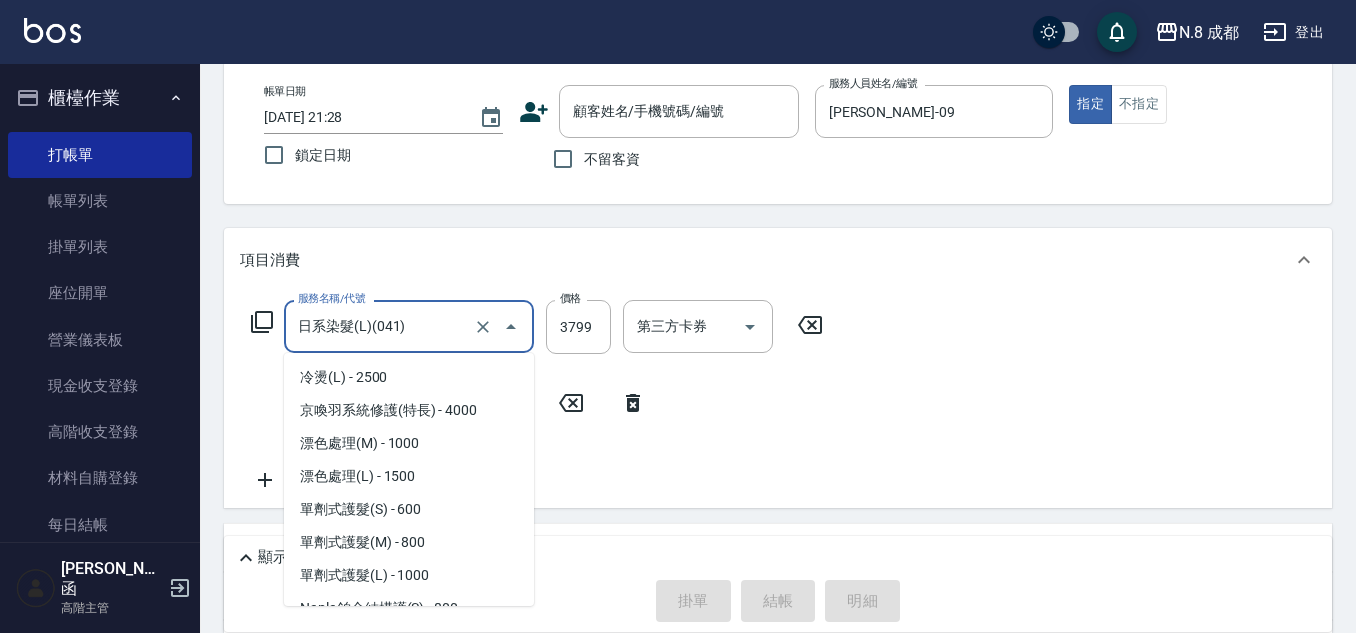 scroll, scrollTop: 1372, scrollLeft: 0, axis: vertical 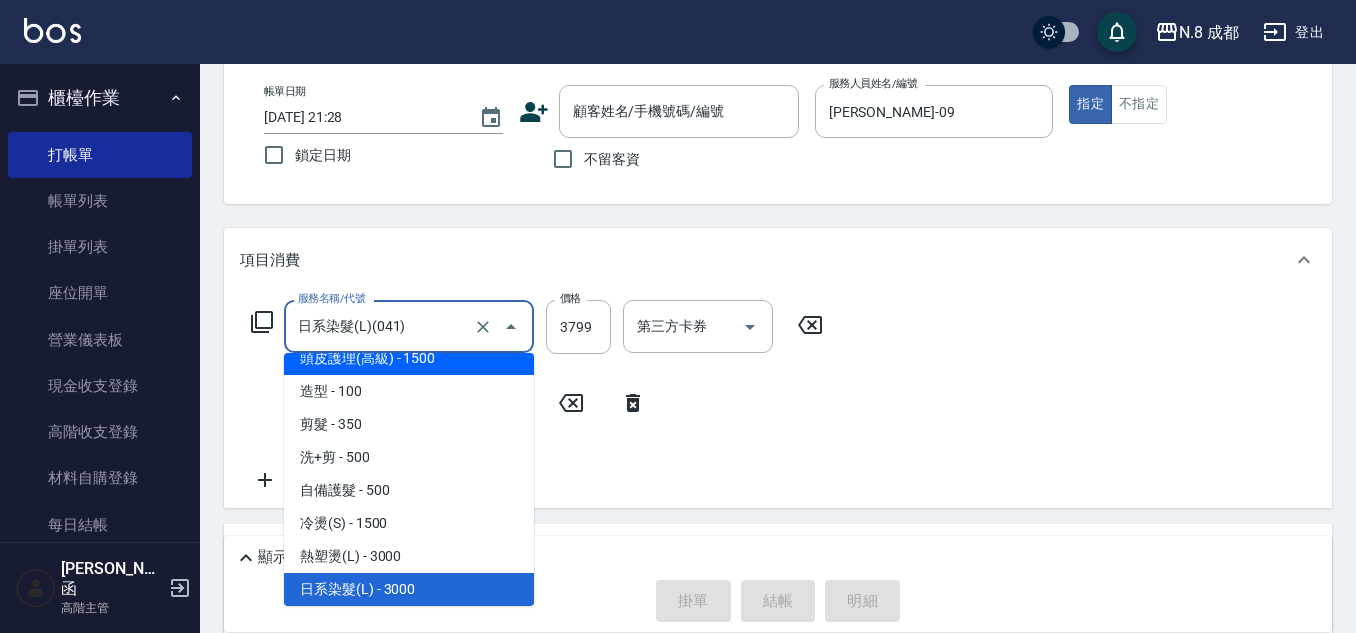 click on "造型 - 100" at bounding box center [409, 391] 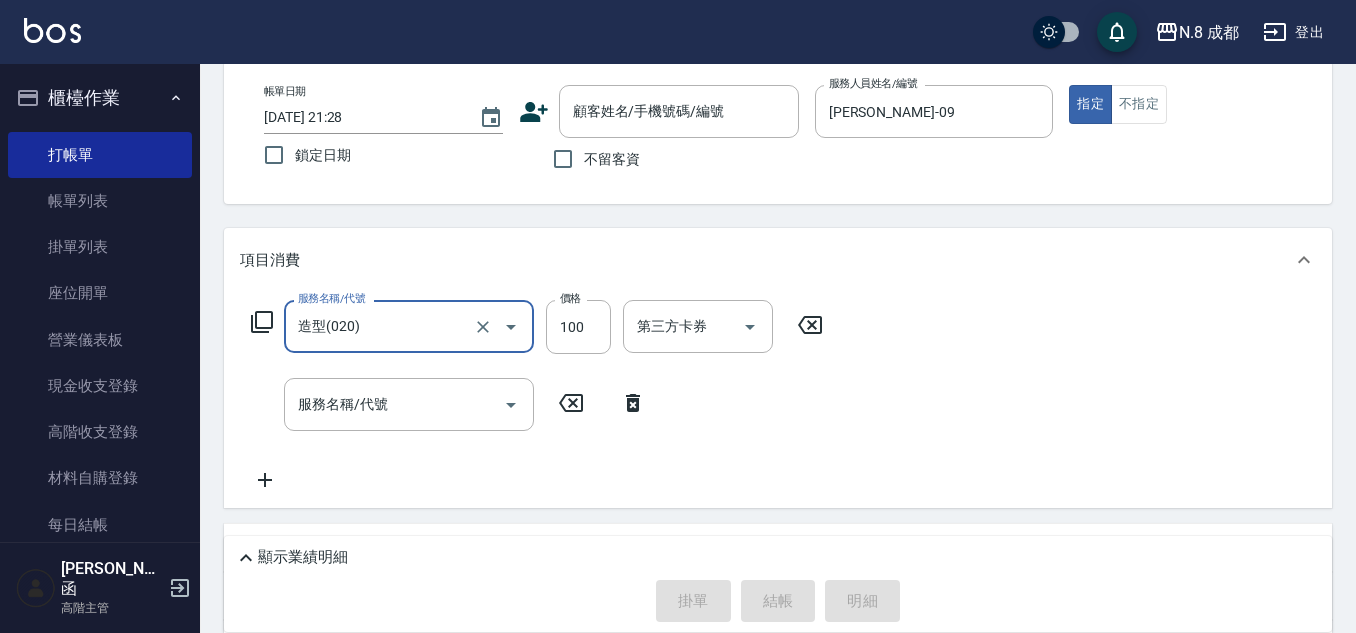 click on "造型(020)" at bounding box center [381, 326] 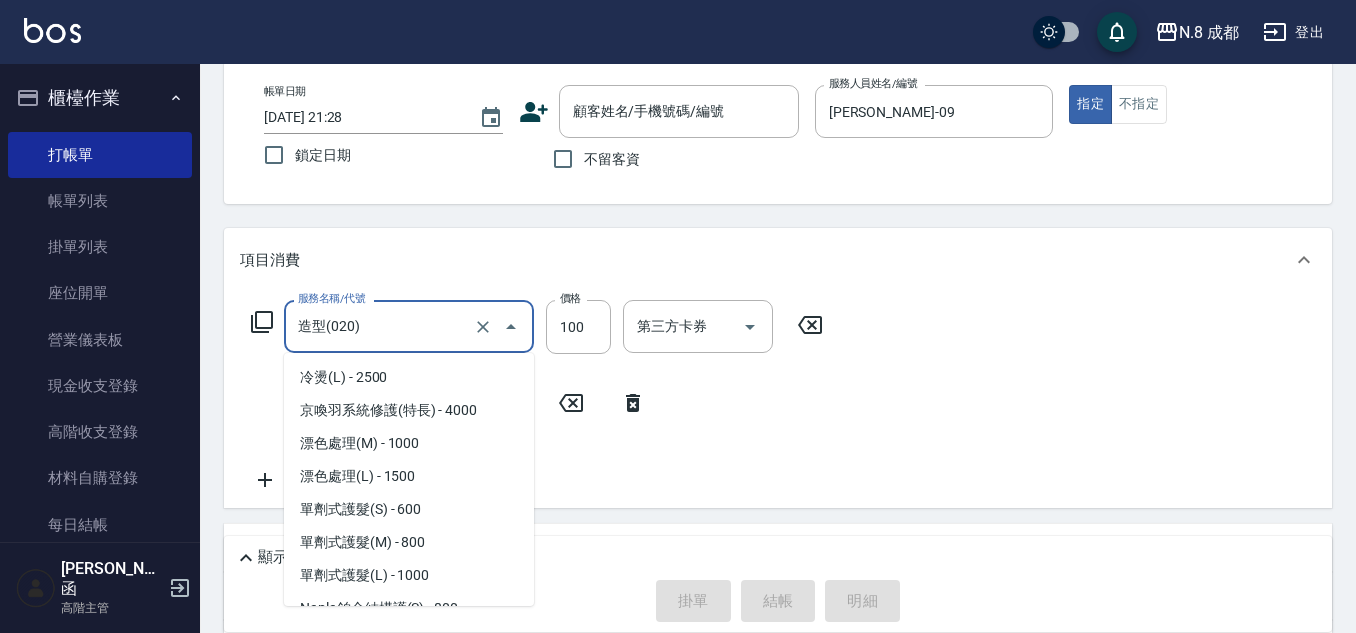 scroll, scrollTop: 1174, scrollLeft: 0, axis: vertical 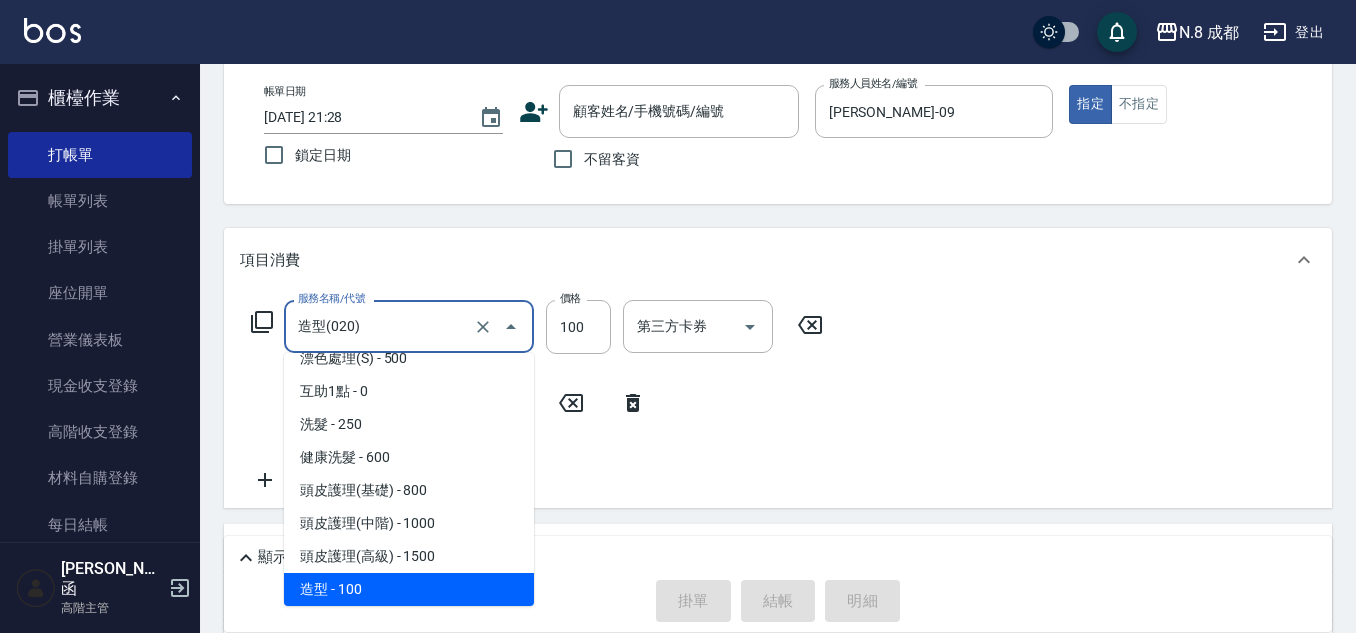 click on "造型(020)" at bounding box center (381, 326) 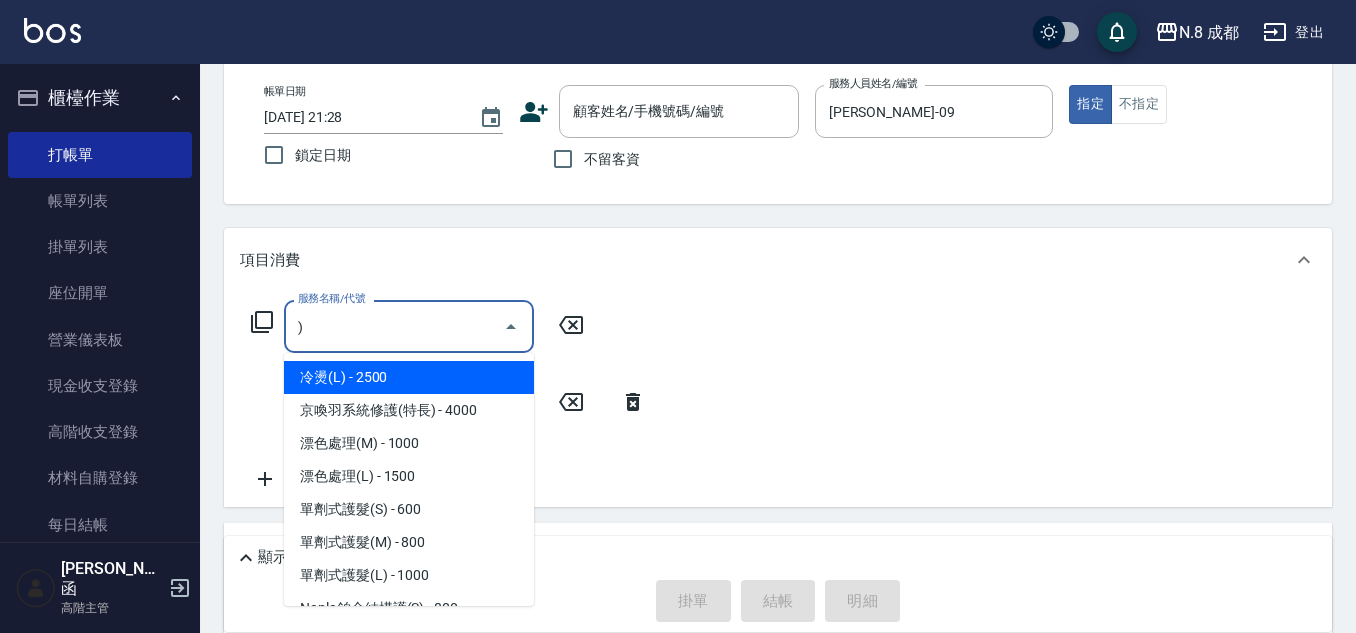 click on ")" at bounding box center (394, 326) 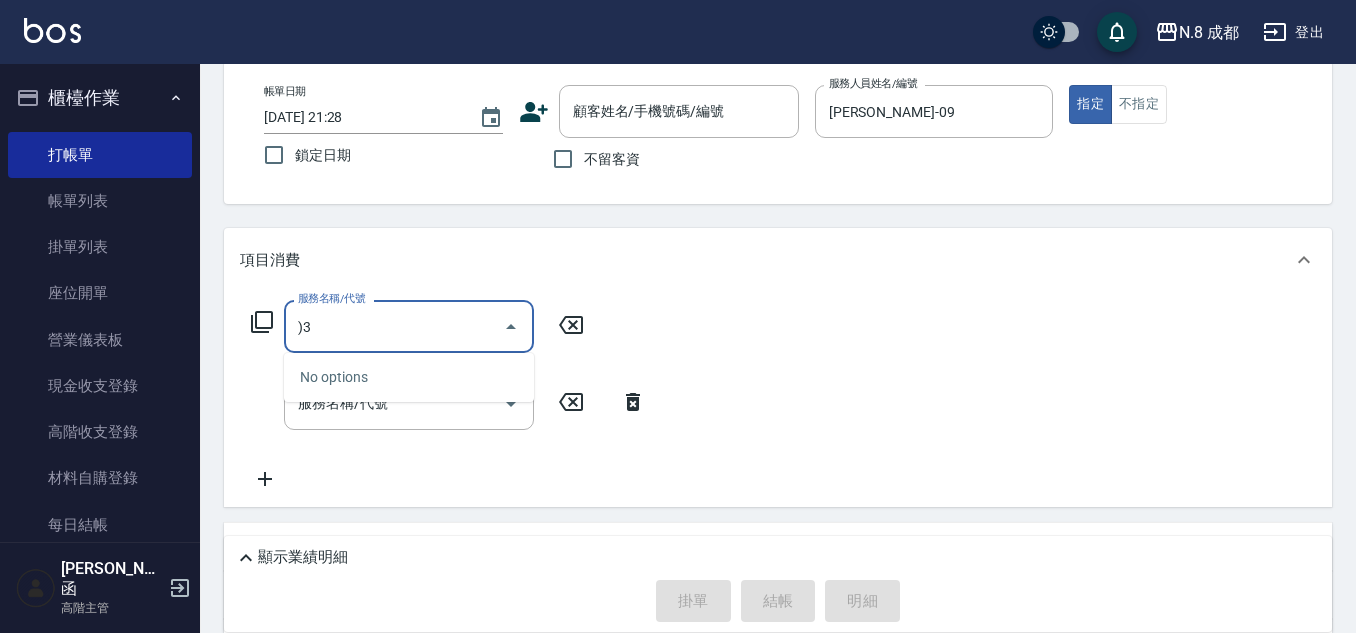 drag, startPoint x: 395, startPoint y: 327, endPoint x: 307, endPoint y: 336, distance: 88.45903 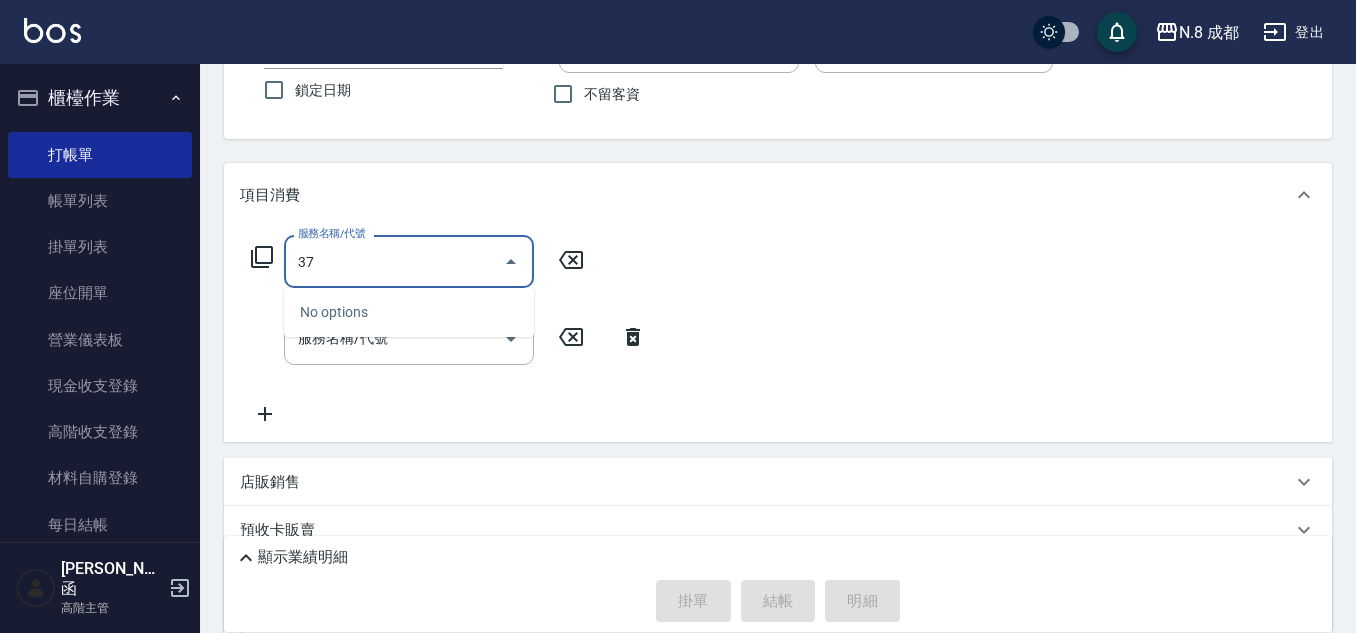 scroll, scrollTop: 200, scrollLeft: 0, axis: vertical 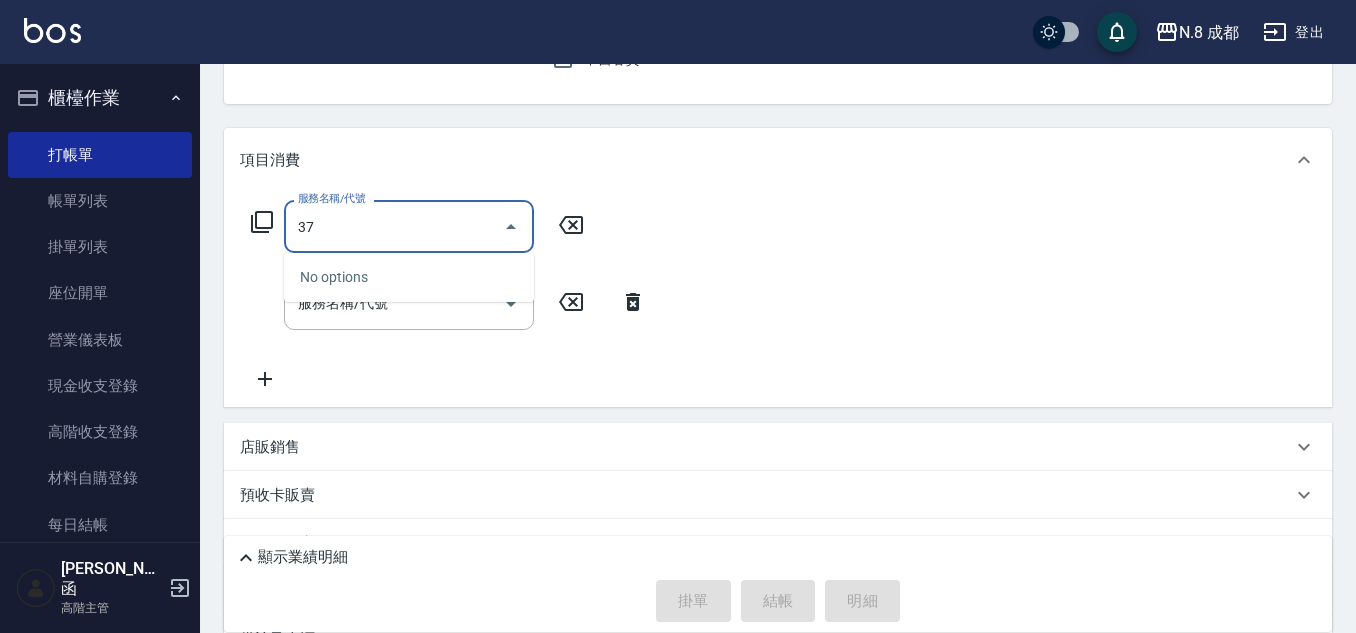 click on "37" at bounding box center [394, 226] 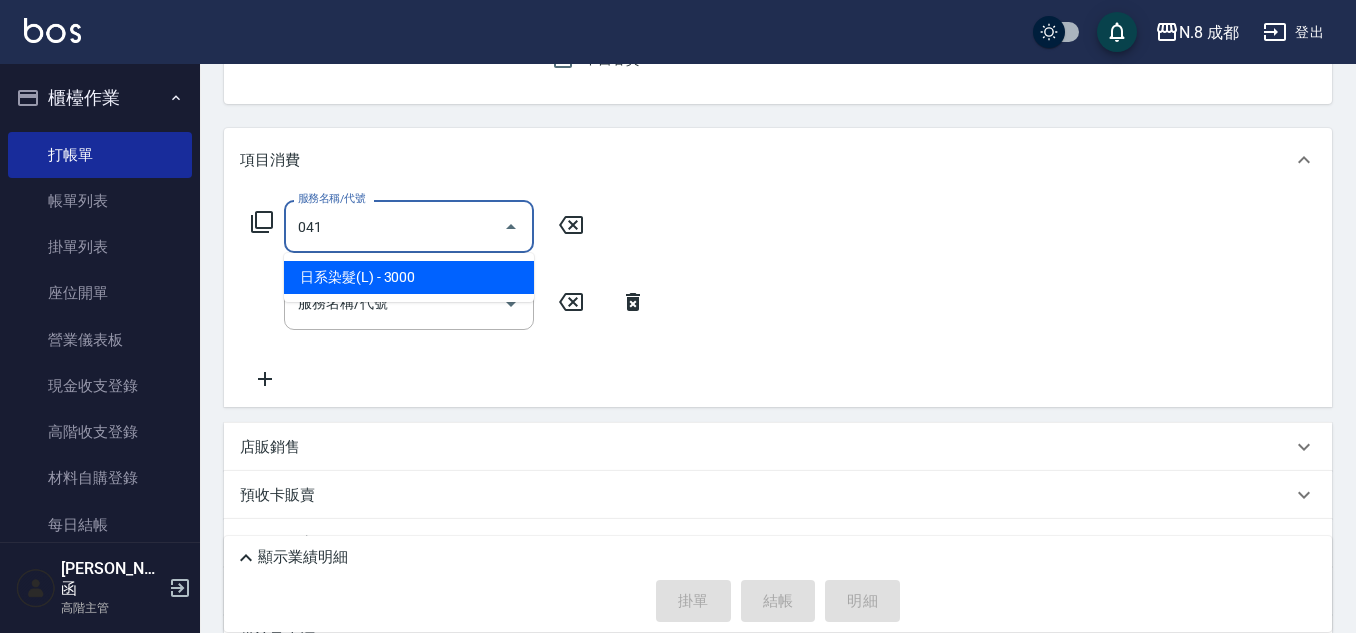 click on "日系染髮(L) - 3000" at bounding box center [409, 277] 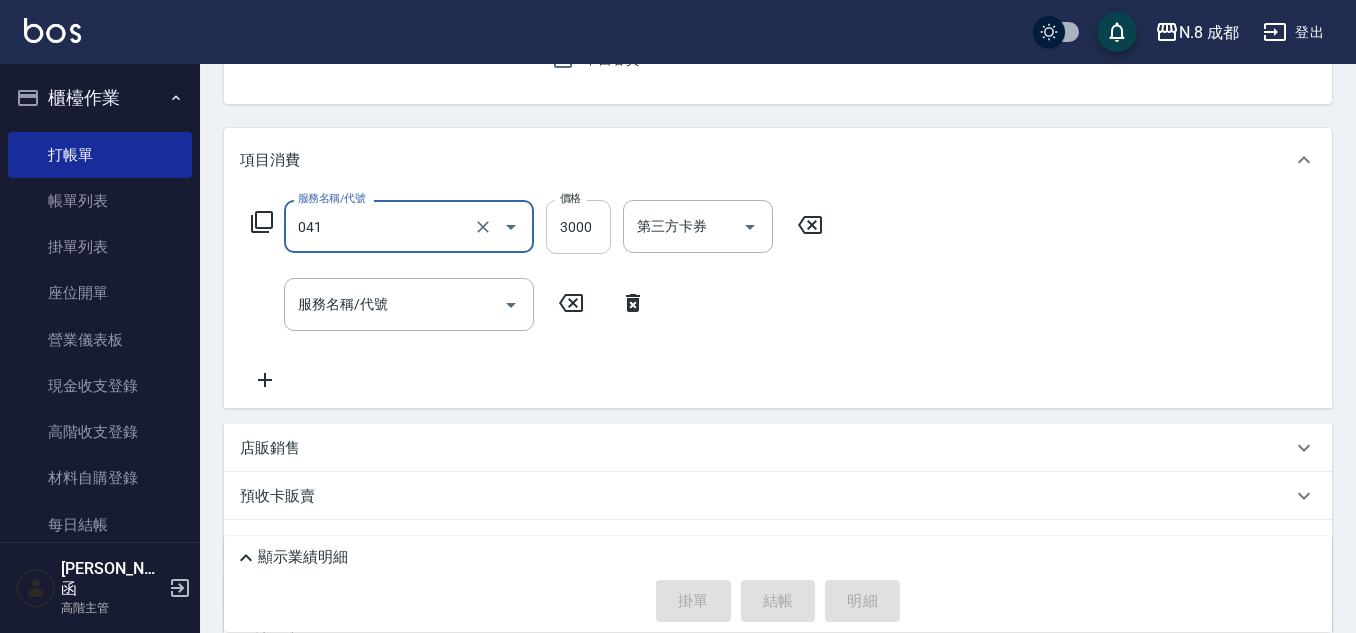 type on "日系染髮(L)(041)" 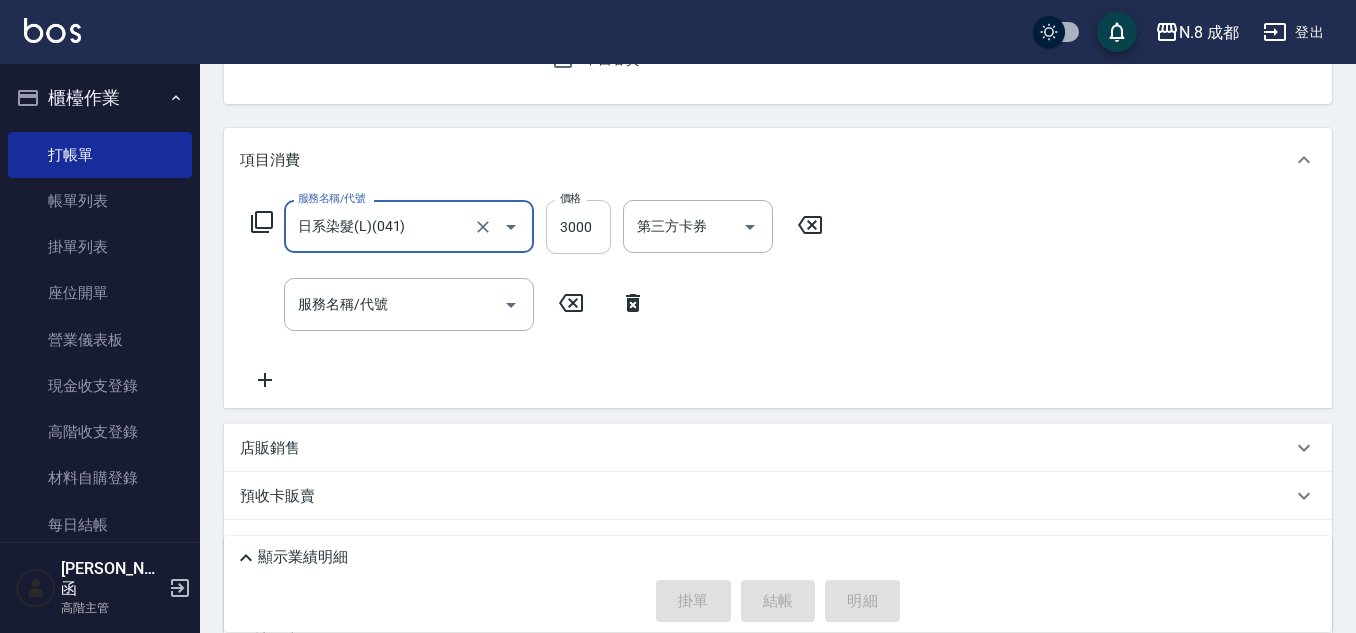 click on "3000" at bounding box center (578, 227) 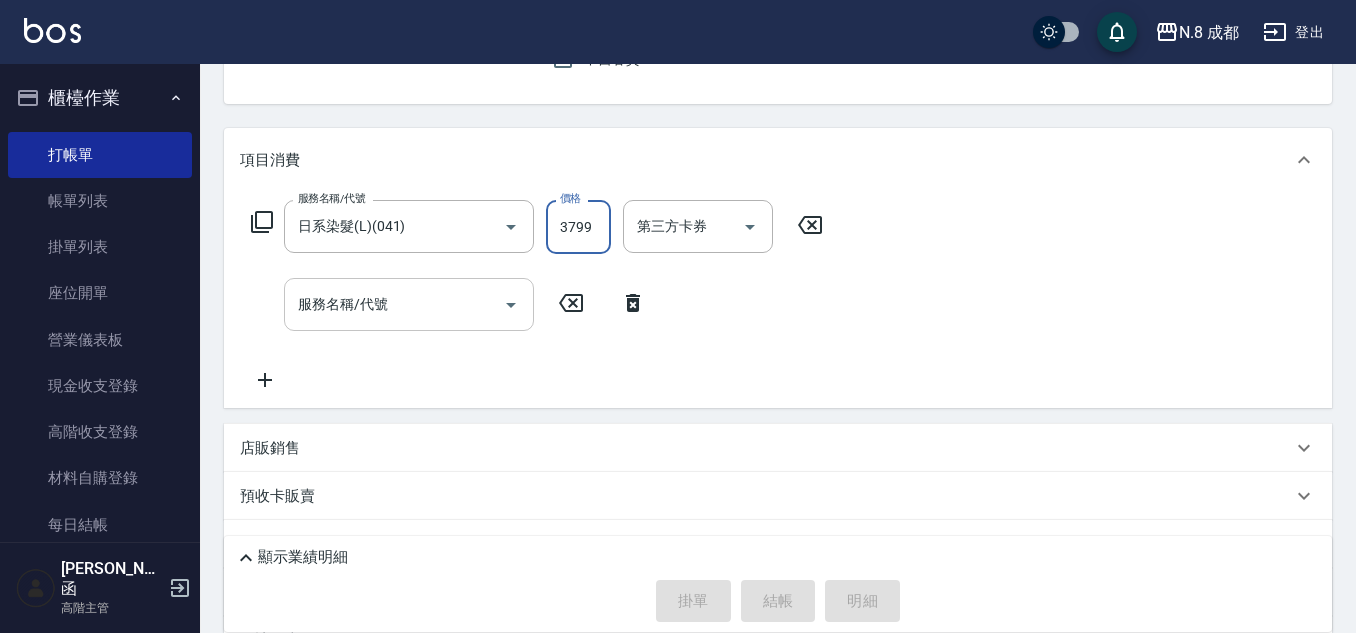 type on "3799" 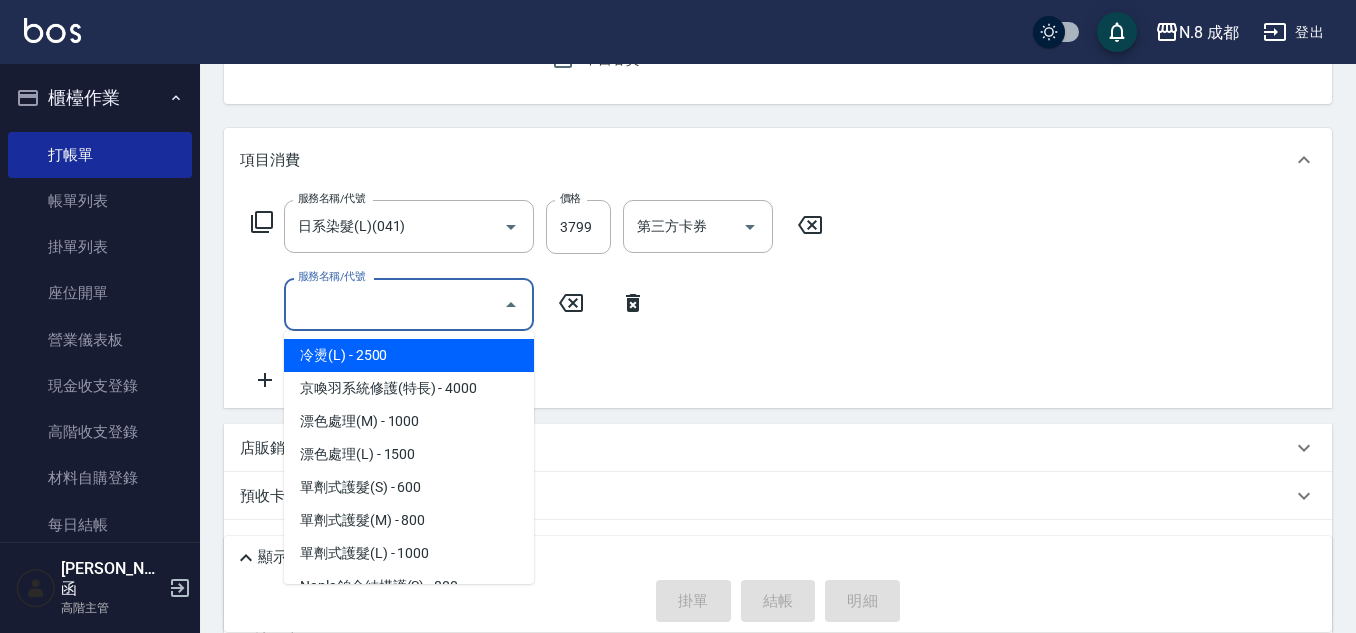 click on "服務名稱/代號" at bounding box center [394, 304] 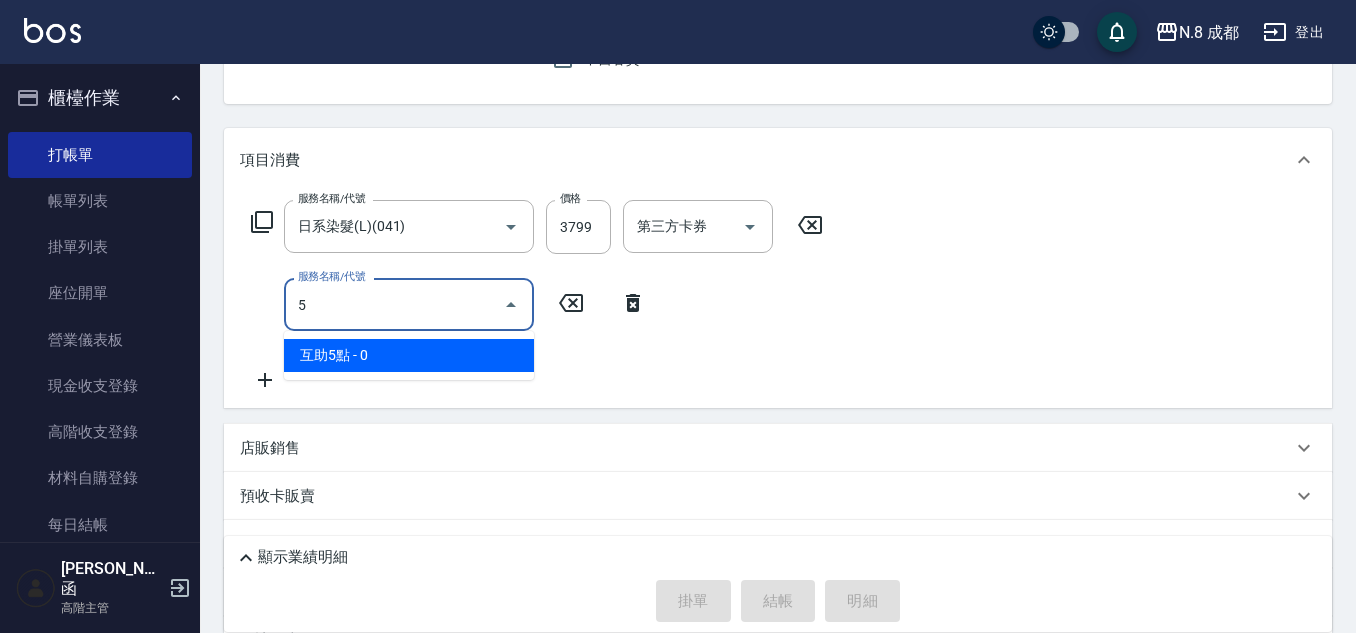 click on "互助5點 - 0" at bounding box center (409, 355) 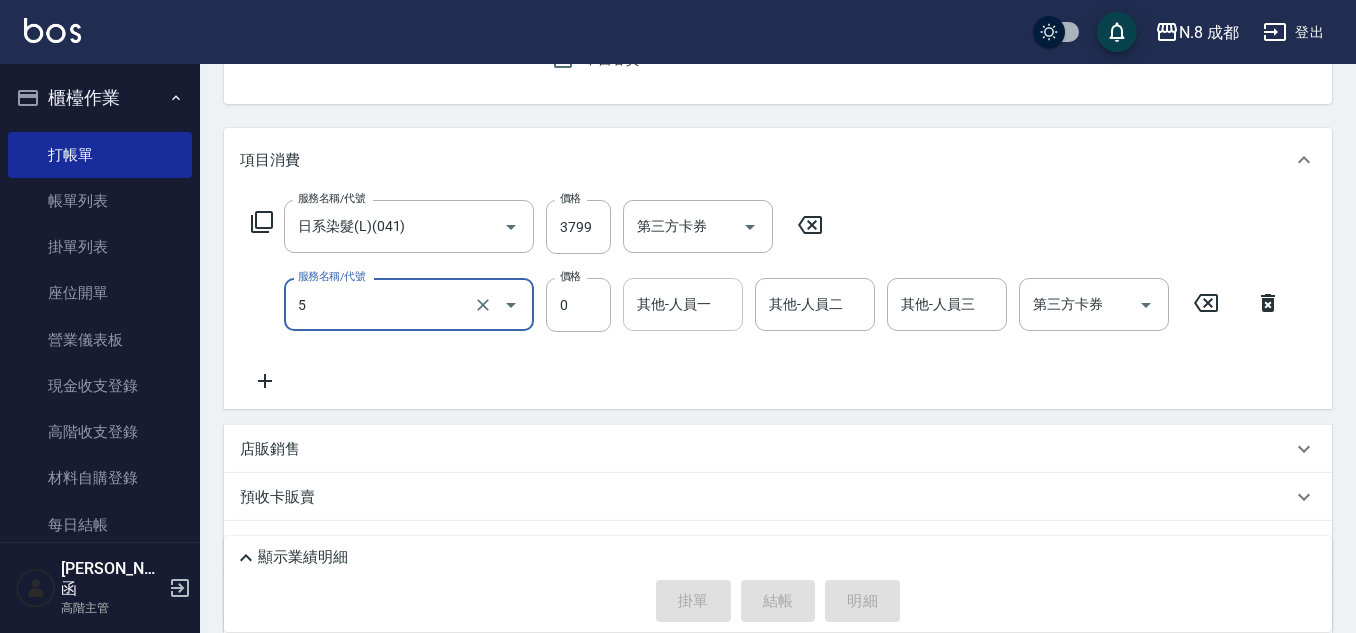 type on "互助5點(5)" 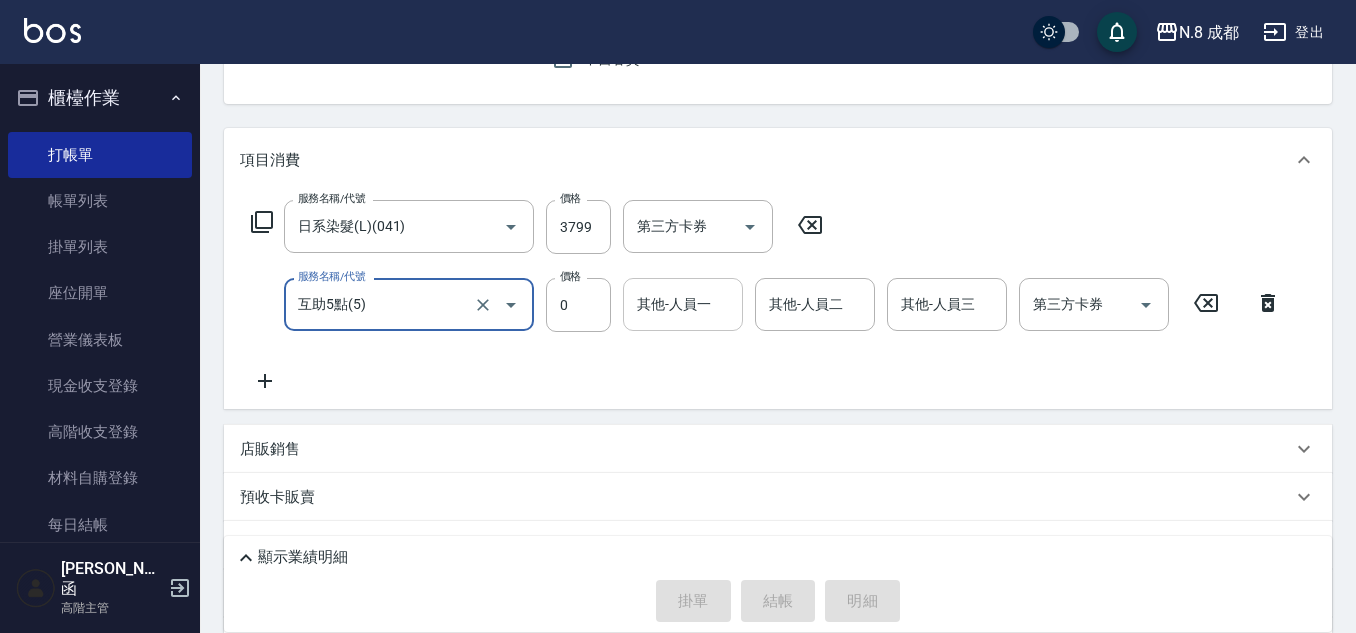 click on "其他-人員一" at bounding box center [683, 304] 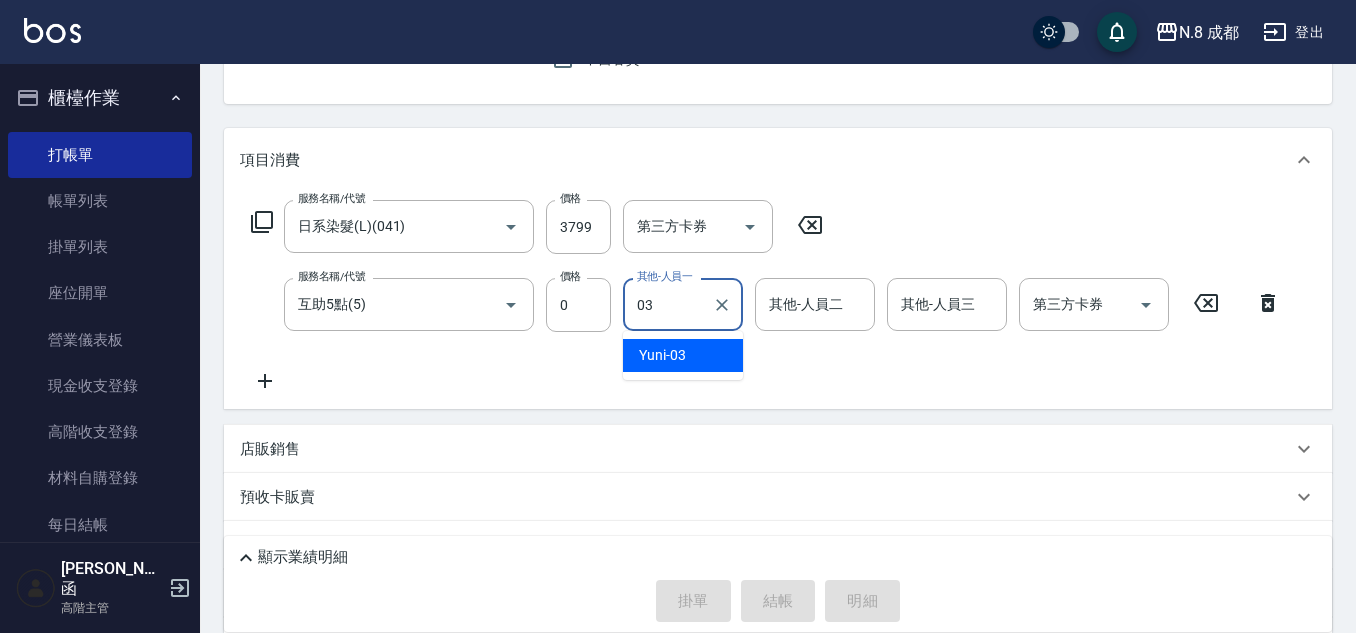 click on "Yuni -03" at bounding box center [662, 355] 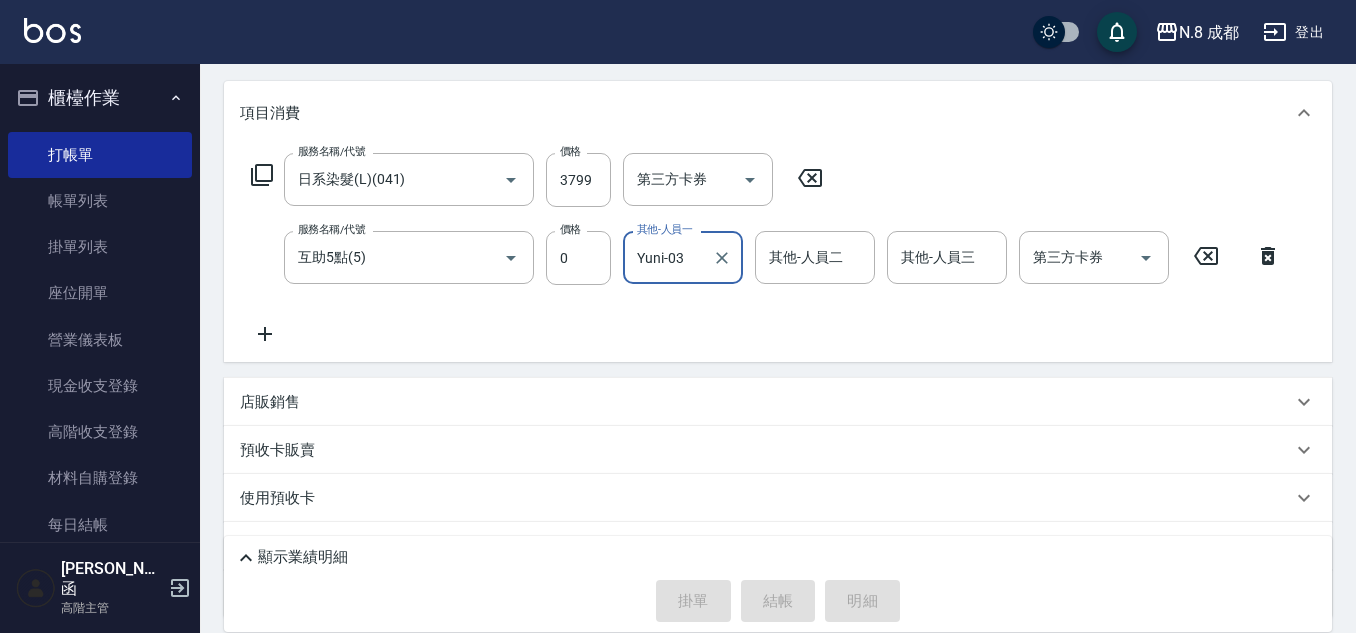 scroll, scrollTop: 42, scrollLeft: 0, axis: vertical 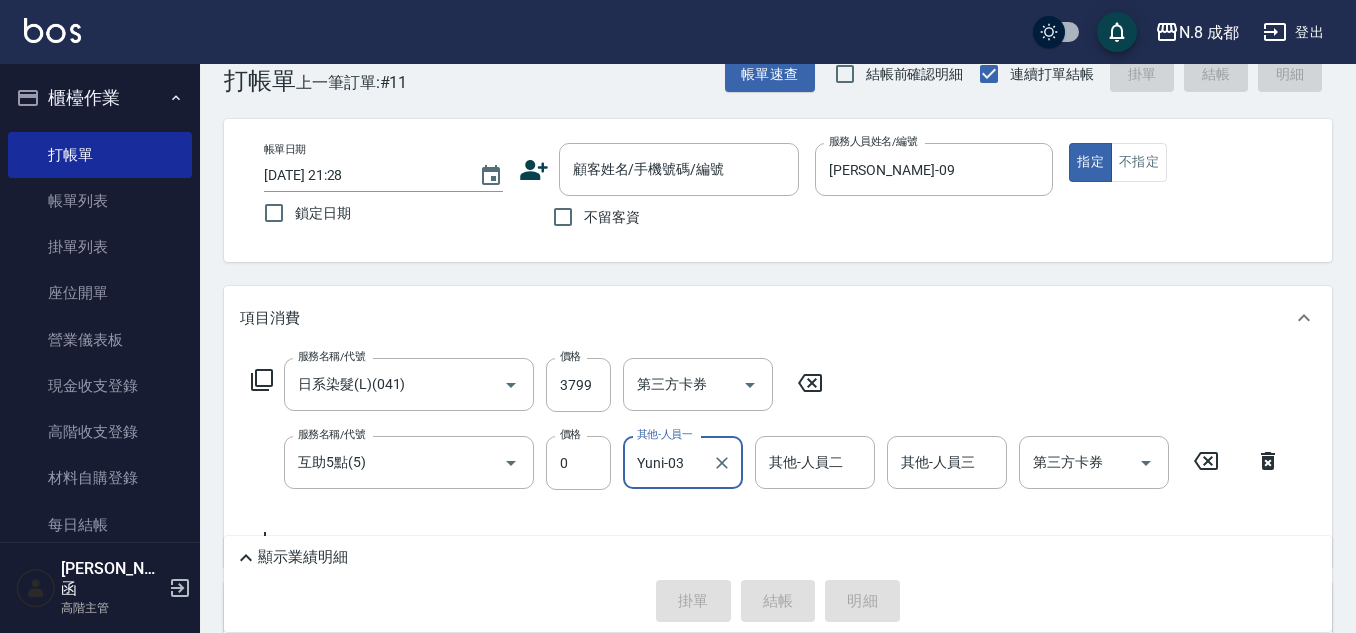 type on "Yuni-03" 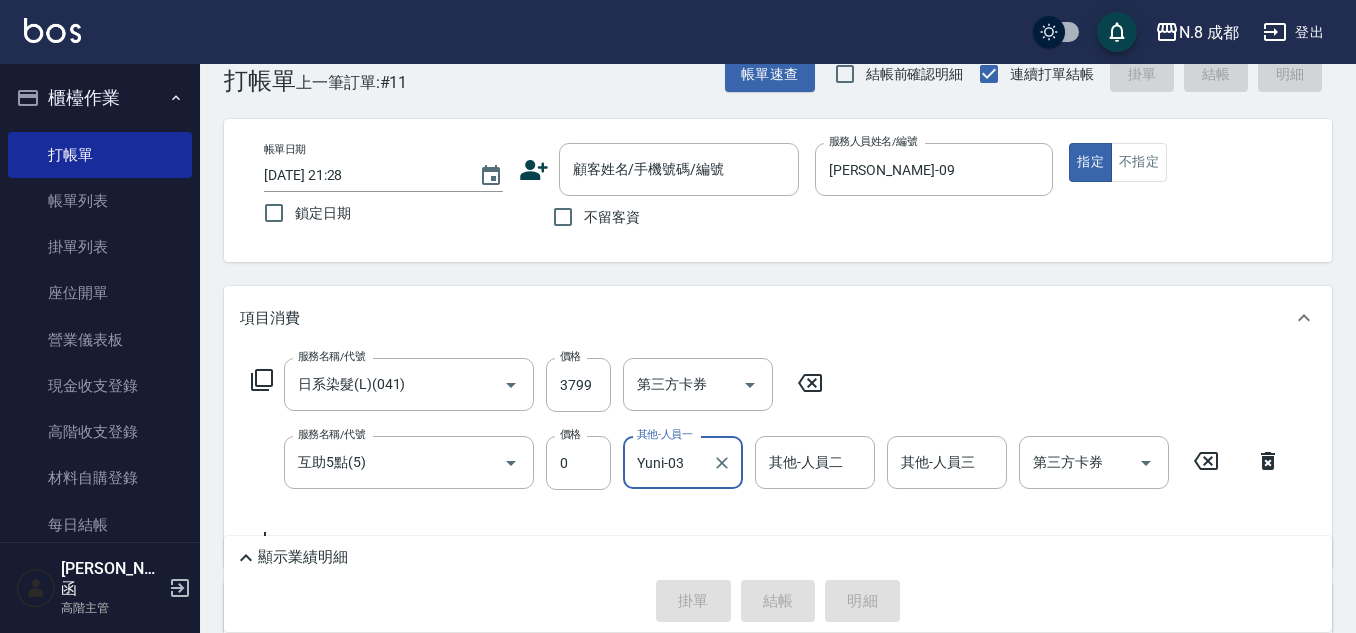 click on "項目消費" at bounding box center [778, 318] 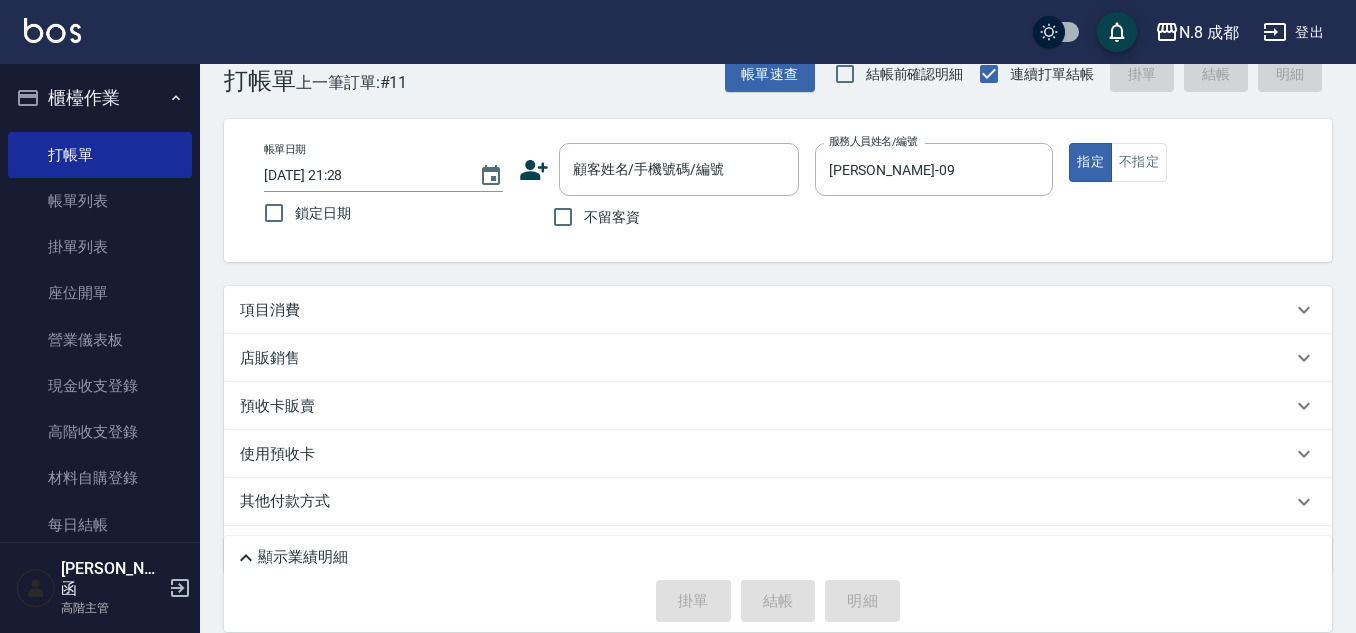 click on "項目消費" at bounding box center [766, 310] 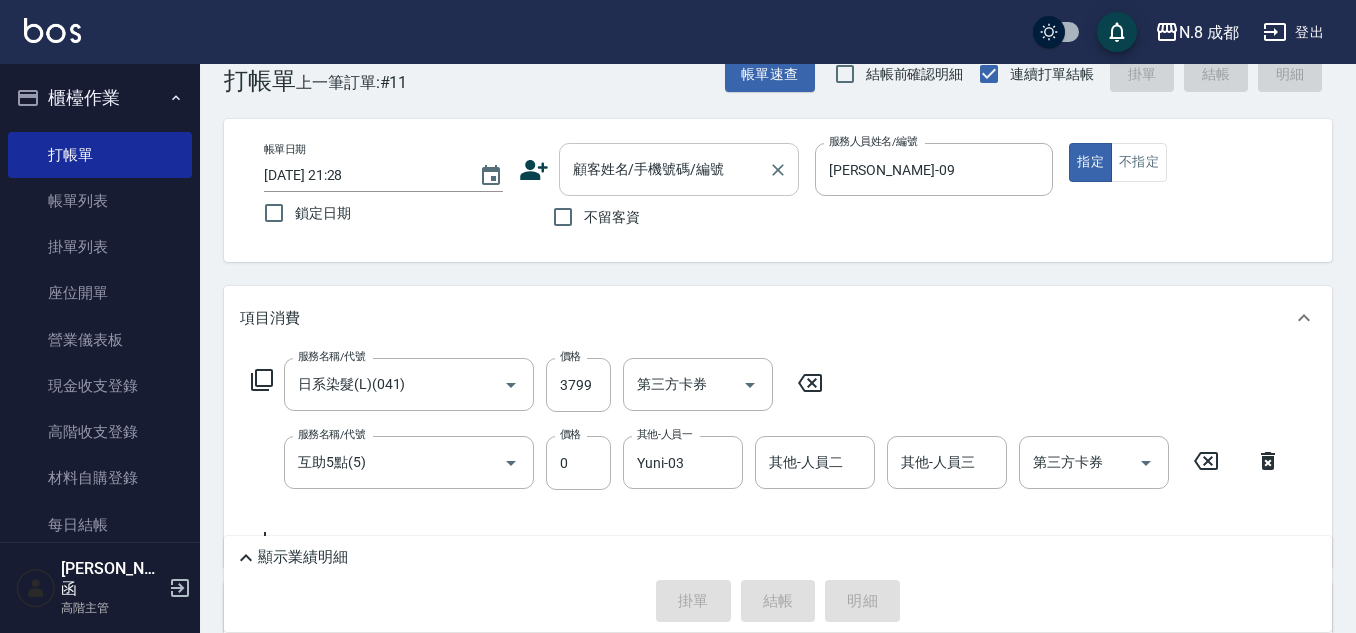 click on "顧客姓名/手機號碼/編號" at bounding box center (664, 169) 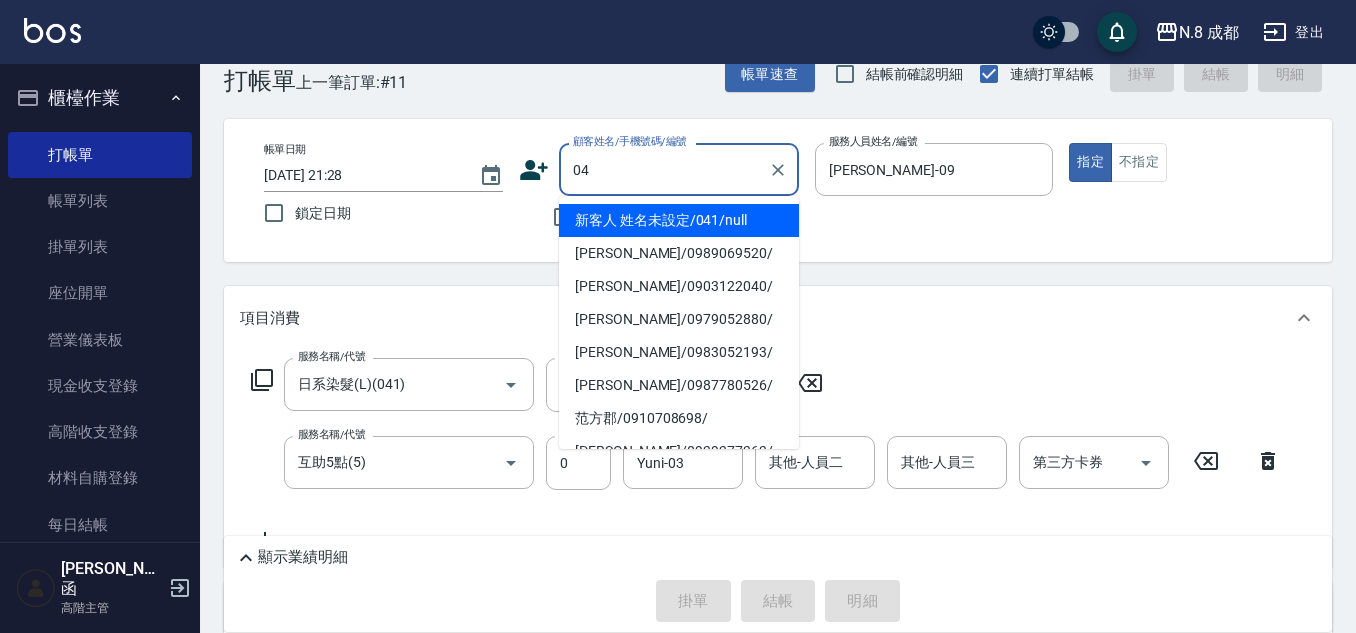 type on "041" 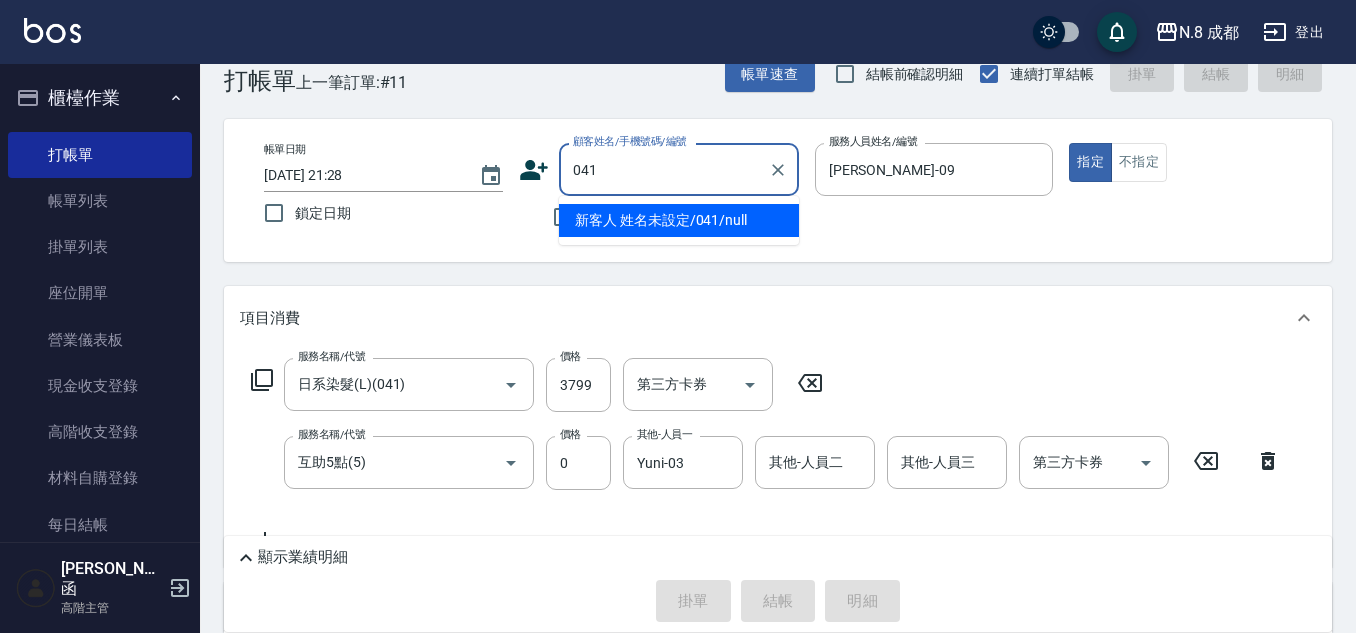click on "新客人 姓名未設定/041/null" at bounding box center [679, 220] 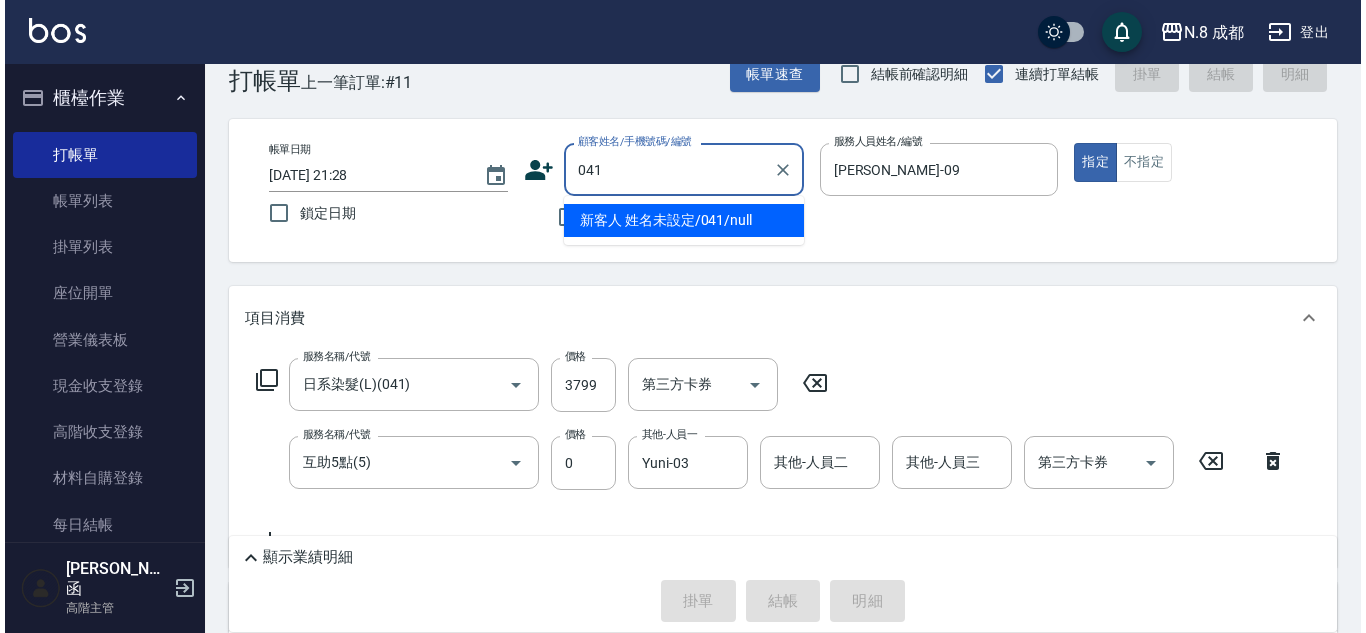 scroll, scrollTop: 0, scrollLeft: 0, axis: both 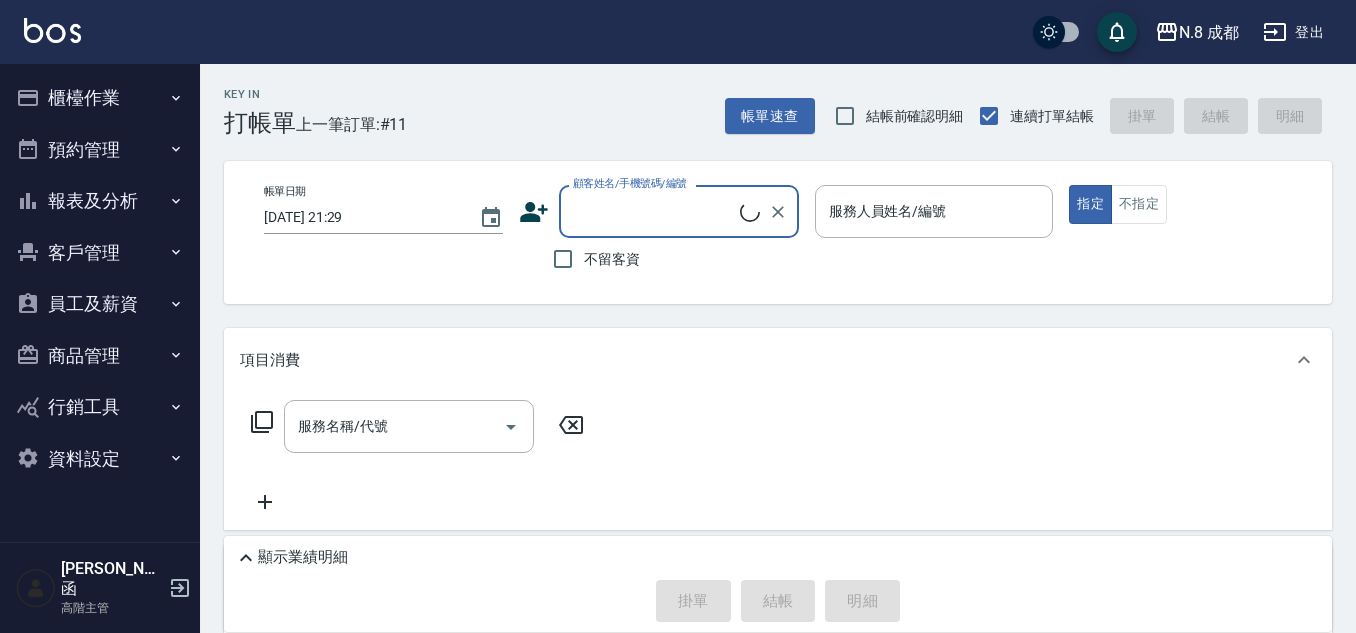 click on "顧客姓名/手機號碼/編號" at bounding box center [654, 211] 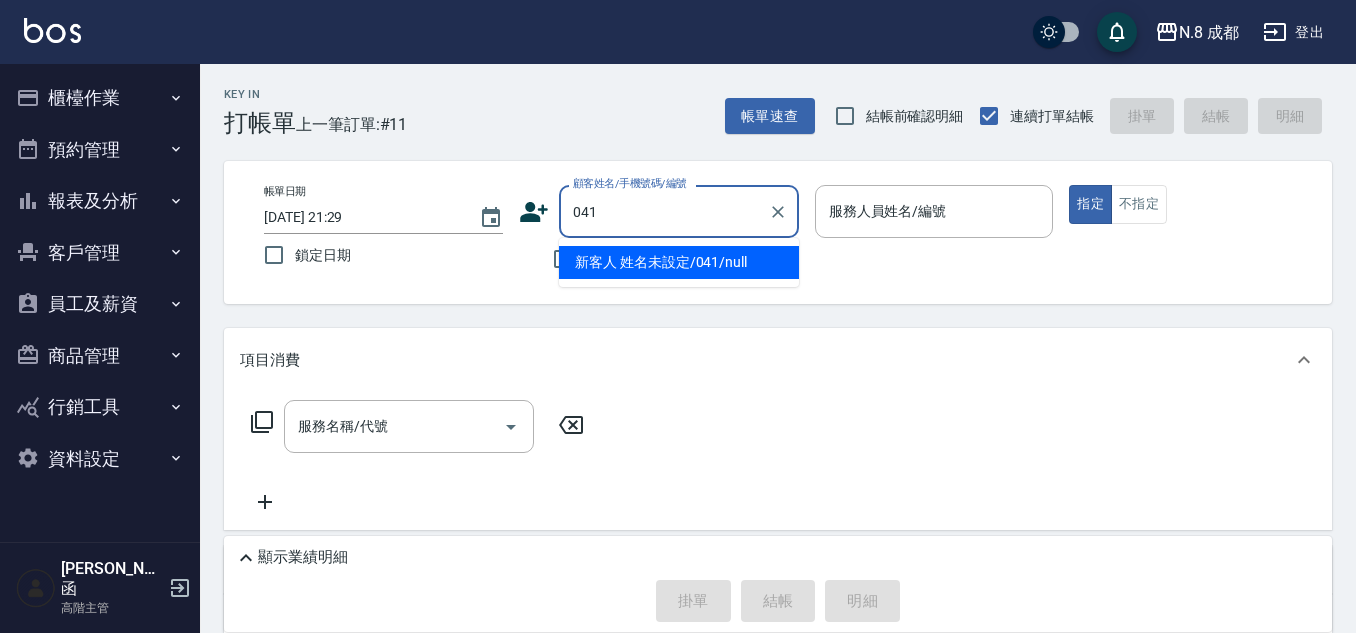 click on "新客人 姓名未設定/041/null" at bounding box center (679, 262) 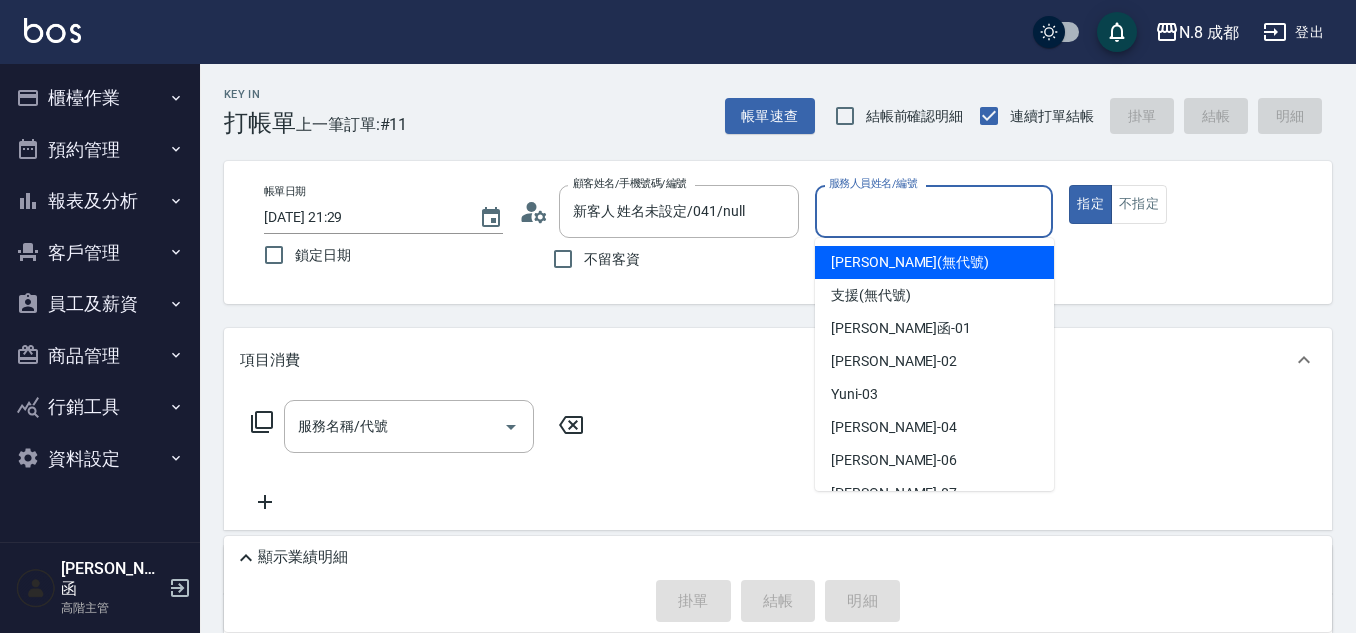 click on "服務人員姓名/編號" at bounding box center [934, 211] 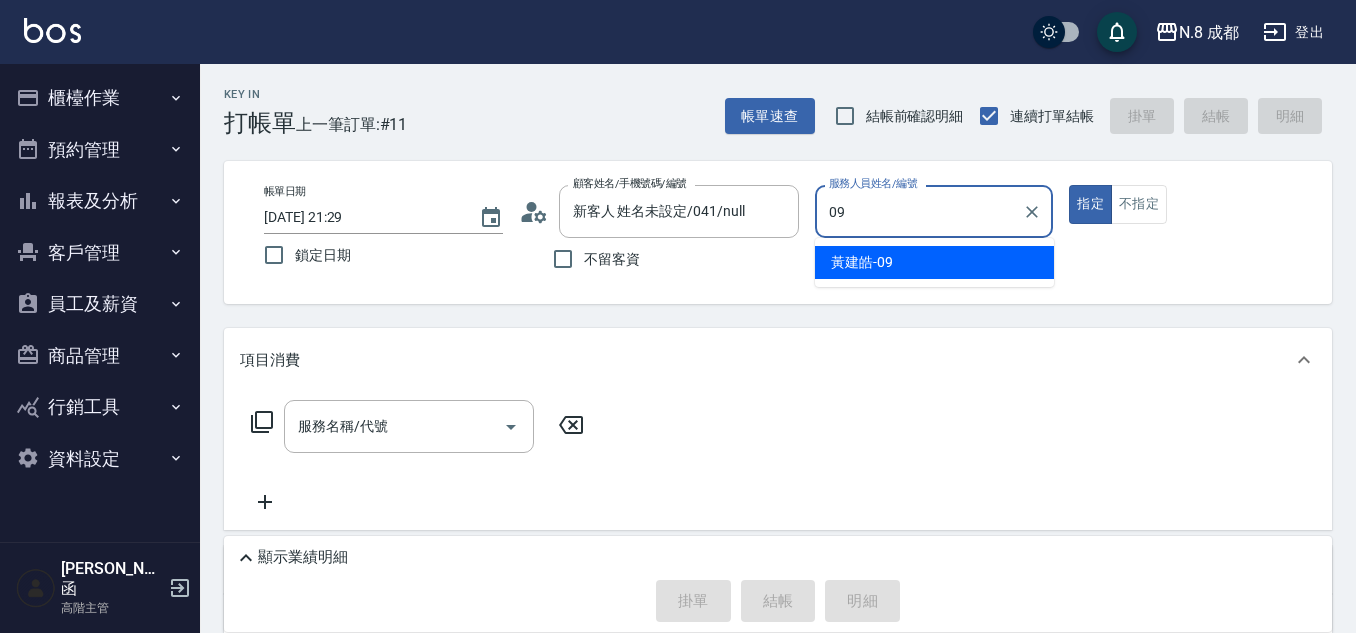 click on "[PERSON_NAME]-09" at bounding box center (934, 262) 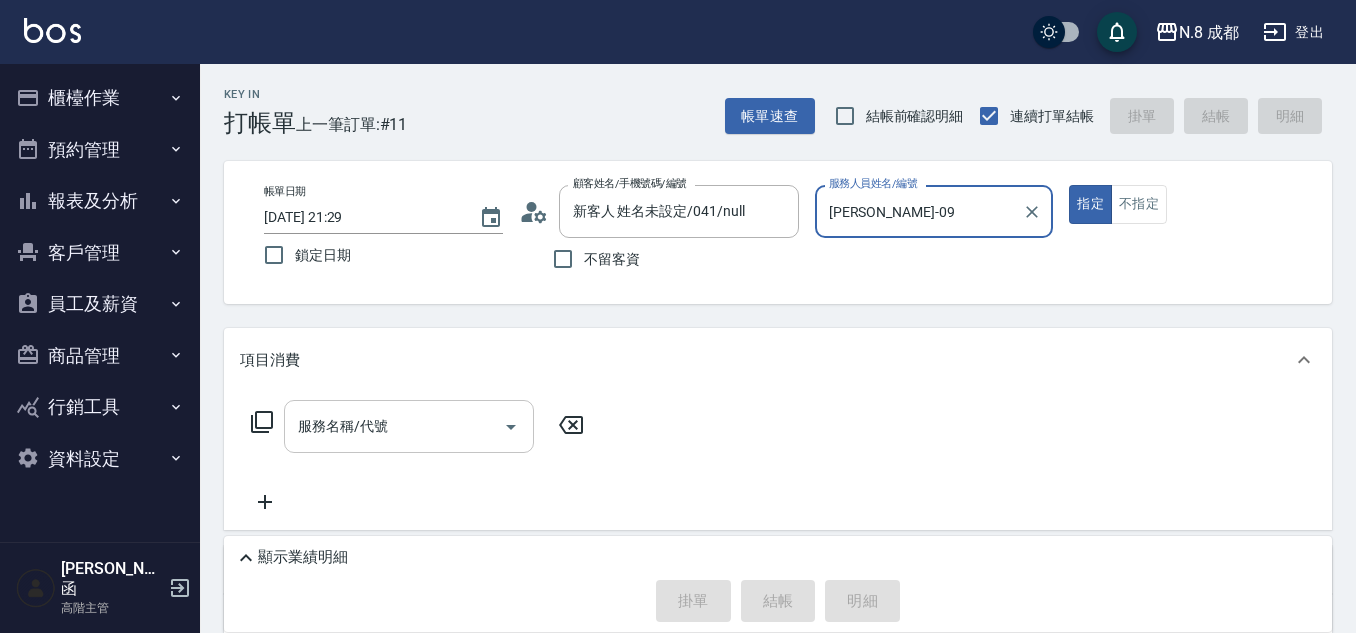 type on "[PERSON_NAME]-09" 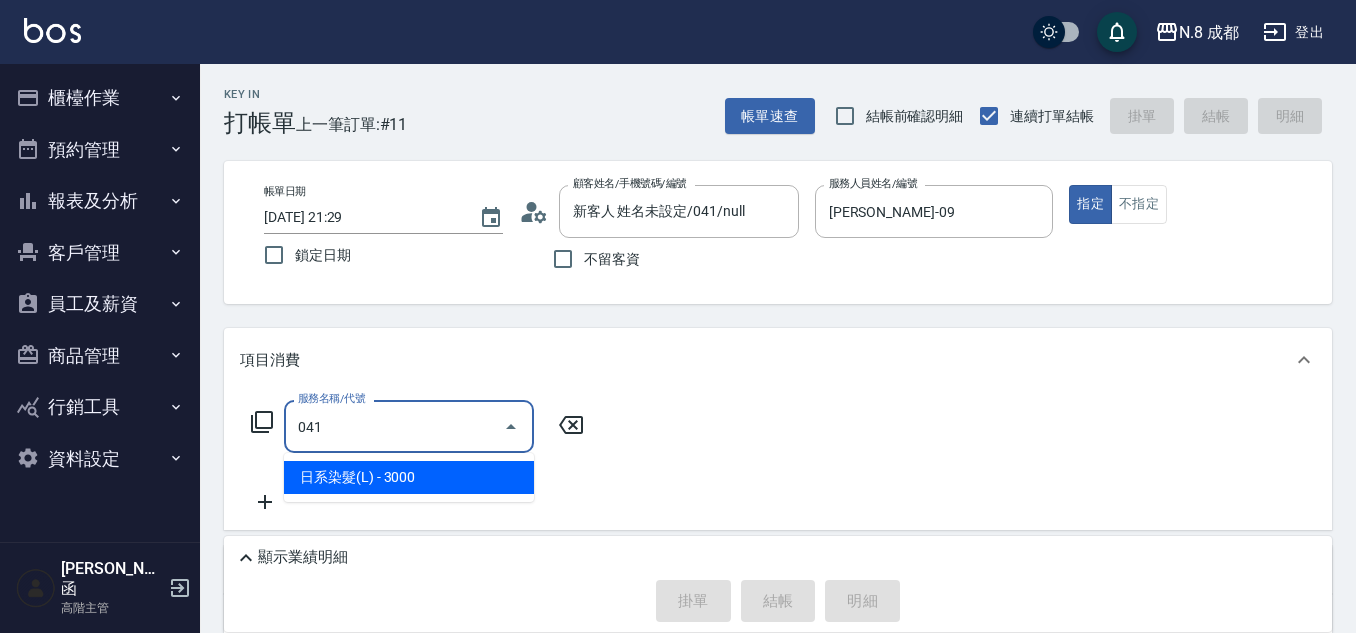 click on "日系染髮(L) - 3000" at bounding box center (409, 477) 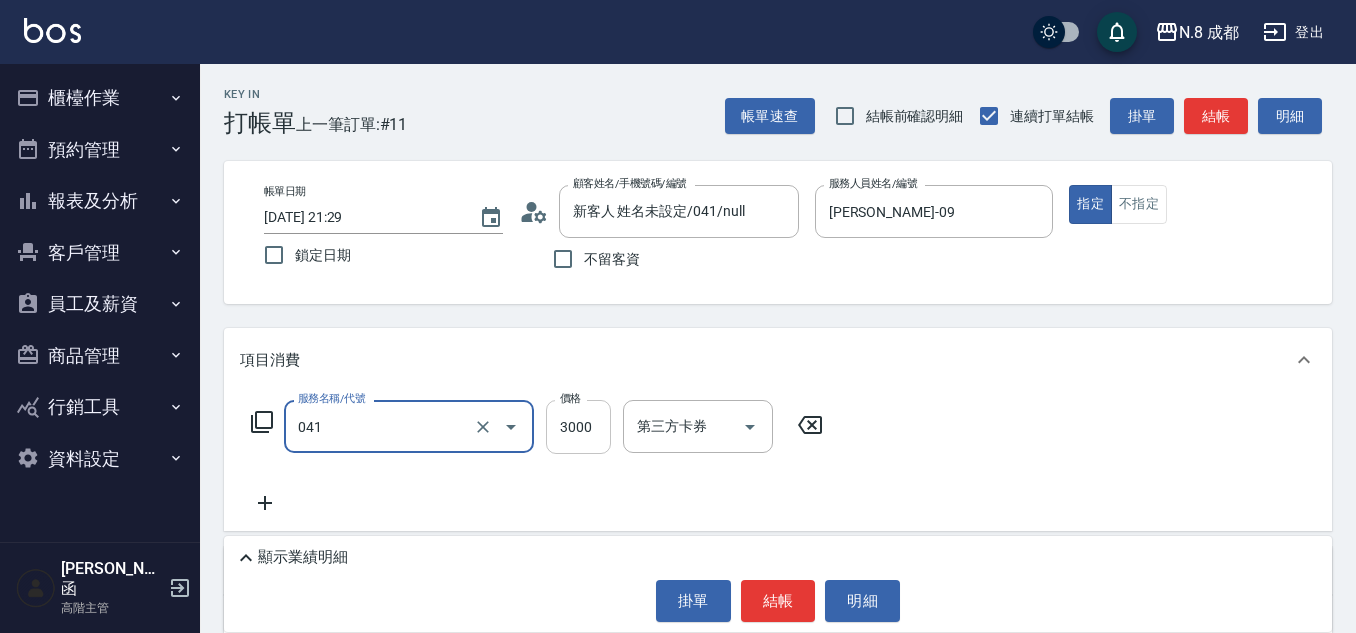type on "日系染髮(L)(041)" 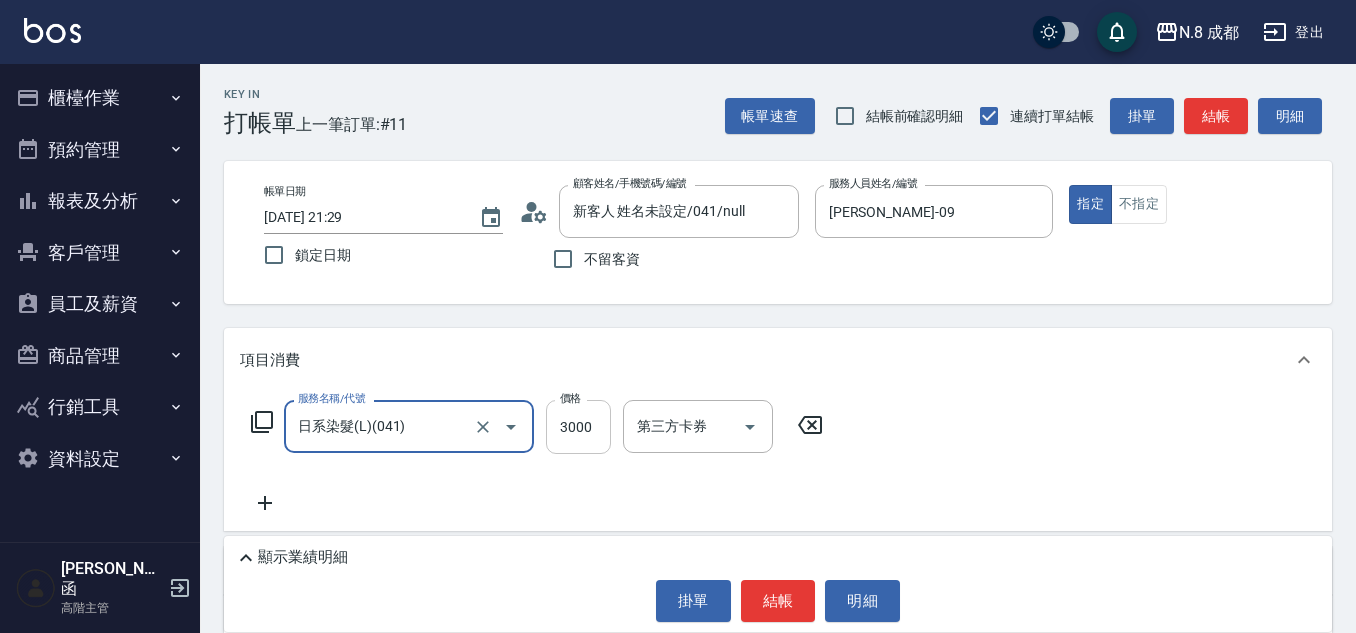click on "3000" at bounding box center (578, 427) 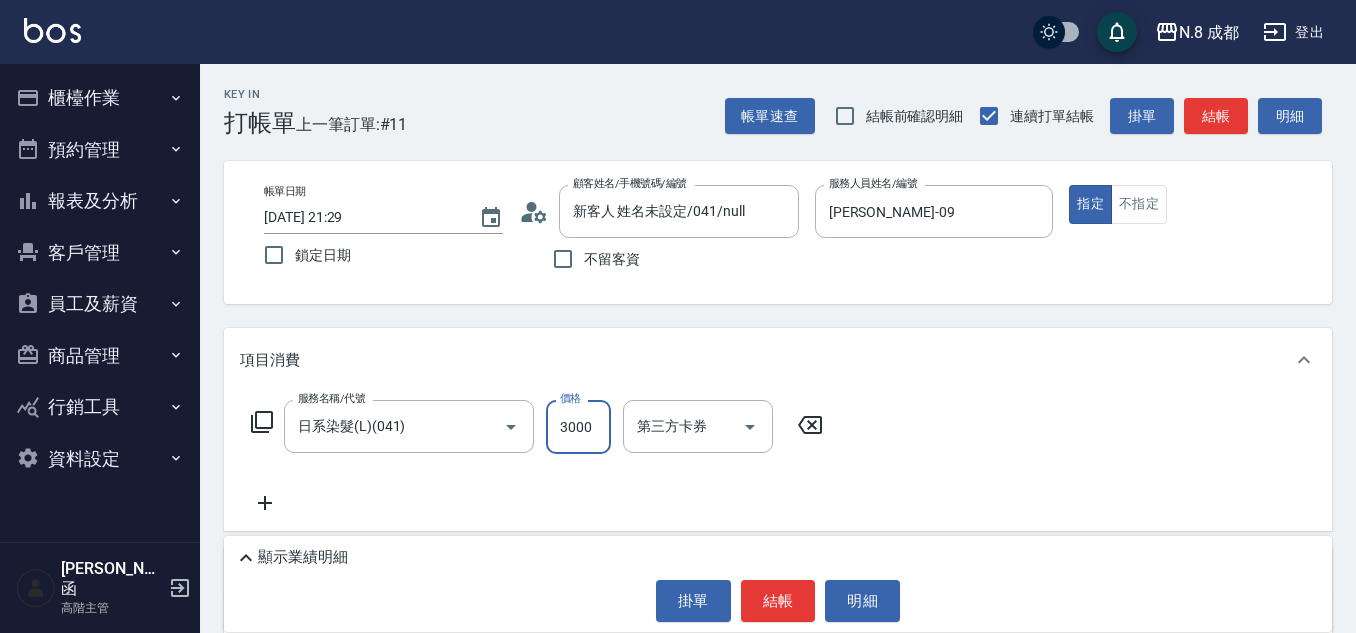 click on "3000" at bounding box center (578, 427) 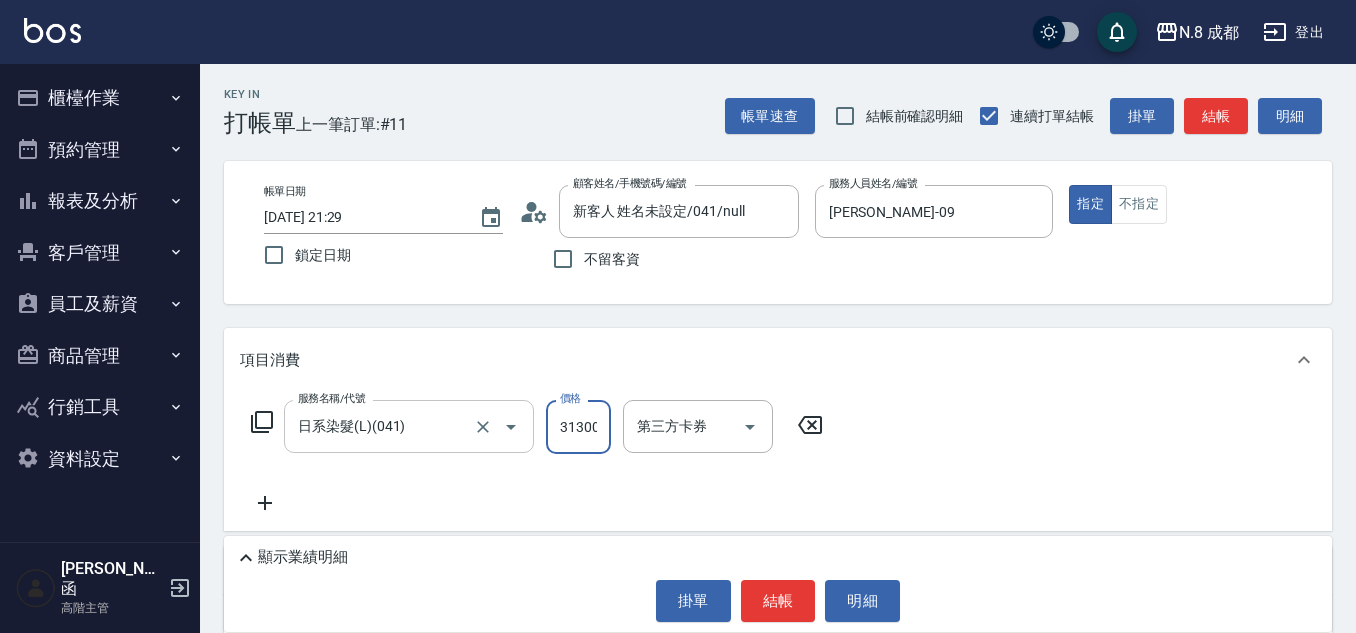 scroll, scrollTop: 0, scrollLeft: 0, axis: both 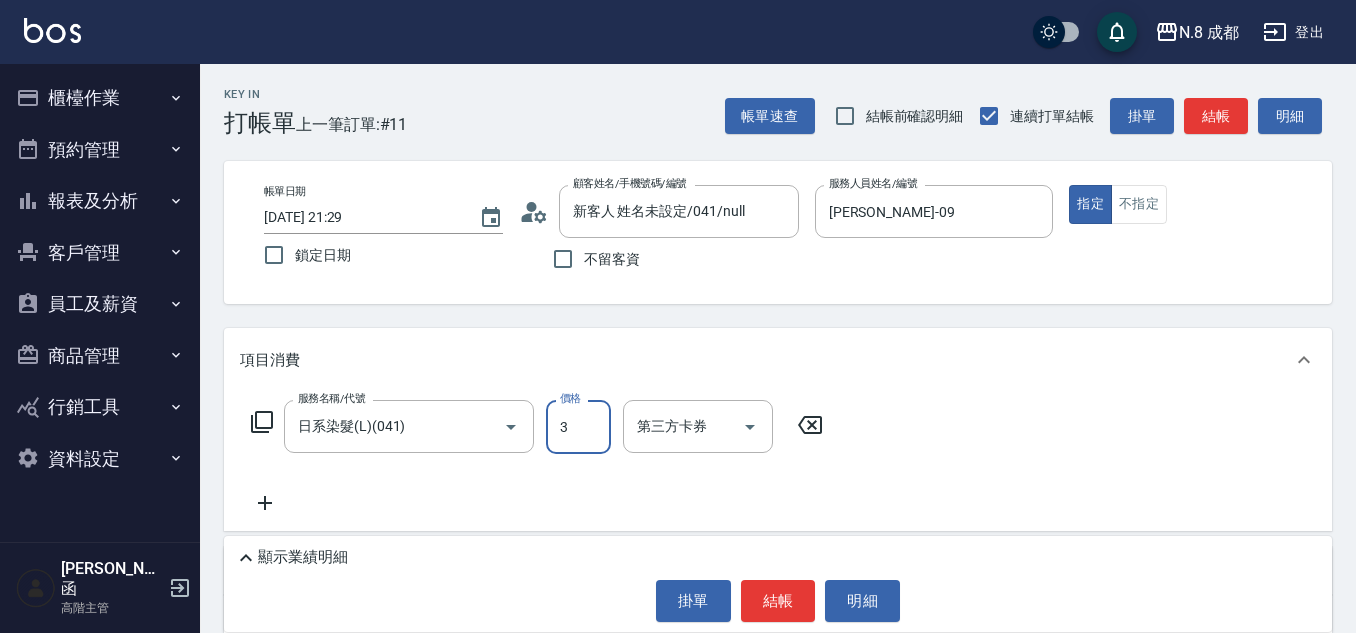 type on "31" 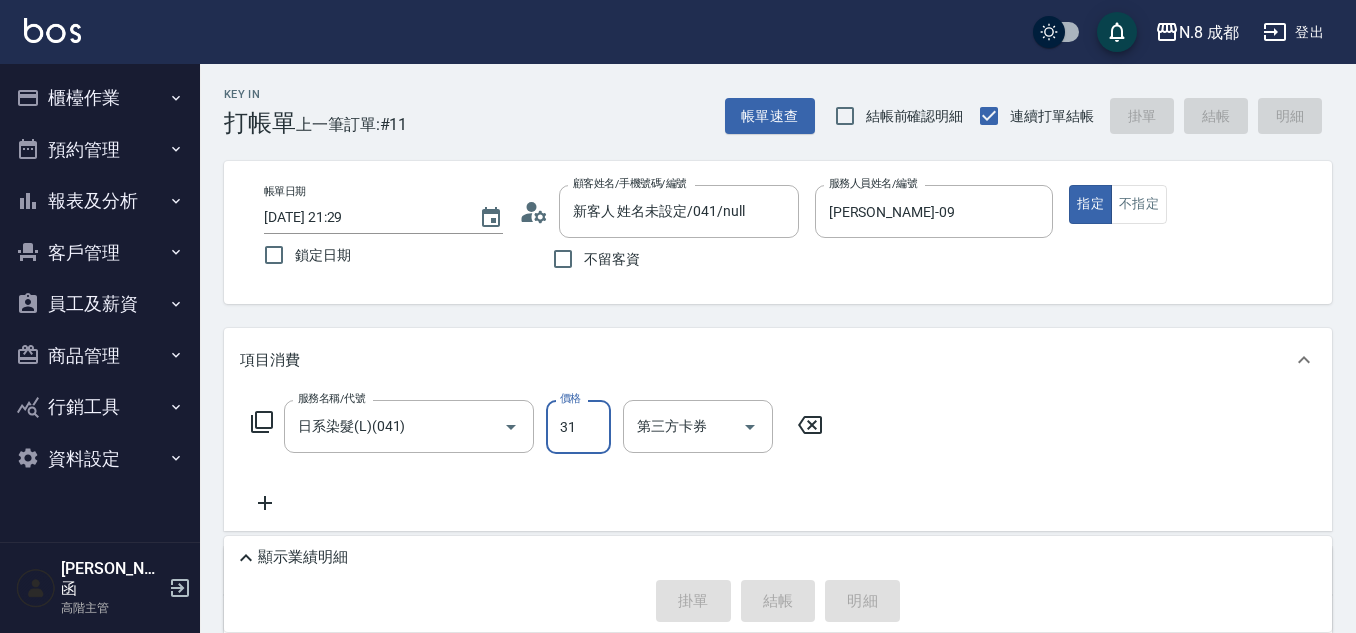type 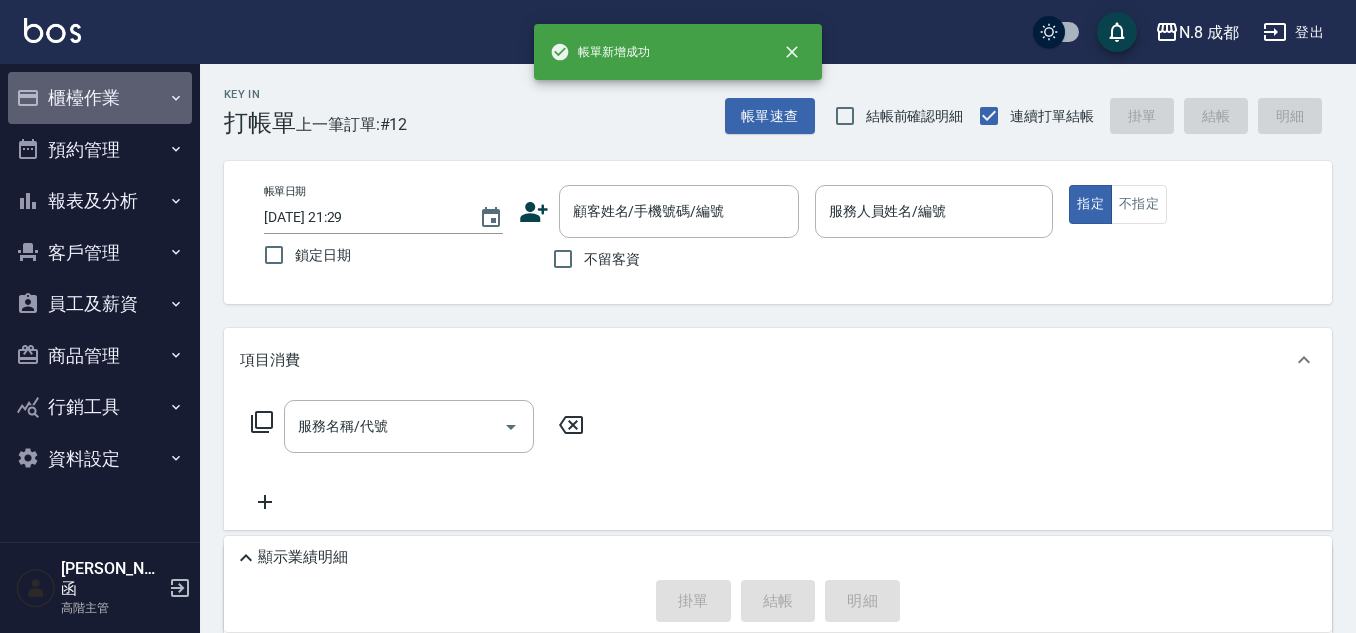 click on "櫃檯作業" at bounding box center (100, 98) 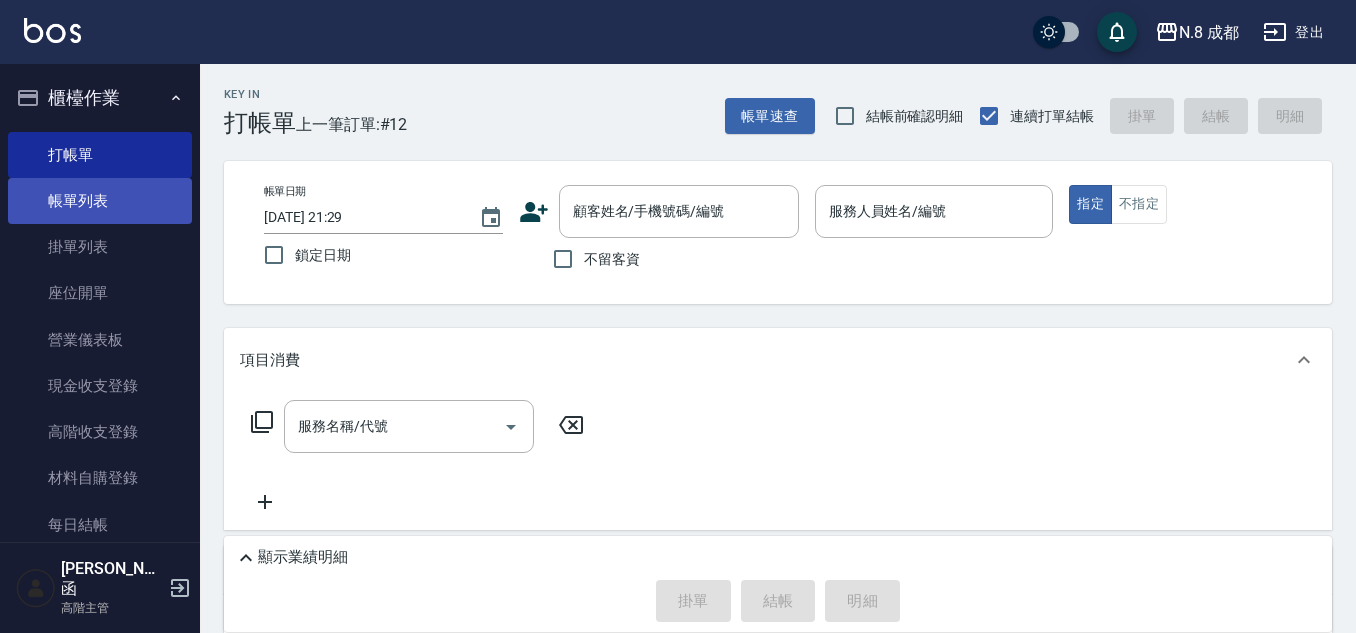 click on "帳單列表" at bounding box center (100, 201) 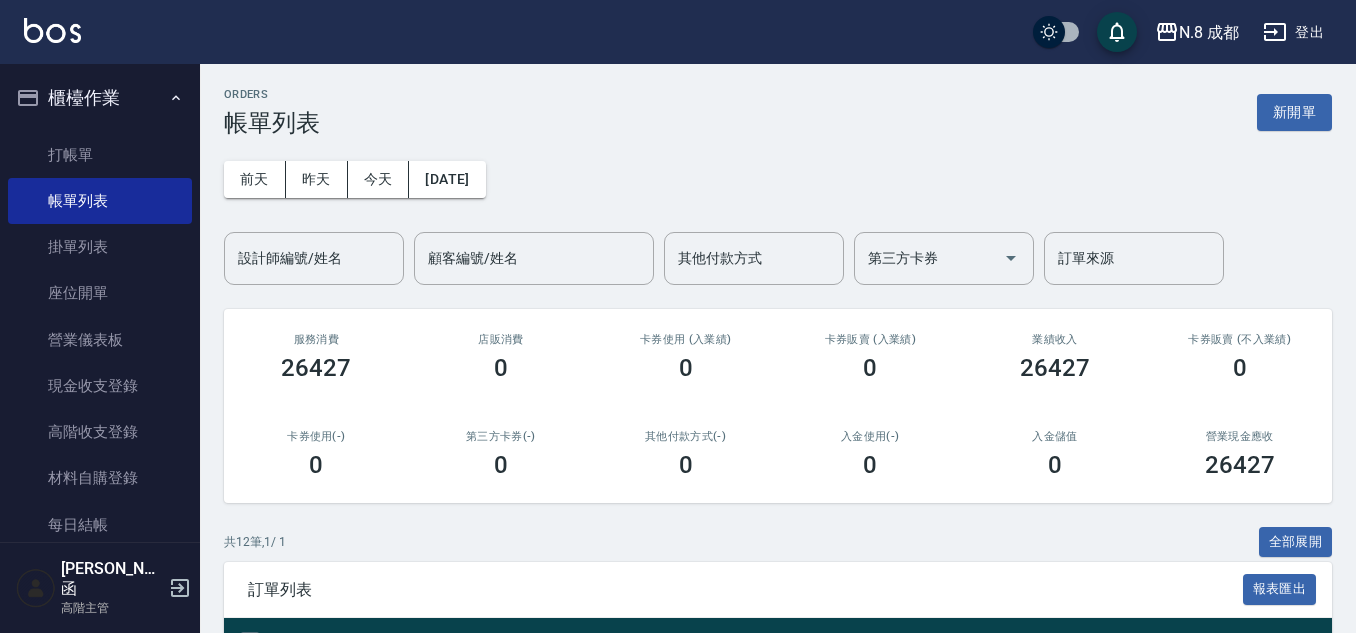 scroll, scrollTop: 300, scrollLeft: 0, axis: vertical 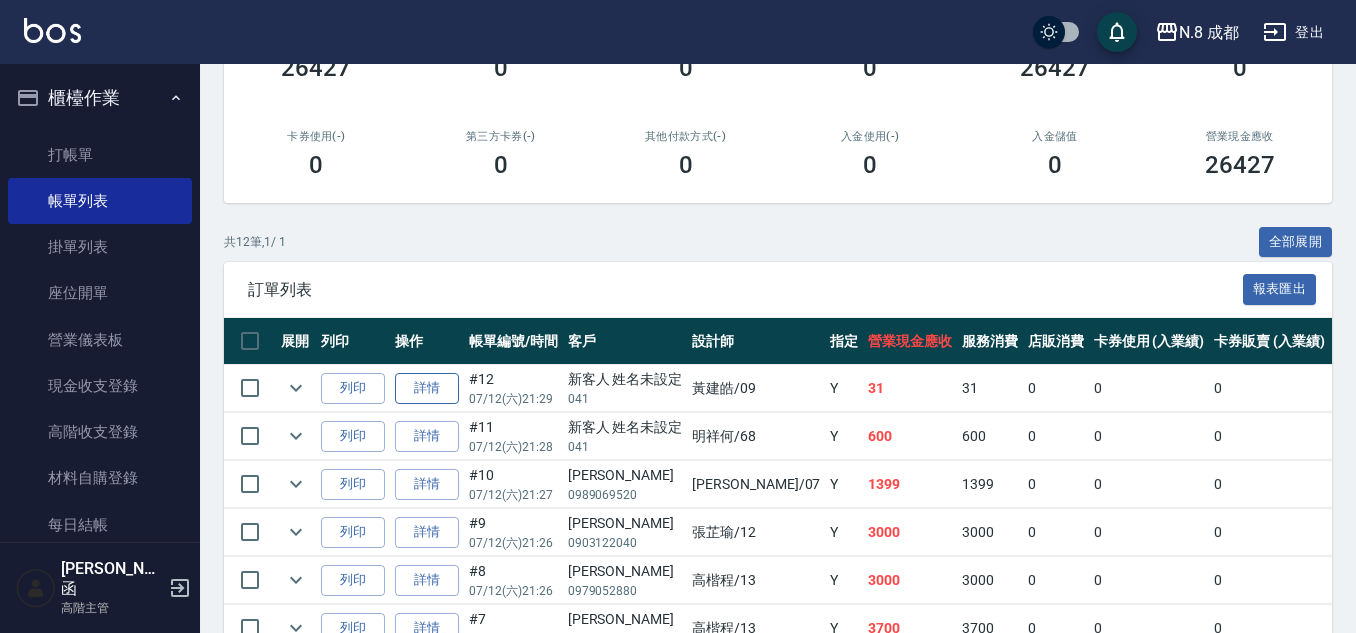 click on "詳情" at bounding box center [427, 388] 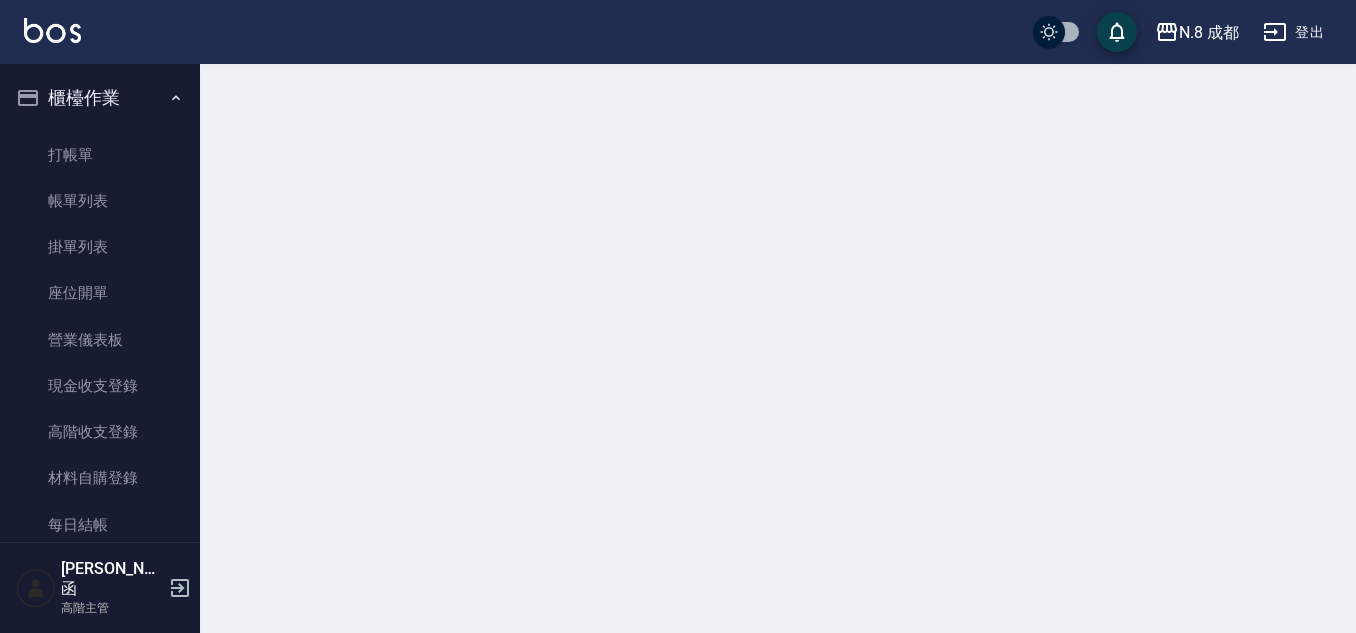 scroll, scrollTop: 0, scrollLeft: 0, axis: both 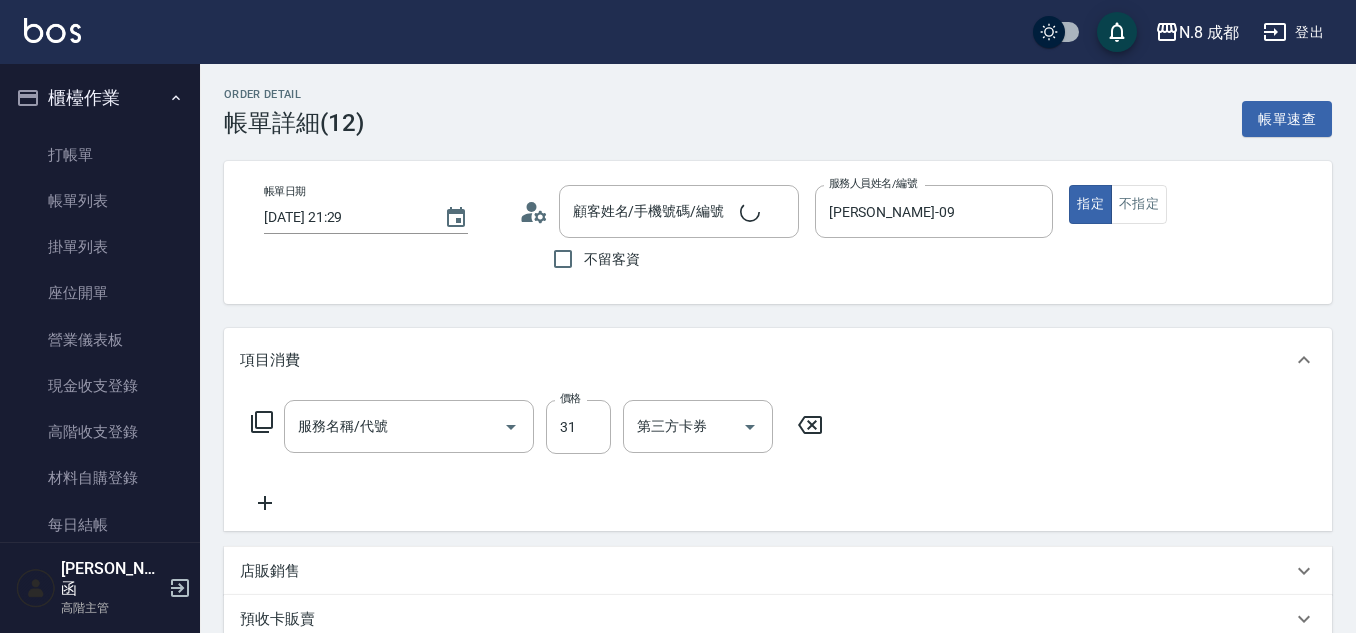 type on "[PERSON_NAME]-09" 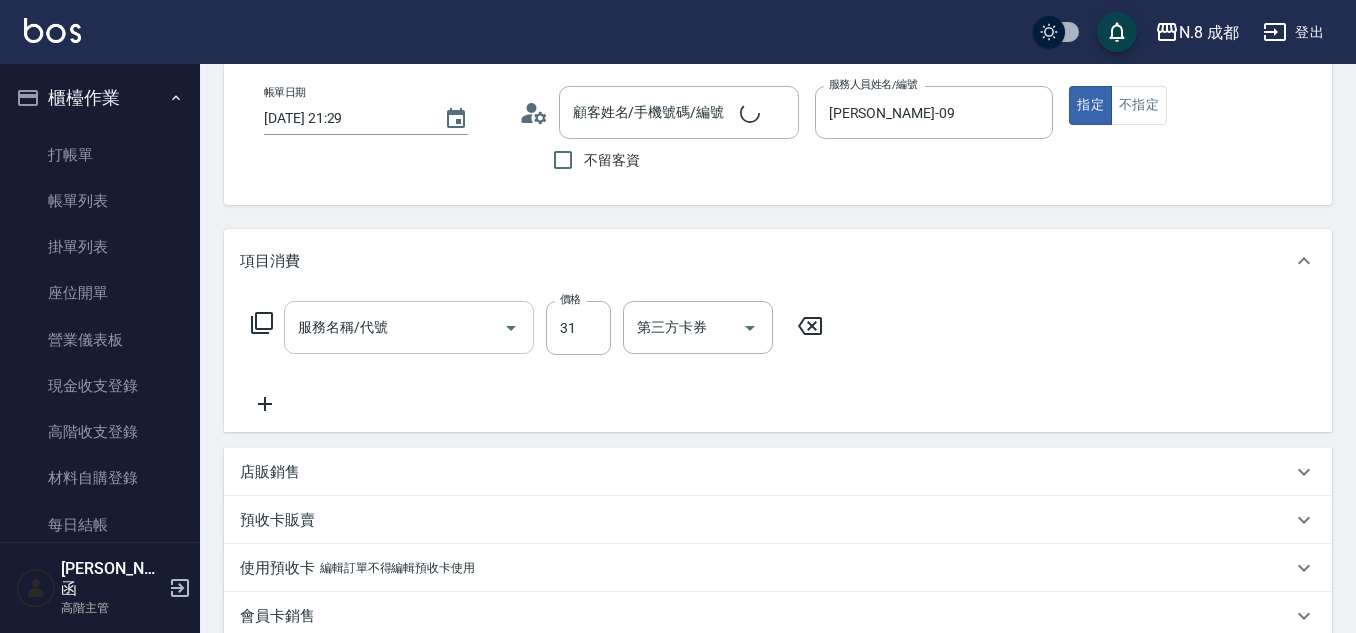 type on "新客人 姓名未設定/041/null" 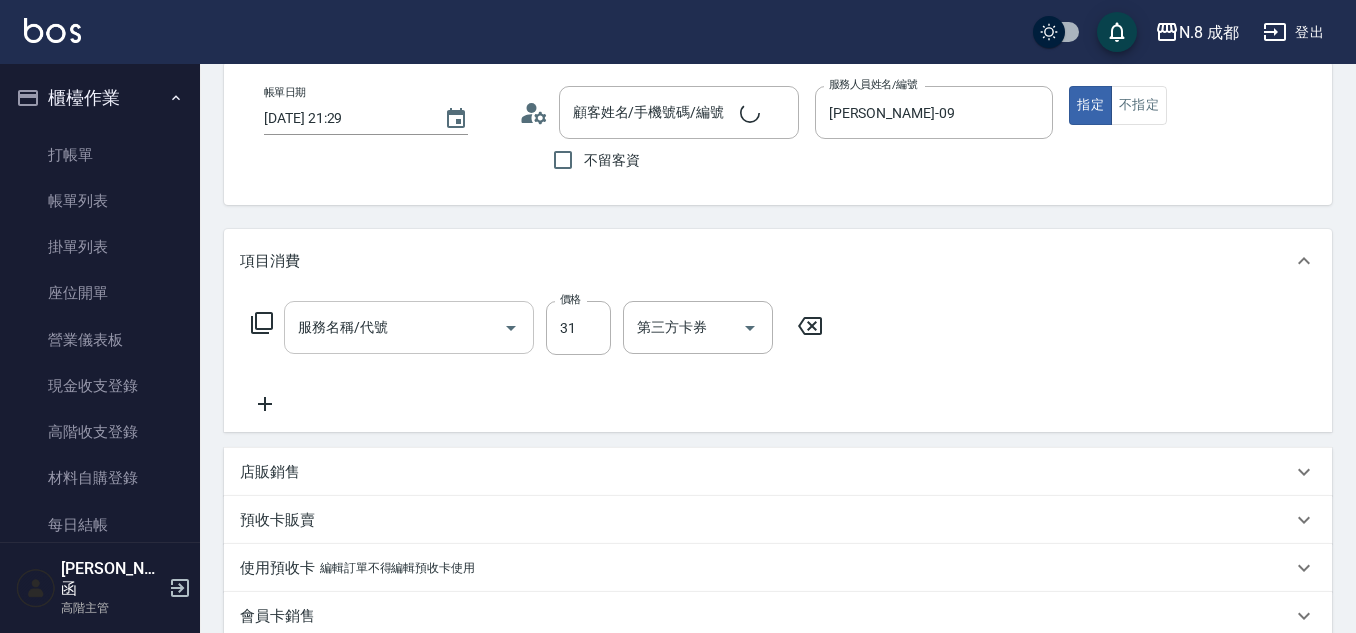 type on "日系染髮(L)(041)" 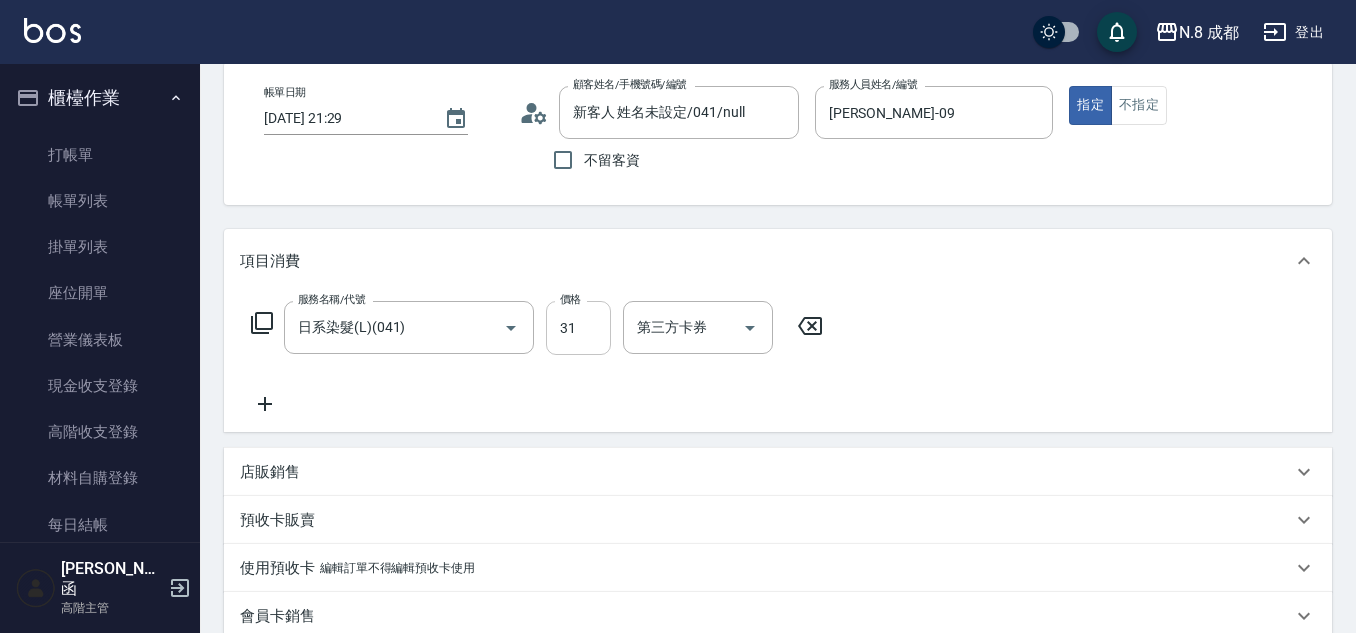 scroll, scrollTop: 100, scrollLeft: 0, axis: vertical 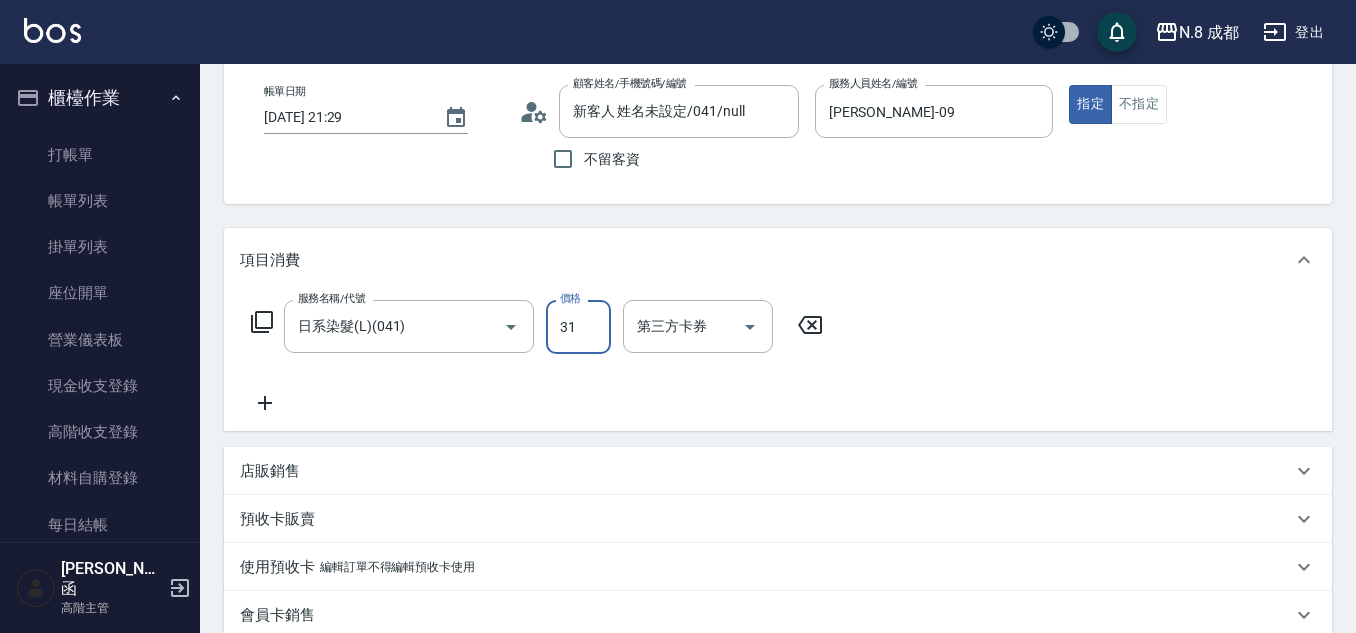 click on "31" at bounding box center (578, 327) 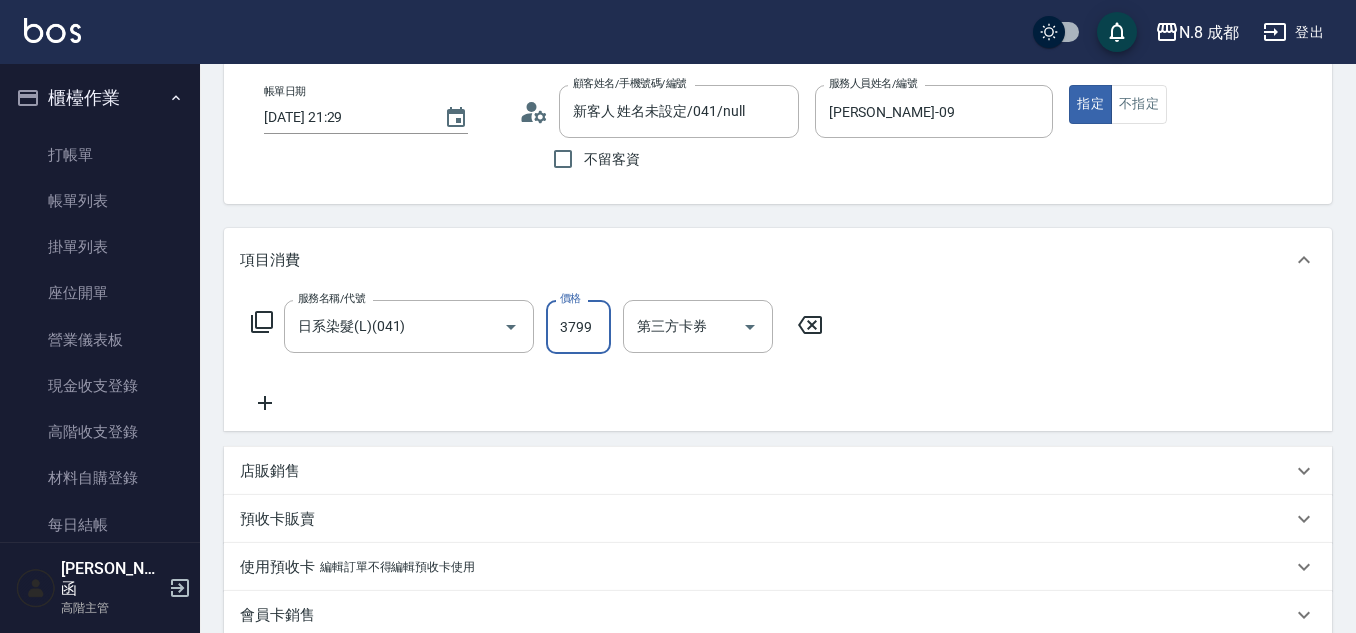 scroll, scrollTop: 300, scrollLeft: 0, axis: vertical 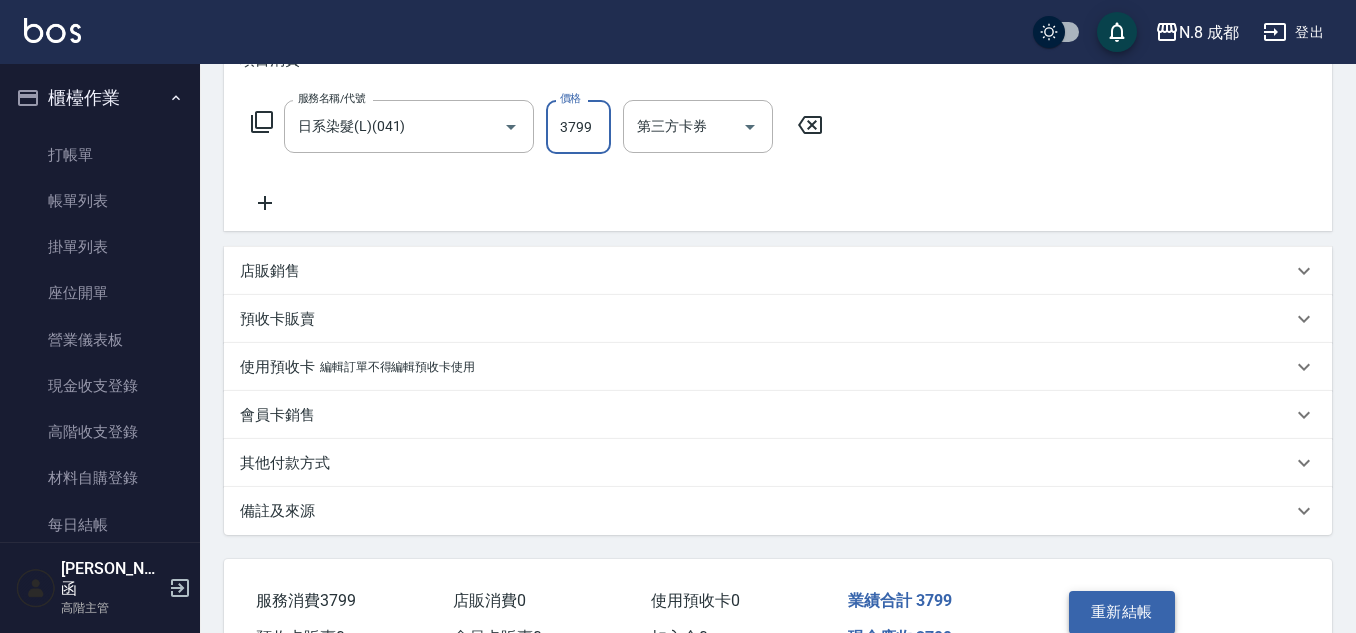 type on "3799" 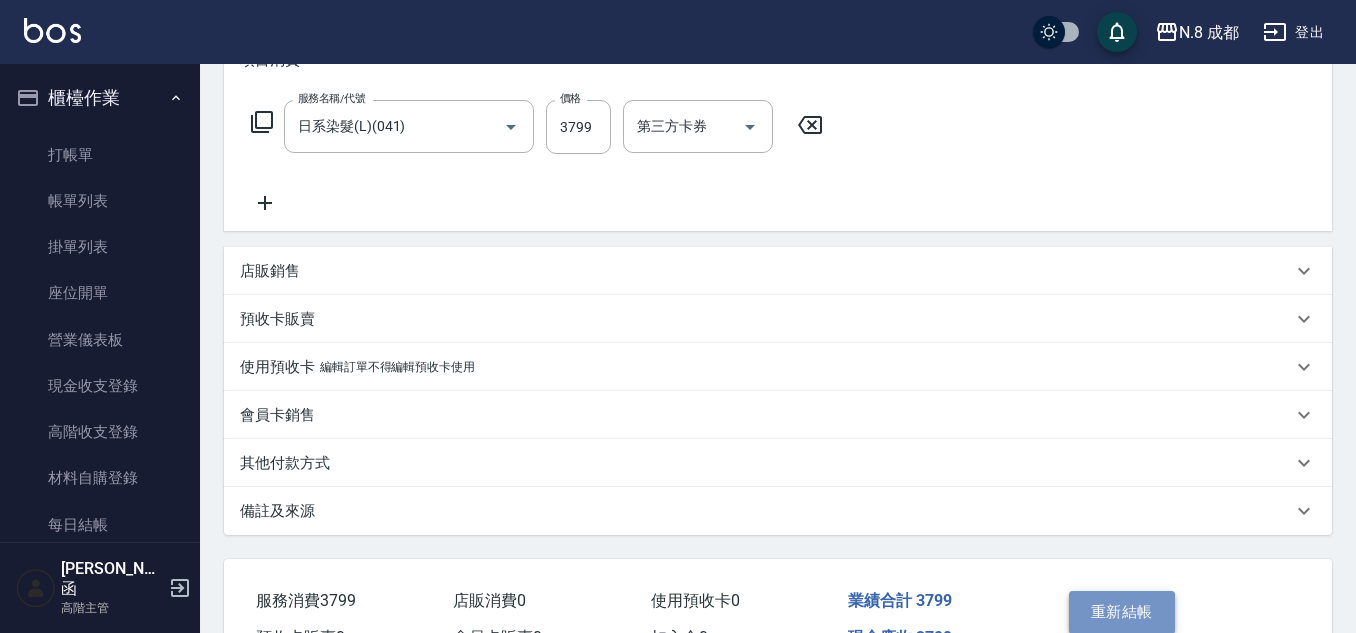 click on "重新結帳" at bounding box center [1122, 612] 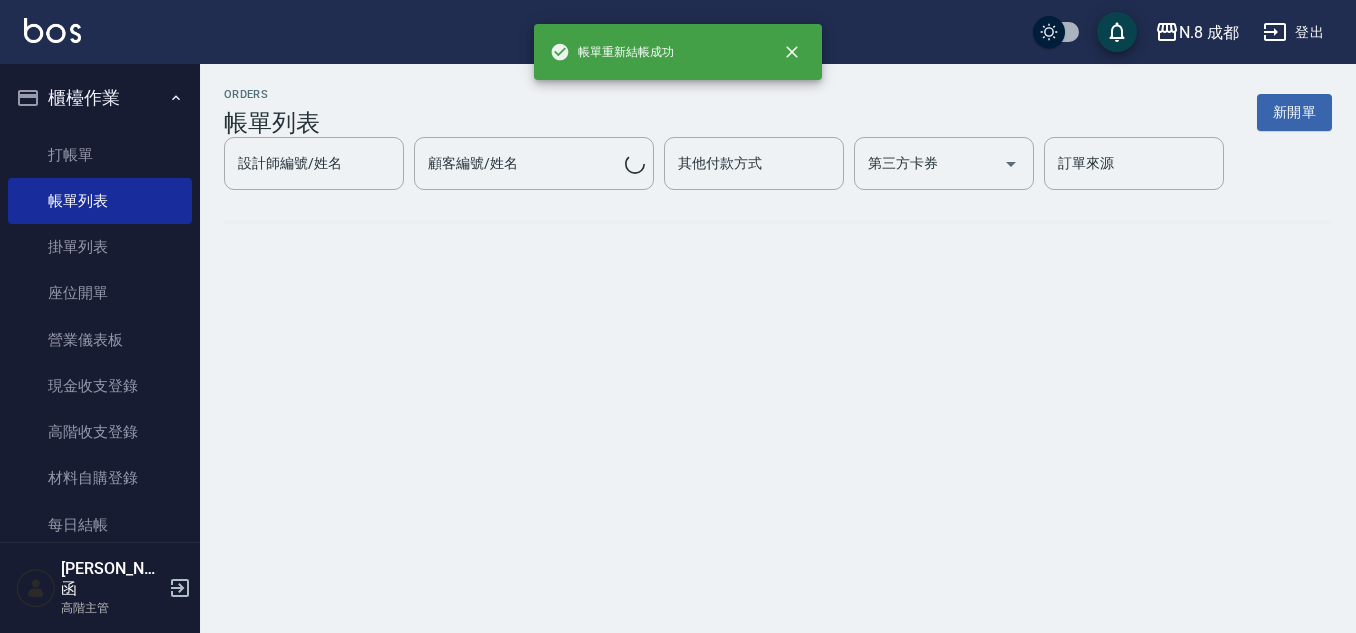 scroll, scrollTop: 0, scrollLeft: 0, axis: both 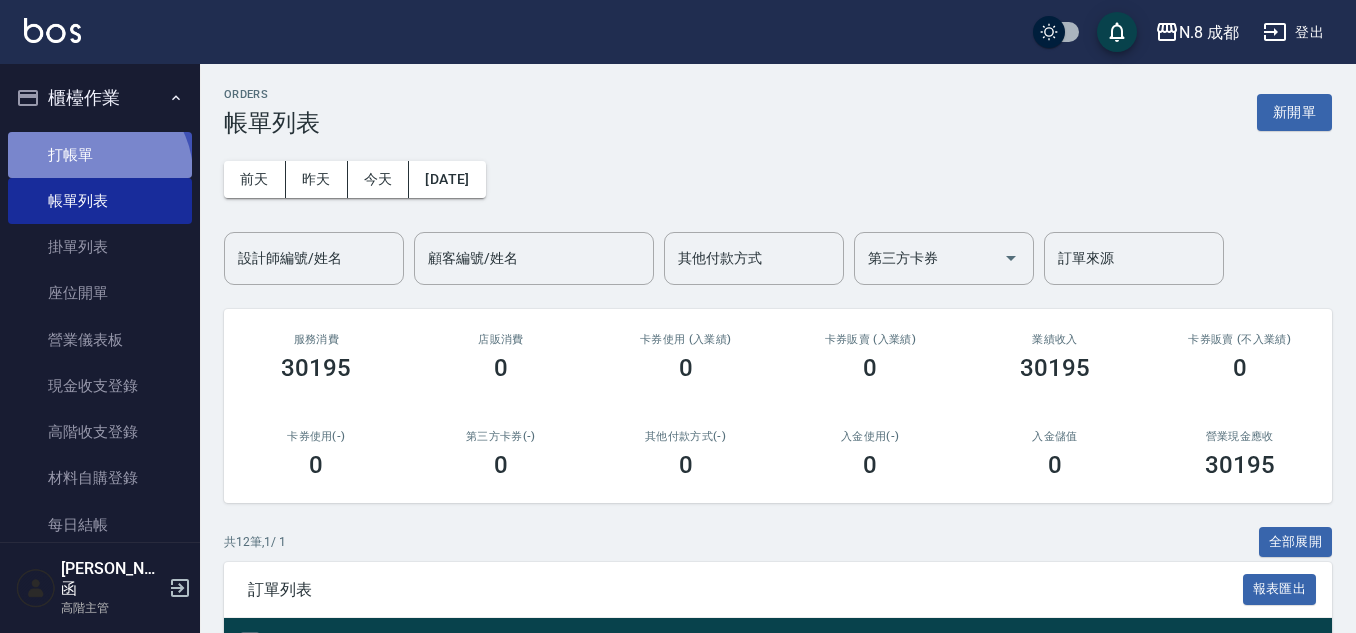 click on "打帳單" at bounding box center (100, 155) 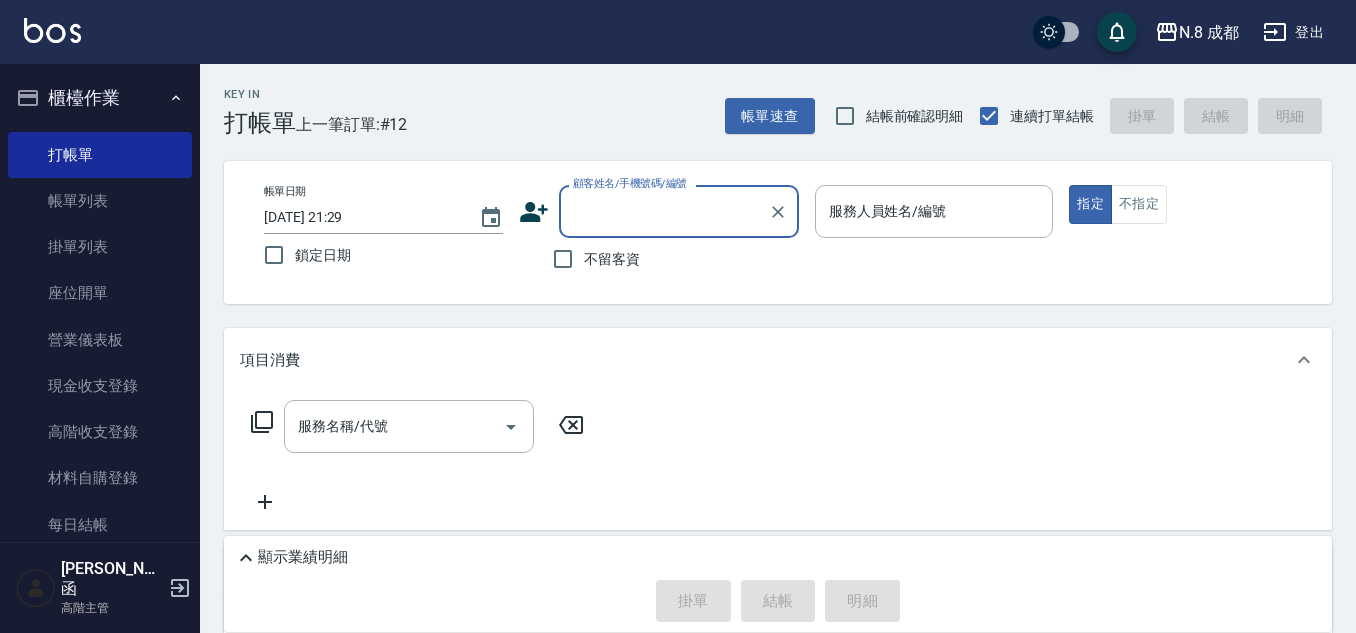 drag, startPoint x: 582, startPoint y: 230, endPoint x: 585, endPoint y: 217, distance: 13.341664 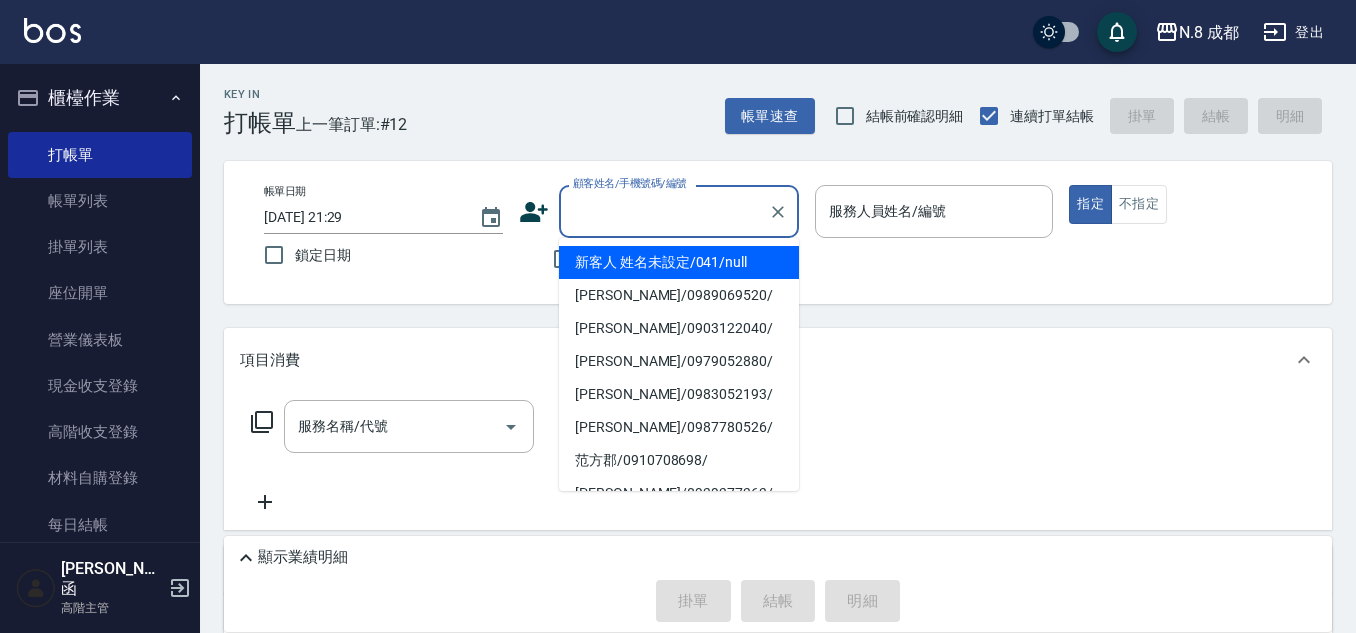 click on "顧客姓名/手機號碼/編號" at bounding box center [664, 211] 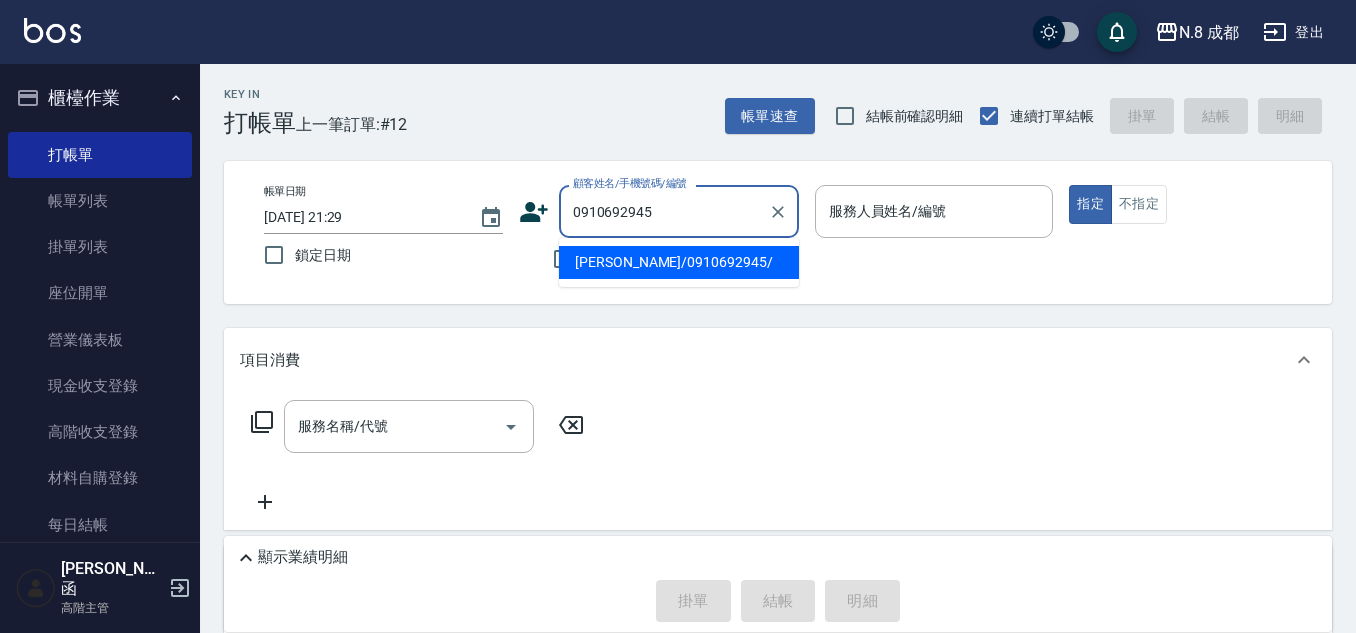drag, startPoint x: 675, startPoint y: 261, endPoint x: 704, endPoint y: 256, distance: 29.427877 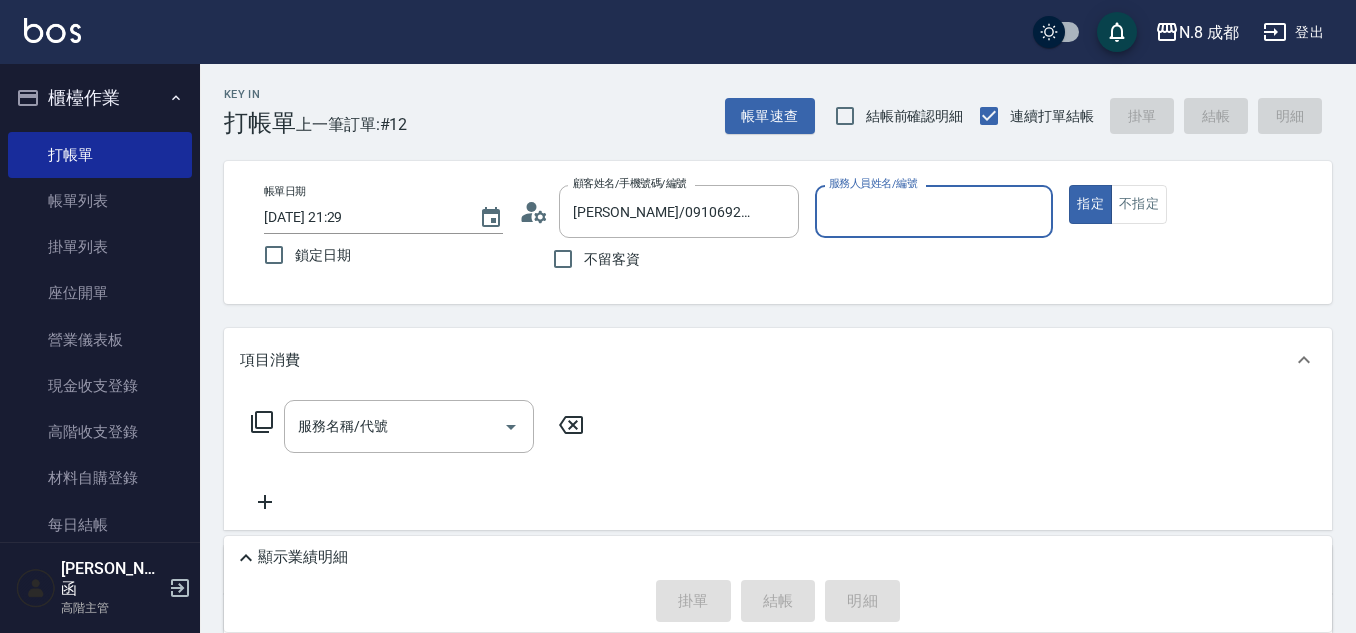 type on "[PERSON_NAME]-09" 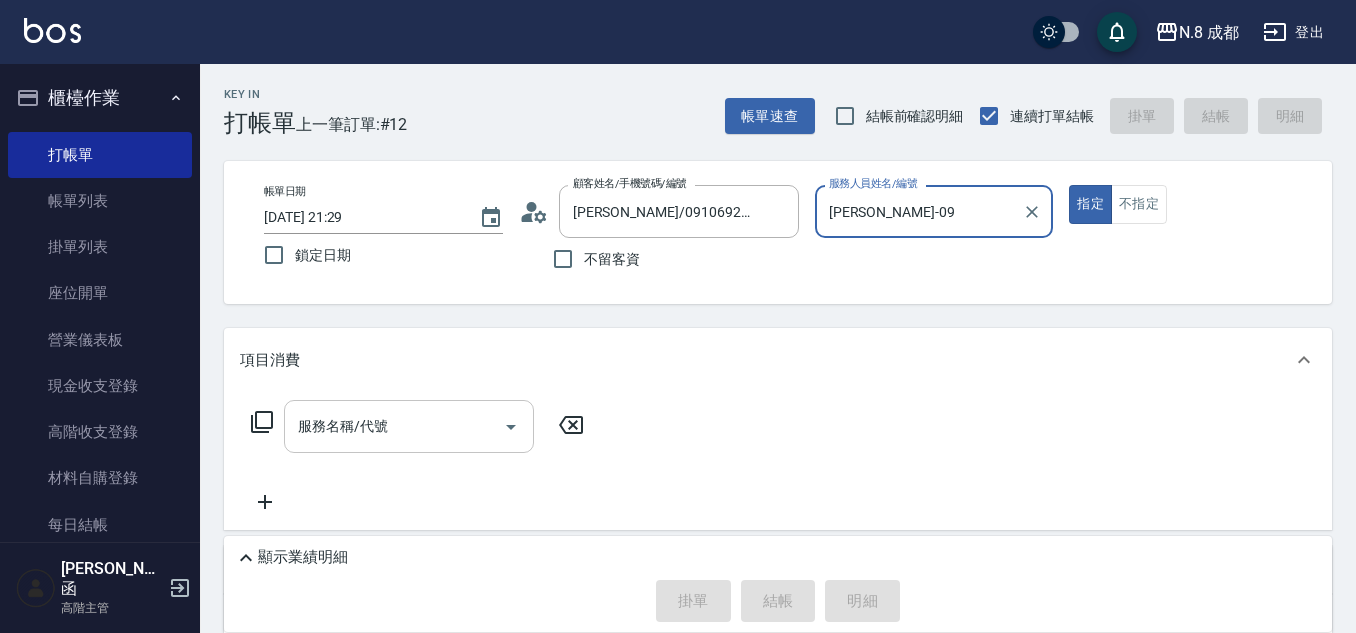 click on "服務名稱/代號" at bounding box center [394, 426] 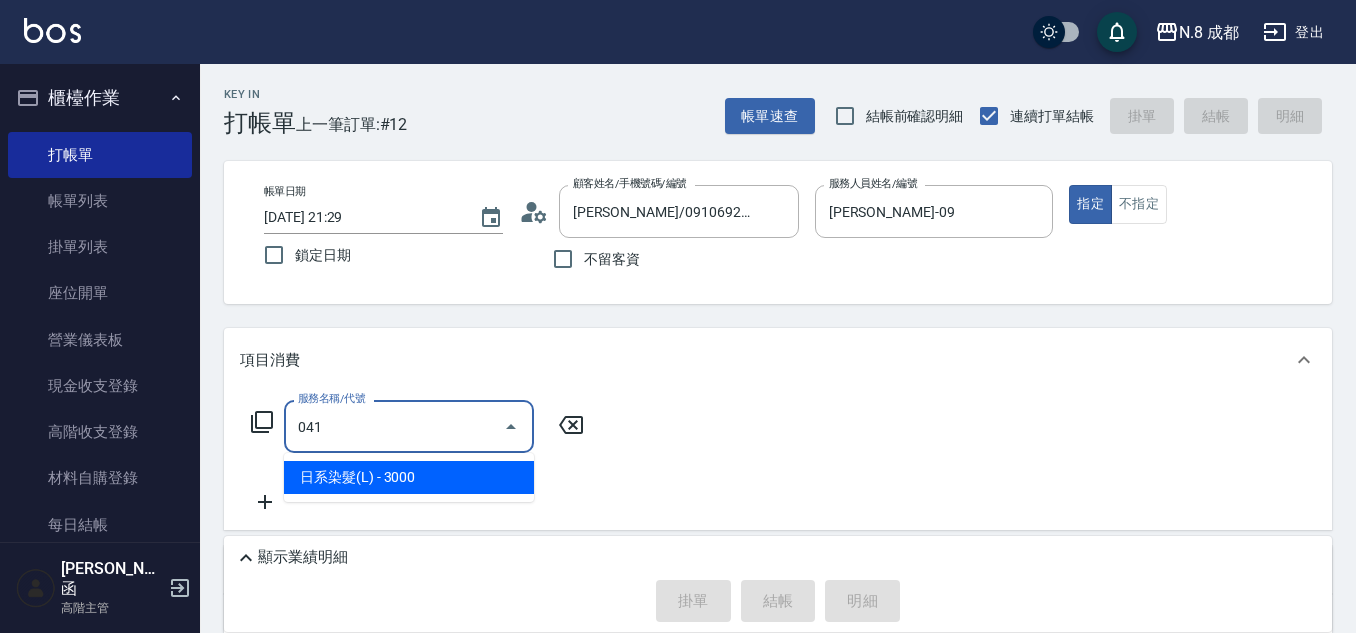 drag, startPoint x: 420, startPoint y: 469, endPoint x: 535, endPoint y: 456, distance: 115.73245 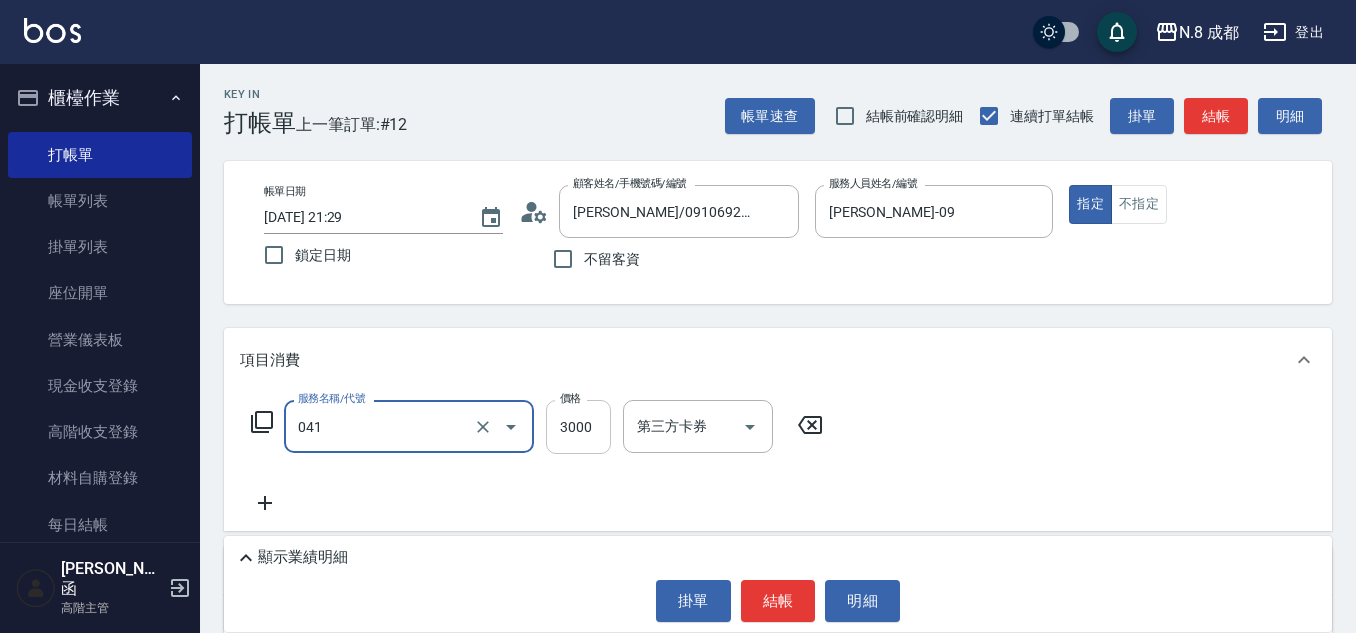 type on "日系染髮(L)(041)" 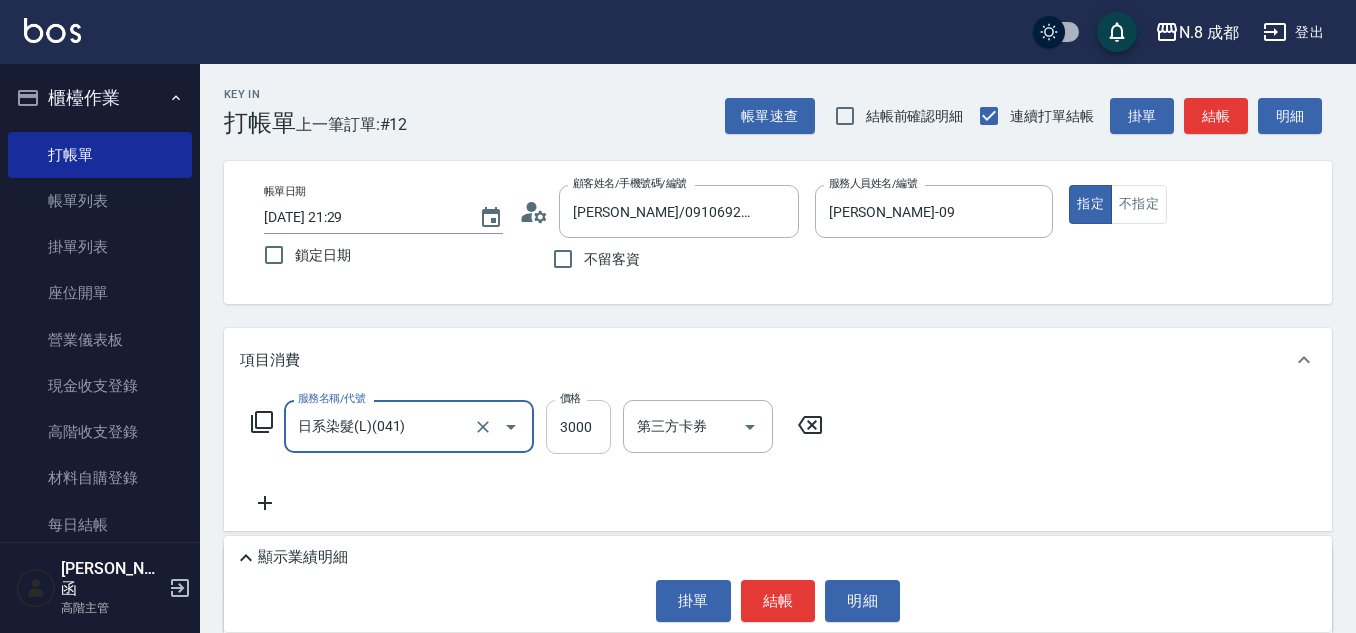 click on "3000" at bounding box center (578, 427) 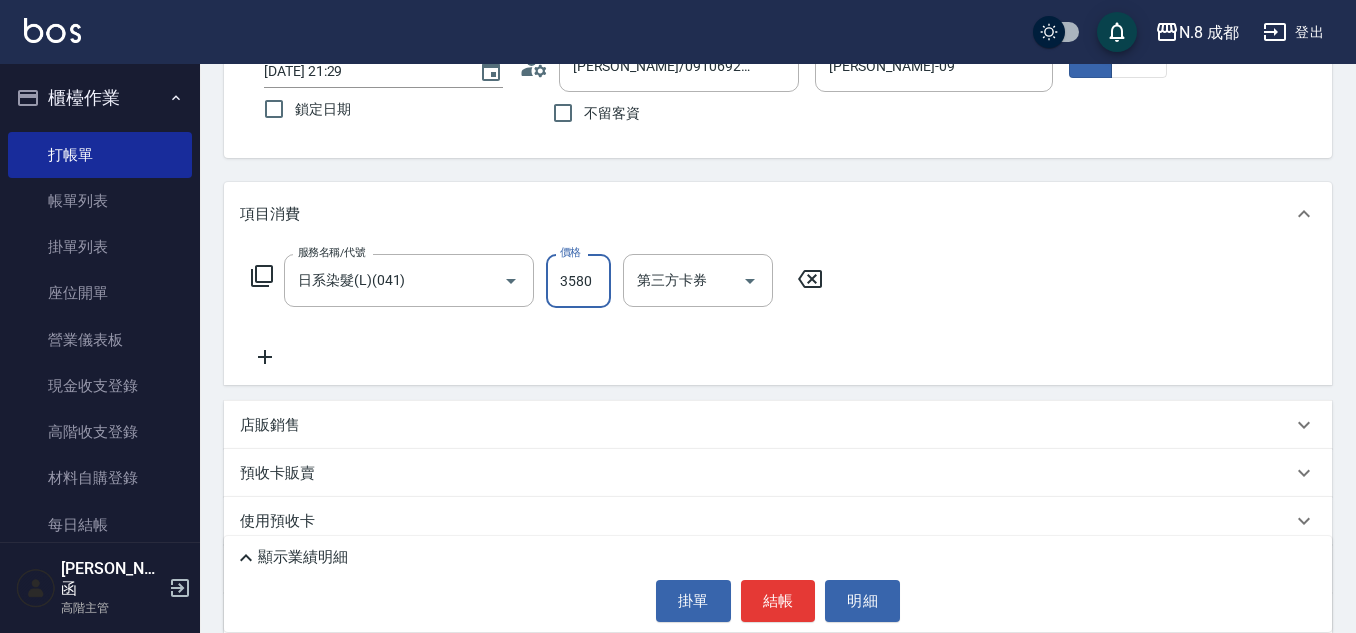 scroll, scrollTop: 200, scrollLeft: 0, axis: vertical 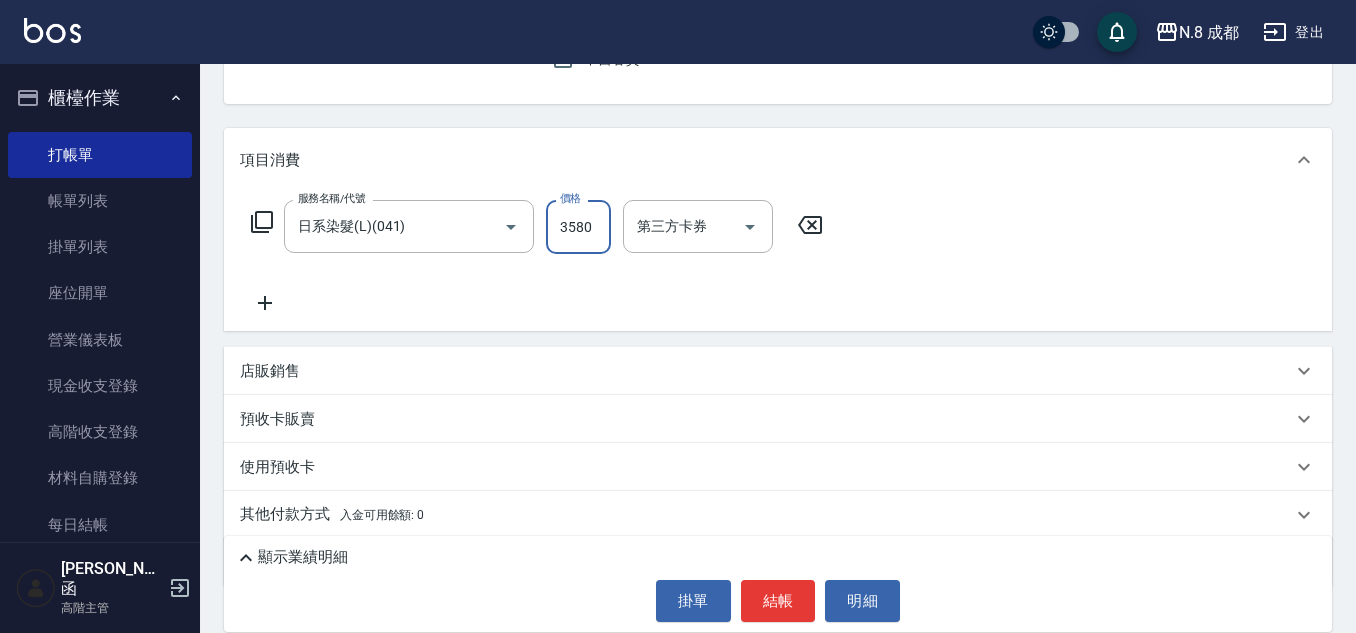type on "3580" 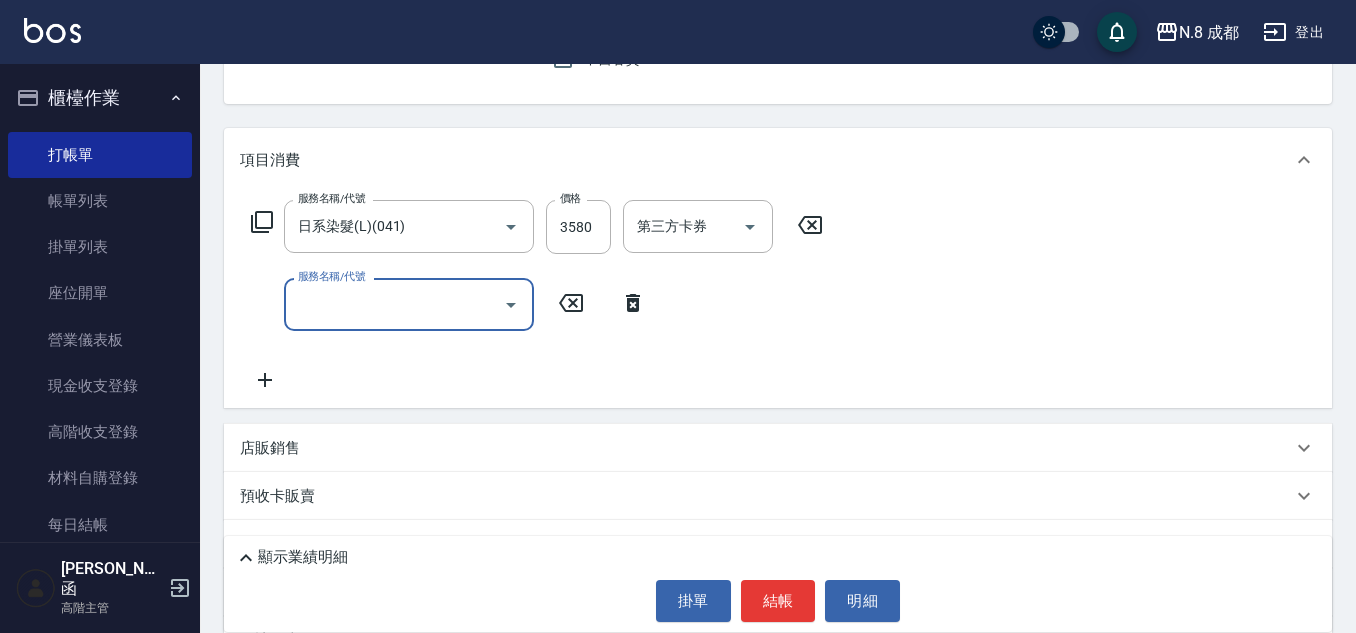 click on "服務名稱/代號" at bounding box center (394, 304) 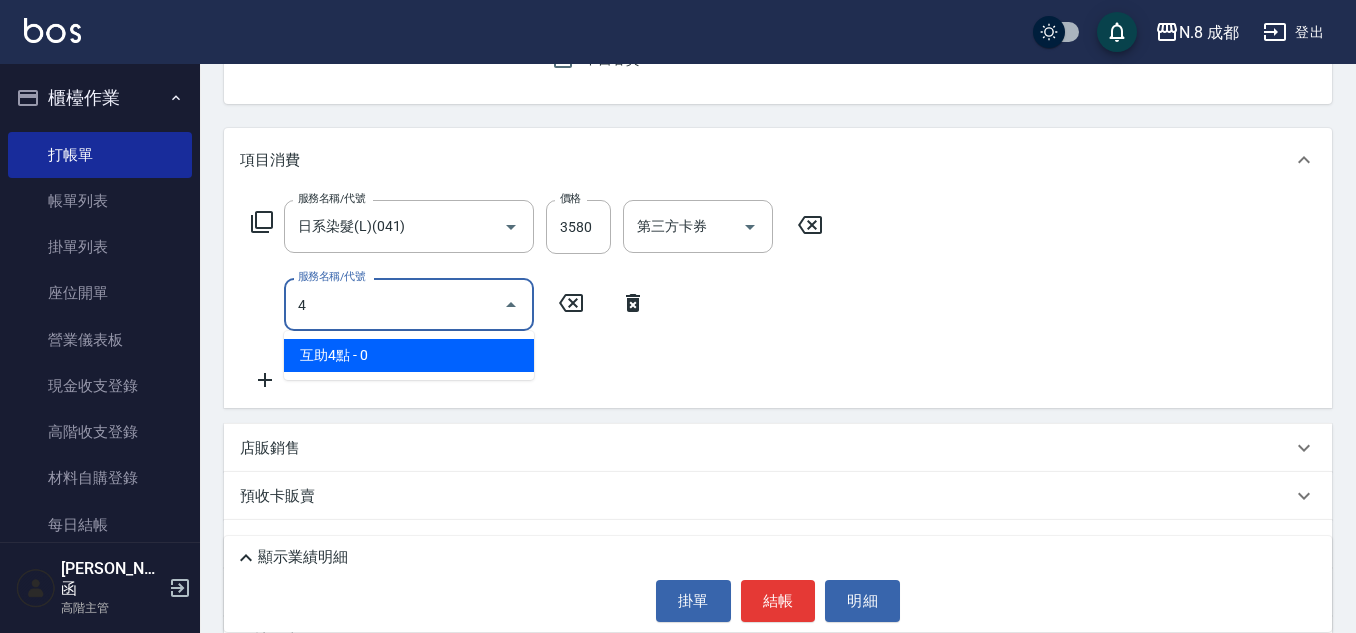 click on "互助4點 - 0" at bounding box center (409, 355) 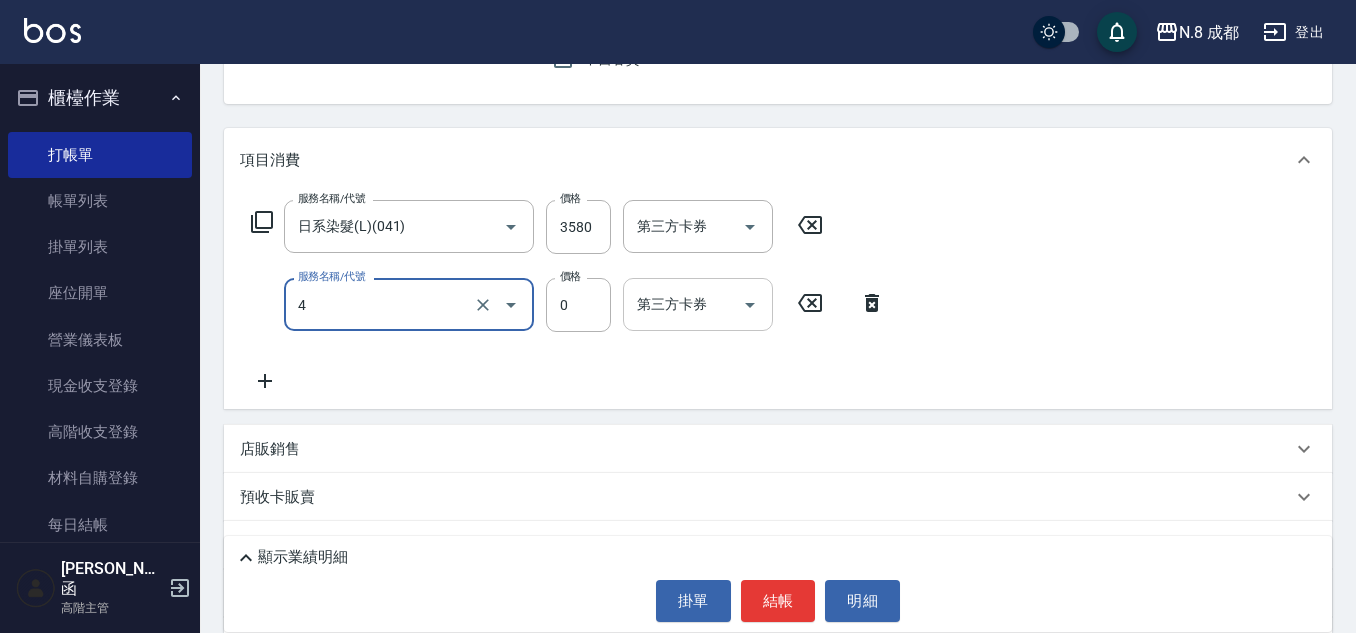 type on "互助4點(4)" 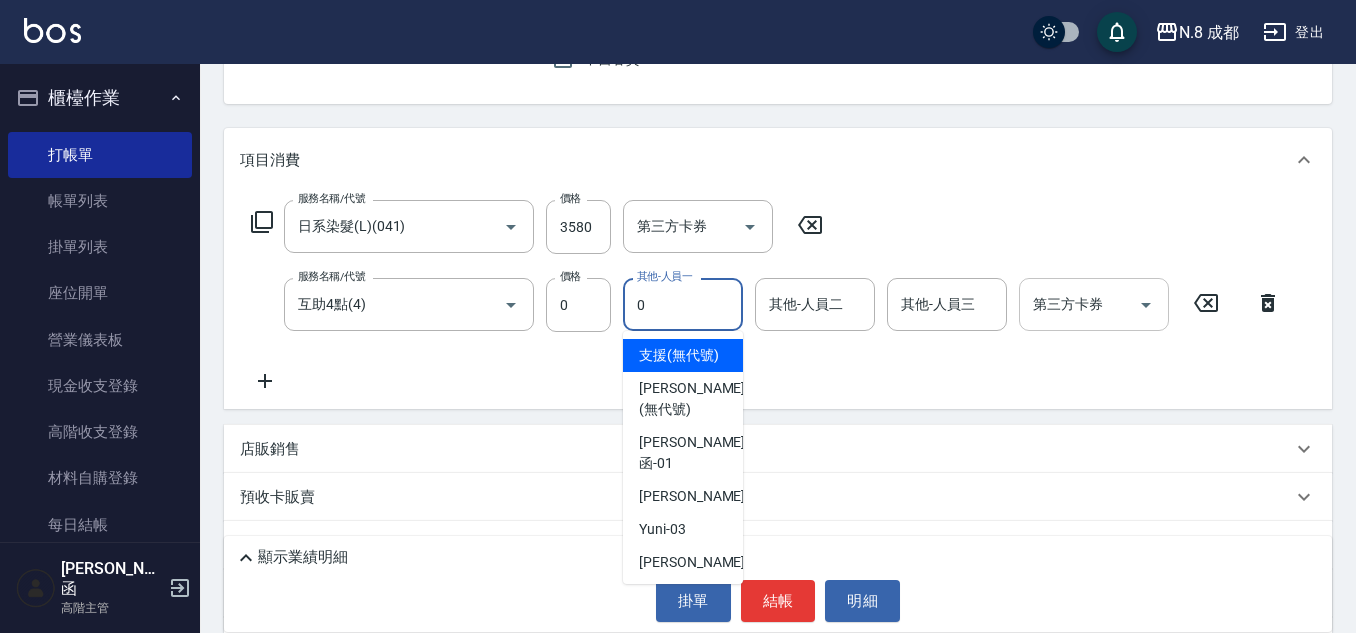 click on "0 其他-人員一" at bounding box center [683, 304] 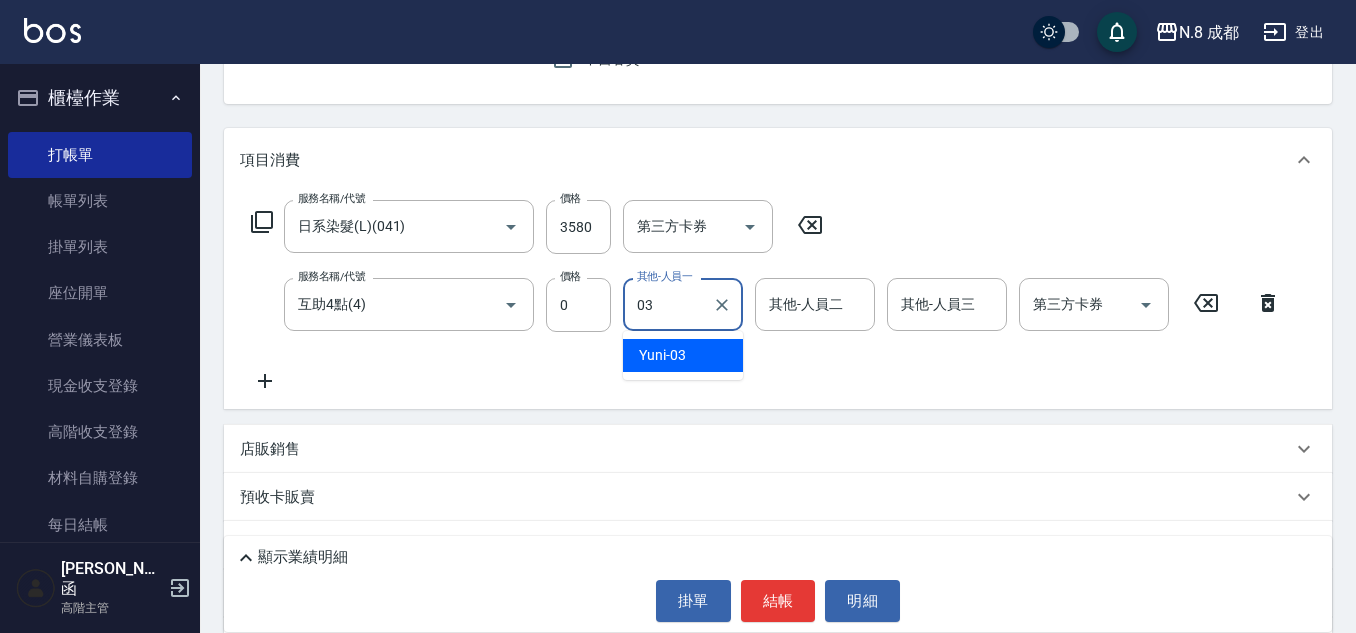 click on "Yuni -03" at bounding box center [683, 355] 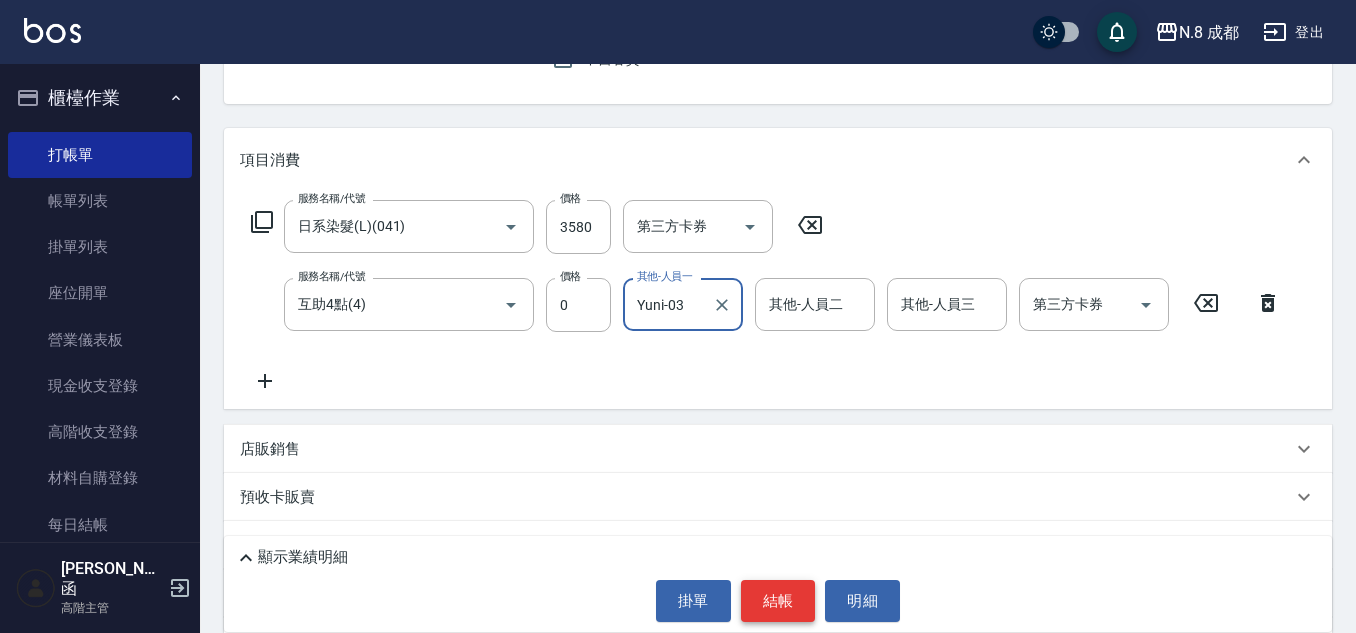 type on "Yuni-03" 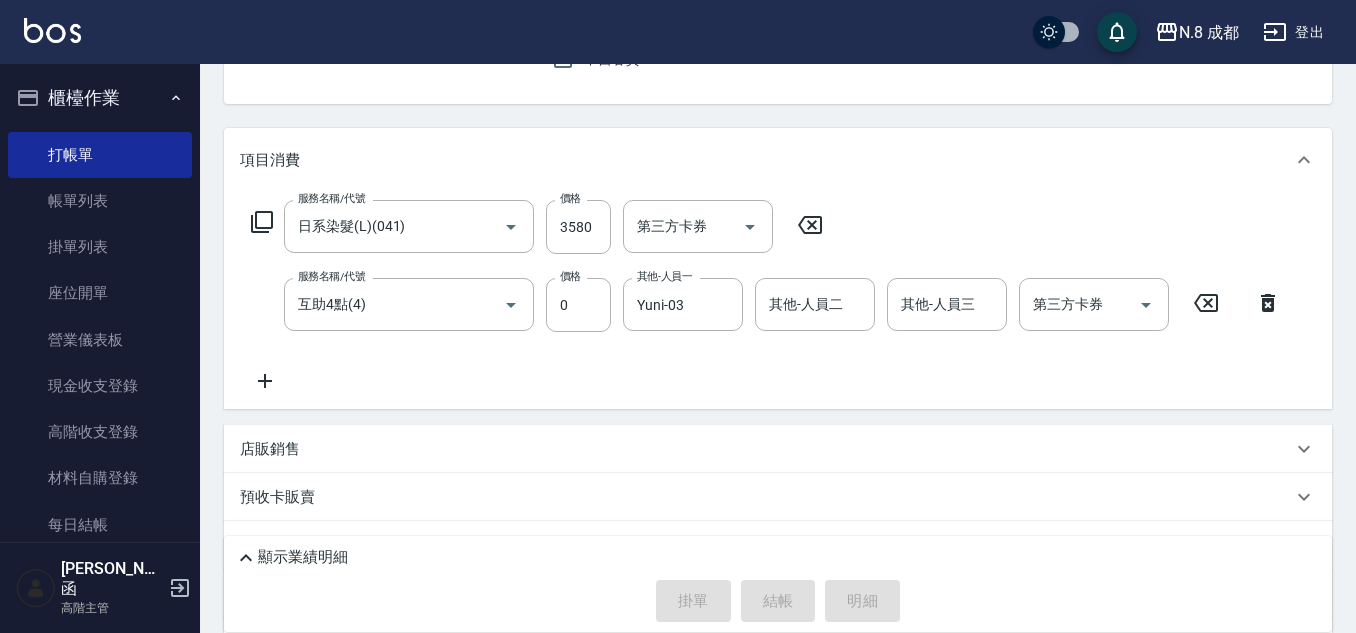 type on "2025/07/12 21:30" 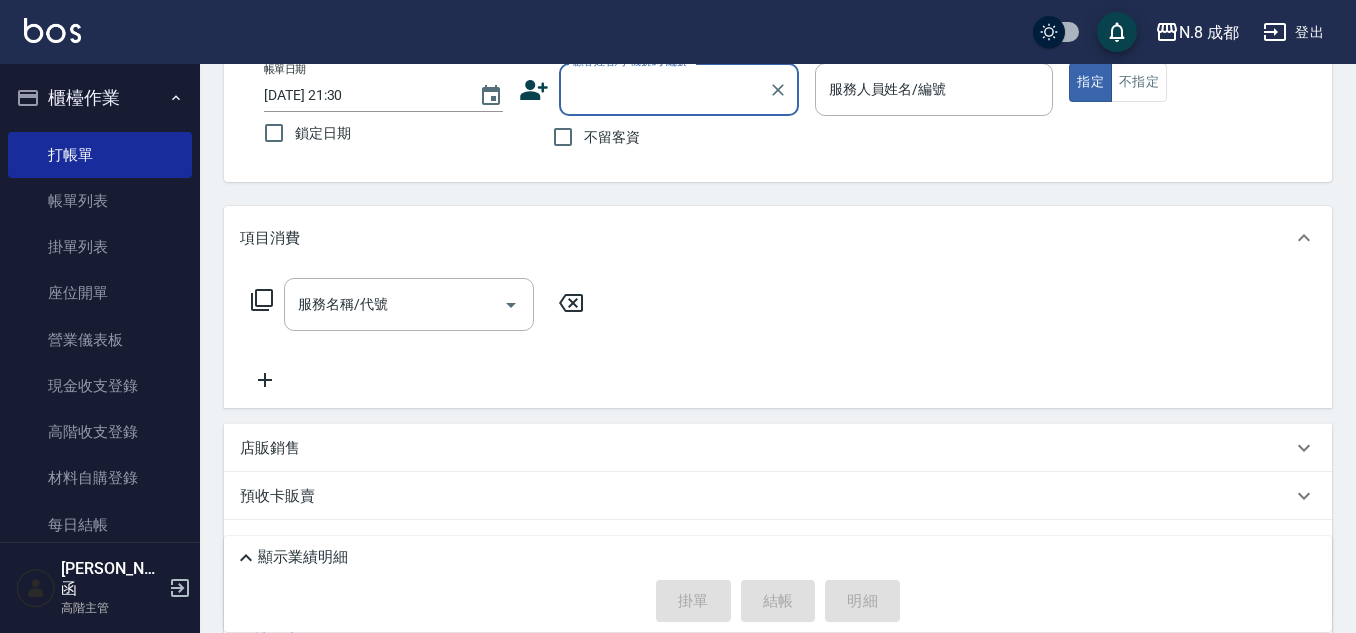 scroll, scrollTop: 0, scrollLeft: 0, axis: both 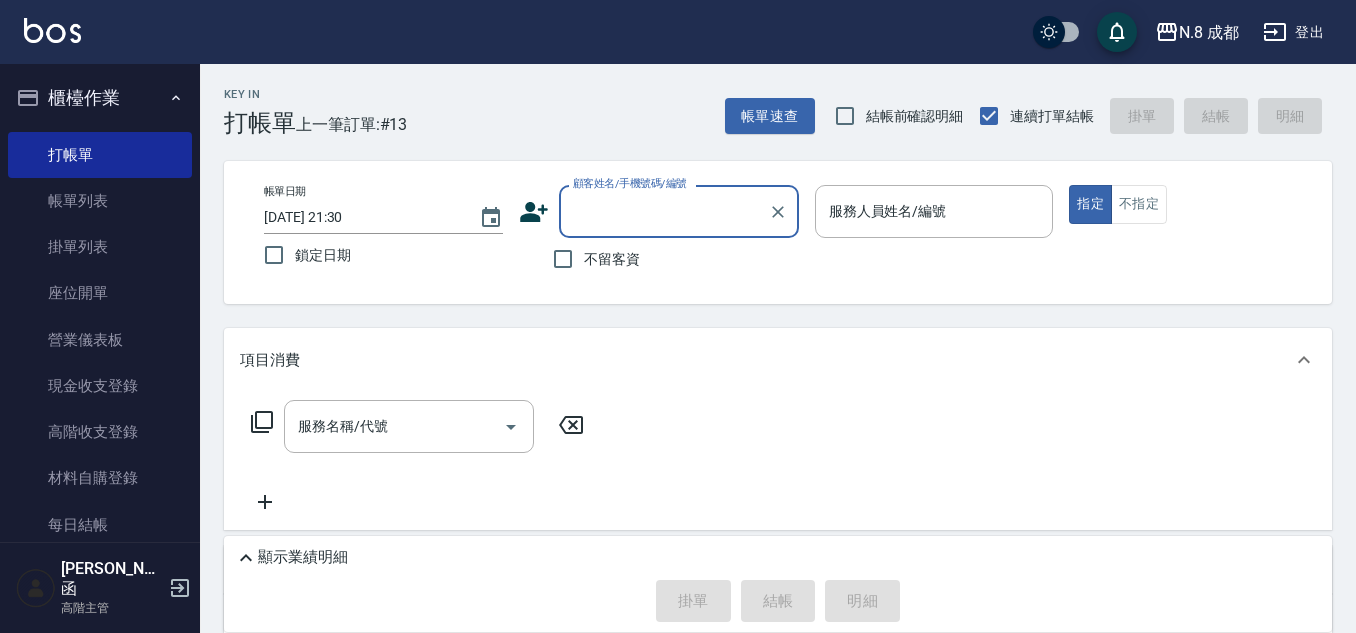 click on "顧客姓名/手機號碼/編號" at bounding box center (664, 211) 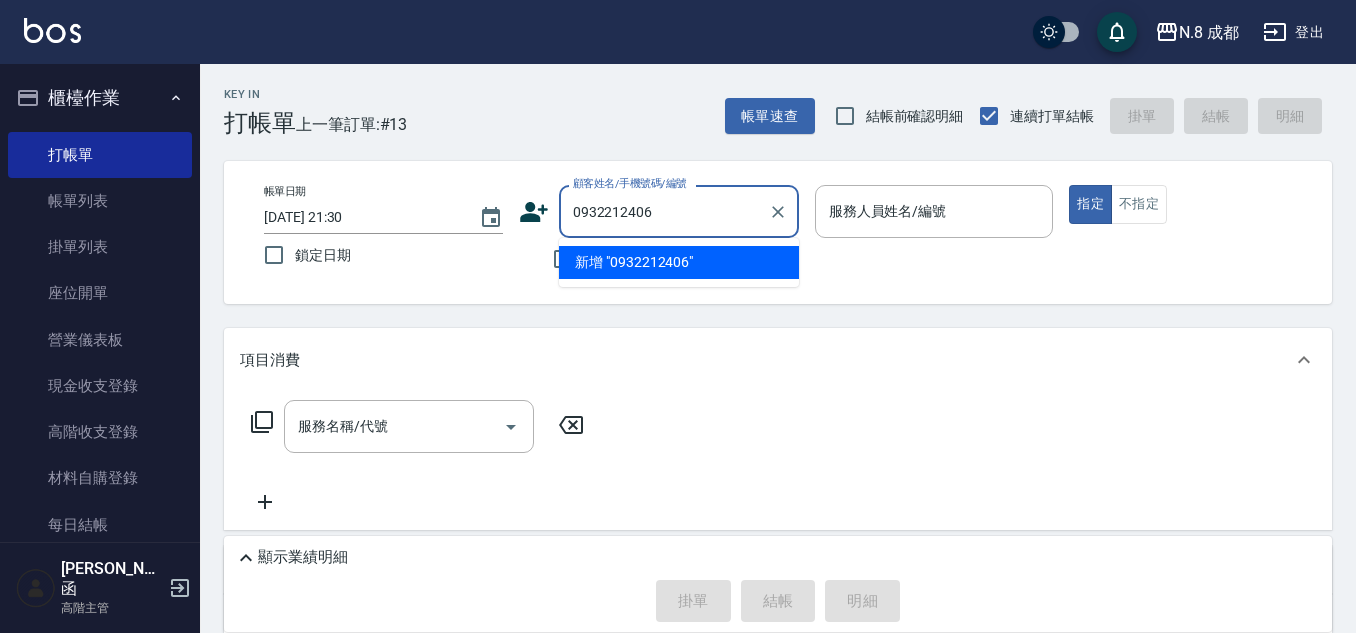 click on "新增 "0932212406"" at bounding box center [679, 262] 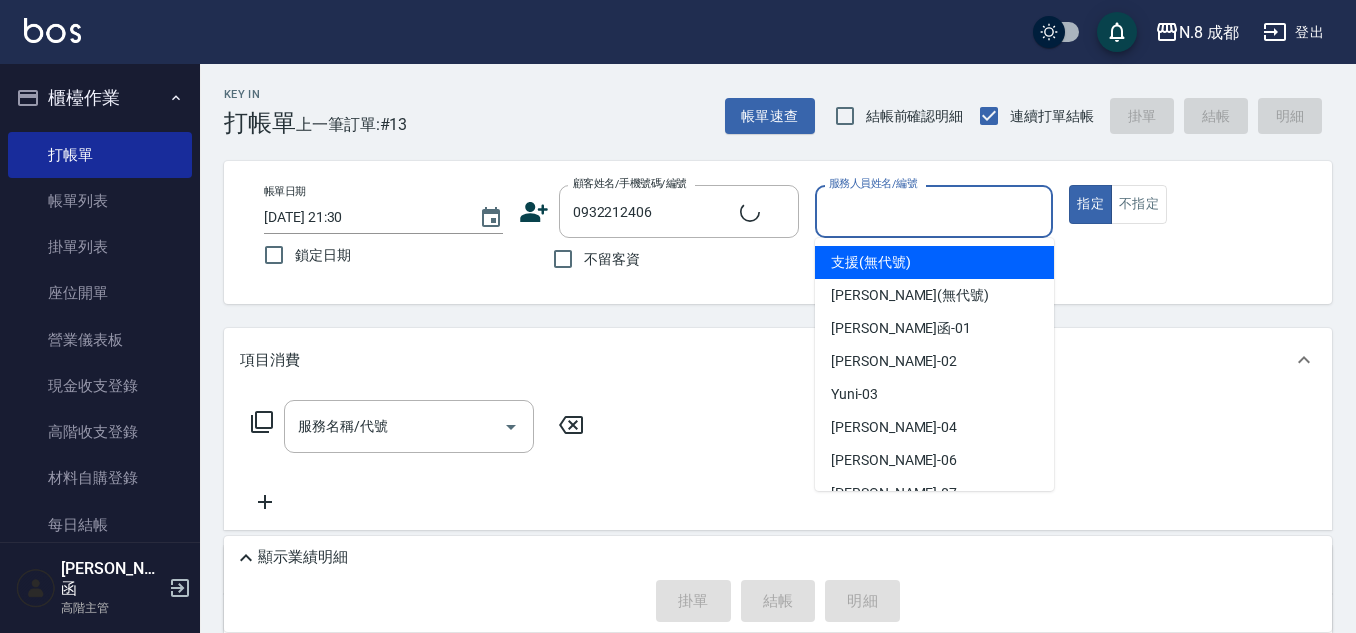 click on "服務人員姓名/編號" at bounding box center [934, 211] 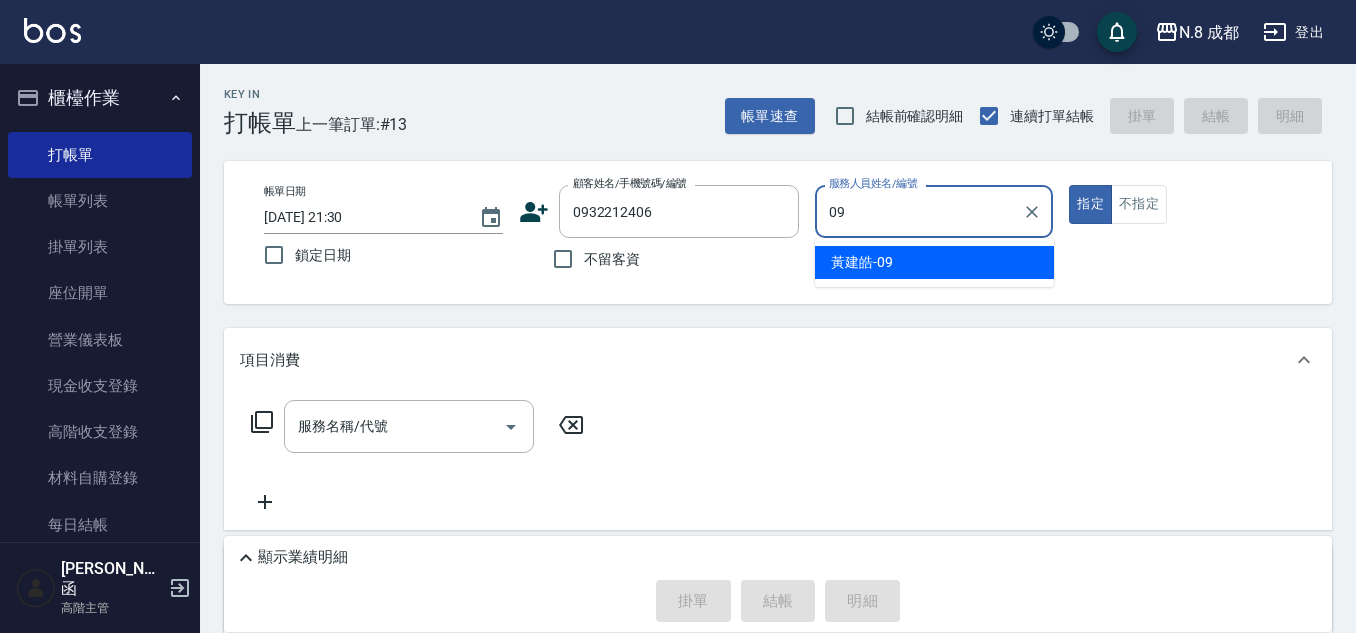 click on "[PERSON_NAME]-09" at bounding box center (934, 262) 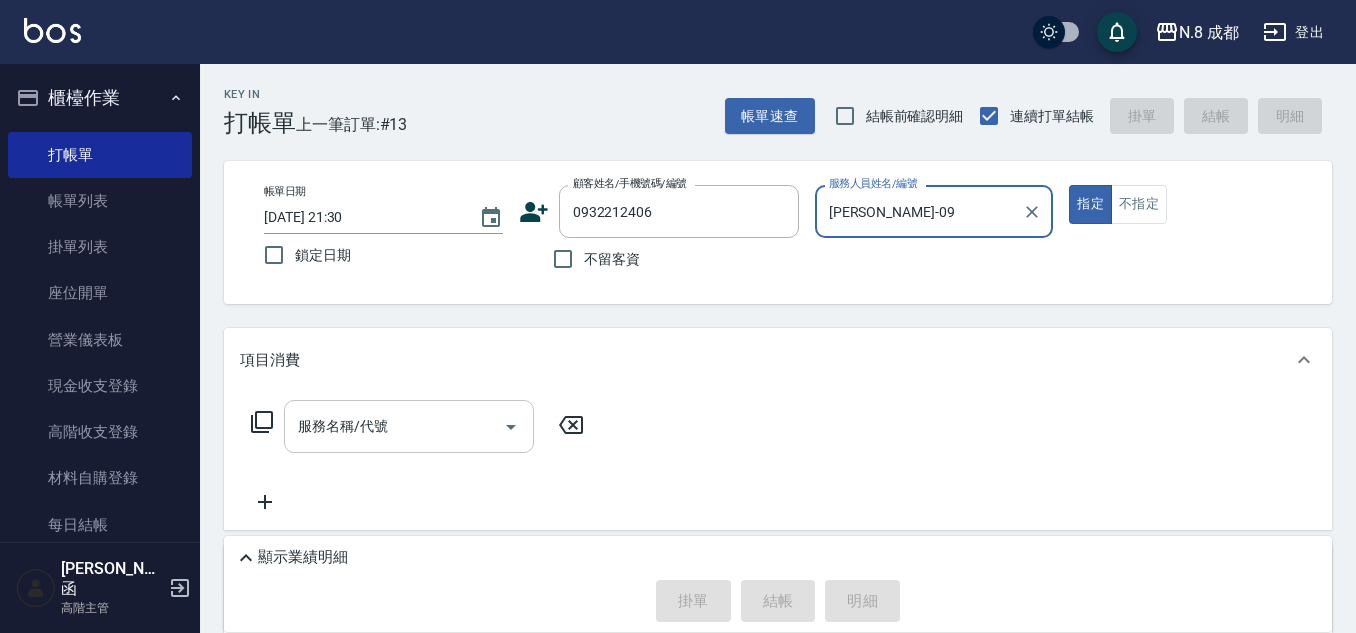 type on "[PERSON_NAME]-09" 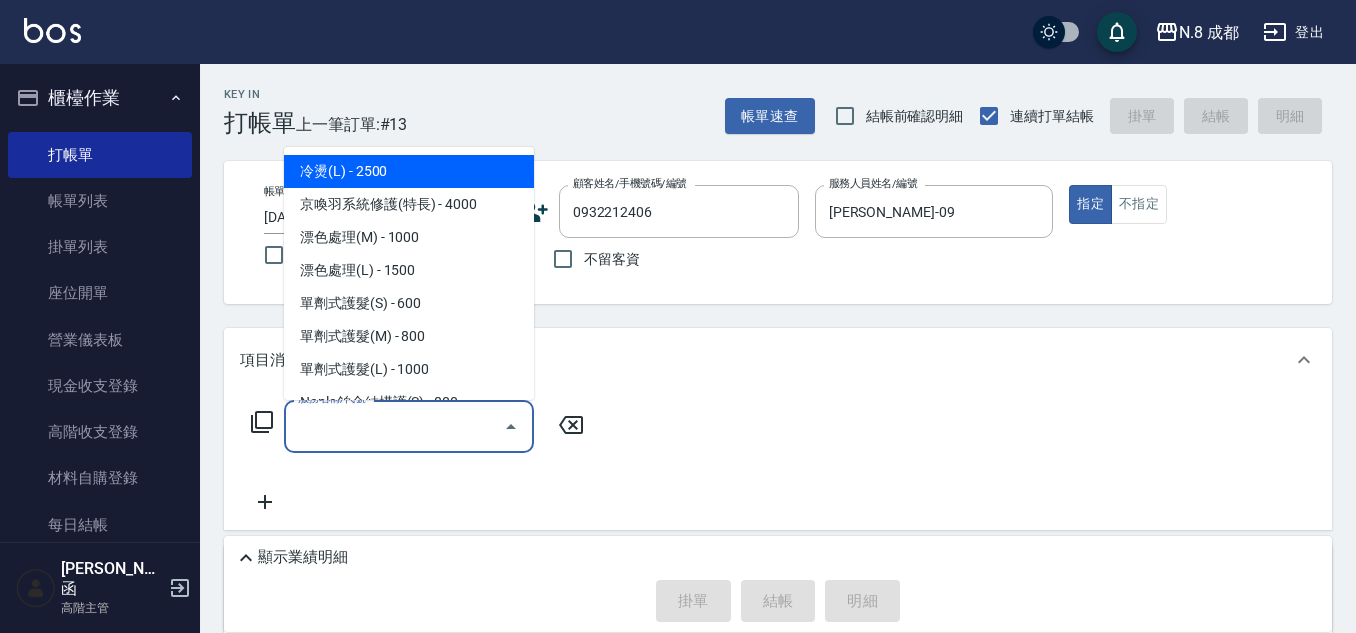 click on "服務名稱/代號" at bounding box center (394, 426) 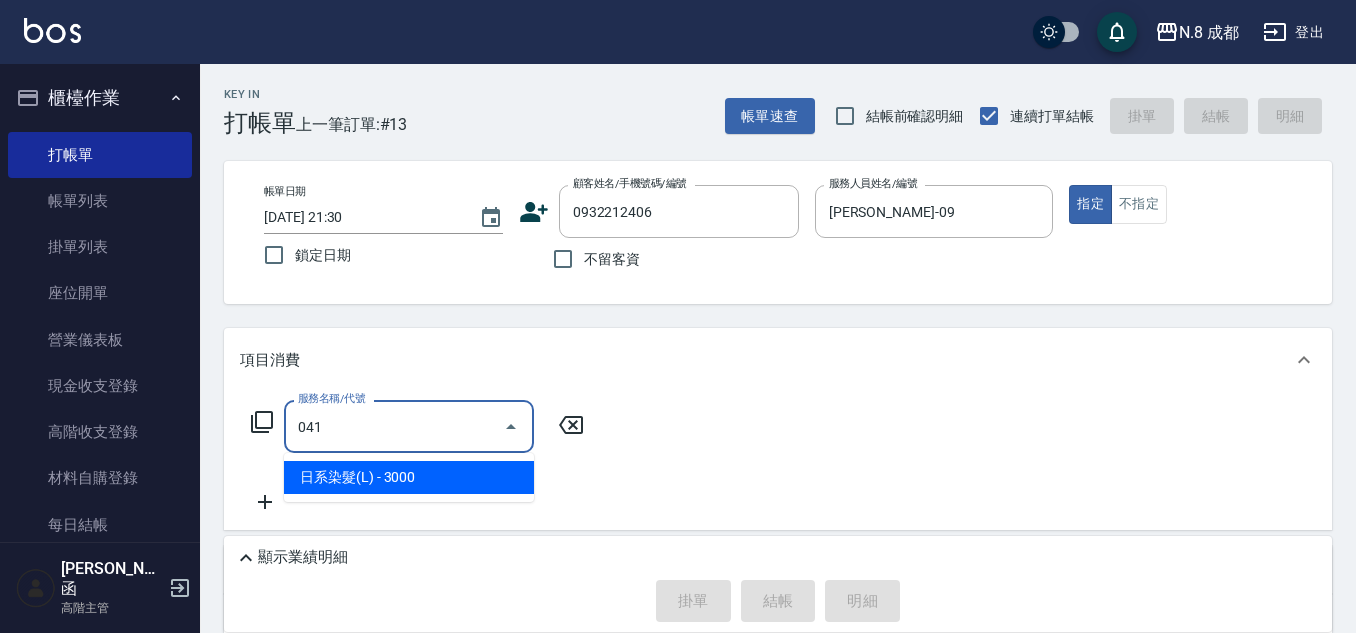 click on "日系染髮(L) - 3000" at bounding box center [409, 477] 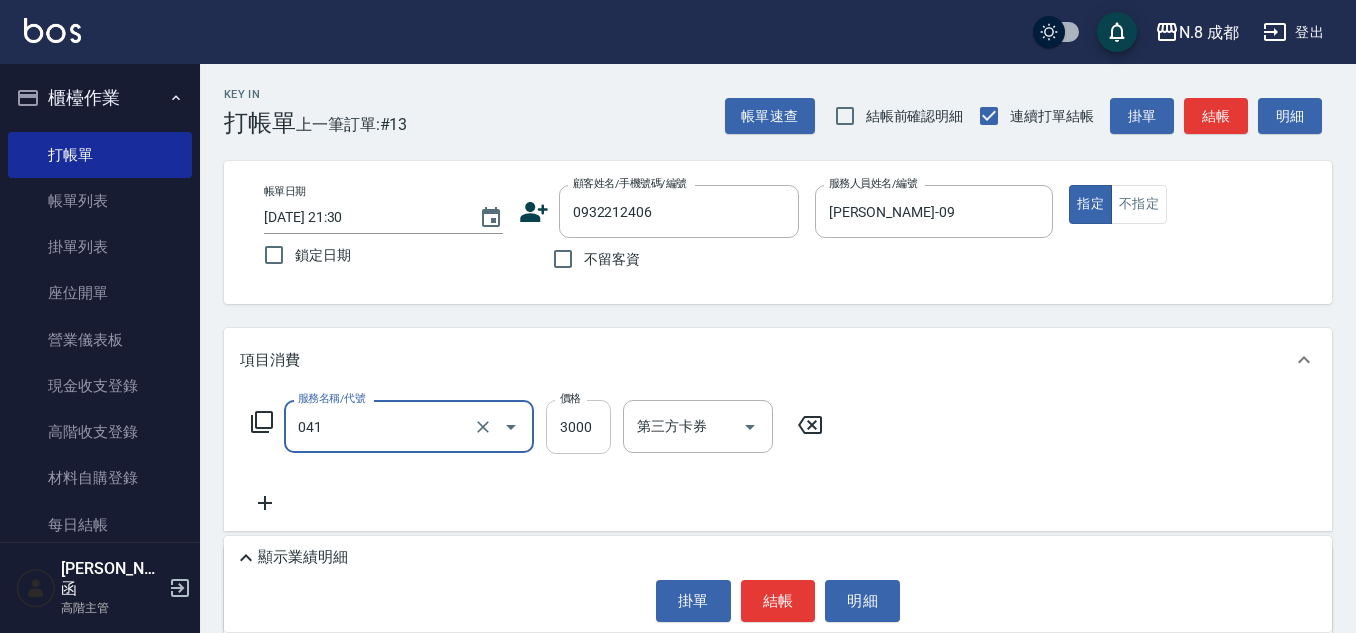 type on "日系染髮(L)(041)" 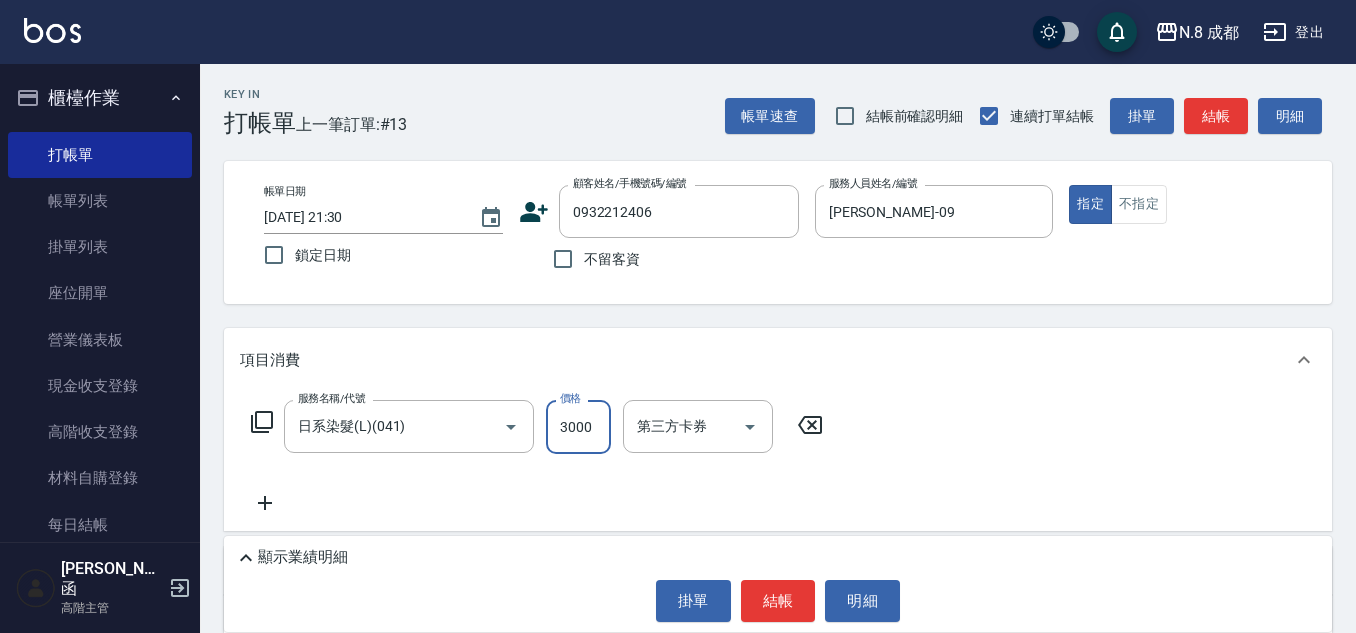 click on "3000" at bounding box center [578, 427] 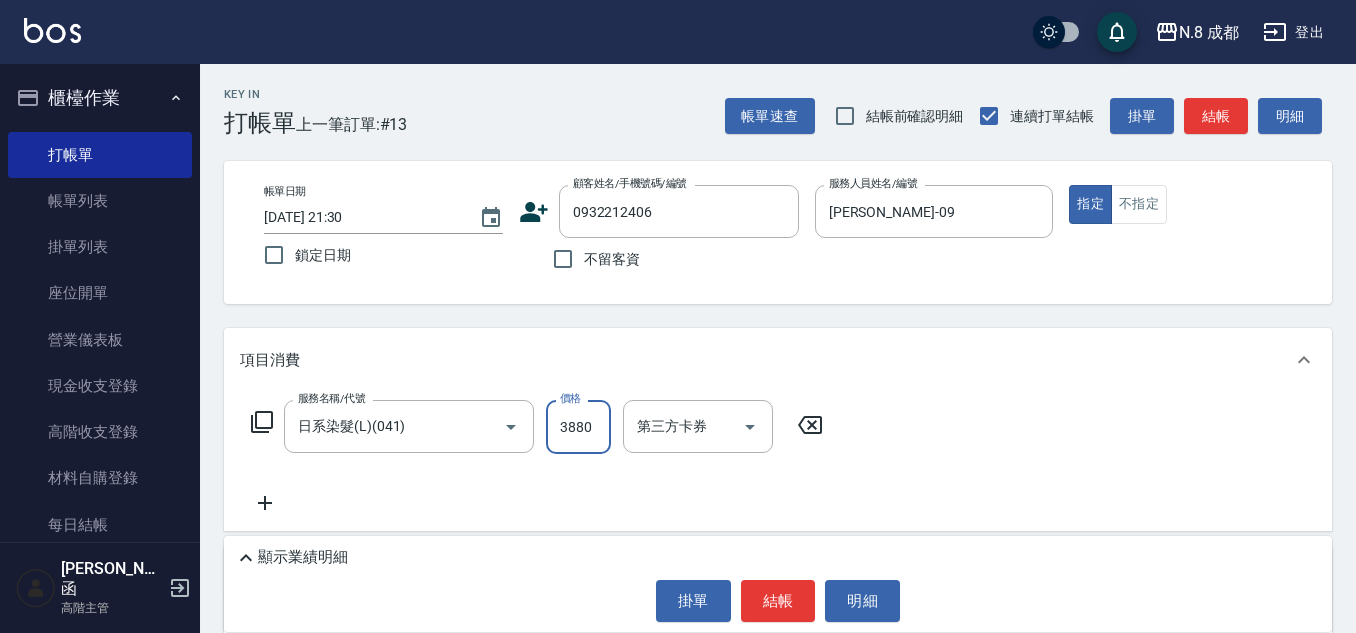 scroll, scrollTop: 0, scrollLeft: 0, axis: both 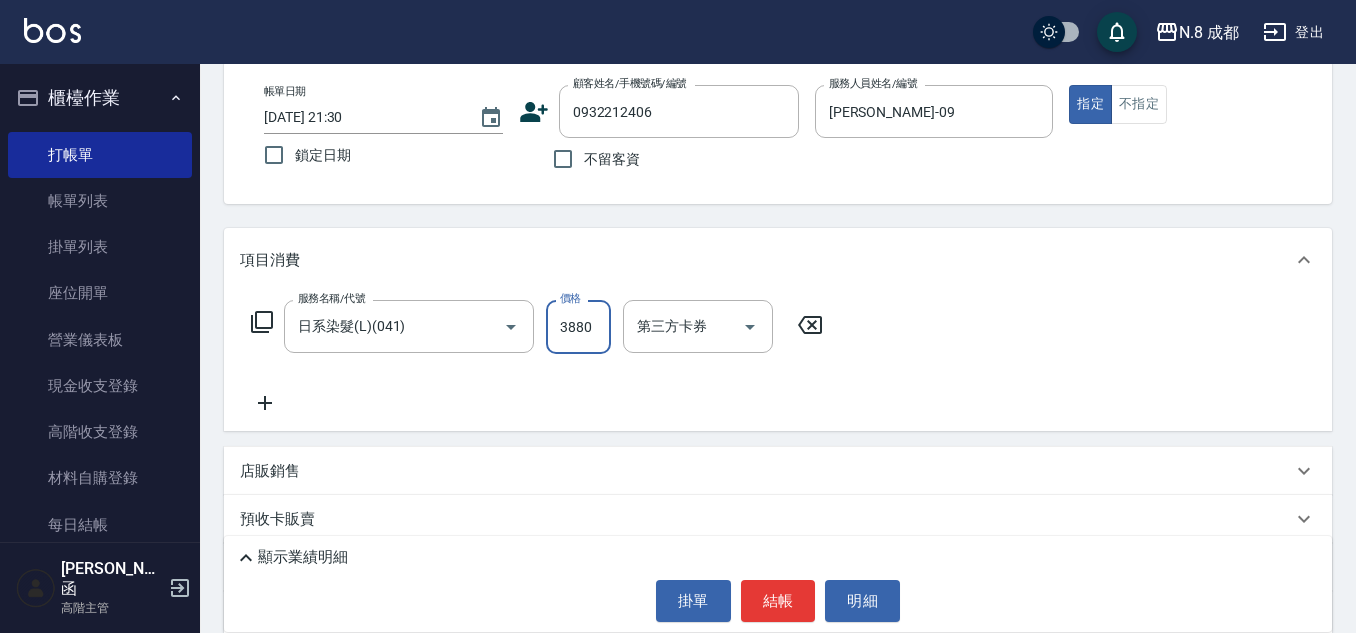 type on "3880" 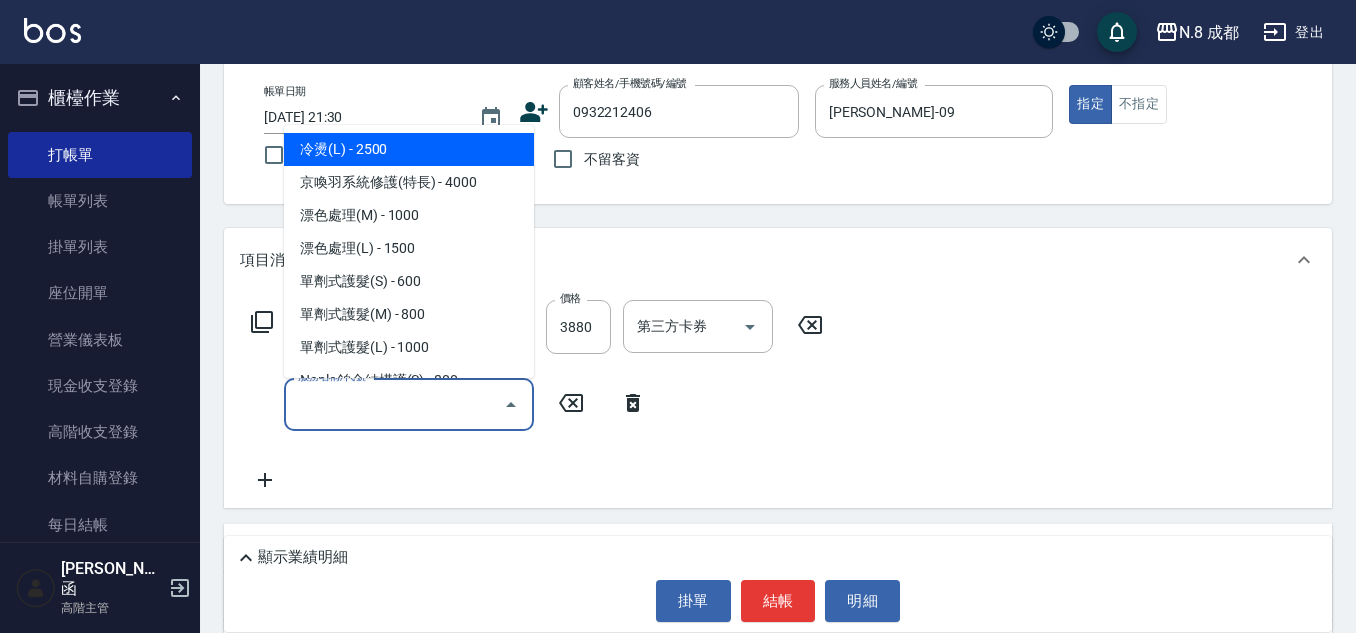 click on "服務名稱/代號" at bounding box center [394, 404] 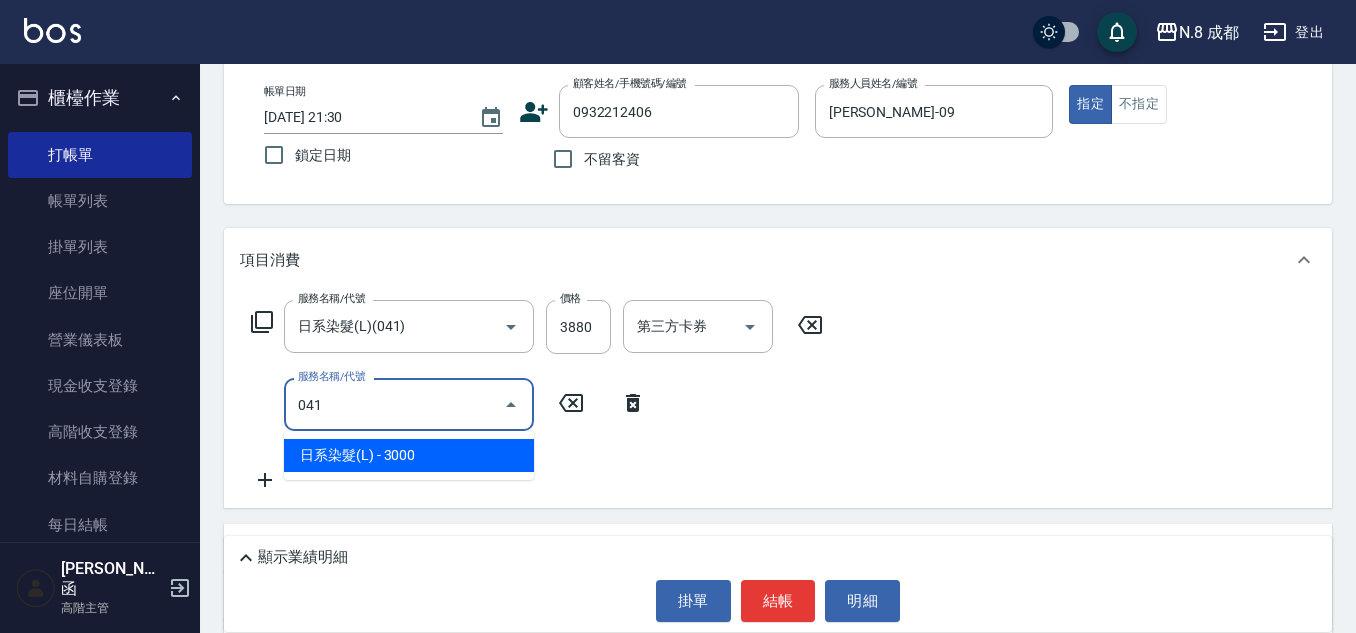click on "日系染髮(L) - 3000" at bounding box center [409, 455] 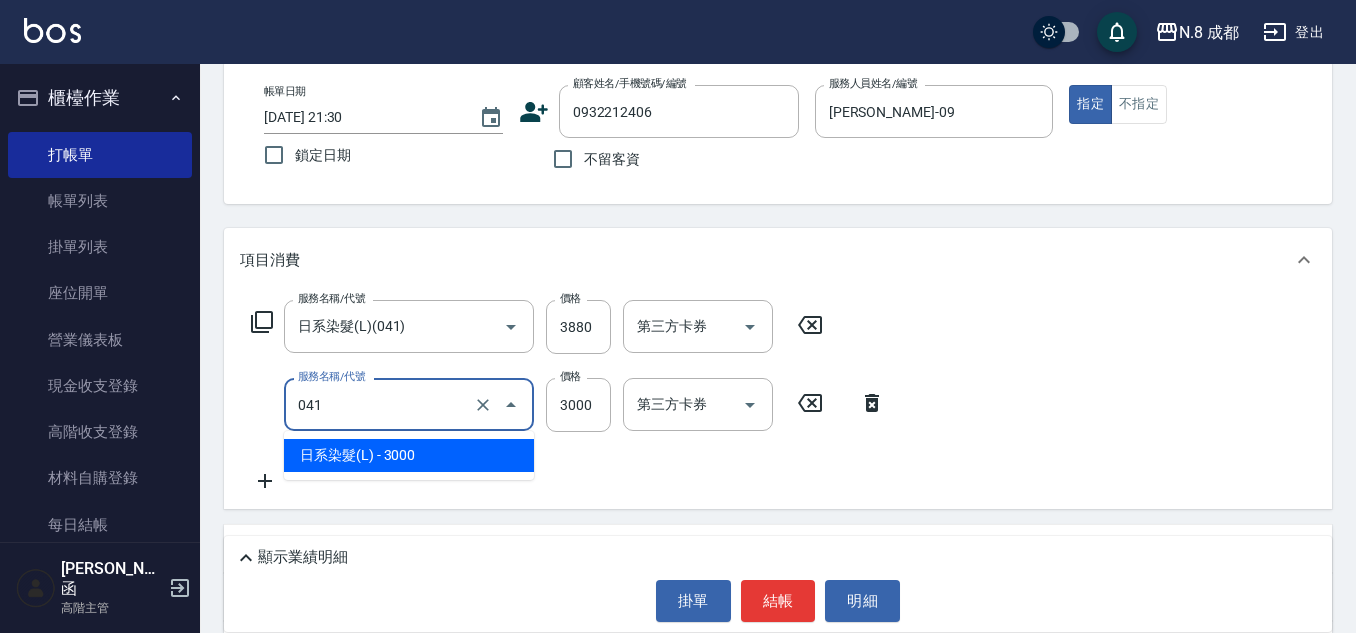 drag, startPoint x: 440, startPoint y: 409, endPoint x: 287, endPoint y: 418, distance: 153.26448 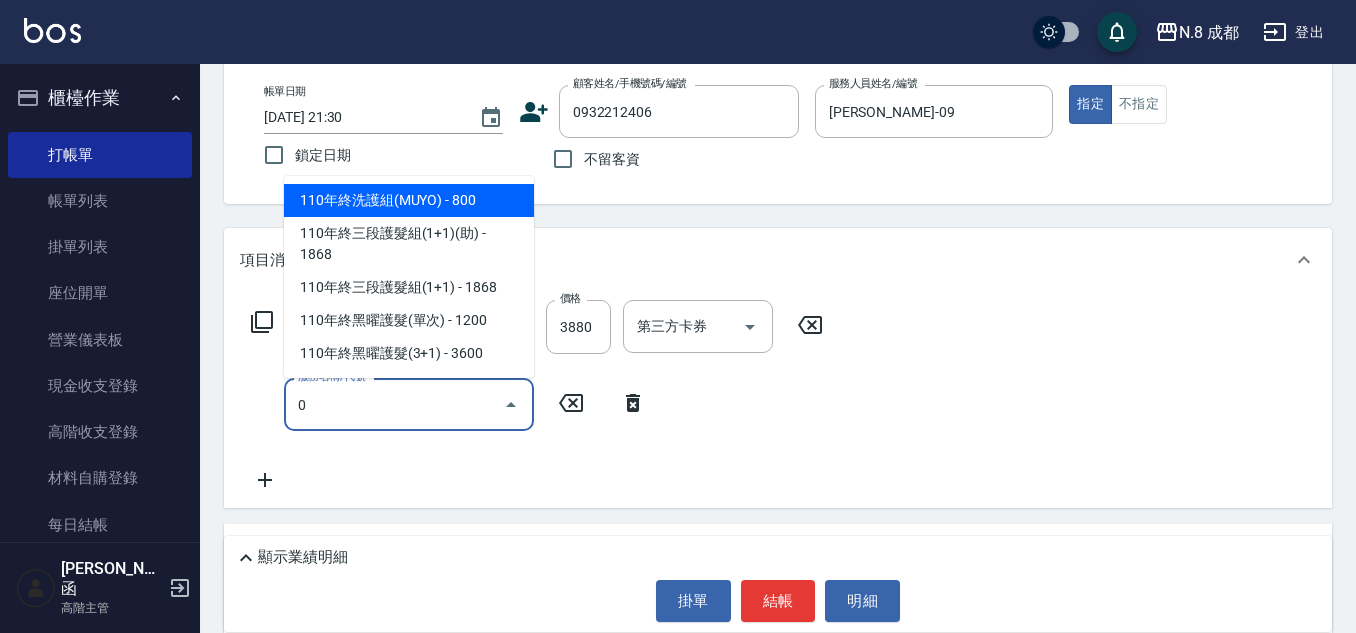 type on "0" 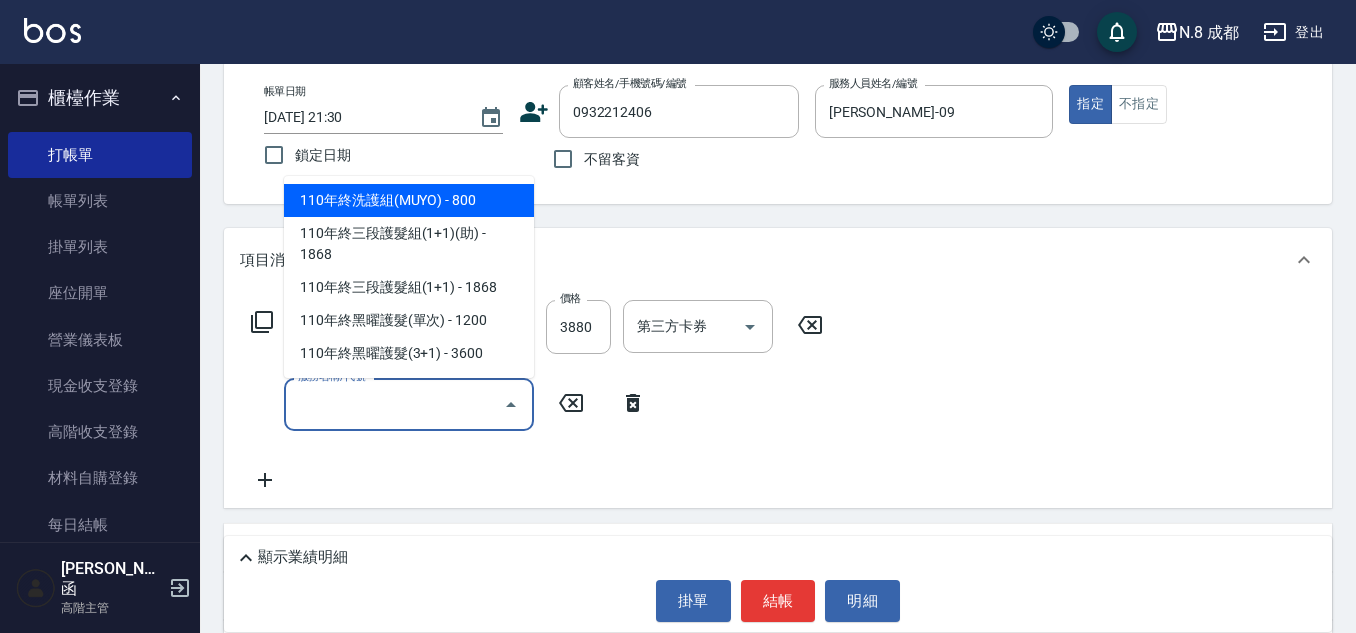click 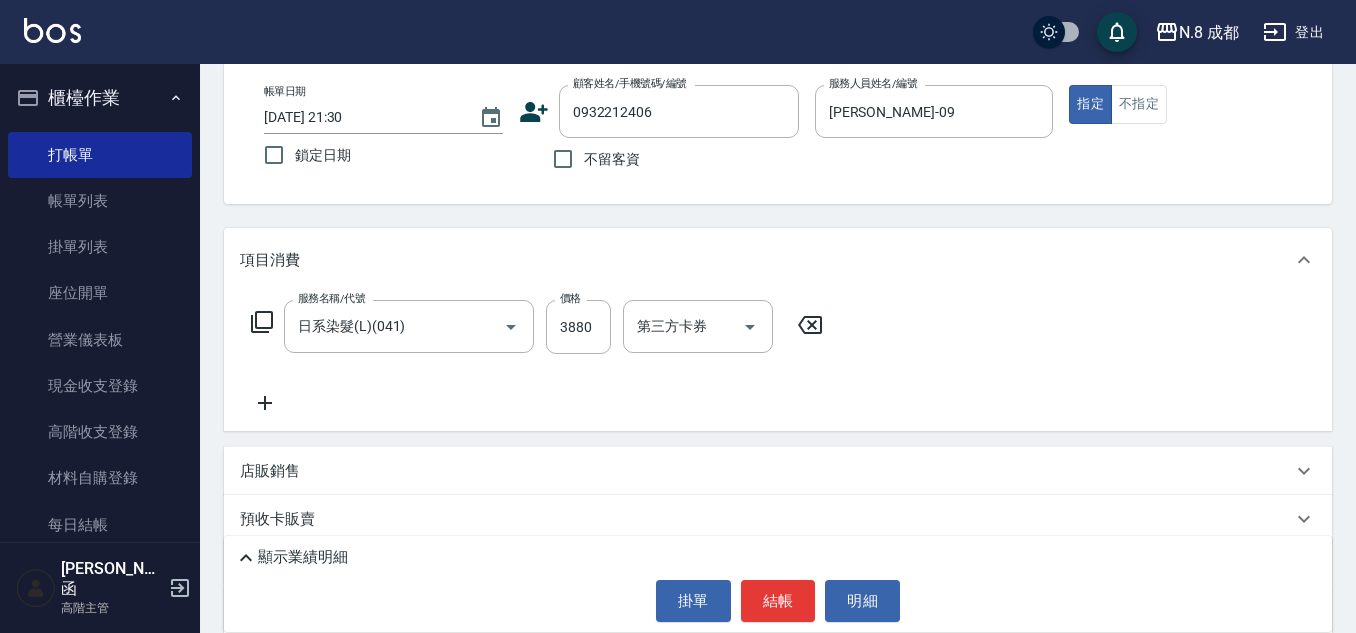 click on "服務名稱/代號 日系染髮(L)(041) 服務名稱/代號 價格 3880 價格 第三方卡券 第三方卡券" at bounding box center [778, 361] 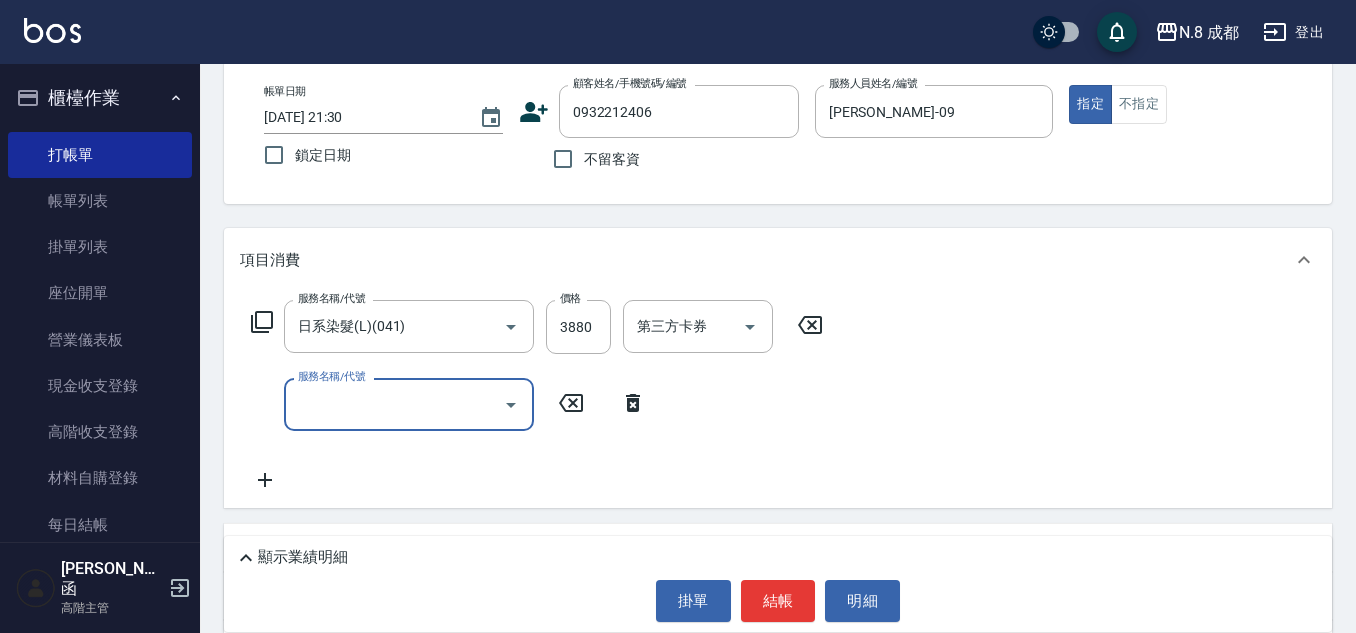 click on "服務名稱/代號" at bounding box center [394, 404] 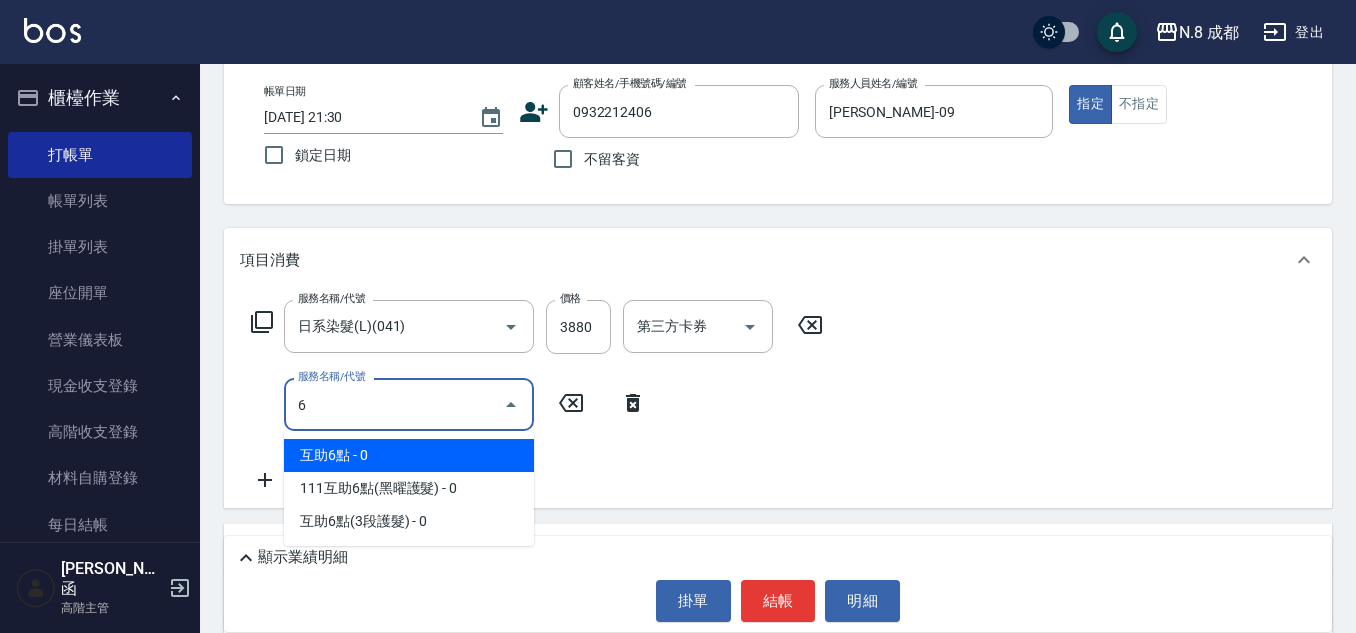 drag, startPoint x: 450, startPoint y: 457, endPoint x: 481, endPoint y: 444, distance: 33.61547 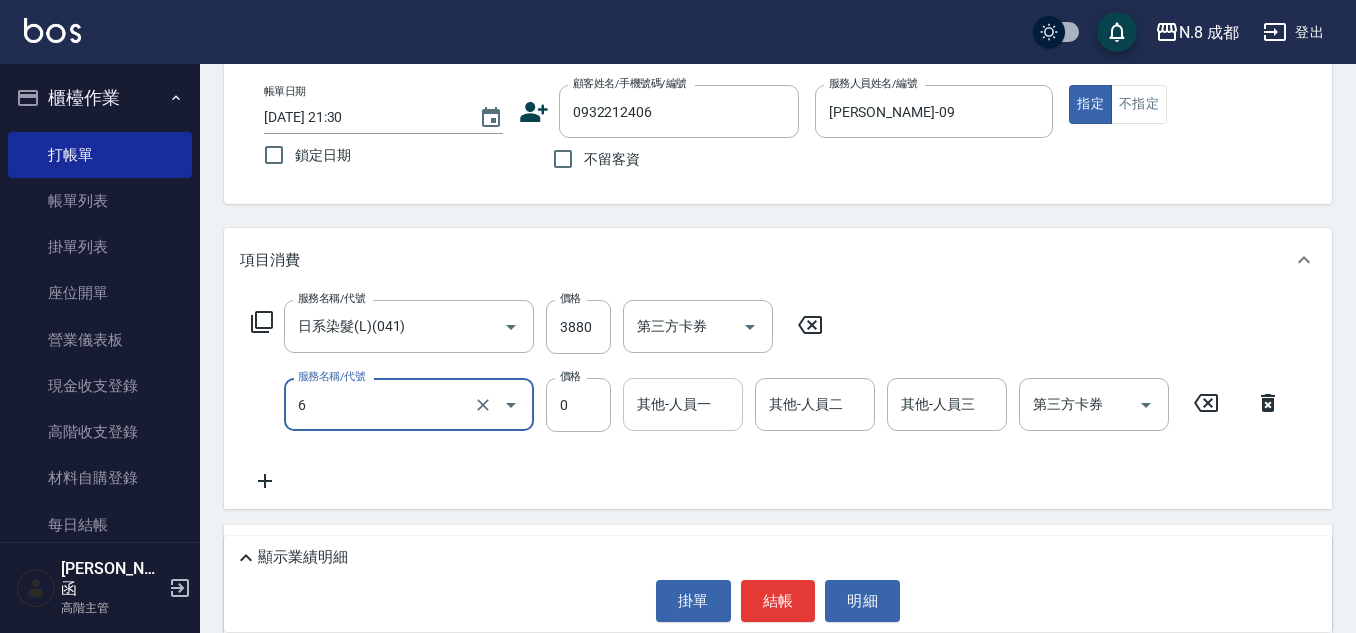 type on "互助6點(6)" 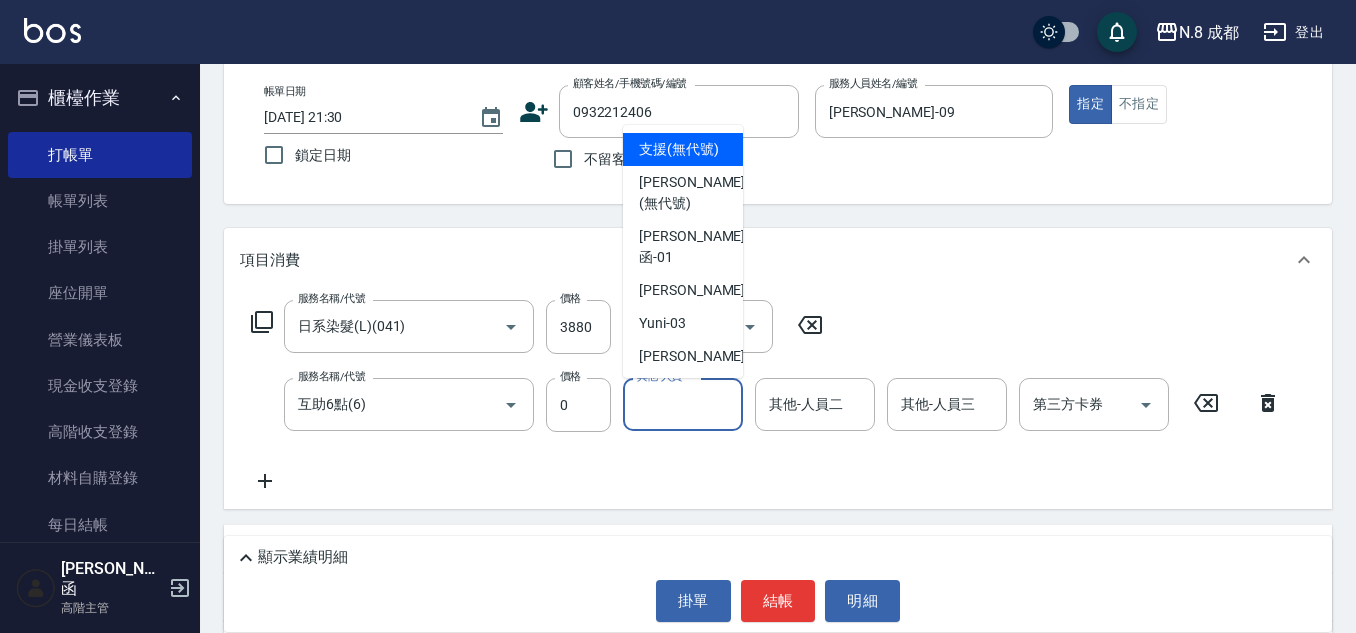 click on "其他-人員一" at bounding box center [683, 404] 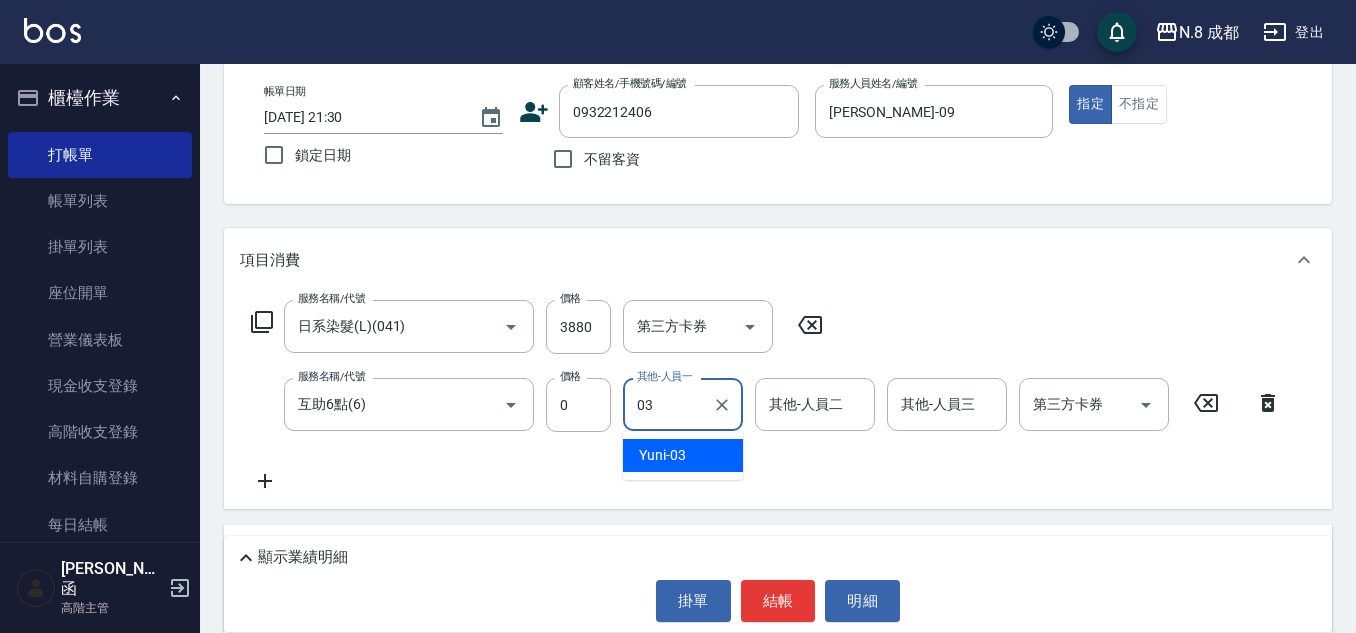 click on "Yuni -03" at bounding box center (662, 455) 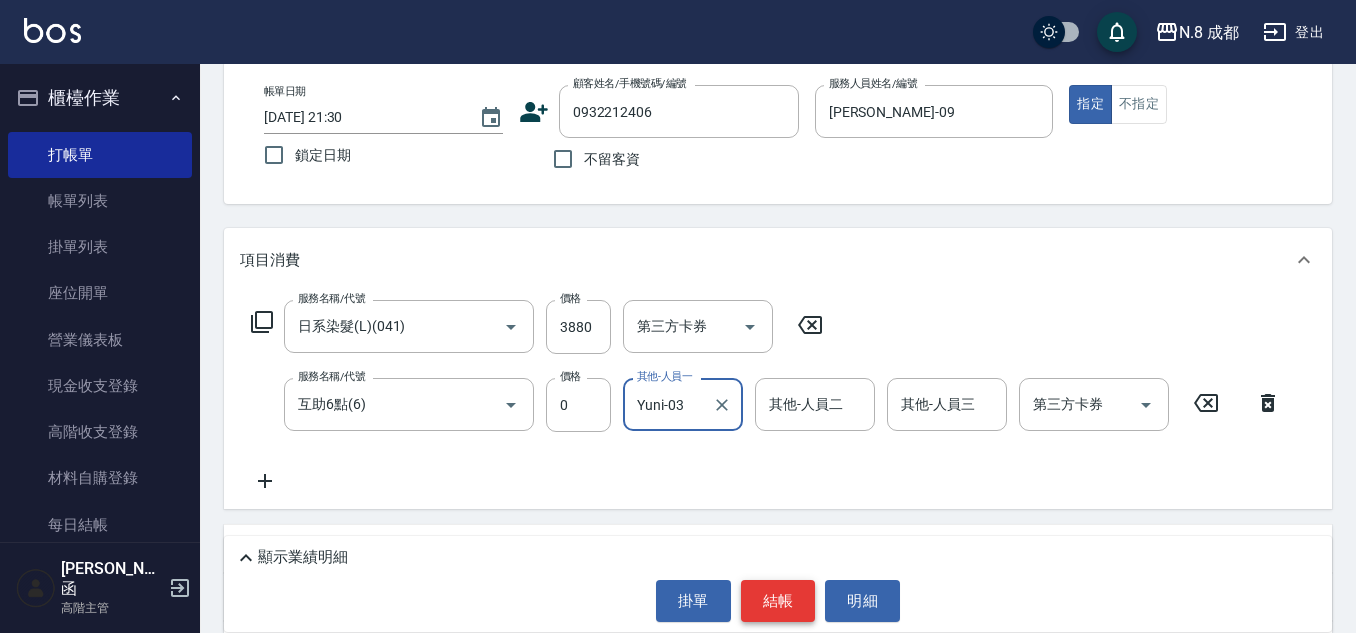 type on "Yuni-03" 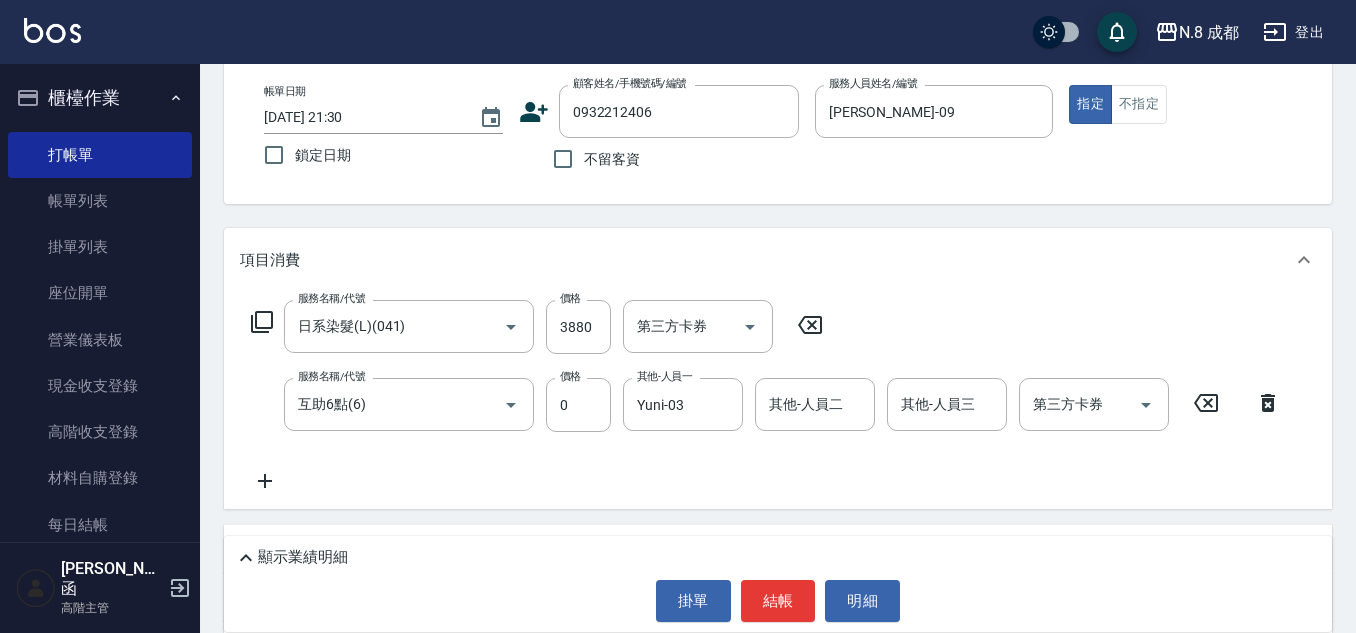 drag, startPoint x: 785, startPoint y: 608, endPoint x: 383, endPoint y: 280, distance: 518.8333 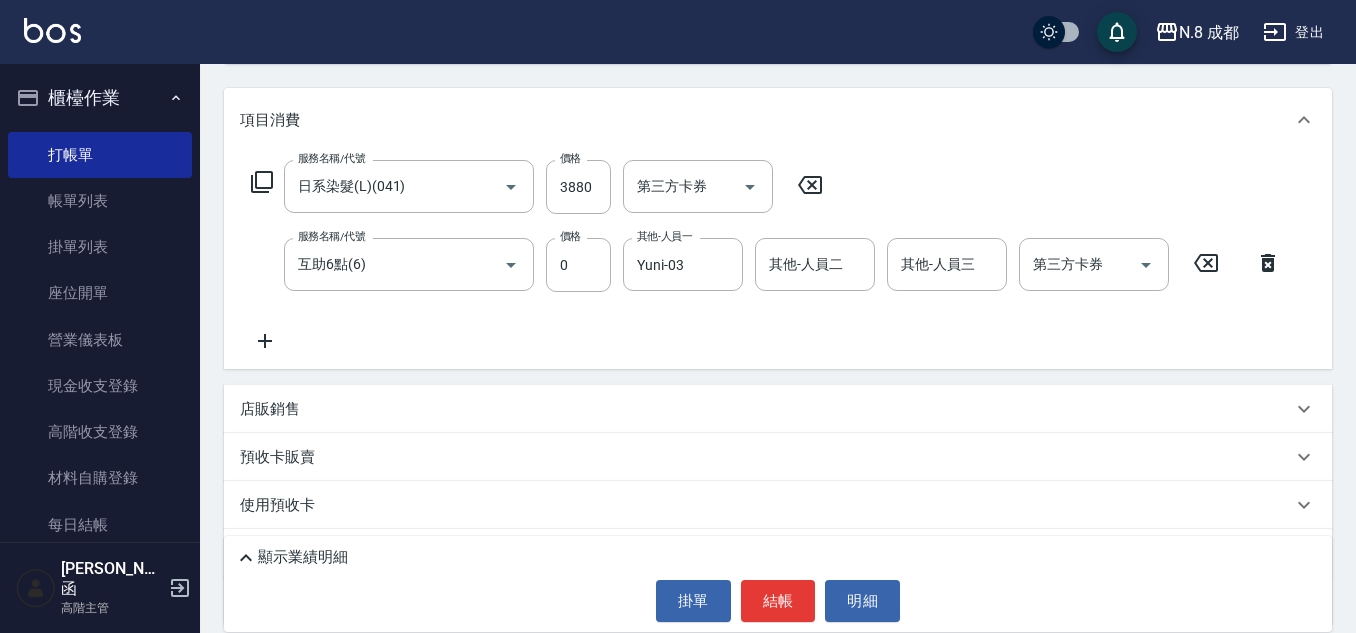 scroll, scrollTop: 342, scrollLeft: 0, axis: vertical 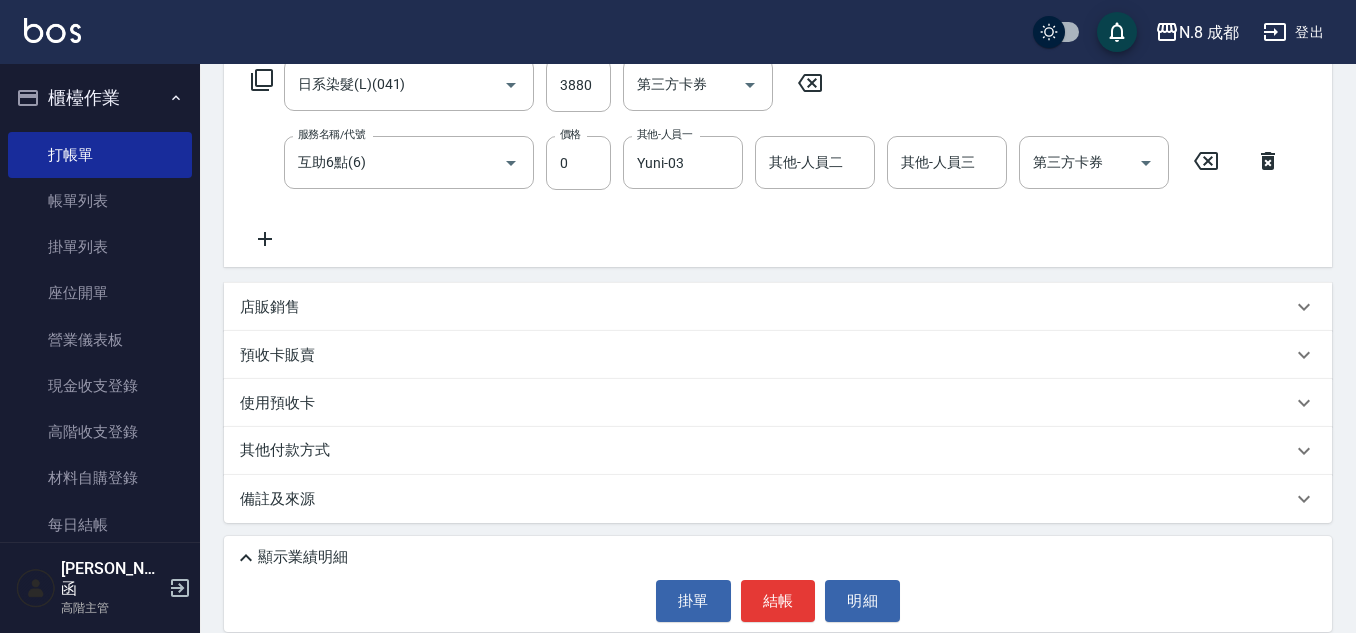 click on "其他付款方式" at bounding box center (766, 451) 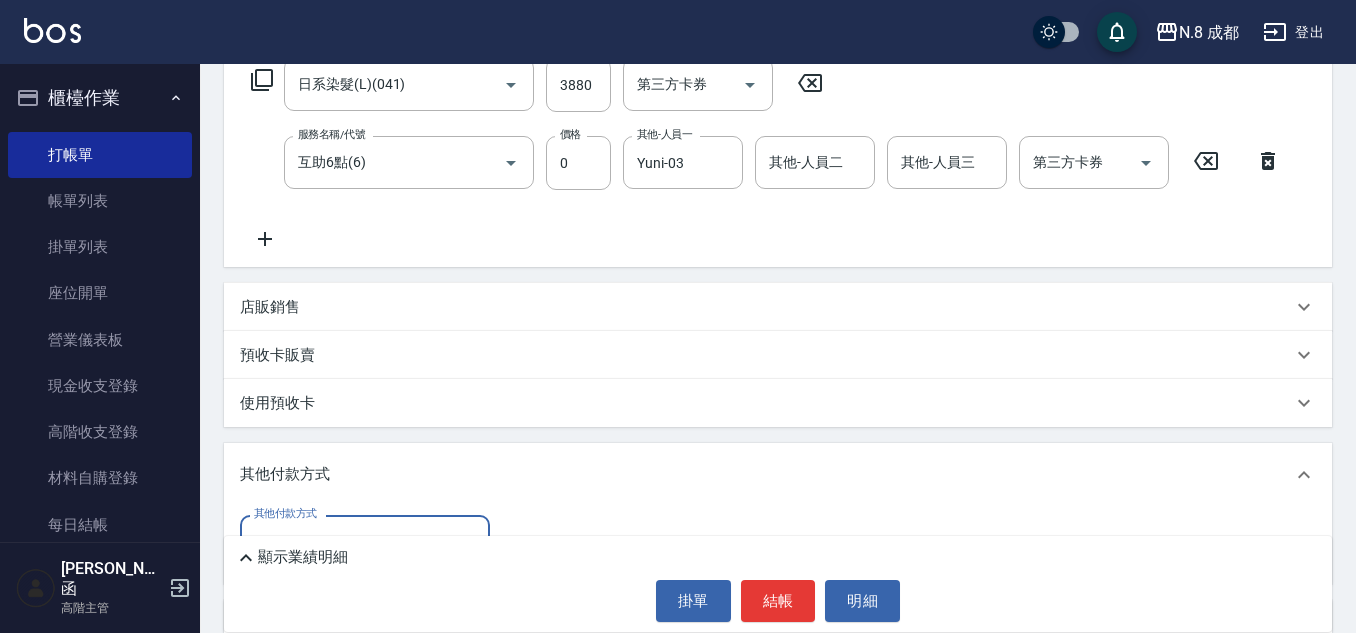scroll, scrollTop: 0, scrollLeft: 0, axis: both 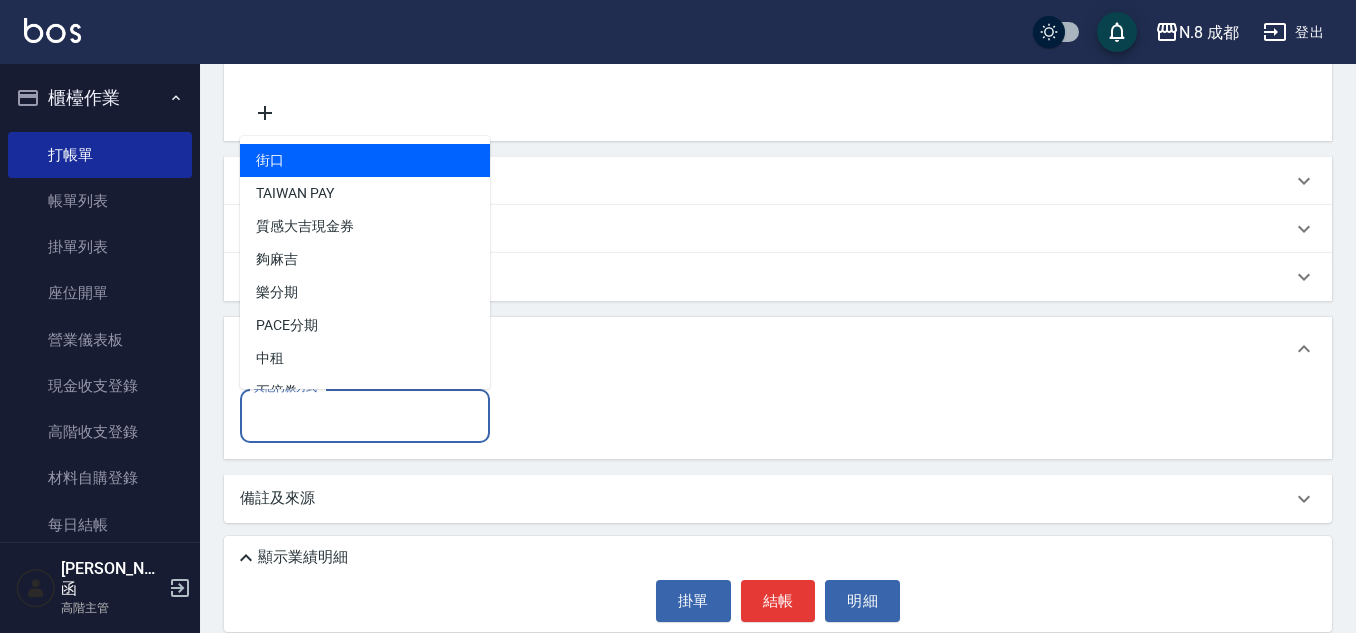 click on "其他付款方式" at bounding box center [365, 415] 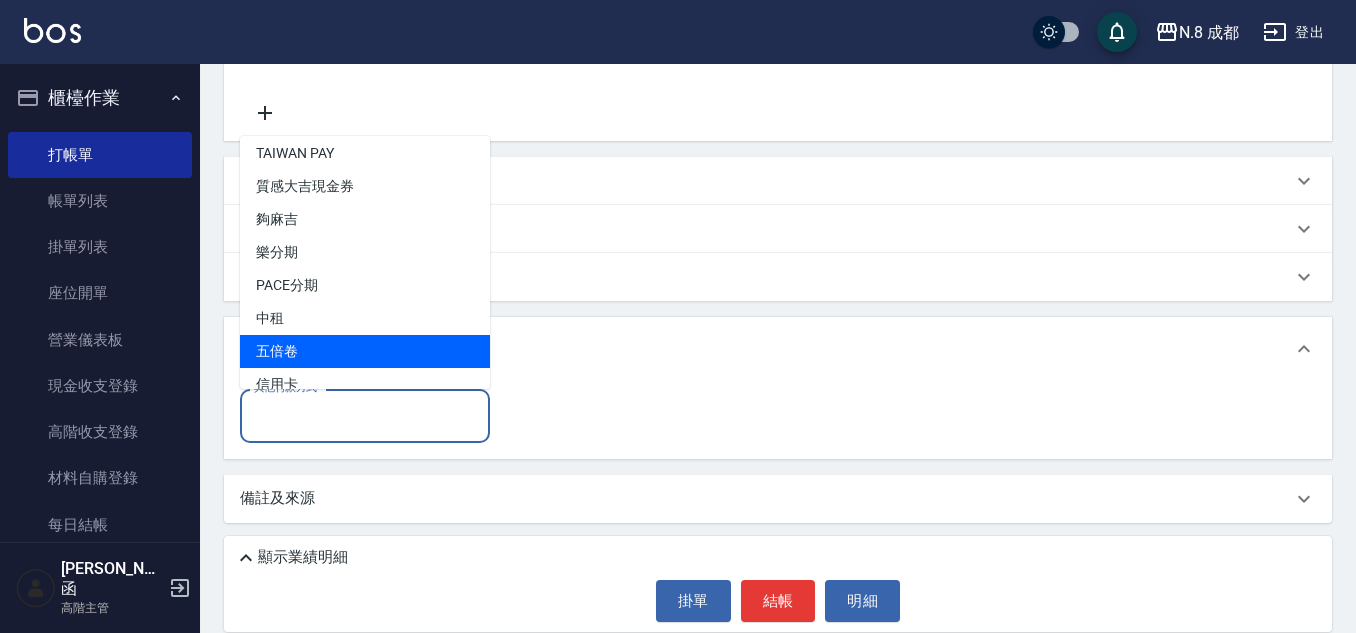scroll, scrollTop: 60, scrollLeft: 0, axis: vertical 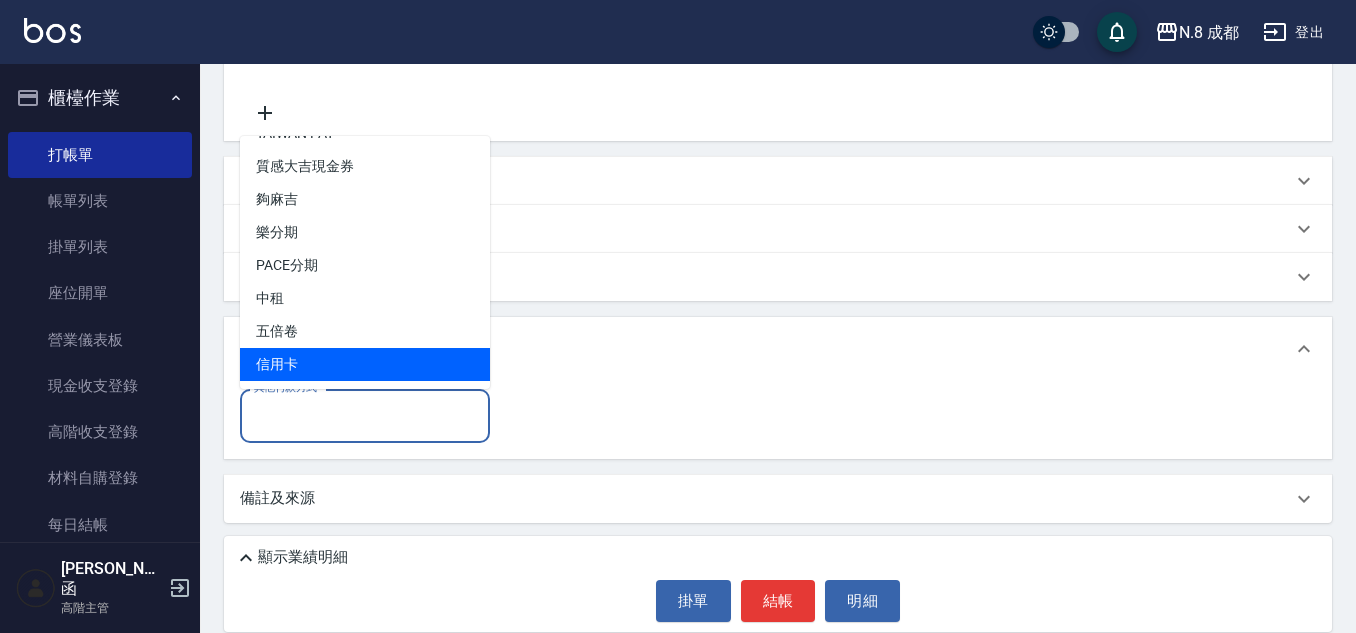 click on "信用卡" at bounding box center (365, 364) 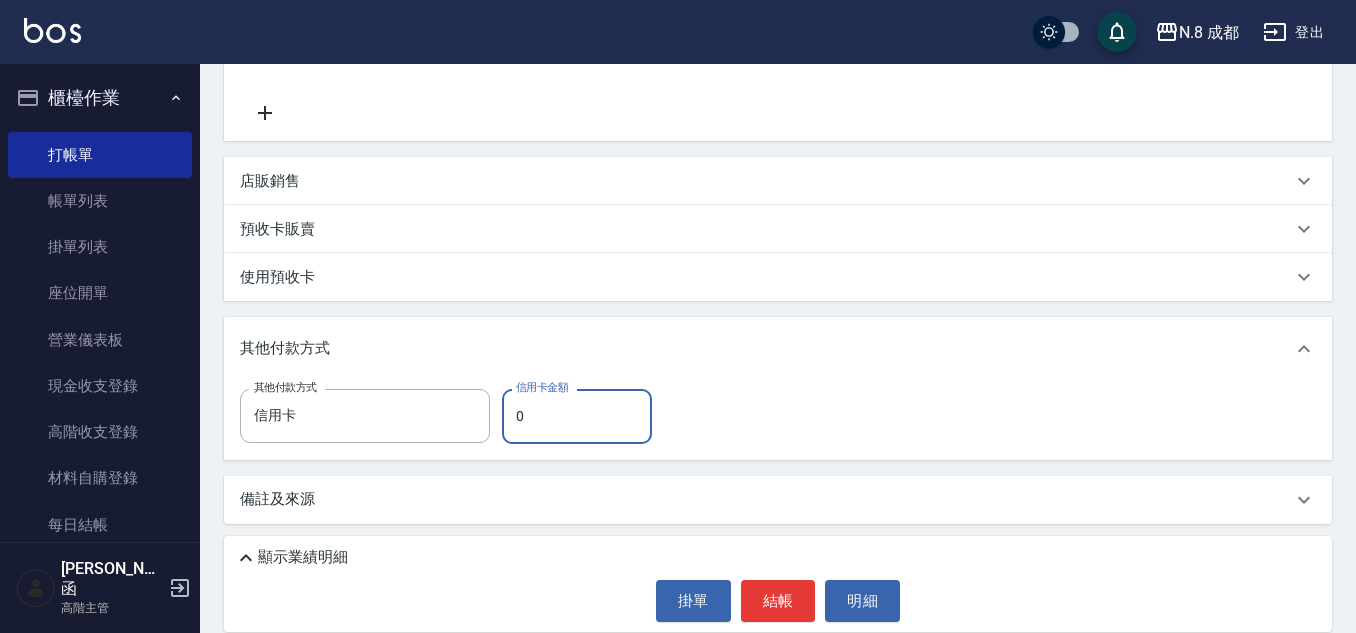 type on "信用卡" 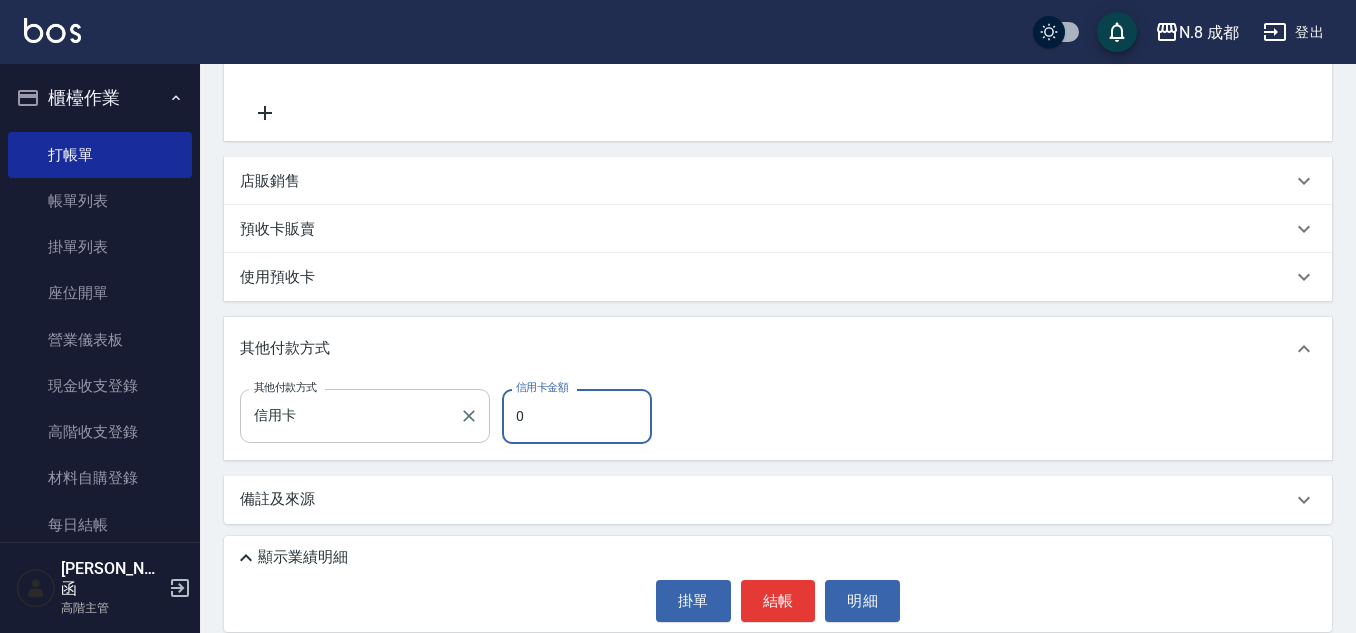 drag, startPoint x: 595, startPoint y: 419, endPoint x: 424, endPoint y: 413, distance: 171.10522 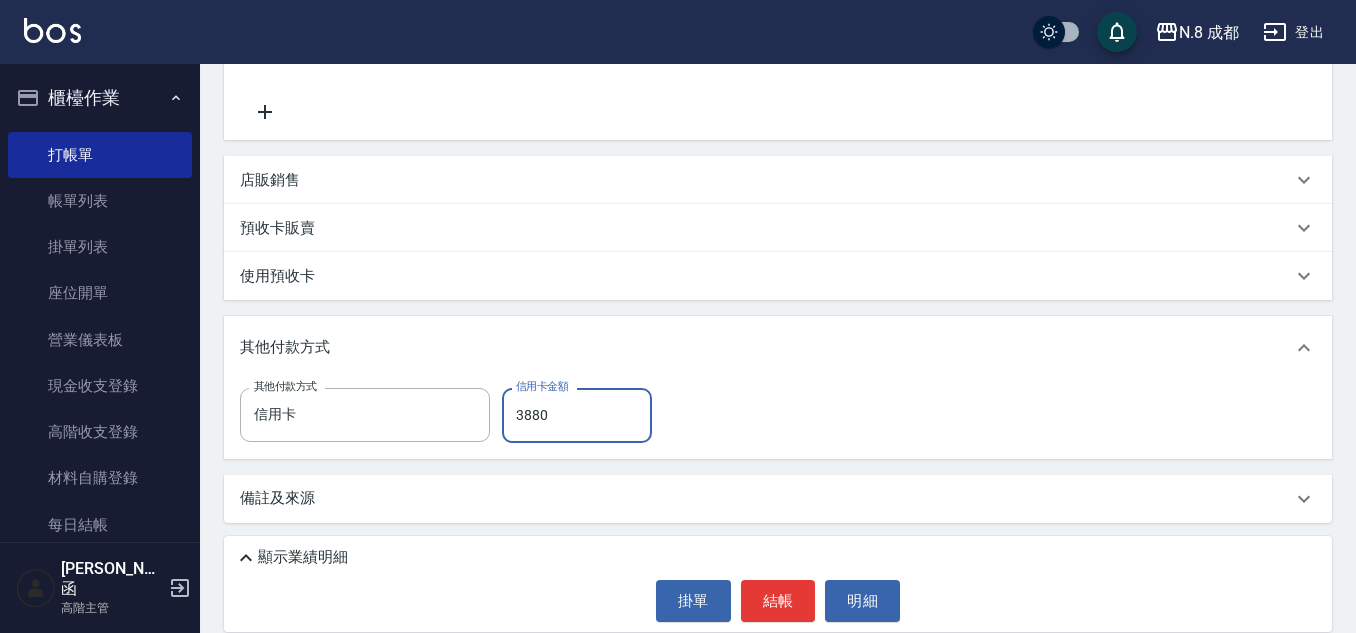 type on "3880" 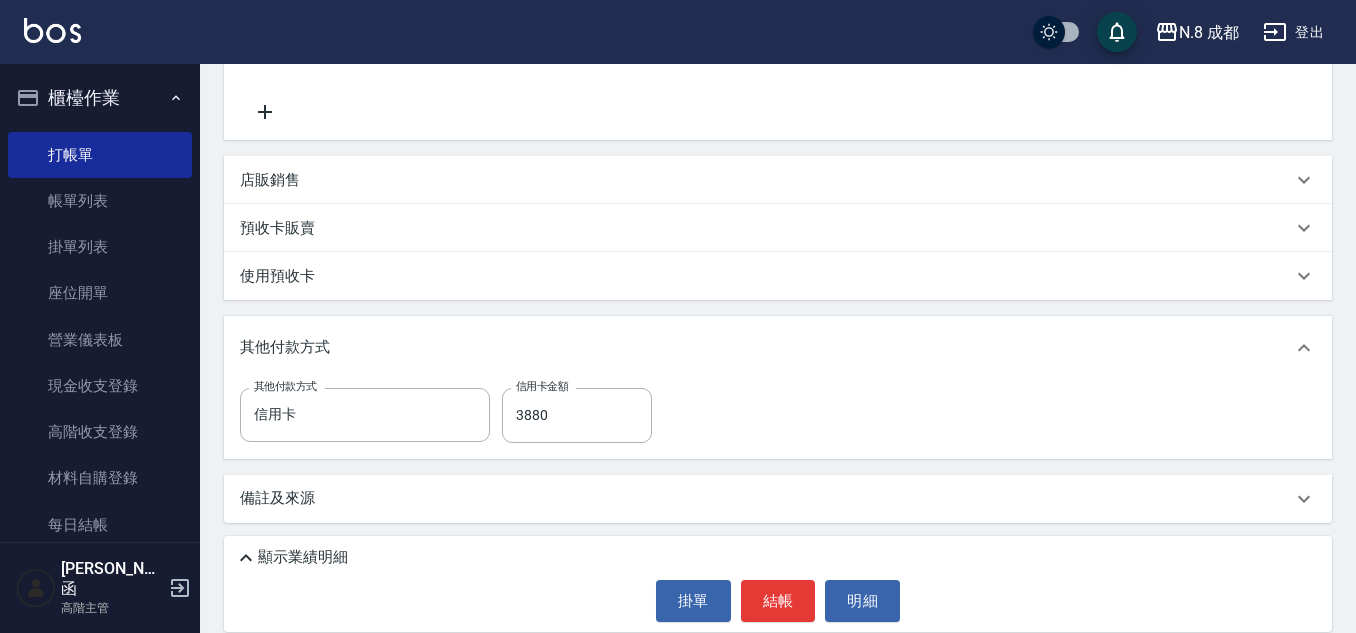 click on "項目消費 服務名稱/代號 日系染髮(L)(041) 服務名稱/代號 價格 3880 價格 第三方卡券 第三方卡券 服務名稱/代號 互助6點(6) 服務名稱/代號 價格 0 價格 其他-人員一 Yuni-03 其他-人員一 其他-人員二 其他-人員二 其他-人員三 其他-人員三 第三方卡券 第三方卡券 店販銷售 服務人員姓名/編號 服務人員姓名/編號 商品代號/名稱 商品代號/名稱 預收卡販賣 卡券名稱/代號 卡券名稱/代號 使用預收卡 其他付款方式 其他付款方式 信用卡 其他付款方式 信用卡金額 3880 信用卡金額 備註及來源 備註 備註 訂單來源 ​ 訂單來源" at bounding box center [778, 190] 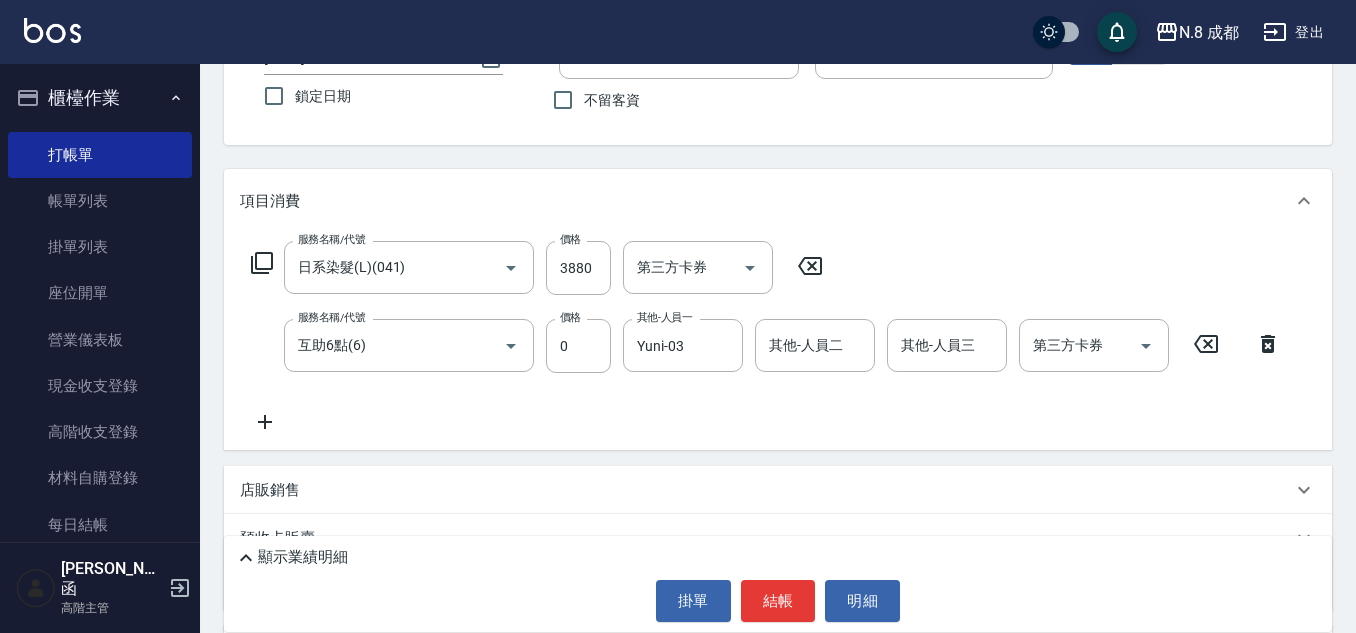 scroll, scrollTop: 469, scrollLeft: 0, axis: vertical 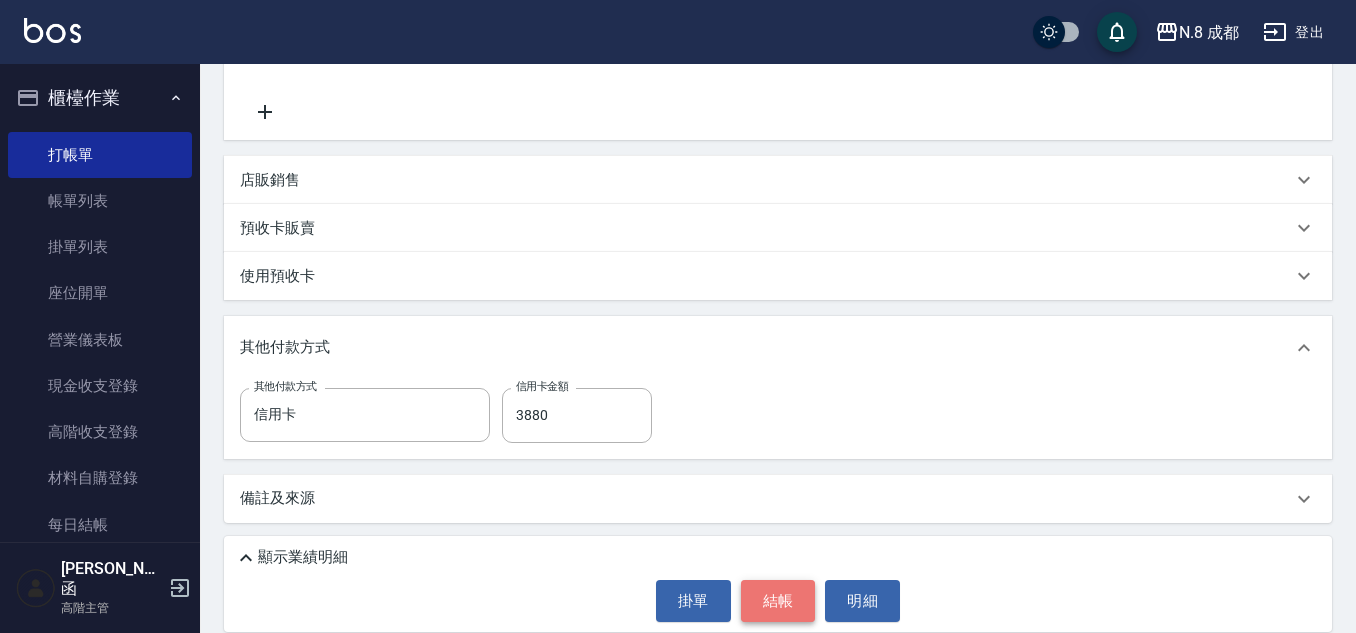 click on "結帳" at bounding box center (778, 601) 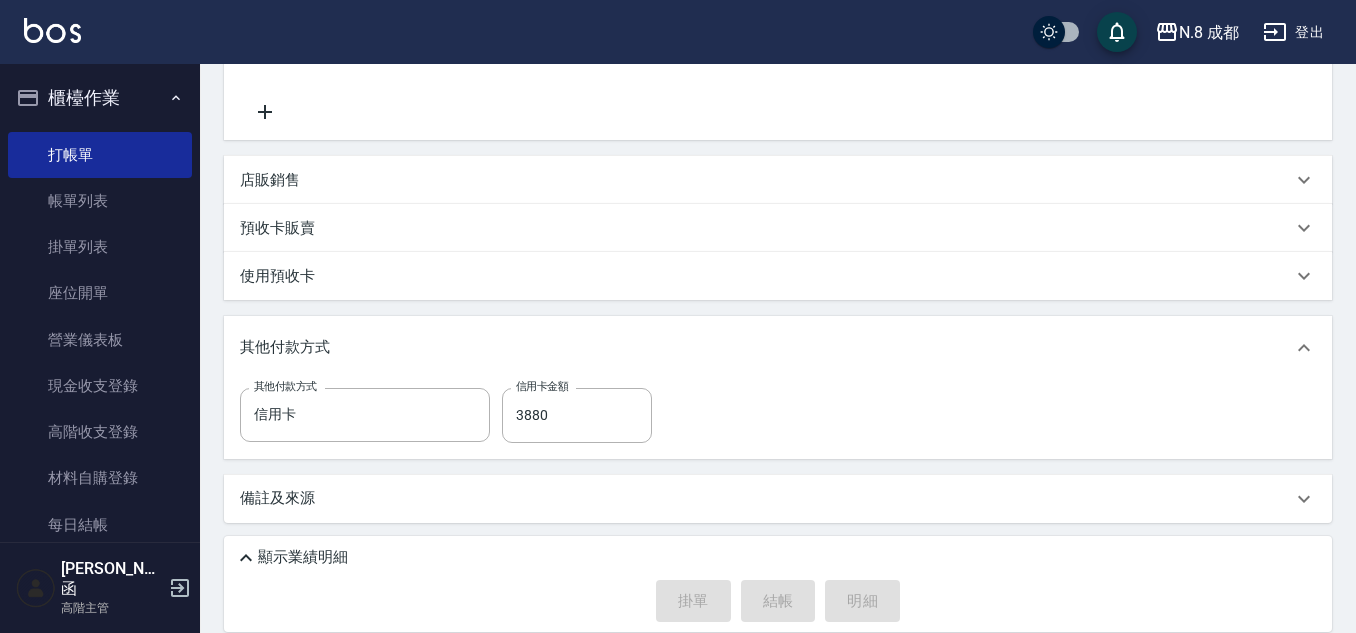 type on "[DATE] 21:31" 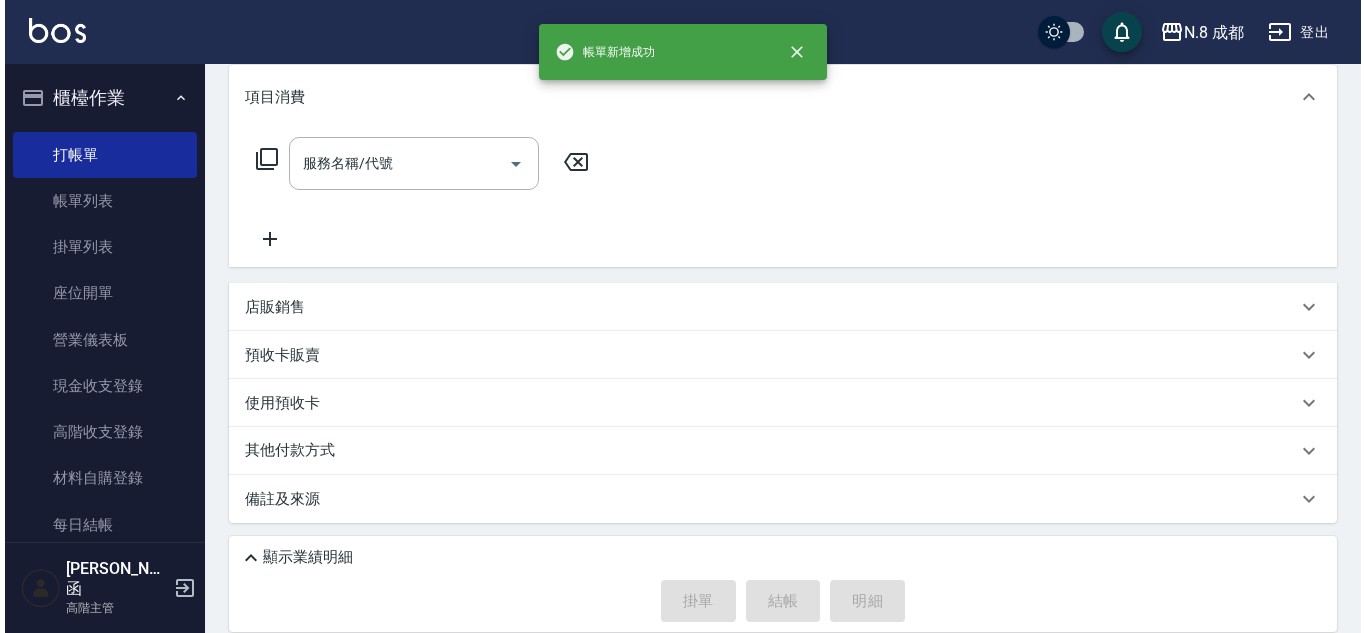 scroll, scrollTop: 0, scrollLeft: 0, axis: both 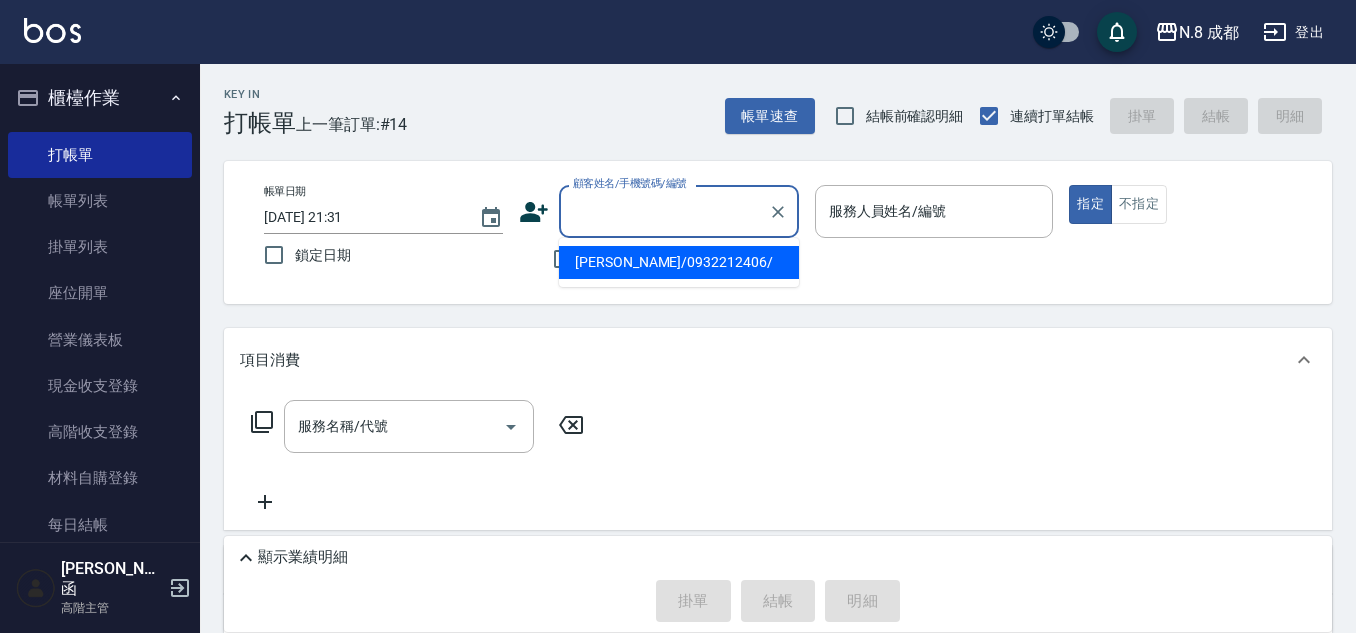 click on "顧客姓名/手機號碼/編號" at bounding box center (664, 211) 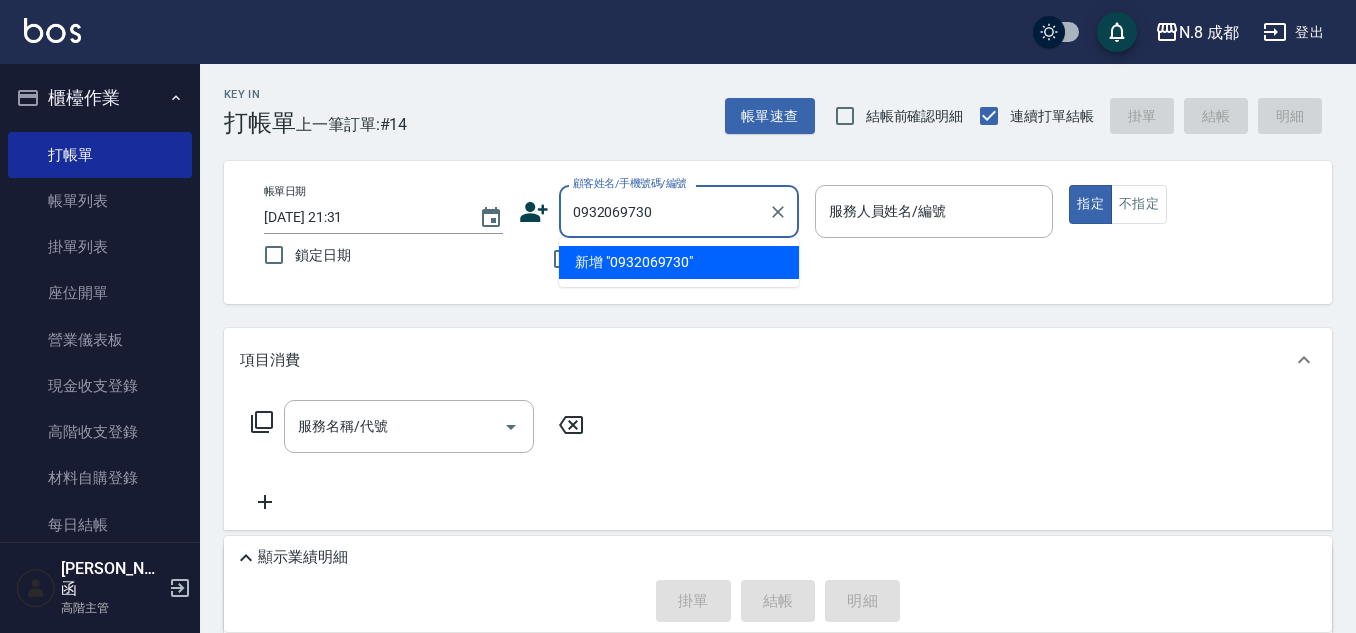 click on "新增 "0932069730"" at bounding box center (679, 262) 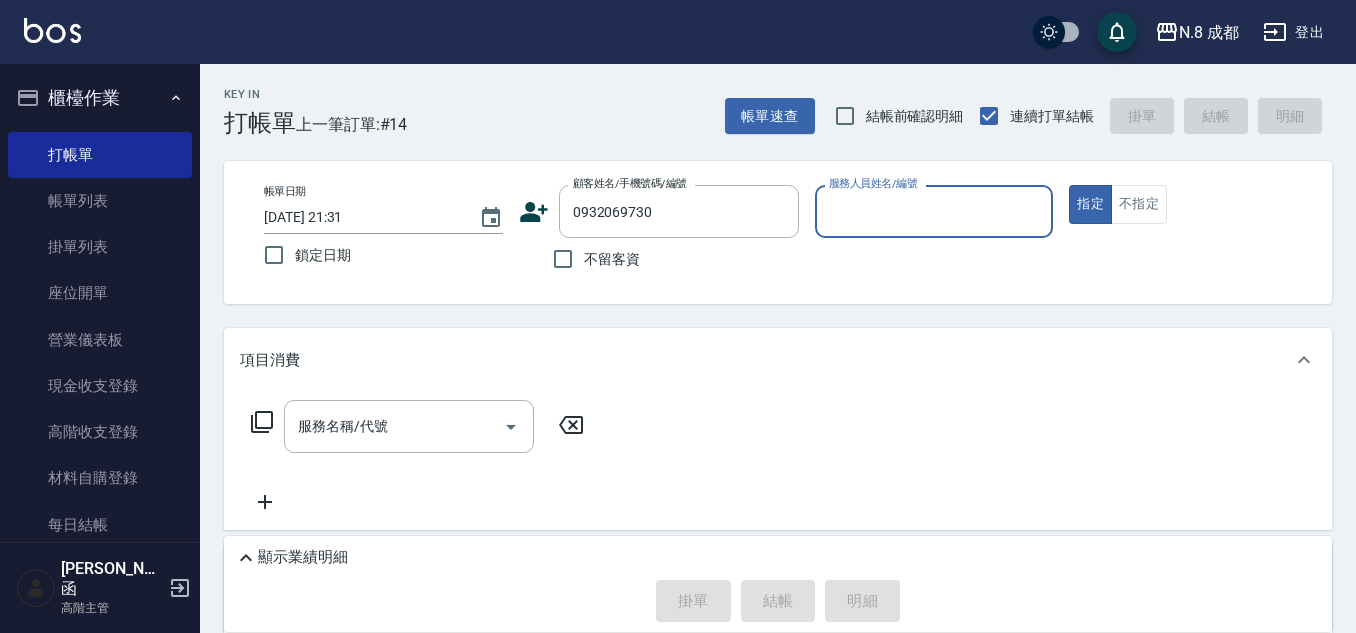 click 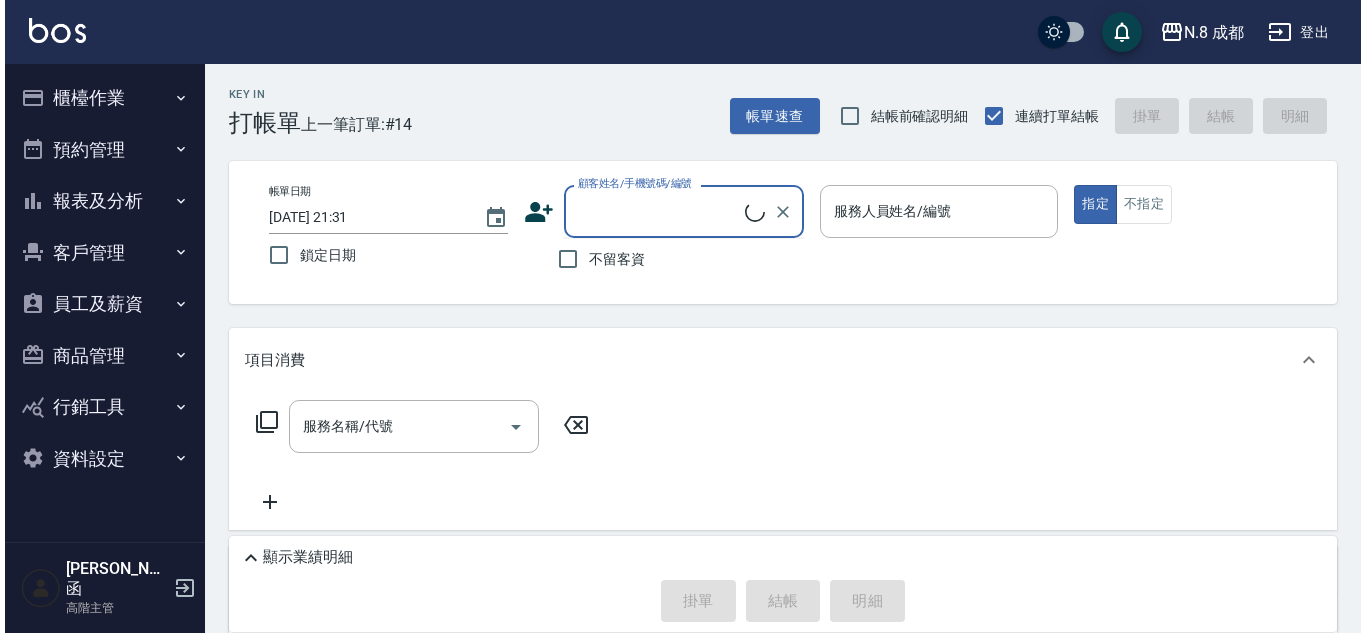 scroll, scrollTop: 0, scrollLeft: 0, axis: both 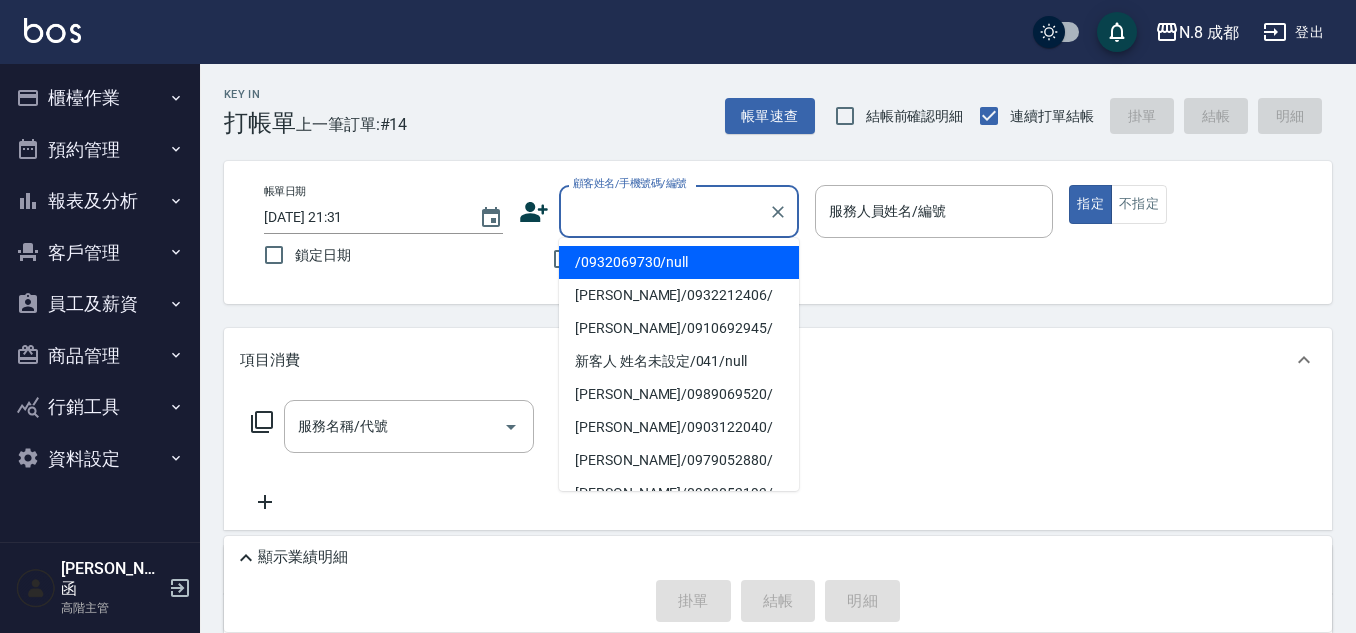 click on "/0932069730/null" at bounding box center (679, 262) 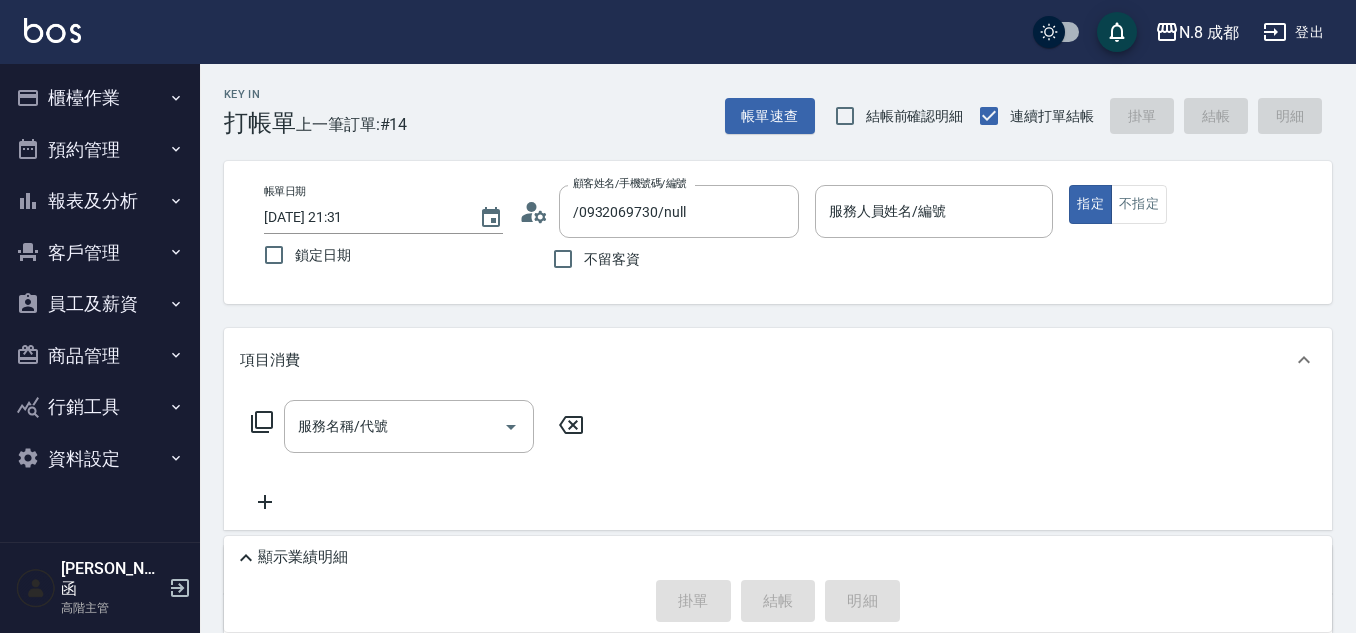 click 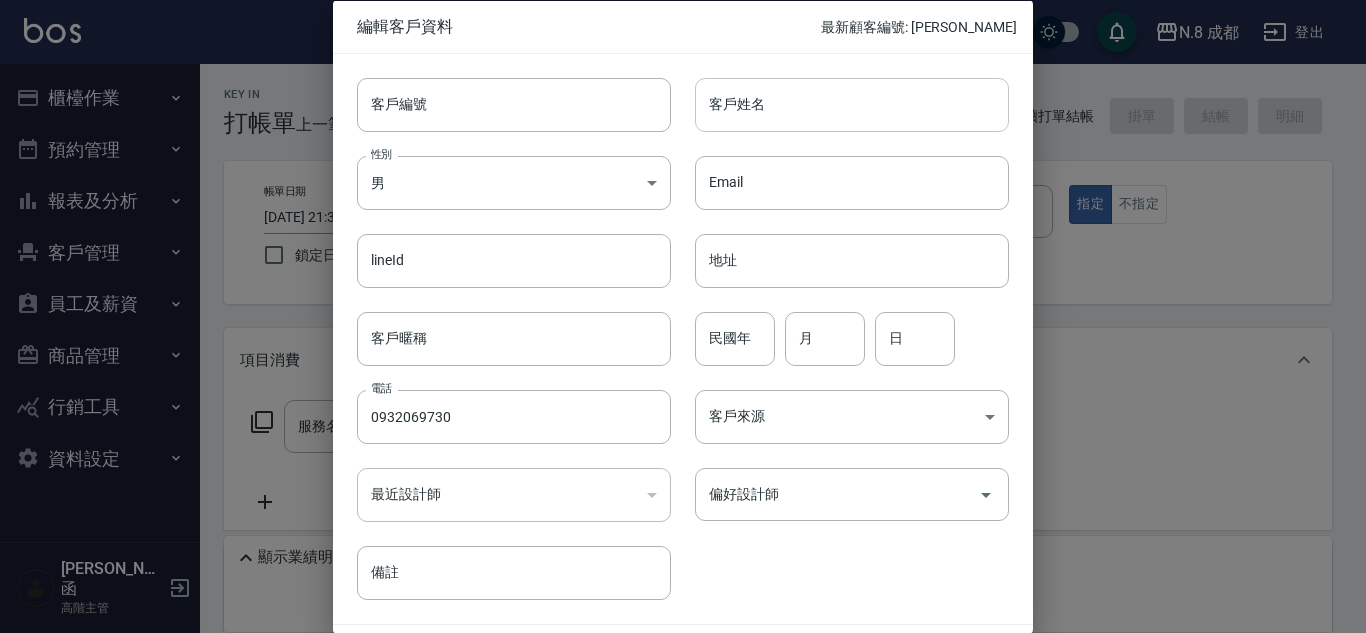 drag, startPoint x: 856, startPoint y: 130, endPoint x: 847, endPoint y: 118, distance: 15 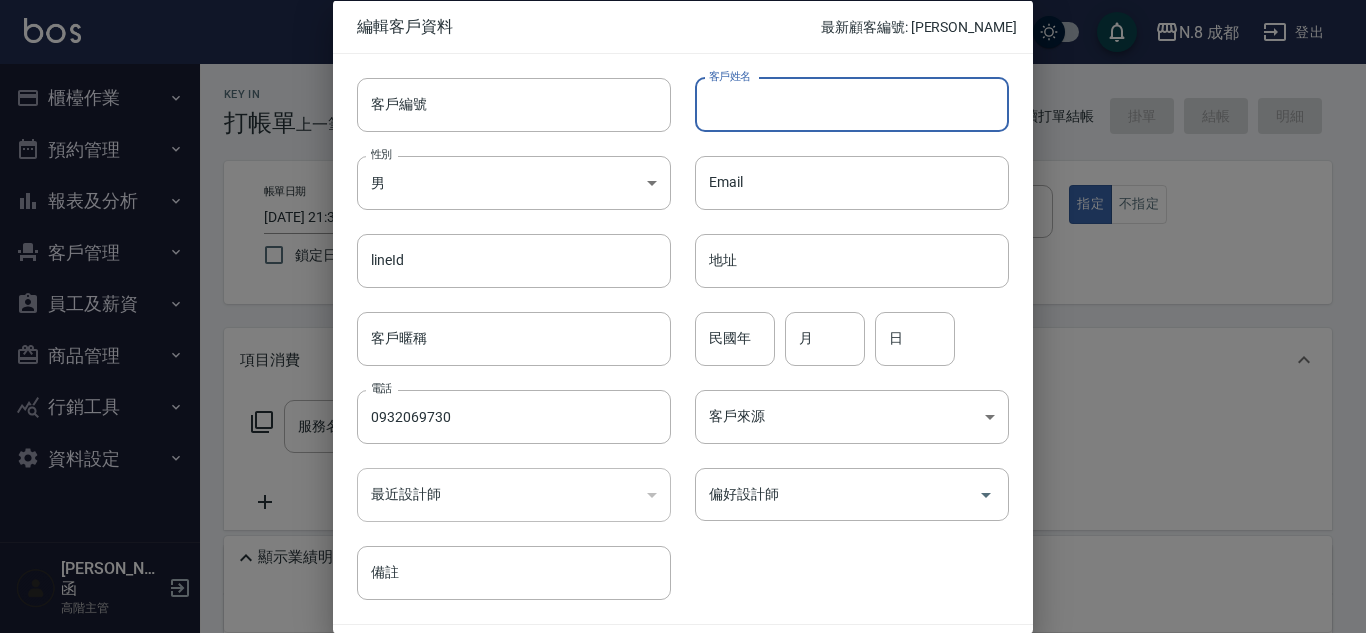 type on "0" 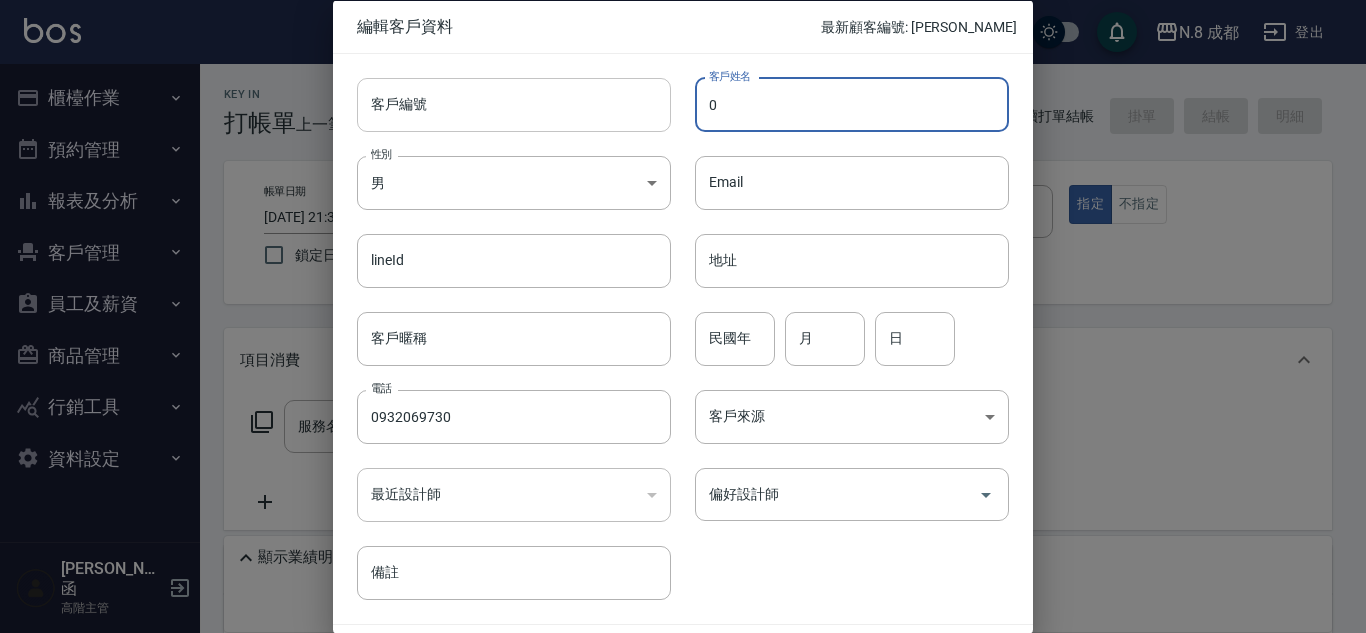 drag, startPoint x: 843, startPoint y: 108, endPoint x: 539, endPoint y: 108, distance: 304 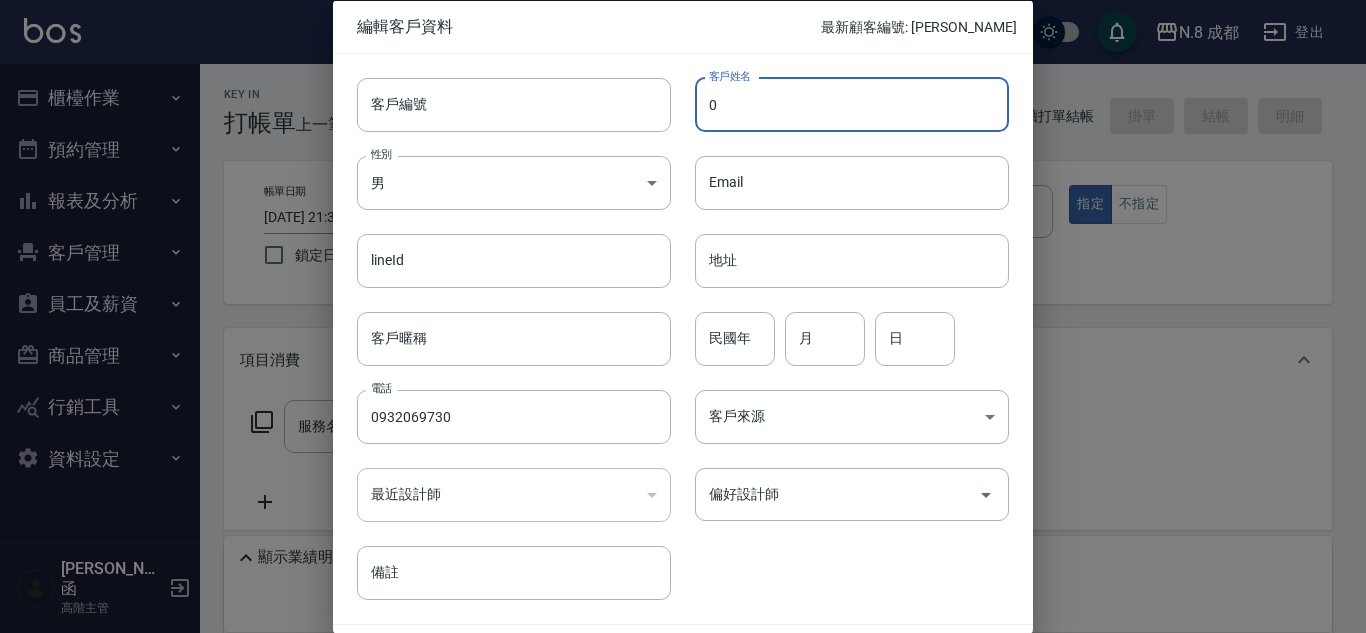 type on "0" 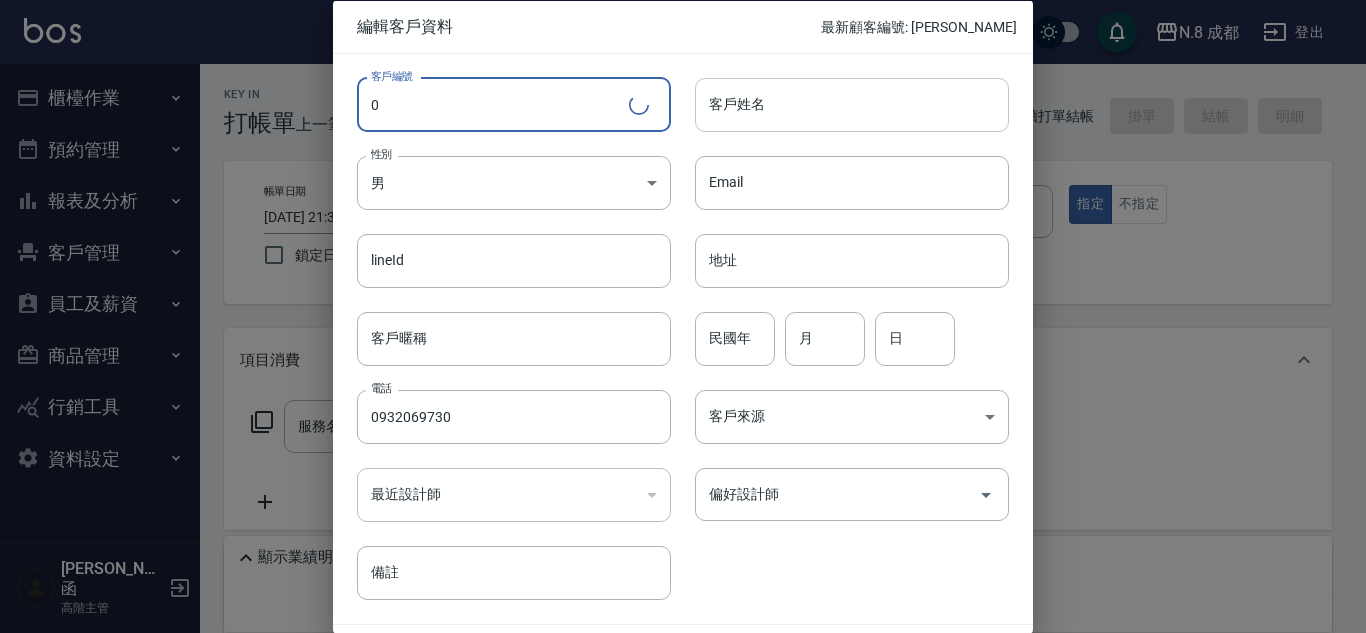 type on "0" 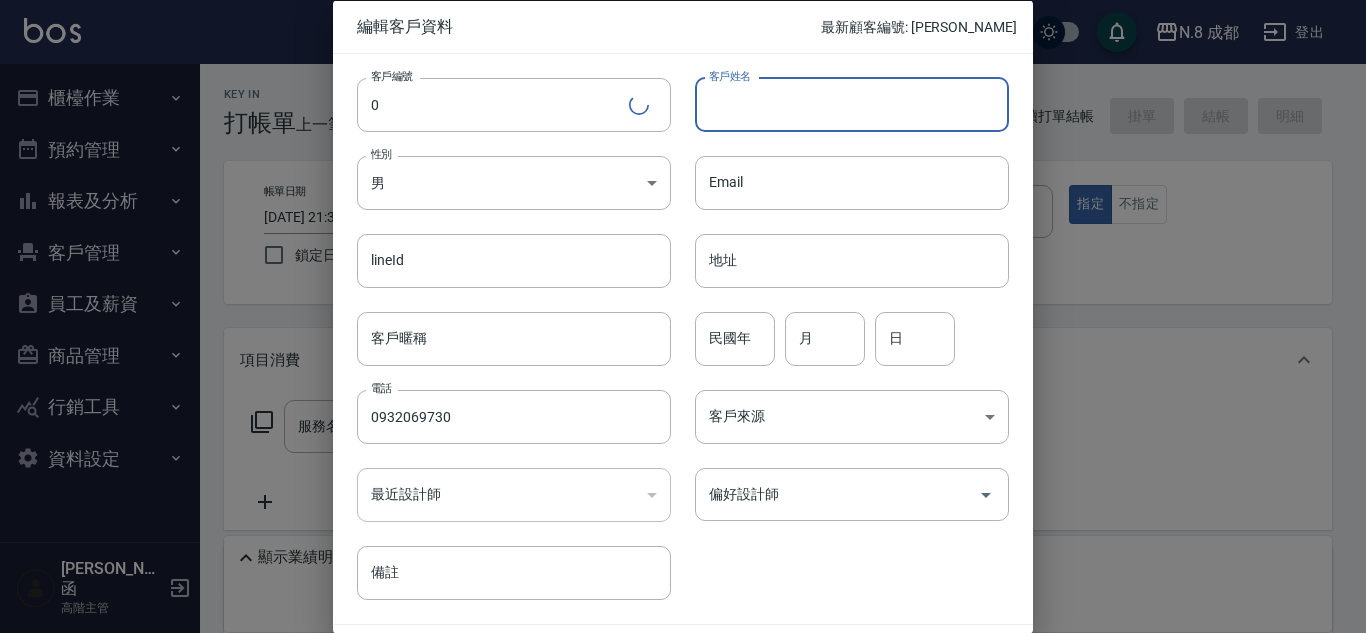 click on "客戶姓名" at bounding box center (852, 104) 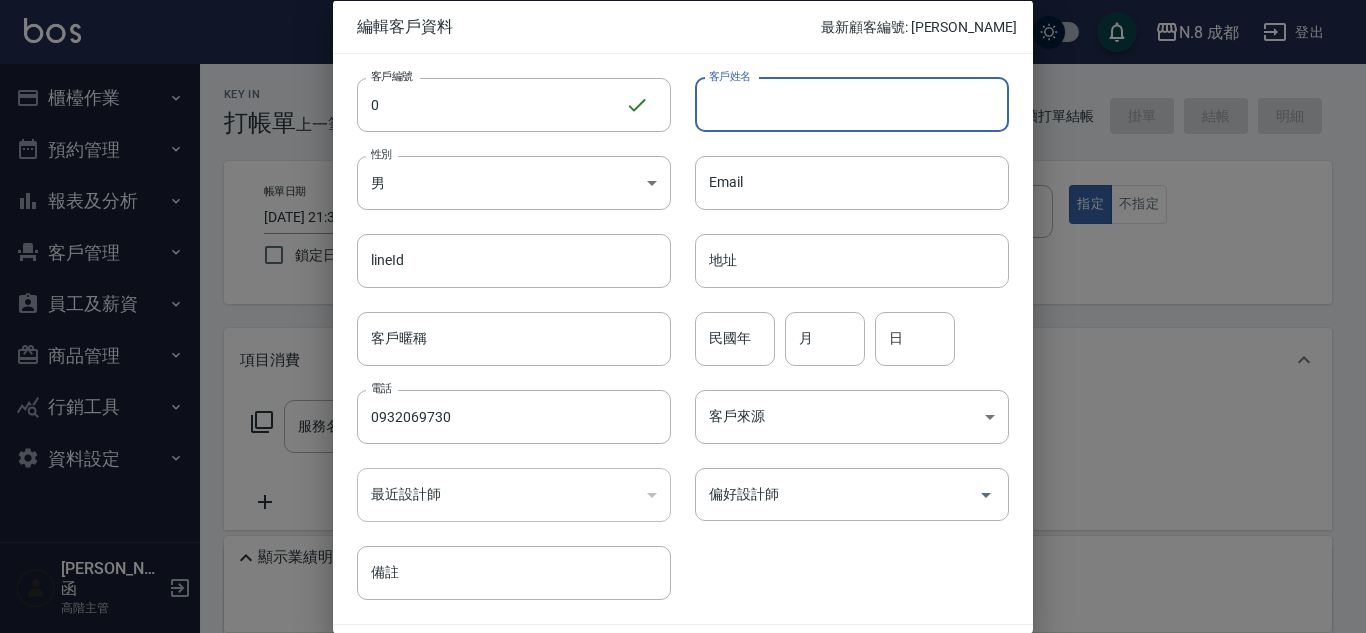 click on "客戶姓名" at bounding box center [852, 104] 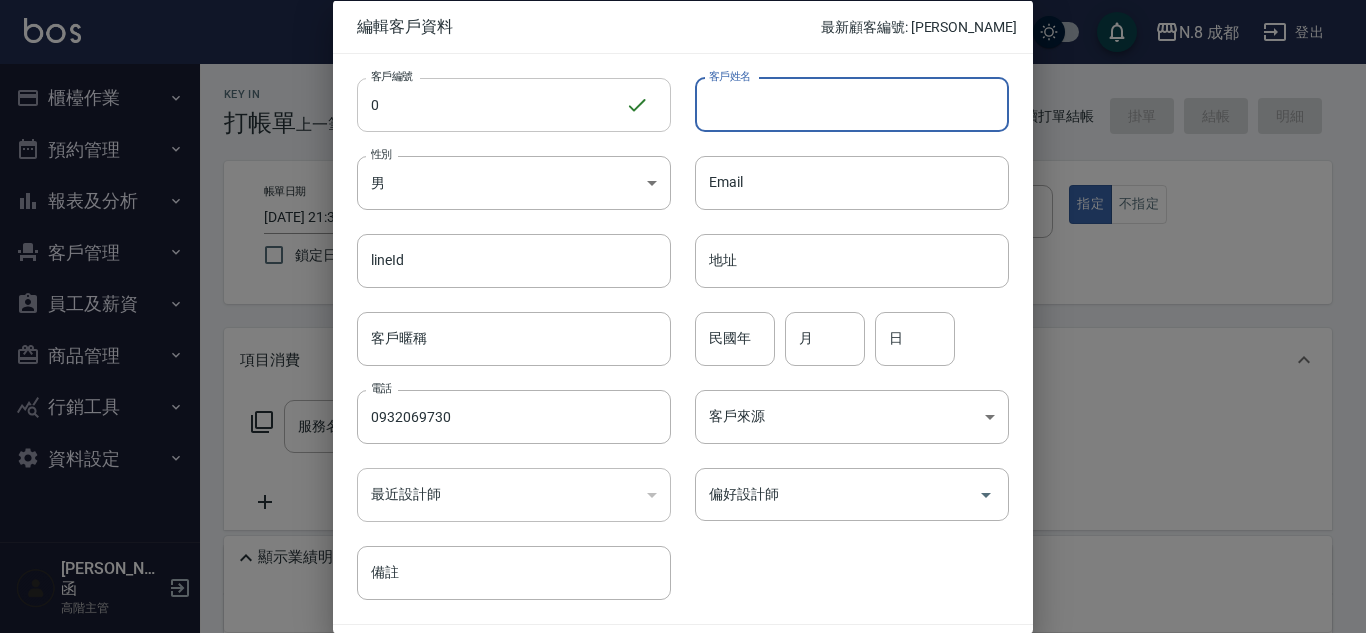 click on "0" at bounding box center (491, 104) 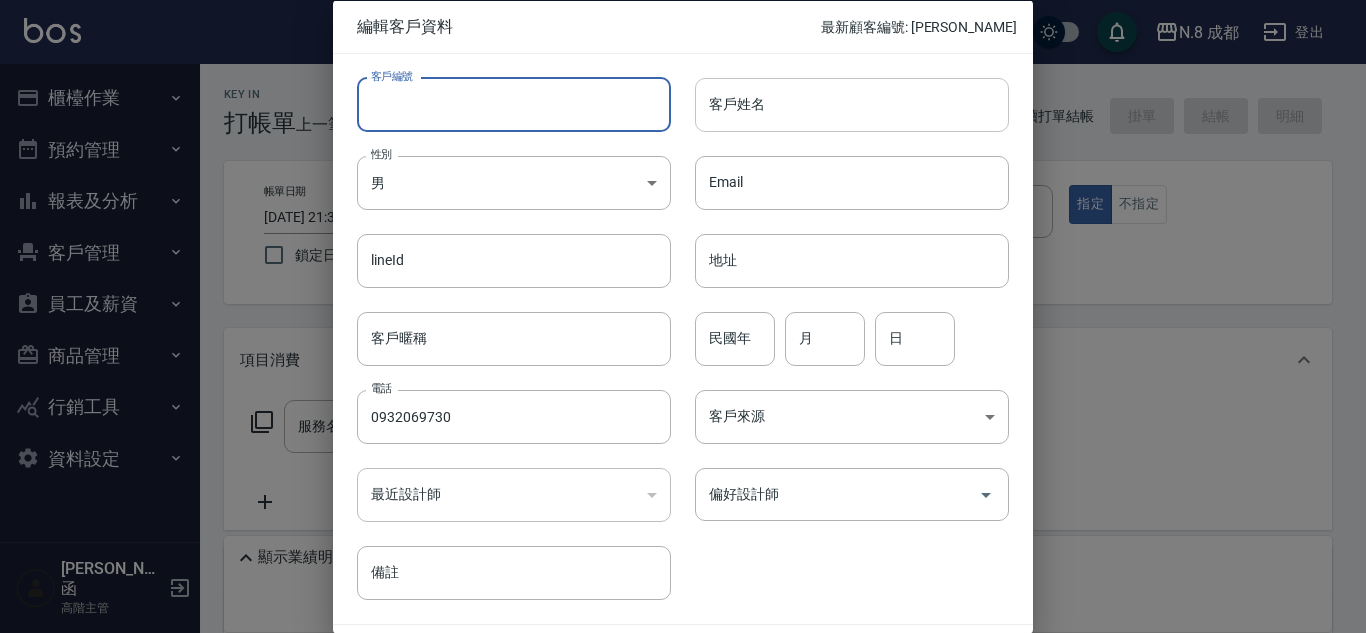 type 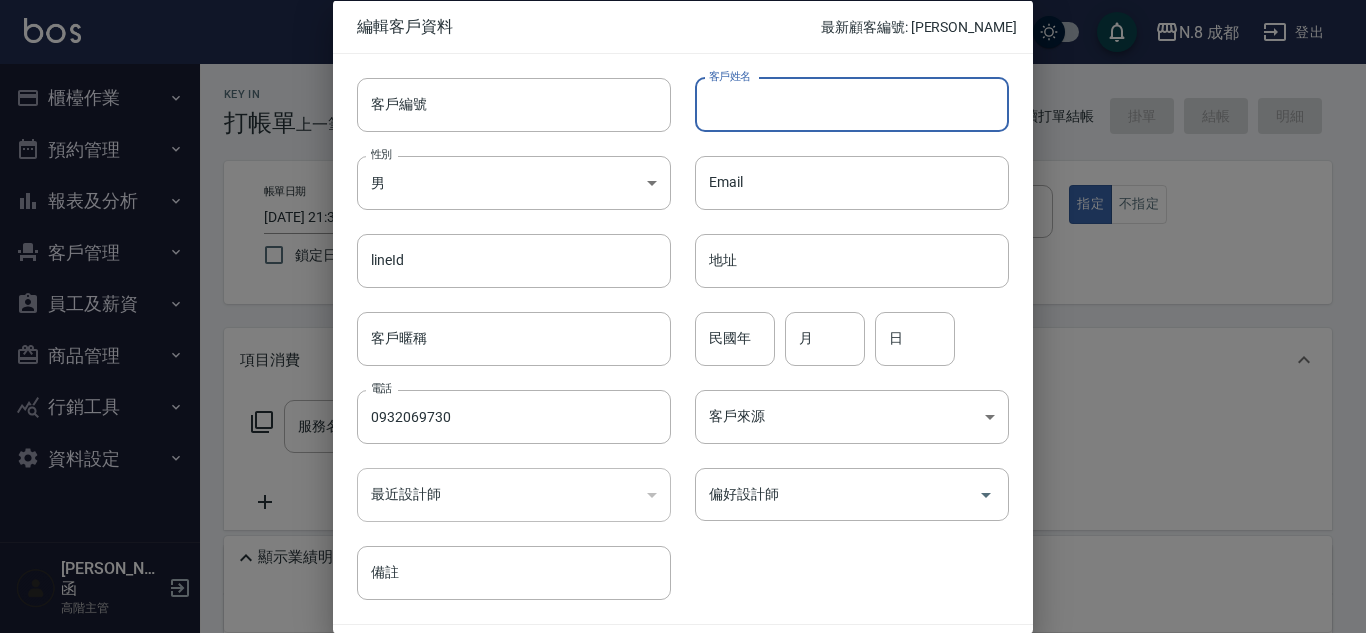 type on "w" 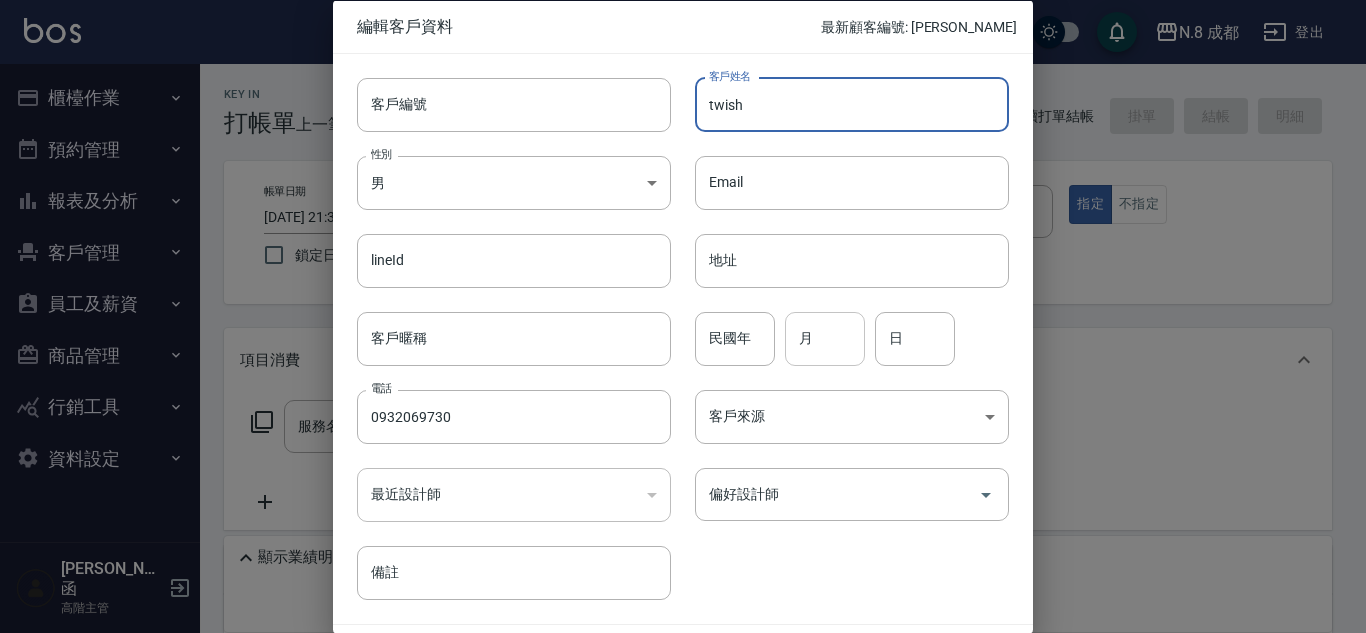 type on "twish" 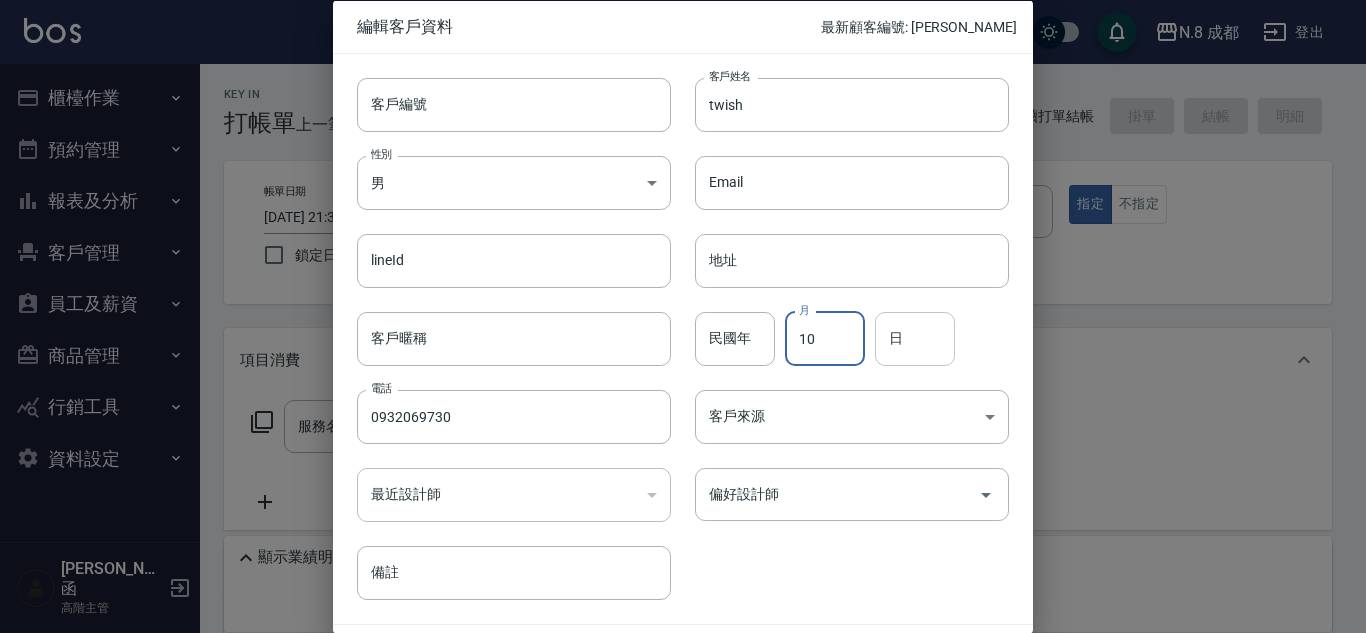 type on "10" 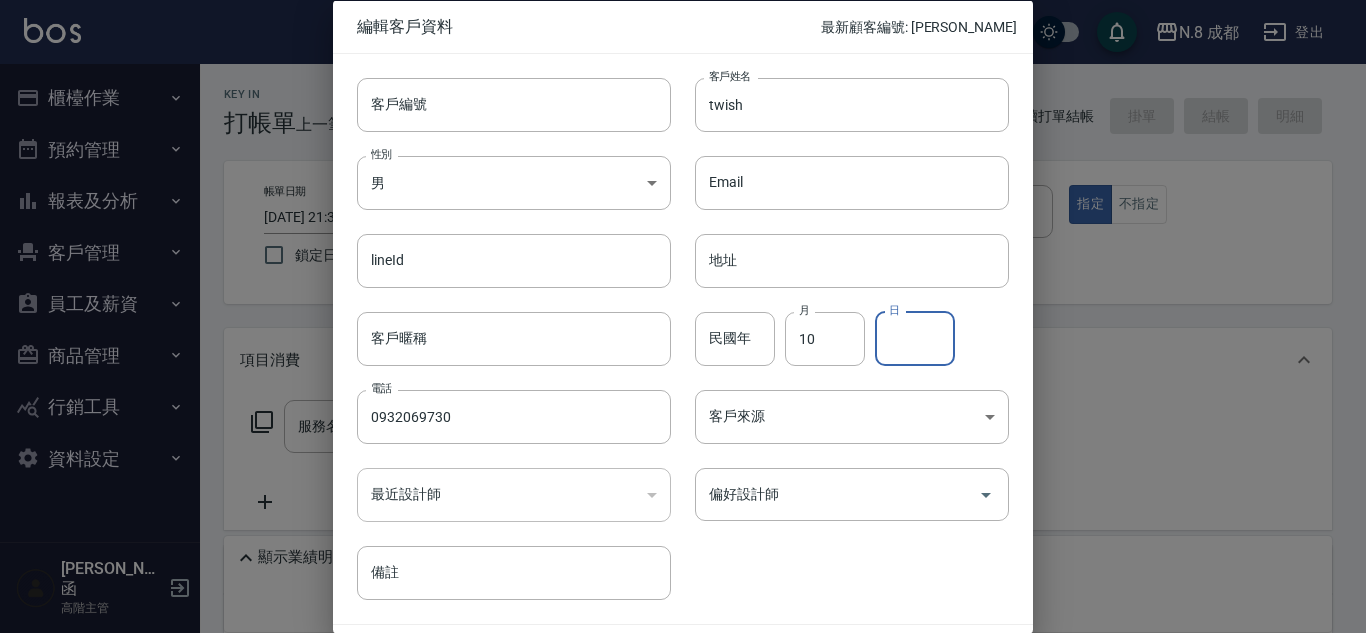 click on "日" at bounding box center (915, 338) 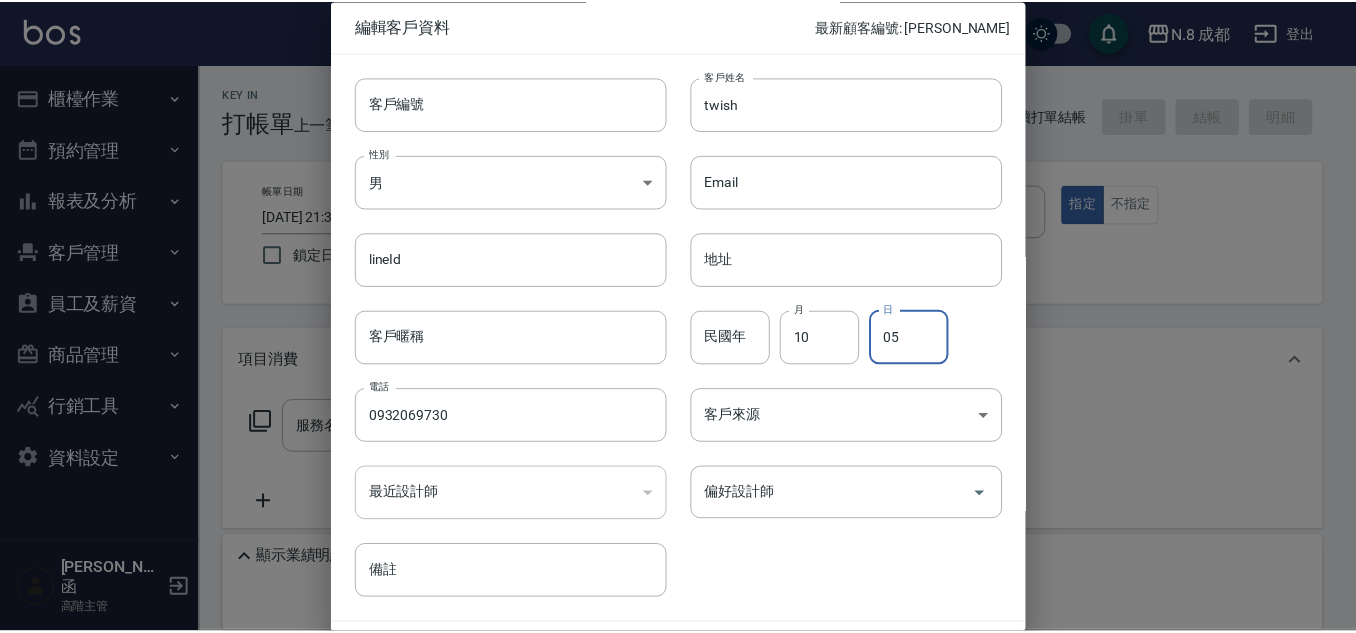scroll, scrollTop: 60, scrollLeft: 0, axis: vertical 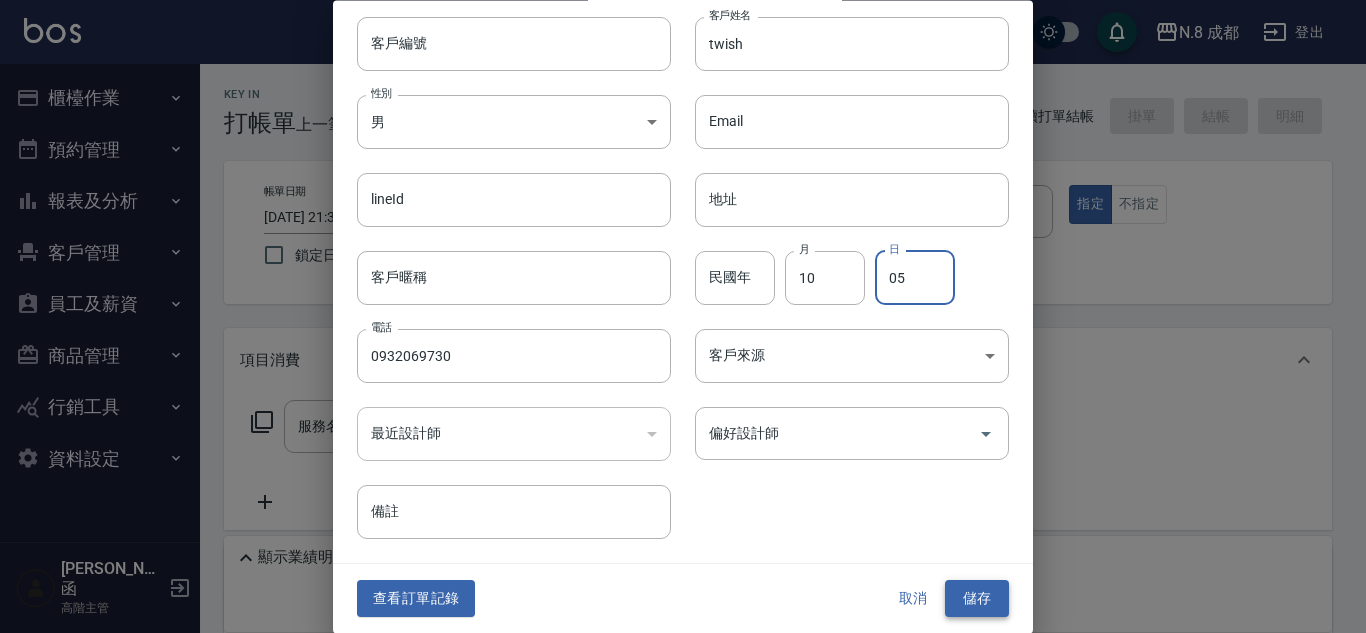 type on "05" 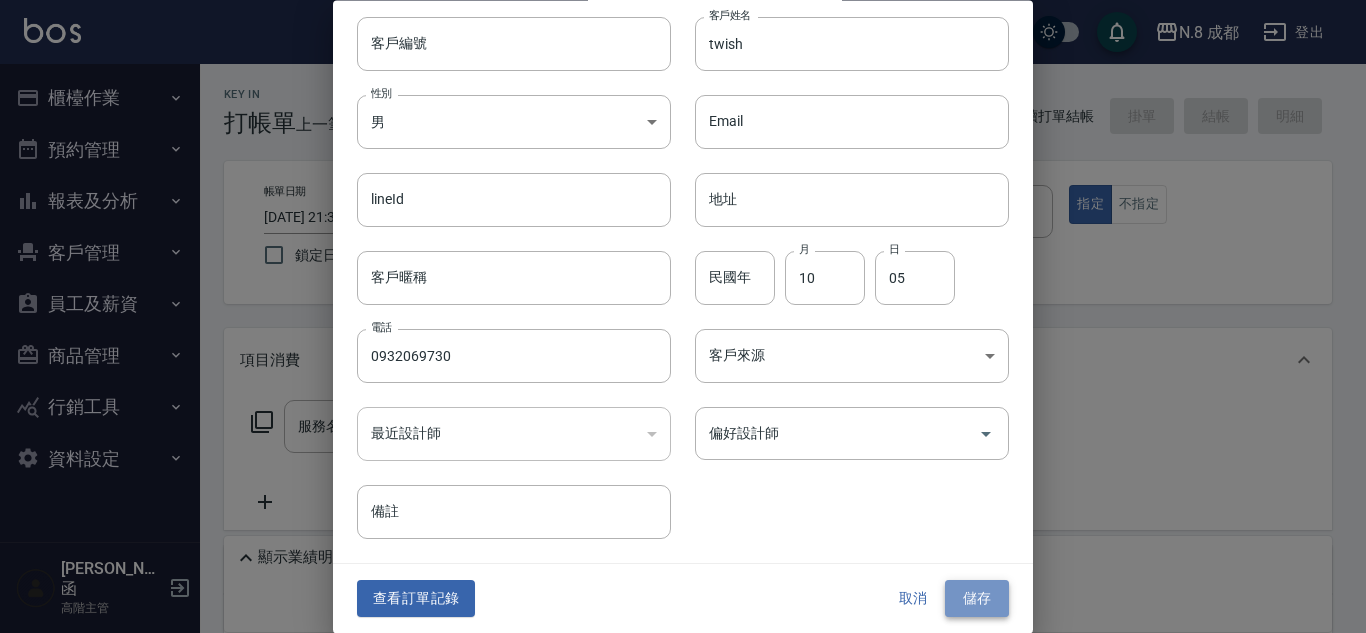 click on "儲存" at bounding box center [977, 599] 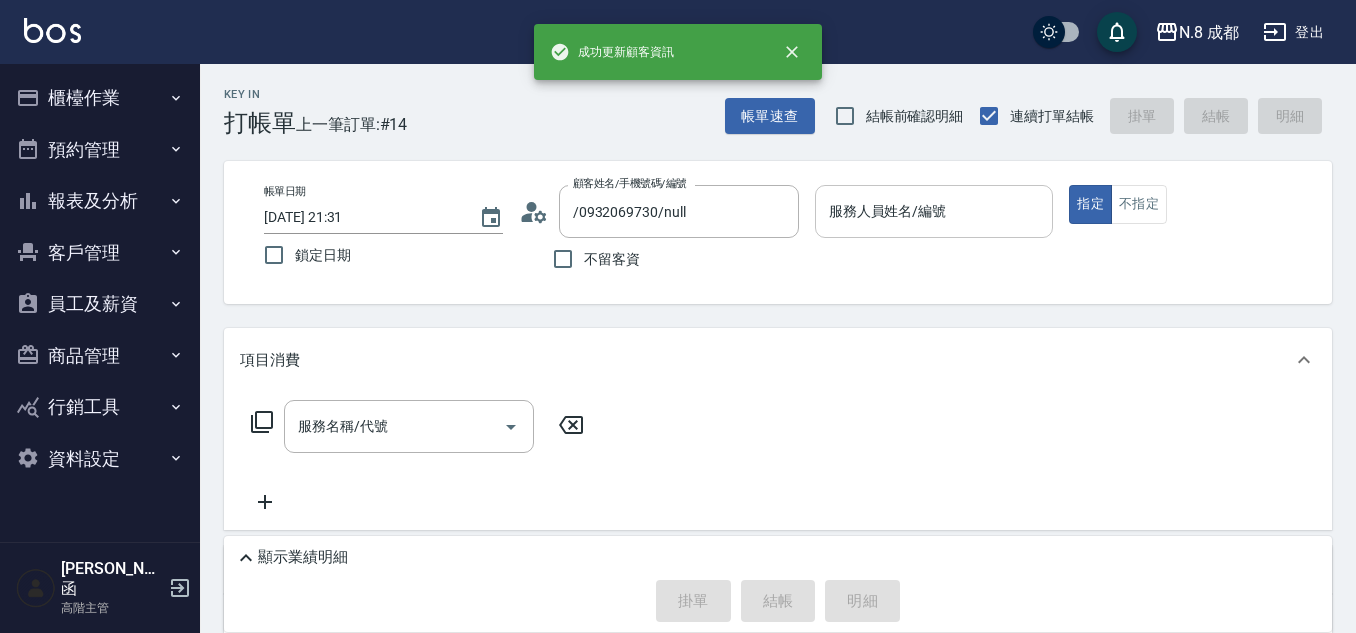click on "服務人員姓名/編號" at bounding box center [934, 211] 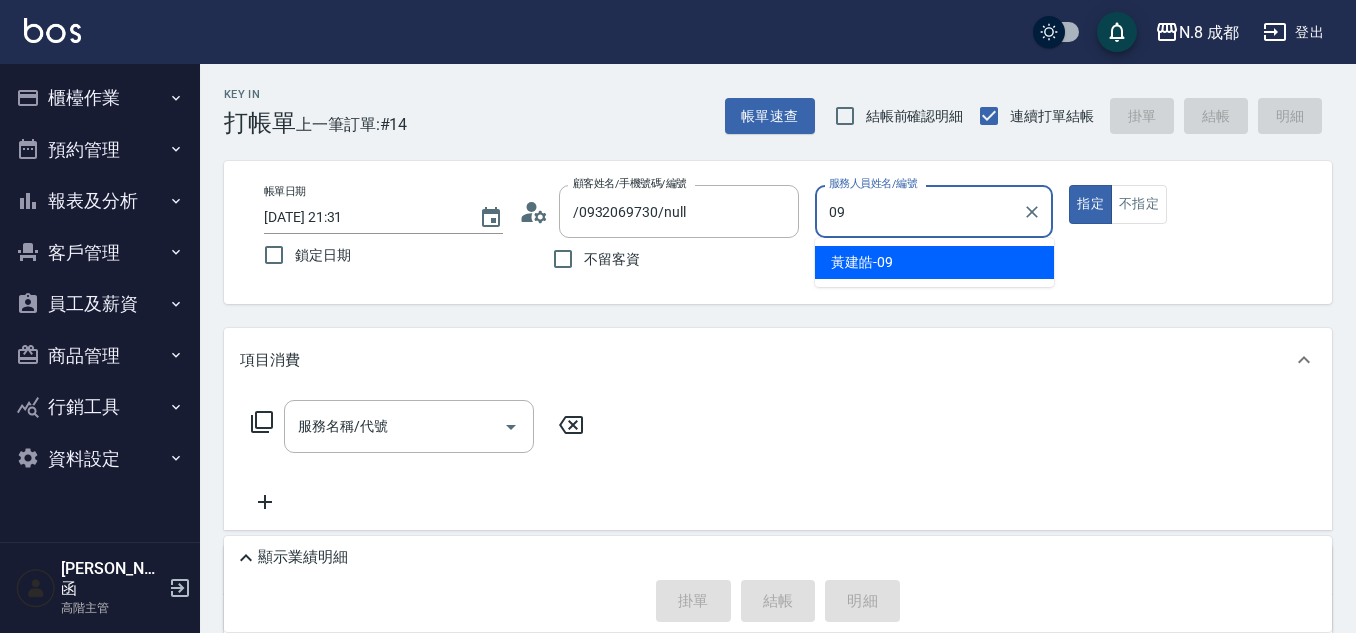drag, startPoint x: 980, startPoint y: 234, endPoint x: 820, endPoint y: 290, distance: 169.51697 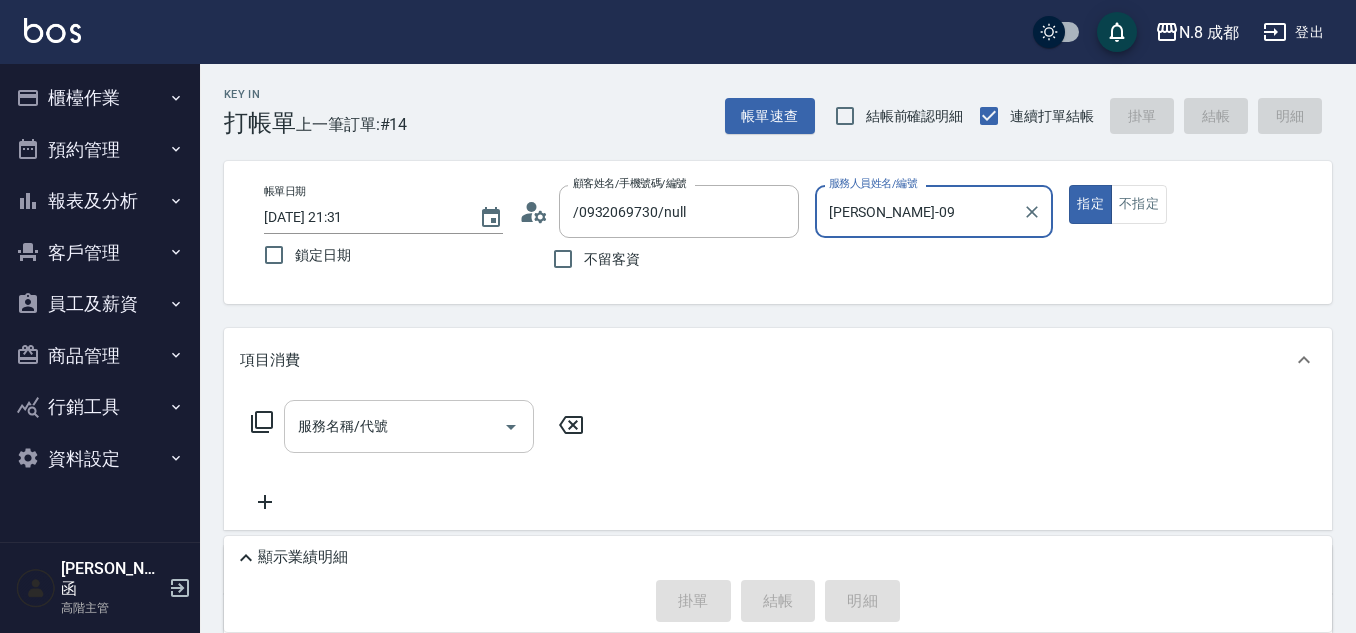 type on "[PERSON_NAME]-09" 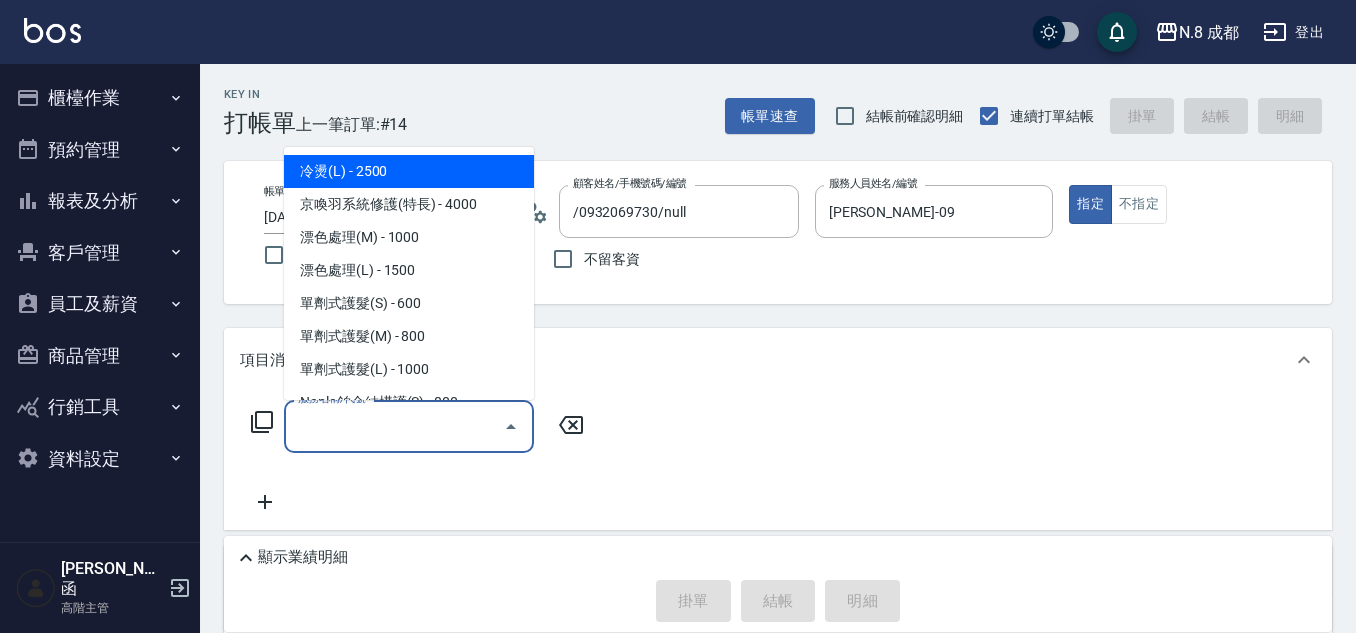 click on "服務名稱/代號" at bounding box center [394, 426] 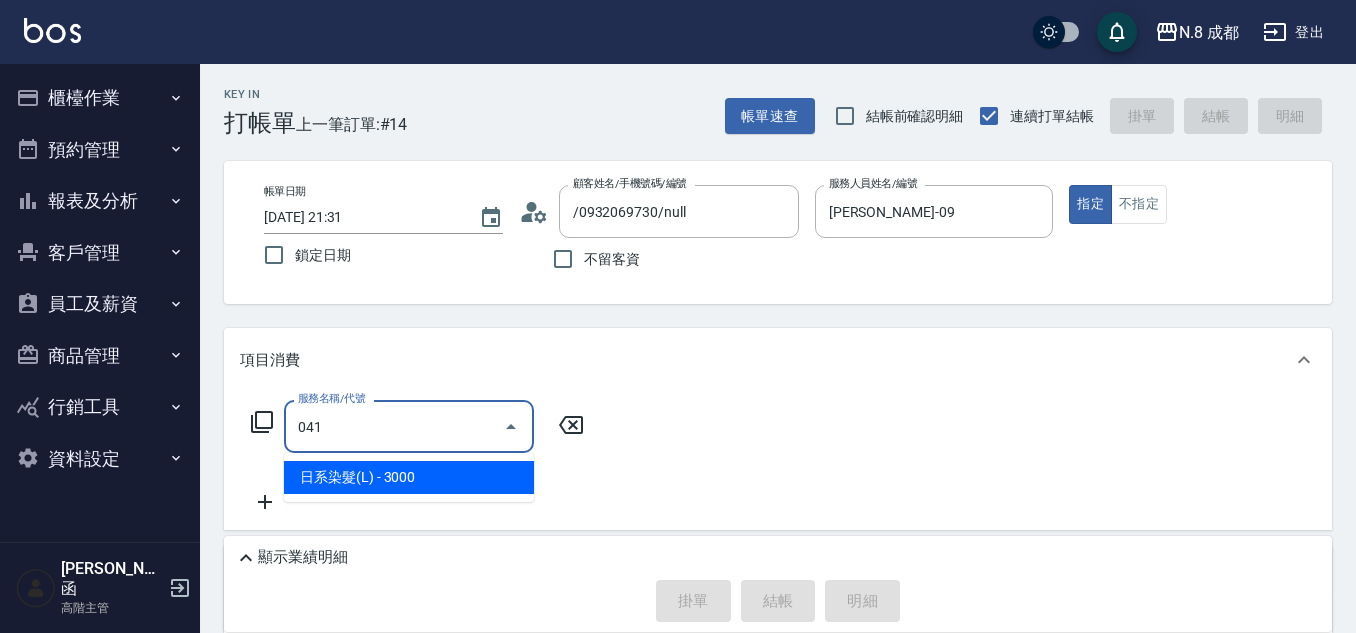 click on "日系染髮(L) - 3000" at bounding box center [409, 477] 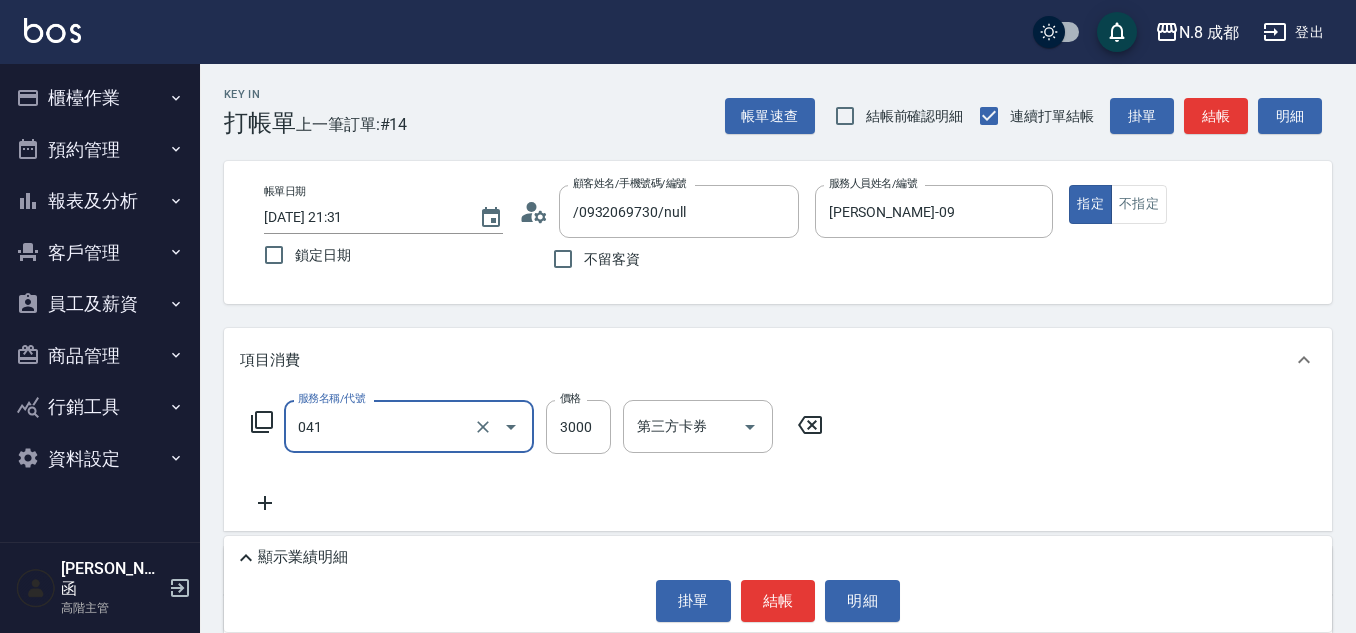 type on "日系染髮(L)(041)" 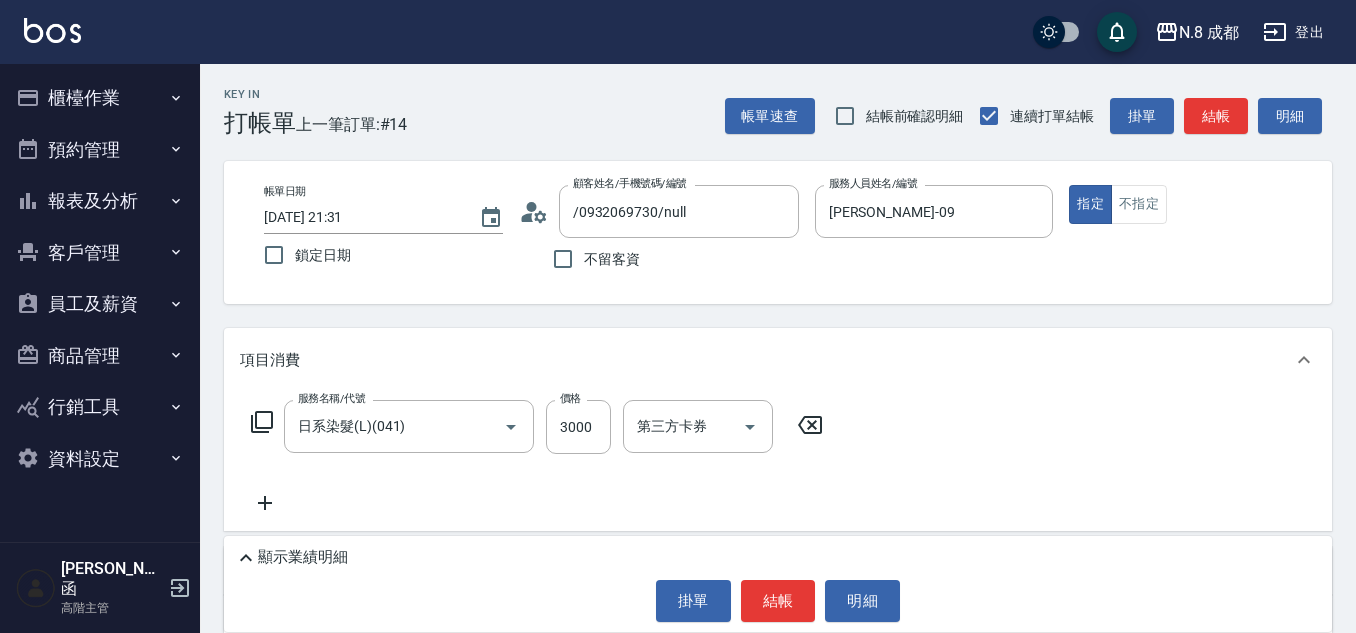drag, startPoint x: 652, startPoint y: 398, endPoint x: 627, endPoint y: 396, distance: 25.079872 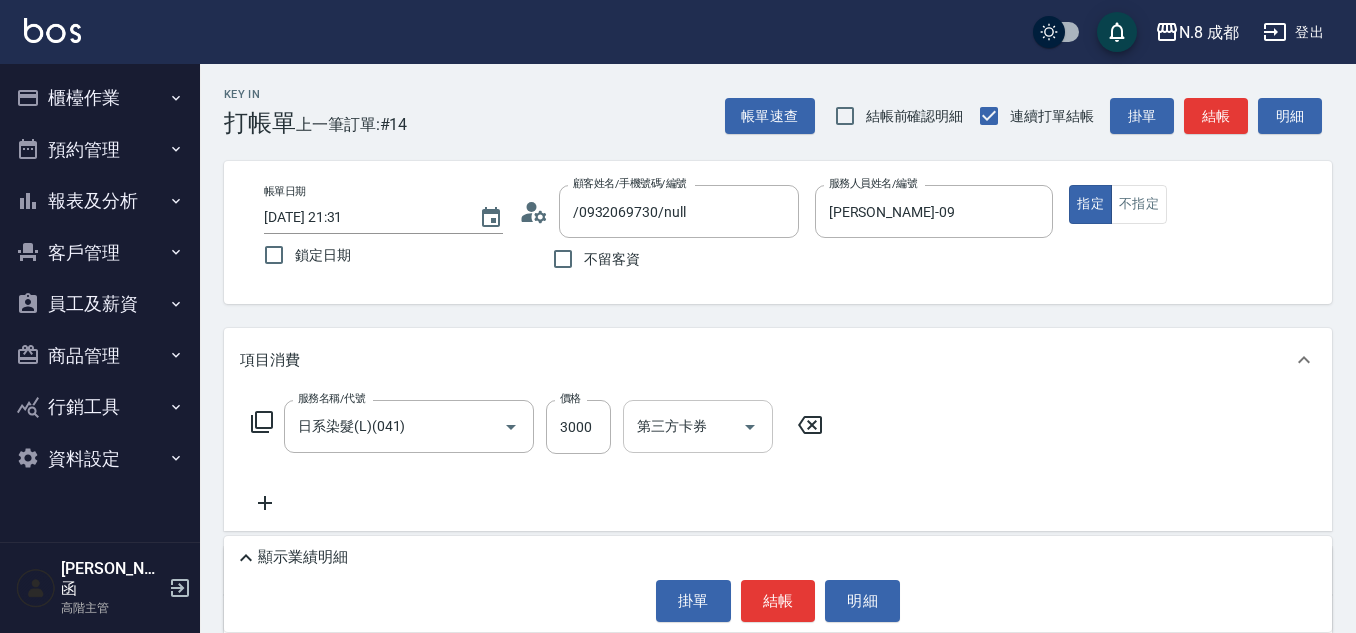 drag, startPoint x: 624, startPoint y: 399, endPoint x: 603, endPoint y: 421, distance: 30.413813 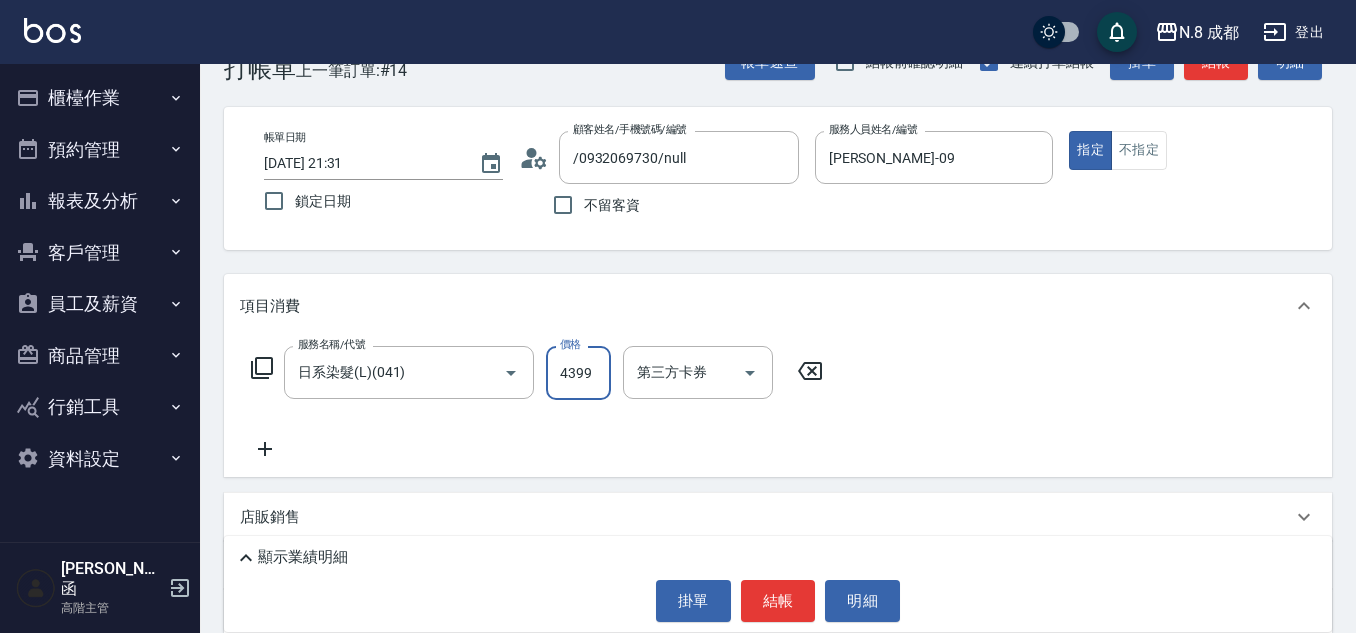 scroll, scrollTop: 100, scrollLeft: 0, axis: vertical 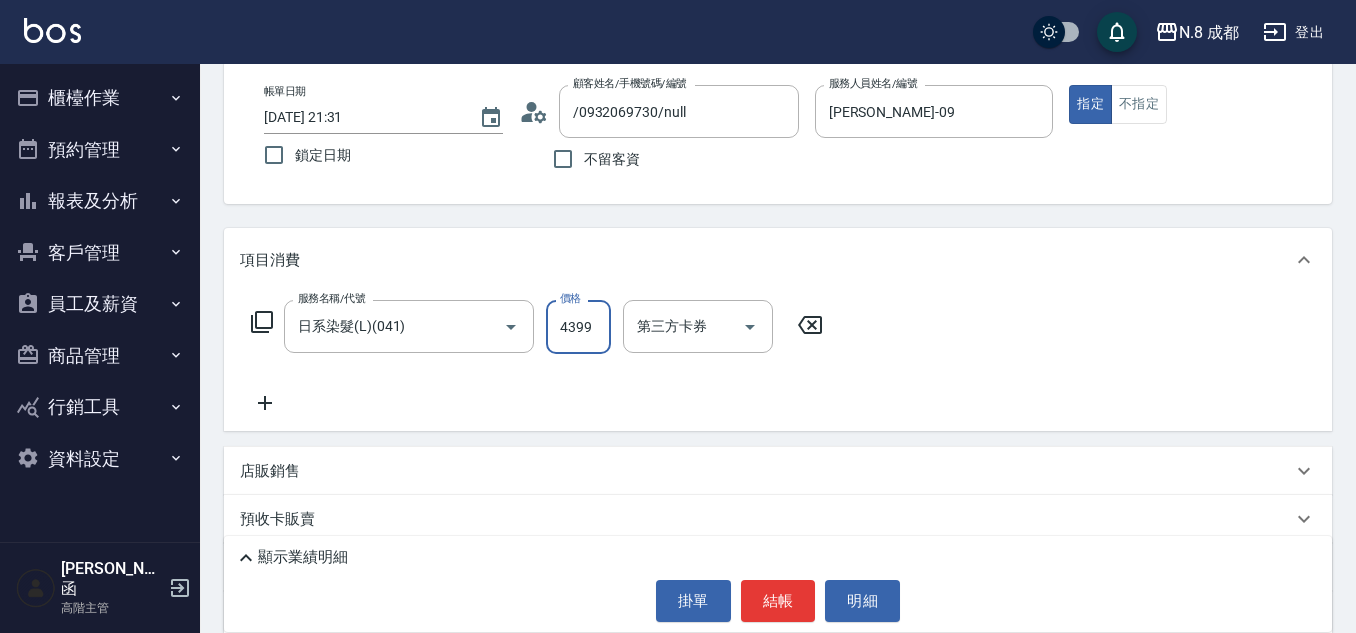 type on "4399" 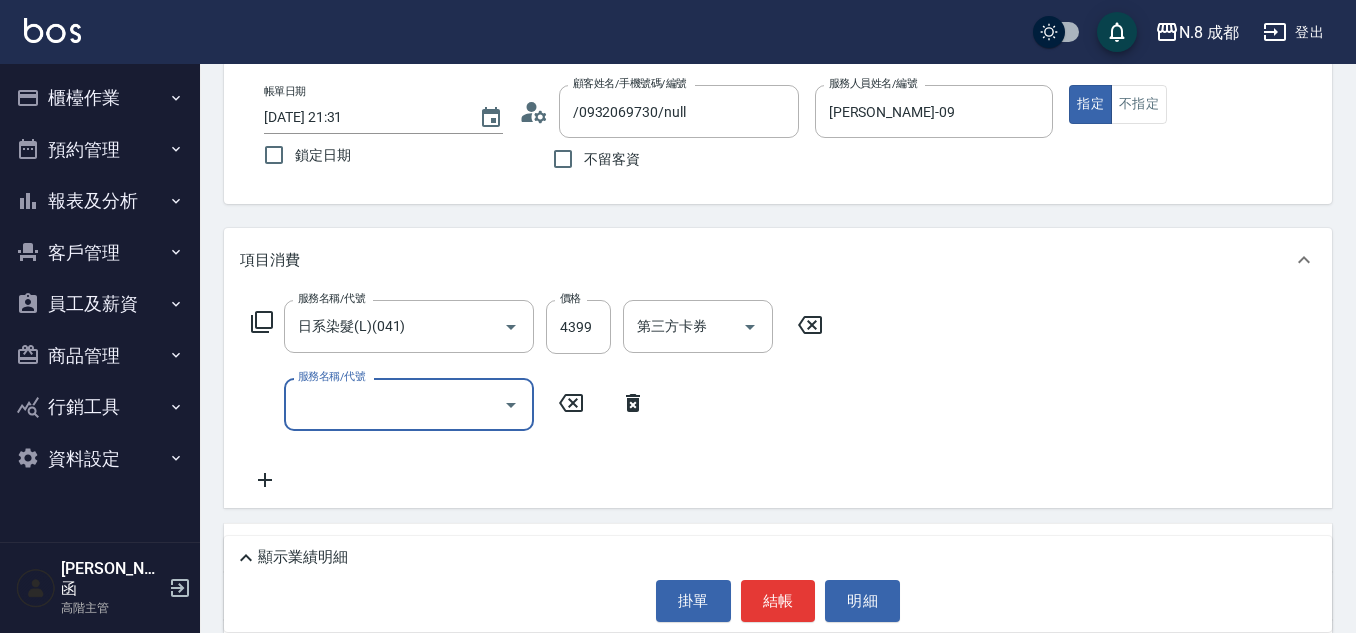 click on "服務名稱/代號 服務名稱/代號" at bounding box center [409, 404] 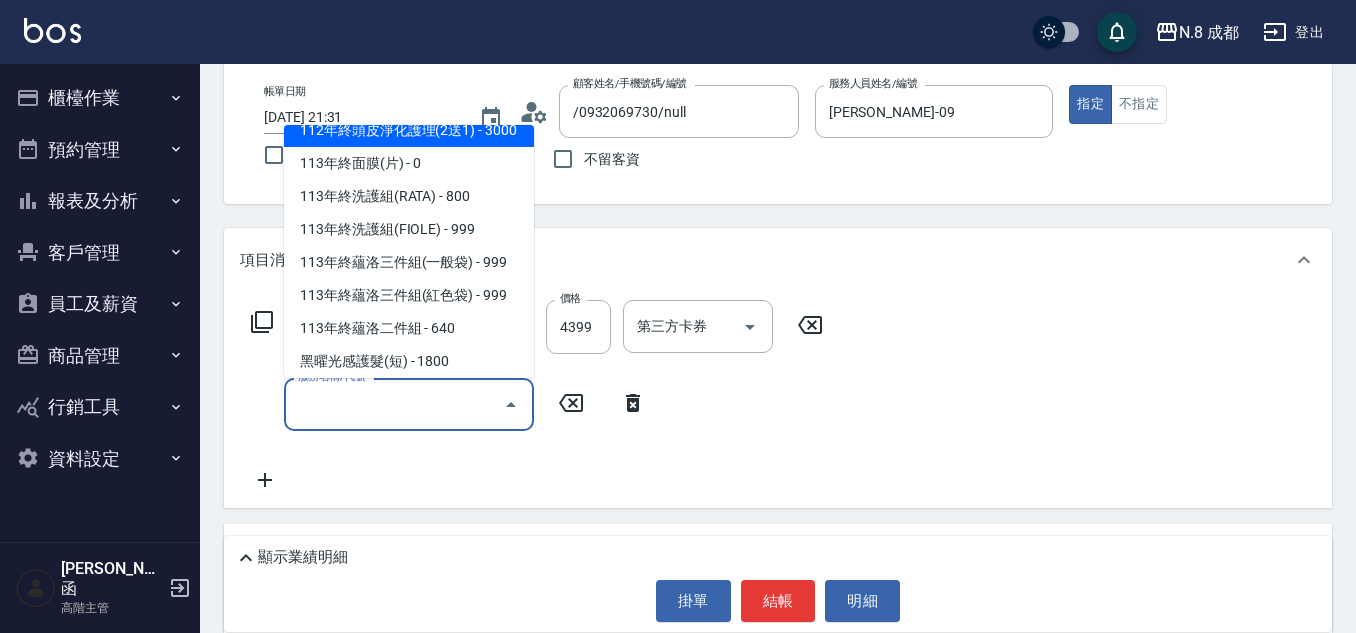 scroll, scrollTop: 2697, scrollLeft: 0, axis: vertical 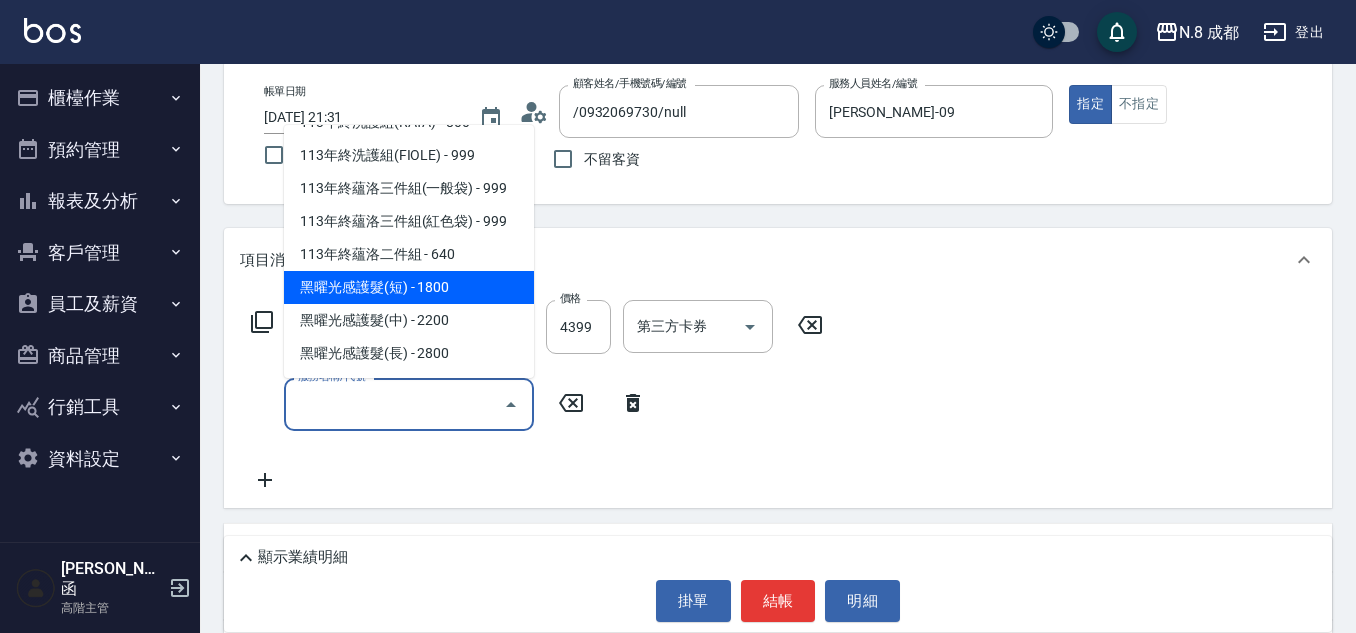 click on "黑曜光感護髮(短) - 1800" at bounding box center [409, 287] 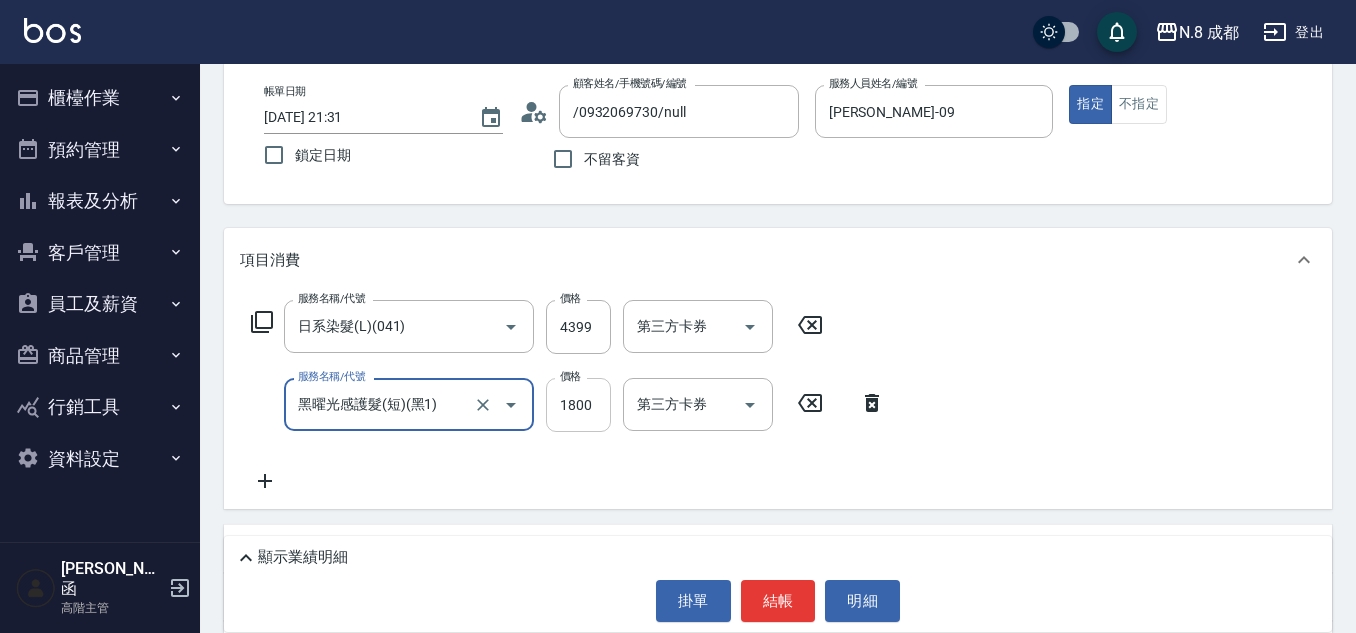 click on "1800" at bounding box center (578, 405) 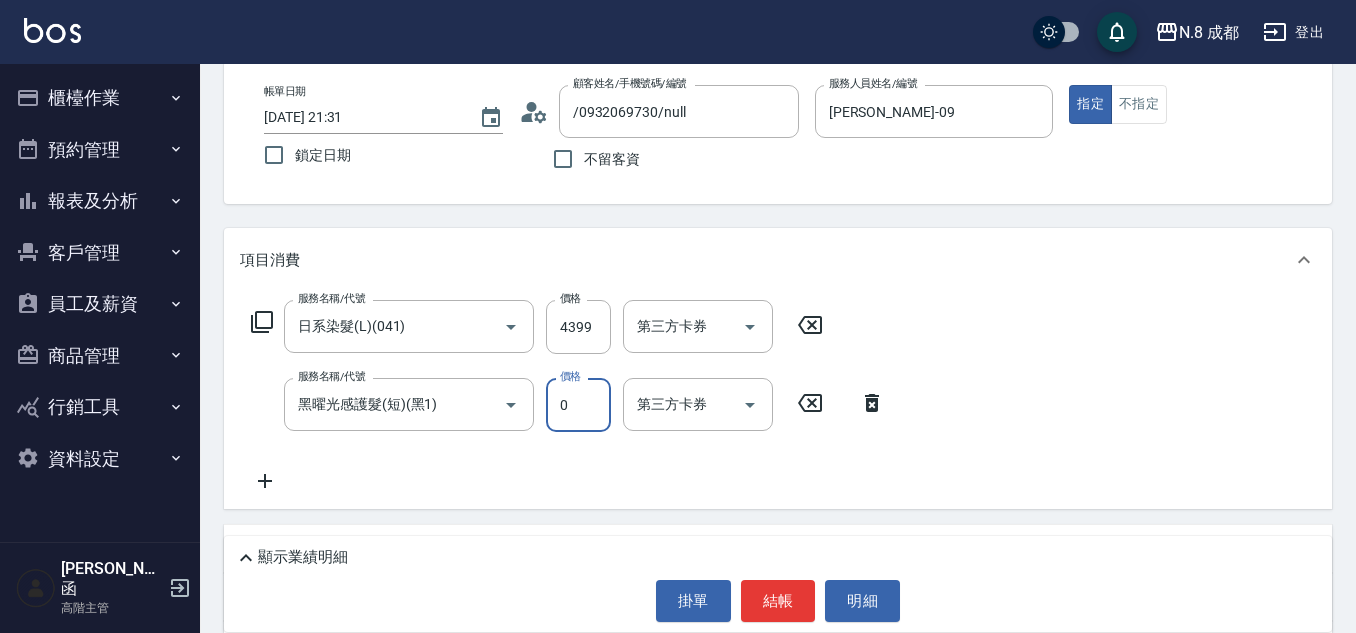 type on "0" 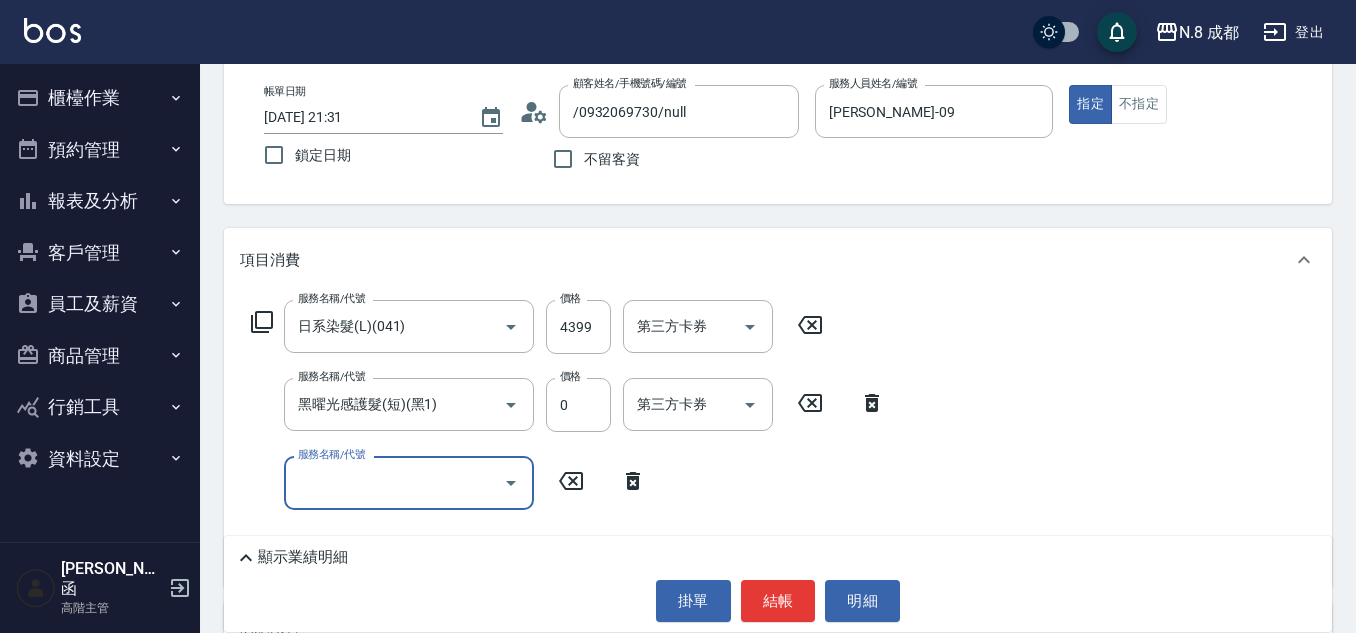 click on "服務名稱/代號" at bounding box center (394, 482) 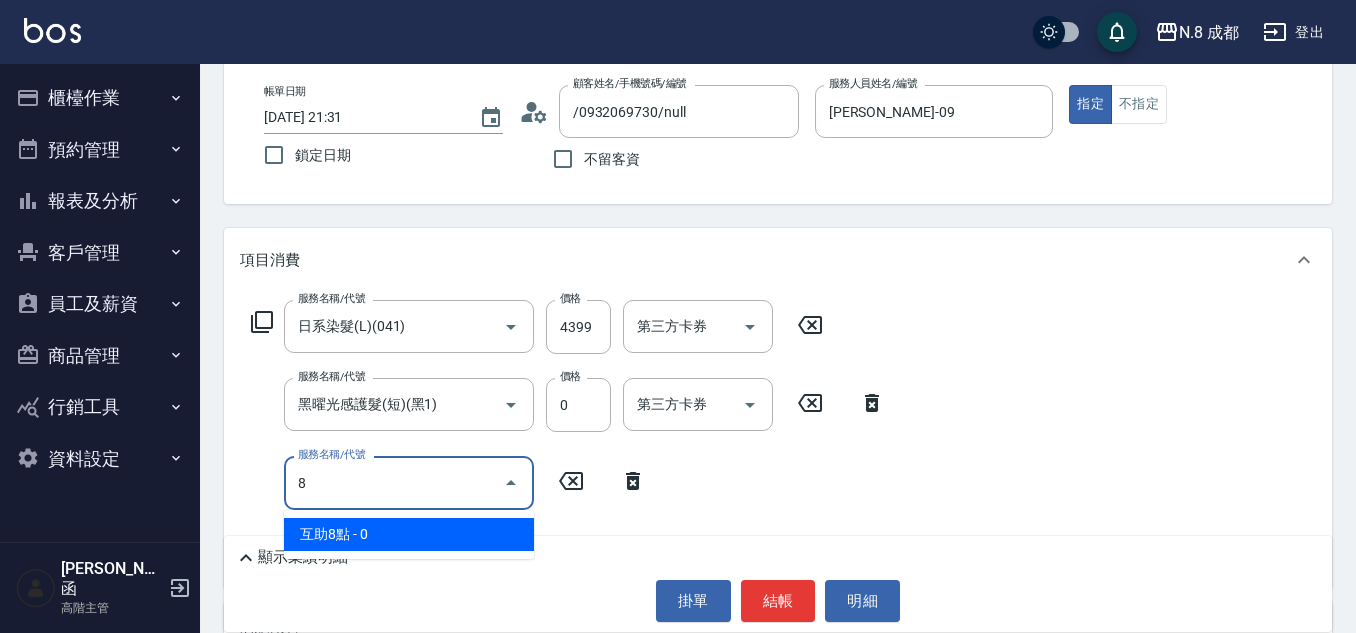 click on "互助8點 - 0" at bounding box center (409, 534) 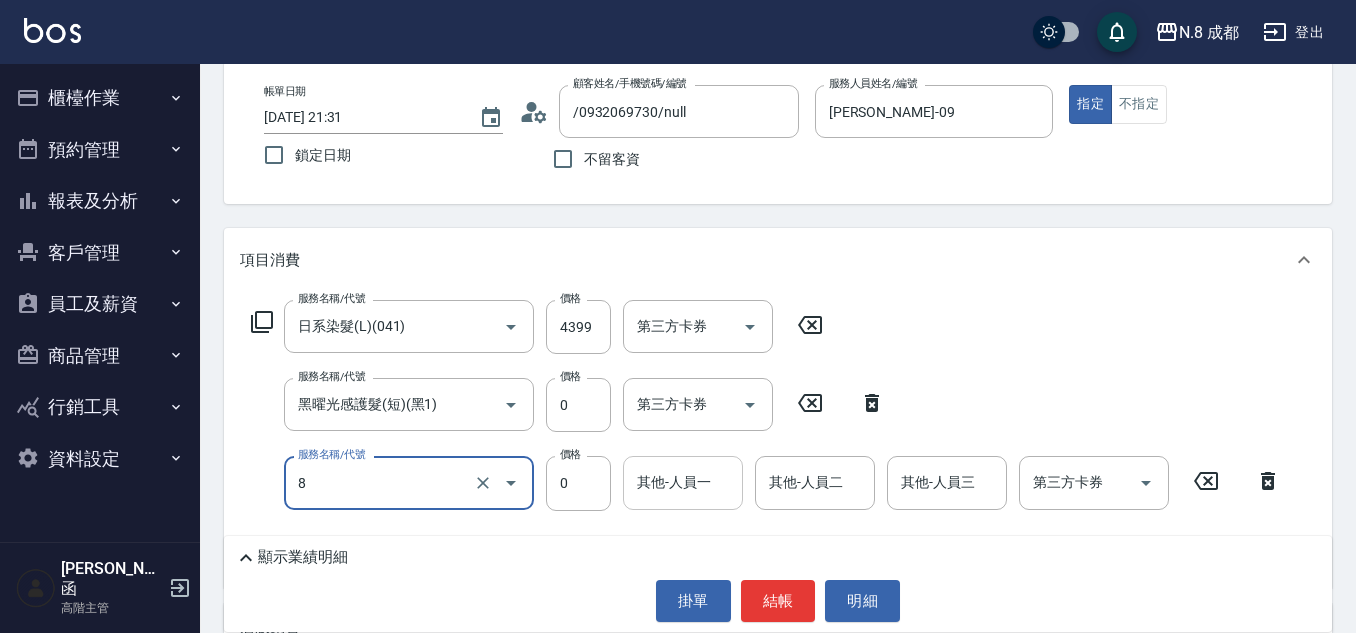click on "其他-人員一" at bounding box center (683, 482) 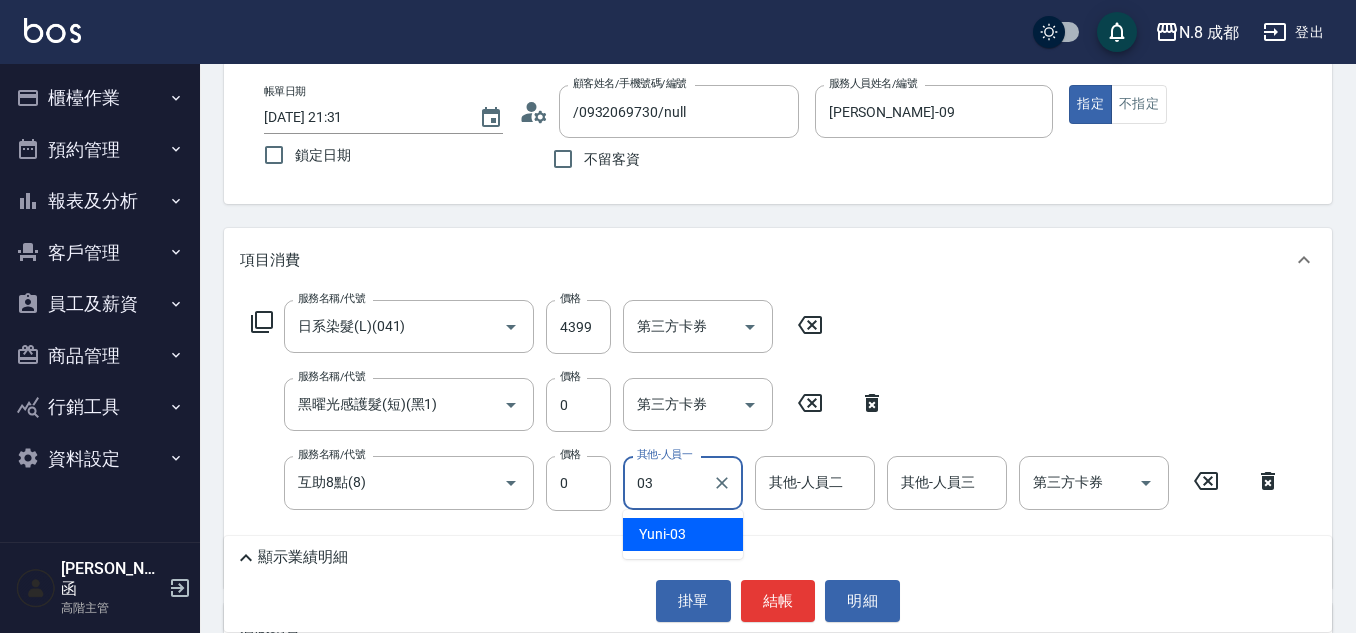 click on "Yuni -03" at bounding box center [683, 534] 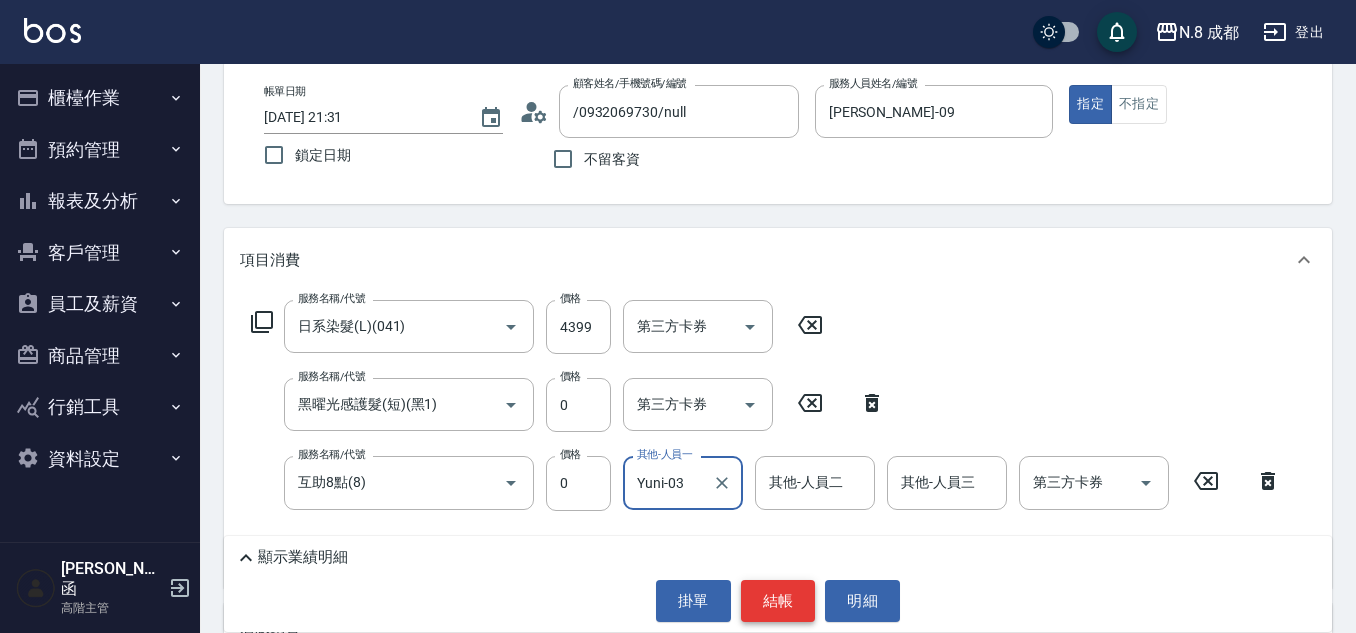 type on "Yuni-03" 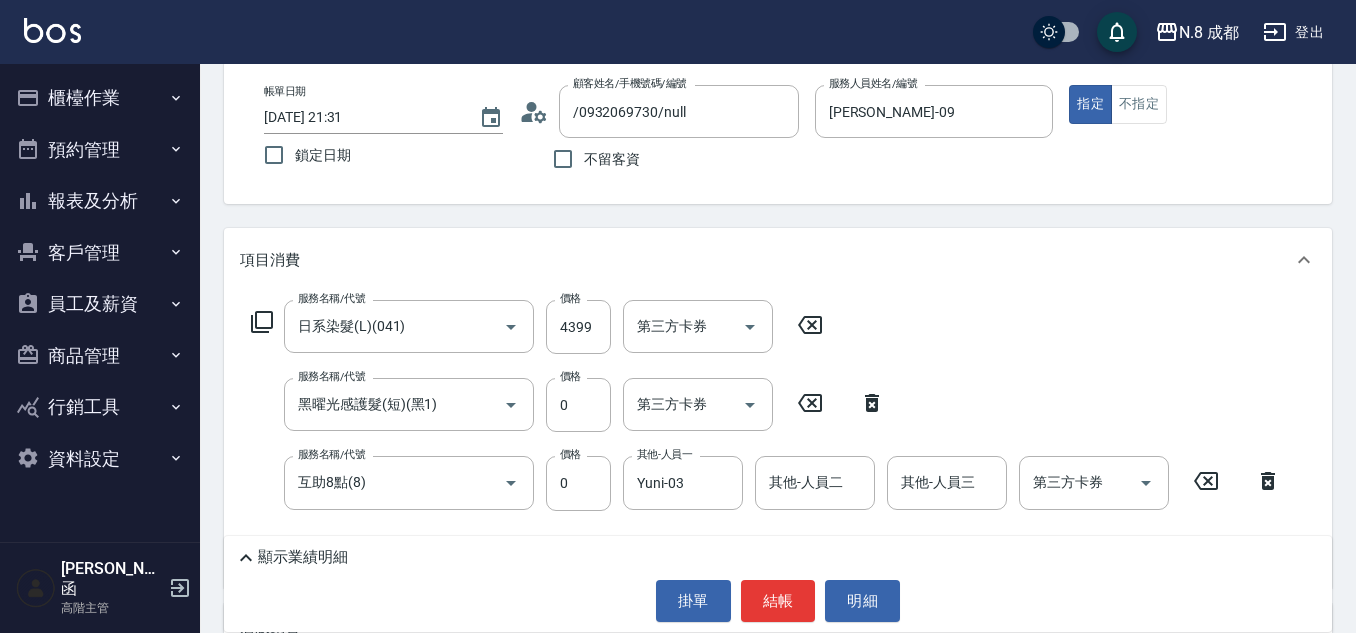 drag, startPoint x: 799, startPoint y: 604, endPoint x: 860, endPoint y: 327, distance: 283.6371 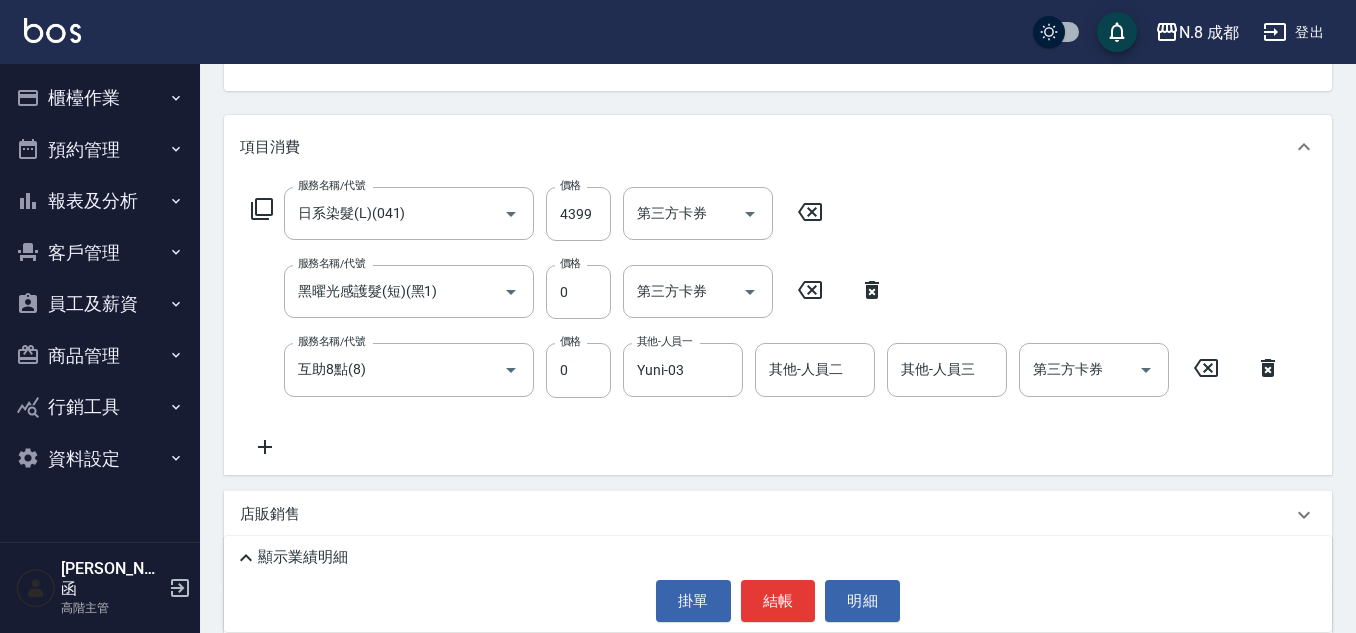 scroll, scrollTop: 400, scrollLeft: 0, axis: vertical 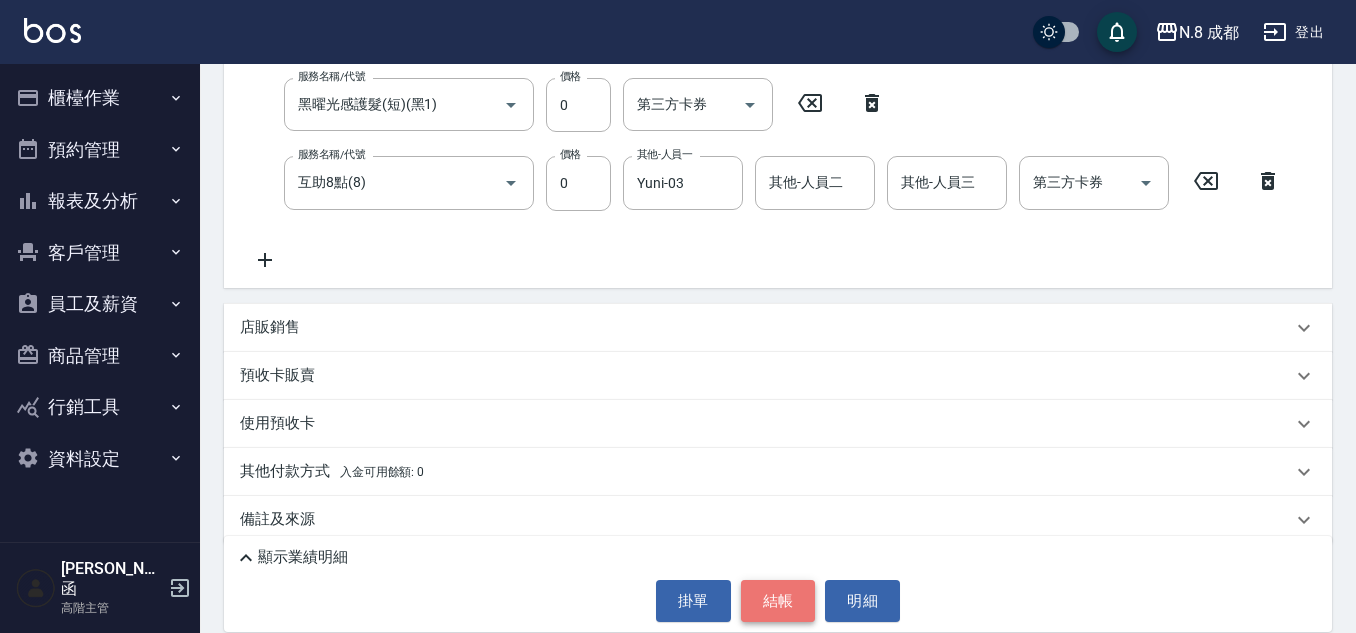 click on "結帳" at bounding box center (778, 601) 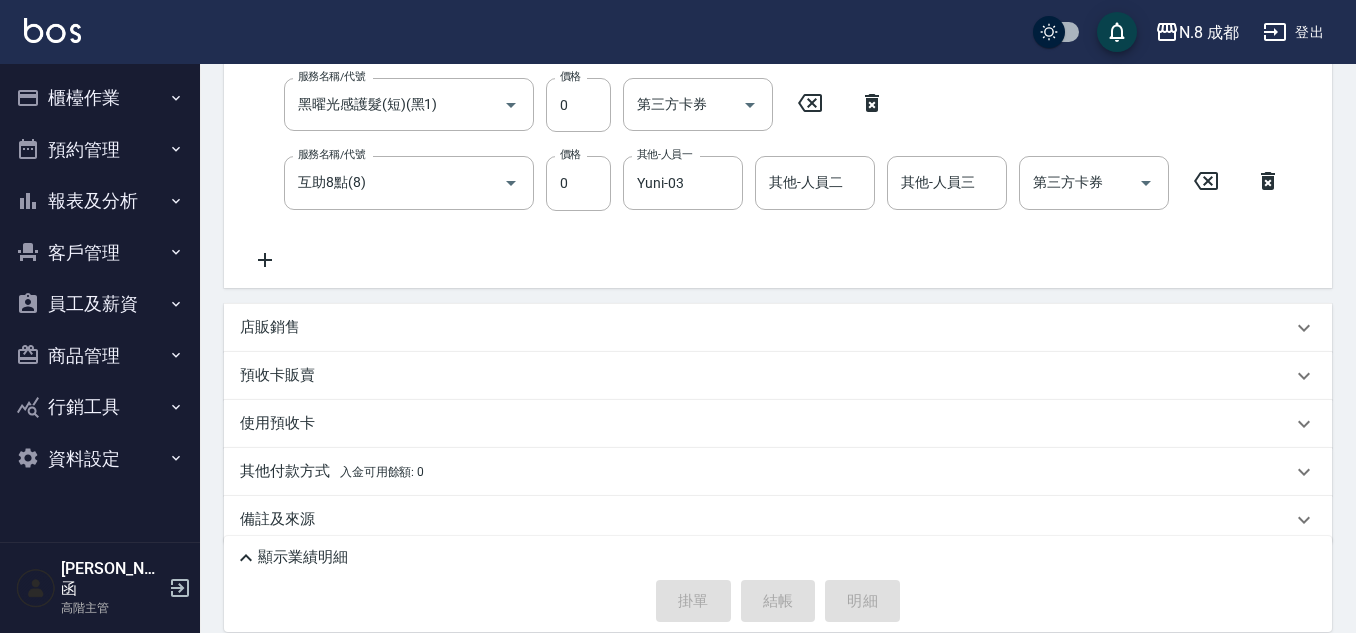 type 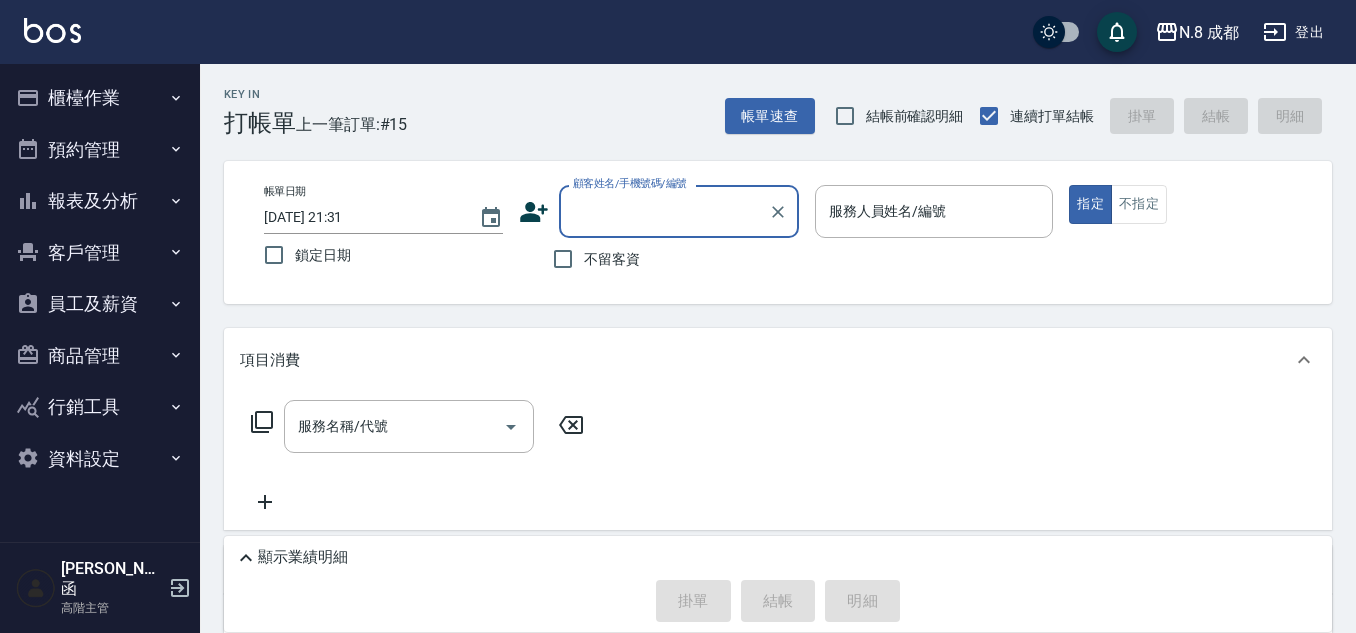 click on "顧客姓名/手機號碼/編號" at bounding box center (664, 211) 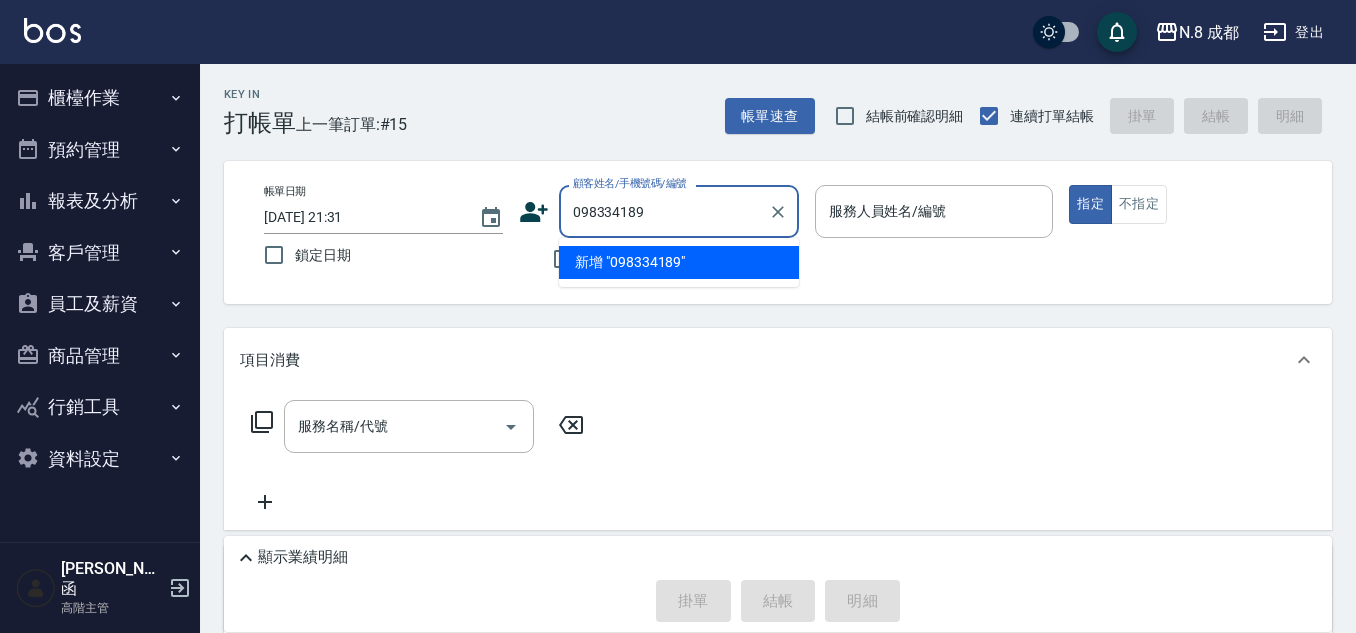 click on "新增 "098334189"" at bounding box center (679, 262) 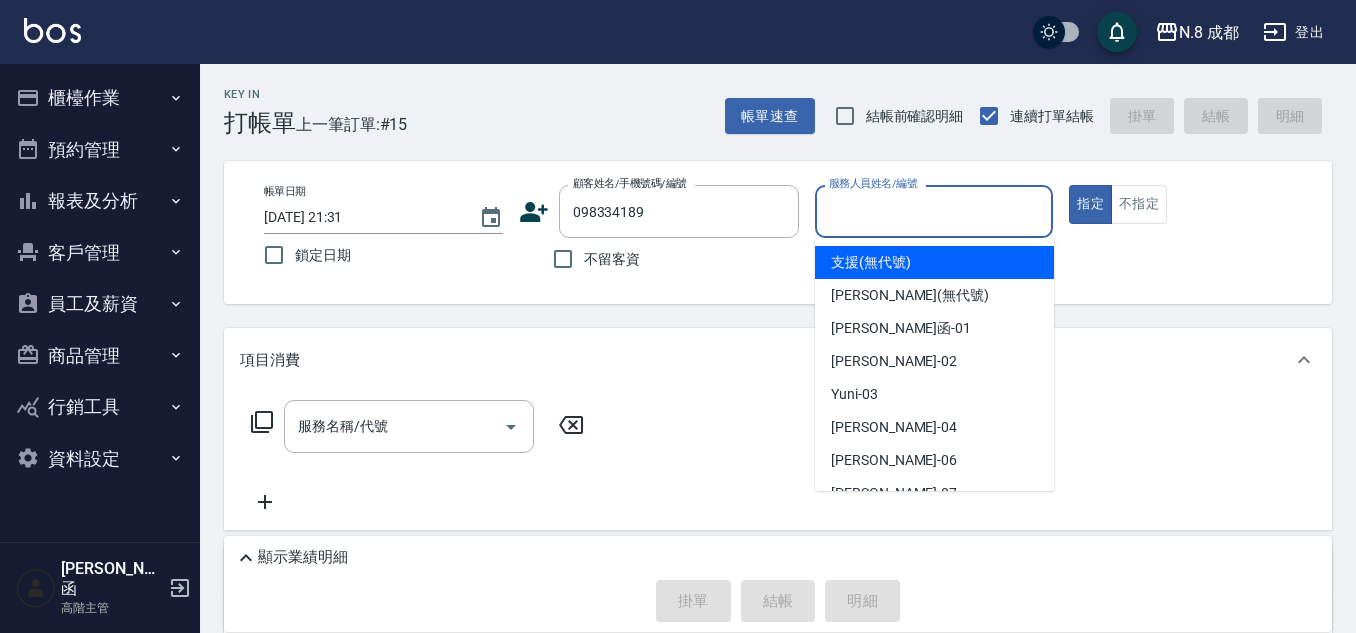 click on "服務人員姓名/編號" at bounding box center (934, 211) 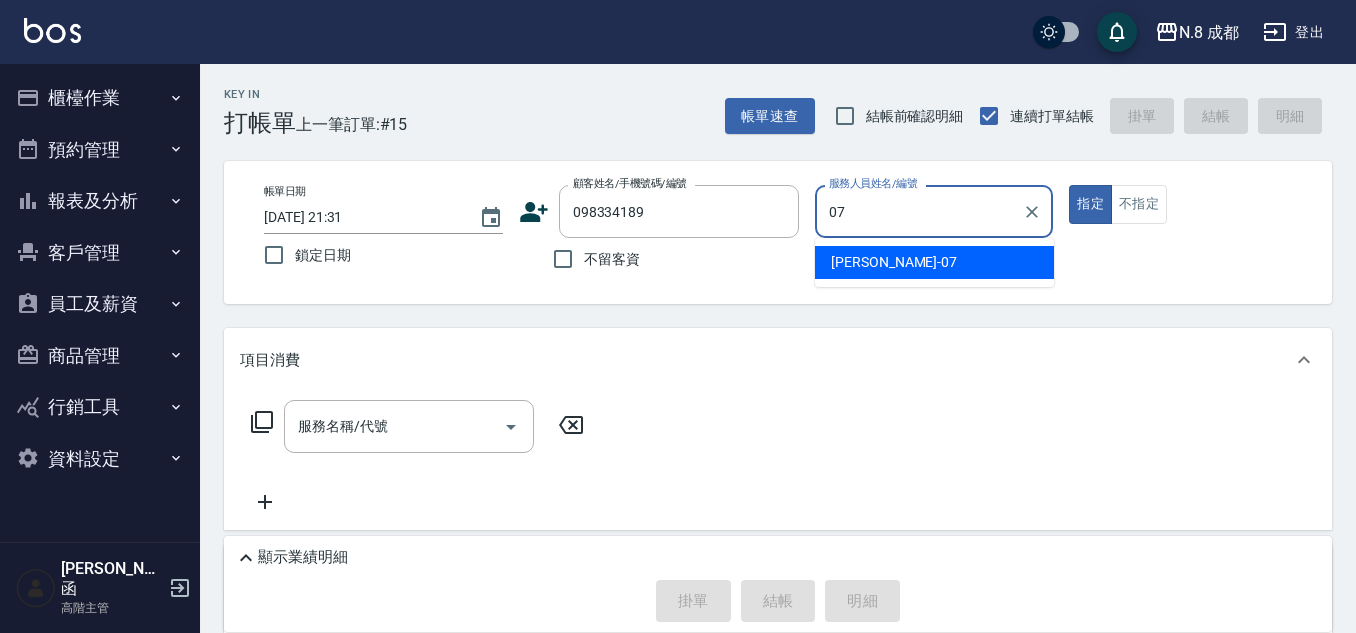 click on "[PERSON_NAME] -07" at bounding box center [934, 262] 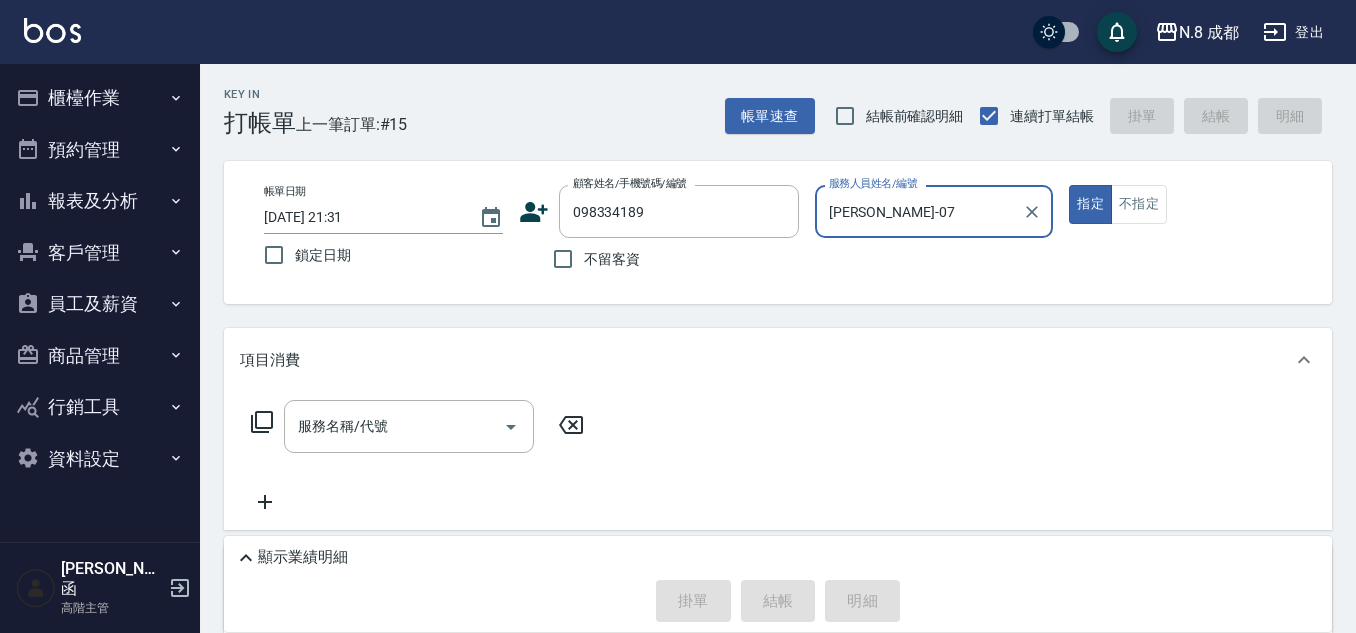 type on "[PERSON_NAME]-07" 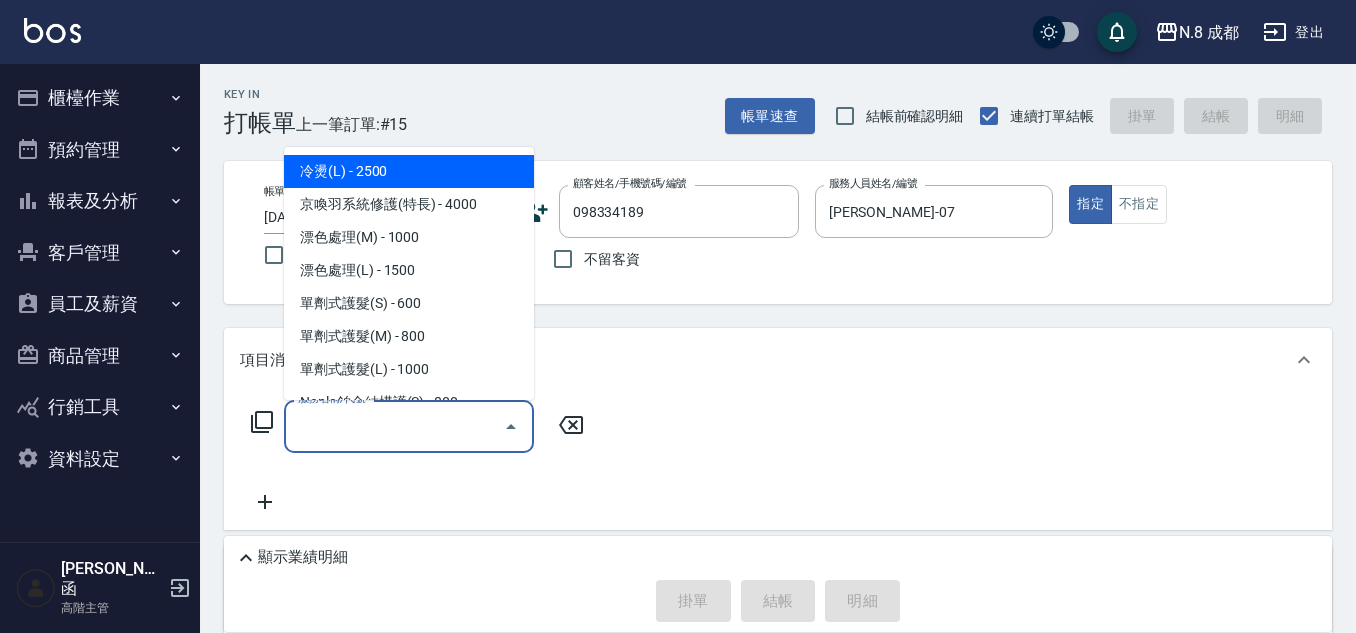 click on "服務名稱/代號" at bounding box center [394, 426] 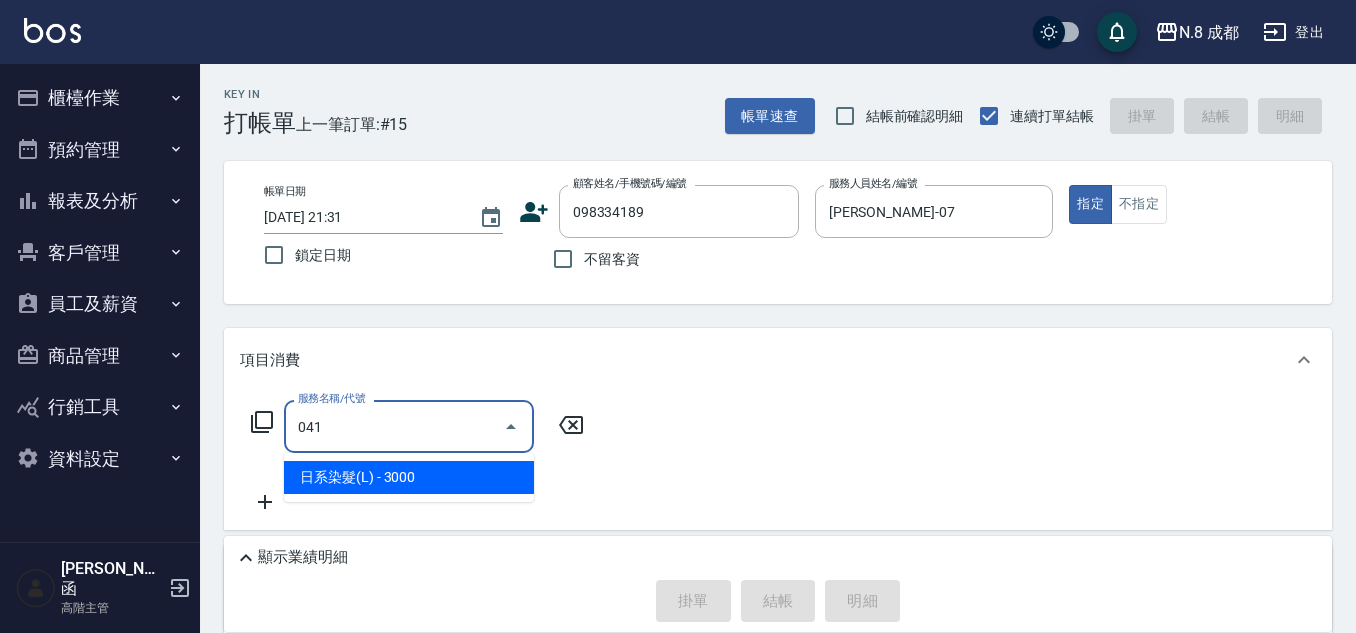 click on "日系染髮(L) - 3000" at bounding box center [409, 477] 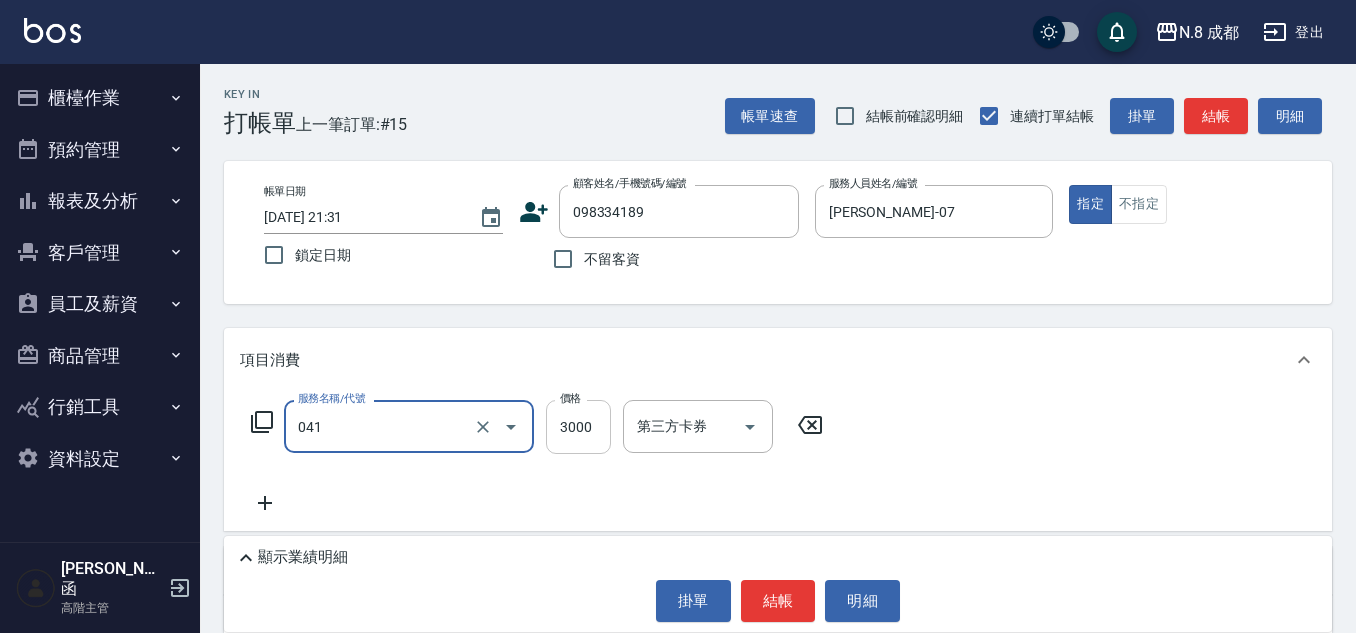 type on "日系染髮(L)(041)" 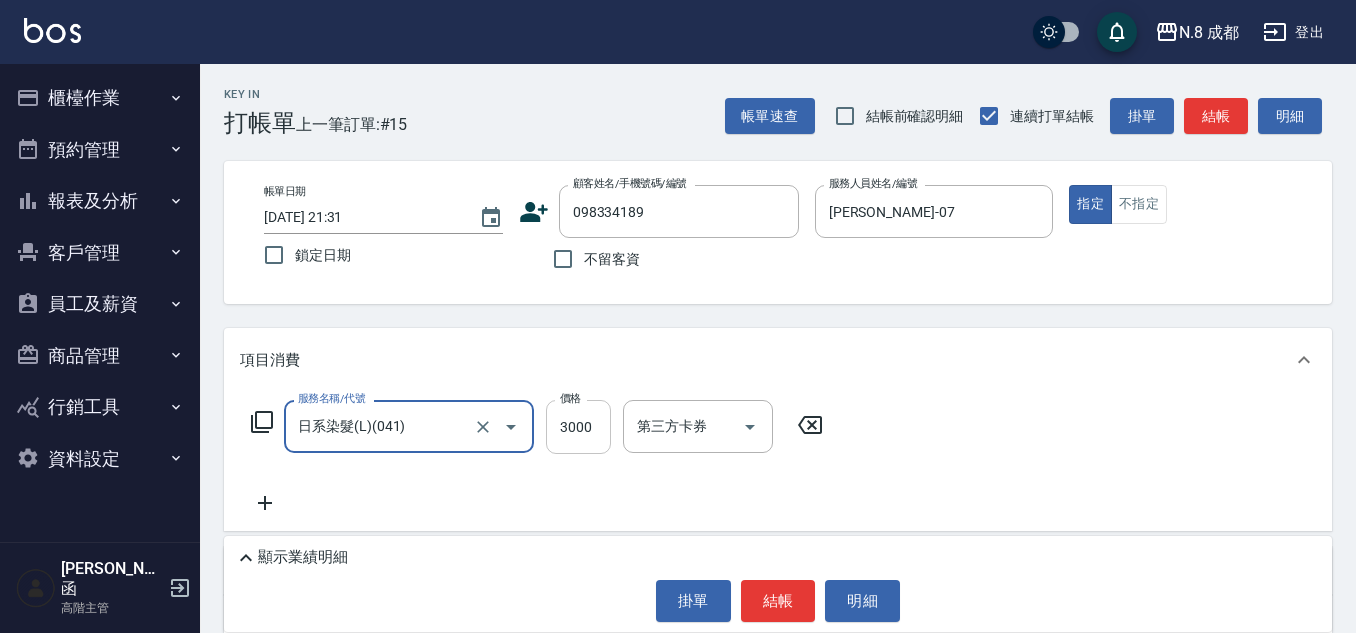 click on "3000" at bounding box center [578, 427] 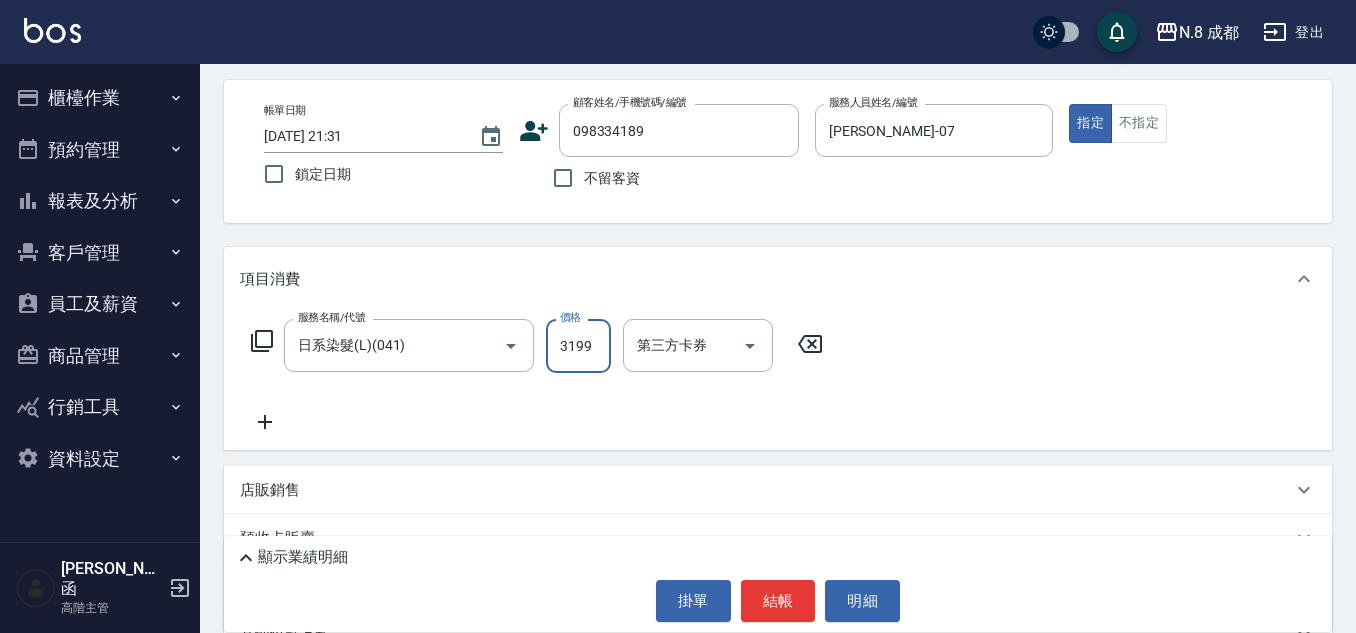 scroll, scrollTop: 200, scrollLeft: 0, axis: vertical 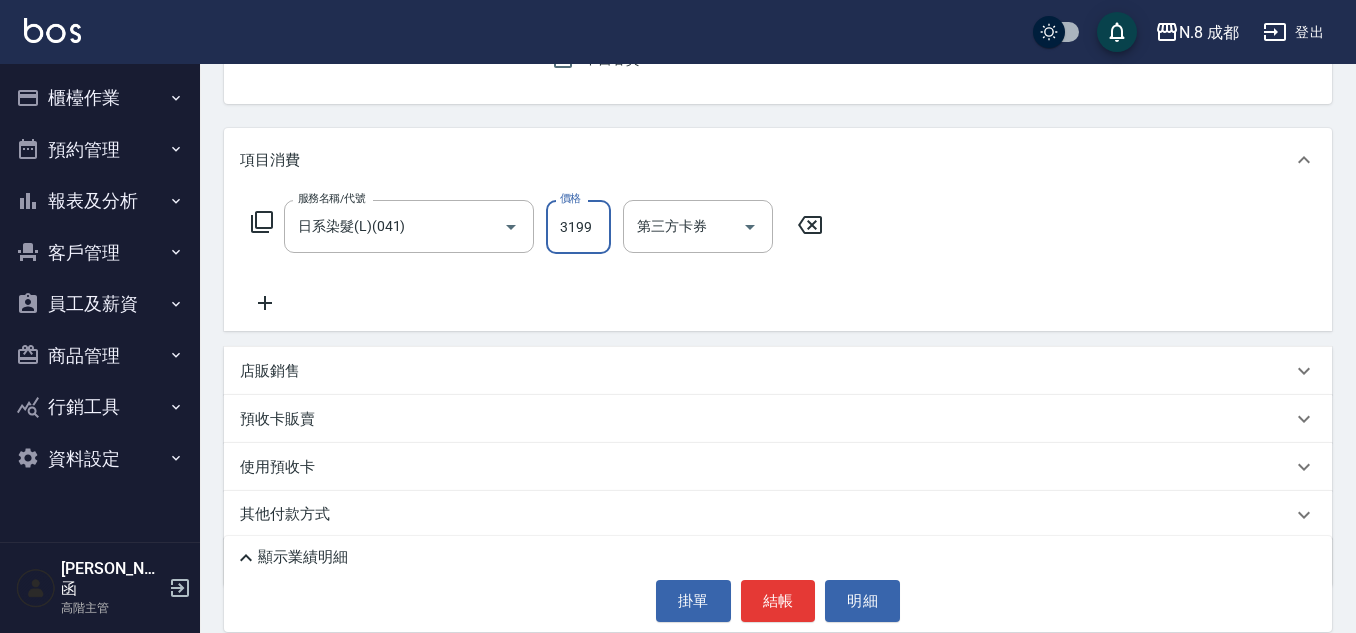 type on "3199" 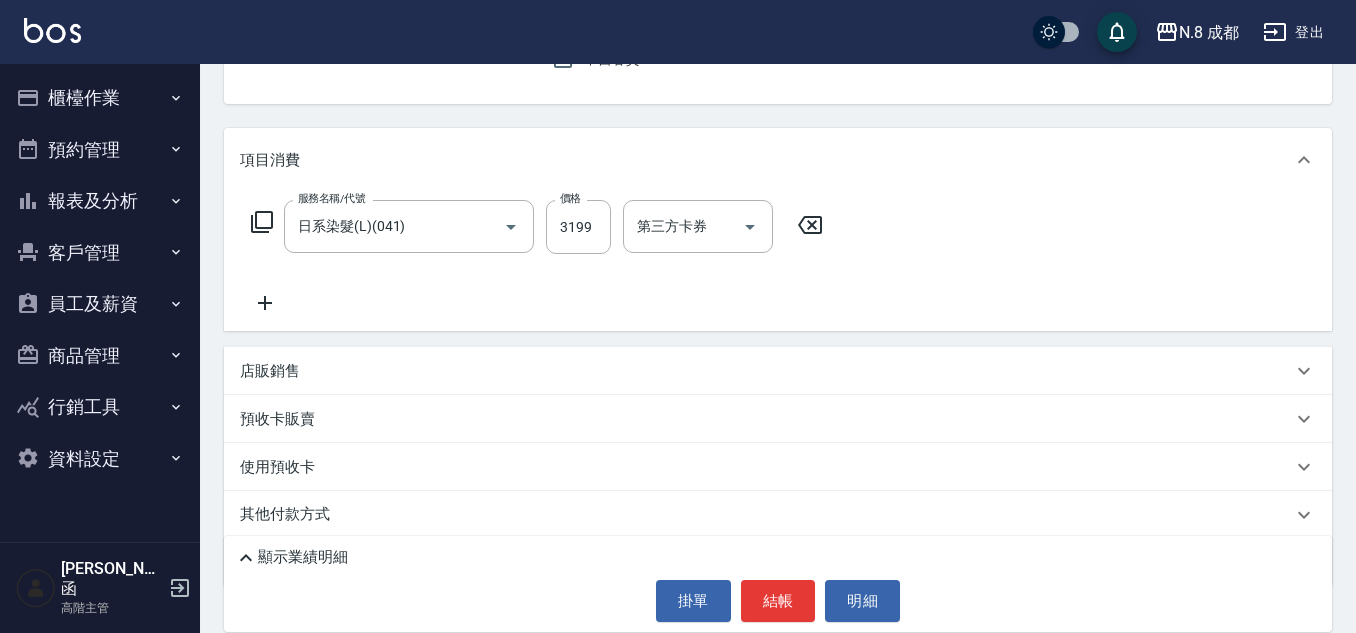 drag, startPoint x: 266, startPoint y: 302, endPoint x: 370, endPoint y: 294, distance: 104.307236 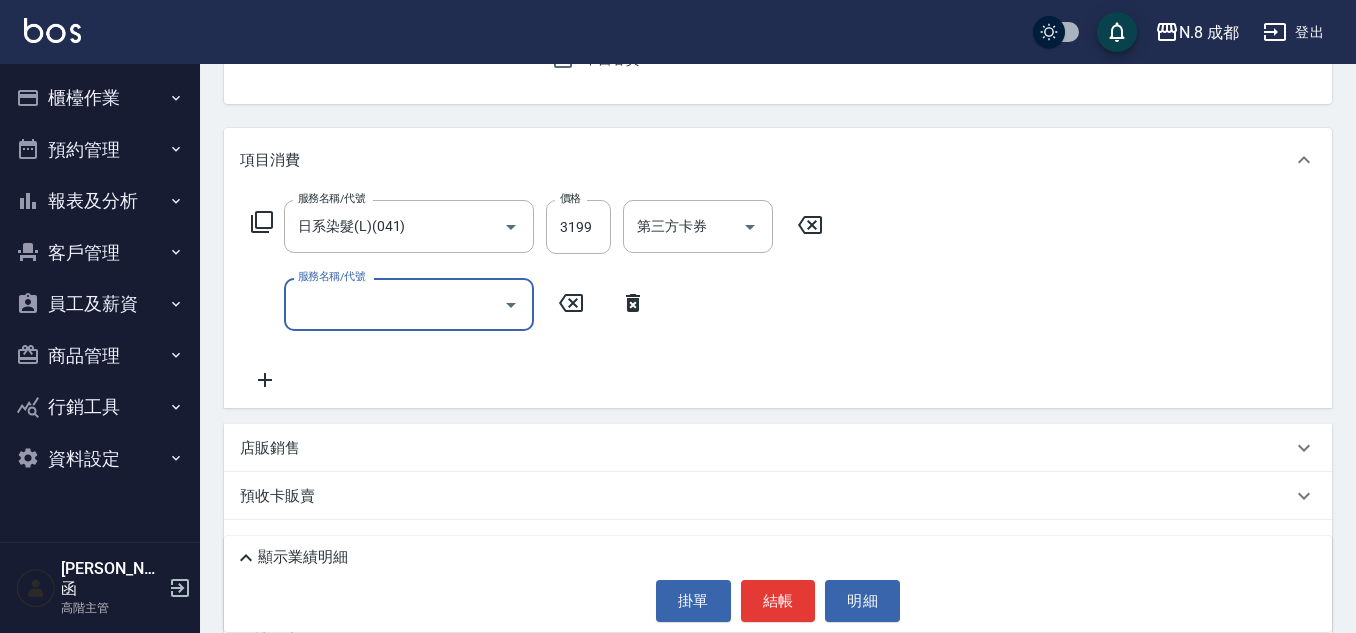 click on "服務名稱/代號 服務名稱/代號" at bounding box center [409, 304] 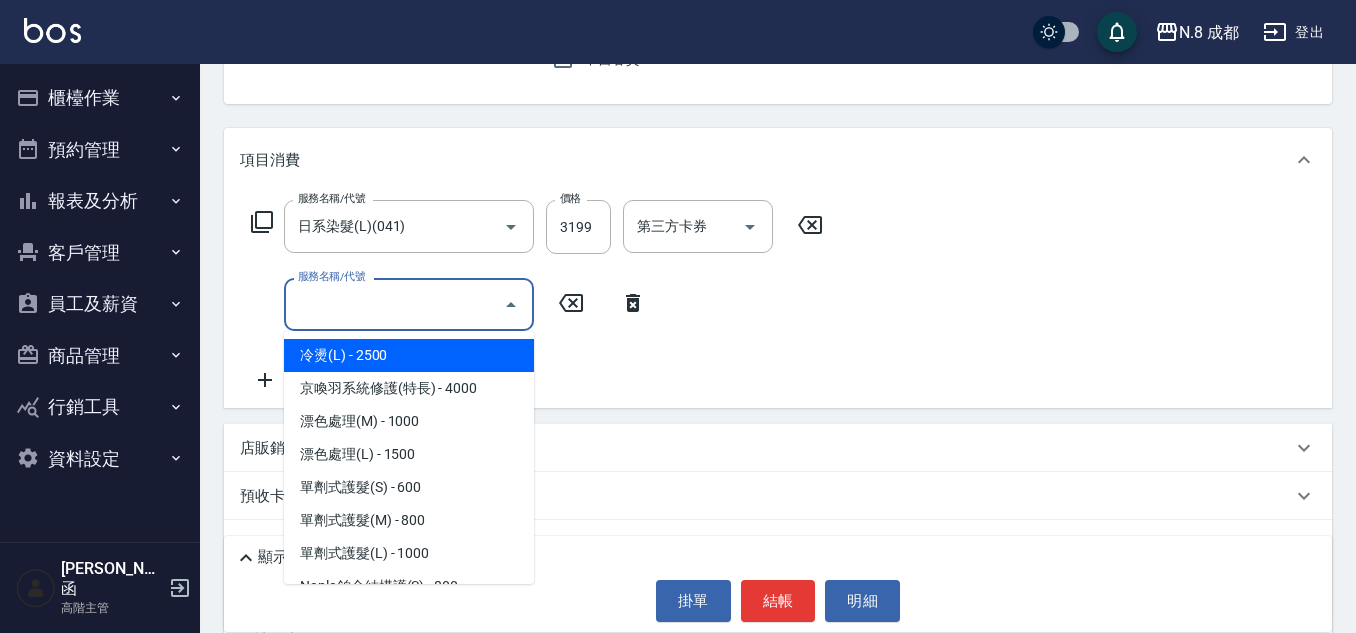 click on "服務名稱/代號" at bounding box center (394, 304) 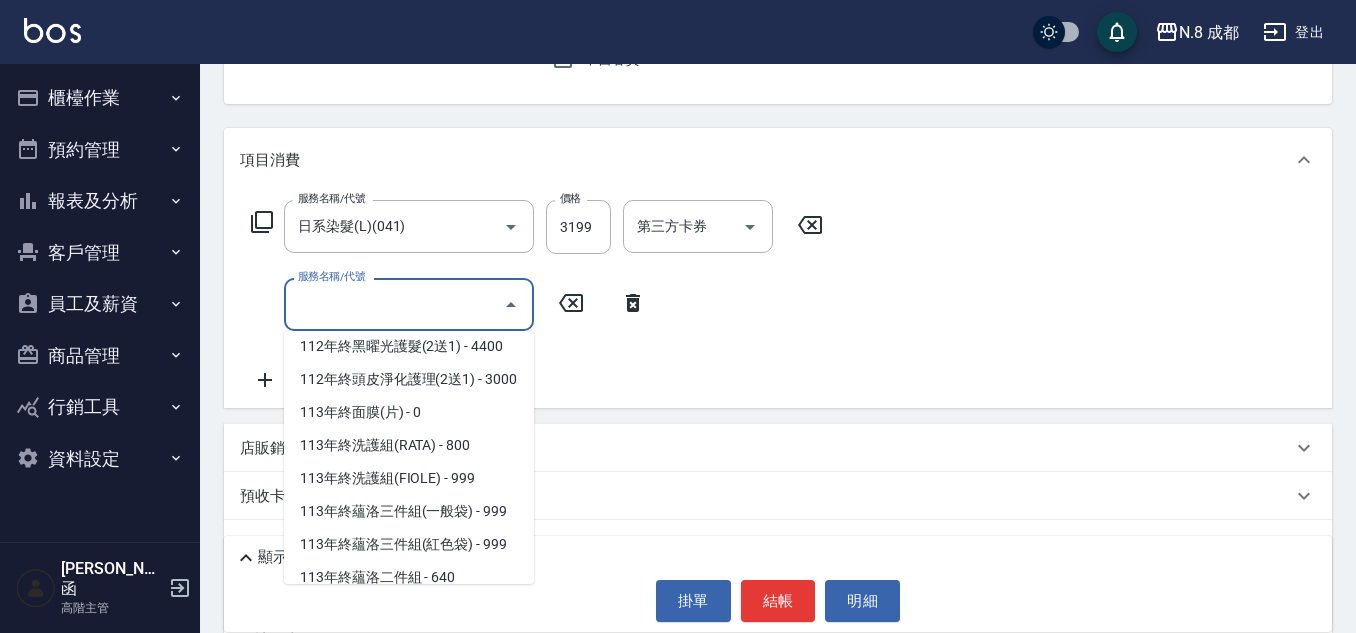 scroll, scrollTop: 2697, scrollLeft: 0, axis: vertical 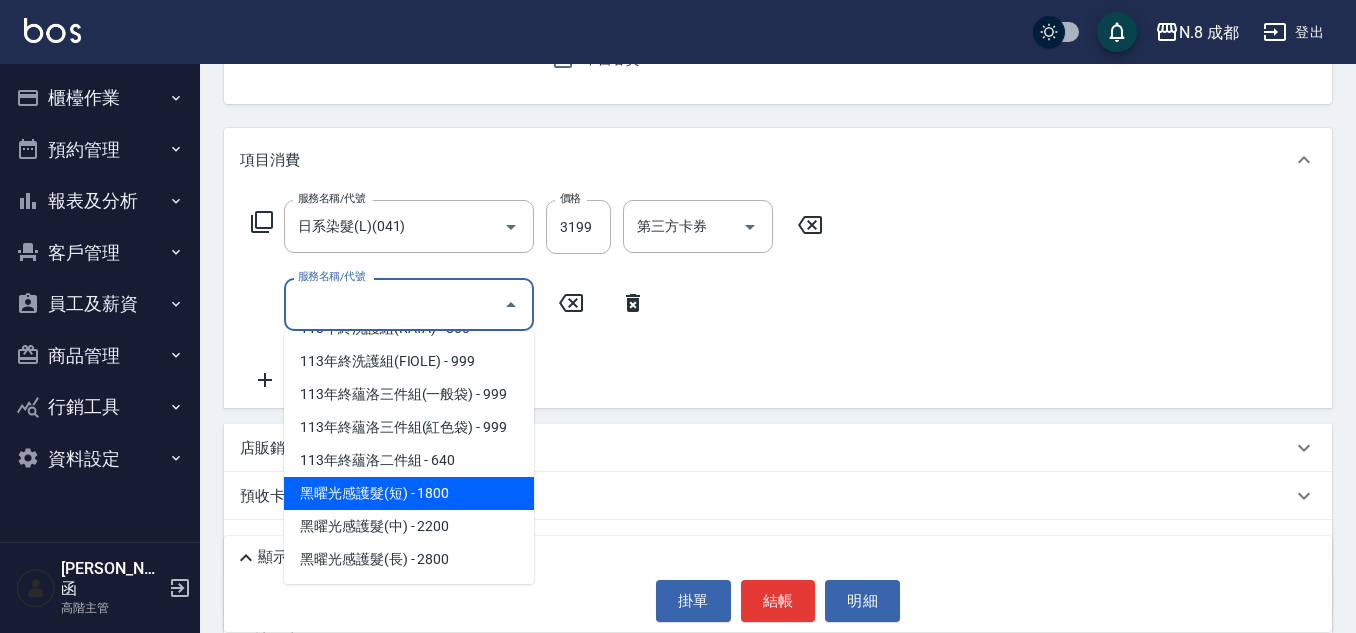 click on "黑曜光感護髮(短) - 1800" at bounding box center [409, 493] 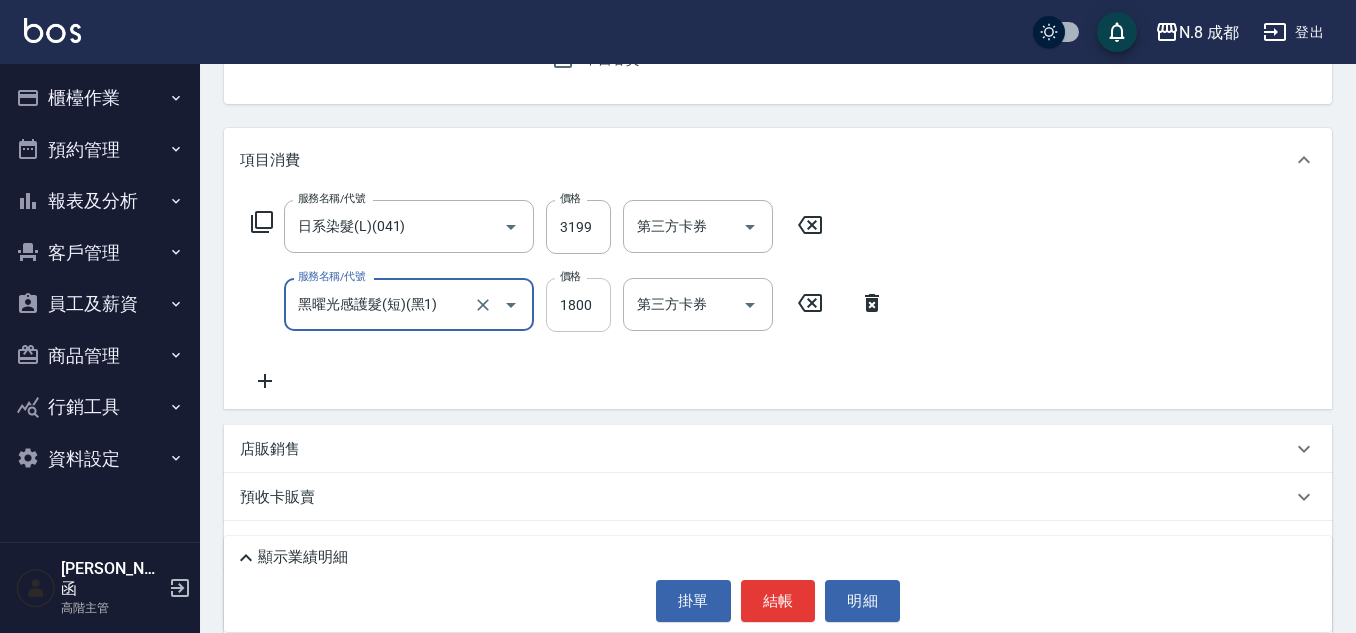 click on "1800" at bounding box center [578, 305] 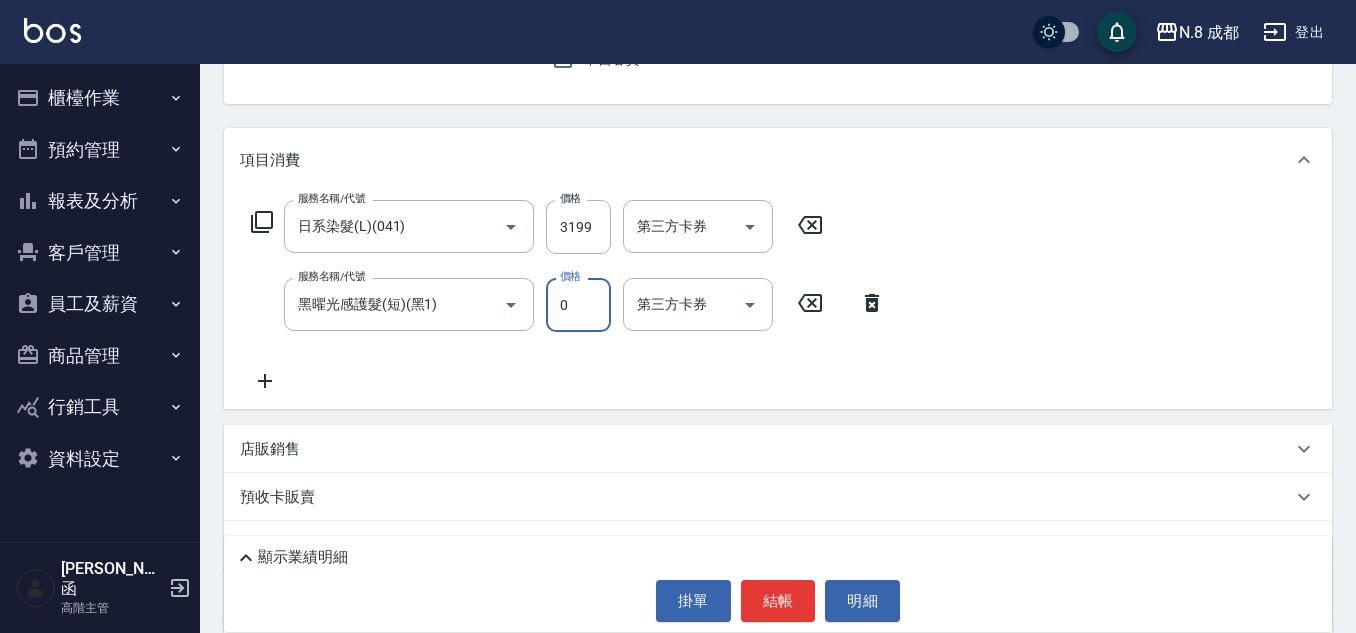 type on "0" 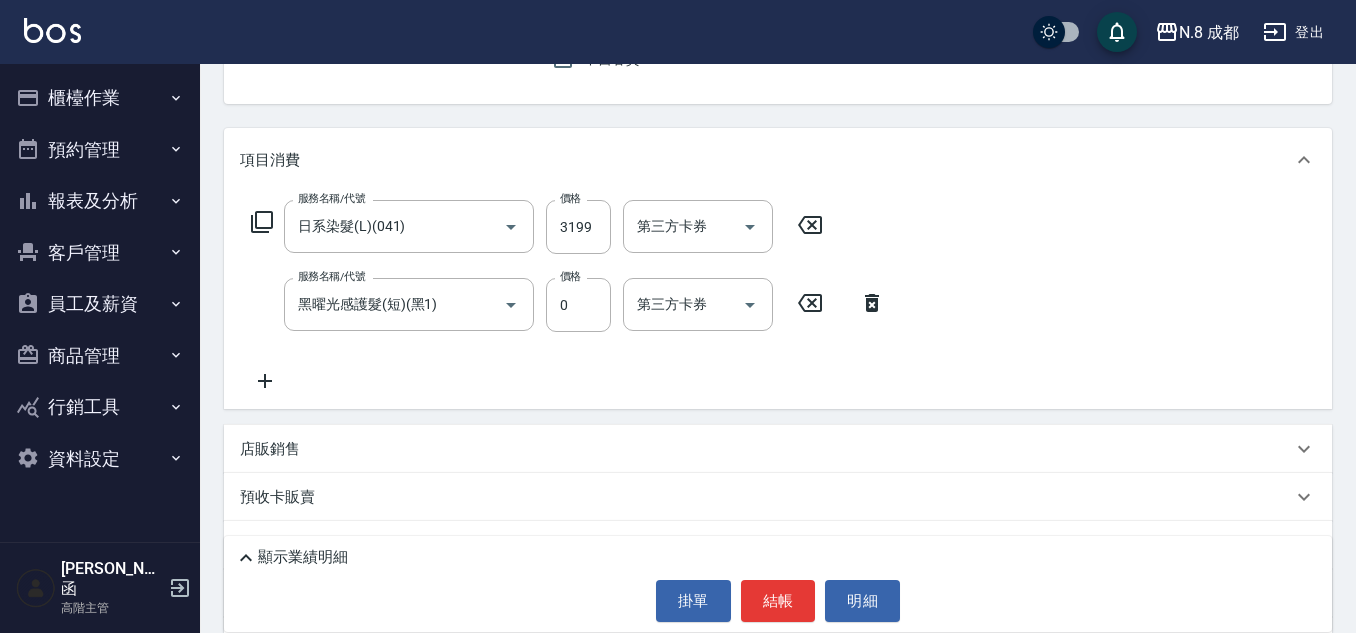 click 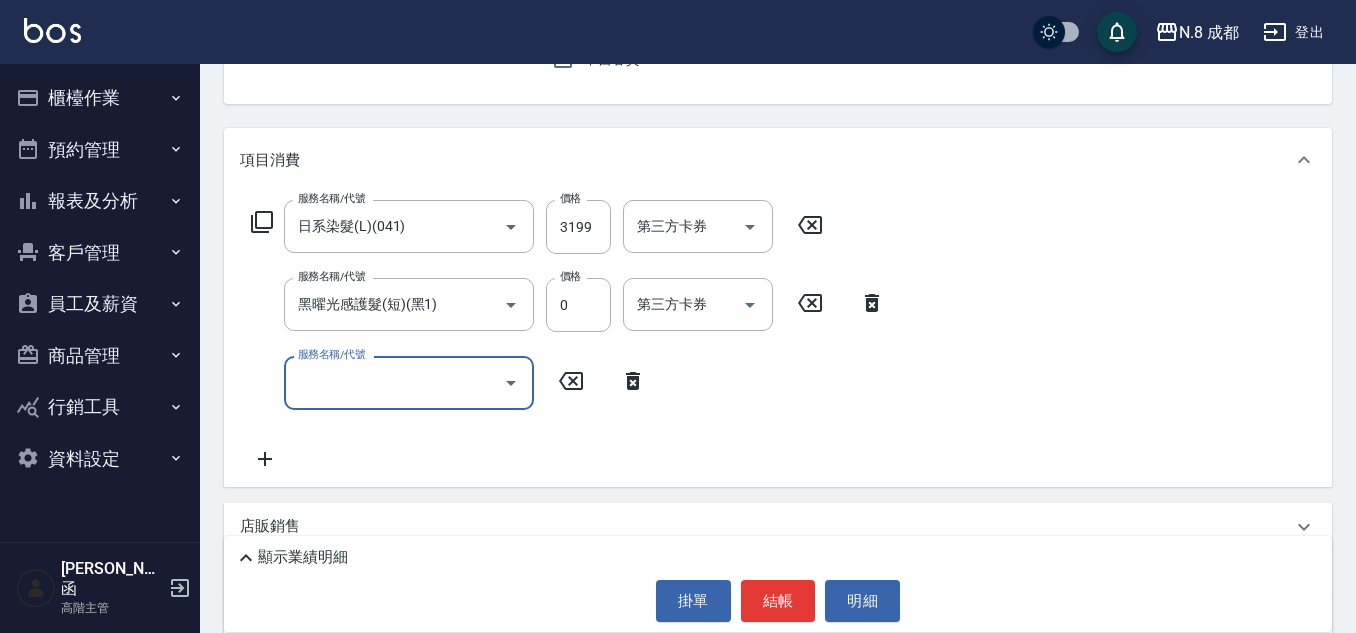 click on "服務名稱/代號" at bounding box center [394, 382] 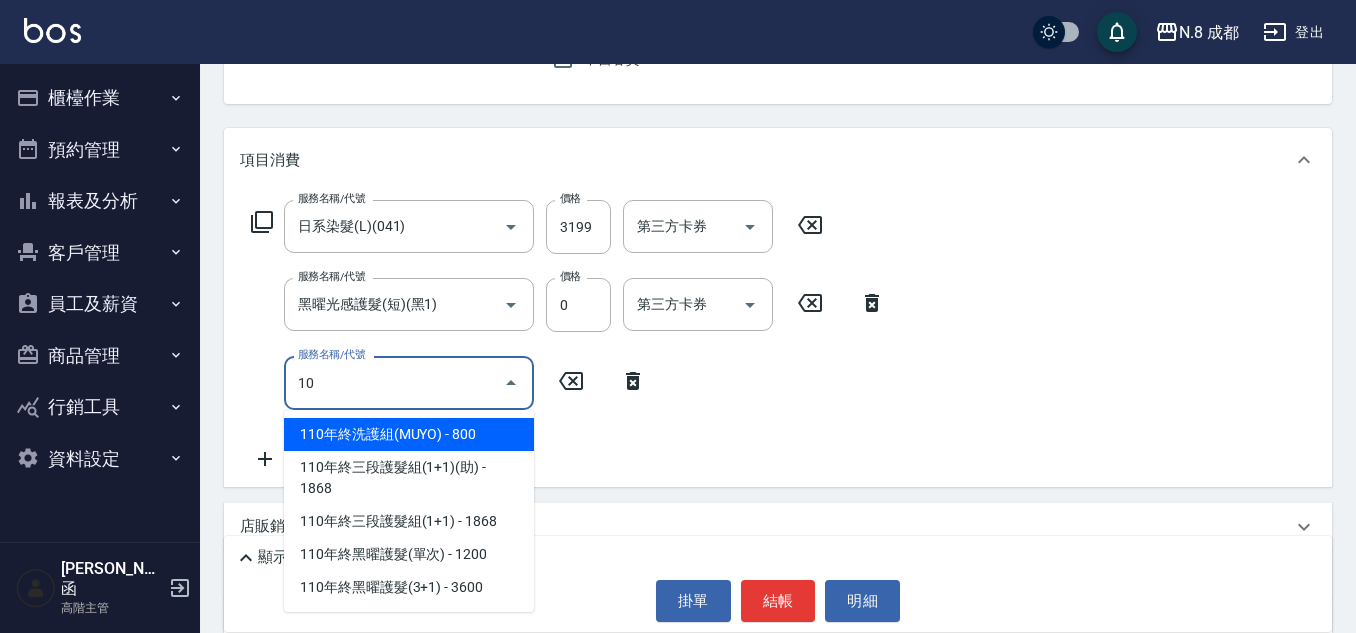 drag, startPoint x: 391, startPoint y: 404, endPoint x: 196, endPoint y: 385, distance: 195.92346 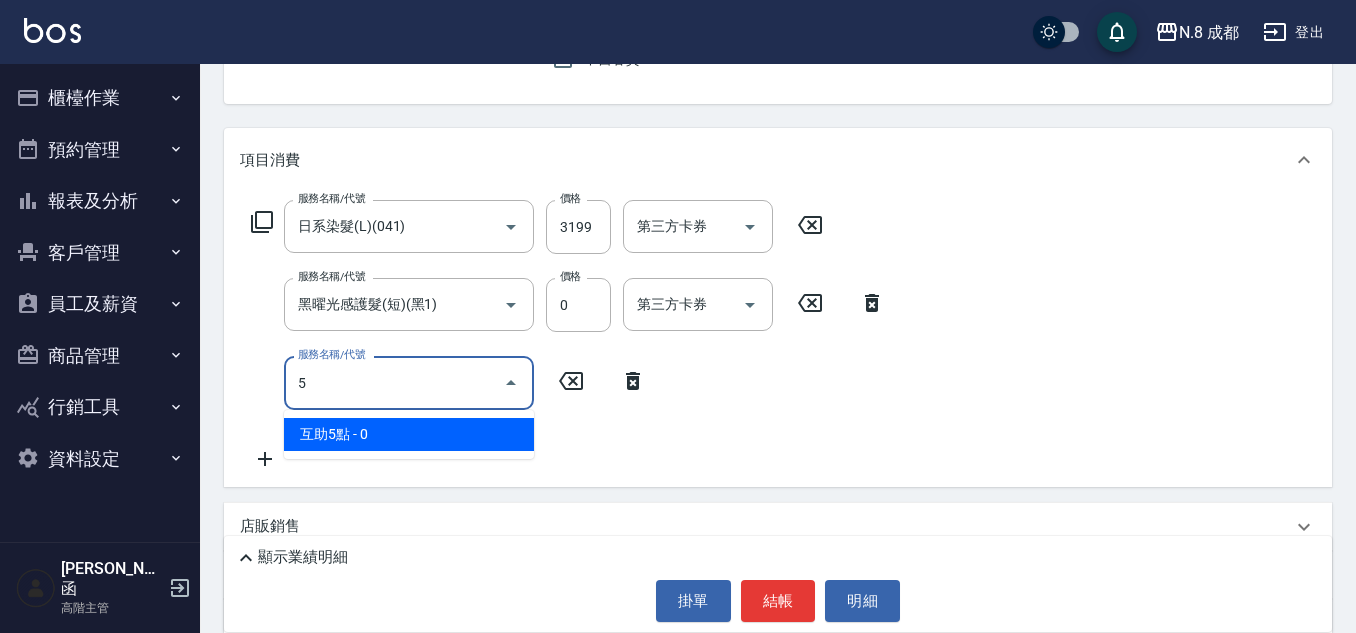 click on "互助5點 - 0" at bounding box center [409, 434] 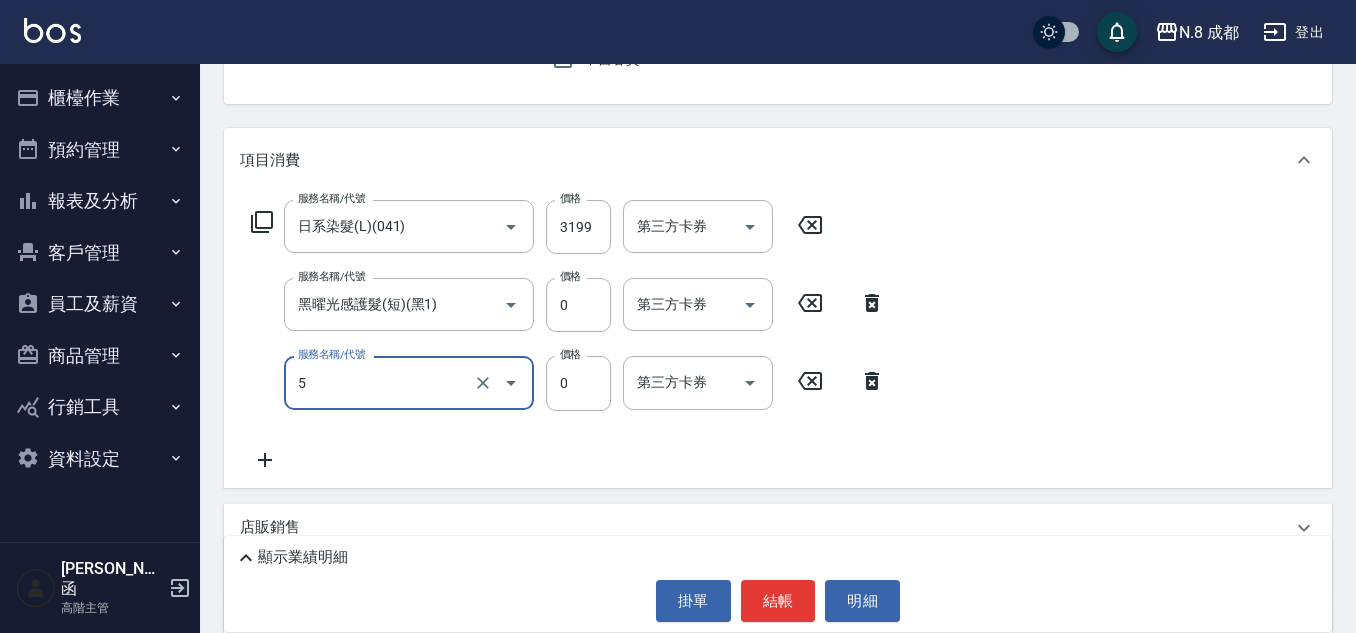 type on "互助5點(5)" 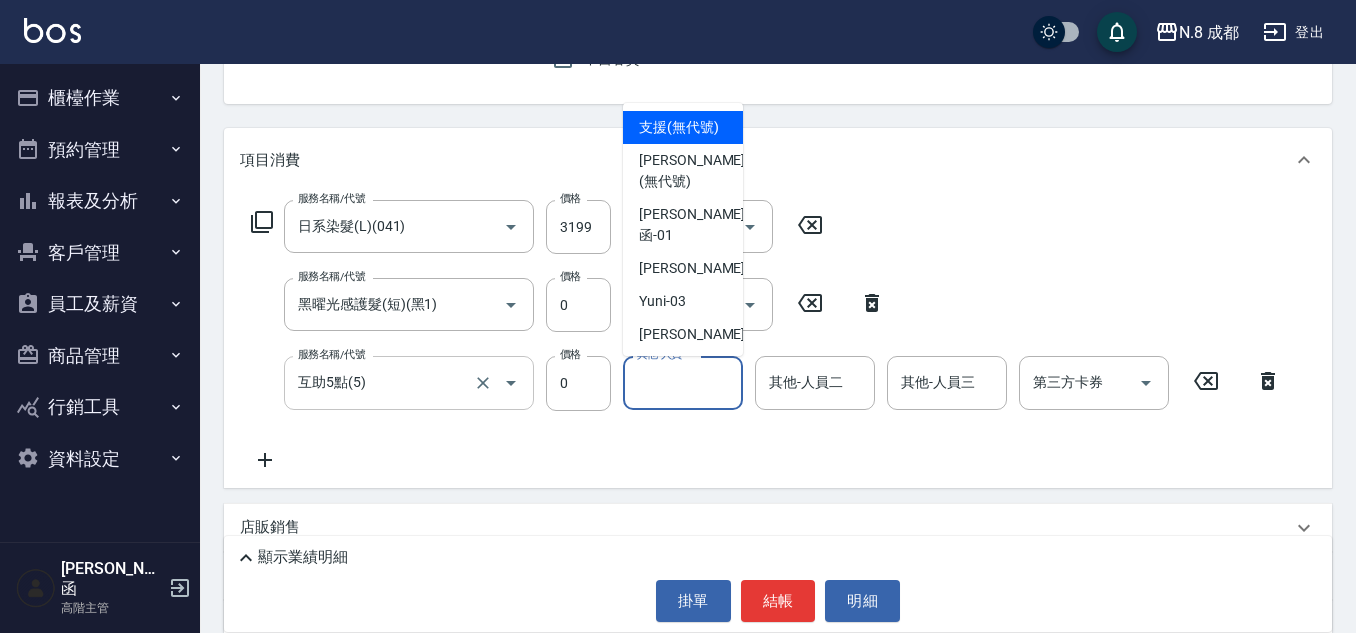 click on "其他-人員一 其他-人員一" at bounding box center (683, 382) 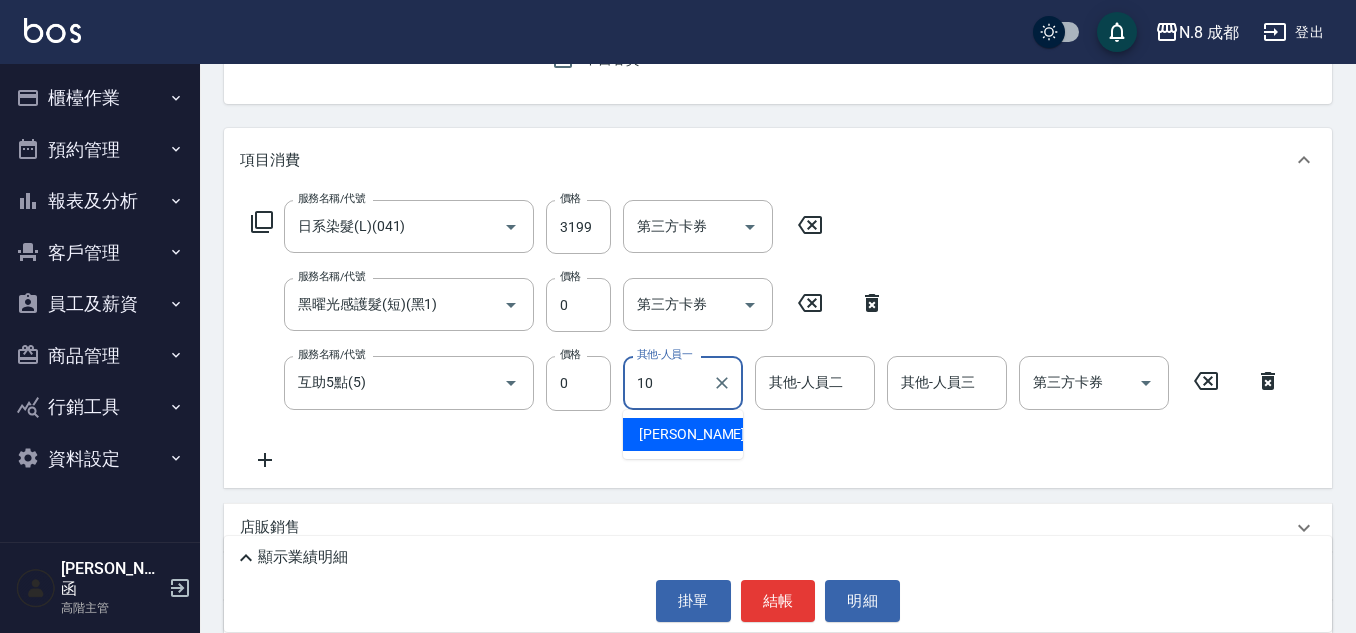 click on "[PERSON_NAME]-10" at bounding box center [702, 434] 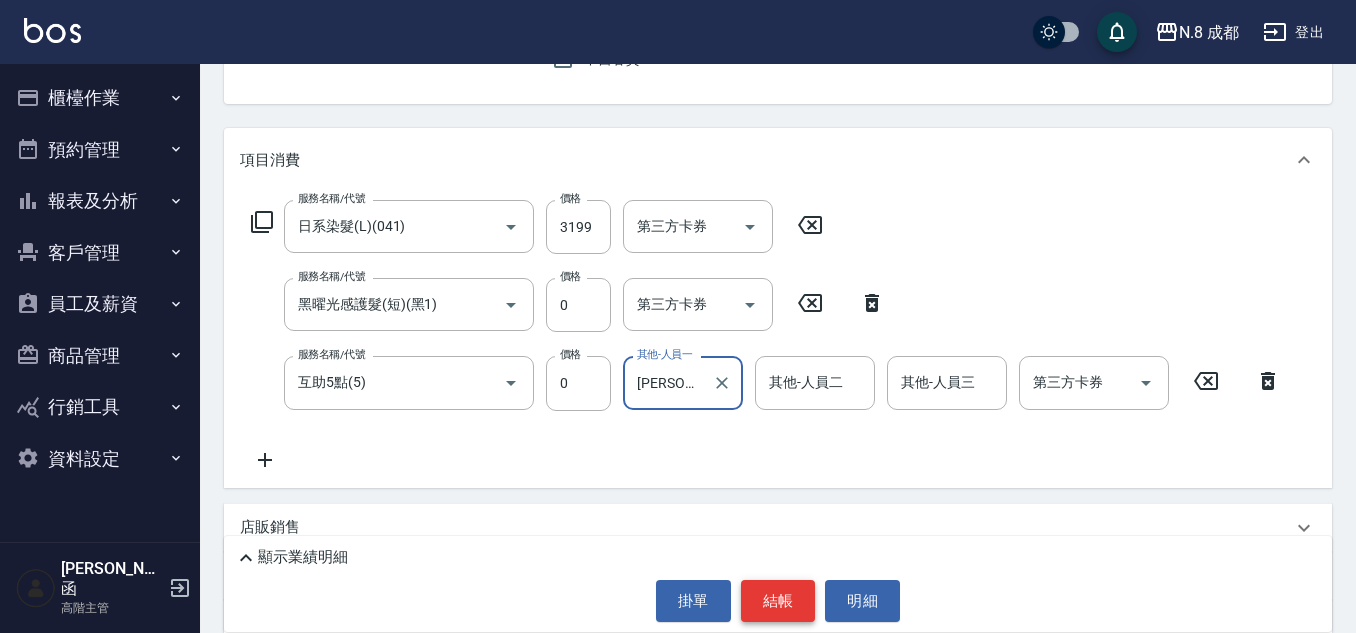 type on "[PERSON_NAME]-10" 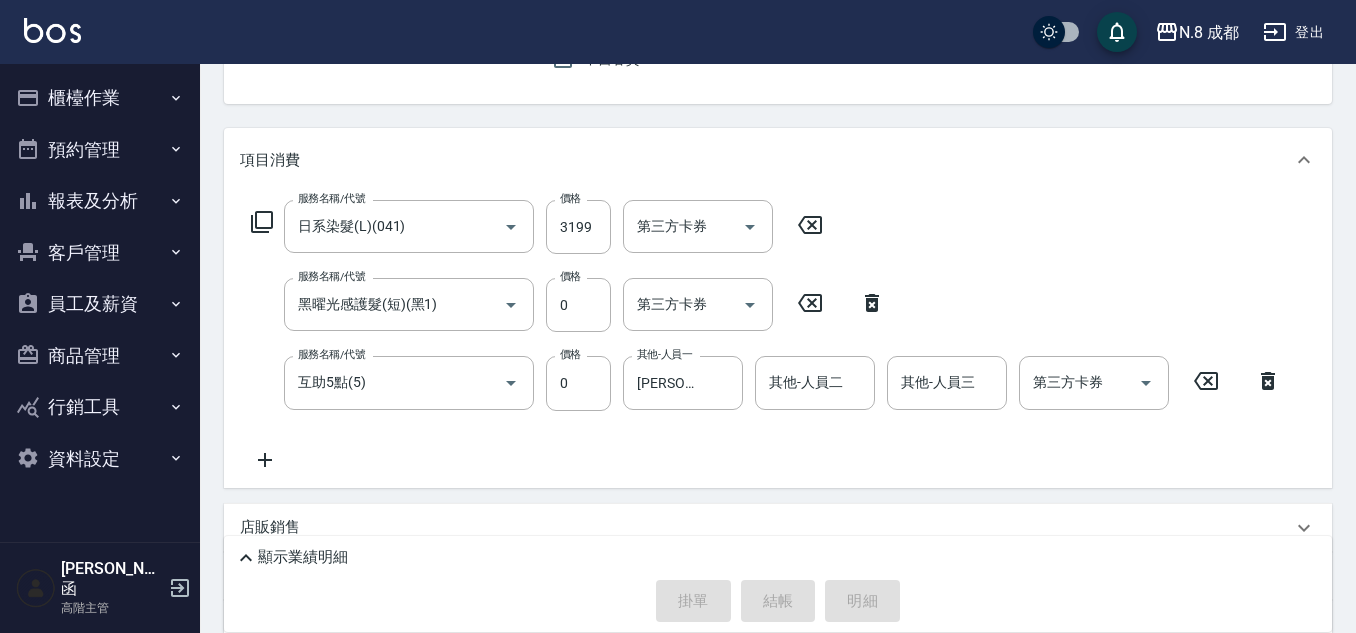 type on "[DATE] 21:32" 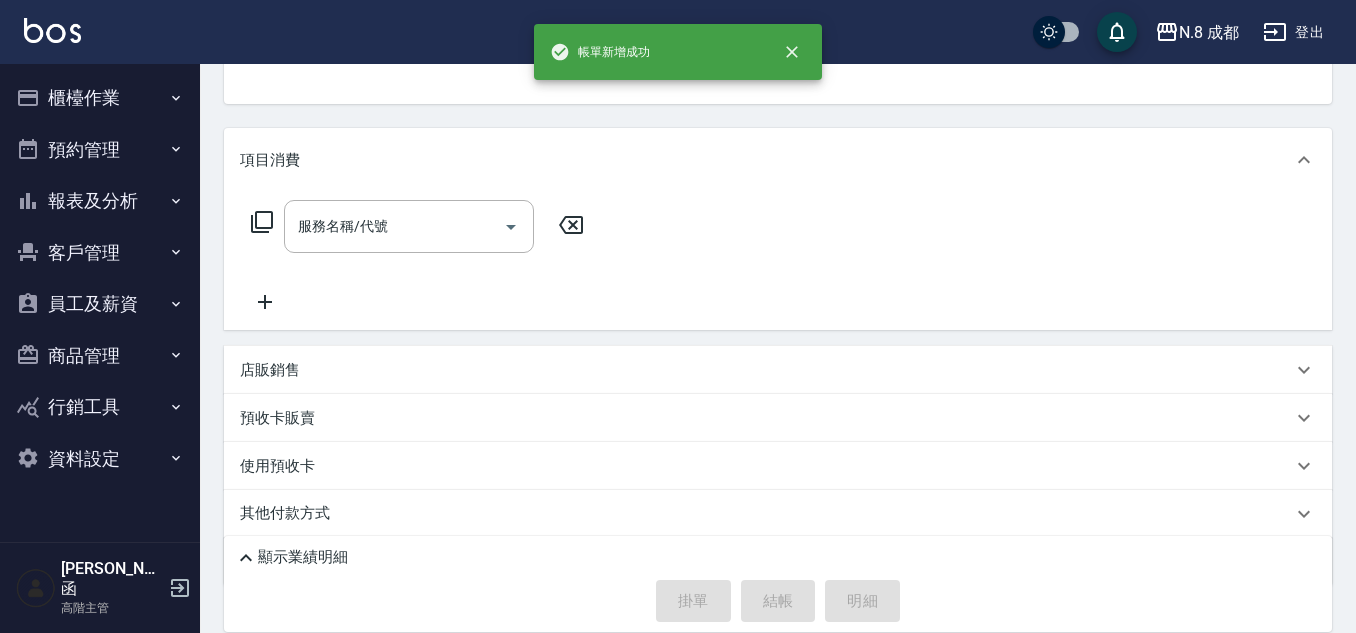scroll, scrollTop: 194, scrollLeft: 0, axis: vertical 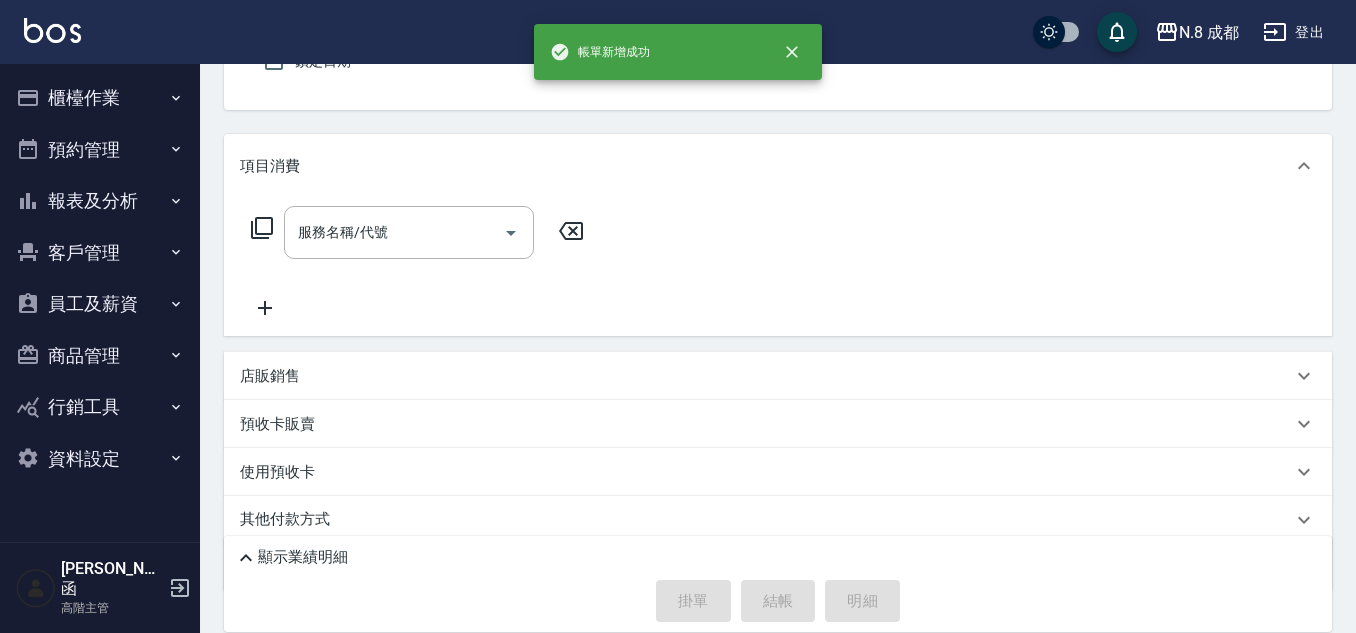 click on "櫃檯作業" at bounding box center [100, 98] 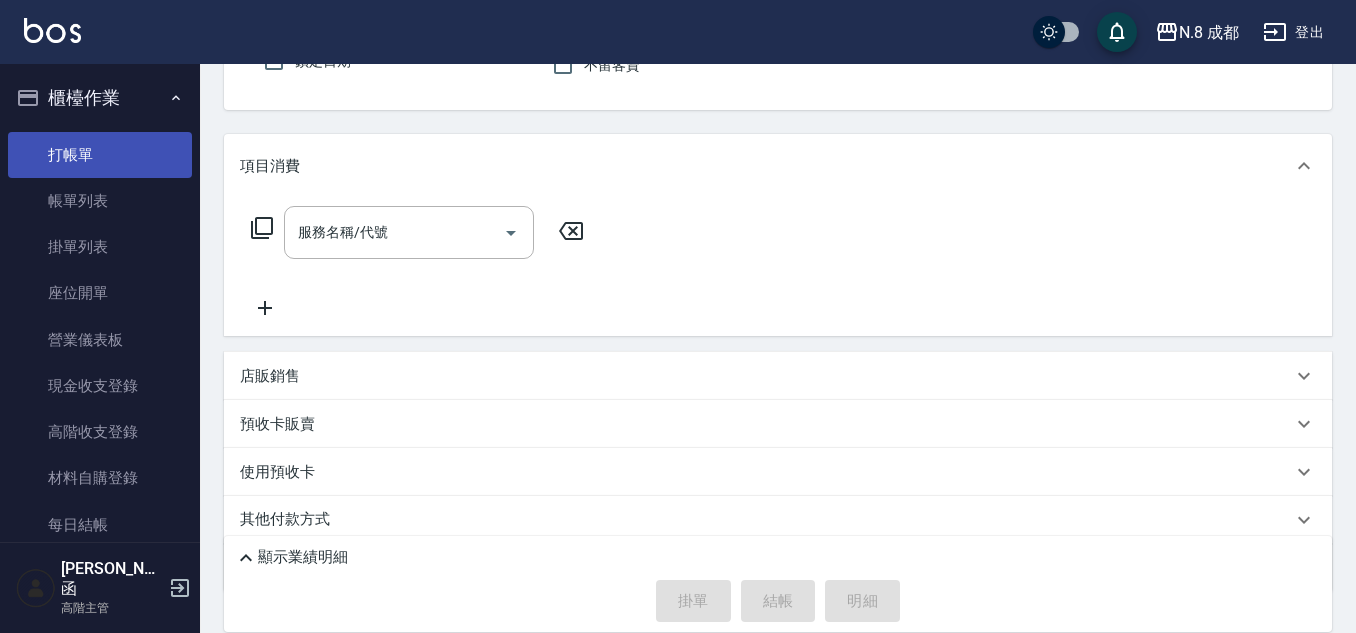 click on "打帳單" at bounding box center [100, 155] 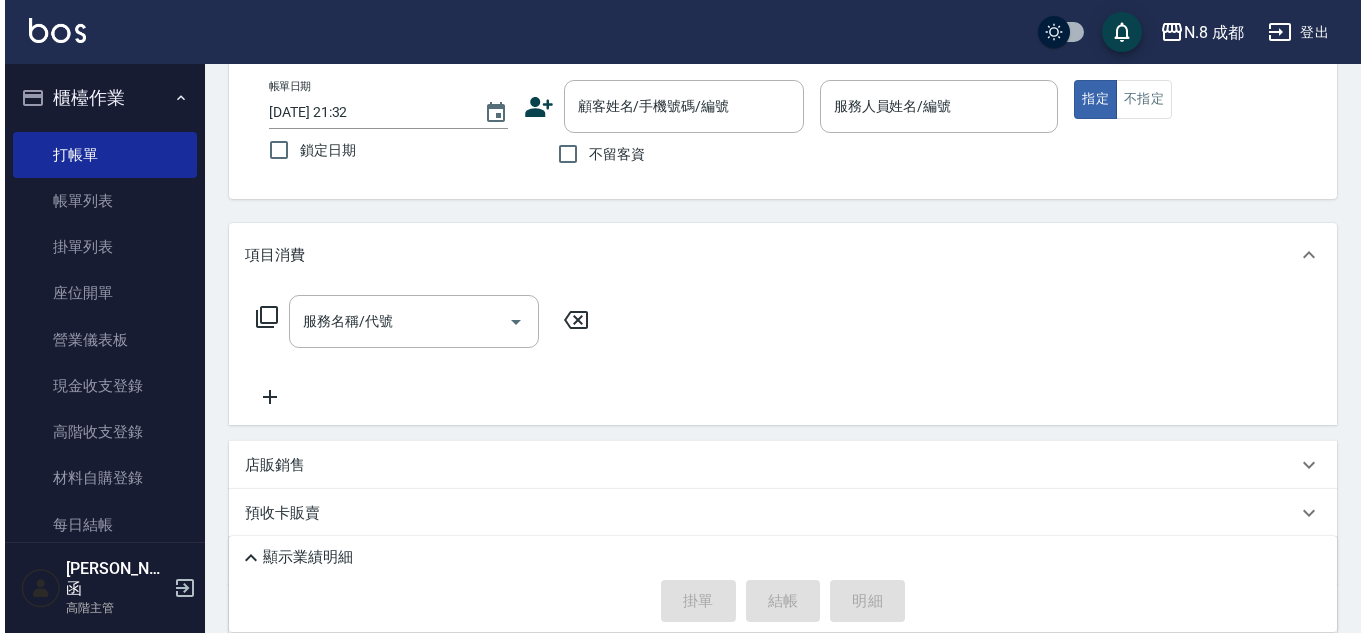 scroll, scrollTop: 0, scrollLeft: 0, axis: both 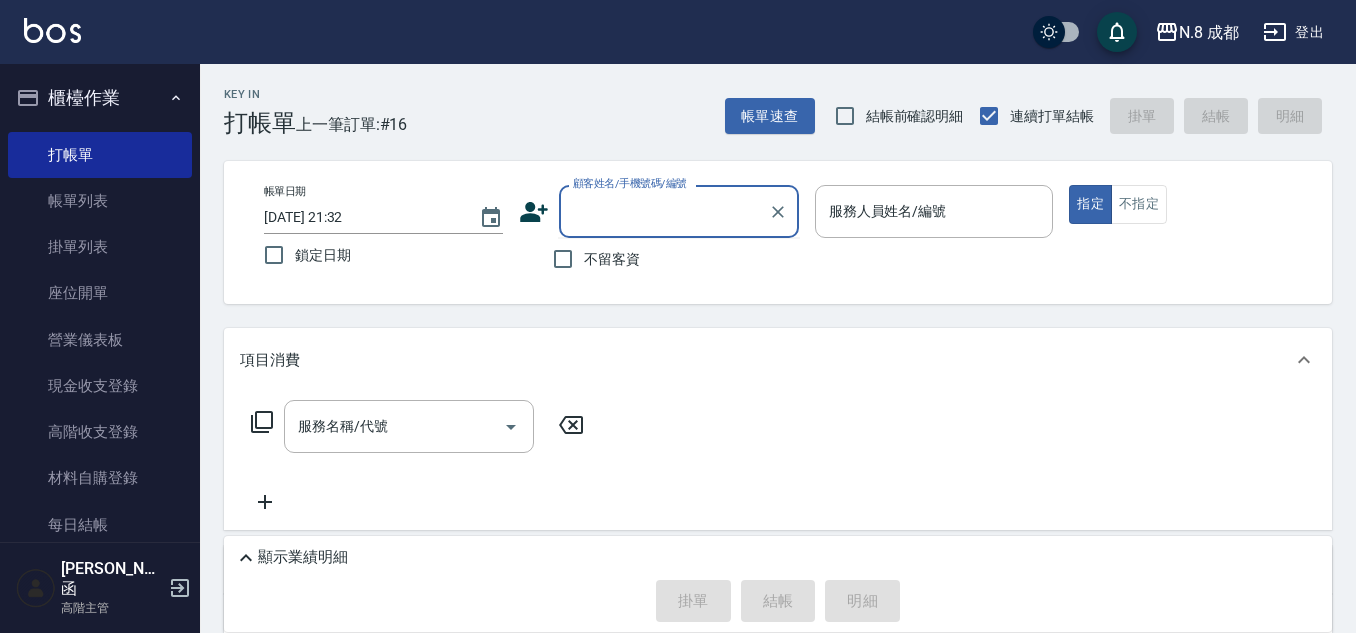click on "顧客姓名/手機號碼/編號" at bounding box center (664, 211) 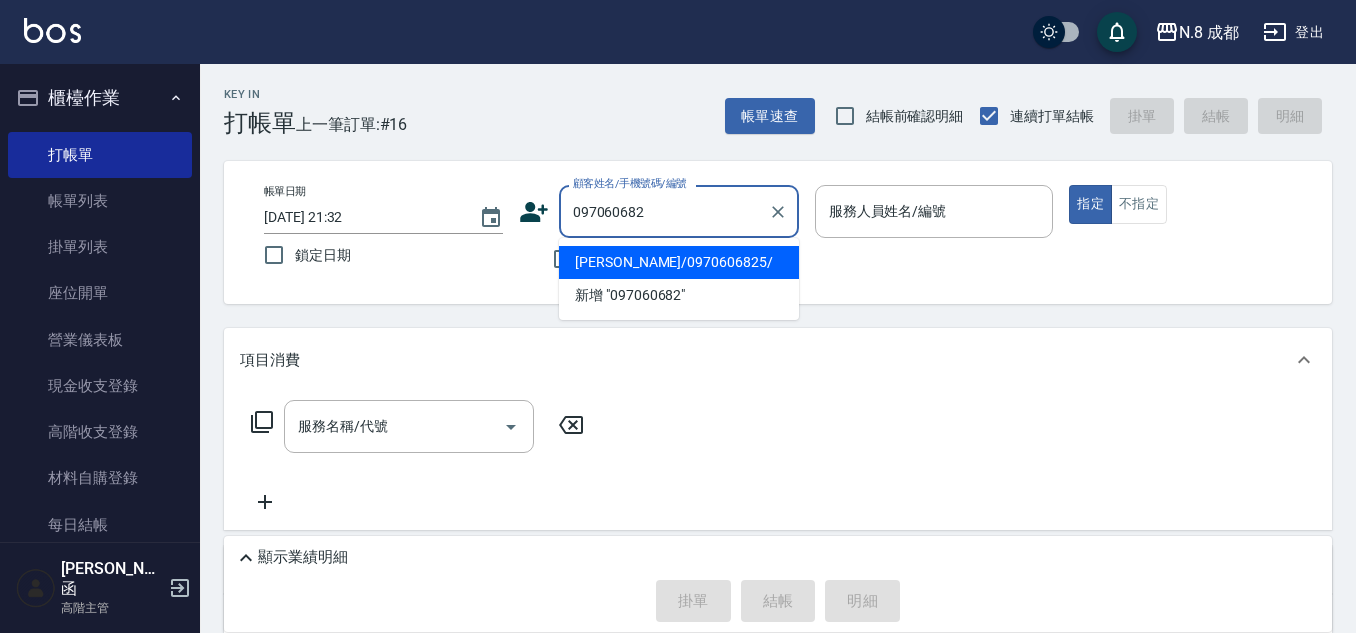 type on "0970606825" 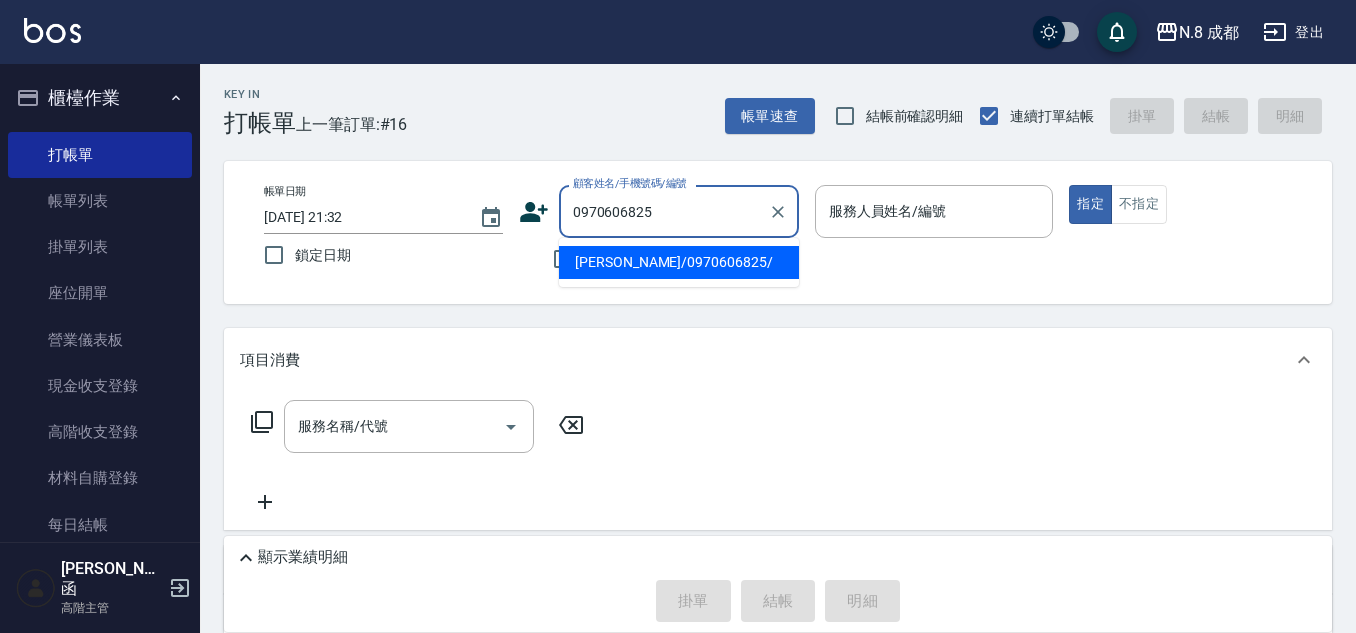 click on "[PERSON_NAME]/0970606825/" at bounding box center (679, 262) 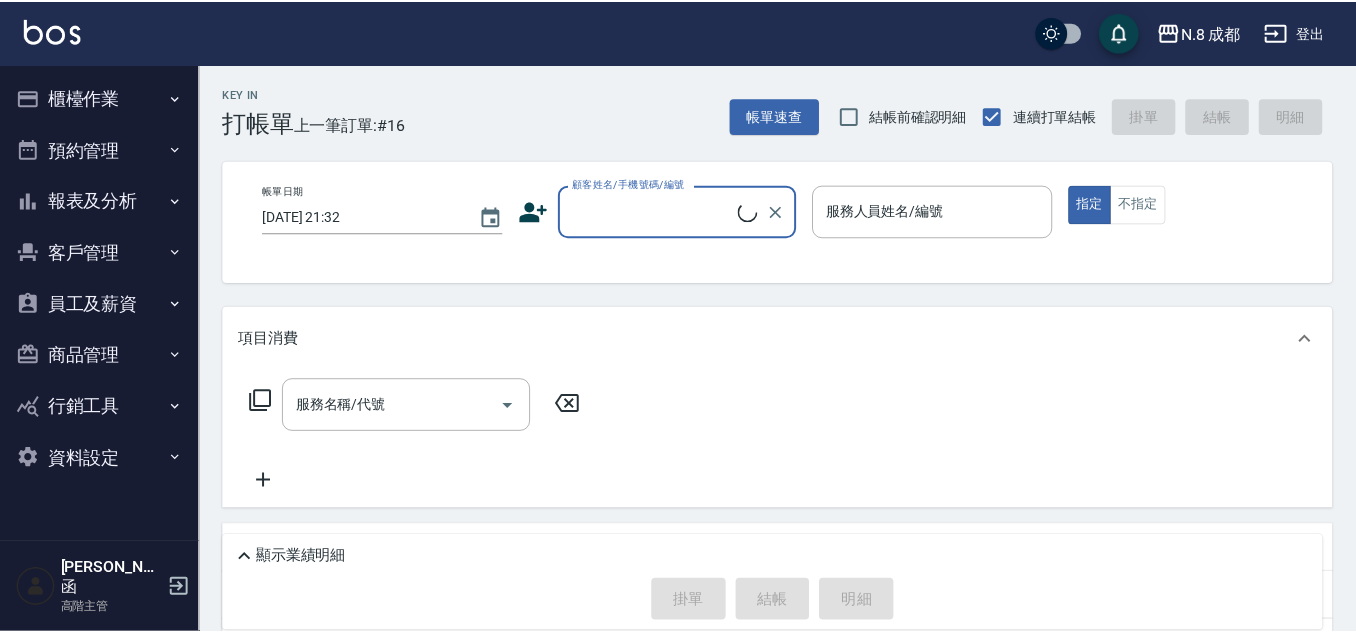 scroll, scrollTop: 0, scrollLeft: 0, axis: both 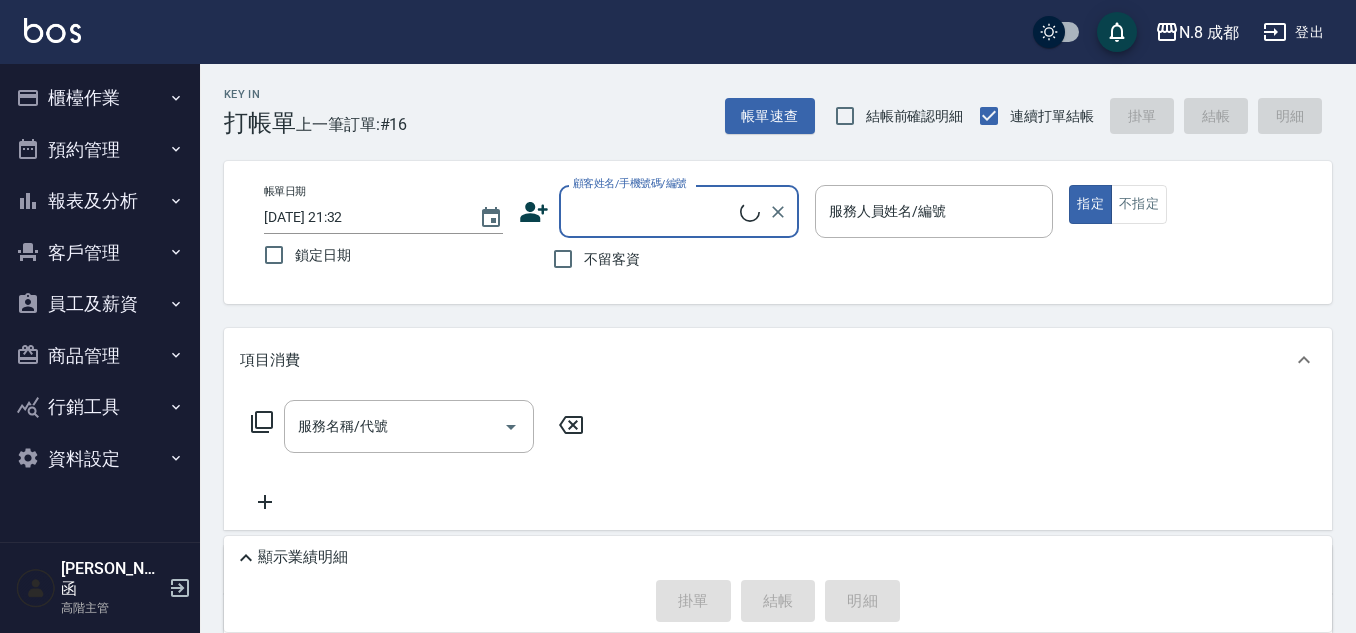 click on "顧客姓名/手機號碼/編號" at bounding box center (654, 211) 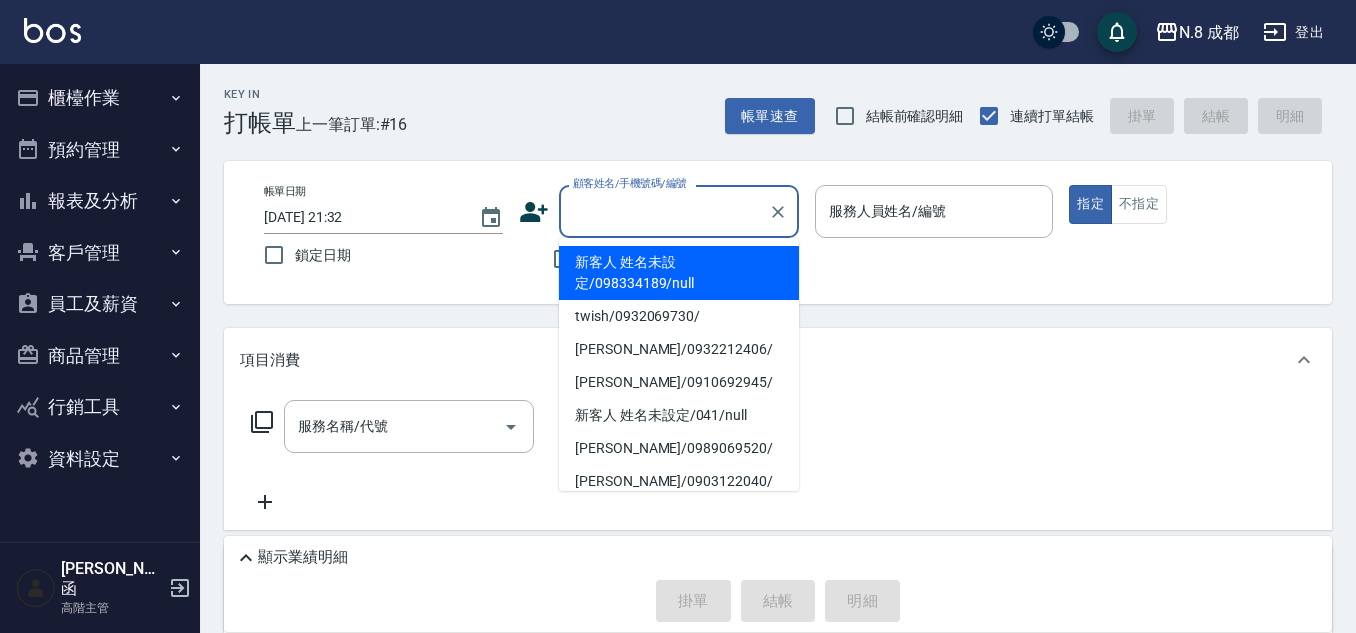 click on "新客人 姓名未設定/098334189/null" at bounding box center (679, 273) 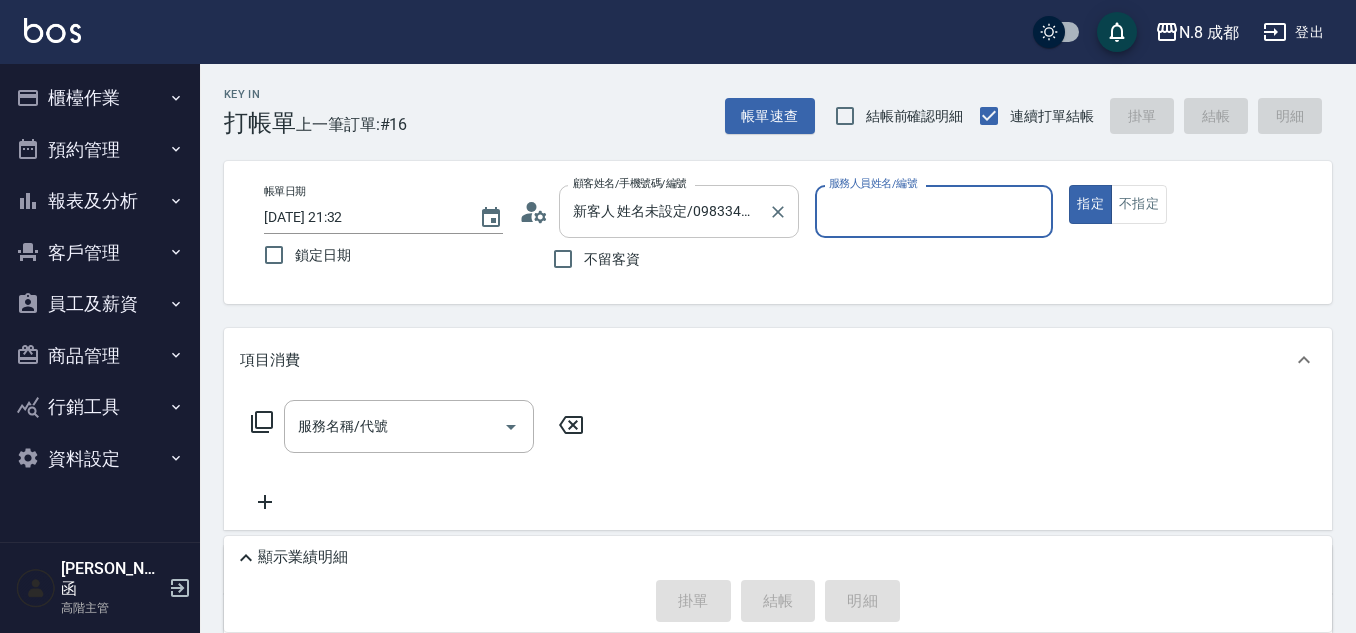 click on "新客人 姓名未設定/098334189/null 顧客姓名/手機號碼/編號" at bounding box center [679, 211] 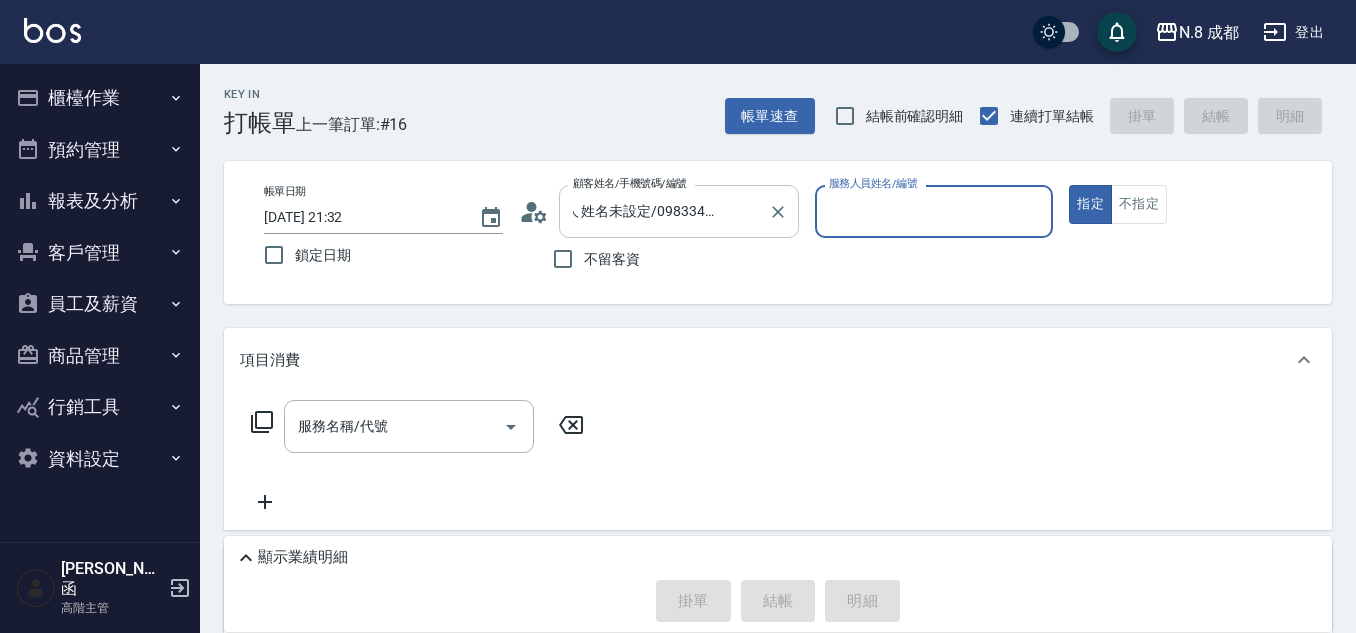 click on "新客人 姓名未設定/098334189/null 顧客姓名/手機號碼/編號" at bounding box center [679, 211] 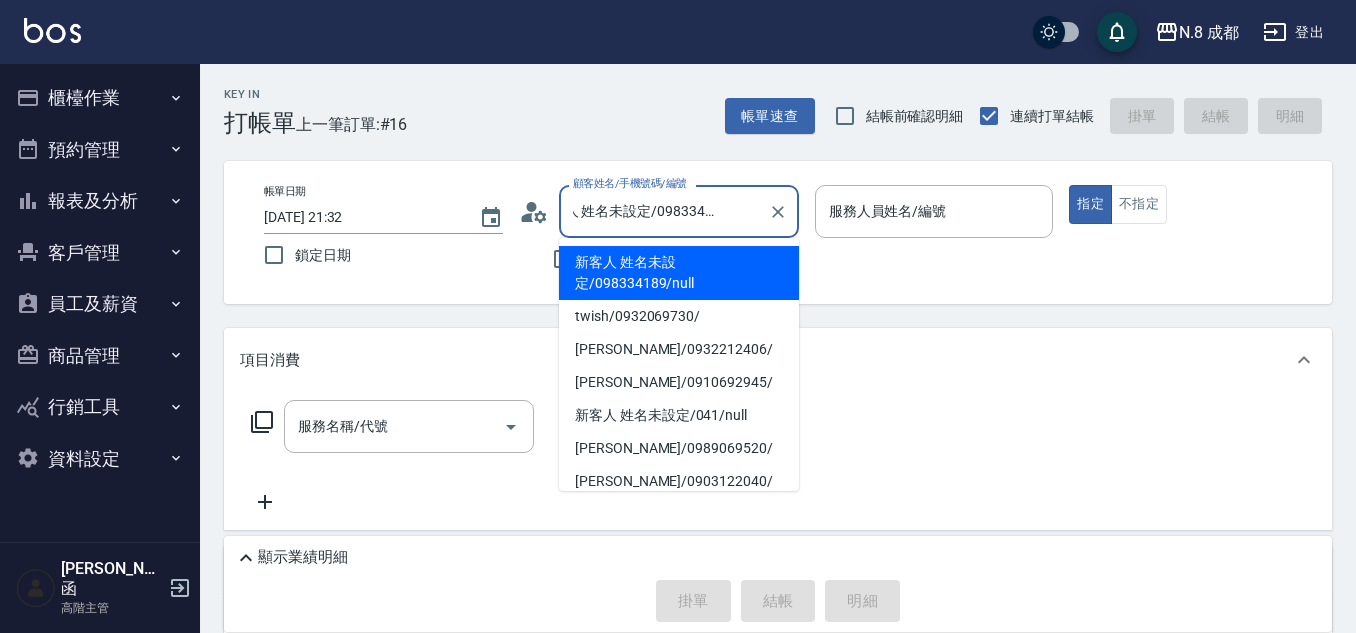click on "新客人 姓名未設定/098334189/null 顧客姓名/手機號碼/編號" at bounding box center (679, 211) 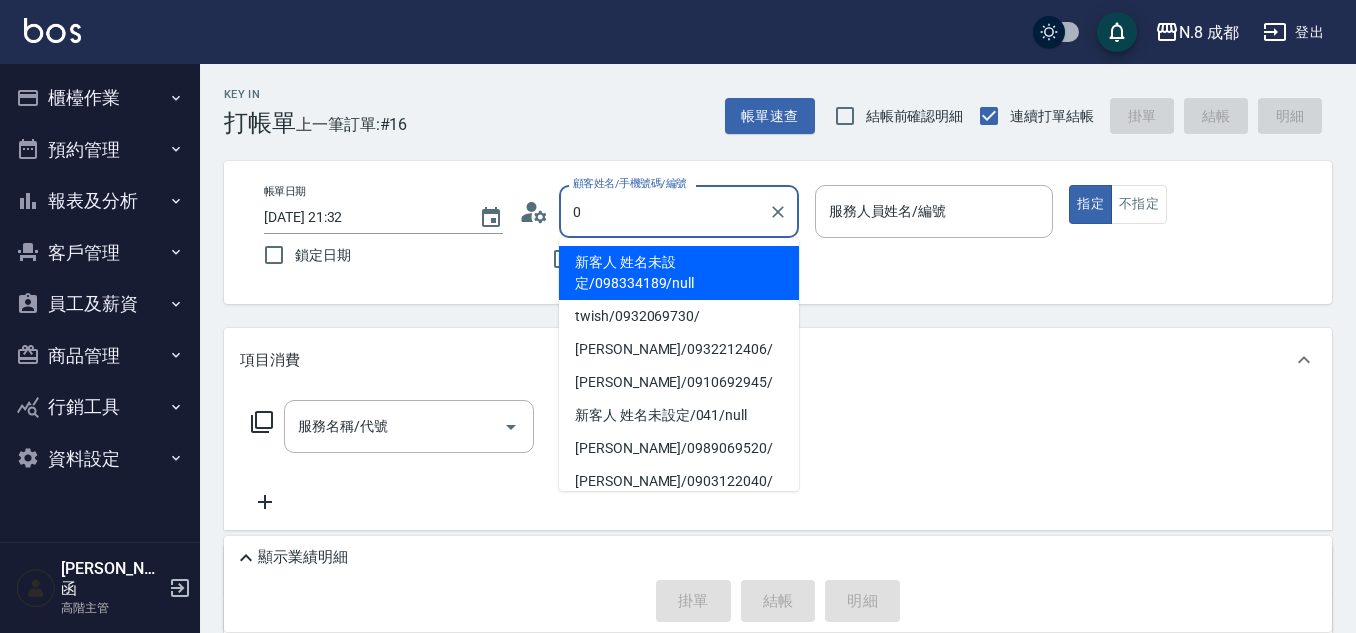 scroll, scrollTop: 0, scrollLeft: 0, axis: both 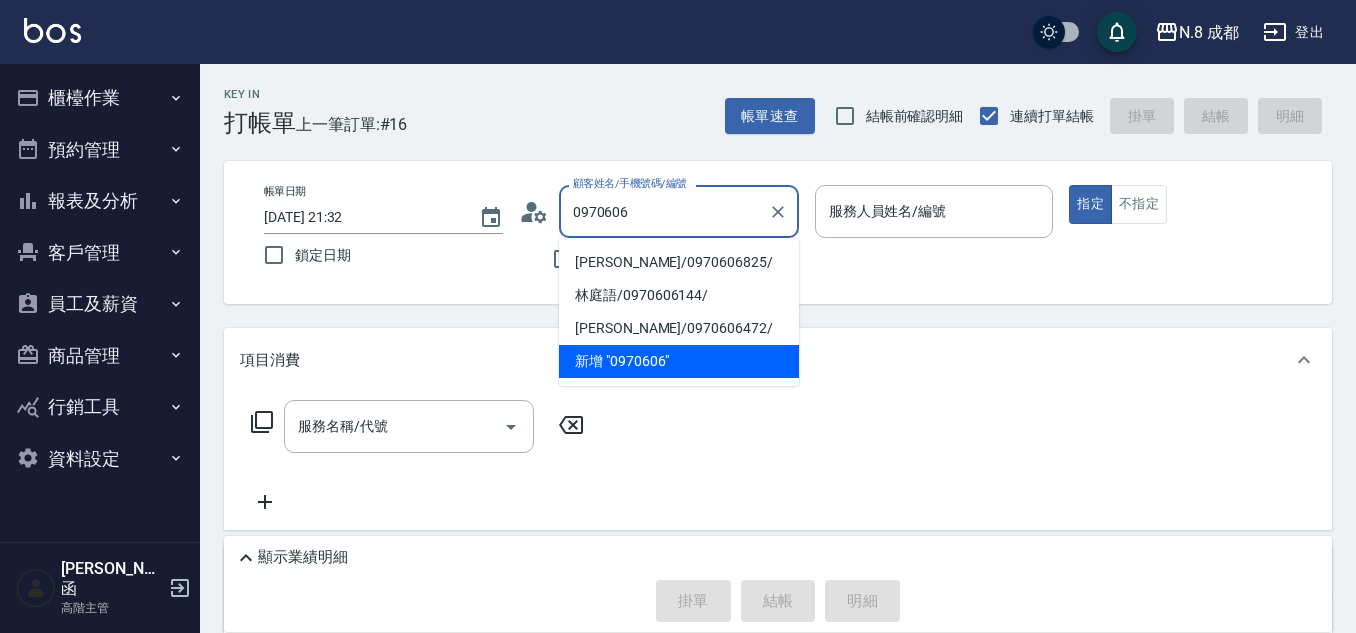 click on "[PERSON_NAME]/0970606825/" at bounding box center (679, 262) 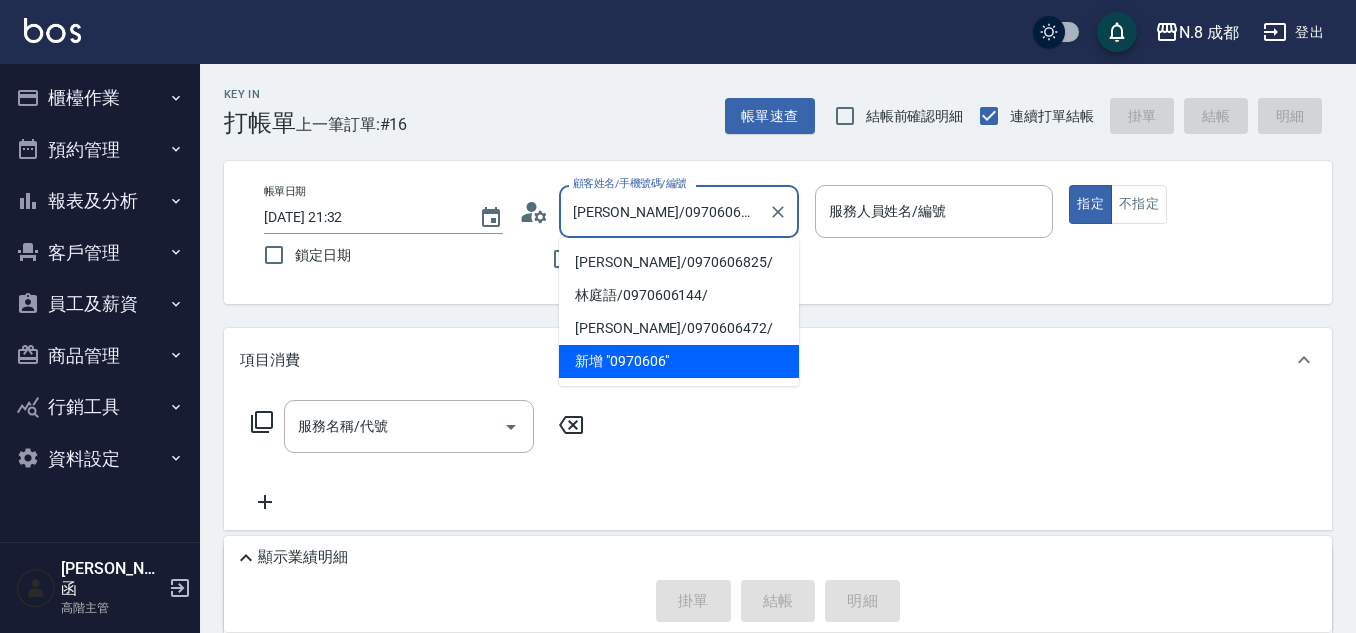 type on "[PERSON_NAME]-09" 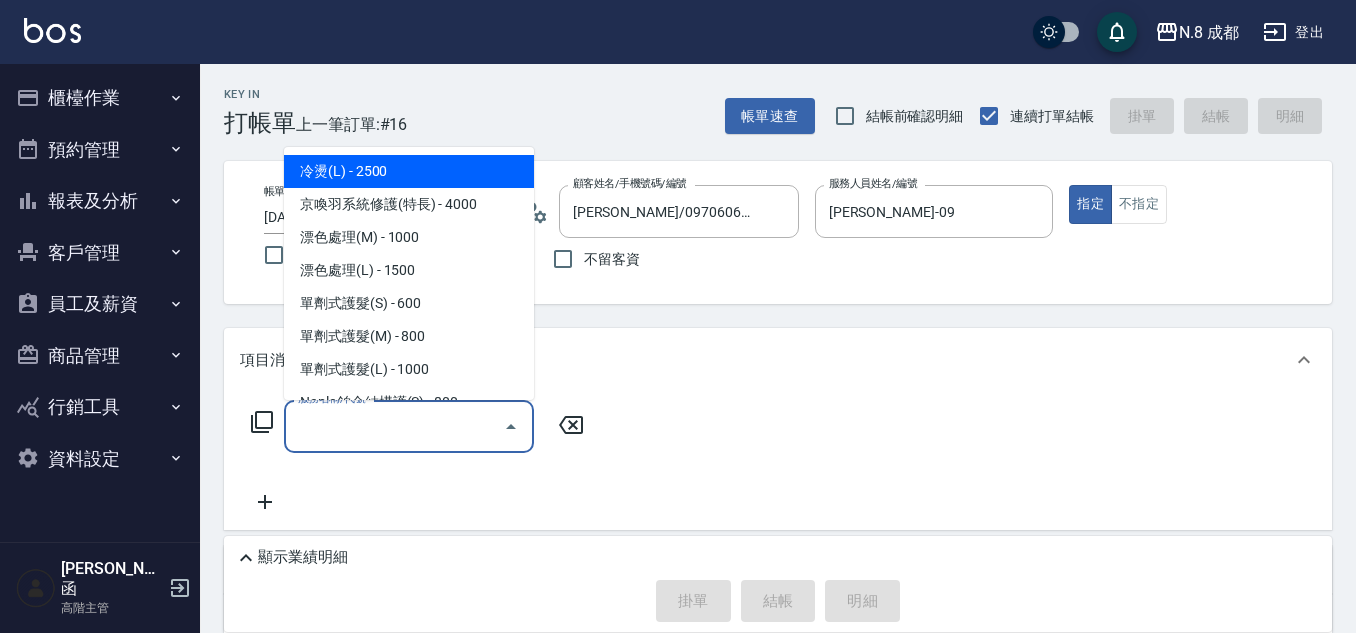 click on "服務名稱/代號" at bounding box center (394, 426) 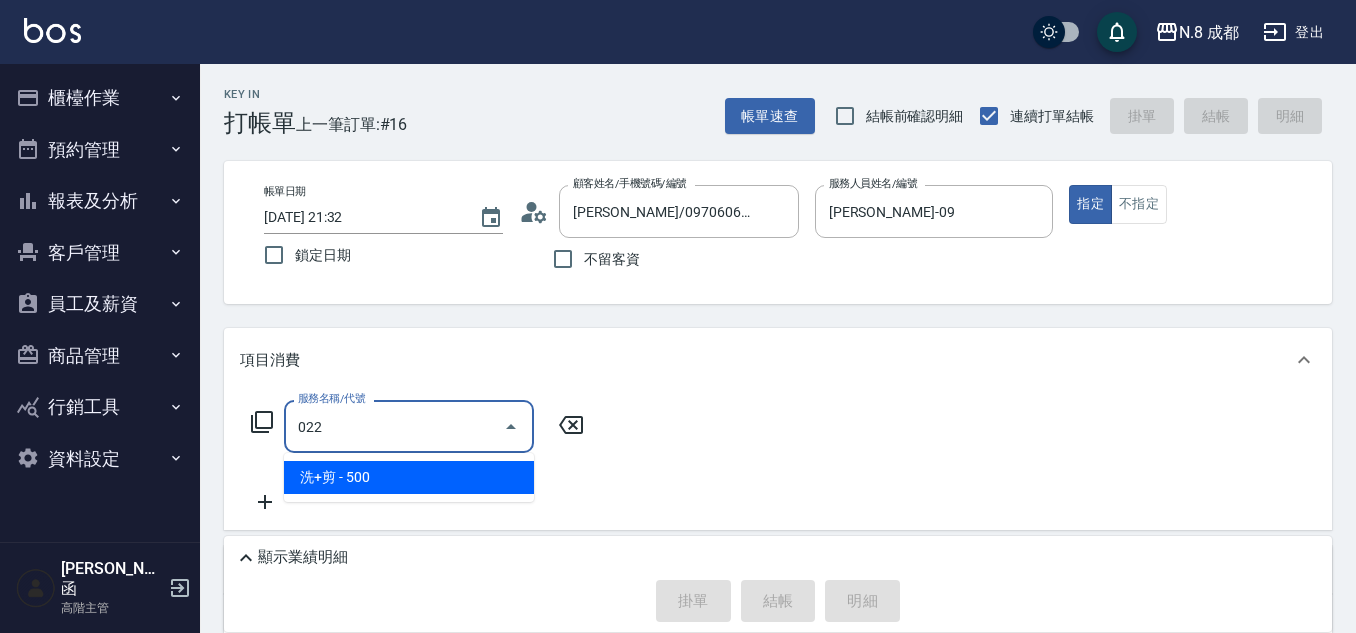 drag, startPoint x: 401, startPoint y: 488, endPoint x: 480, endPoint y: 442, distance: 91.416626 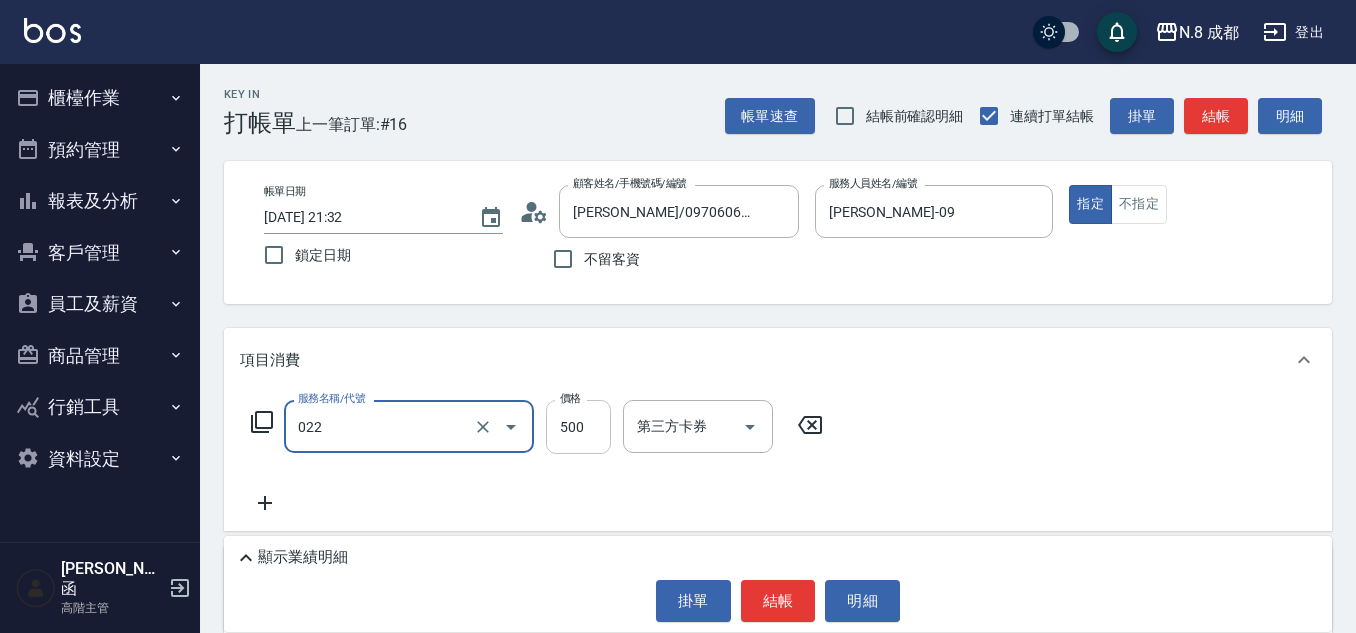 type on "洗+剪(022)" 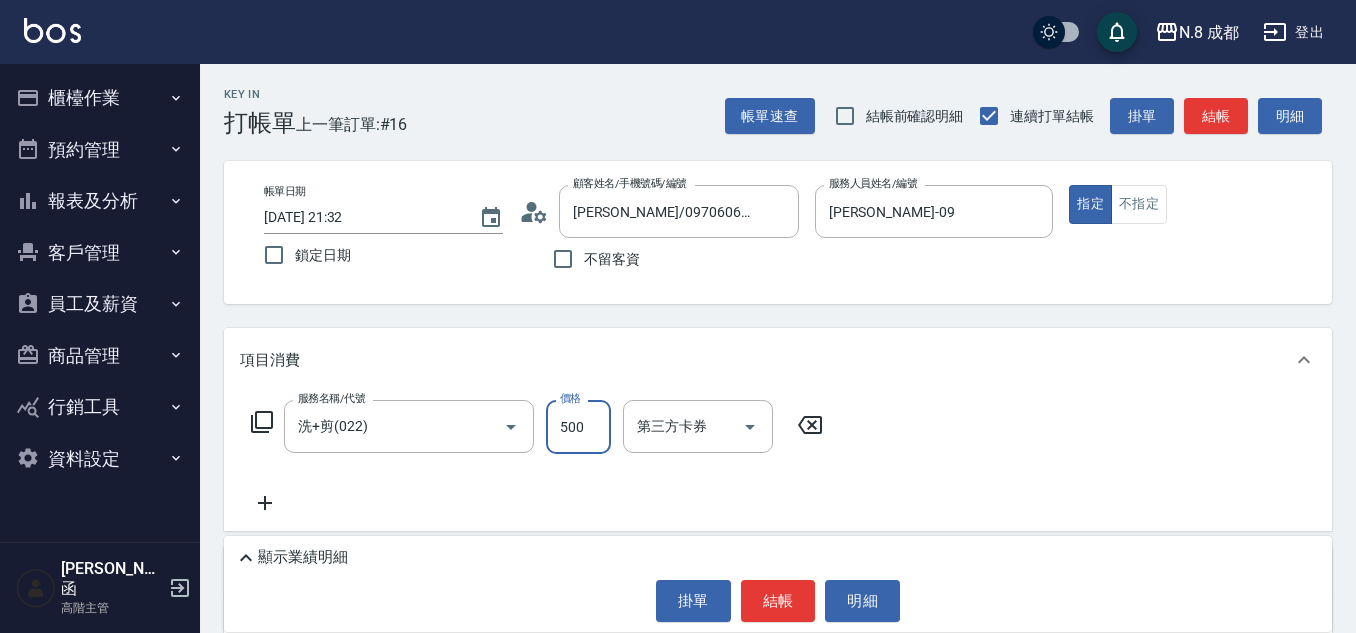 click on "500" at bounding box center (578, 427) 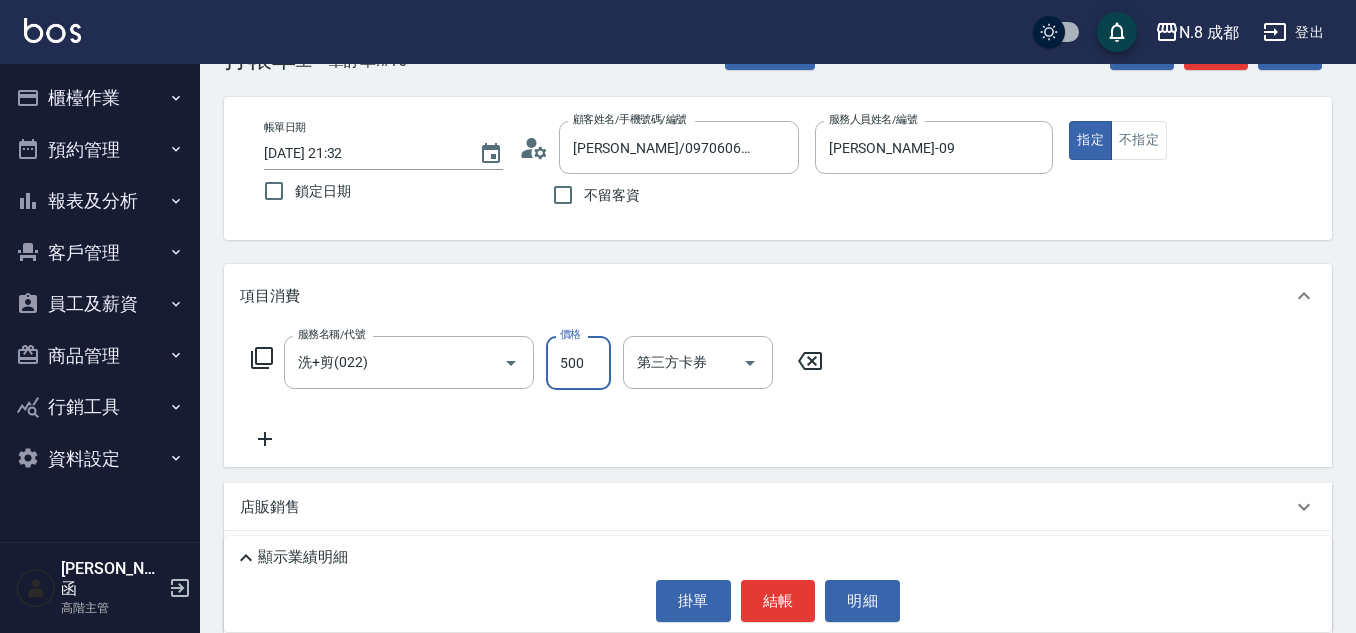 scroll, scrollTop: 100, scrollLeft: 0, axis: vertical 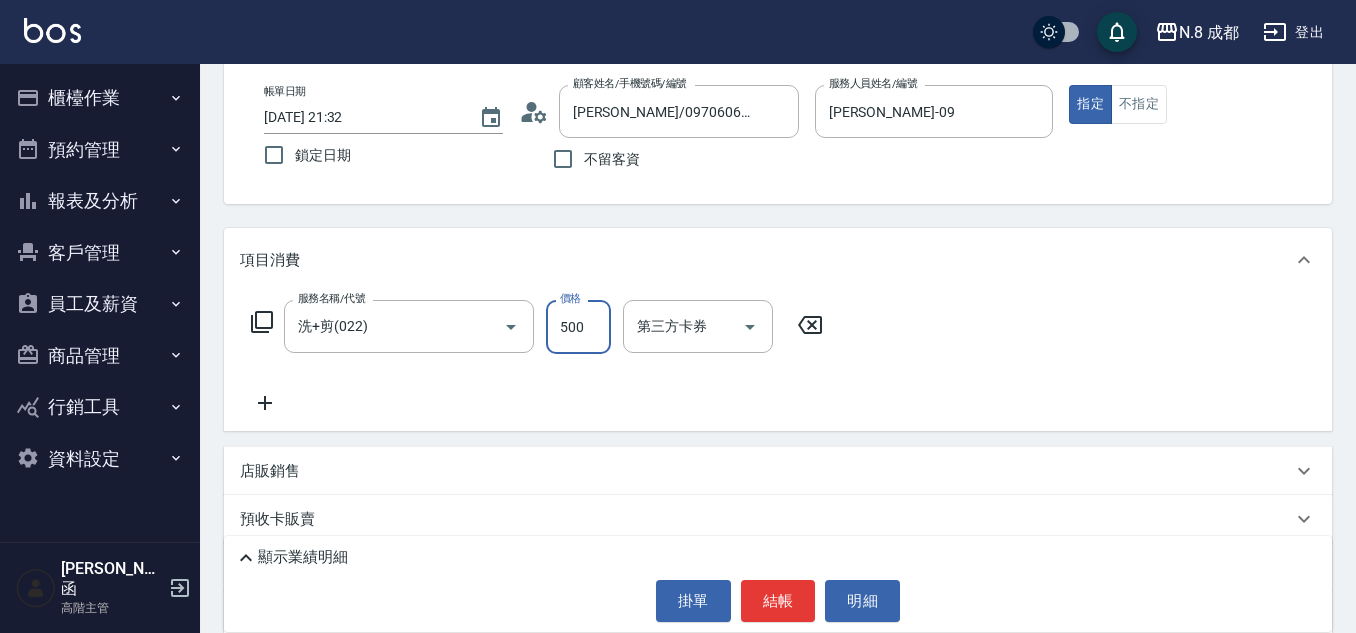 click 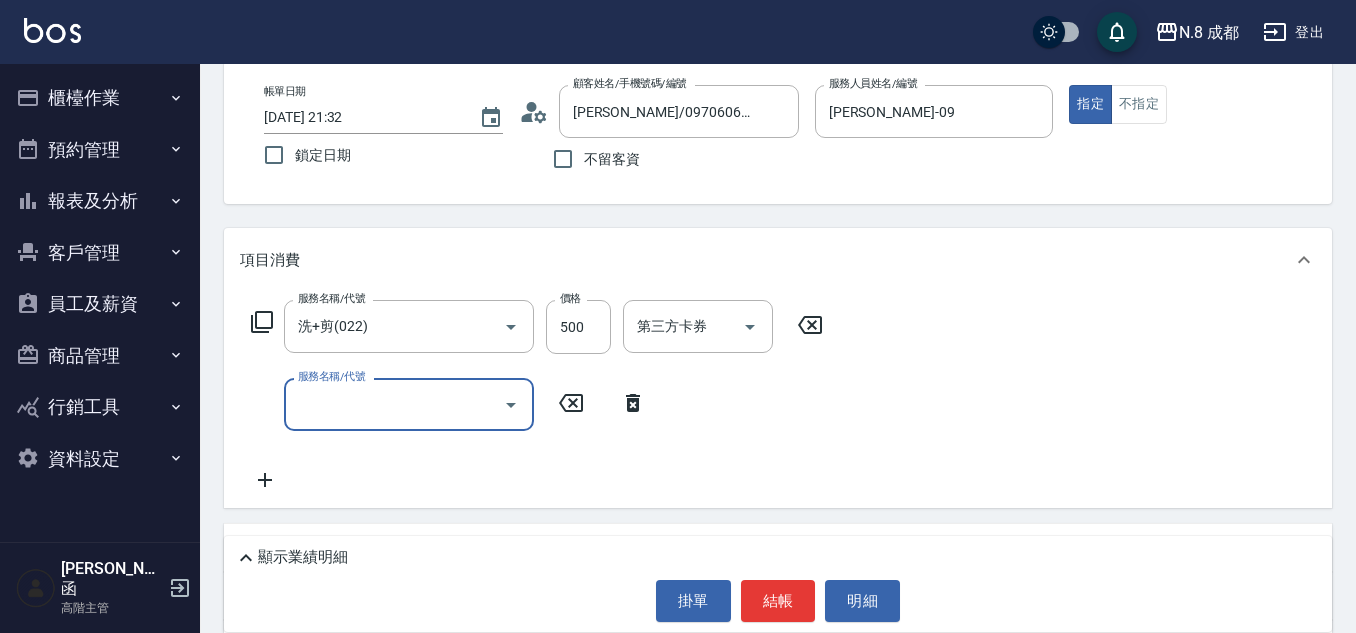 click on "服務名稱/代號" at bounding box center (394, 404) 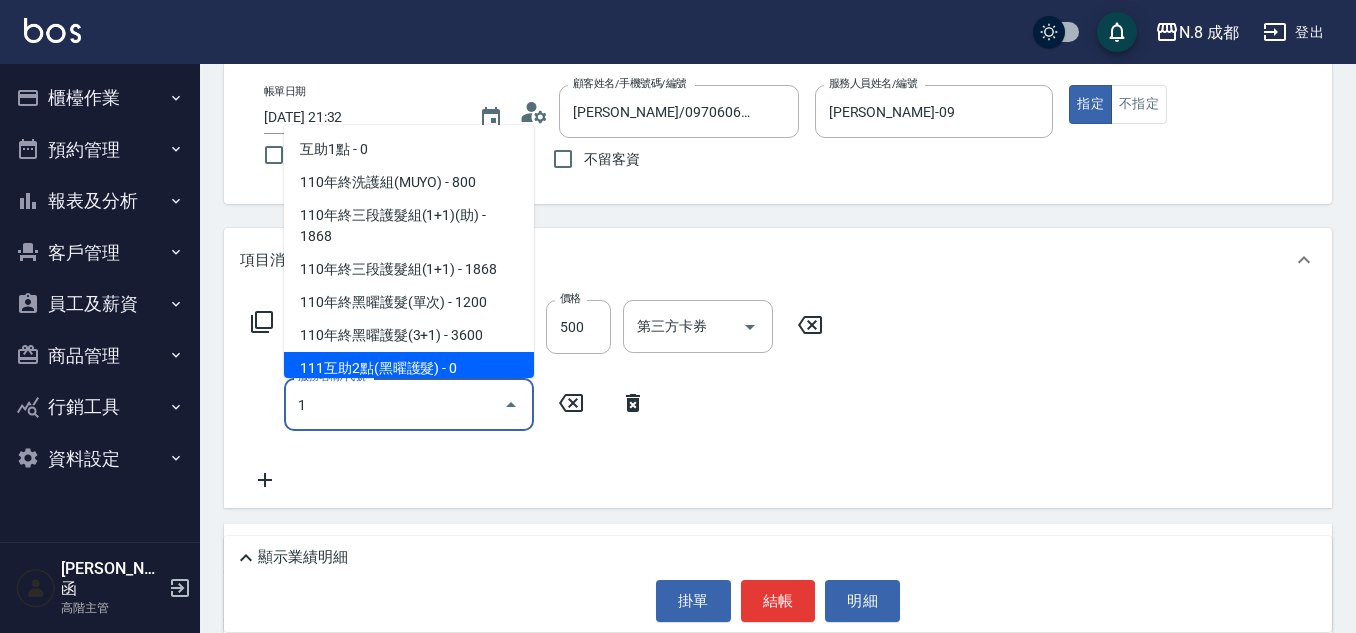 type on "1" 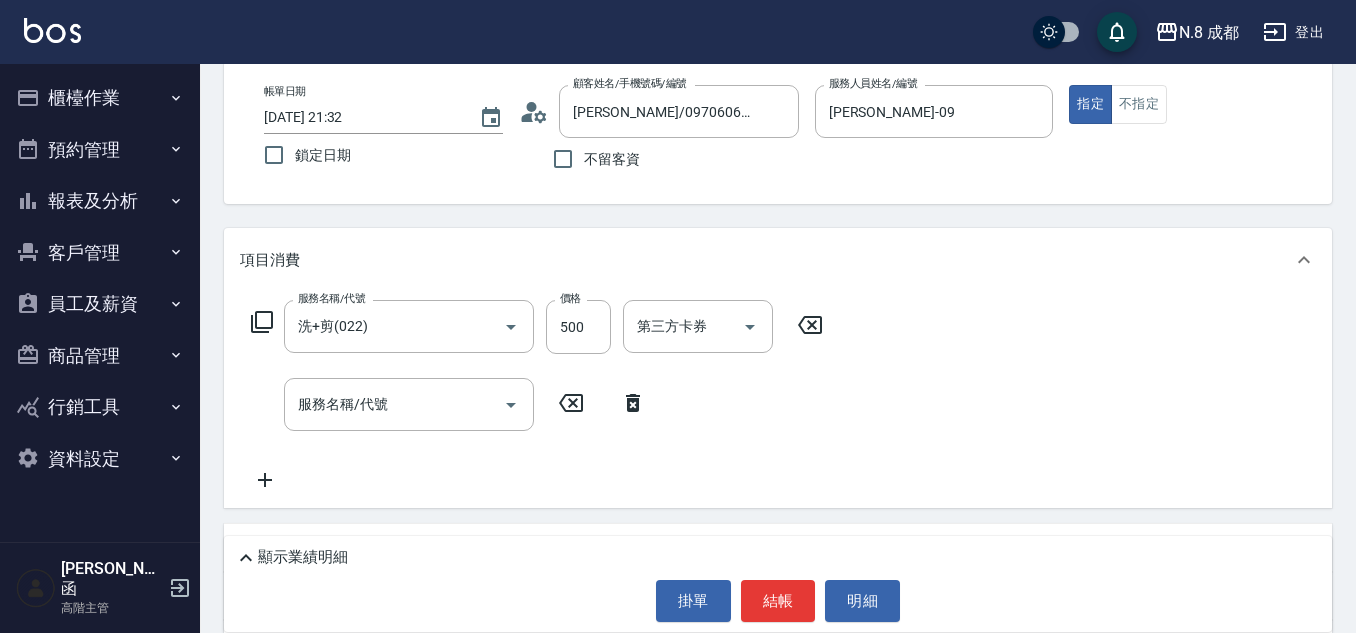 click 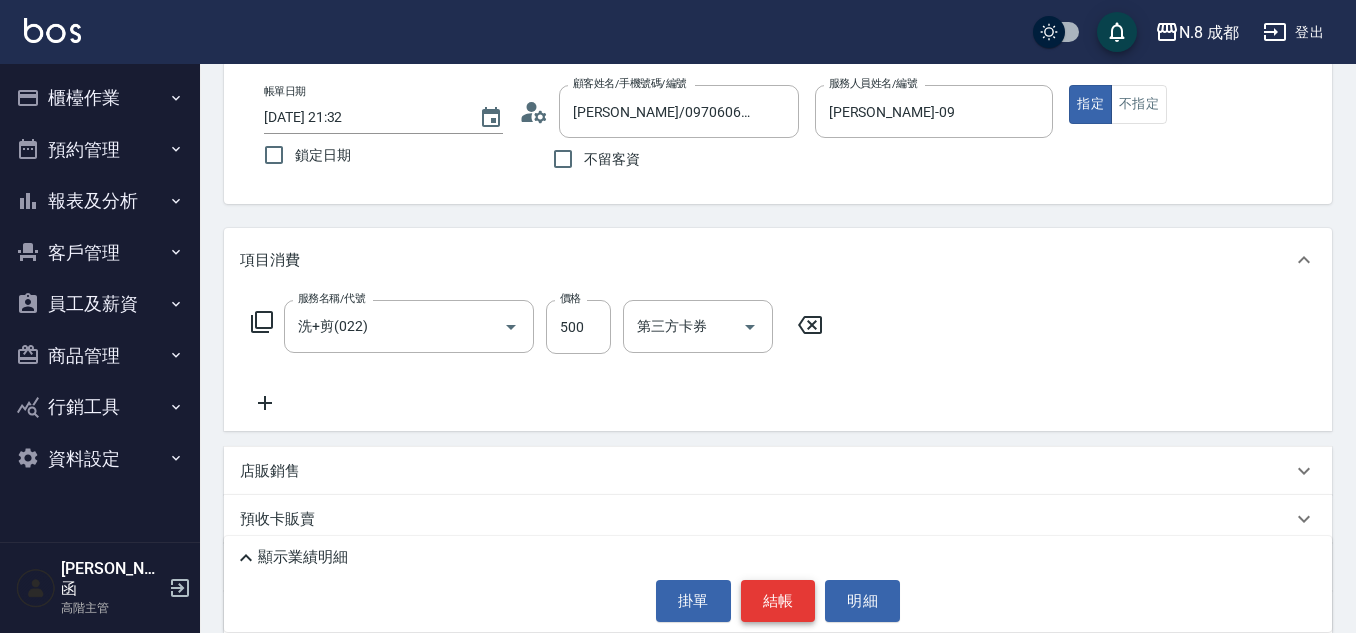 click on "顯示業績明細 掛單 結帳 明細" at bounding box center (778, 584) 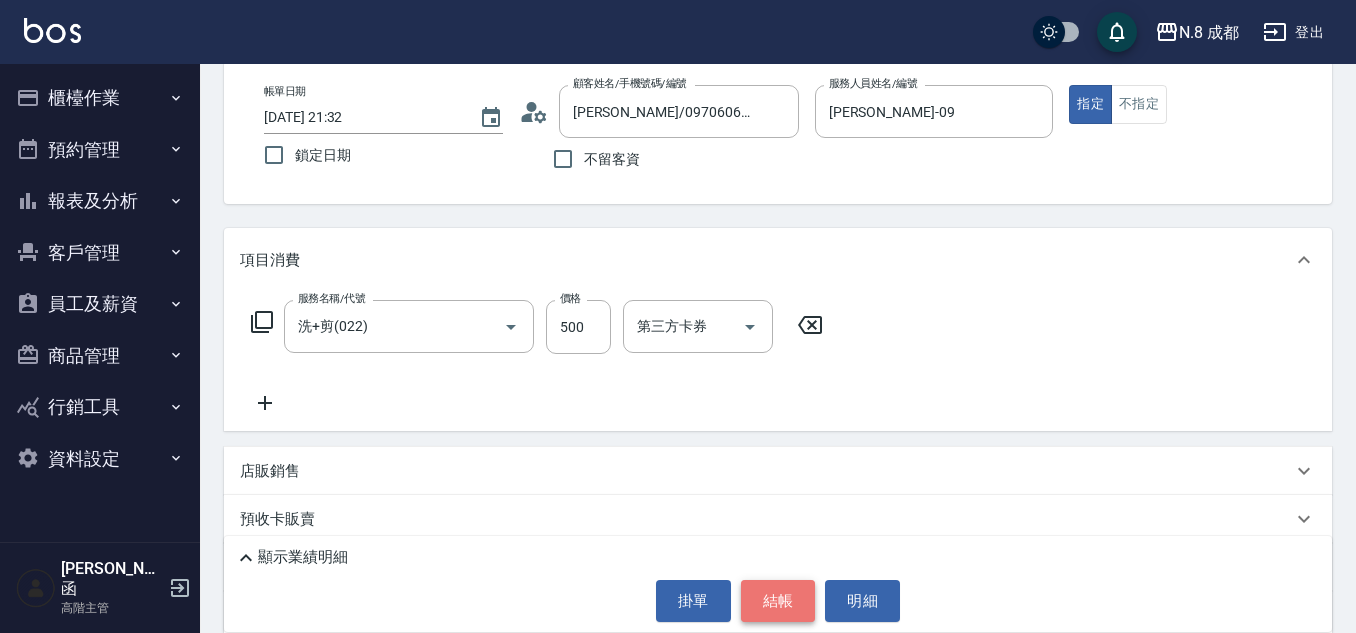 click on "結帳" at bounding box center (778, 601) 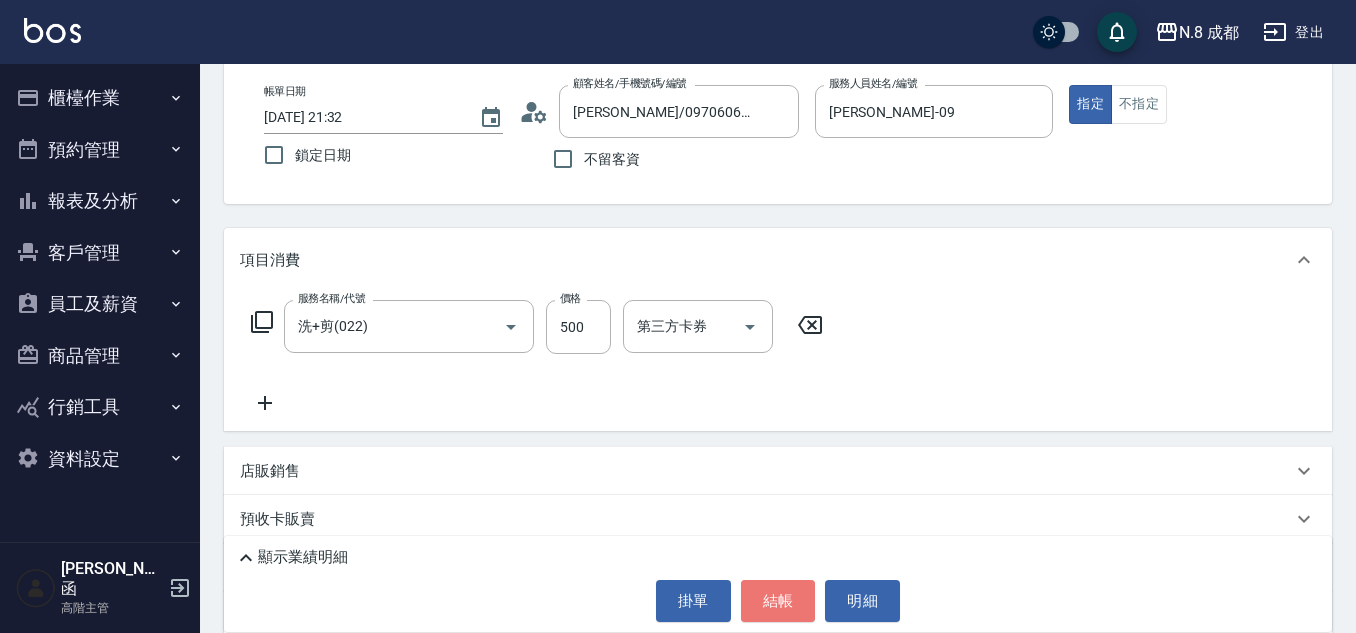 type 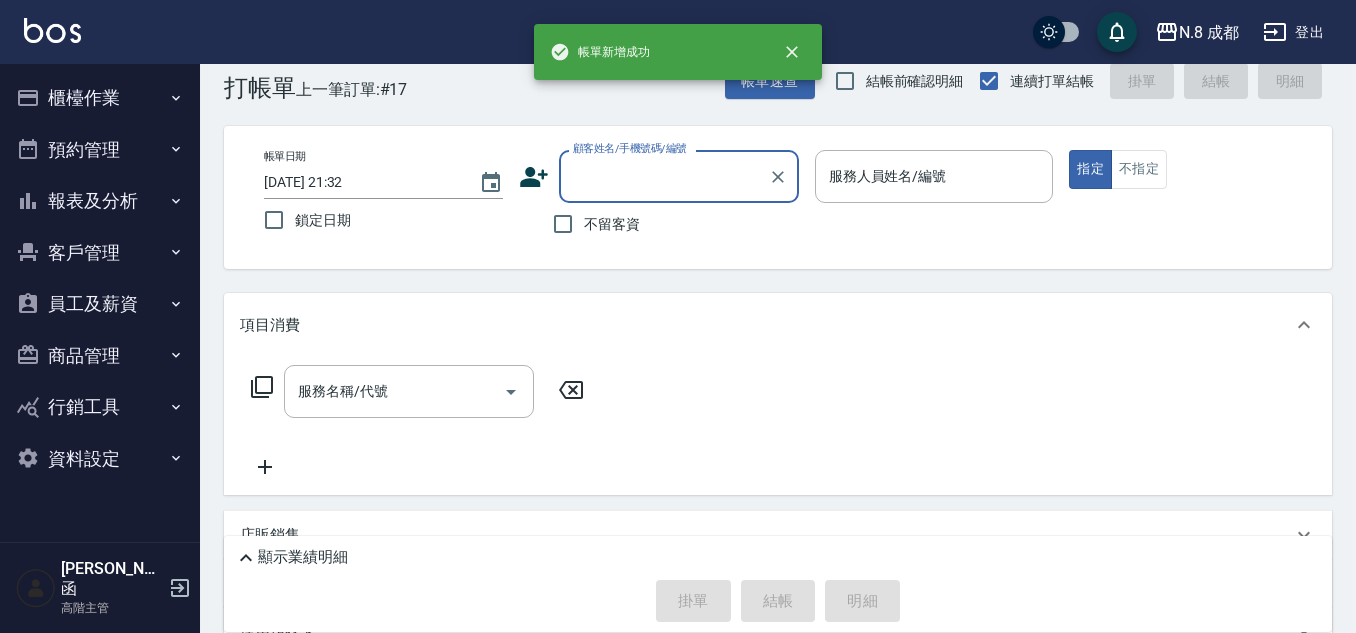 scroll, scrollTop: 0, scrollLeft: 0, axis: both 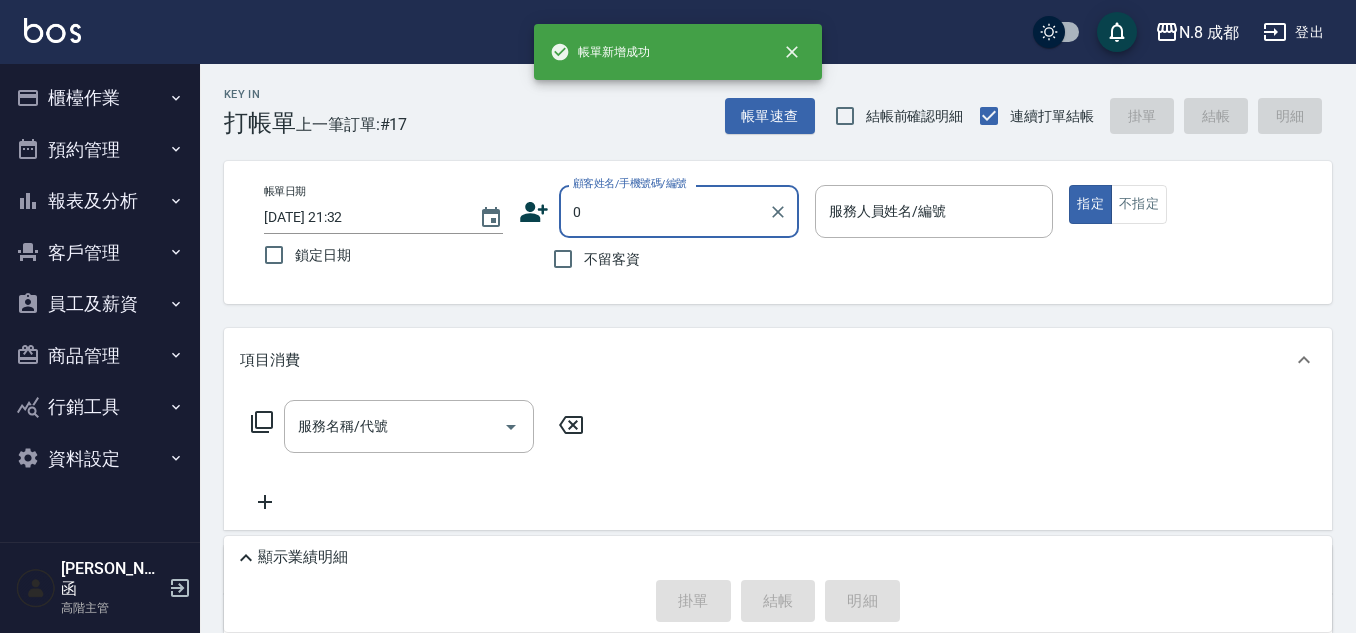 click on "0" at bounding box center [664, 211] 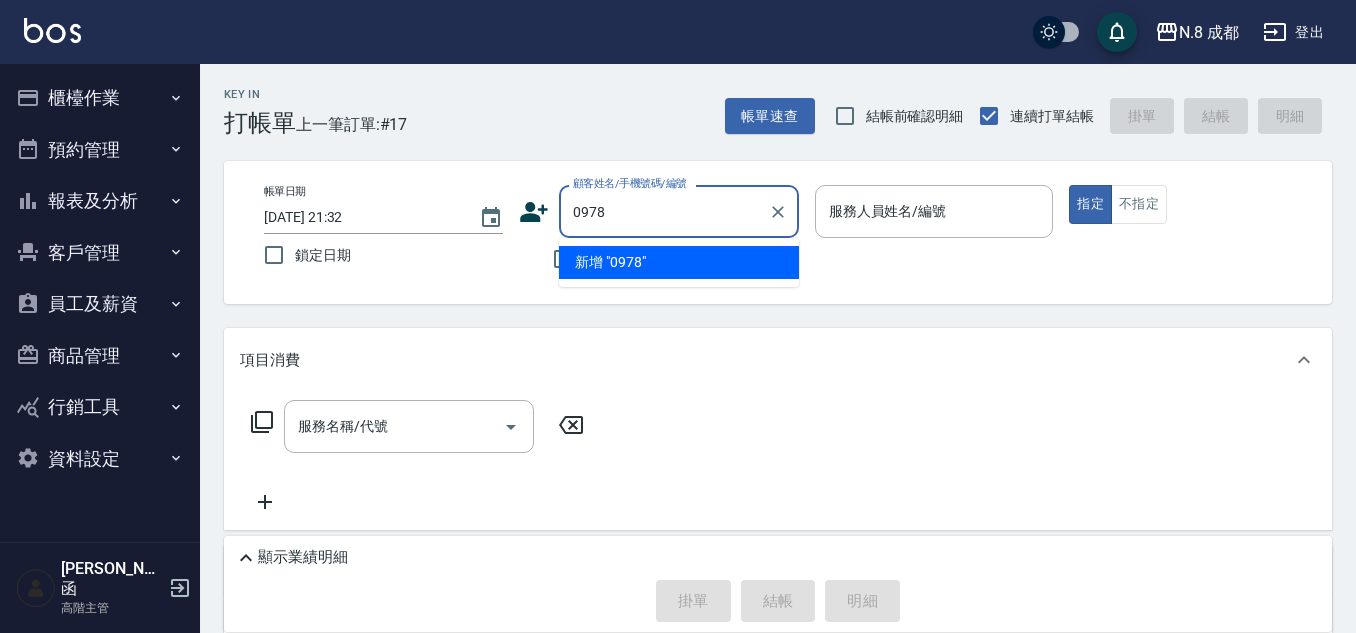 drag, startPoint x: 624, startPoint y: 210, endPoint x: 587, endPoint y: 211, distance: 37.01351 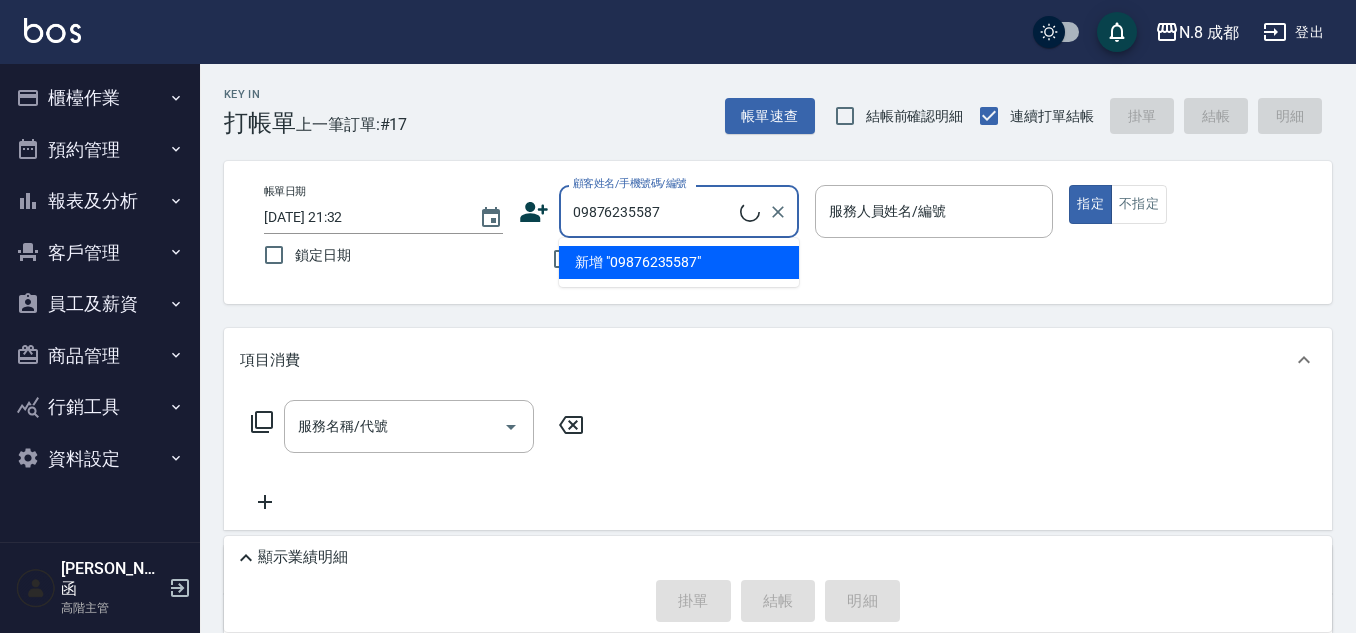 click on "09876235587" at bounding box center [654, 211] 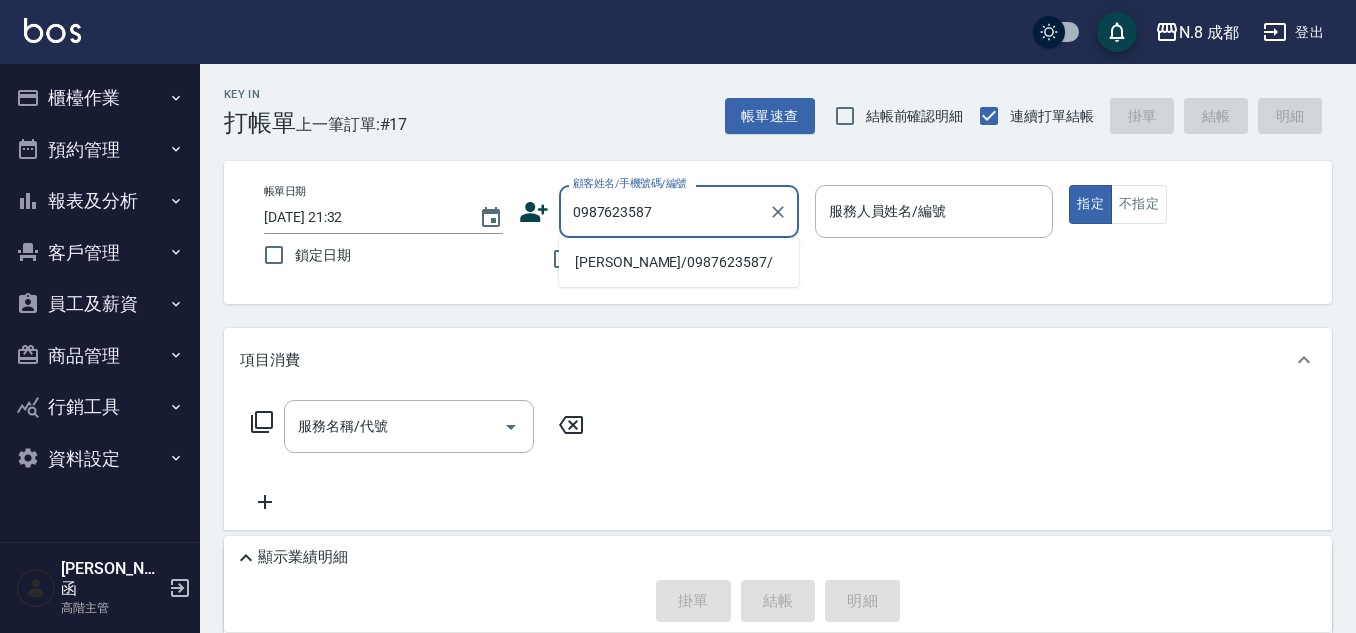 click on "陳品蓁/0987623587/" at bounding box center (679, 262) 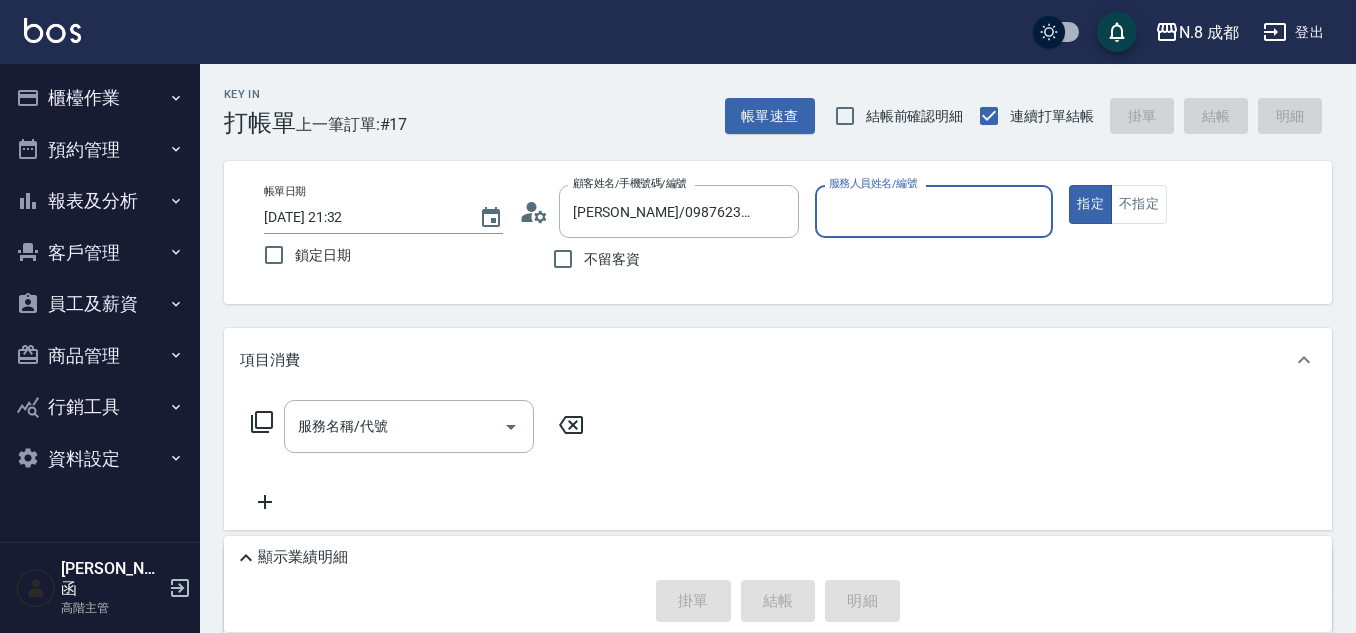 type on "[PERSON_NAME]-09" 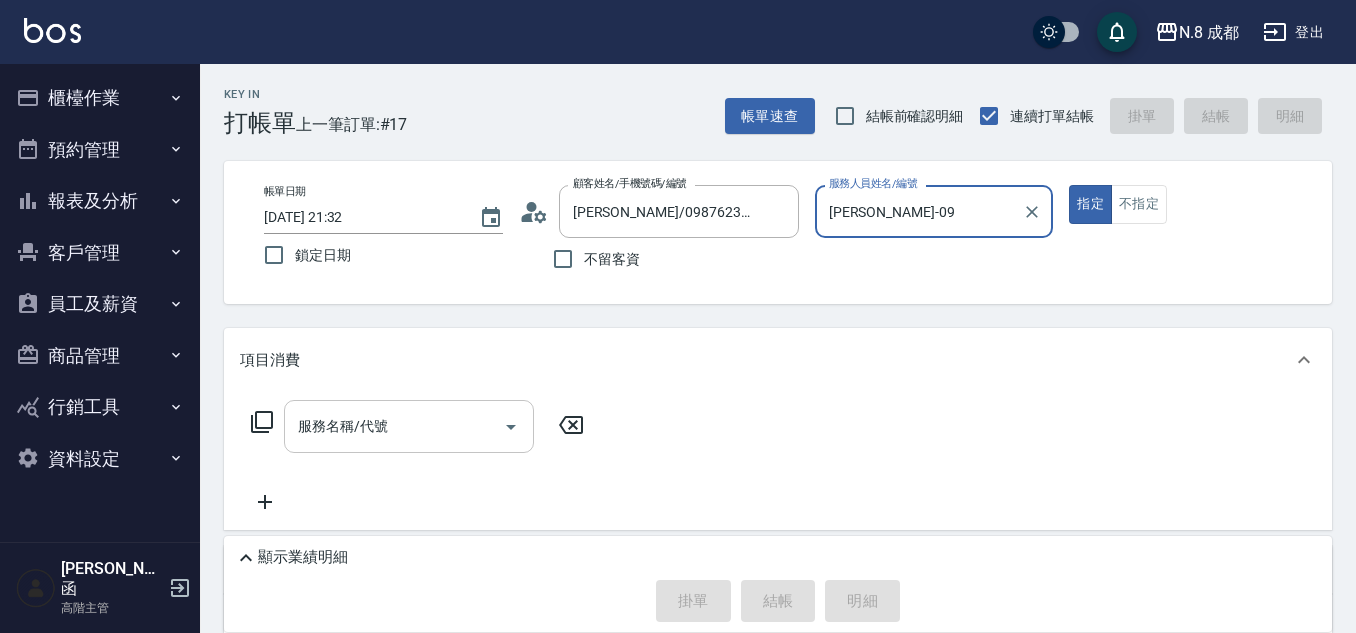 click on "服務名稱/代號" at bounding box center [409, 426] 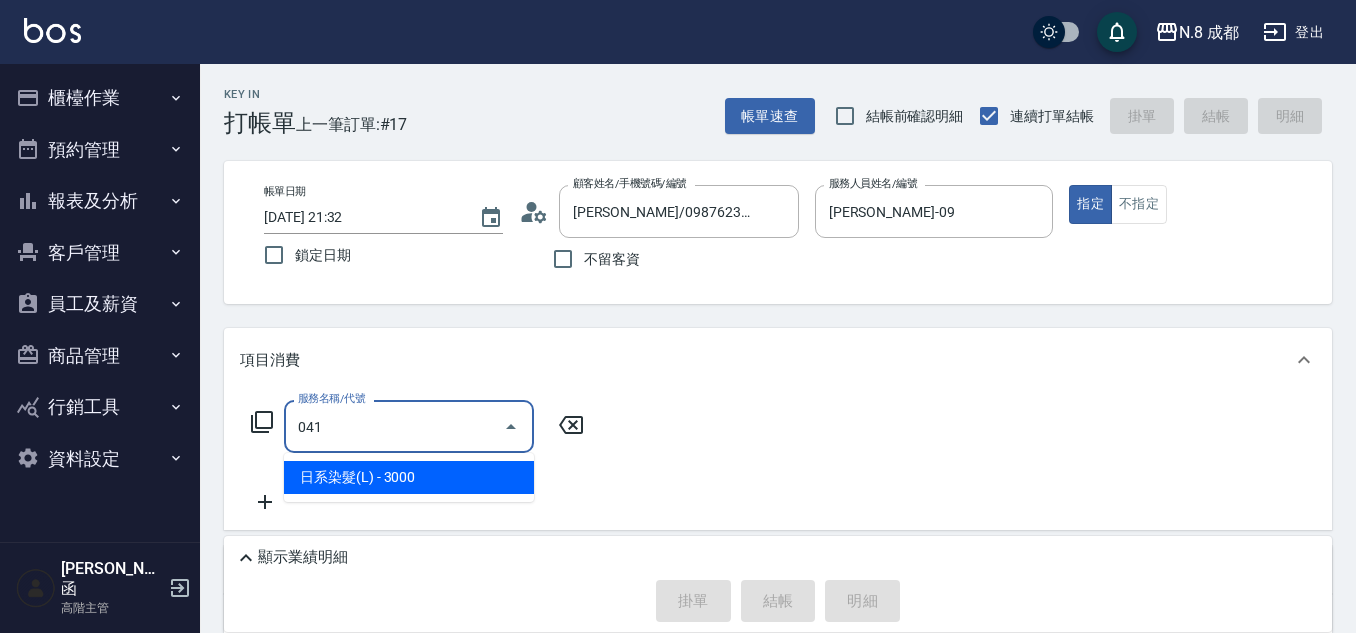 click on "日系染髮(L) - 3000" at bounding box center [409, 477] 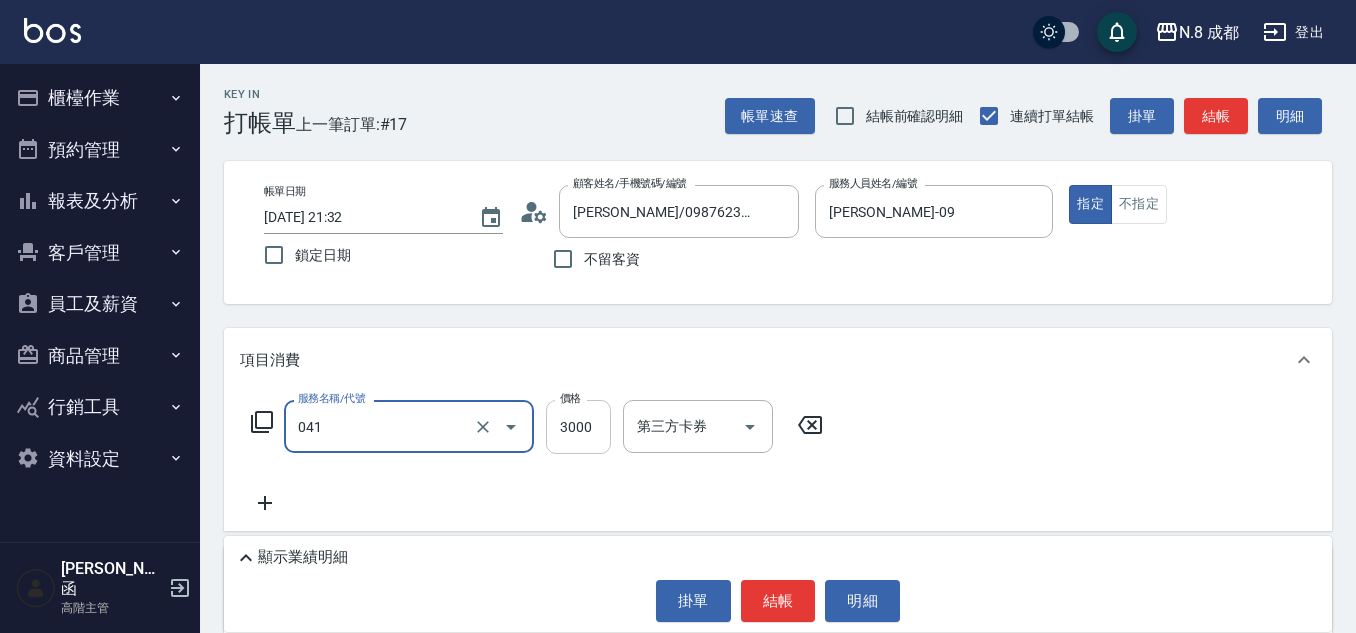 type on "日系染髮(L)(041)" 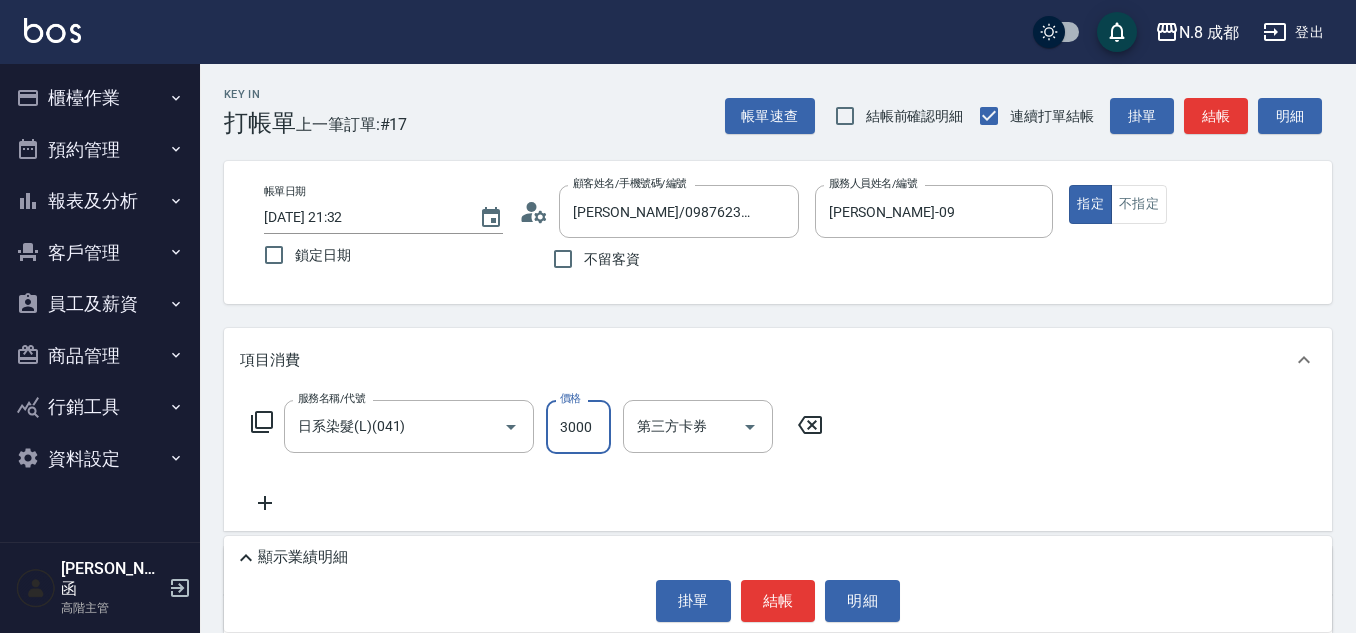 click on "3000" at bounding box center [578, 427] 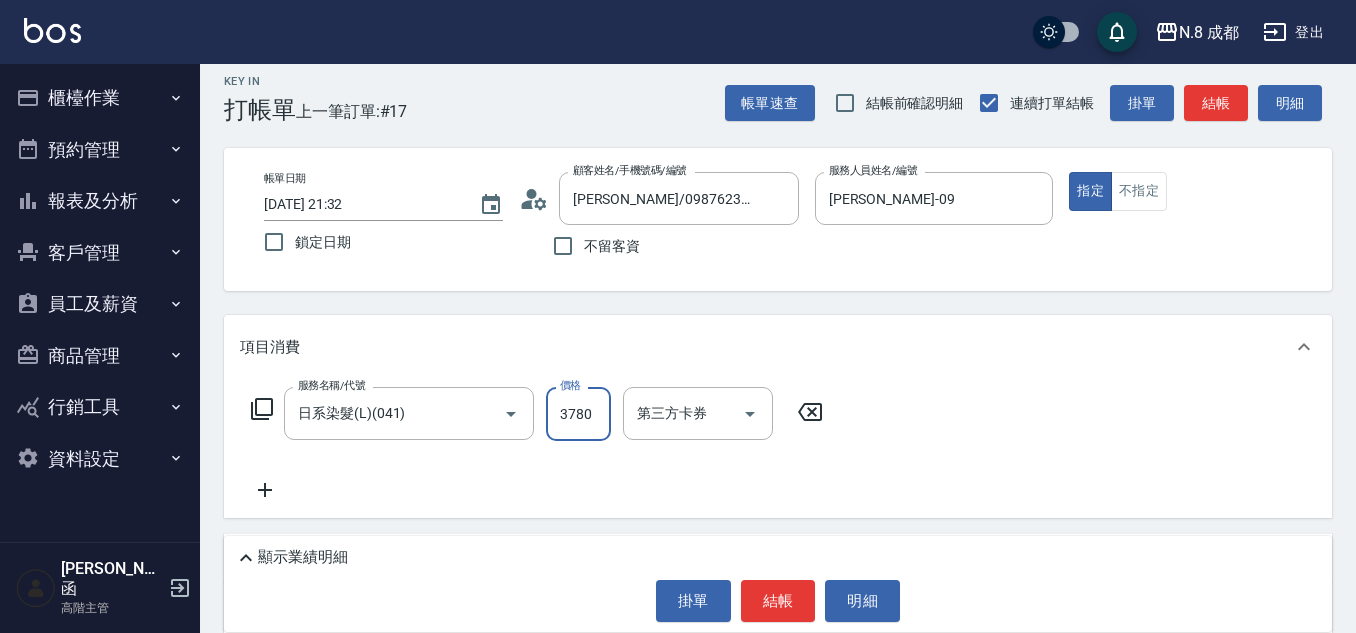 scroll, scrollTop: 100, scrollLeft: 0, axis: vertical 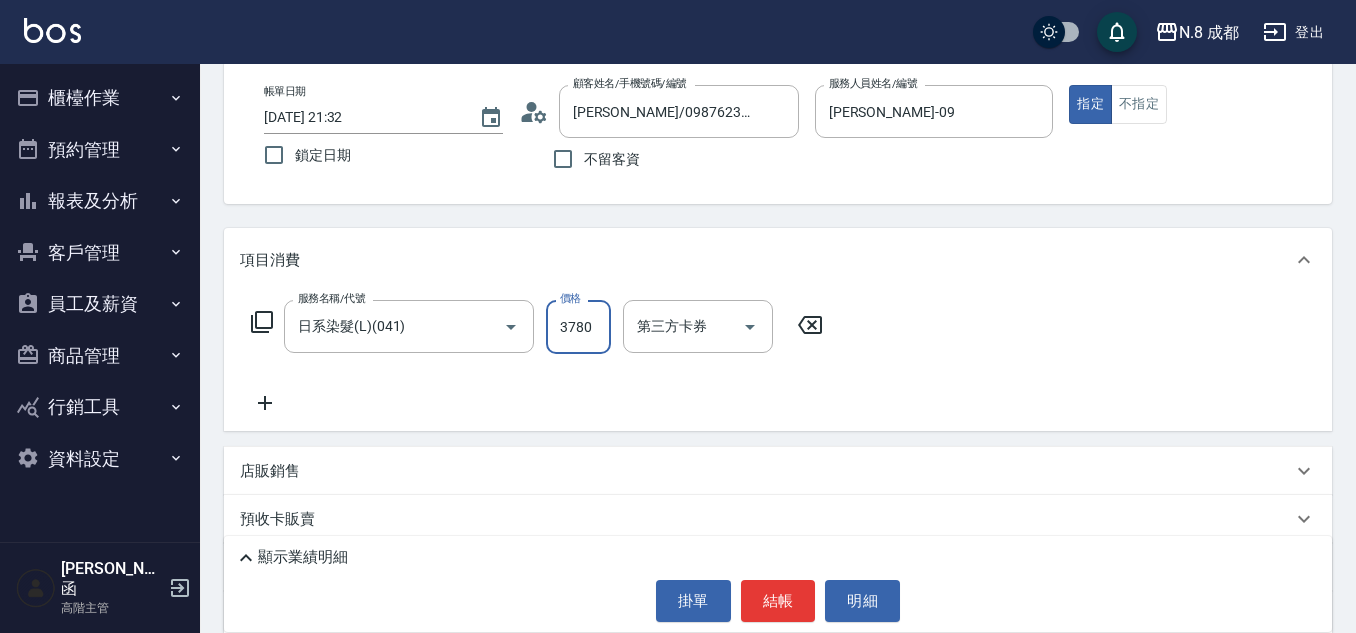 type on "3780" 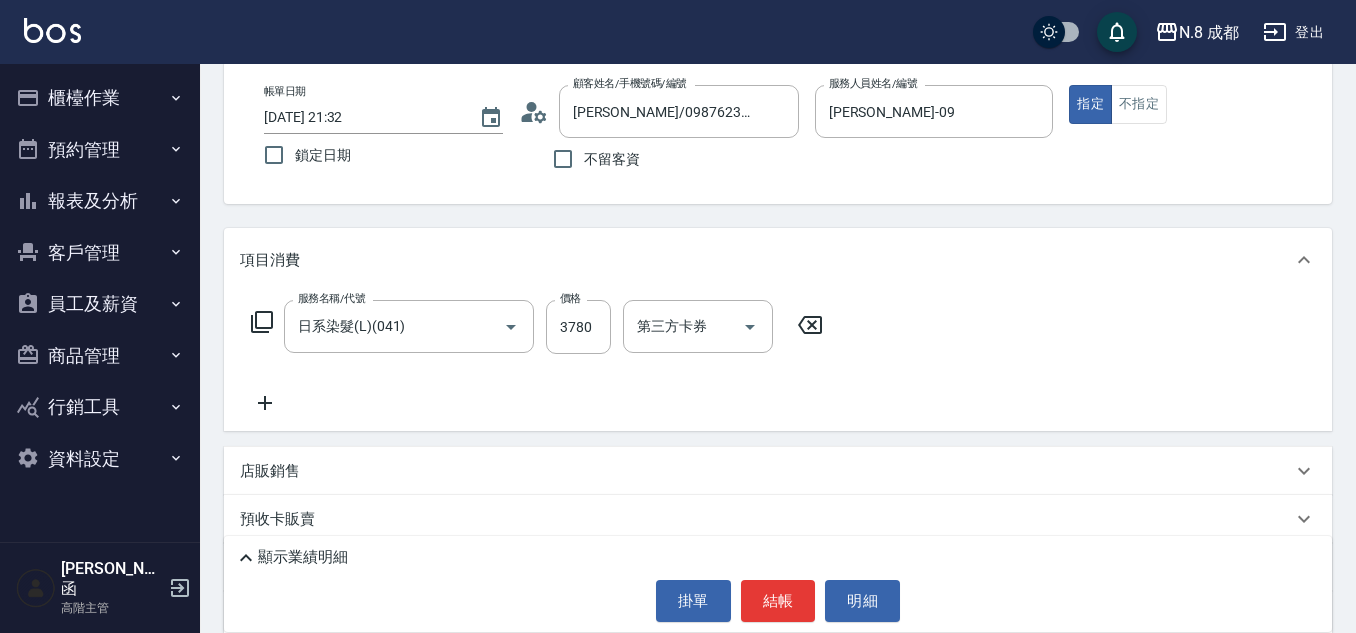 click 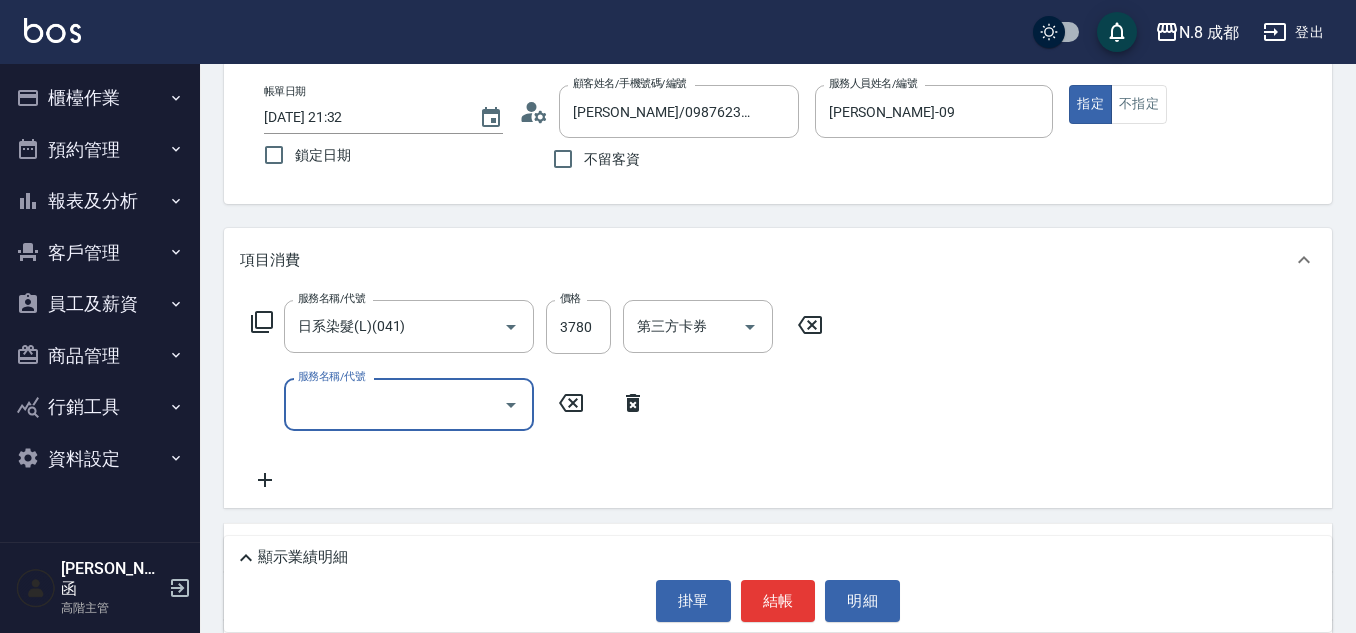 click on "服務名稱/代號" at bounding box center (394, 404) 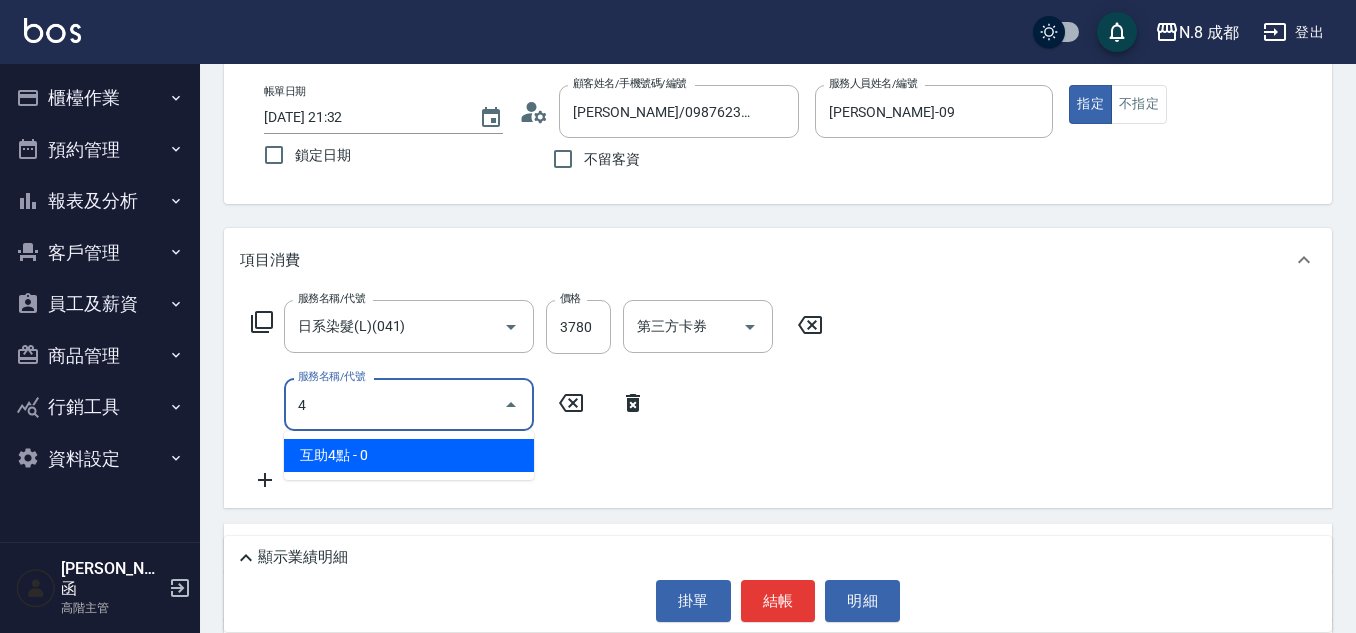click on "互助4點 - 0" at bounding box center (409, 455) 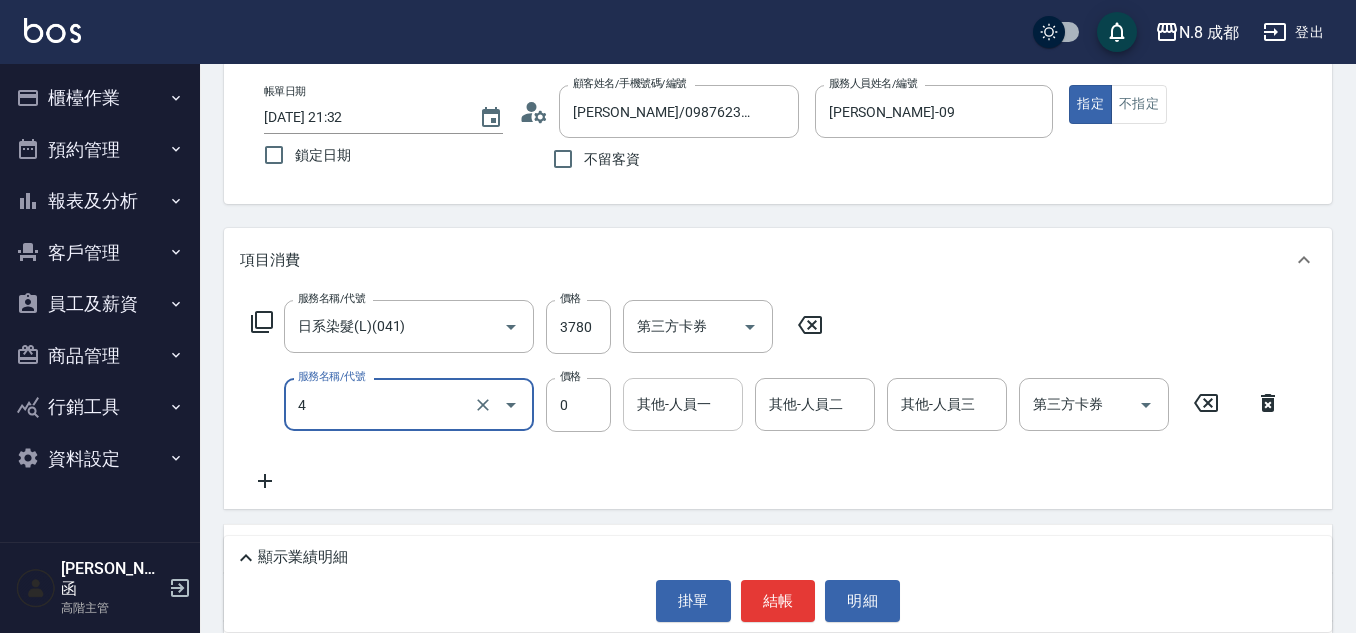 type on "互助4點(4)" 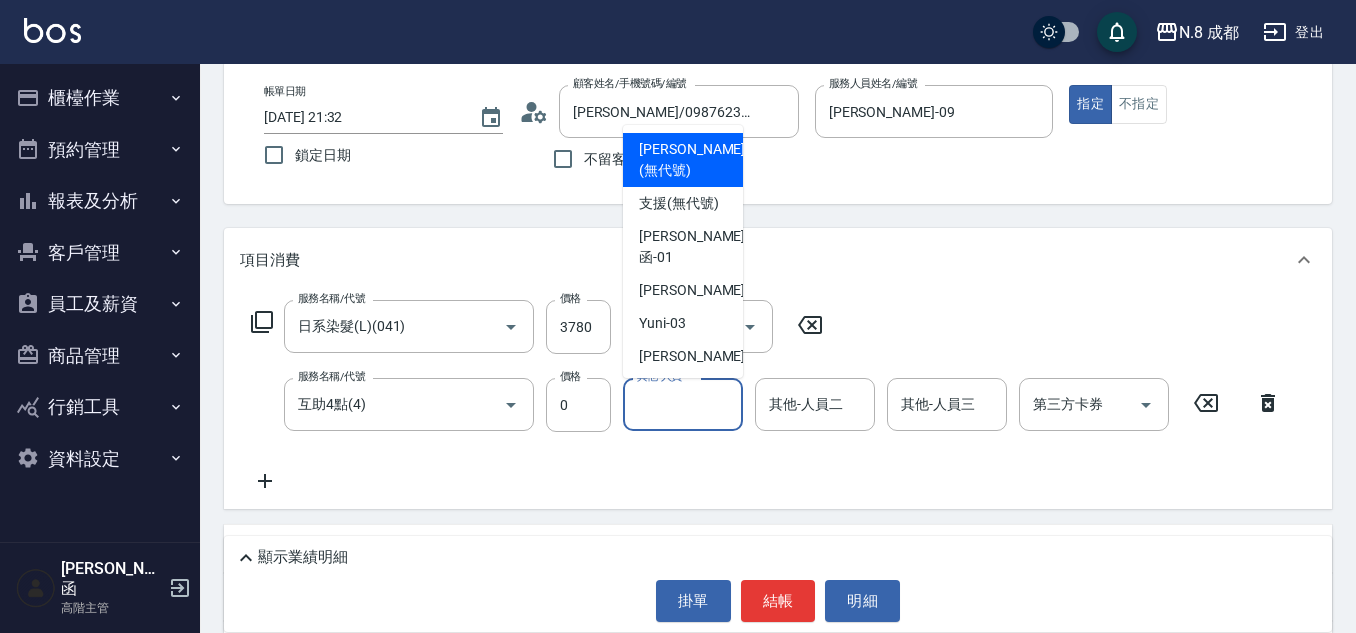 click on "其他-人員一" at bounding box center (683, 404) 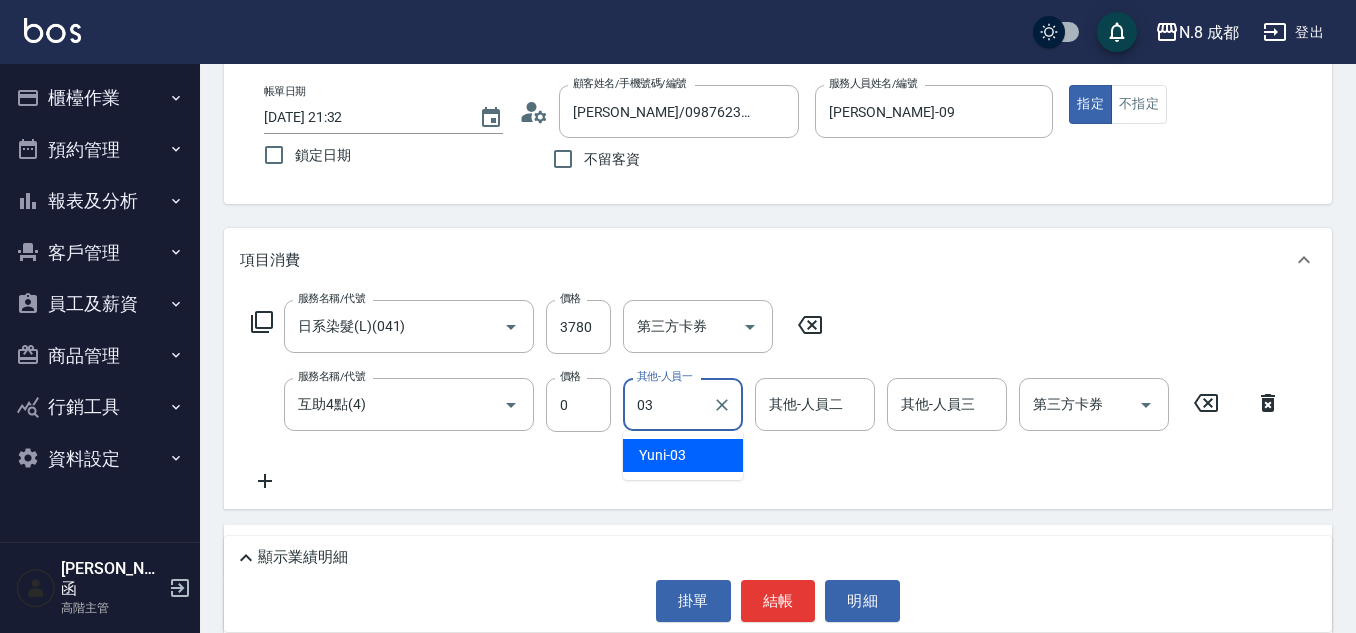 click on "Yuni -03" at bounding box center (683, 455) 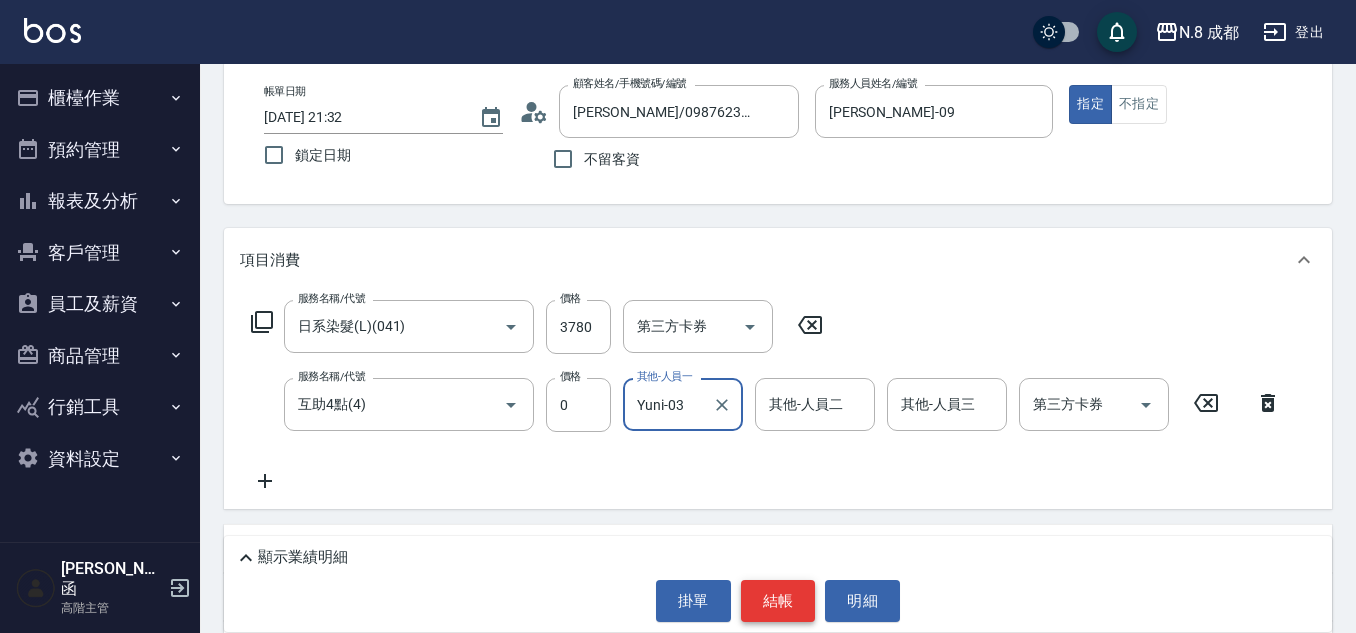 type on "Yuni-03" 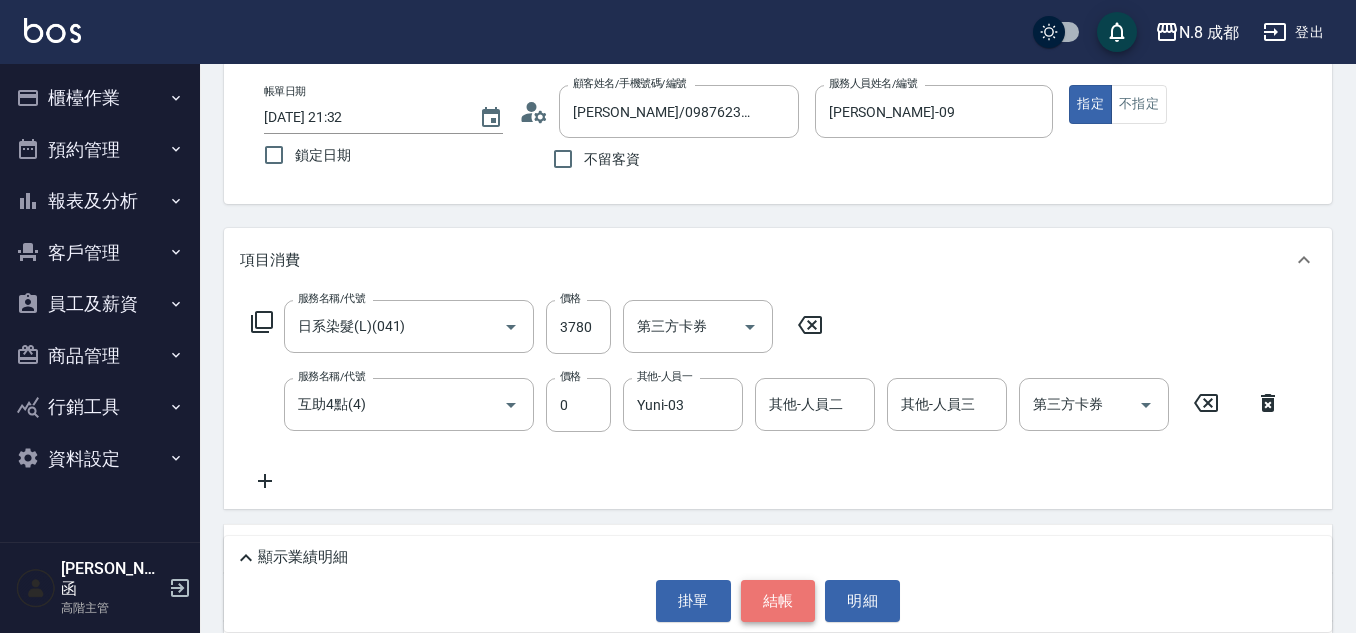 click on "結帳" at bounding box center (778, 601) 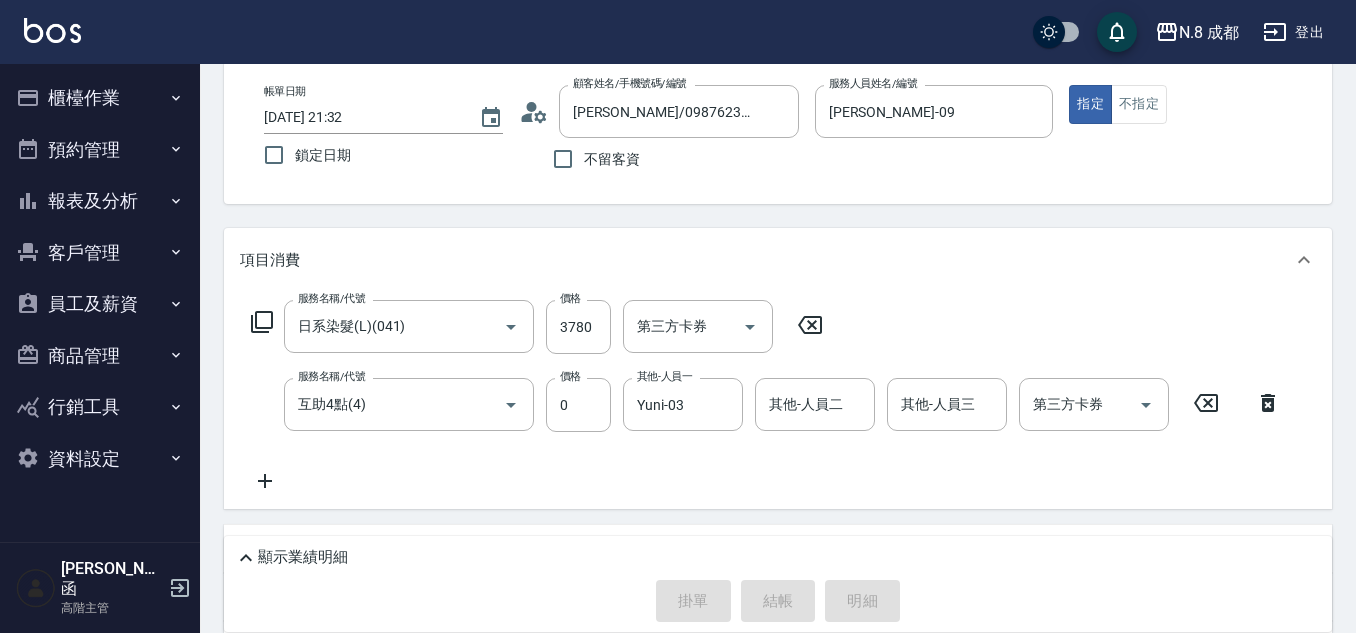 type on "2025/07/12 21:33" 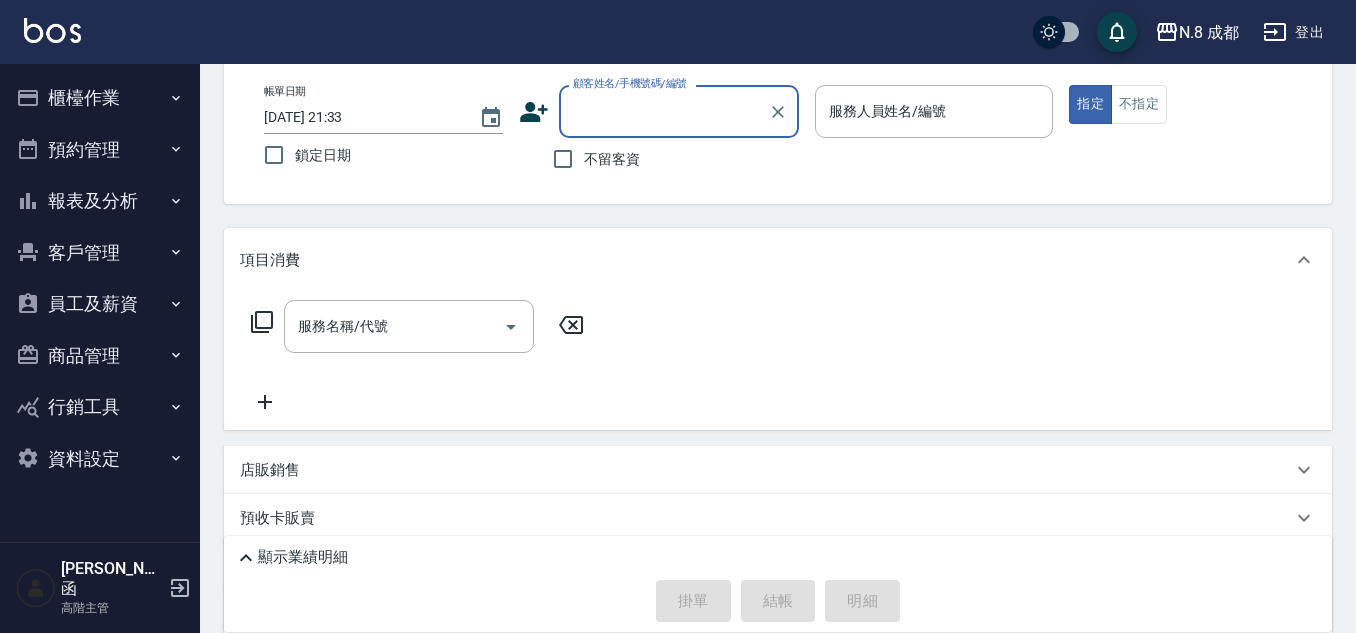 click on "櫃檯作業" at bounding box center (100, 98) 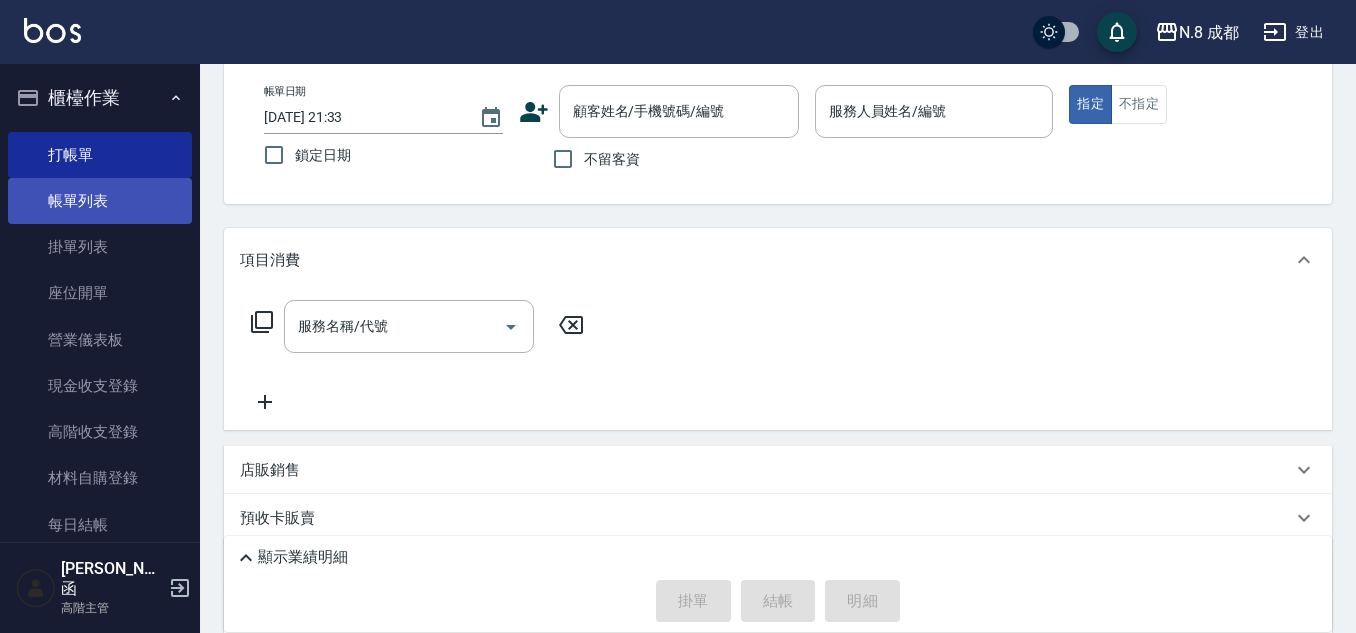 click on "帳單列表" at bounding box center [100, 201] 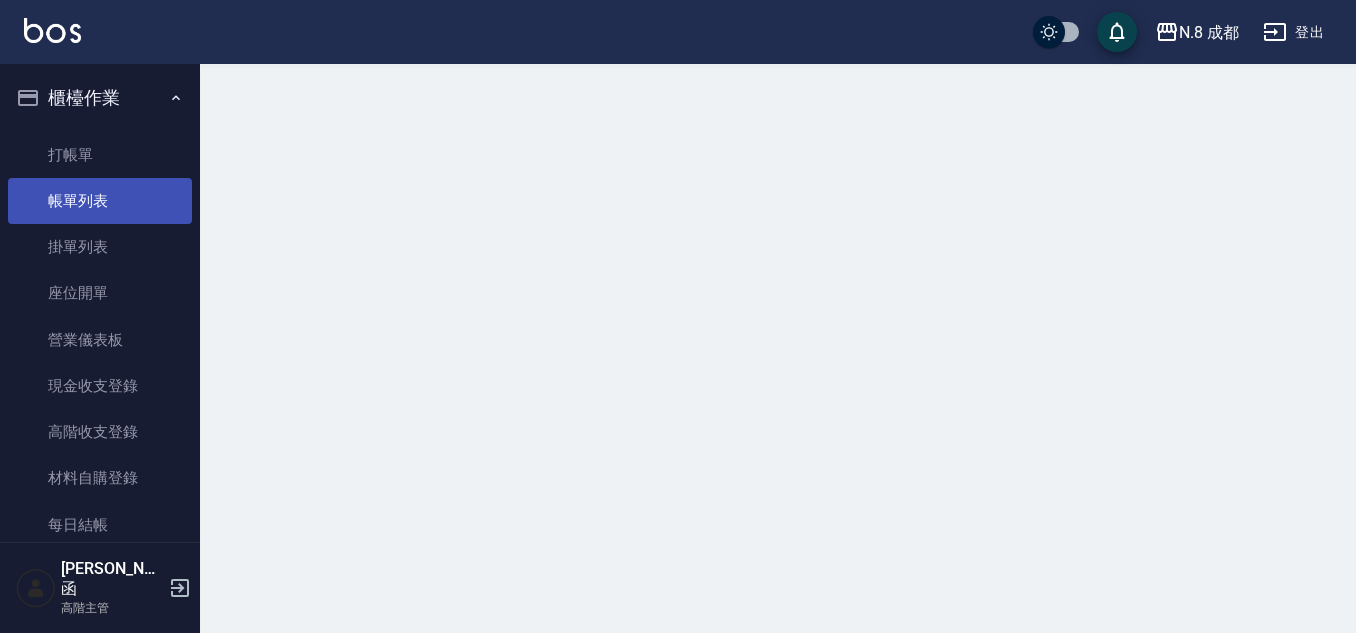 scroll, scrollTop: 0, scrollLeft: 0, axis: both 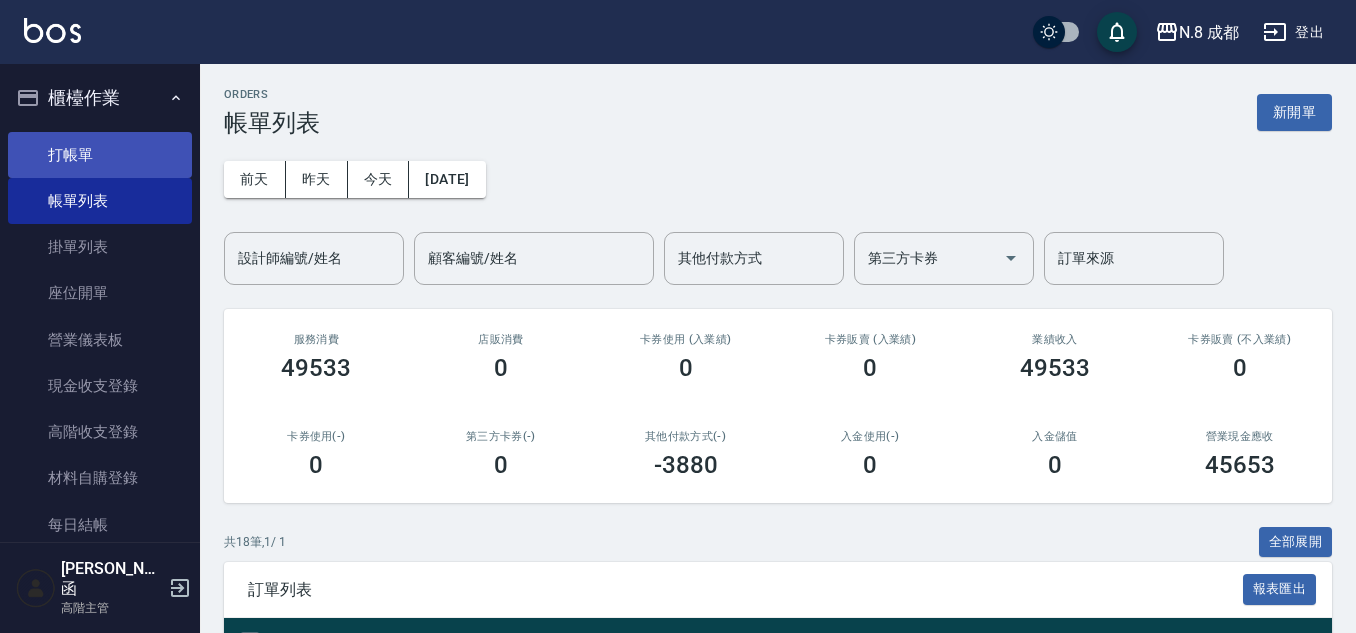 click on "打帳單" at bounding box center (100, 155) 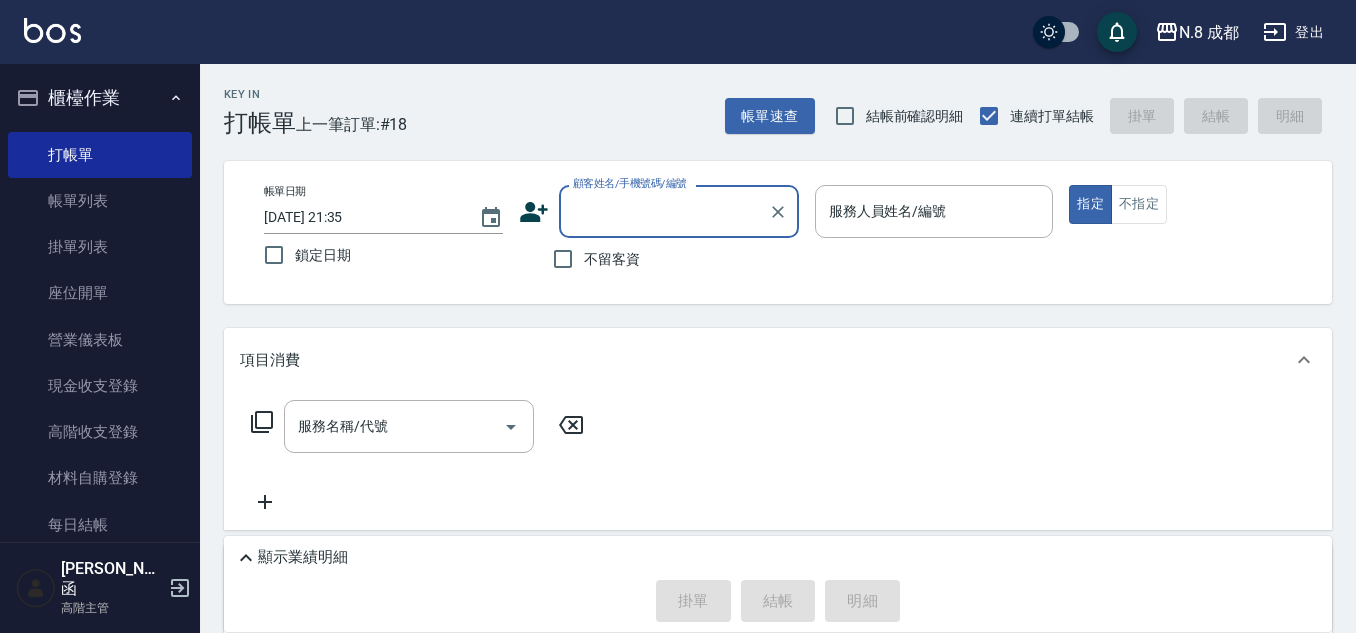 click on "顧客姓名/手機號碼/編號" at bounding box center [679, 211] 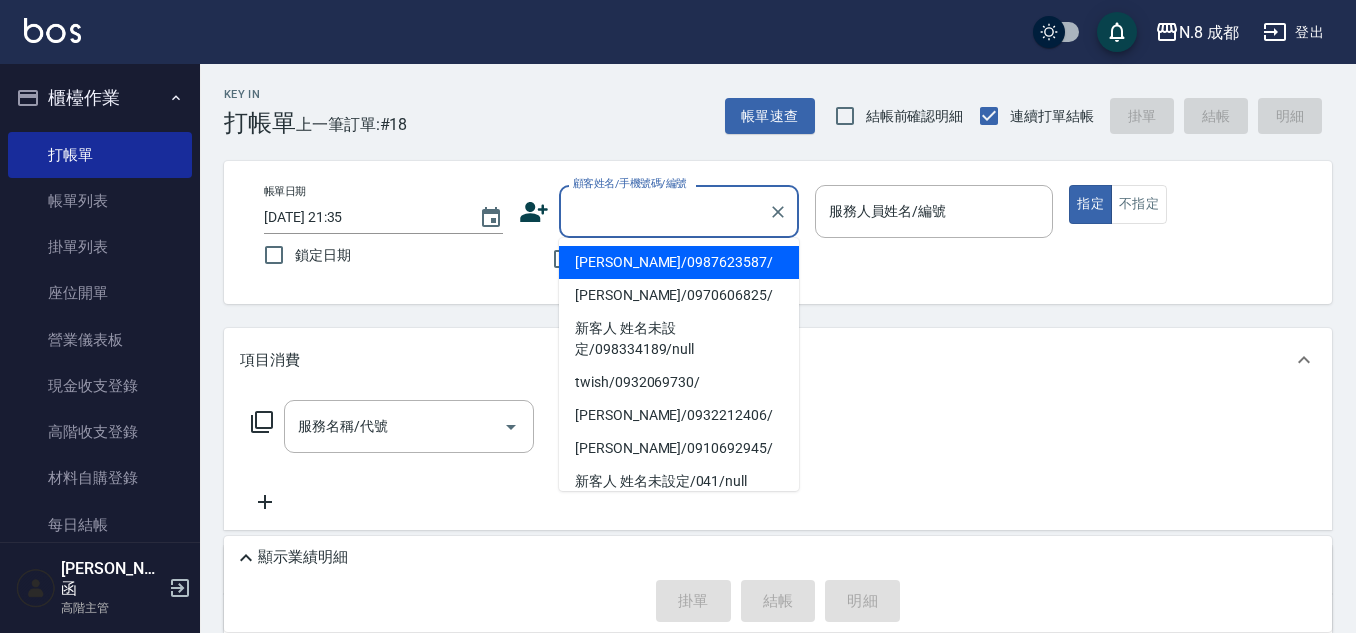 click on "顧客姓名/手機號碼/編號" at bounding box center (664, 211) 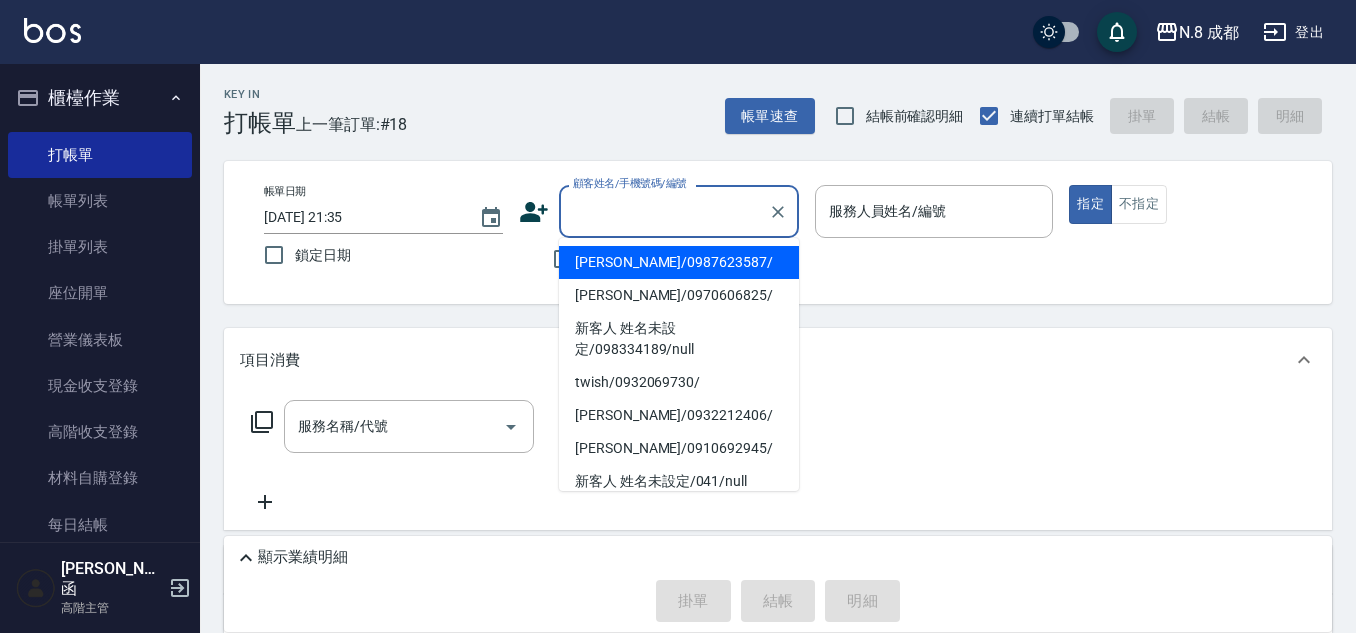 click on "顧客姓名/手機號碼/編號" at bounding box center (664, 211) 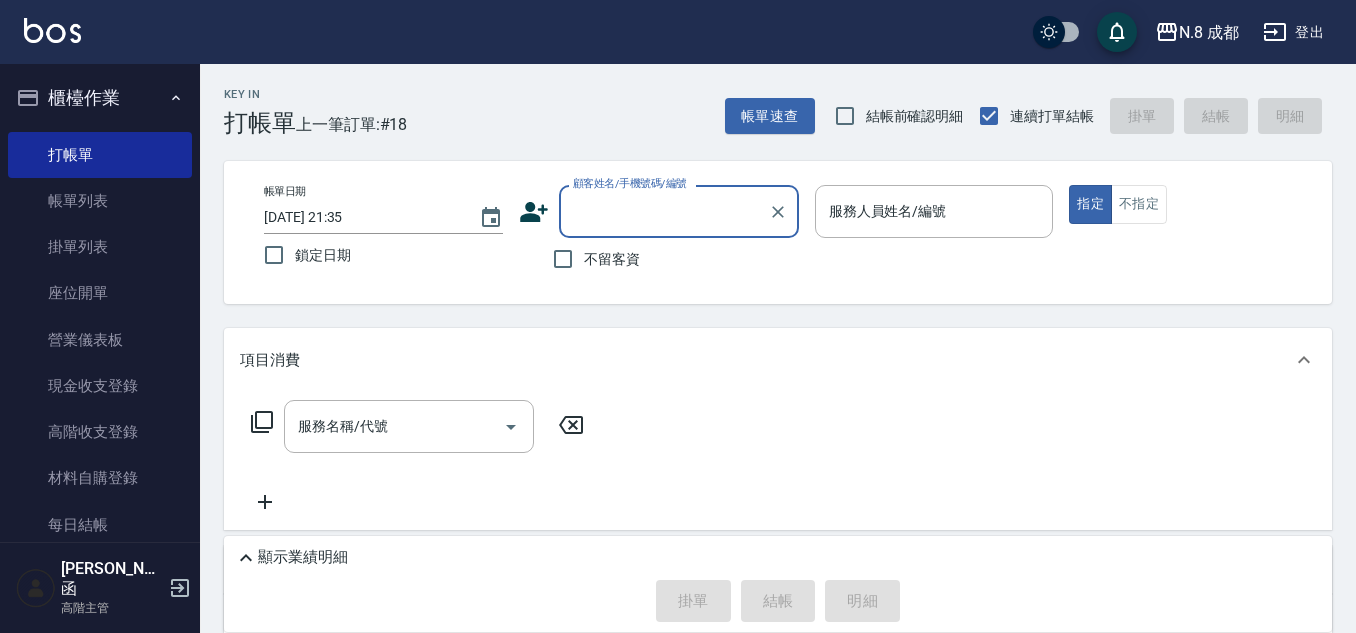 click on "顧客姓名/手機號碼/編號" at bounding box center (664, 211) 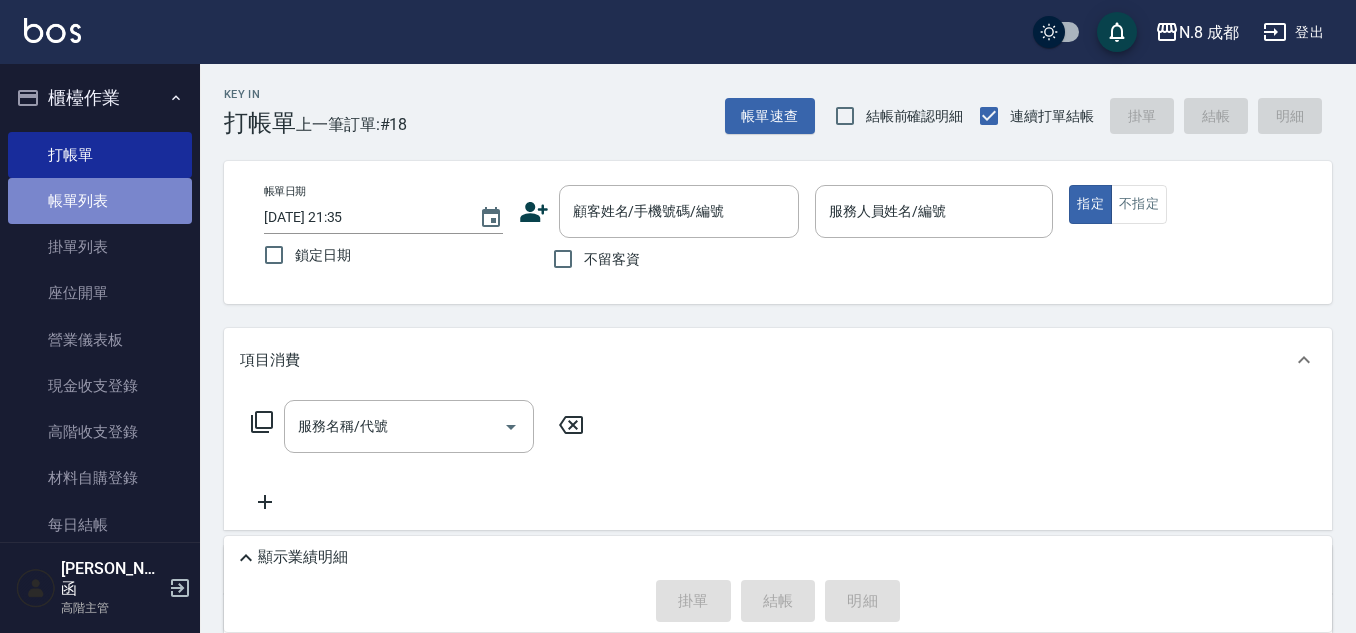 click on "帳單列表" at bounding box center [100, 201] 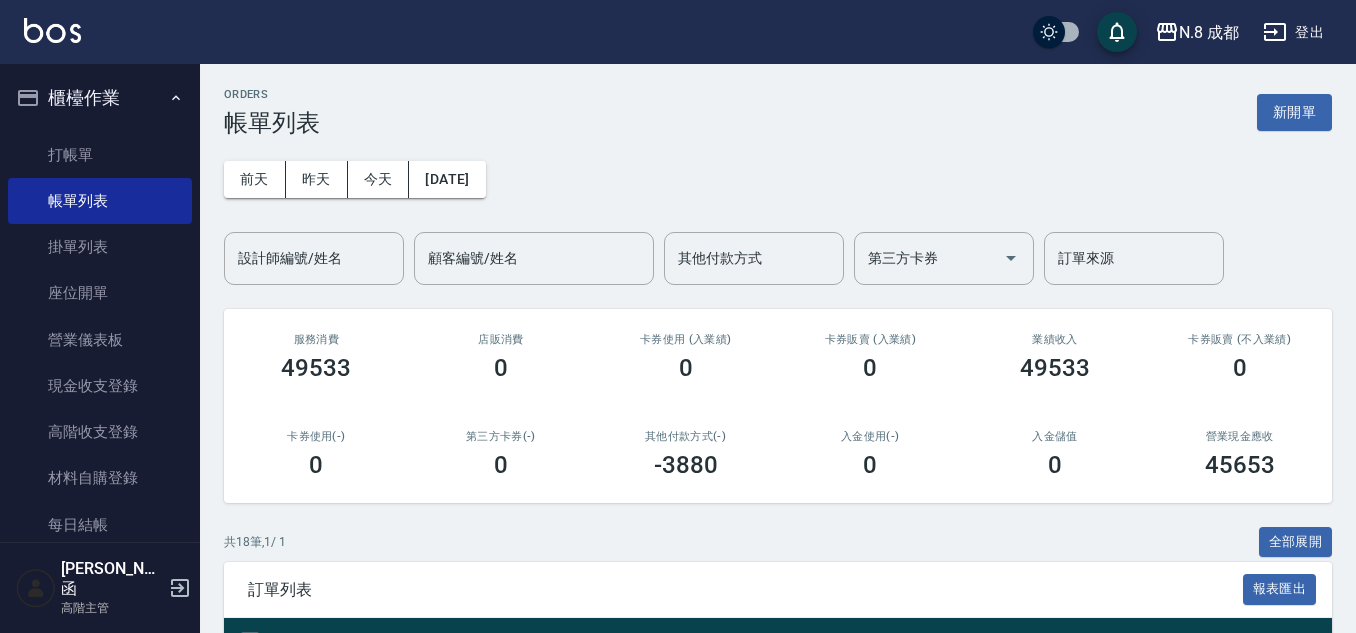 click on "前天 昨天 今天 2025/07/12 設計師編號/姓名 設計師編號/姓名 顧客編號/姓名 顧客編號/姓名 其他付款方式 其他付款方式 第三方卡券 第三方卡券 訂單來源 訂單來源" at bounding box center (778, 211) 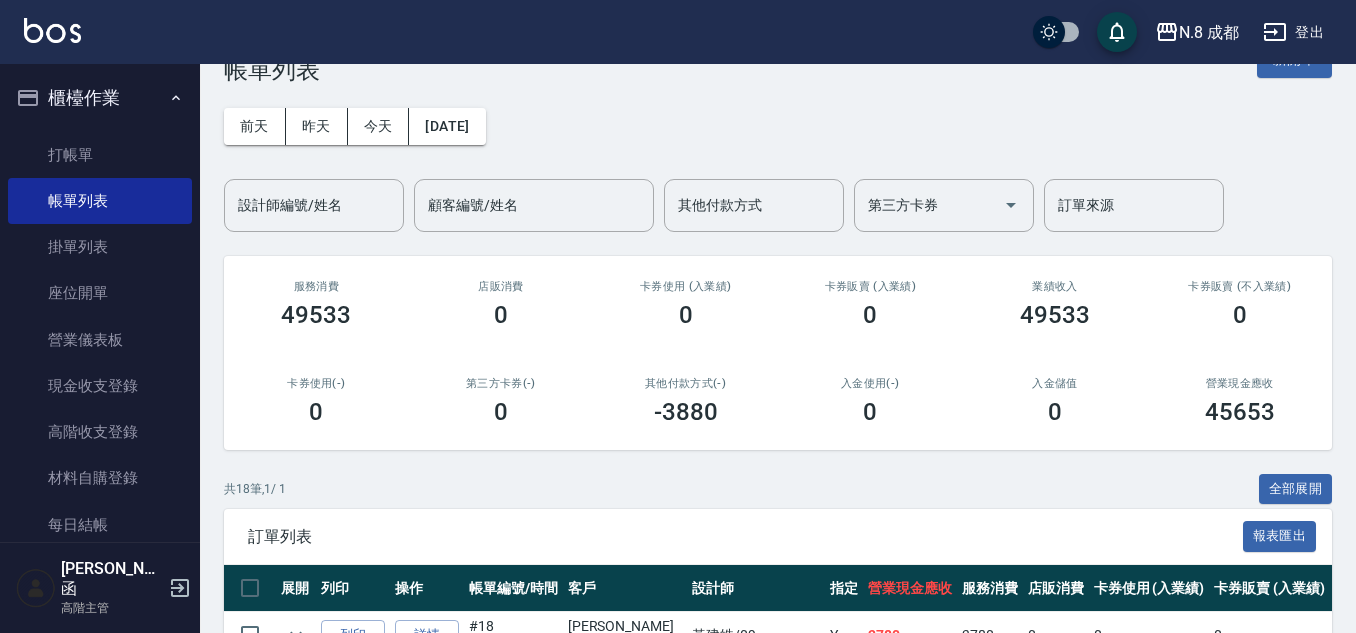 scroll, scrollTop: 100, scrollLeft: 0, axis: vertical 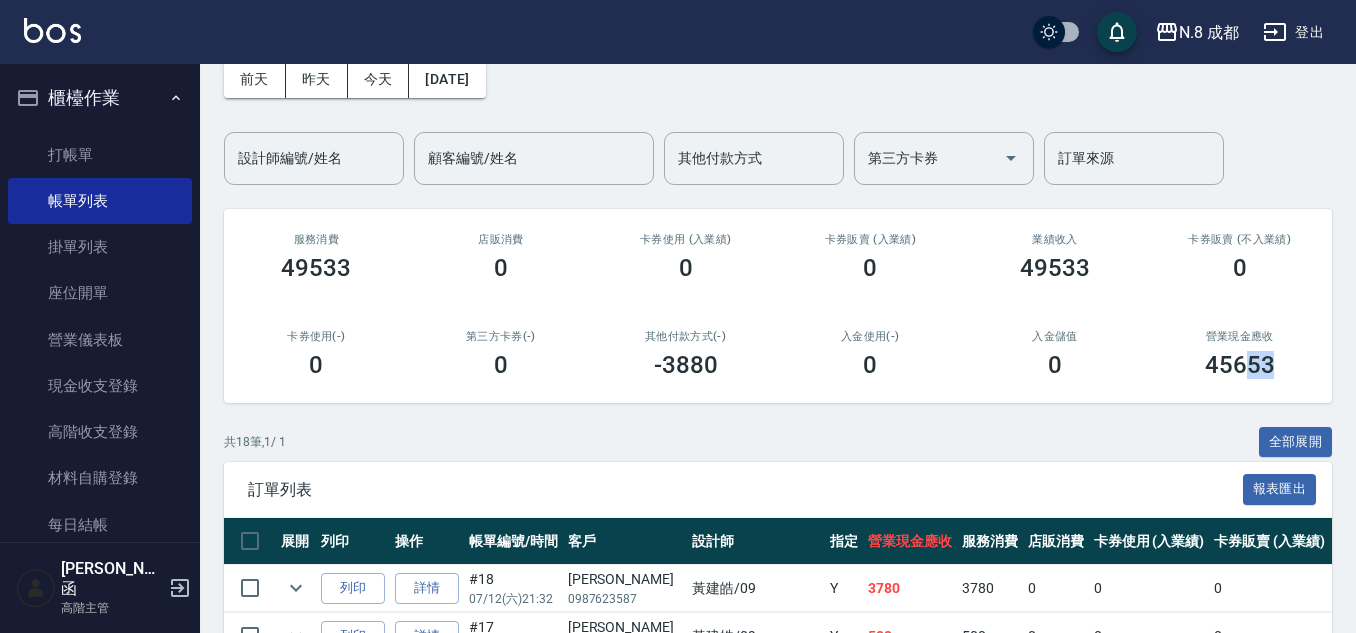 drag, startPoint x: 1247, startPoint y: 372, endPoint x: 1282, endPoint y: 367, distance: 35.35534 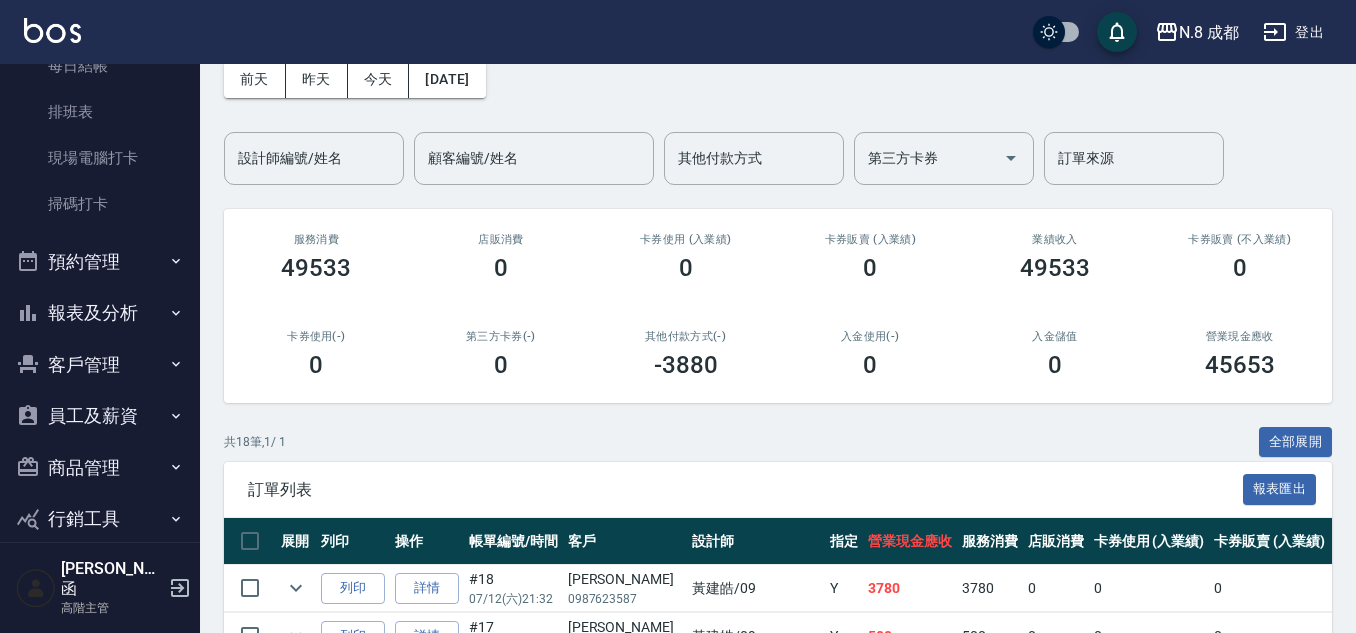 scroll, scrollTop: 500, scrollLeft: 0, axis: vertical 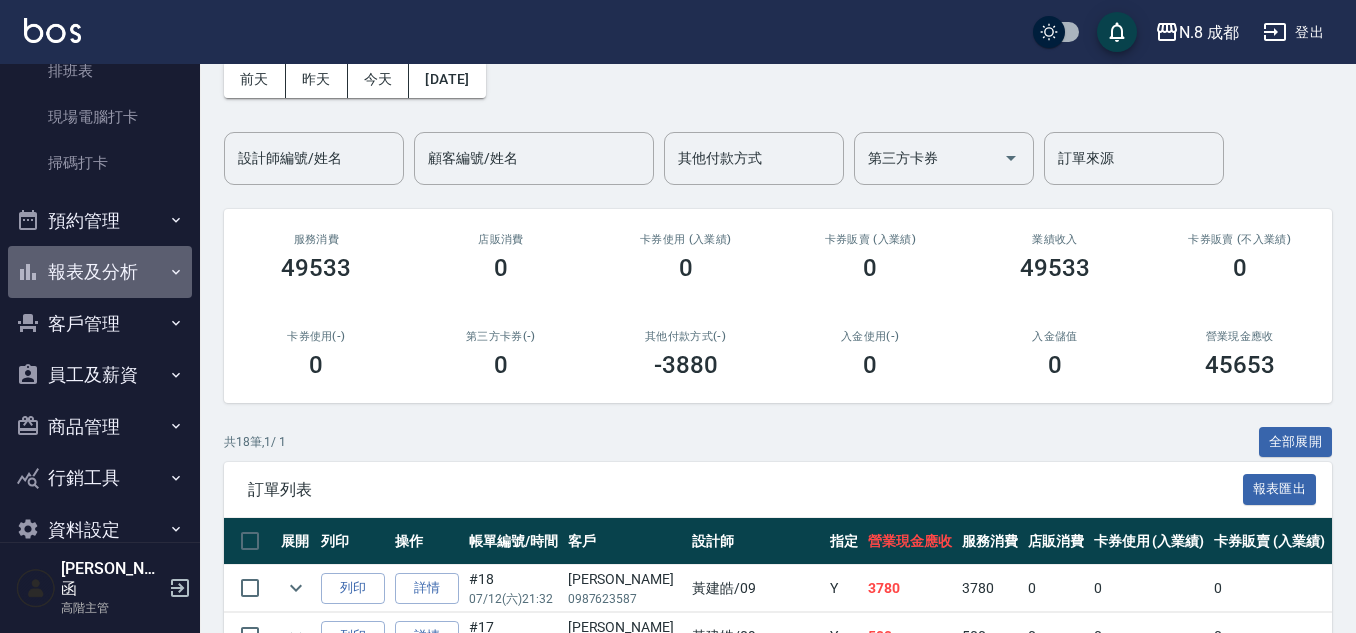 click on "報表及分析" at bounding box center (100, 272) 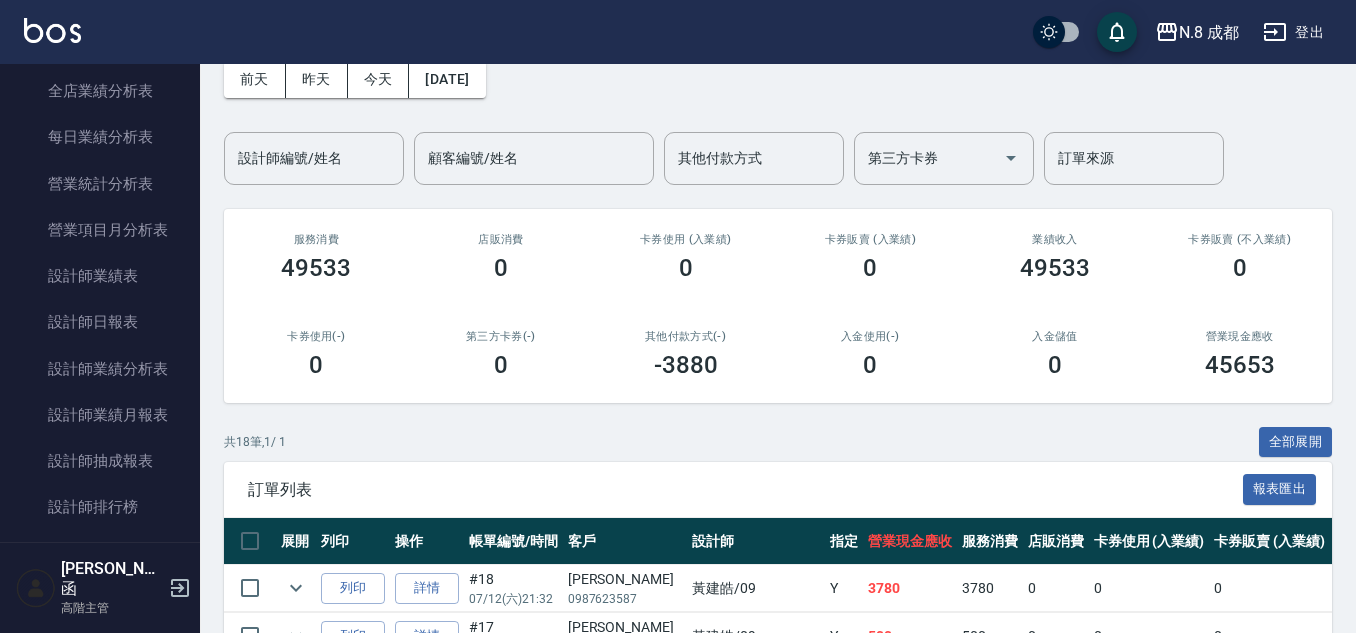 scroll, scrollTop: 1400, scrollLeft: 0, axis: vertical 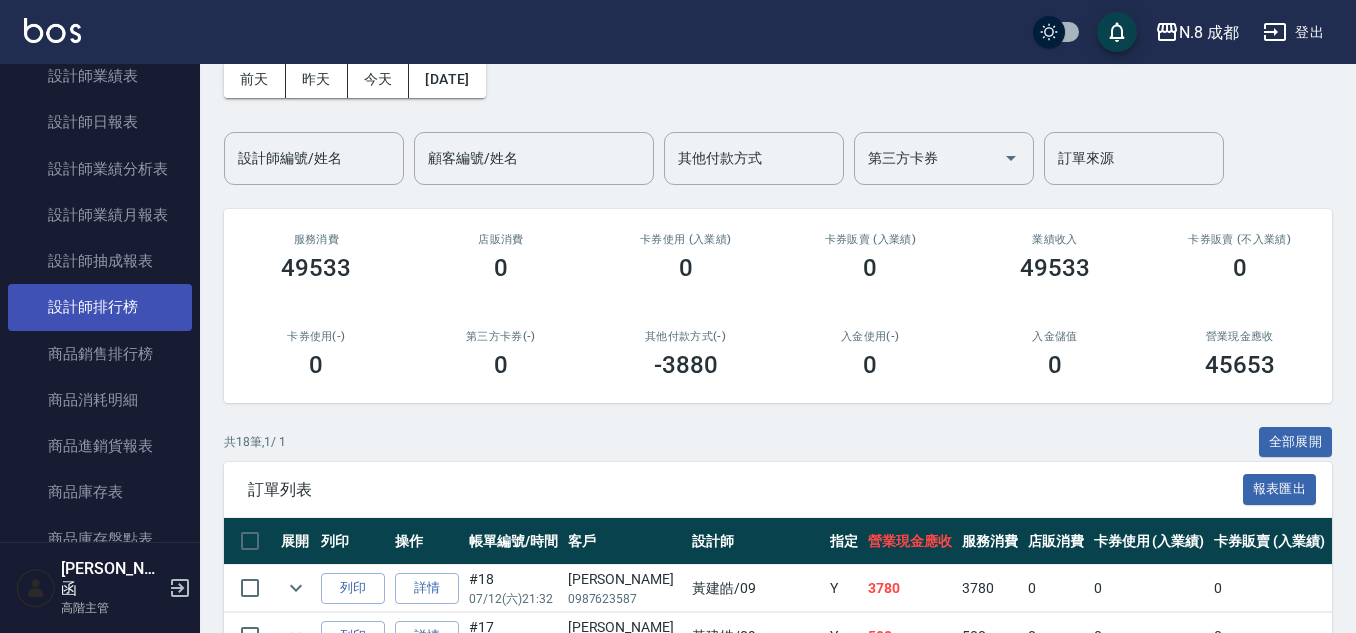 click on "設計師排行榜" at bounding box center (100, 307) 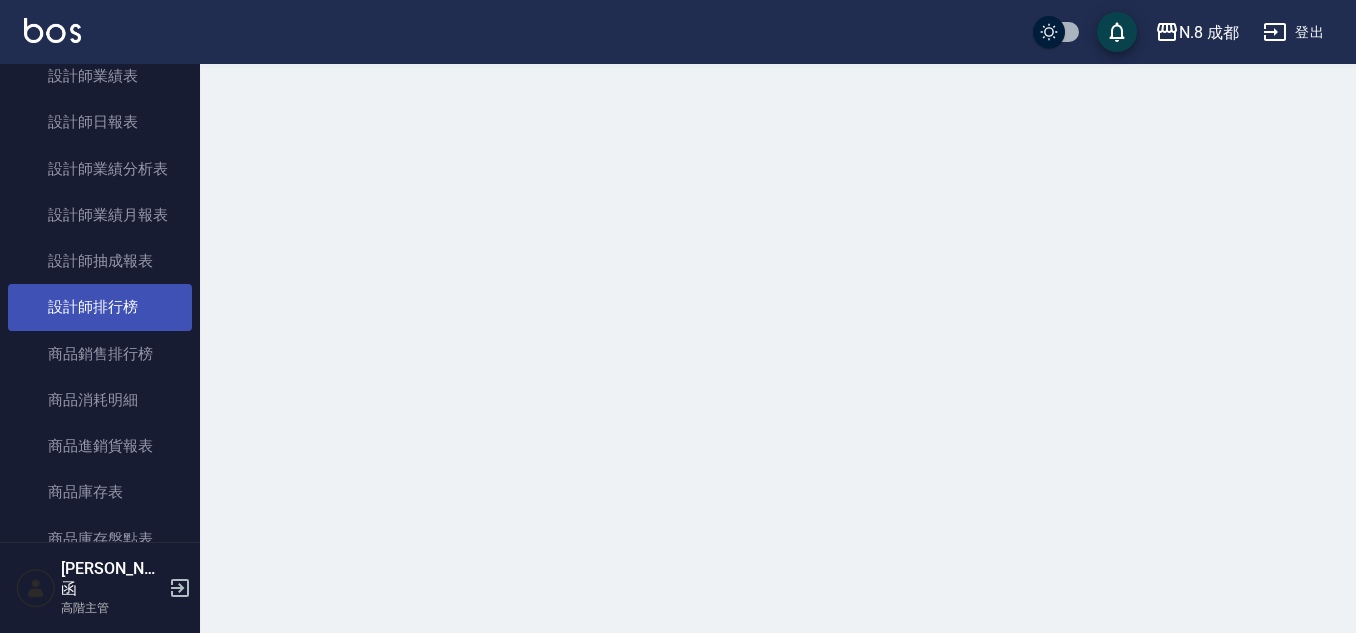 scroll, scrollTop: 0, scrollLeft: 0, axis: both 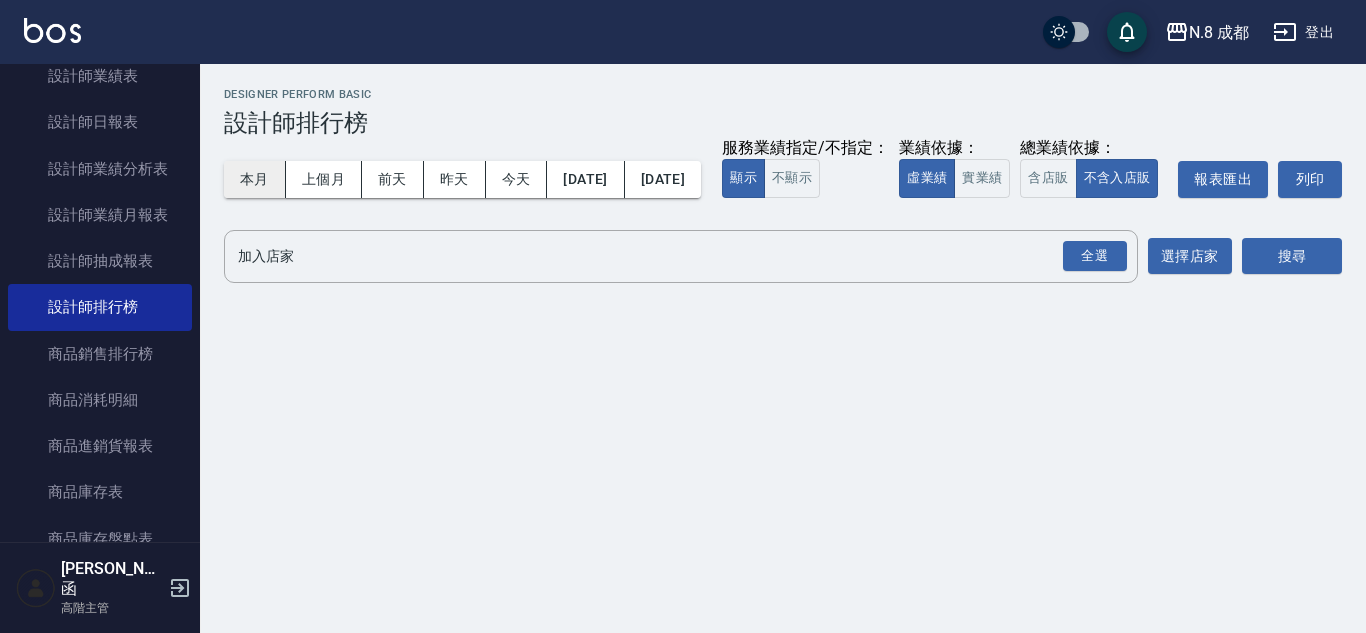 click on "本月" at bounding box center [255, 179] 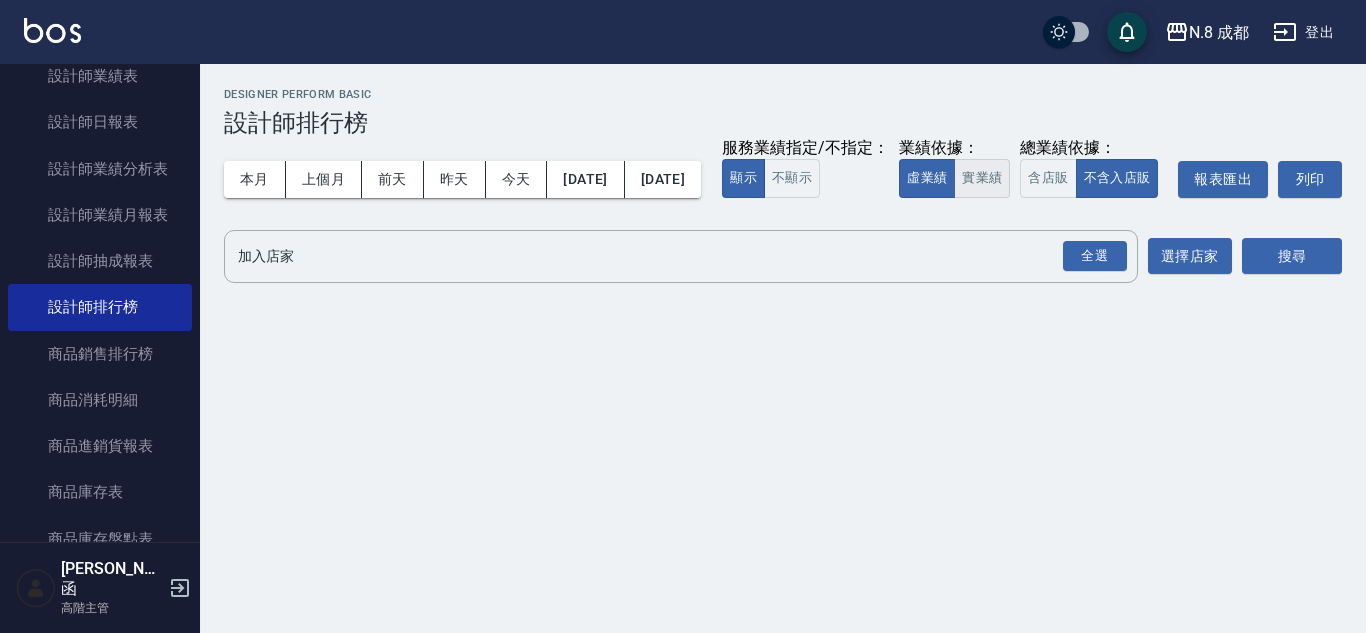 click on "實業績" at bounding box center (982, 178) 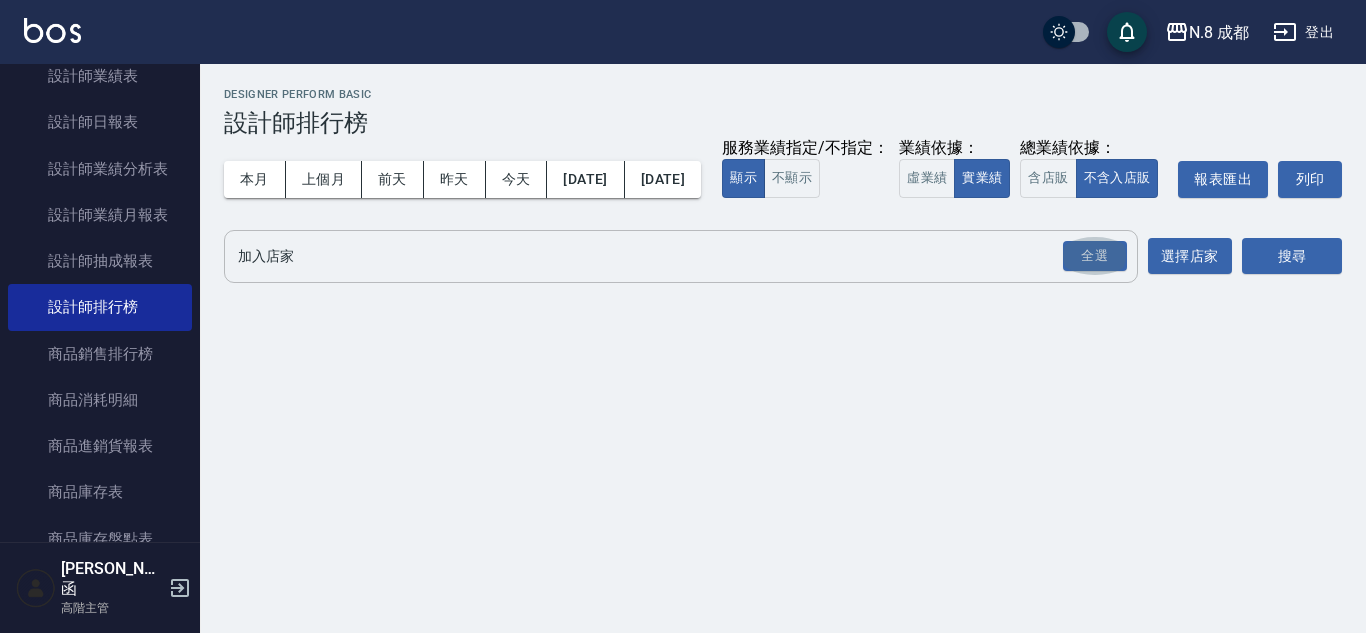 click on "全選" at bounding box center [1095, 256] 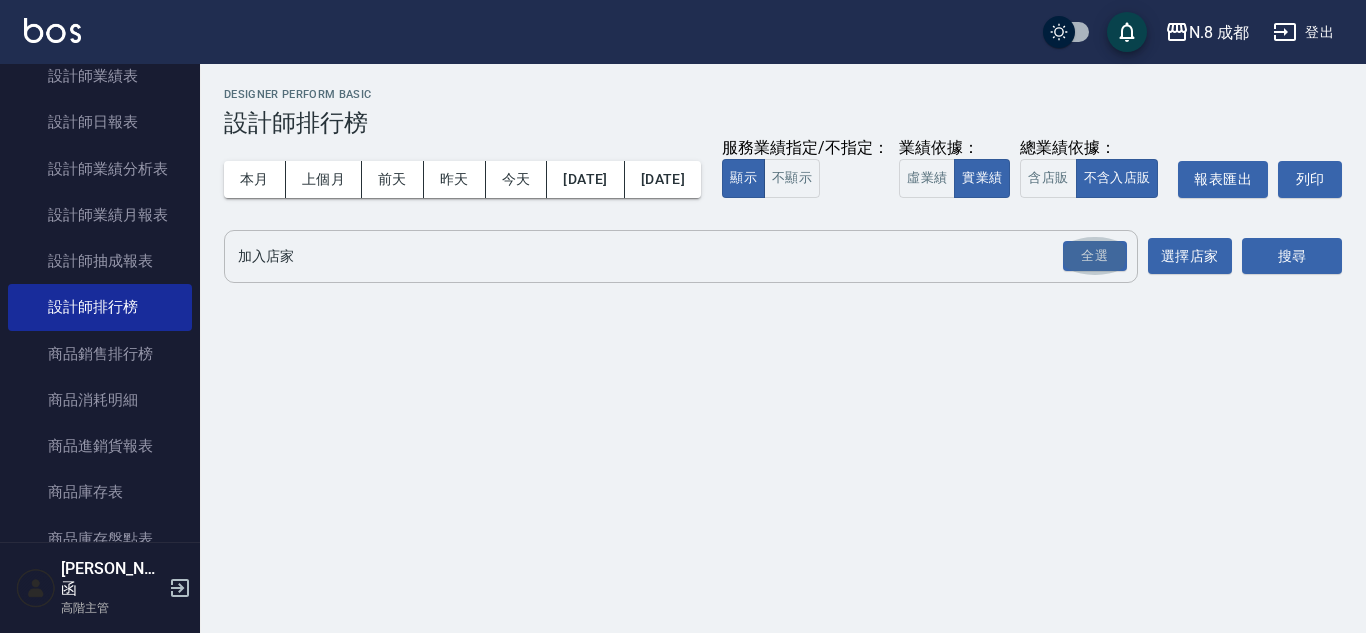 click on "全選" at bounding box center [1095, 256] 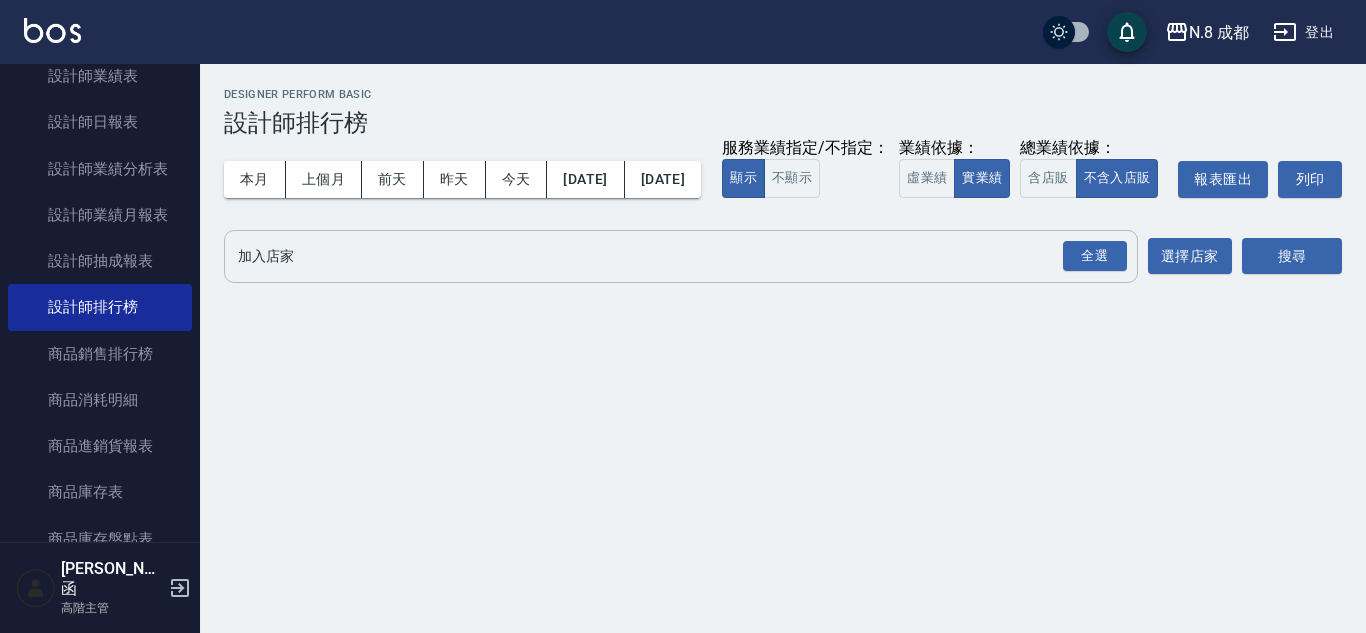 click on "全選" at bounding box center (1095, 256) 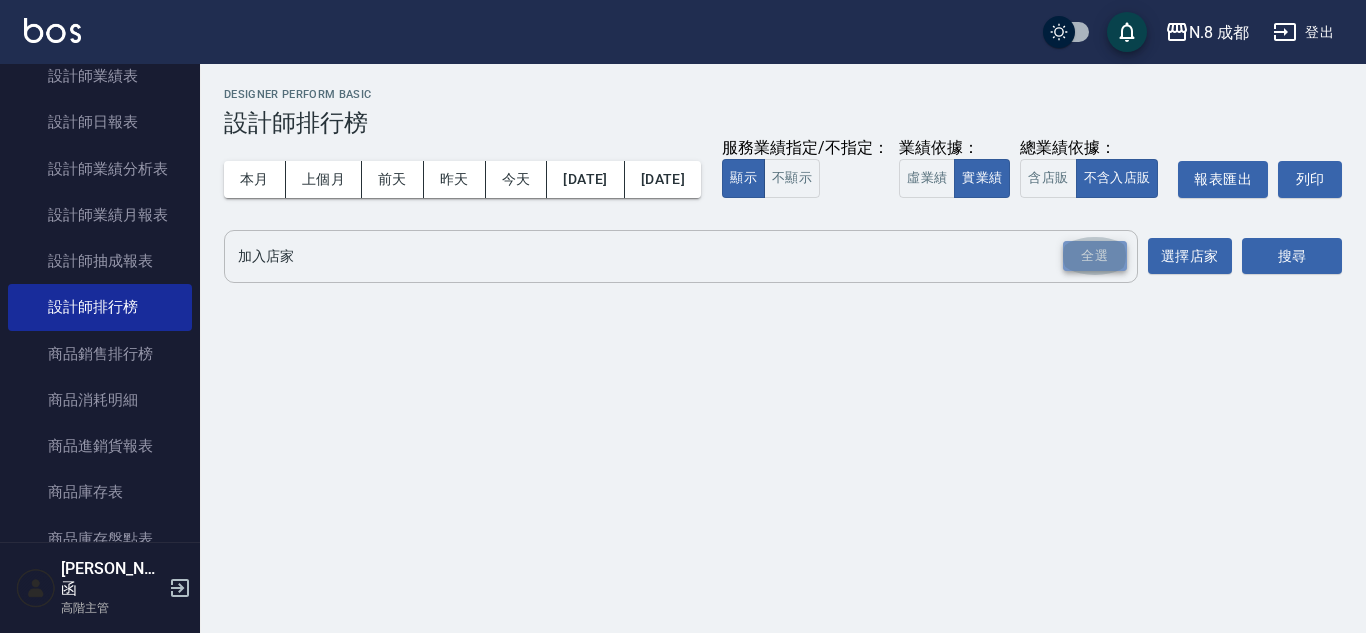 click on "全選" at bounding box center (1095, 256) 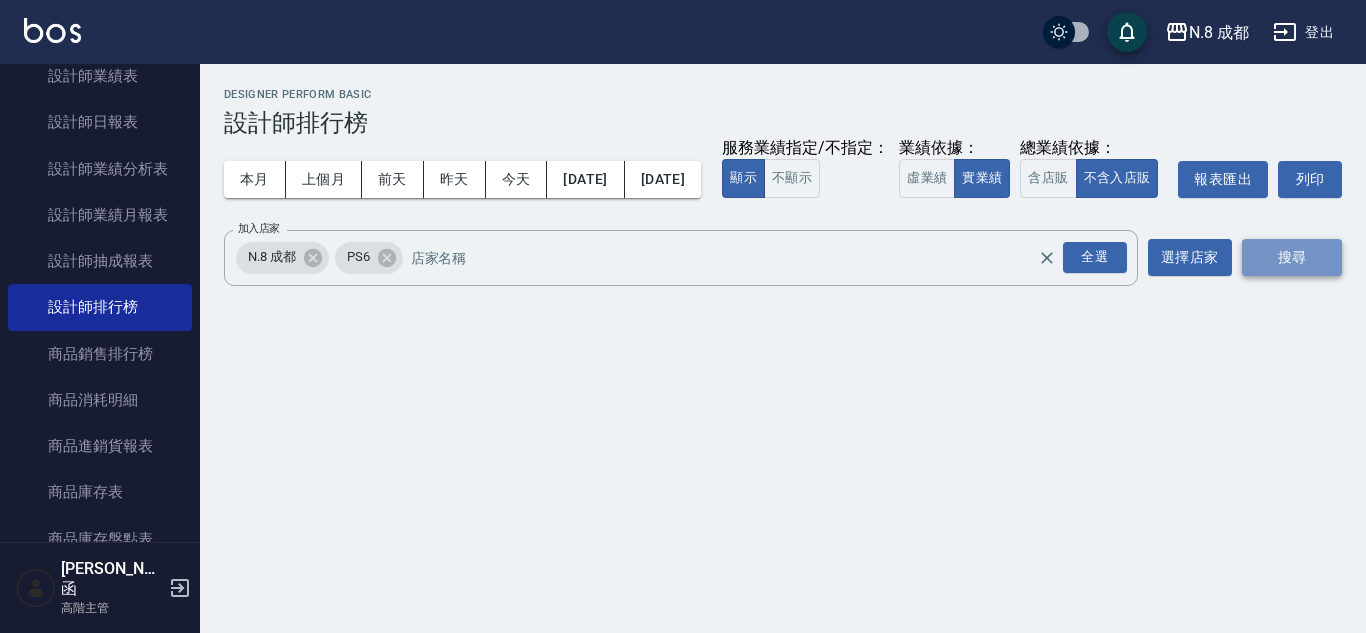 click on "搜尋" at bounding box center (1292, 257) 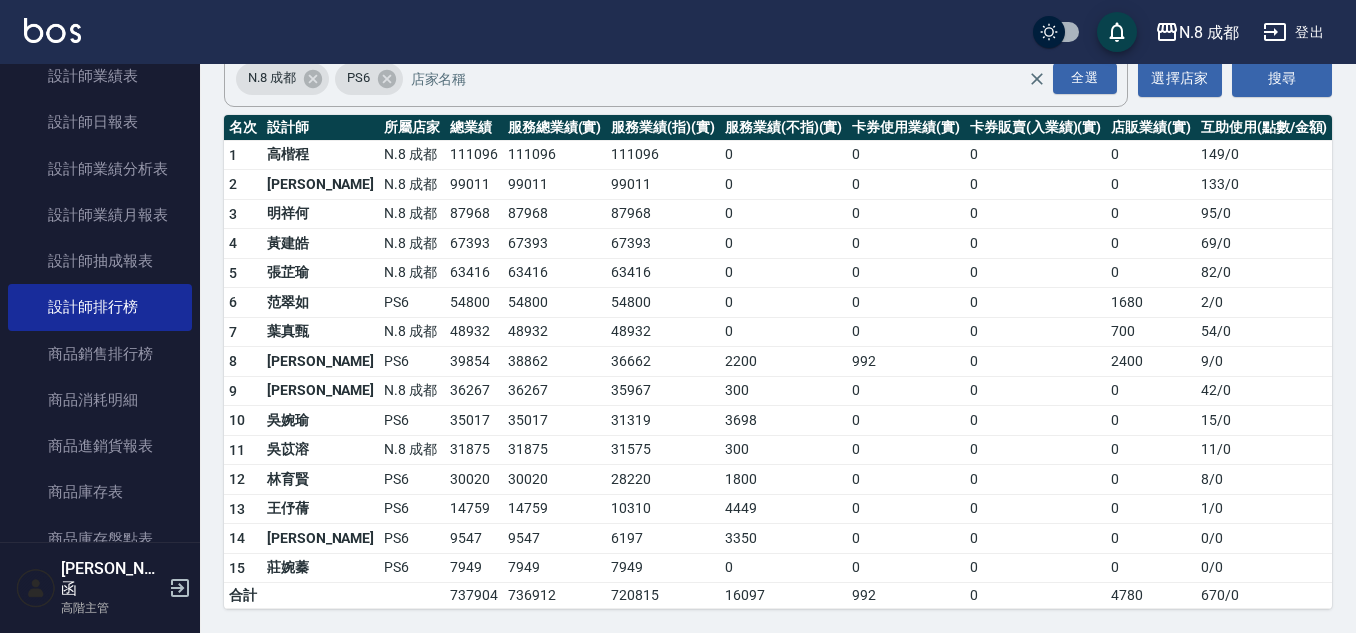 scroll, scrollTop: 200, scrollLeft: 0, axis: vertical 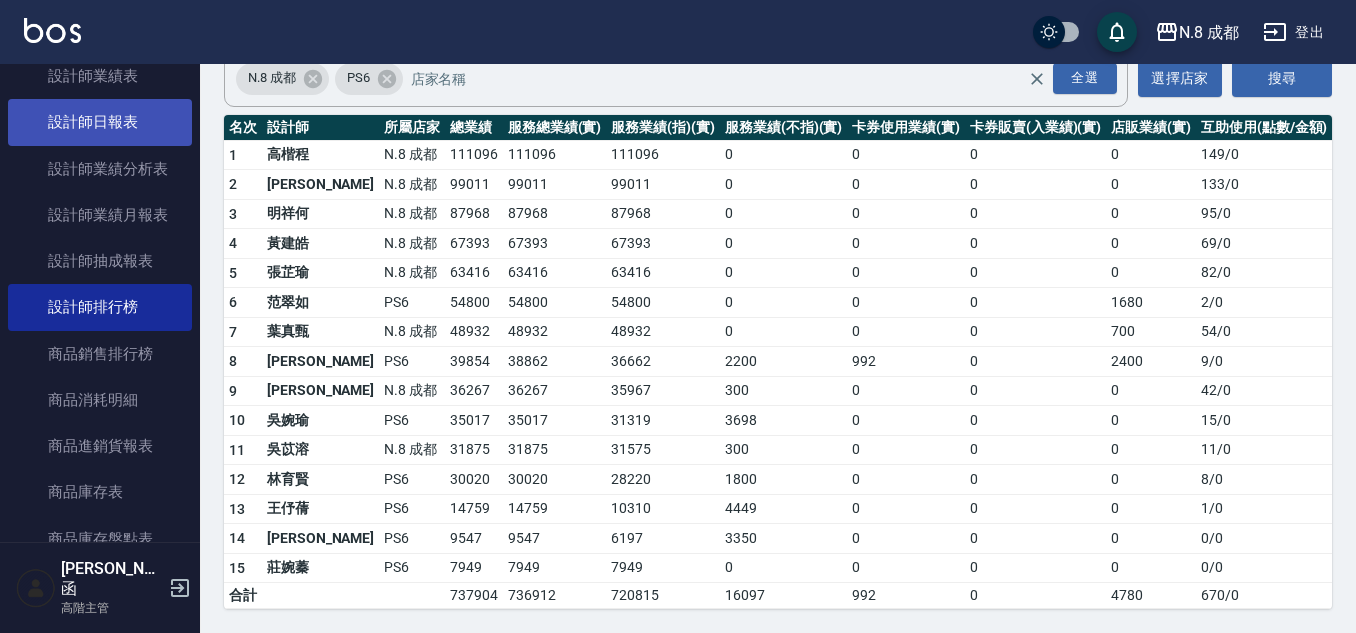 click on "設計師日報表" at bounding box center [100, 122] 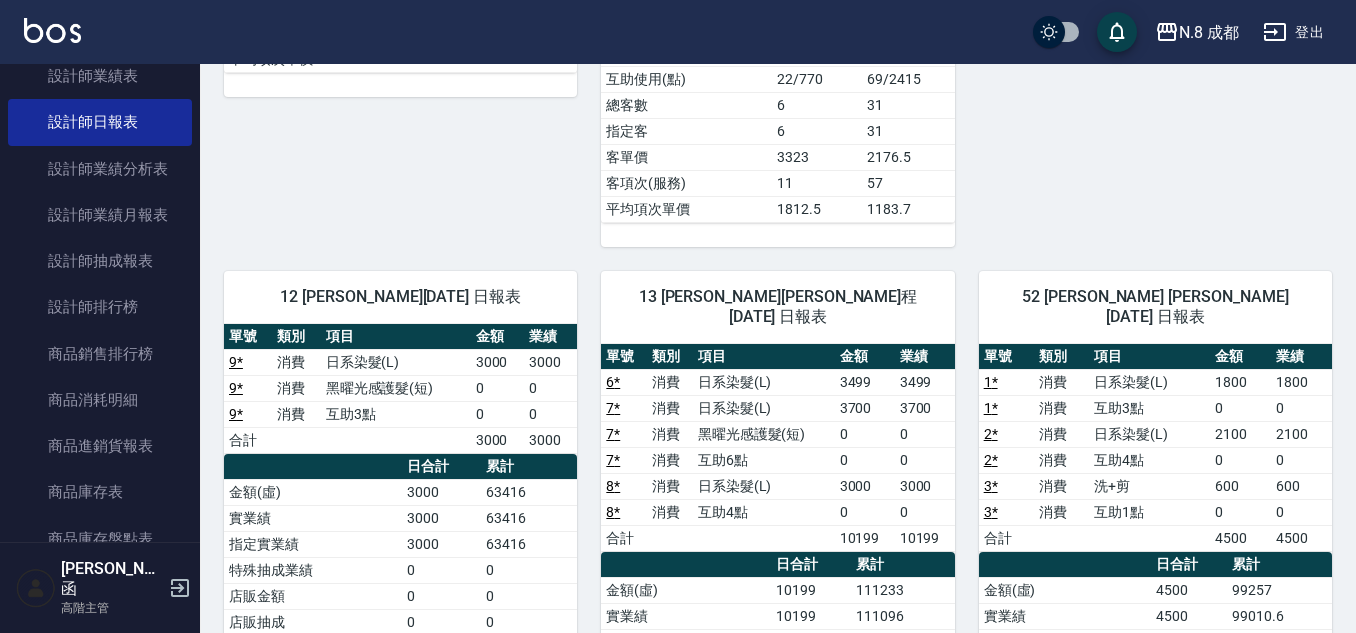 scroll, scrollTop: 1000, scrollLeft: 0, axis: vertical 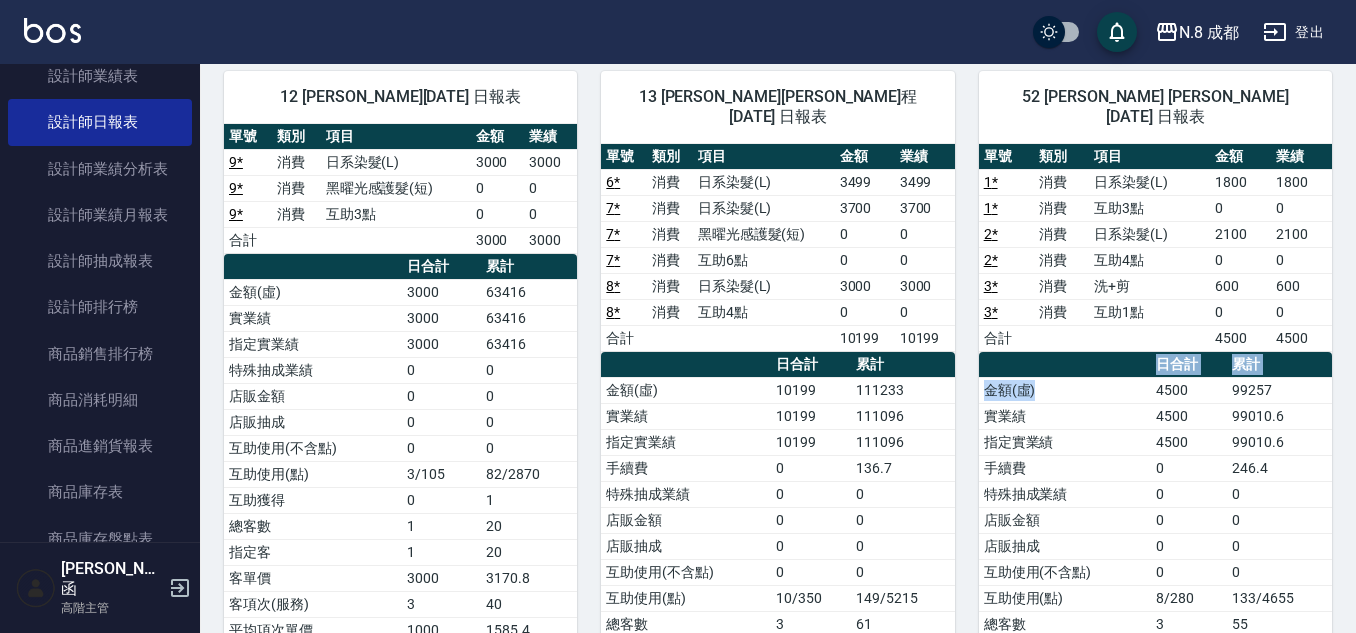 drag, startPoint x: 1181, startPoint y: 373, endPoint x: 1333, endPoint y: 372, distance: 152.0033 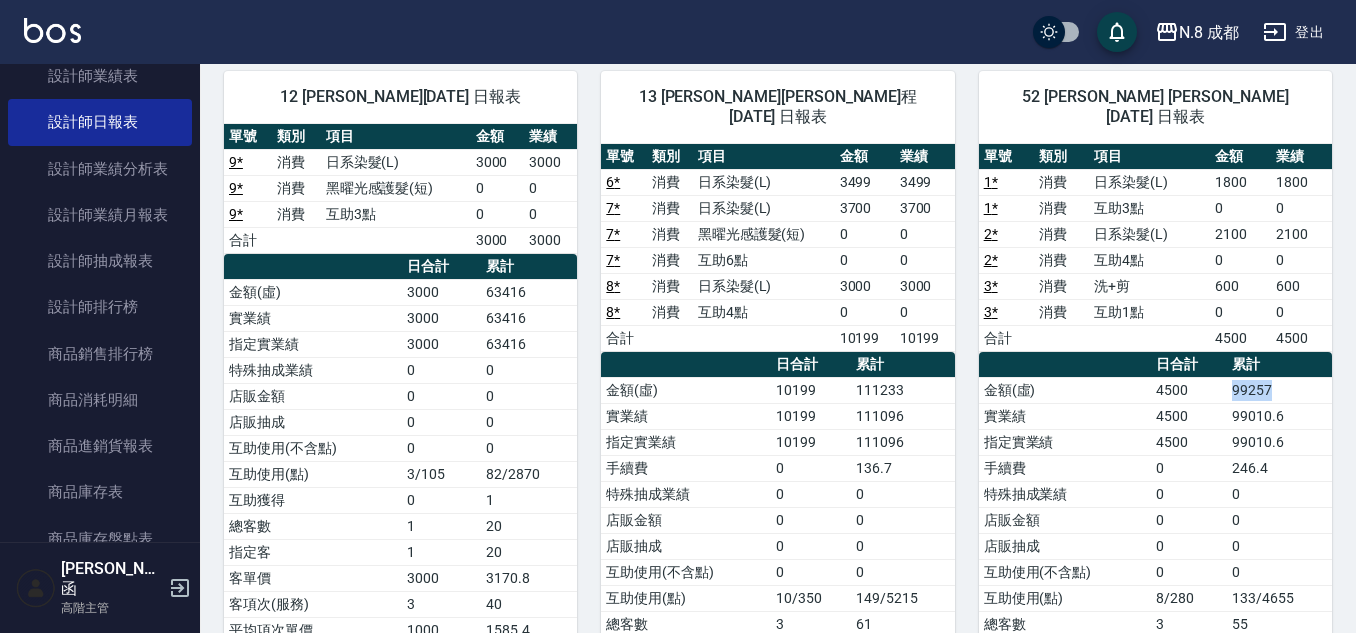 drag, startPoint x: 1320, startPoint y: 362, endPoint x: 1227, endPoint y: 362, distance: 93 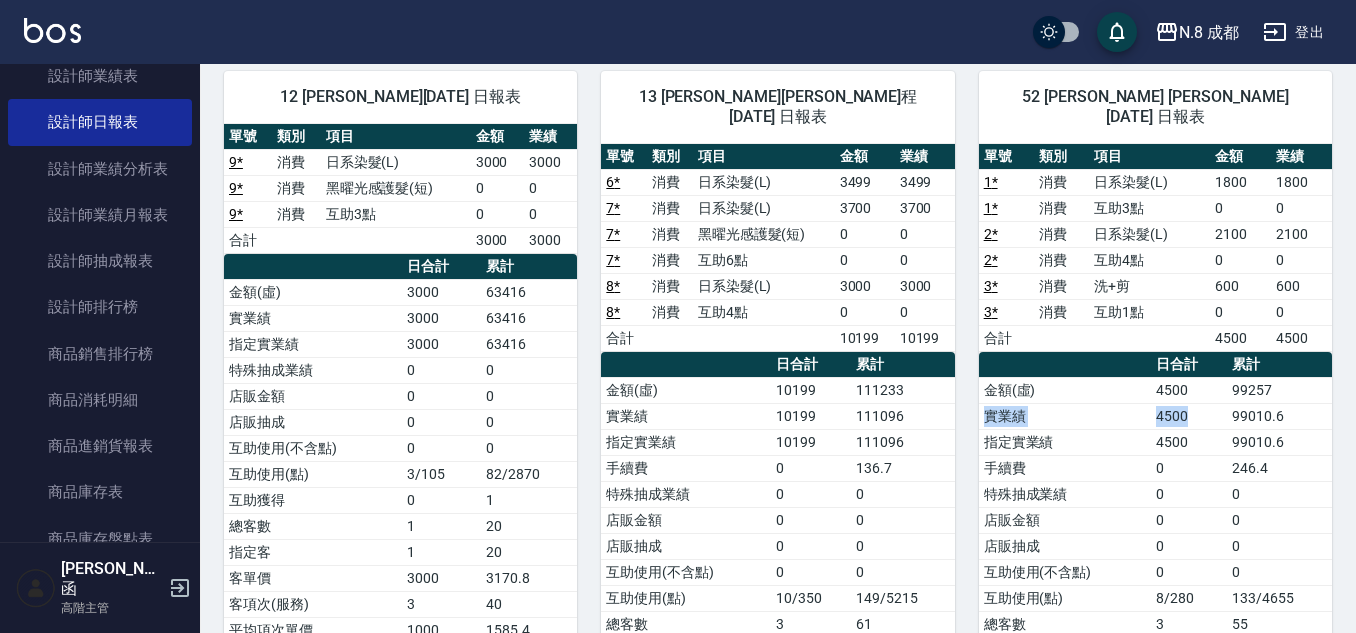 drag, startPoint x: 1220, startPoint y: 364, endPoint x: 1270, endPoint y: 360, distance: 50.159744 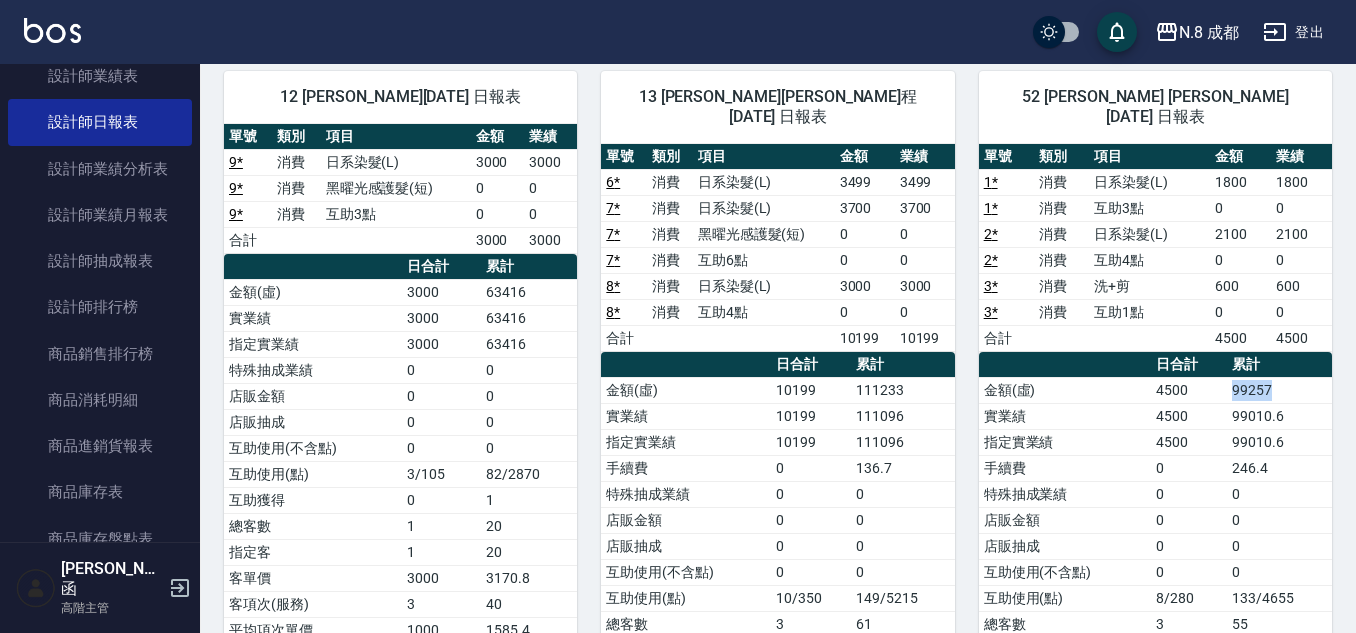 drag, startPoint x: 1228, startPoint y: 358, endPoint x: 1212, endPoint y: 358, distance: 16 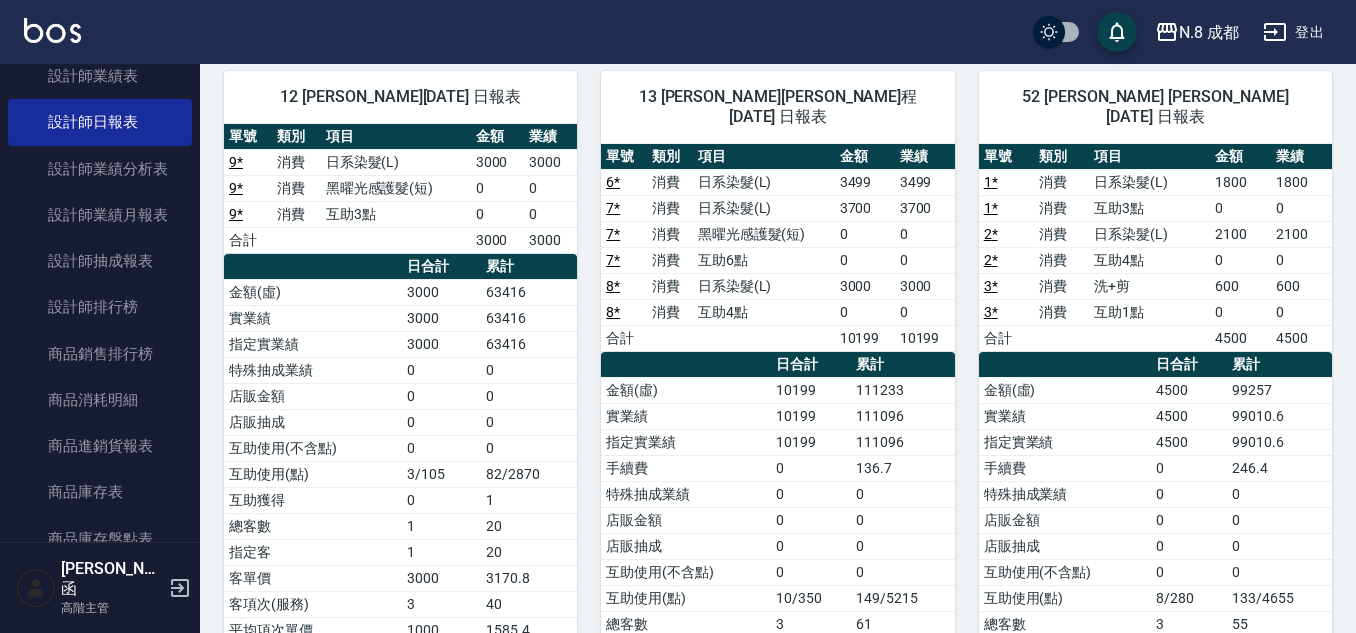 click on "實業績" at bounding box center [1065, 416] 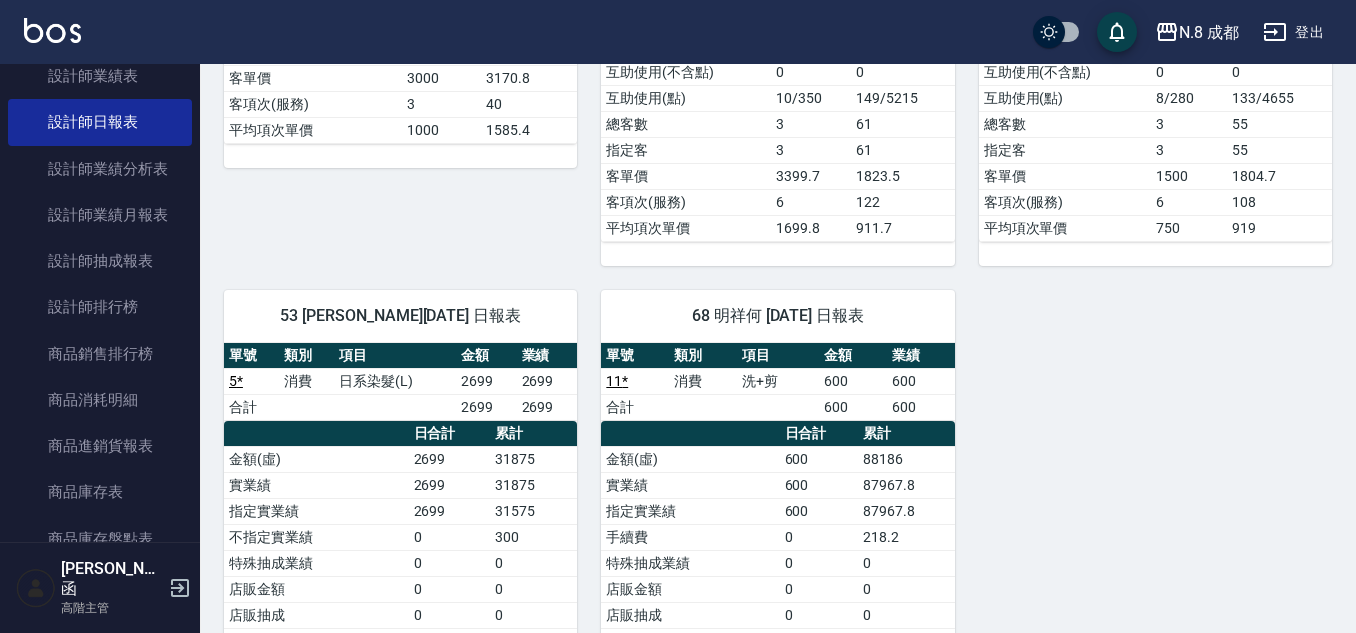 click on "07  林晏綾 07/12/2025 日報表  單號 類別 項目 金額 業績 10 * 消費 日系染髮(L) 1399 1399 10 * 消費 互助4點 0 0 16 * 消費 日系染髮(L) 3199 3199 16 * 消費 黑曜光感護髮(短) 0 0 16 * 消費 互助5點 0 0 合計 4598 4598 日合計 累計 金額(虛) 4598 36267 實業績 4598 36267 指定實業績 4598 35967 不指定實業績 0 300 特殊抽成業績 0 0 店販金額 0 0 店販抽成 0 0 互助使用(不含點) 0 0 互助使用(點) 9/315 42/1470 總客數 2 18 指定客 2 17 不指定客 0 1 客單價 2299 2014.8 客項次(服務) 5 33 平均項次單價 919.6 1099 09 黃建皓 黃建皓 07/12/2025 日報表  單號 類別 項目 金額 業績 12 * 消費 日系染髮(L) 3799 3799 13 * 消費 日系染髮(L) 3580 3580 13 * 消費 互助4點 0 0 14 * 消費 日系染髮(L) 3880 3802.4 14 * 消費 互助6點 0 0 15 * 消費 日系染髮(L) 4399 4399 15 * 消費 黑曜光感護髮(短) 0 0 15 * 消費 互助8點 0 0 17 * 消費 洗+剪 500 500 18 * 消費 日系染髮(L) 18" at bounding box center [766, -208] 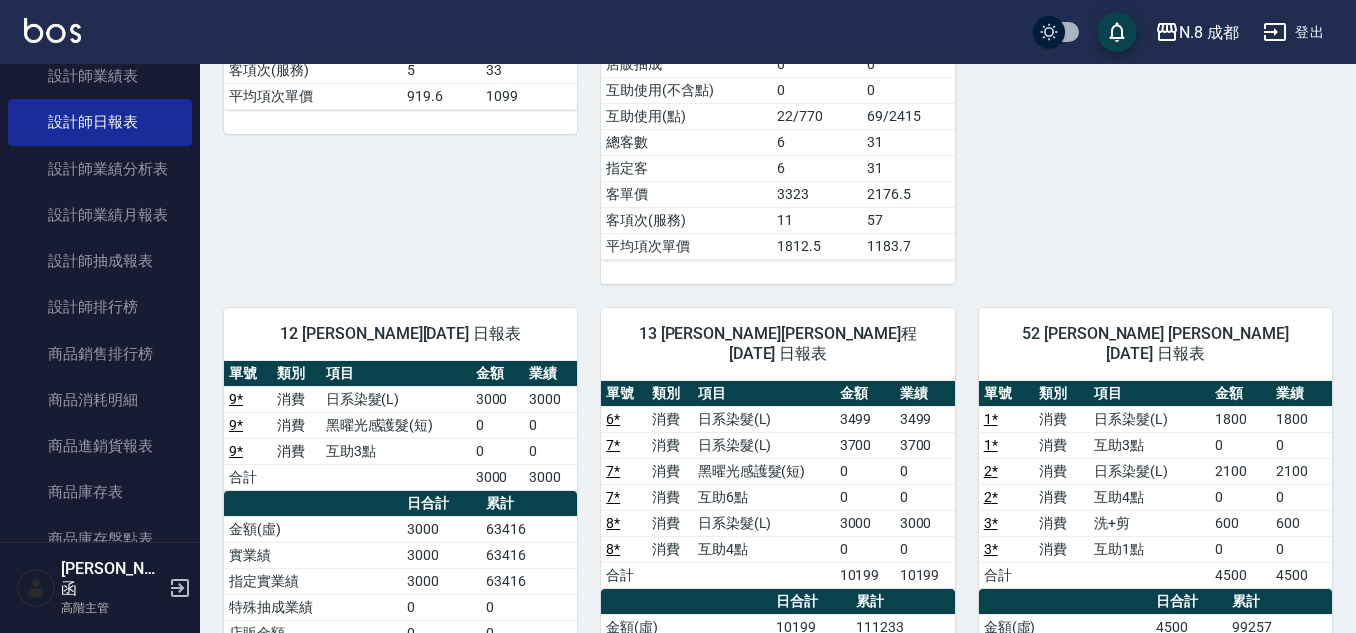 scroll, scrollTop: 100, scrollLeft: 0, axis: vertical 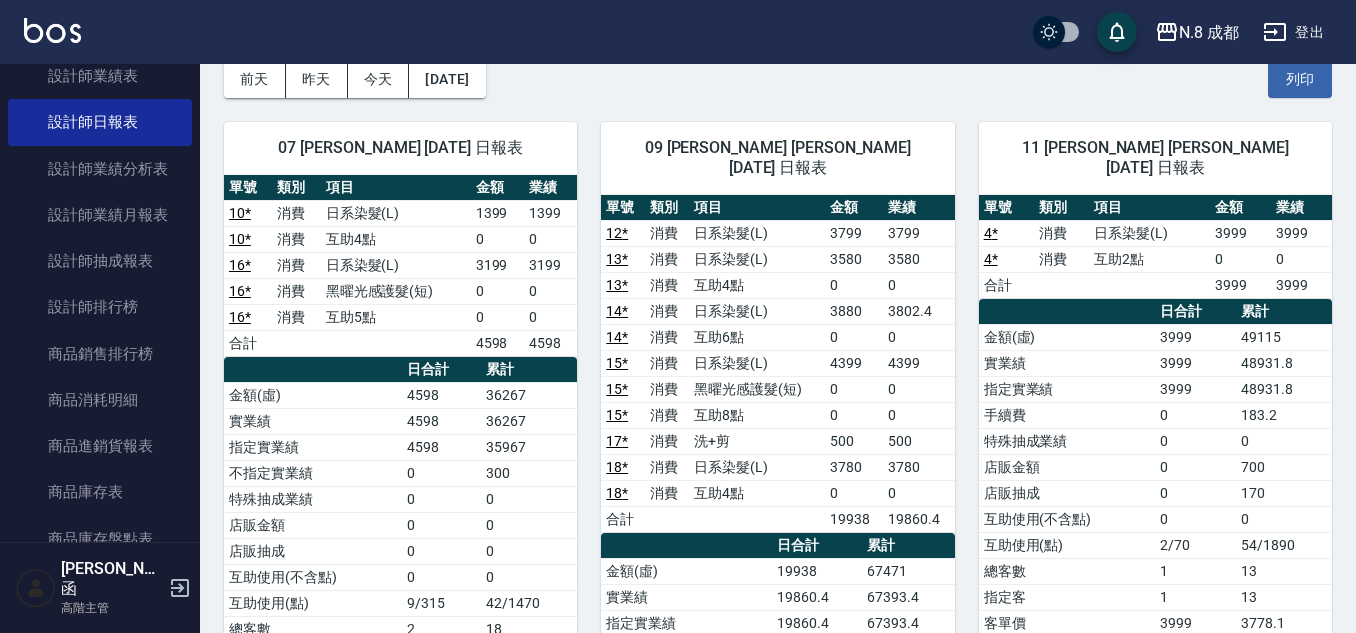click on "指定實業績" at bounding box center (1067, 389) 